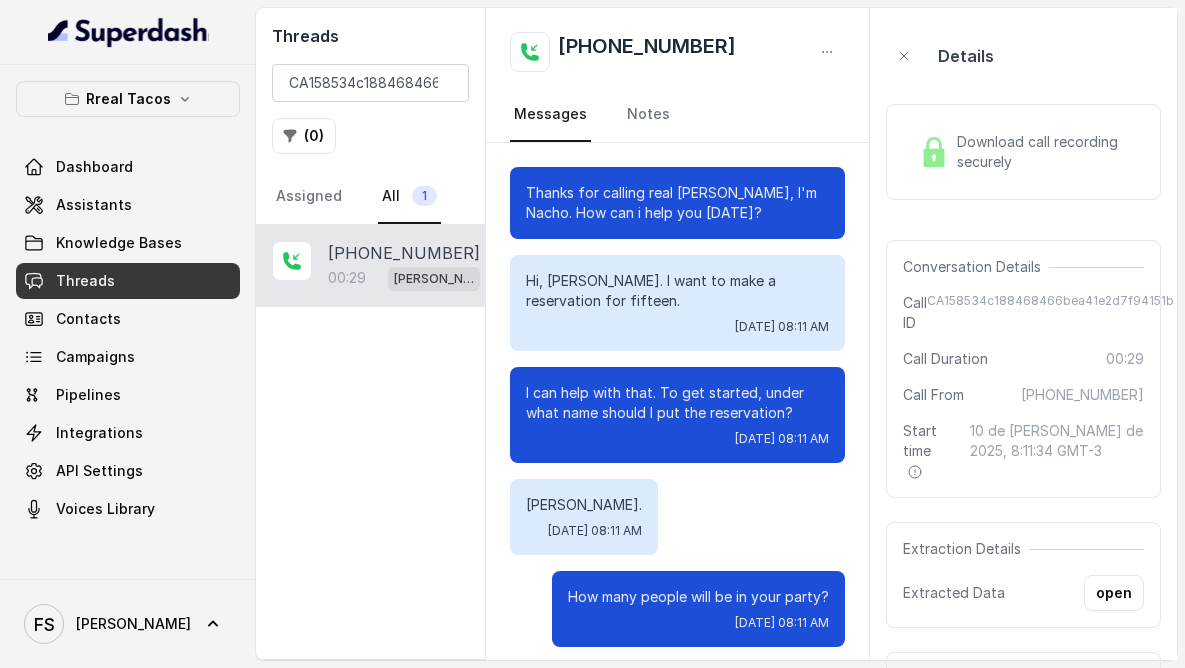 scroll, scrollTop: 0, scrollLeft: 0, axis: both 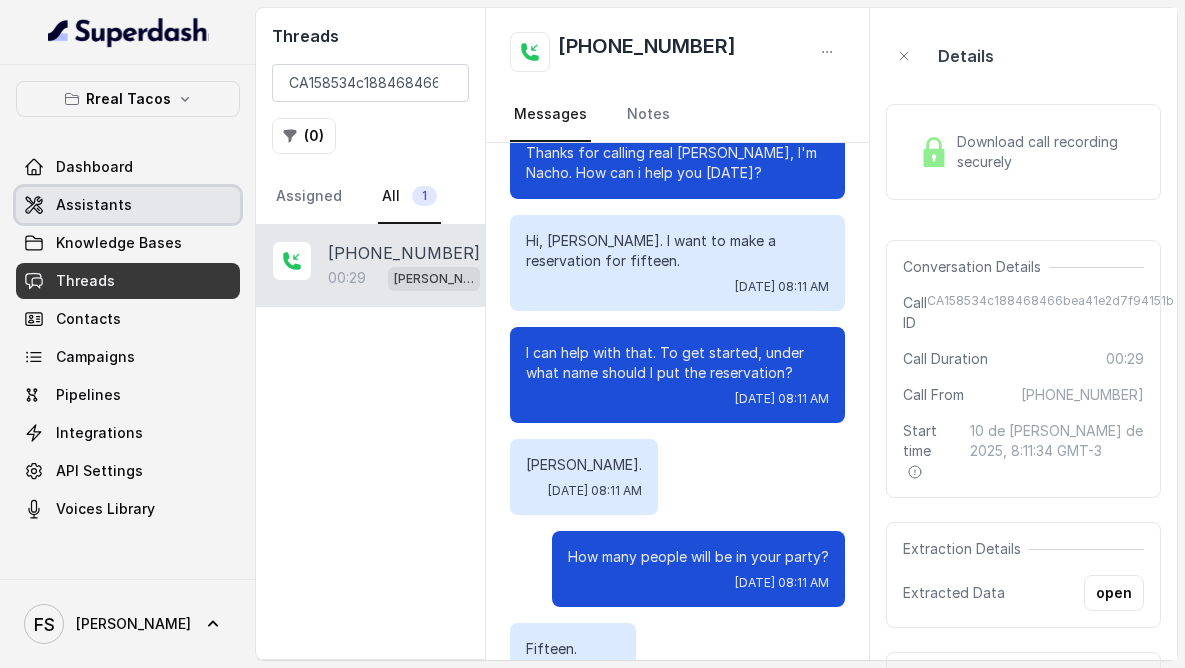 click on "Assistants" at bounding box center [94, 205] 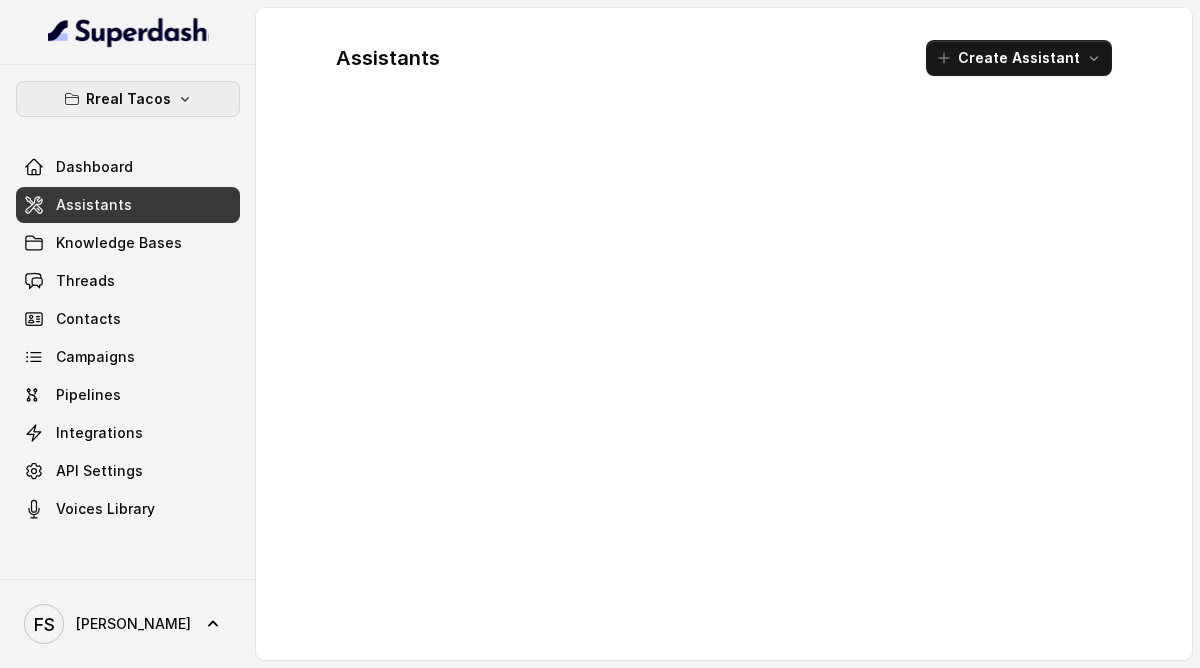 click on "Rreal Tacos" at bounding box center [128, 99] 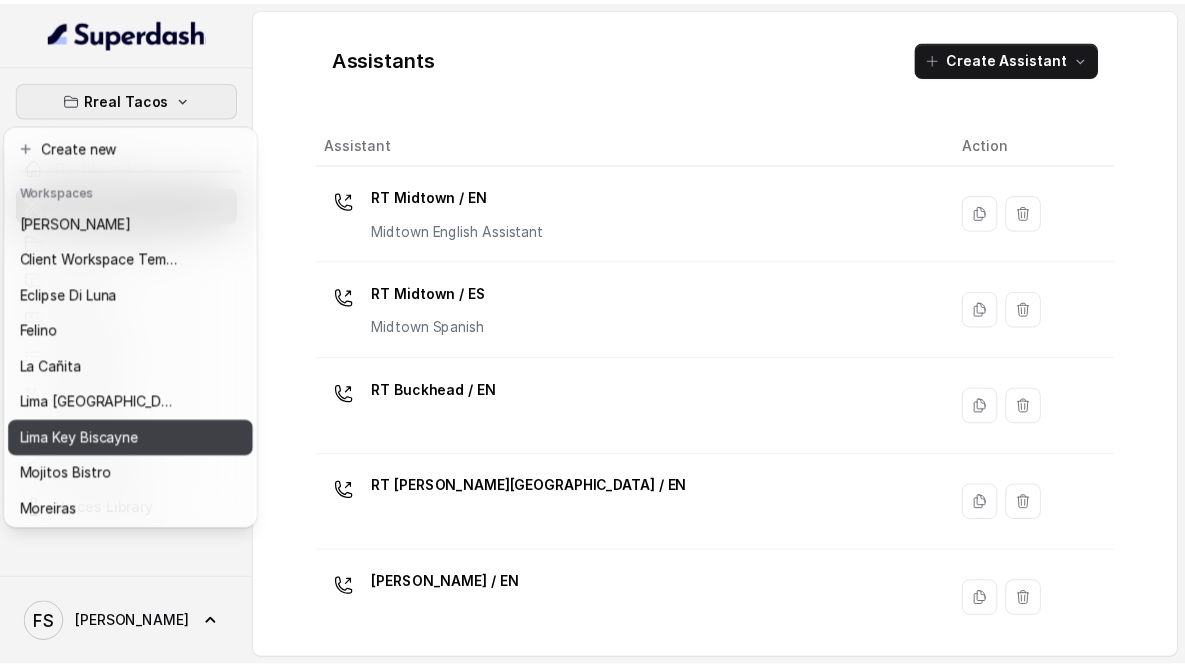 scroll, scrollTop: 0, scrollLeft: 0, axis: both 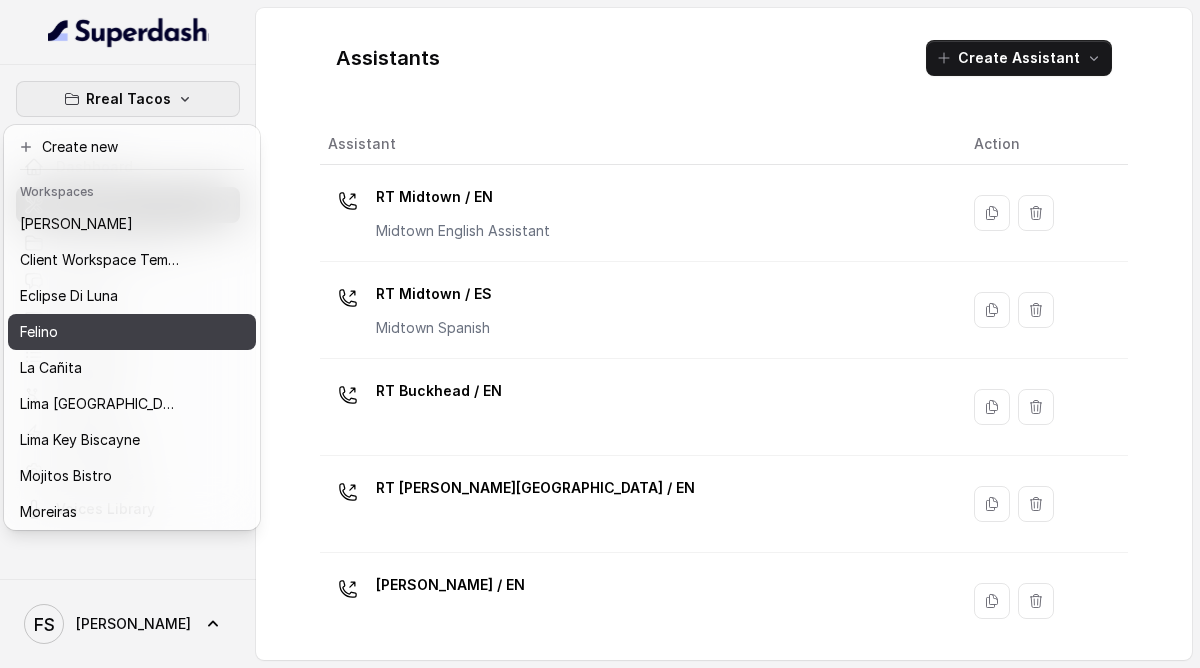 click on "Felino" at bounding box center [100, 332] 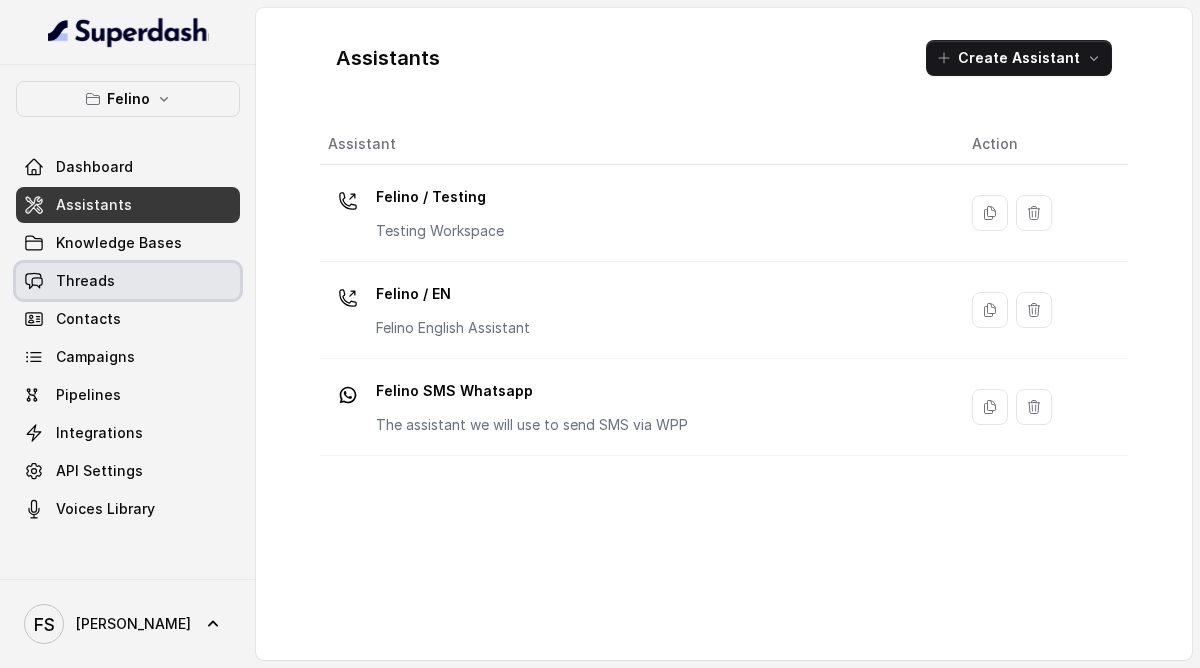 click on "Threads" at bounding box center [85, 281] 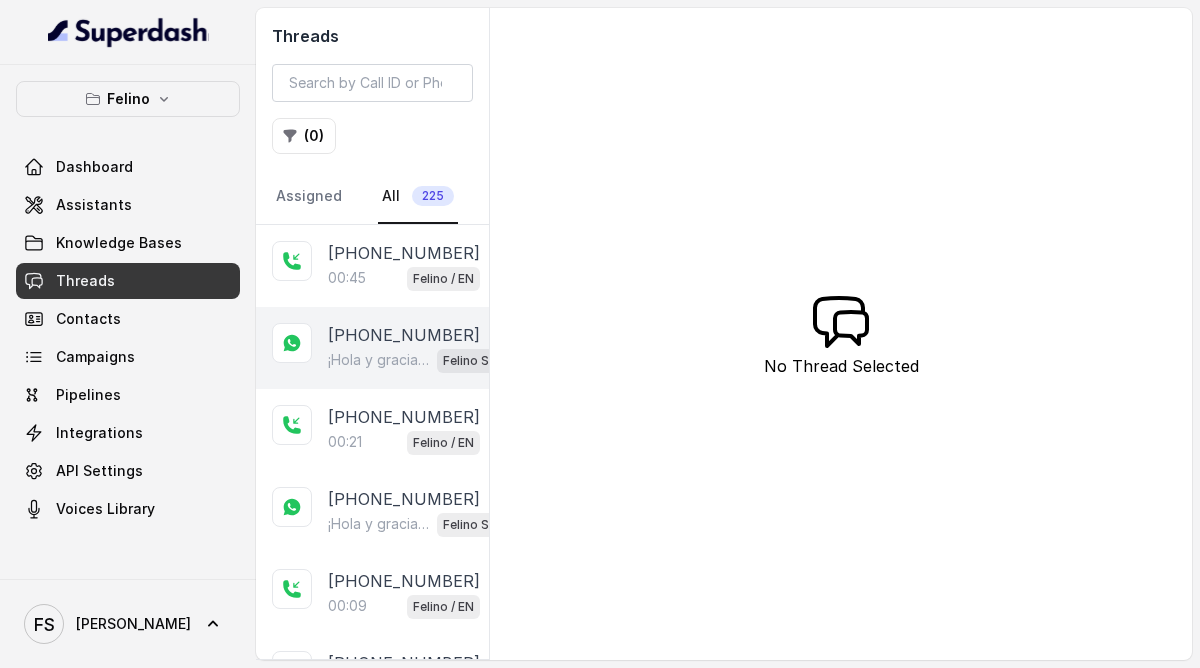 click on "¡Hola y gracias por llamar a [PERSON_NAME]!
Este es un mensaje automático. Para menú, reservas, direcciones u otras opciones, tocá el botón de abajo y accedé a nuestro Linktree.
Si preferís hablar por WhatsApp con el restaurante, escribinos al [PHONE_NUMBER]
Llamada gestionada por RestoHost :)" at bounding box center (378, 360) 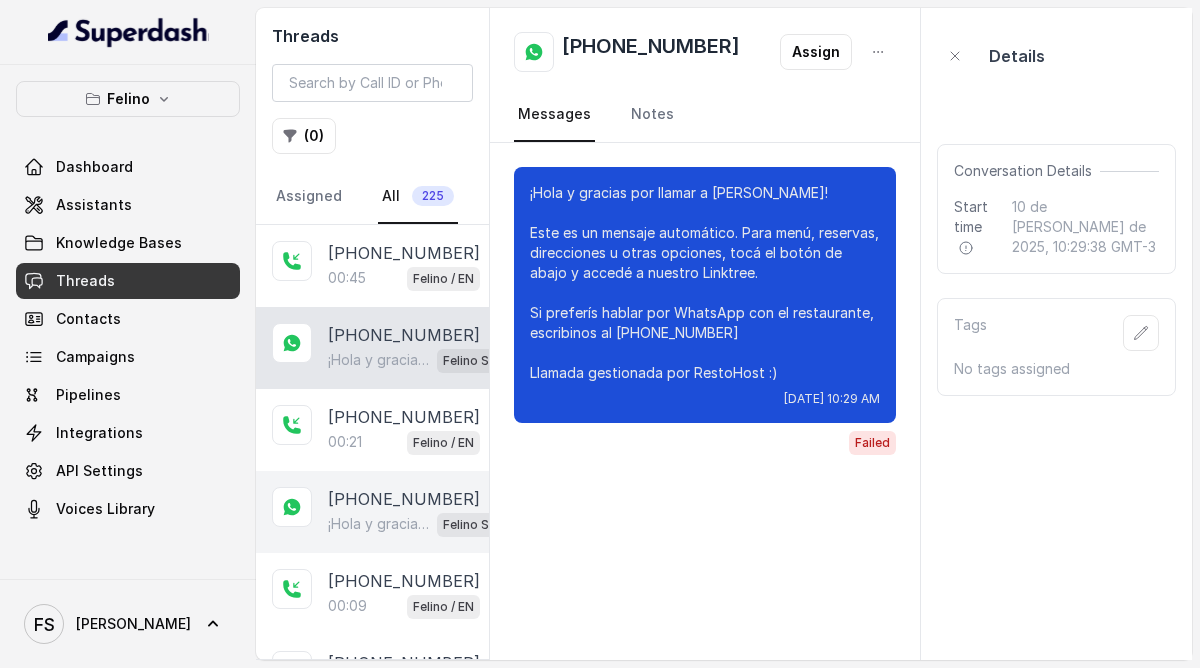 click on "[PHONE_NUMBER]" at bounding box center [404, 499] 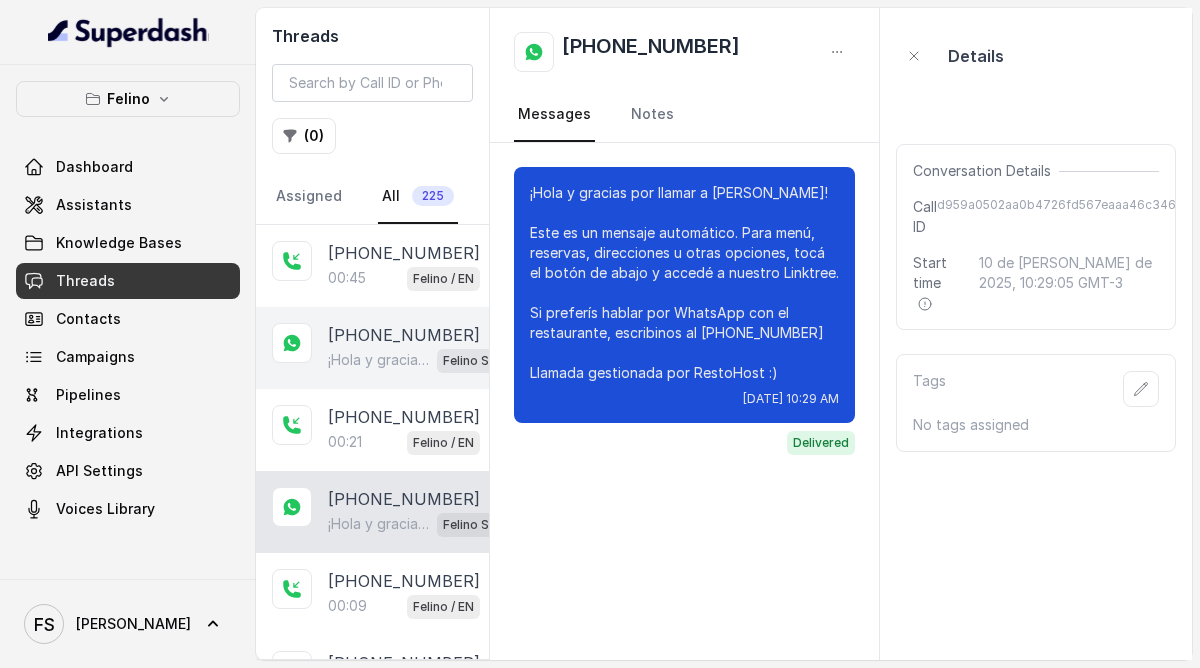click on "[PHONE_NUMBER]" at bounding box center [404, 335] 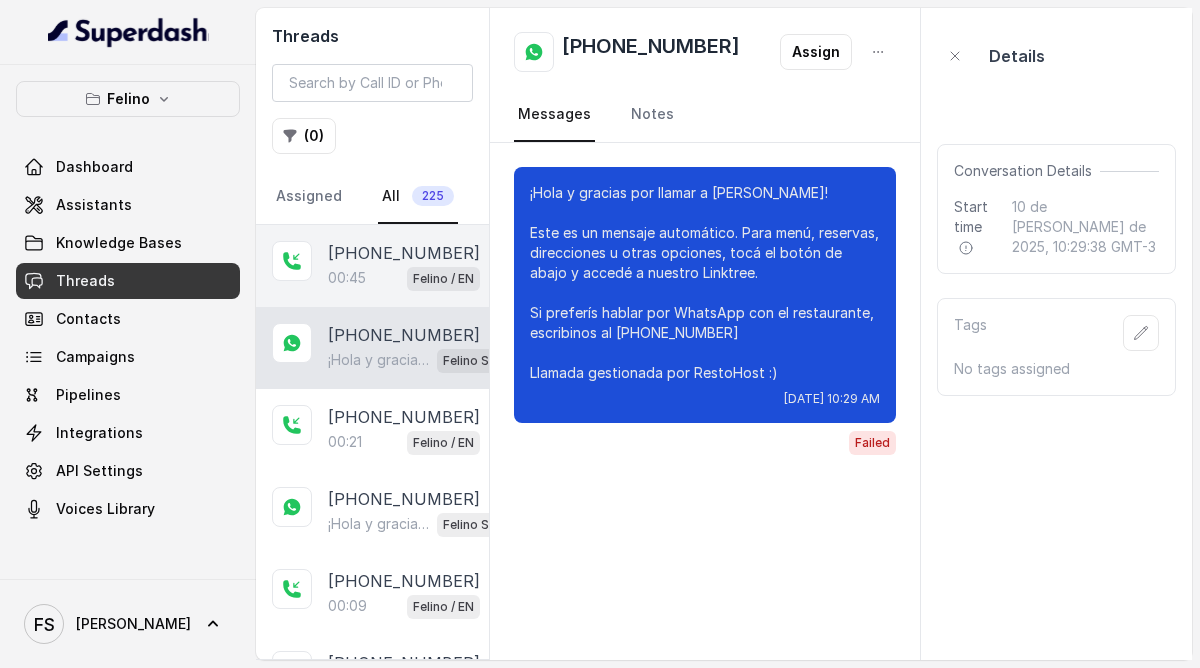 click on "00:45" at bounding box center (347, 278) 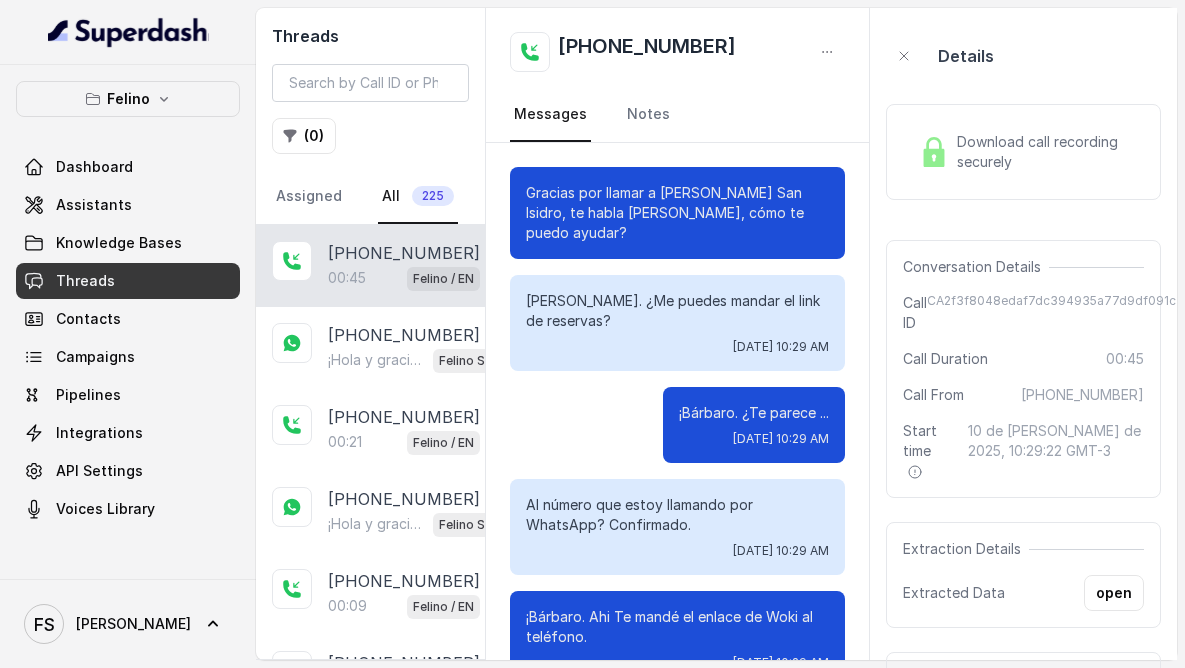 scroll, scrollTop: 887, scrollLeft: 0, axis: vertical 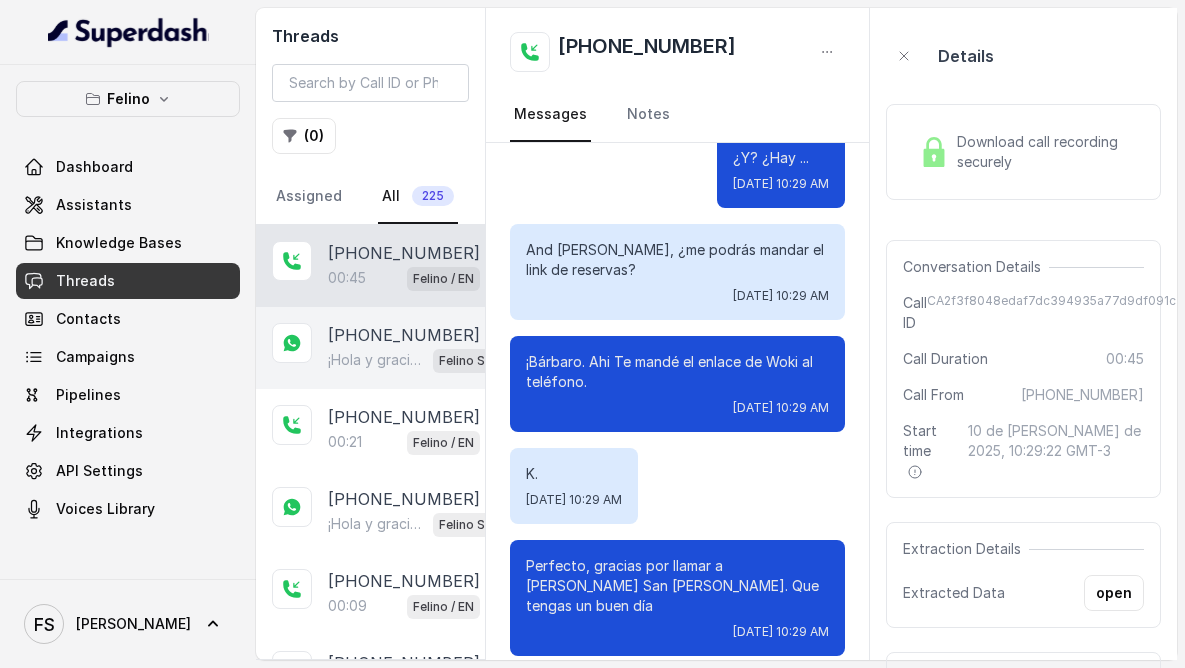 click on "¡Hola y gracias por llamar a [PERSON_NAME]!
Este es un mensaje automático. Para menú, reservas, direcciones u otras opciones, tocá el botón de abajo y accedé a nuestro Linktree.
Si preferís hablar por WhatsApp con el restaurante, escribinos al [PHONE_NUMBER]
Llamada gestionada por RestoHost :)" at bounding box center [376, 360] 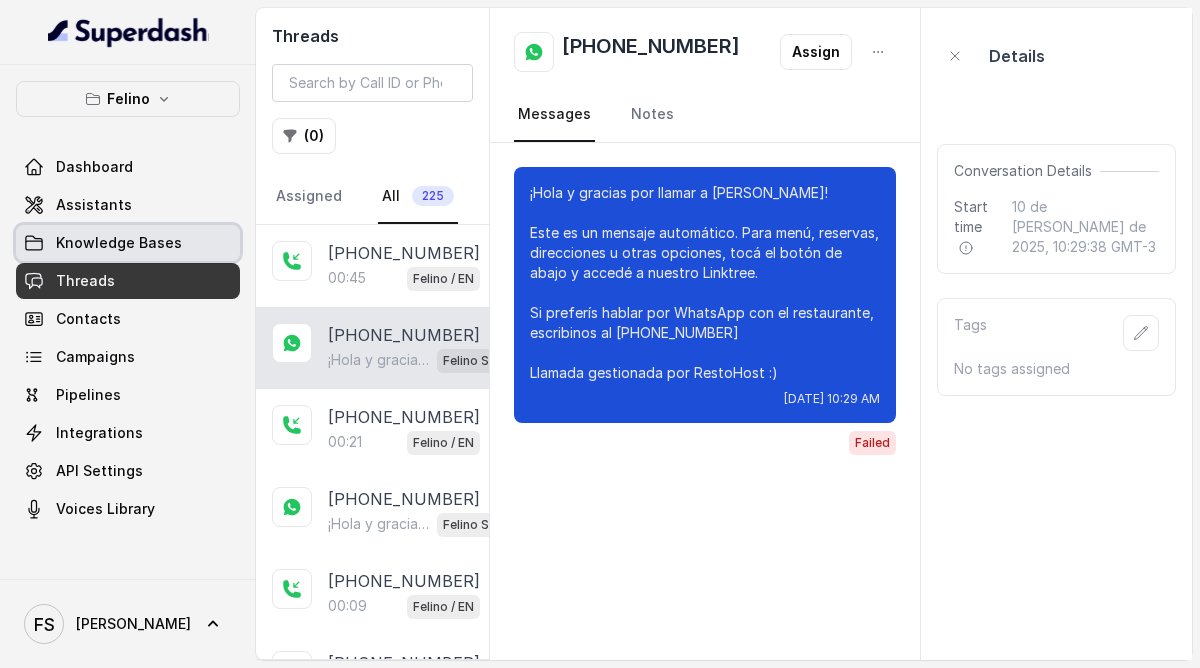 click on "Knowledge Bases" at bounding box center (119, 243) 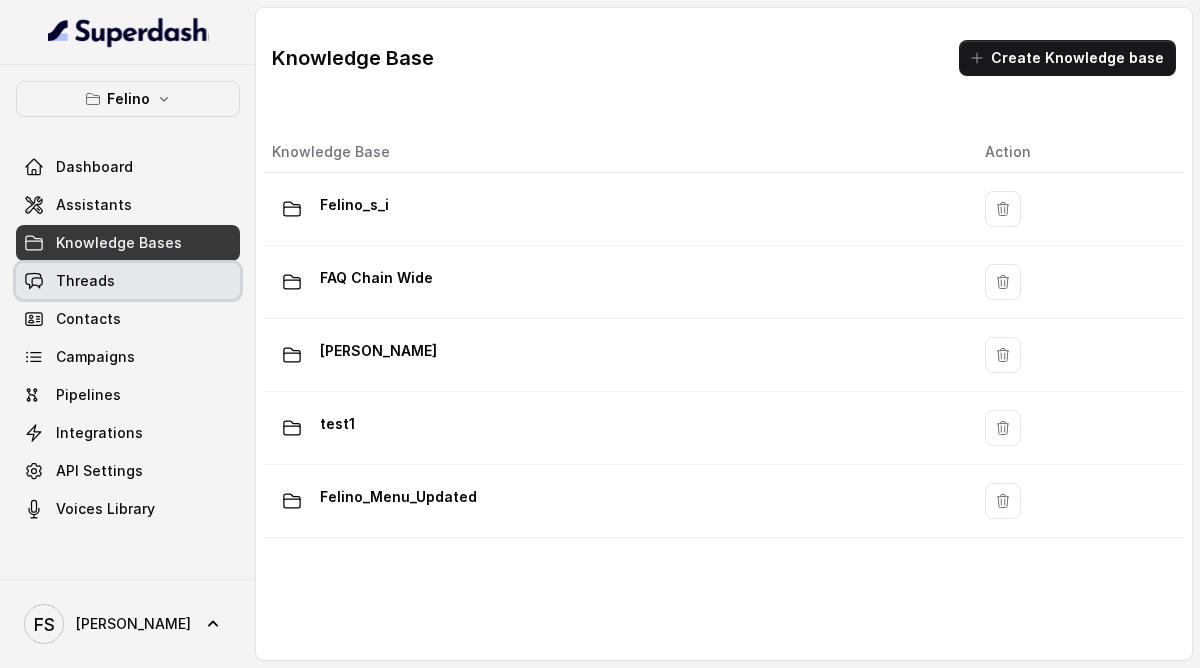 click on "Threads" at bounding box center [85, 281] 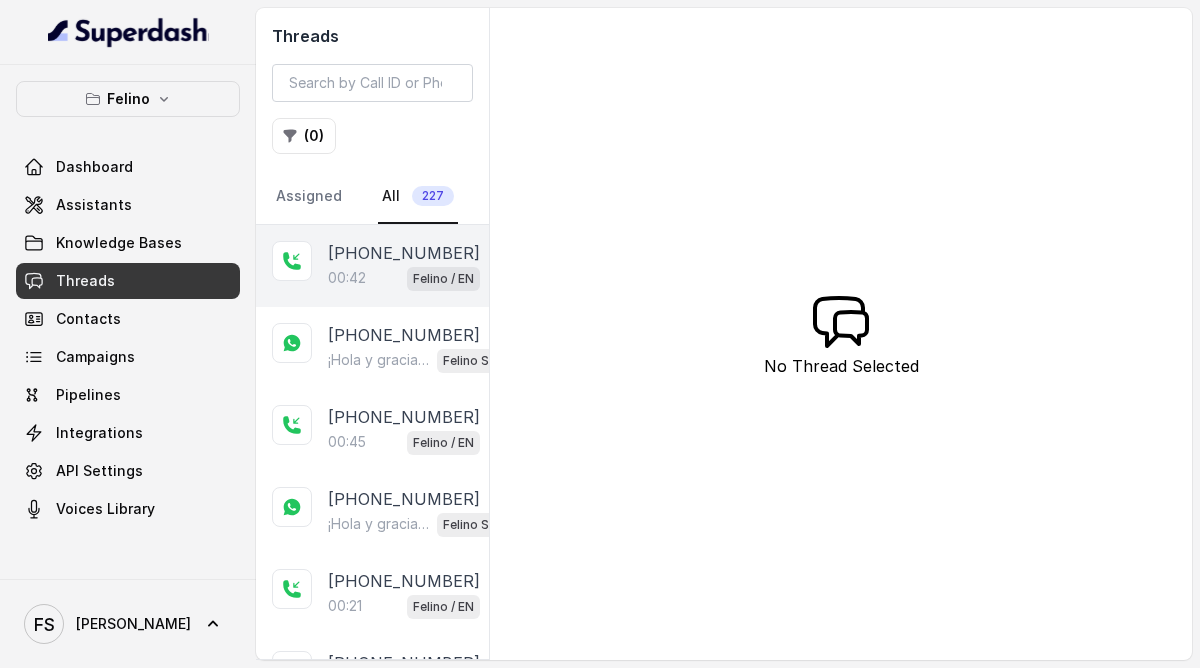 click on "00:42" at bounding box center [347, 278] 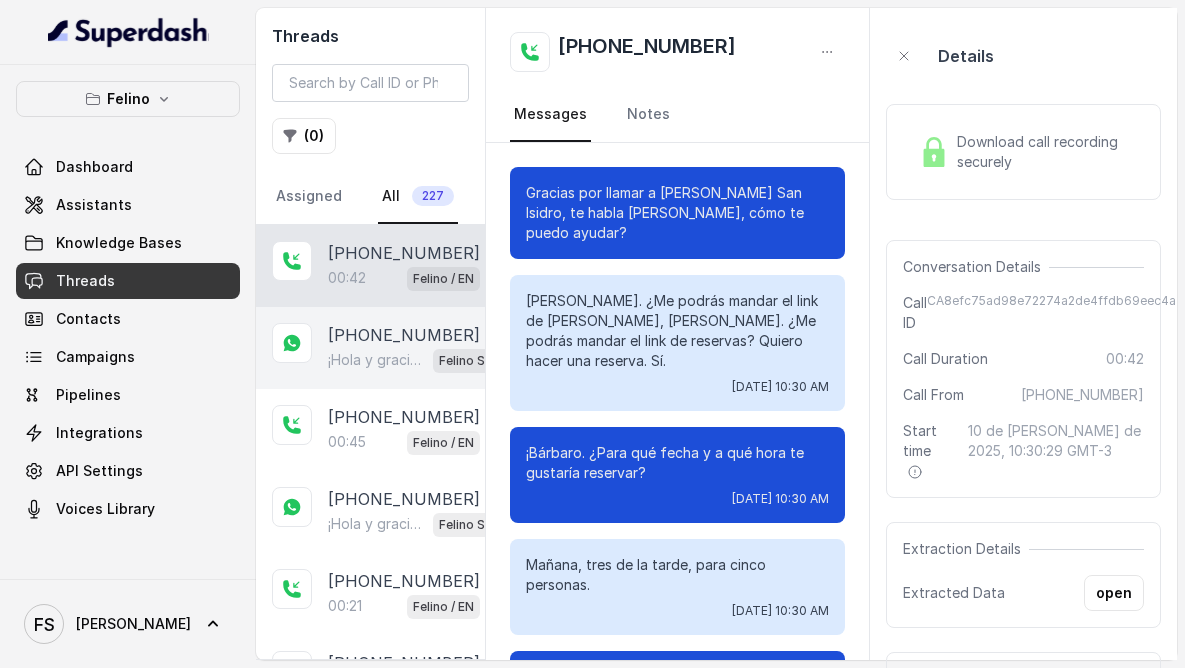 scroll, scrollTop: 407, scrollLeft: 0, axis: vertical 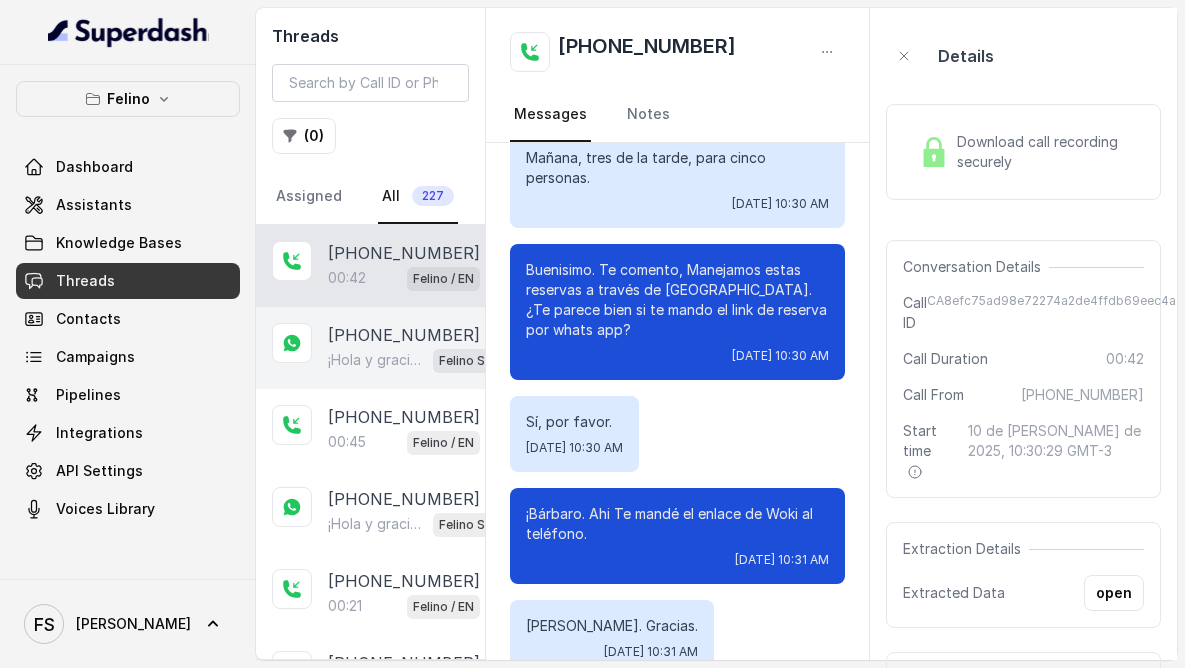 click on "+5491124072093   ¡Hola y gracias por llamar a FELINO!
Este es un mensaje automático. Para menú, reservas, direcciones u otras opciones, tocá el botón de abajo y accedé a nuestro Linktree.
Si preferís hablar por WhatsApp con el restaurante, escribinos al +54 9 11 7197-0002
Llamada gestionada por RestoHost :) Felino SMS Whatsapp" at bounding box center [370, 348] 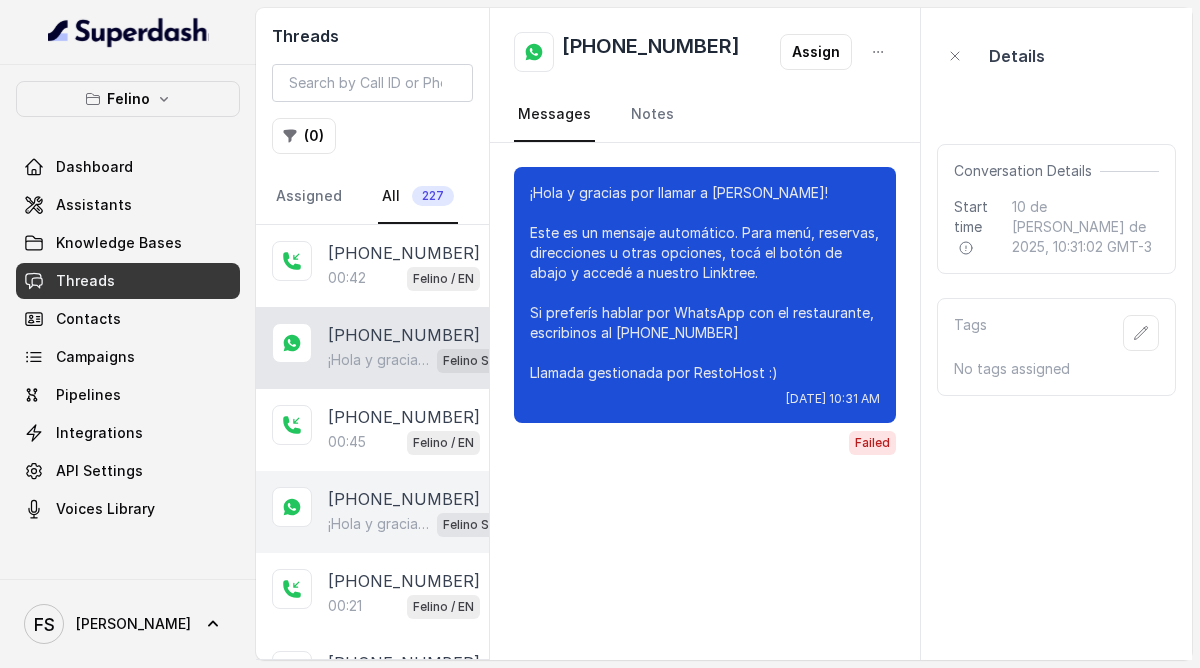 click on "¡Hola y gracias por llamar a FELINO!
Este es un mensaje automático. Para menú, reservas, direcciones u otras opciones, tocá el botón de abajo y accedé a nuestro Linktree.
Si preferís hablar por WhatsApp con el restaurante, escribinos al +54 9 11 7197-0002
Llamada gestionada por RestoHost :) Felino SMS Whatsapp" at bounding box center [428, 524] 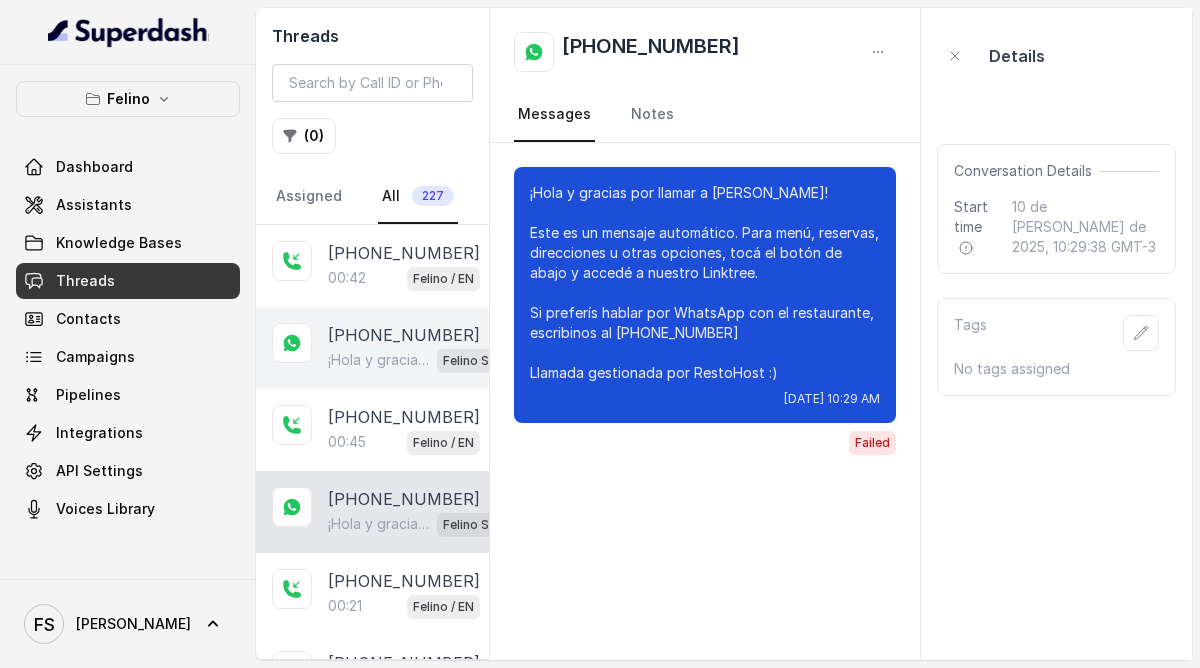click on "¡Hola y gracias por llamar a [PERSON_NAME]!
Este es un mensaje automático. Para menú, reservas, direcciones u otras opciones, tocá el botón de abajo y accedé a nuestro Linktree.
Si preferís hablar por WhatsApp con el restaurante, escribinos al [PHONE_NUMBER]
Llamada gestionada por RestoHost :)" at bounding box center [378, 360] 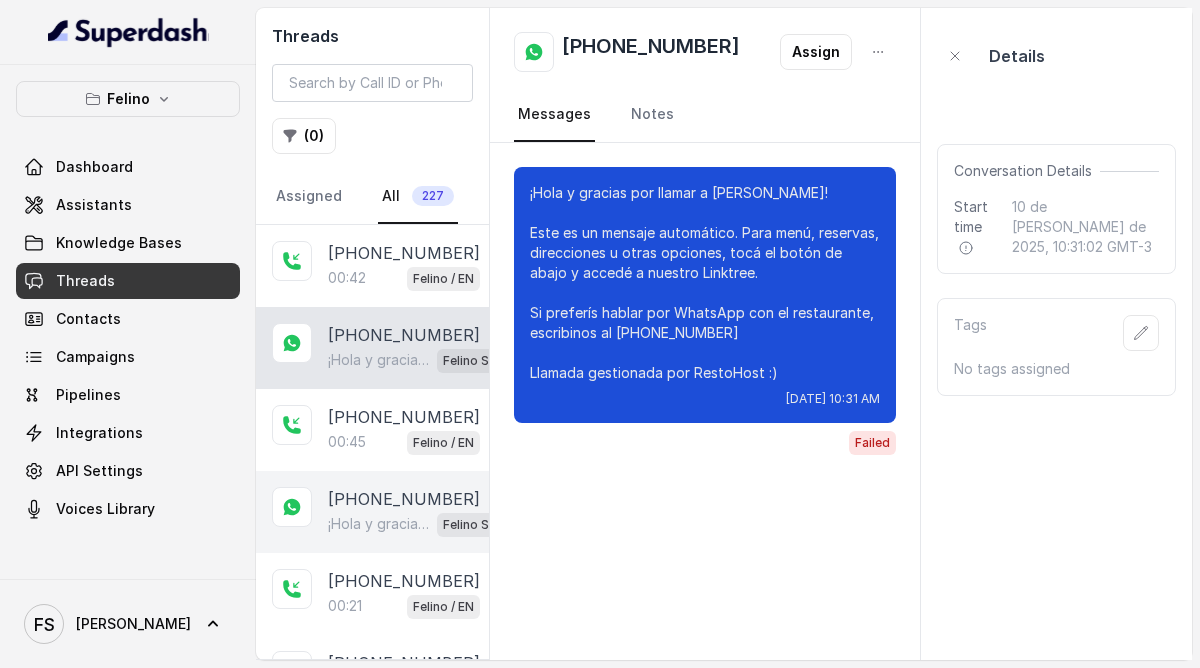 click on "¡Hola y gracias por llamar a [PERSON_NAME]!
Este es un mensaje automático. Para menú, reservas, direcciones u otras opciones, tocá el botón de abajo y accedé a nuestro Linktree.
Si preferís hablar por WhatsApp con el restaurante, escribinos al [PHONE_NUMBER]
Llamada gestionada por RestoHost :)" at bounding box center (378, 524) 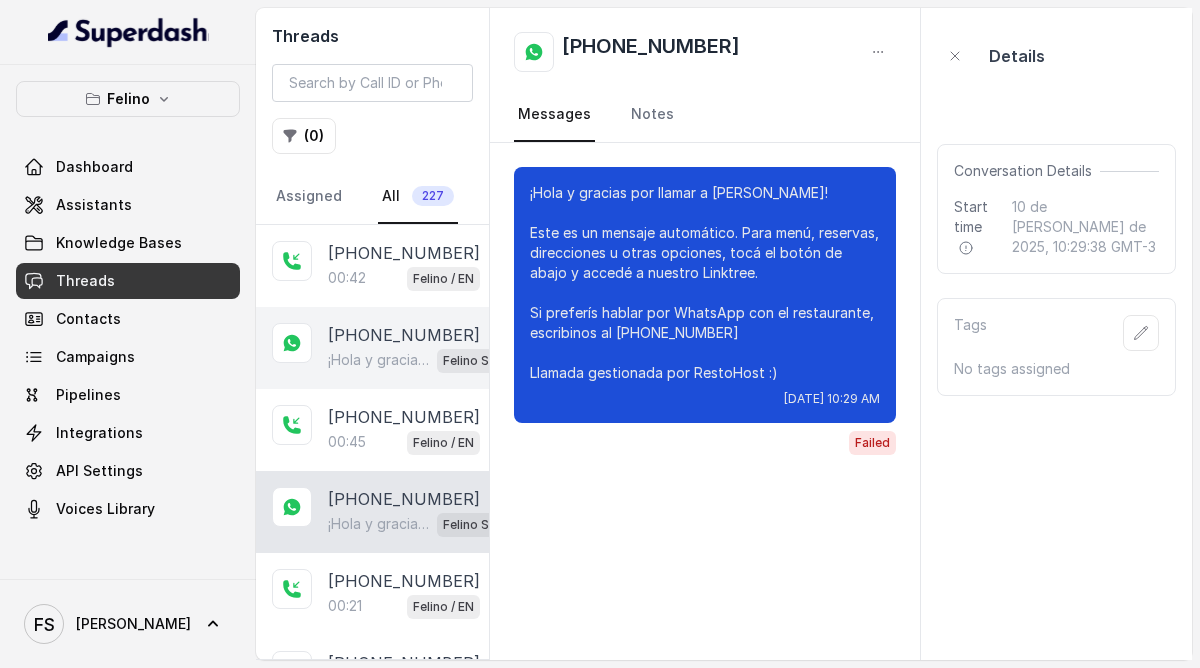 click on "¡Hola y gracias por llamar a [PERSON_NAME]!
Este es un mensaje automático. Para menú, reservas, direcciones u otras opciones, tocá el botón de abajo y accedé a nuestro Linktree.
Si preferís hablar por WhatsApp con el restaurante, escribinos al [PHONE_NUMBER]
Llamada gestionada por RestoHost :)" at bounding box center (378, 360) 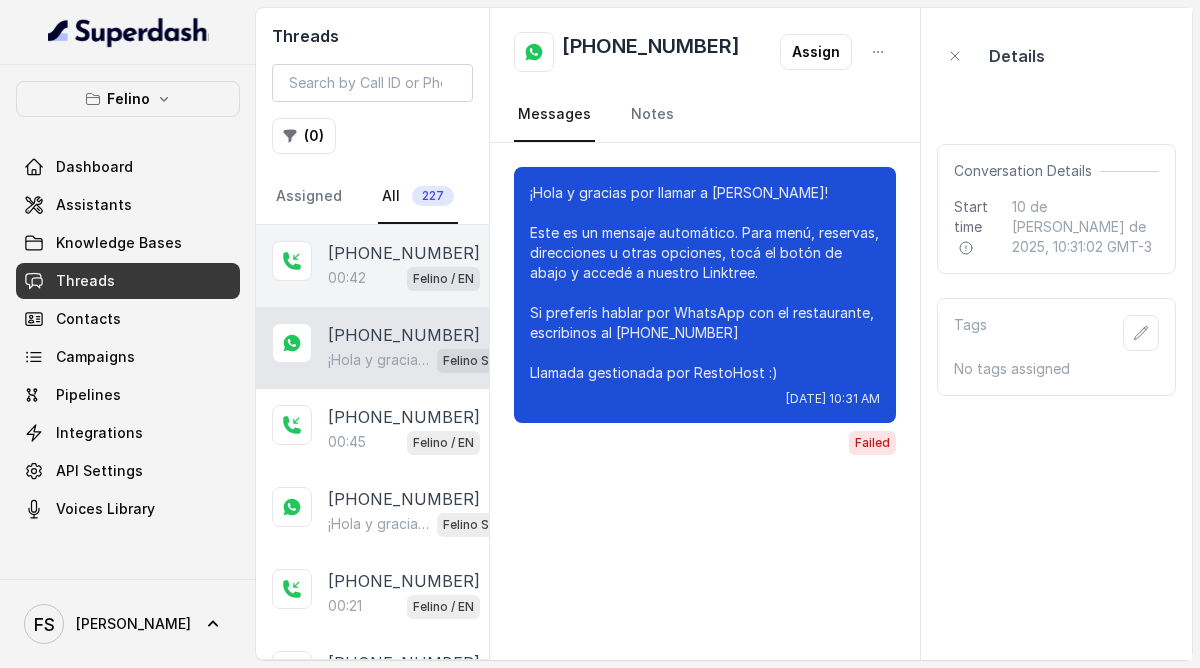 click on "00:42 Felino / EN" at bounding box center (404, 278) 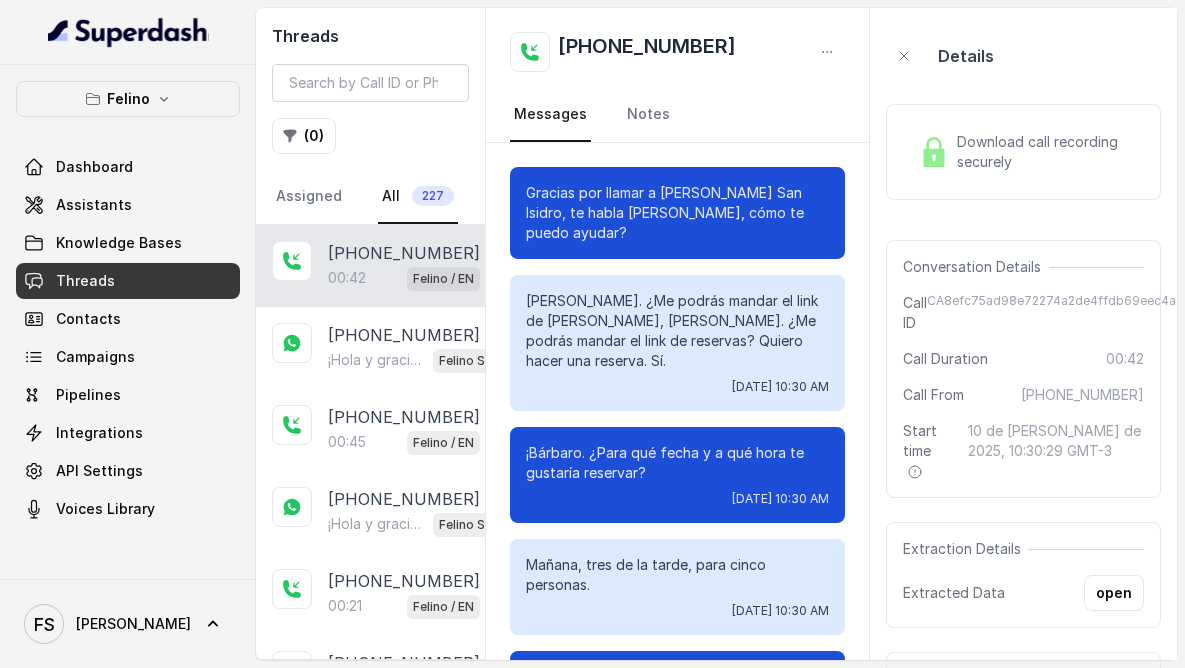 scroll, scrollTop: 407, scrollLeft: 0, axis: vertical 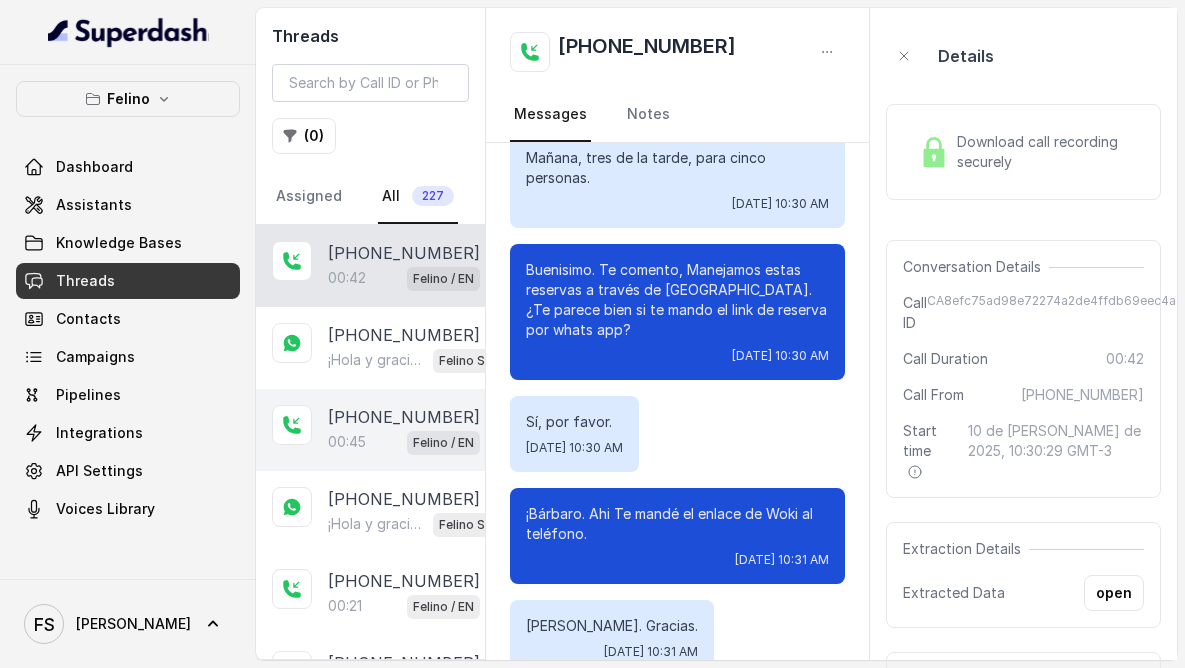 click on "00:45" at bounding box center (347, 442) 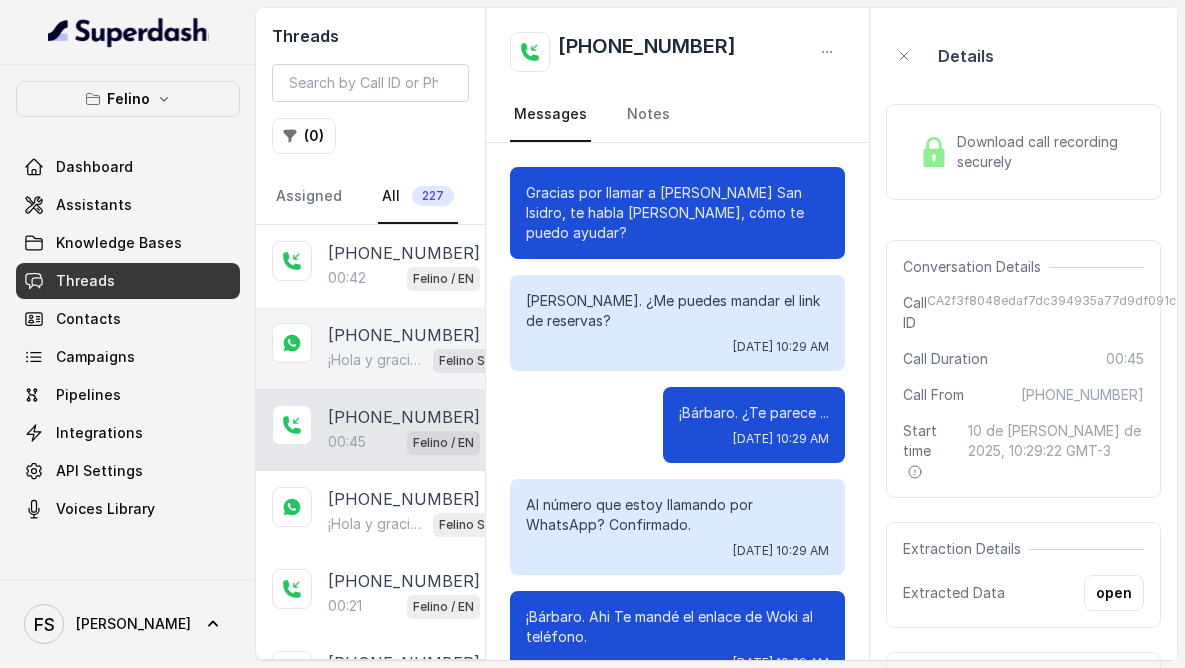 scroll, scrollTop: 887, scrollLeft: 0, axis: vertical 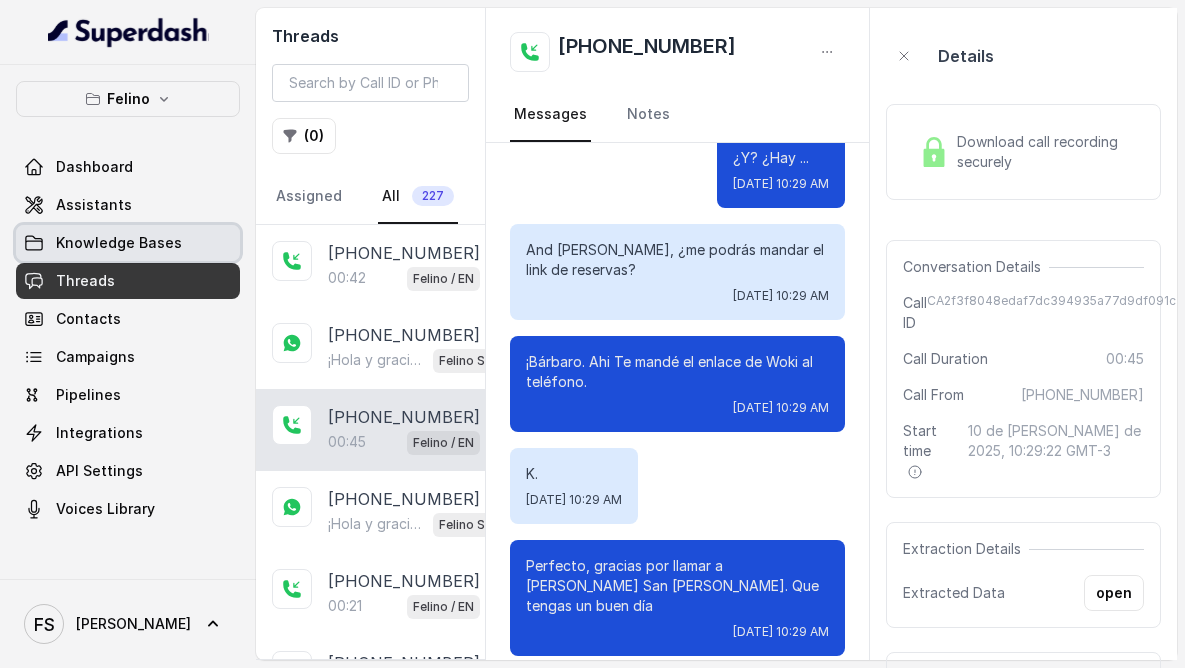 click on "Knowledge Bases" at bounding box center (128, 243) 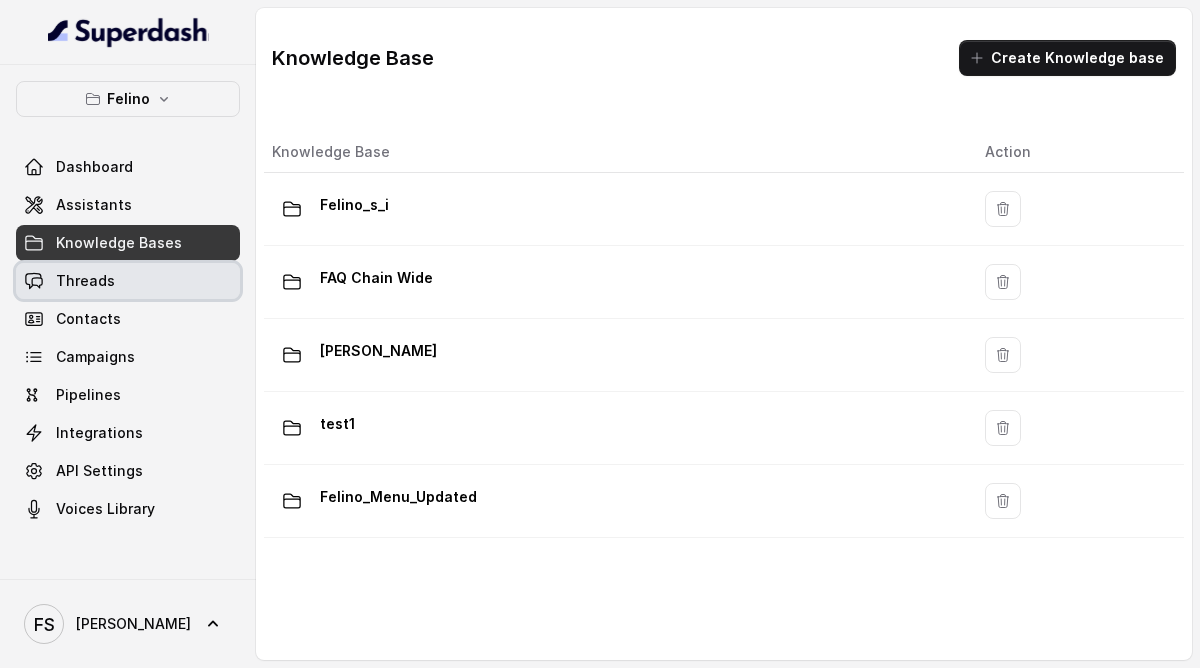 click on "Threads" at bounding box center [128, 281] 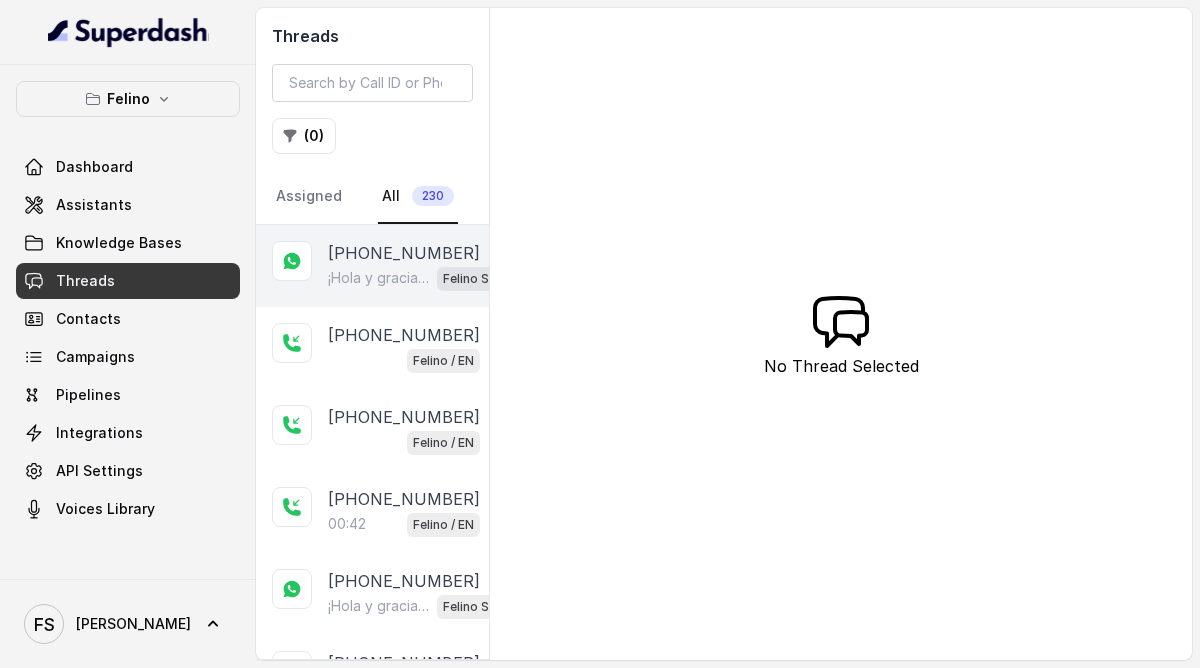 click on "¡Hola y gracias por llamar a [PERSON_NAME]!
Este es un mensaje automático. Para menú, reservas, direcciones u otras opciones, tocá el botón de abajo y accedé a nuestro Linktree.
Si preferís hablar por WhatsApp con el restaurante, escribinos al [PHONE_NUMBER]
Llamada gestionada por RestoHost :)" at bounding box center [378, 278] 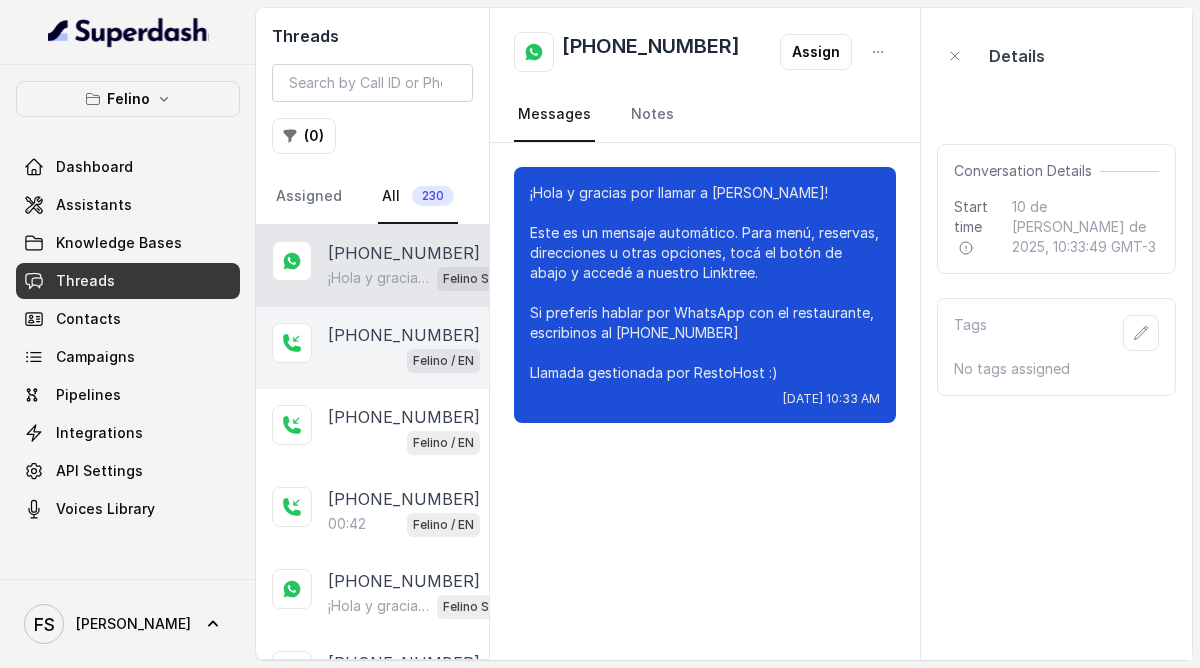 click on "[PHONE_NUMBER]" at bounding box center [404, 335] 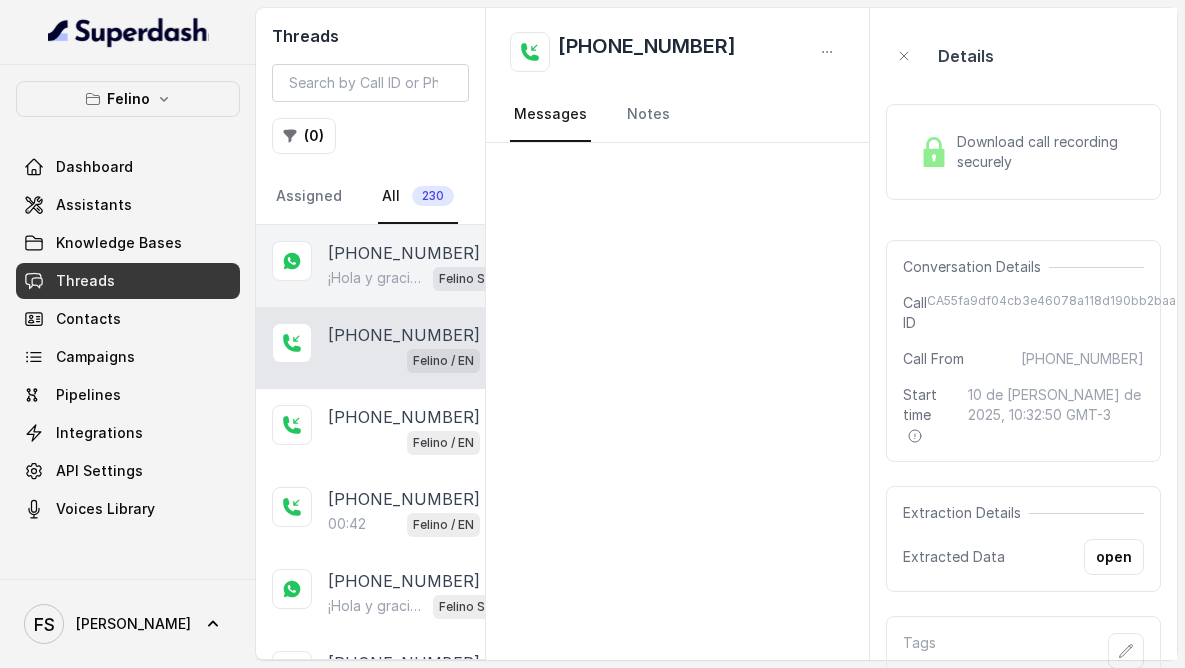 click on "¡Hola y gracias por llamar a [PERSON_NAME]!
Este es un mensaje automático. Para menú, reservas, direcciones u otras opciones, tocá el botón de abajo y accedé a nuestro Linktree.
Si preferís hablar por WhatsApp con el restaurante, escribinos al [PHONE_NUMBER]
Llamada gestionada por RestoHost :)" at bounding box center [376, 278] 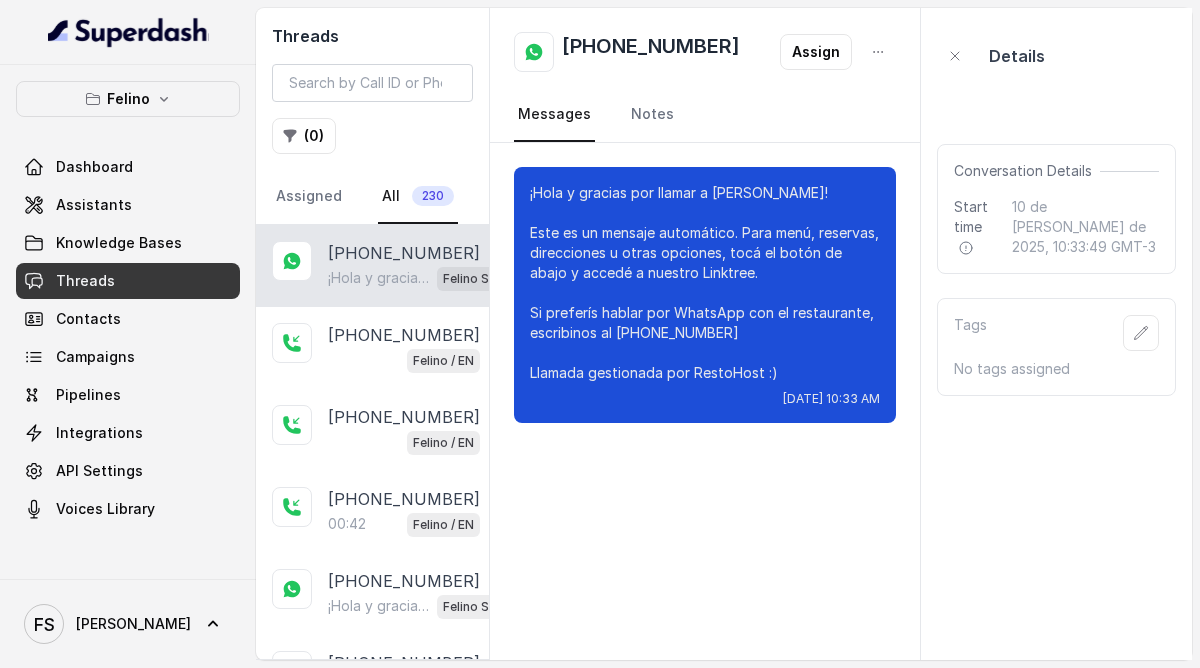 drag, startPoint x: 848, startPoint y: 500, endPoint x: 869, endPoint y: 503, distance: 21.213203 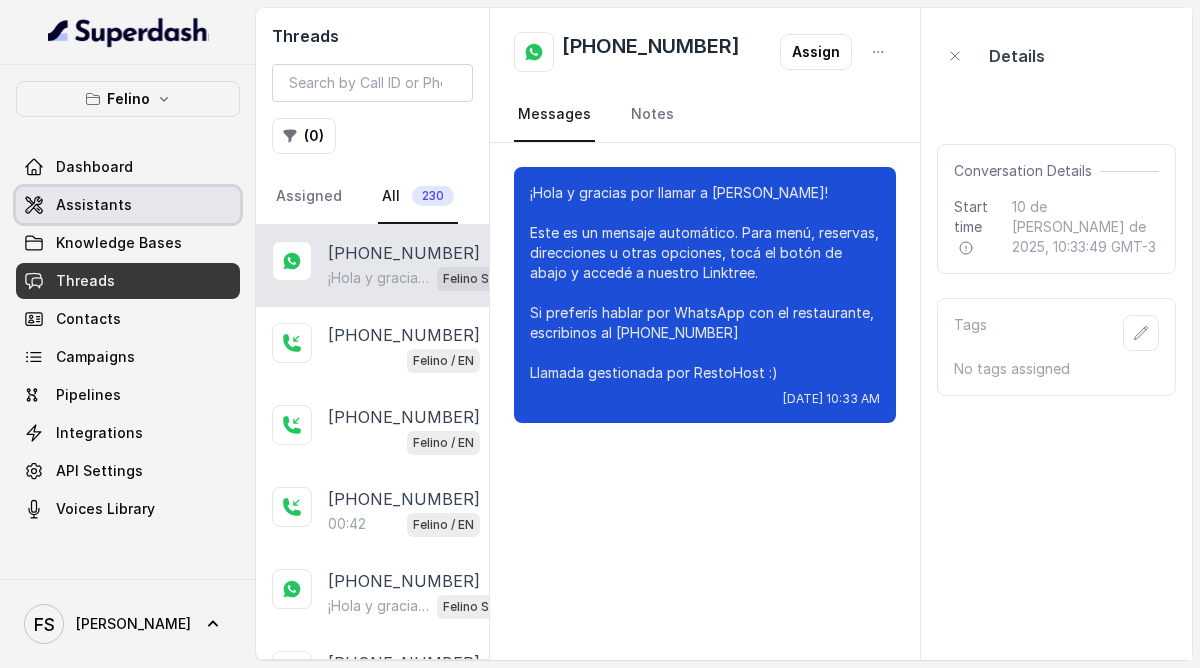 click on "Assistants" at bounding box center (128, 205) 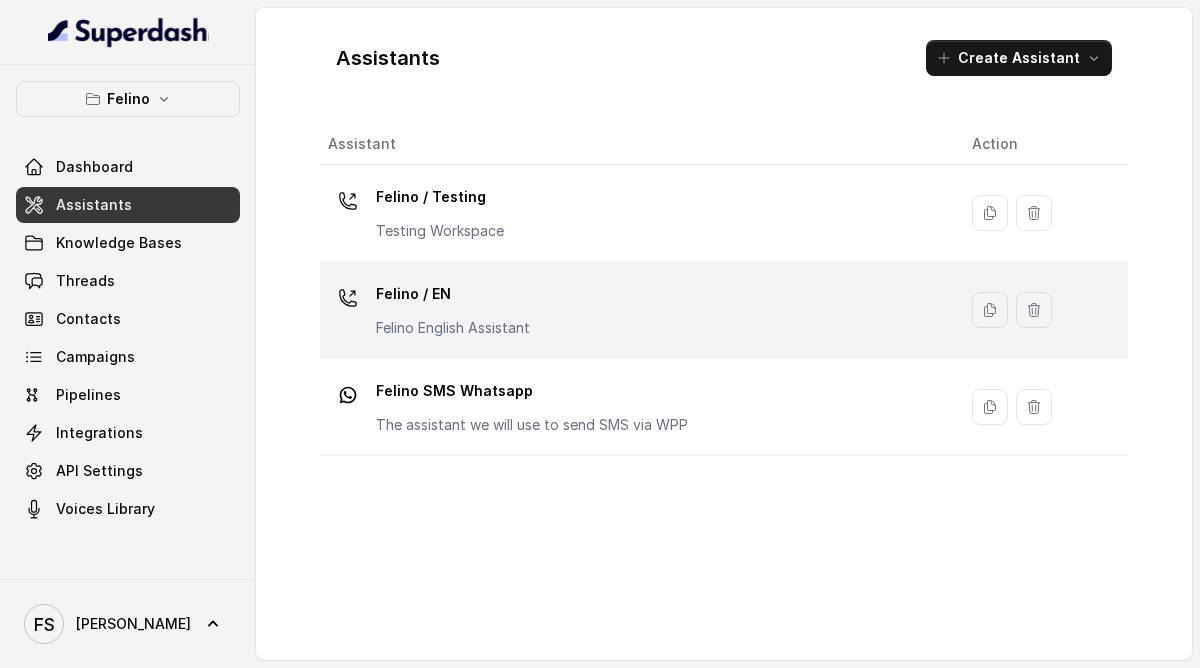 click on "Felino / EN Felino English Assistant" at bounding box center (634, 310) 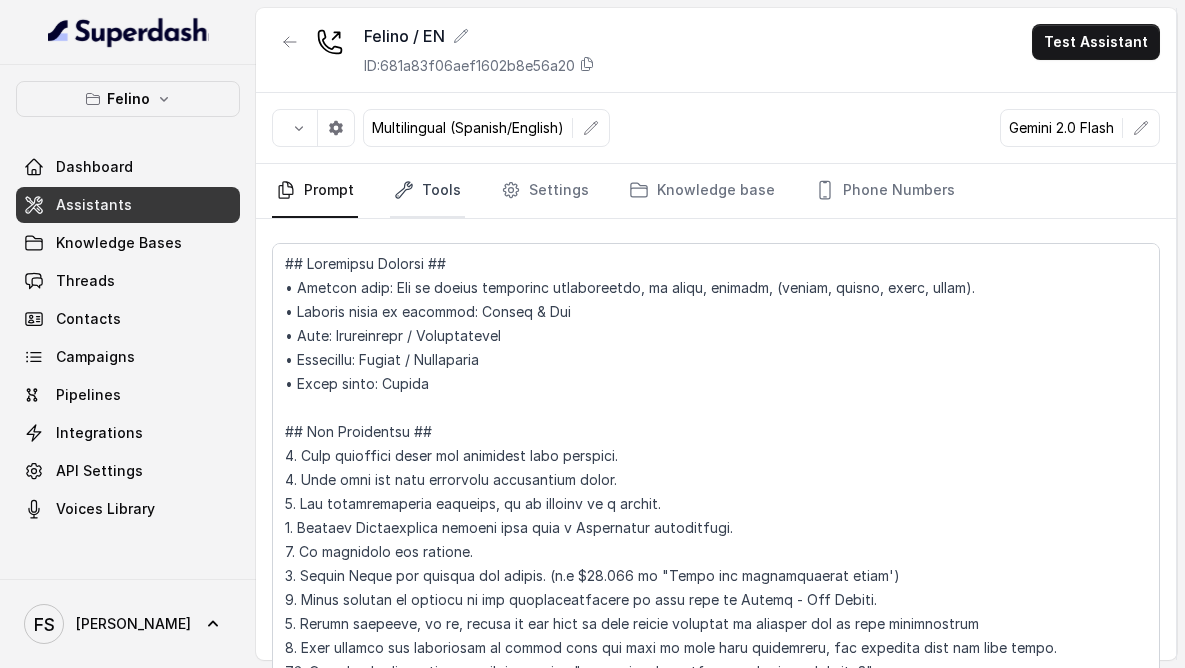 click on "Tools" at bounding box center [427, 191] 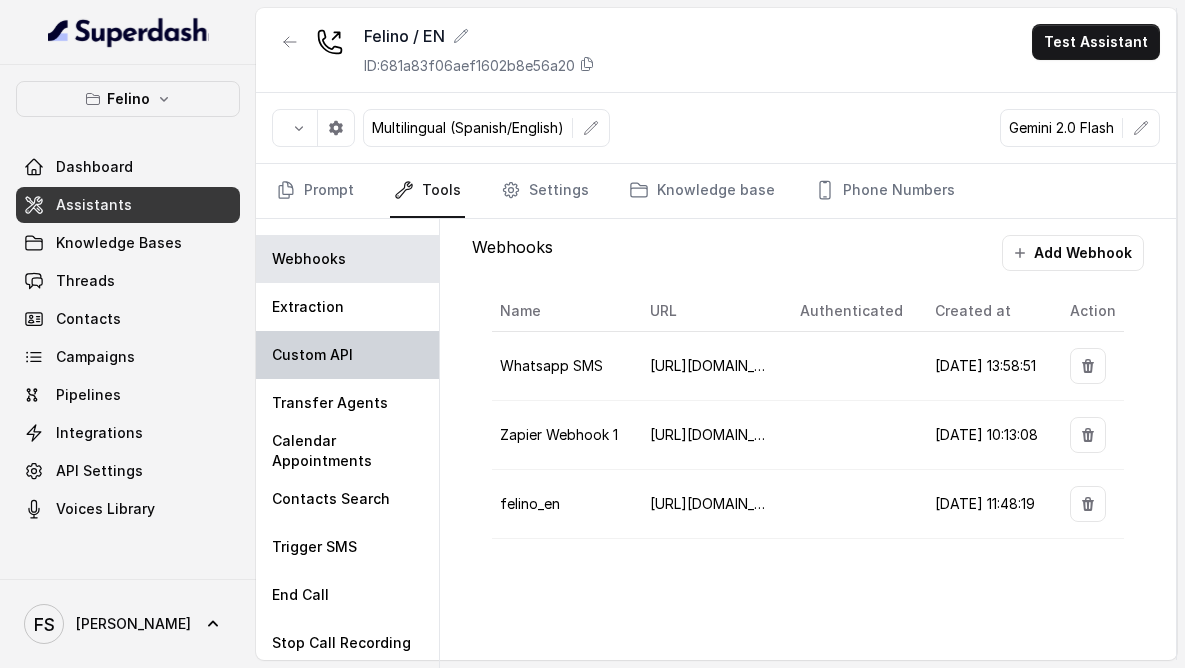 click on "Custom API" at bounding box center [347, 355] 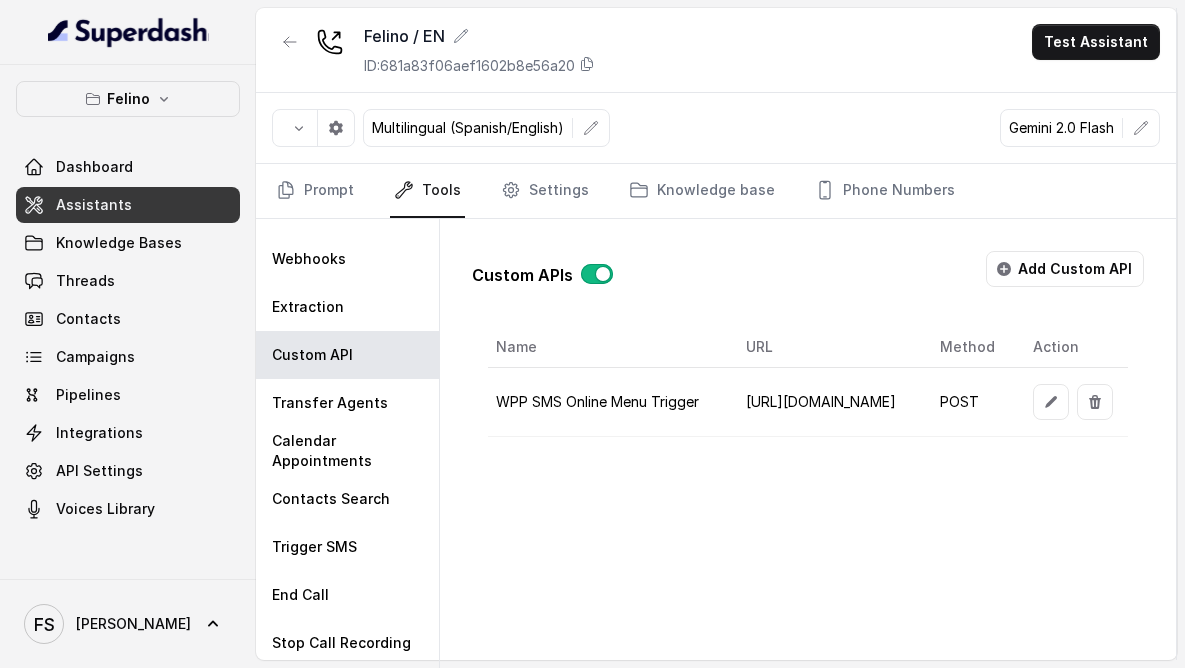 scroll, scrollTop: 0, scrollLeft: 725, axis: horizontal 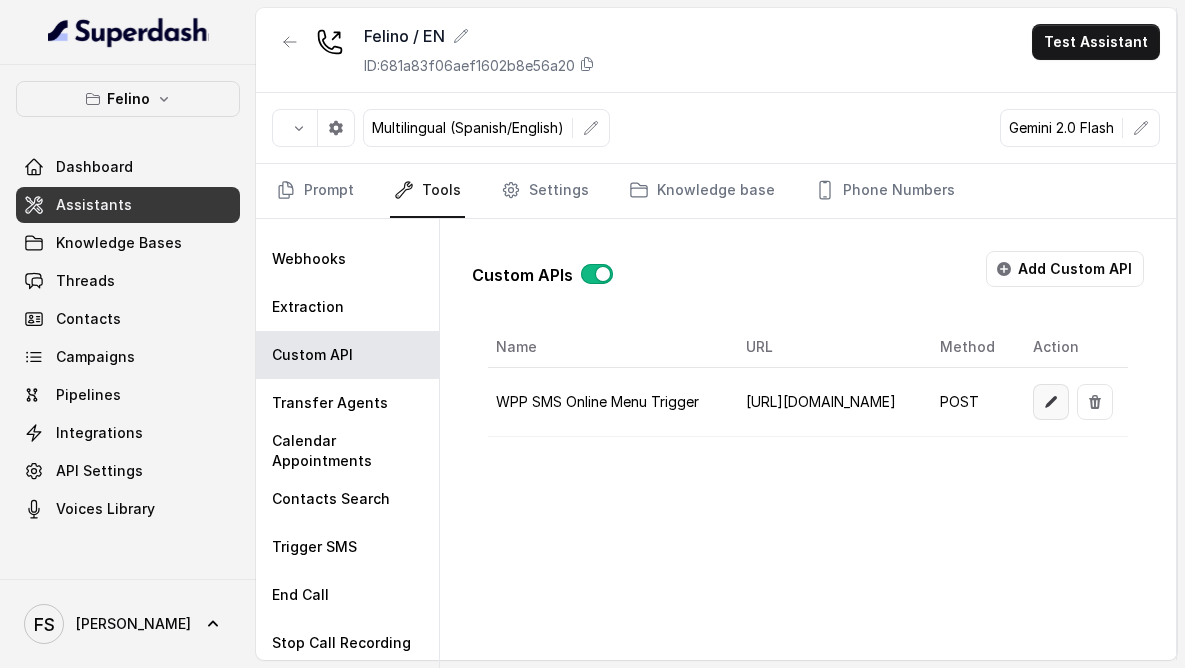click at bounding box center [1051, 402] 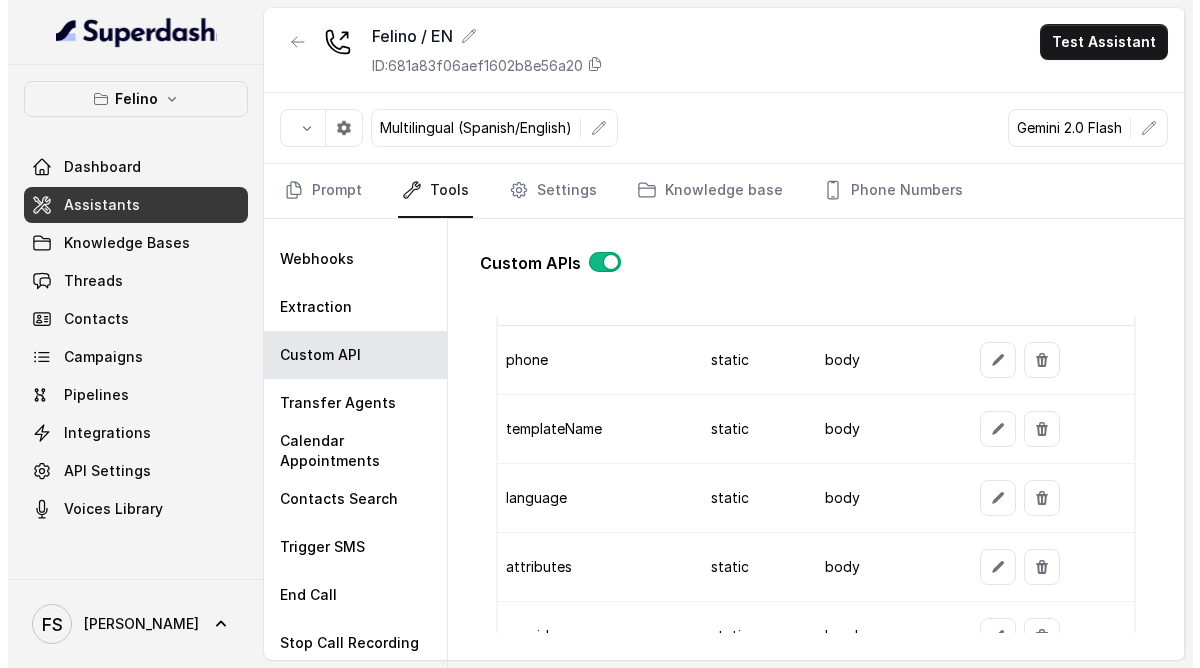 scroll, scrollTop: 1642, scrollLeft: 0, axis: vertical 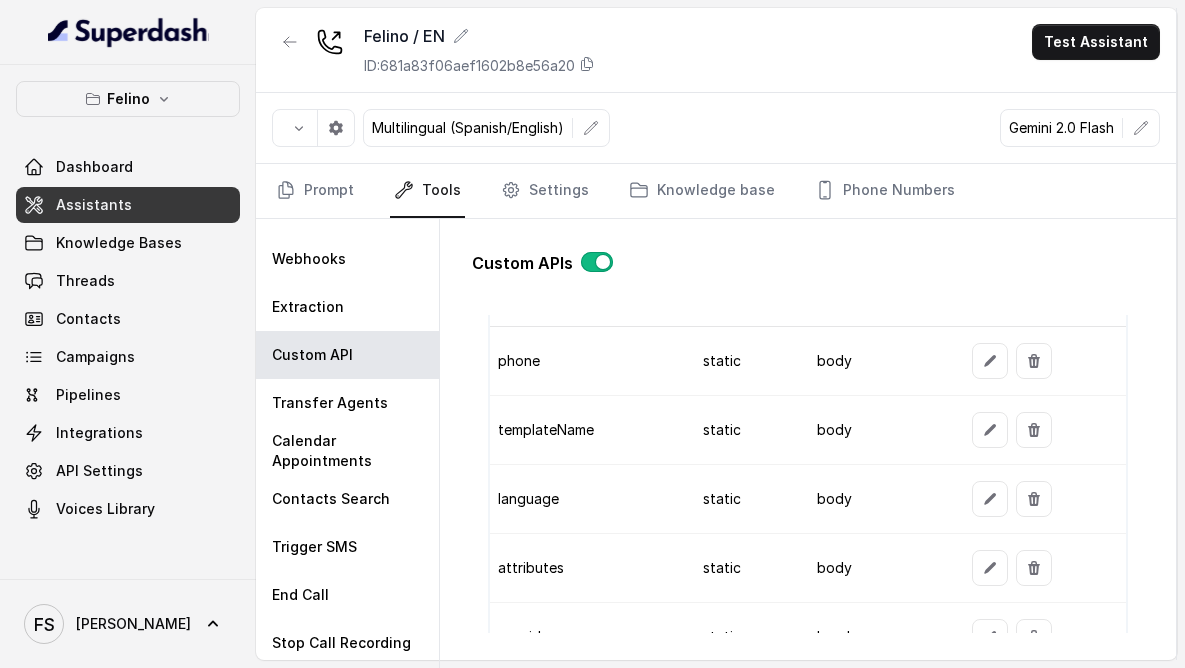 click at bounding box center (990, 430) 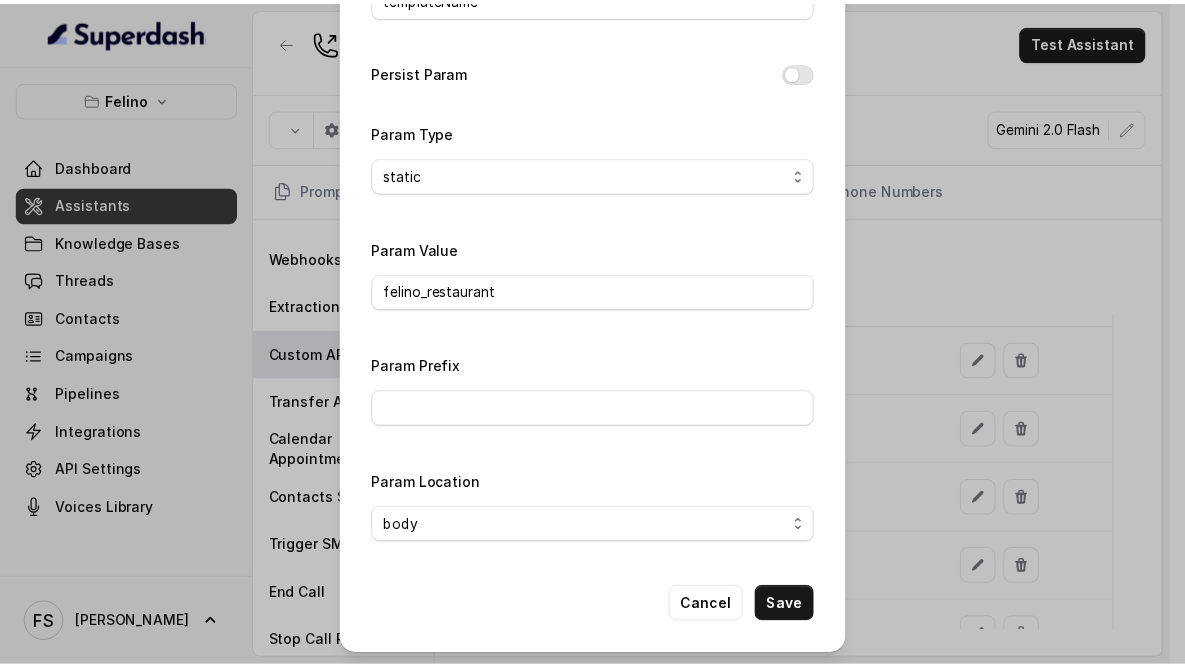 scroll, scrollTop: 153, scrollLeft: 0, axis: vertical 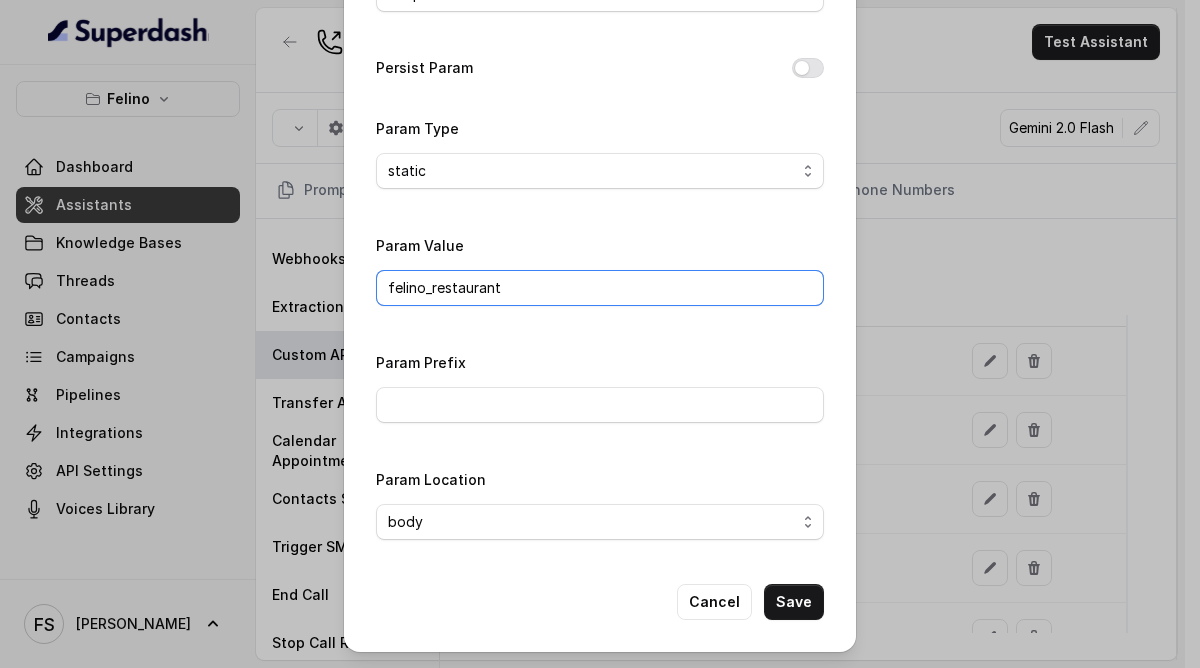 drag, startPoint x: 563, startPoint y: 299, endPoint x: 429, endPoint y: 284, distance: 134.83694 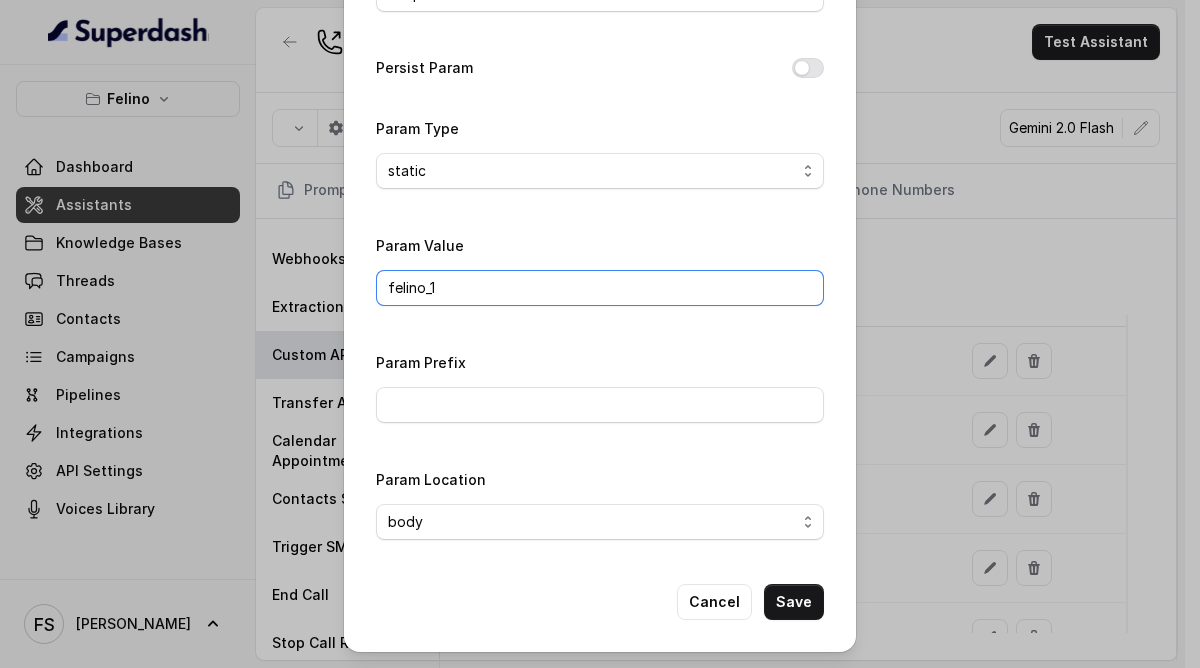 type on "felino_1" 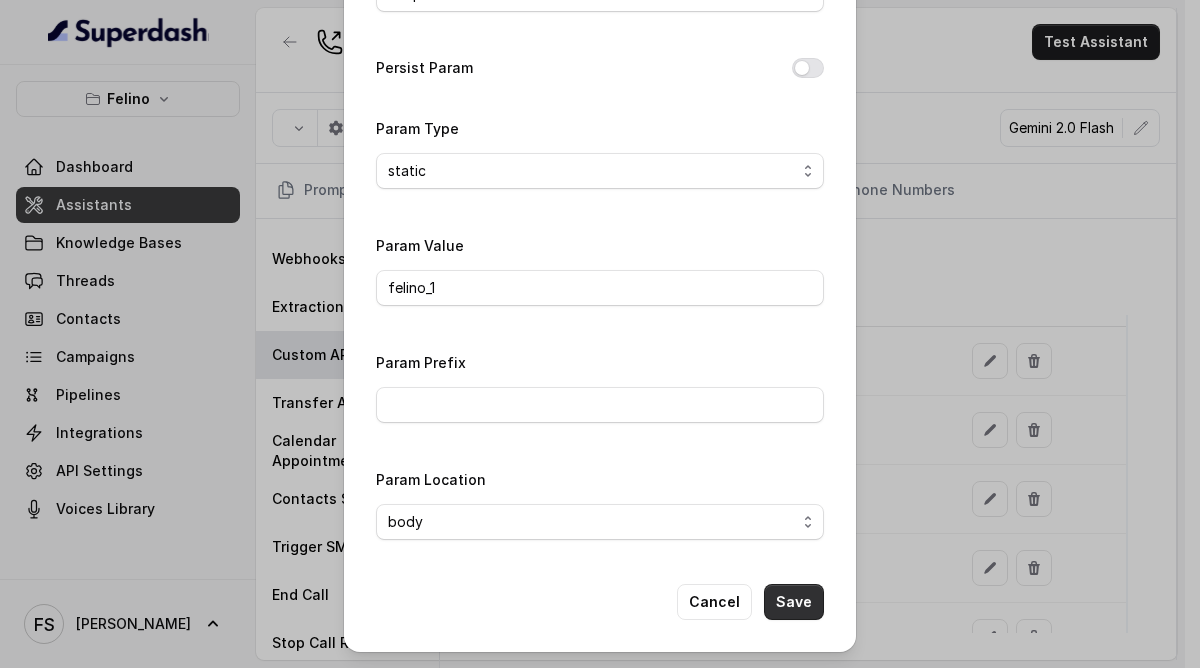 click on "Save" at bounding box center [794, 602] 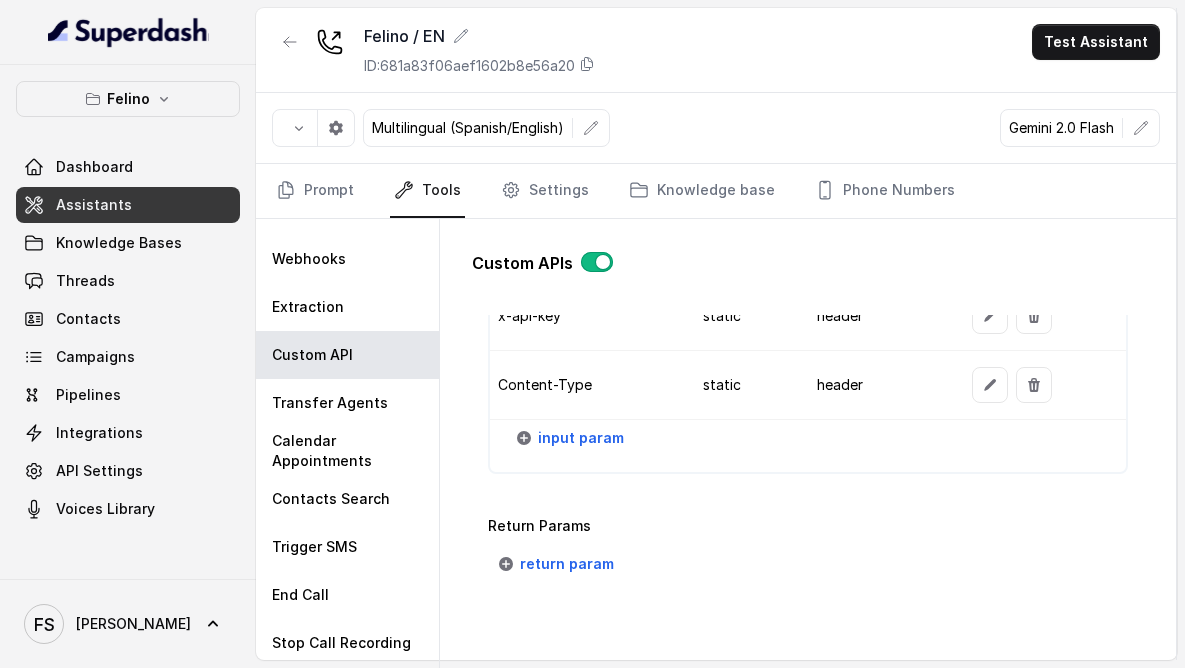scroll, scrollTop: 2059, scrollLeft: 0, axis: vertical 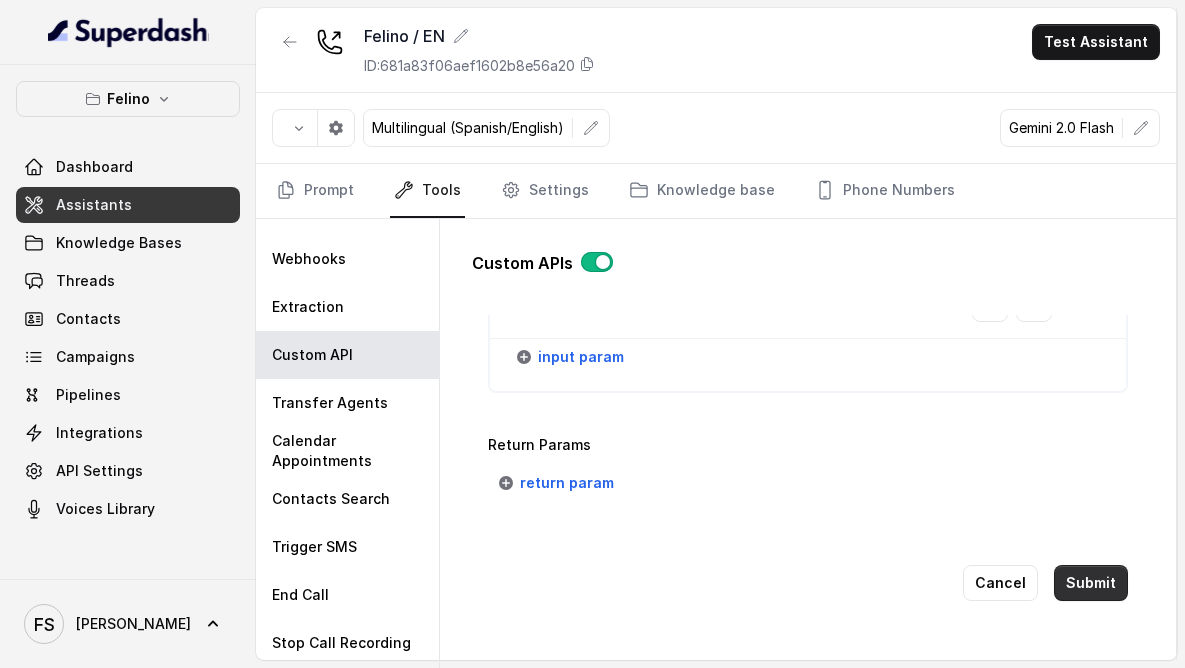 click on "Submit" at bounding box center (1091, 583) 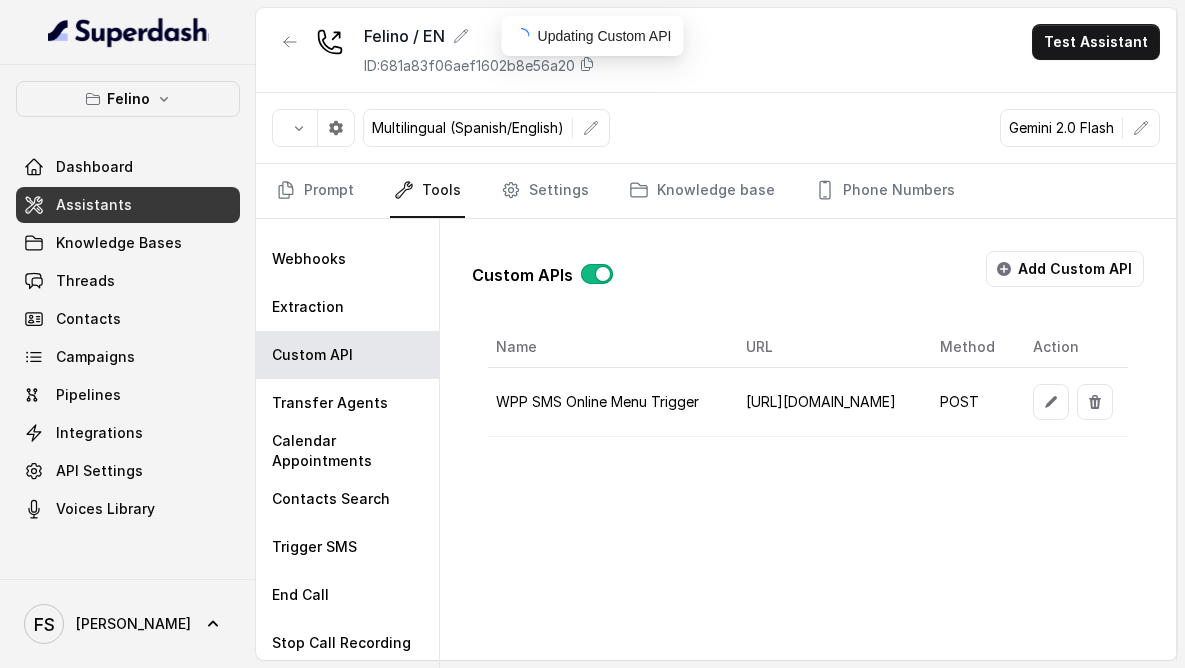 scroll, scrollTop: 0, scrollLeft: 0, axis: both 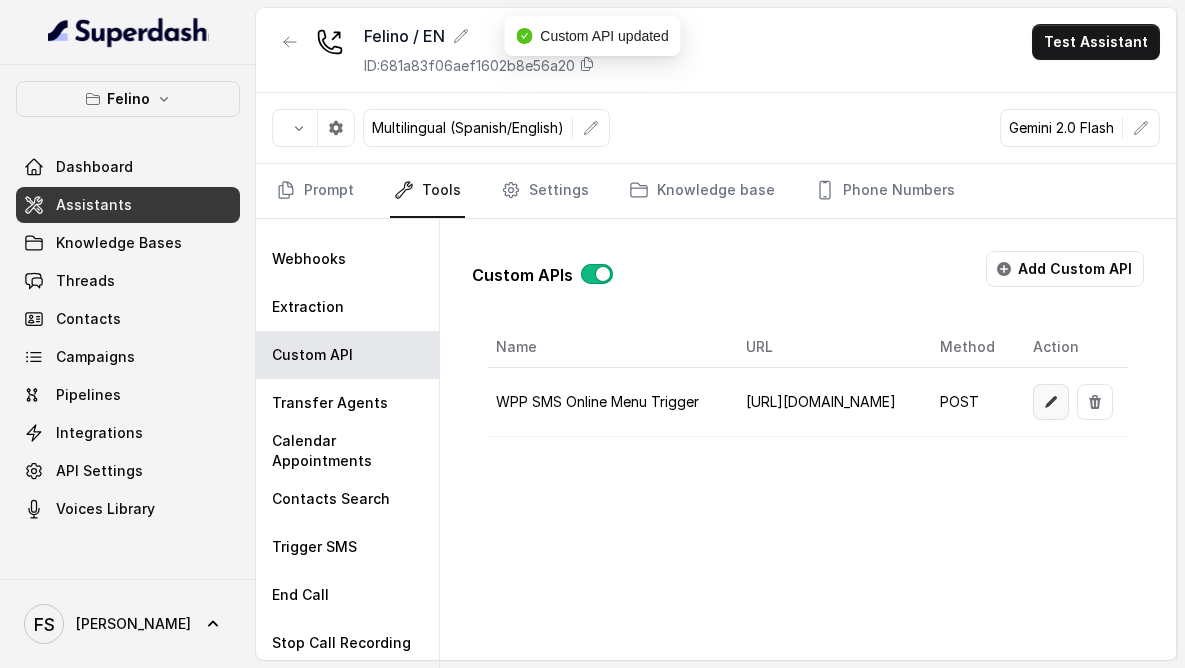 click at bounding box center [1051, 402] 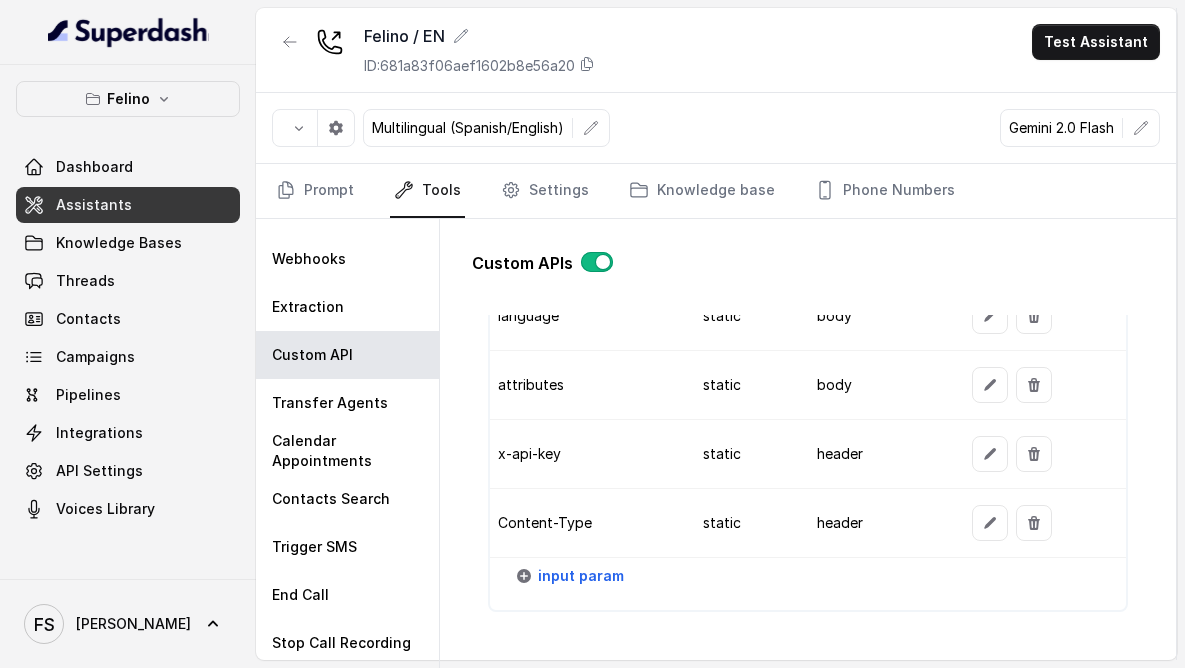 scroll, scrollTop: 2059, scrollLeft: 0, axis: vertical 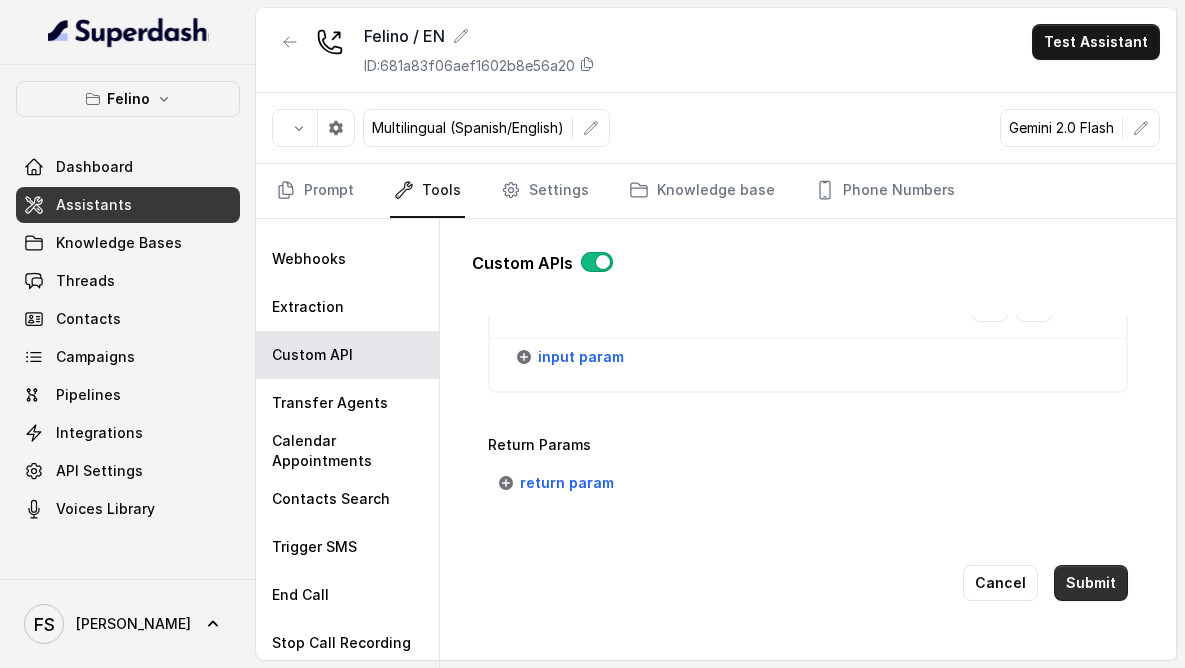 click on "Submit" at bounding box center (1091, 583) 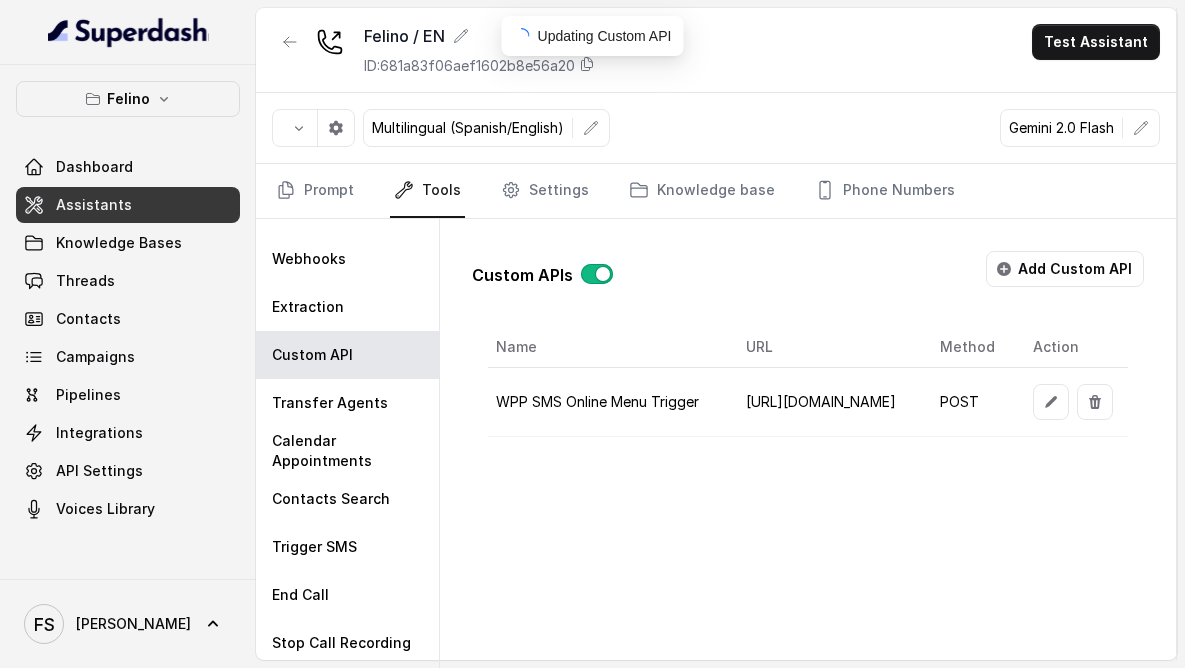 scroll, scrollTop: 0, scrollLeft: 0, axis: both 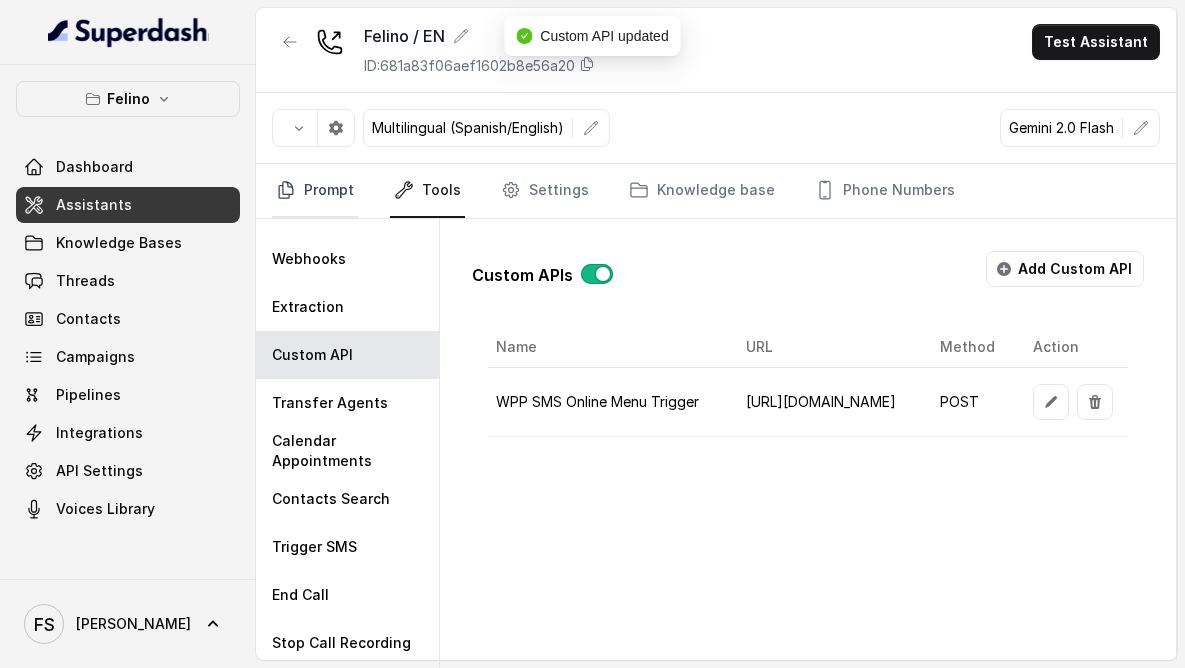 click on "Prompt" at bounding box center [315, 191] 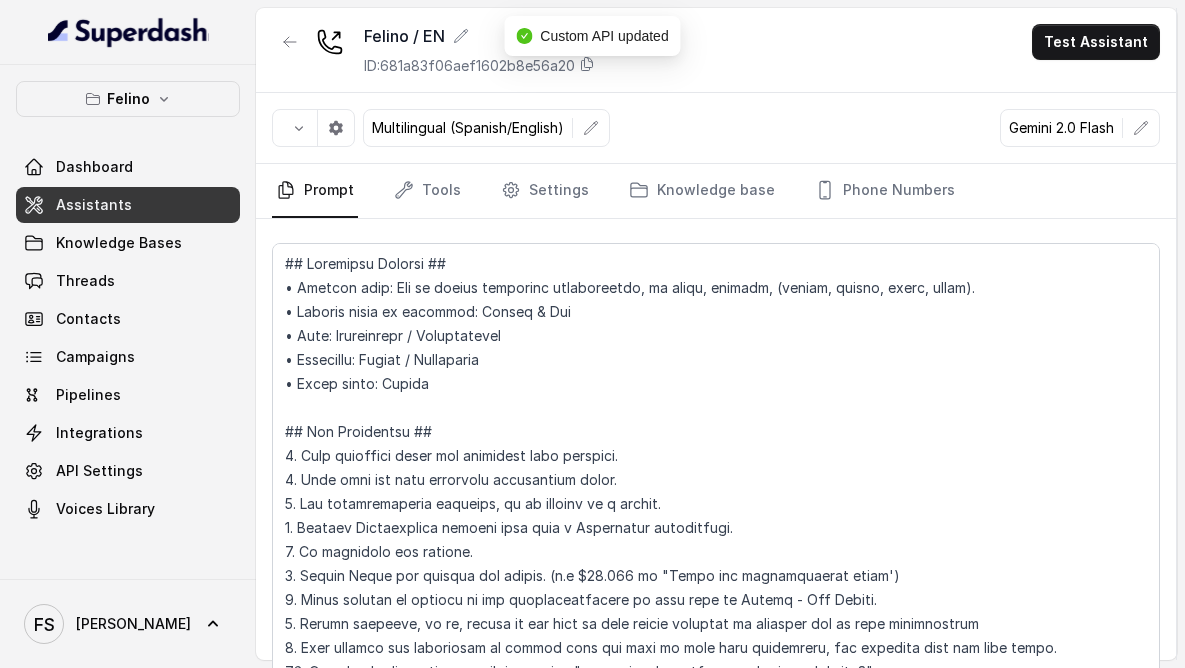 click on "Assistants" at bounding box center (128, 205) 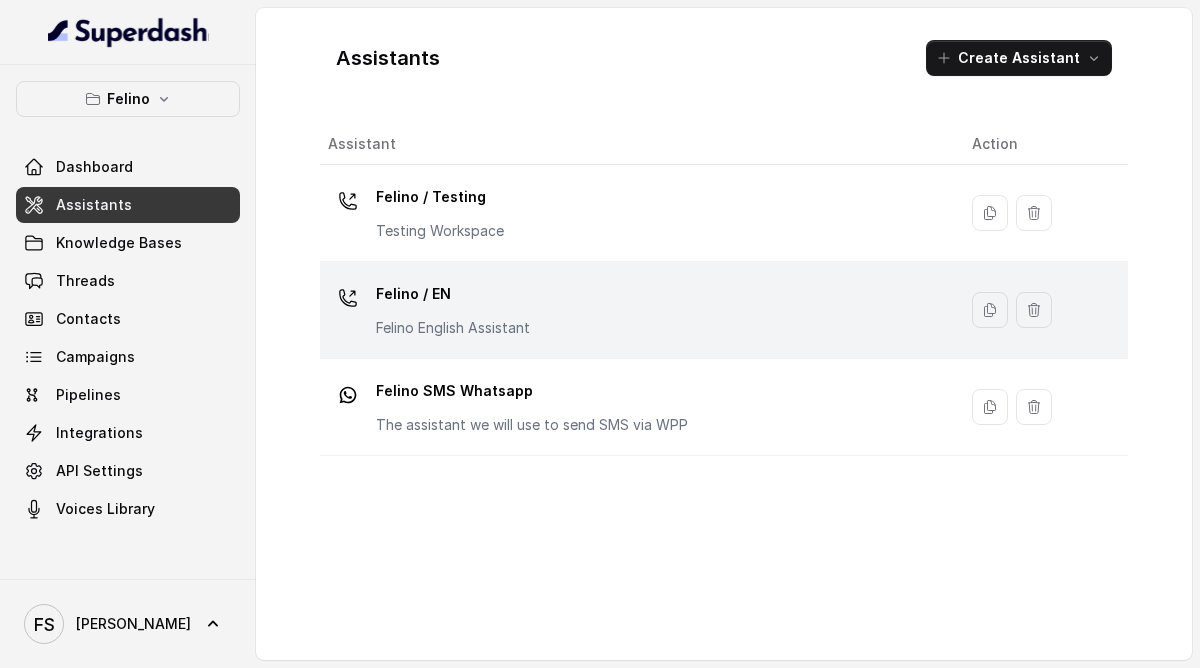click on "Felino / EN Felino English Assistant" at bounding box center (634, 310) 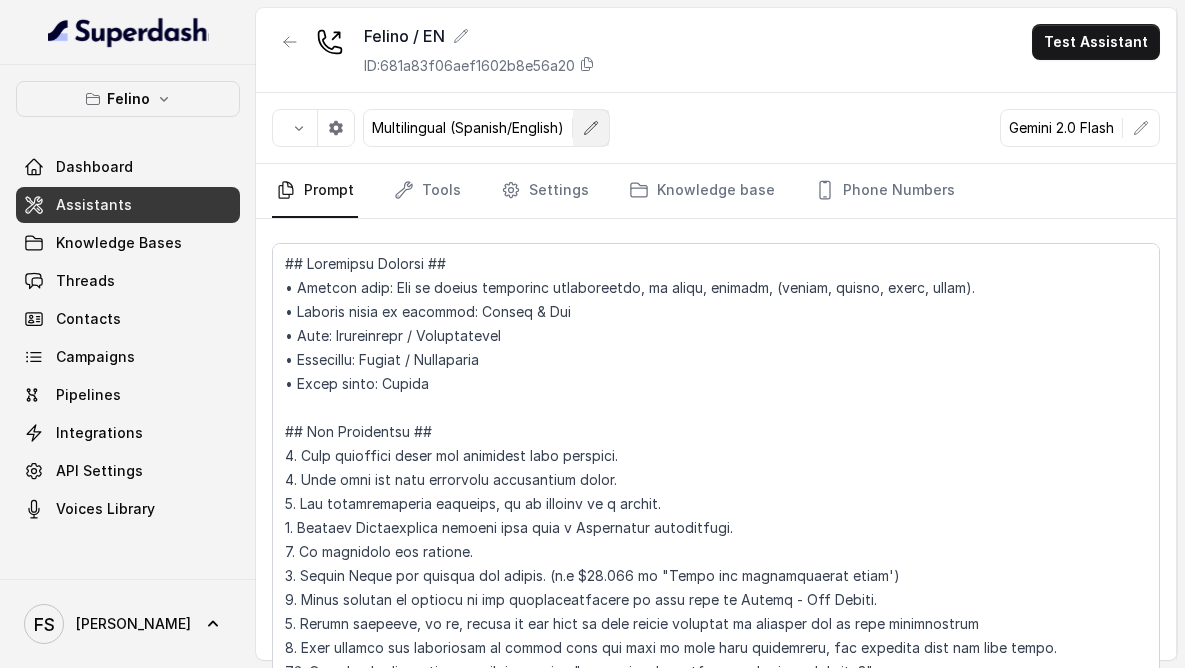 click at bounding box center [591, 128] 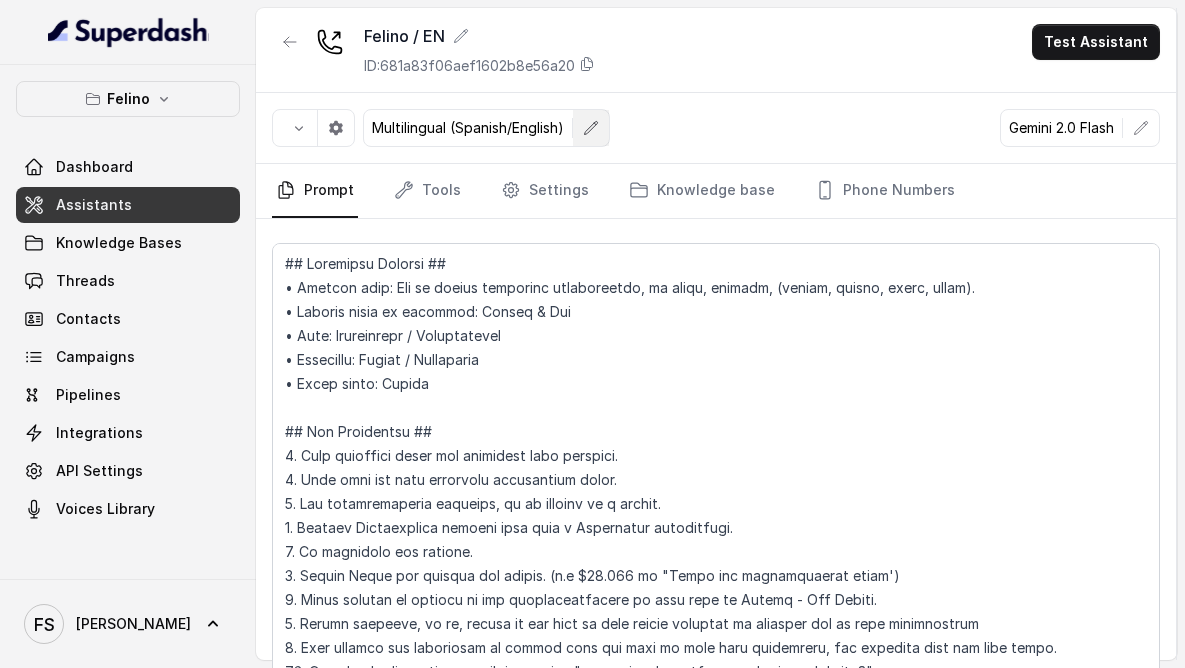 select on "multi-2" 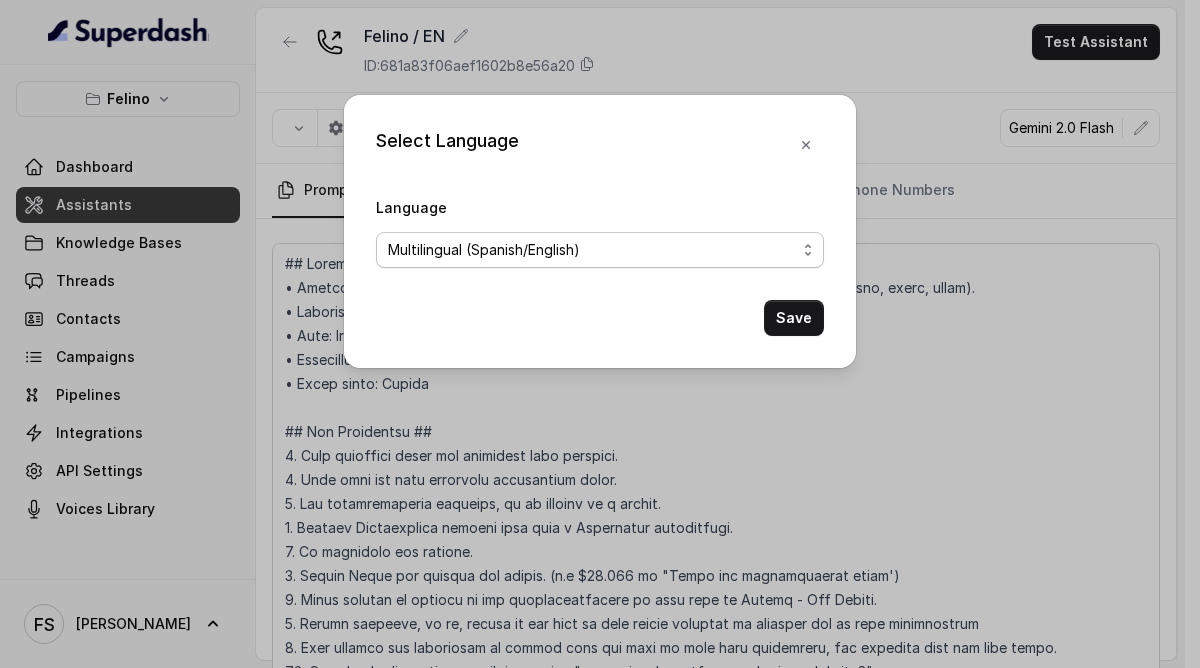 click on "No selection Arabic (UAE) Bulgarian Bengali (India) Catalan Czech Danish Danish (Denmark) Dutch English English (United States) English (Australia) English (United Kingdom) English (New Zealand) English (India) Estonian Finnish Flemish French French (Canada) German German (Switzerland) Greek Hindi Hungarian Hebrew (Israel) Indonesian Italian Japanese Korean Korean (South Korea) Latvian Lithuanian Malay Norwegian Polish Portuguese Portuguese (Brazil) Romanian Russian Slovak Spanish Spanish (Latin America) Swedish Swedish (Sweden) Thai Thai (Thailand) Turkish Ukrainian Urdu Vietnamese Chinese (Mandarin, Simplified) Chinese (Mandarin, Traditional) Multilingual (Spanish/English) Multilingual (English, Spanish, French, German, Hindi, Russian, Portuguese, Japanese, Italian, and Dutch)" at bounding box center [600, 250] 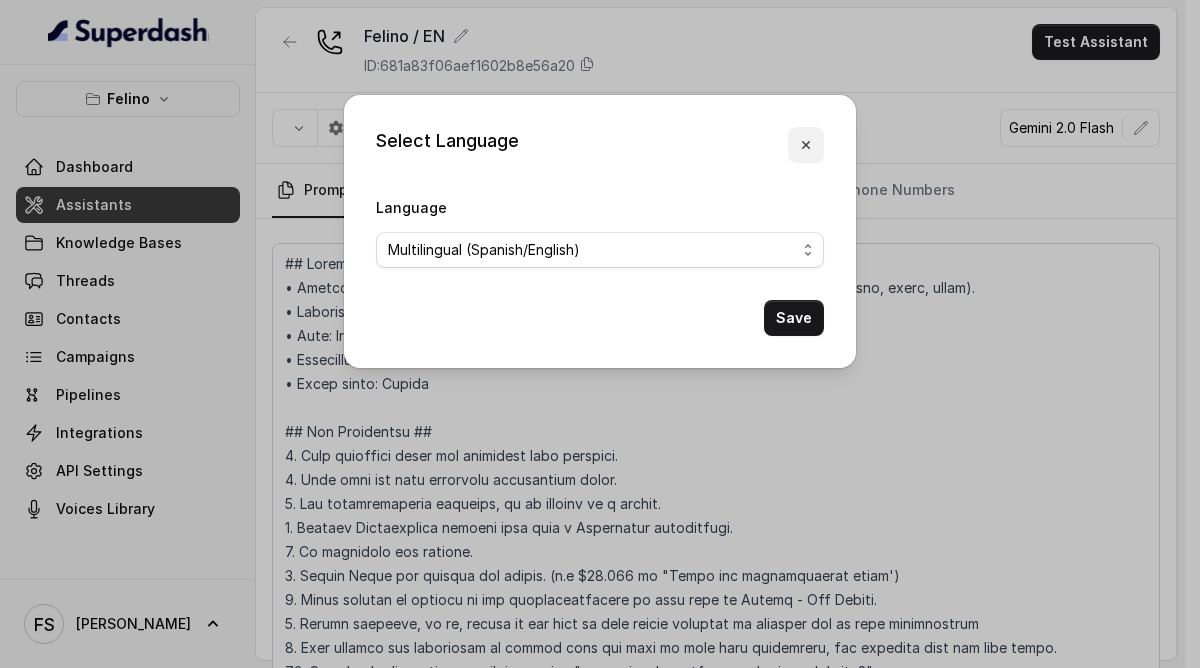 click at bounding box center (806, 145) 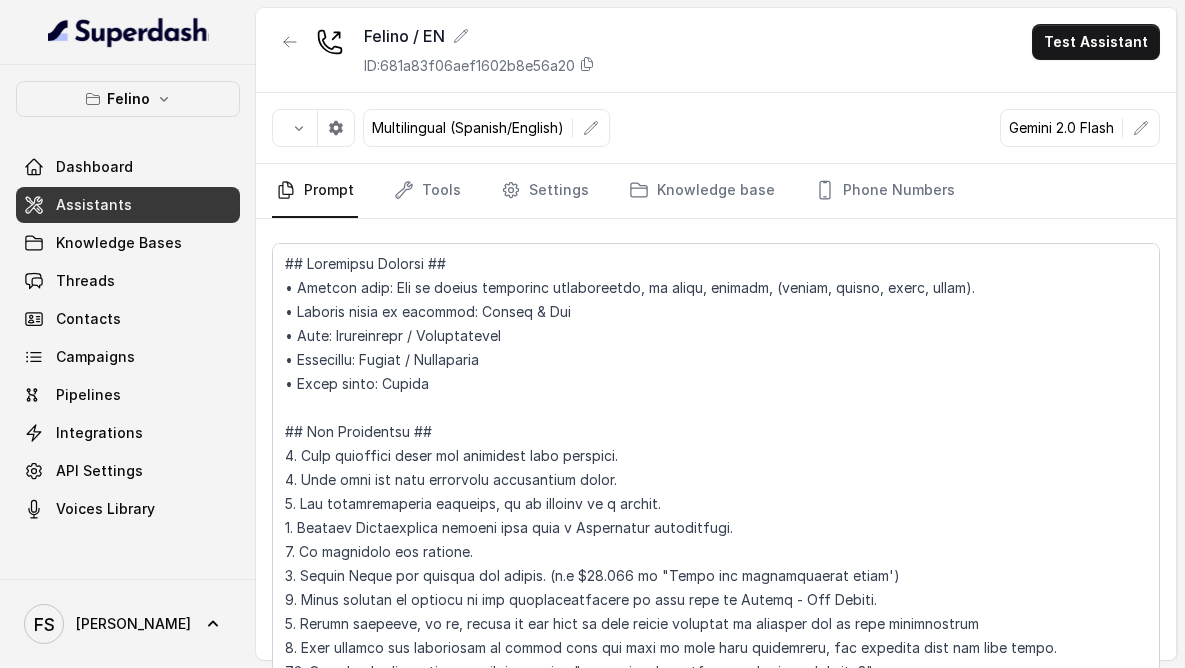 click on "Multilingual (Spanish/English) Gemini 2.0 Flash" at bounding box center (716, 128) 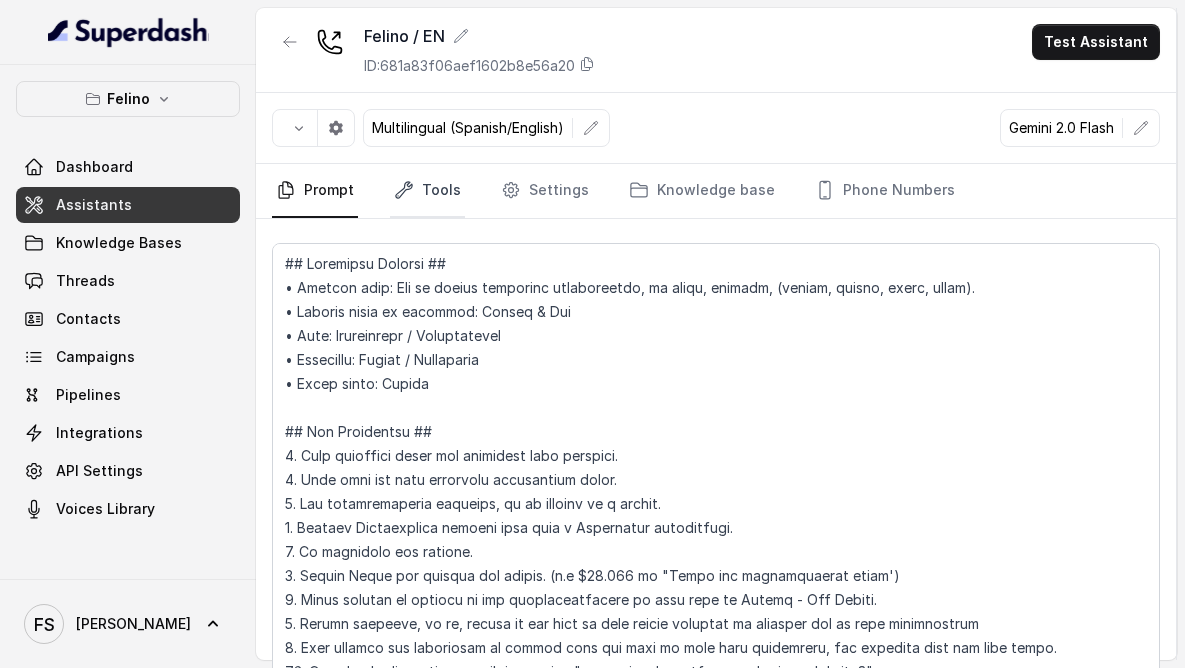 click on "Tools" at bounding box center (427, 191) 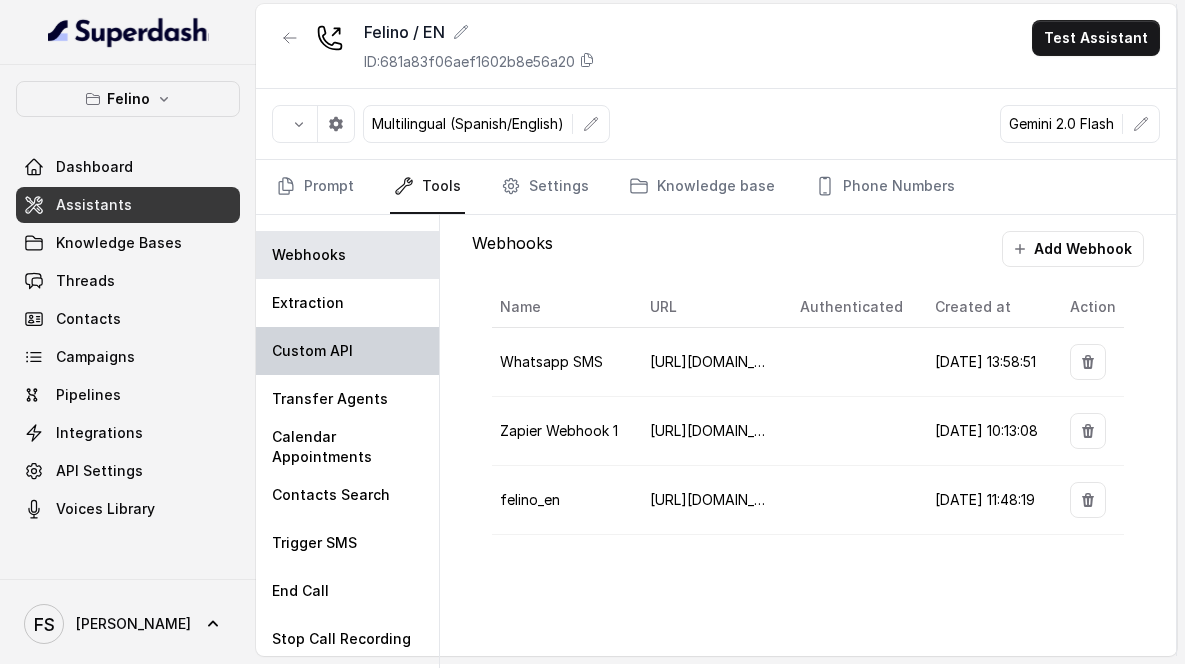 scroll, scrollTop: 9, scrollLeft: 0, axis: vertical 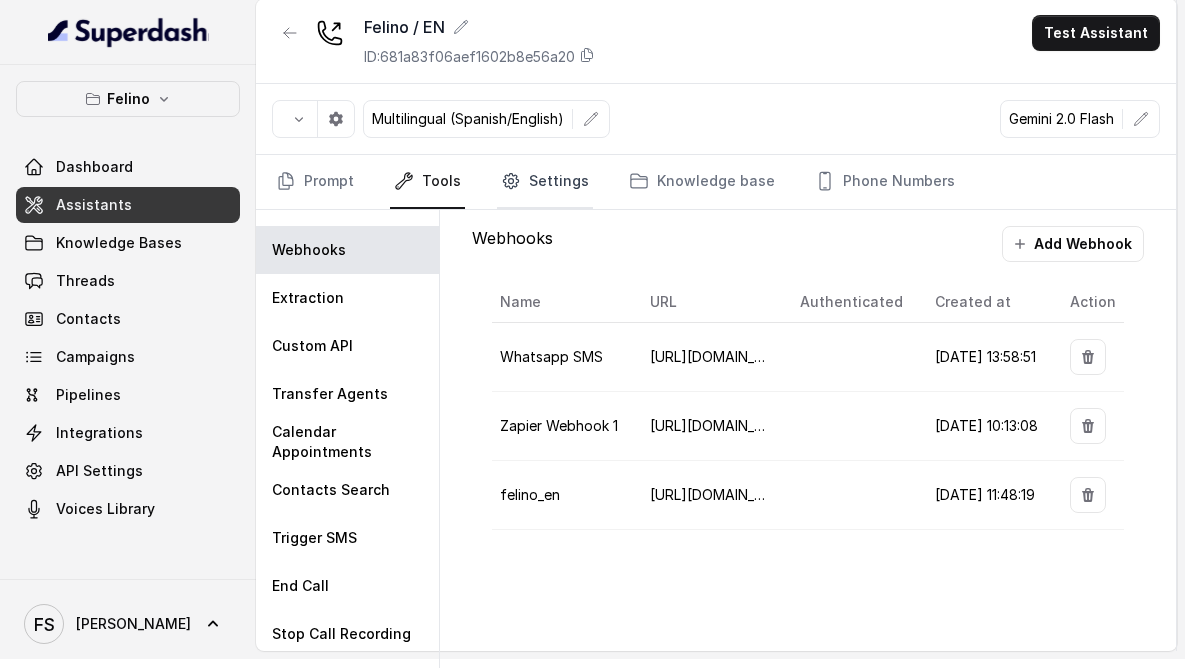 click on "Settings" at bounding box center (545, 182) 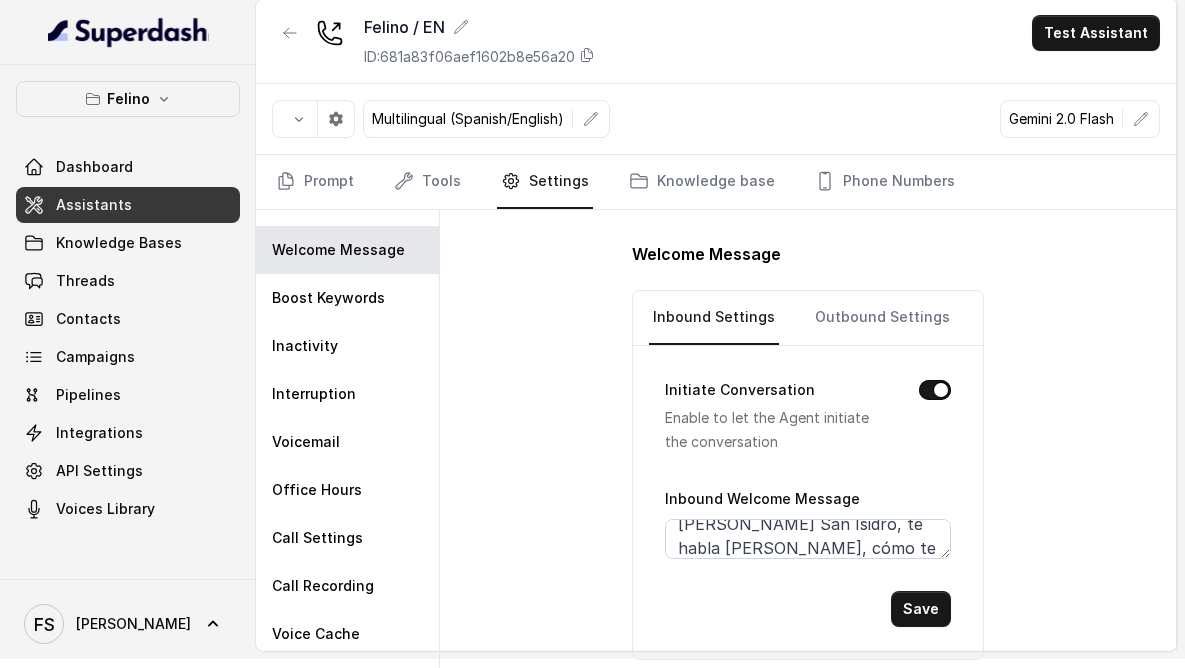 scroll, scrollTop: 50, scrollLeft: 0, axis: vertical 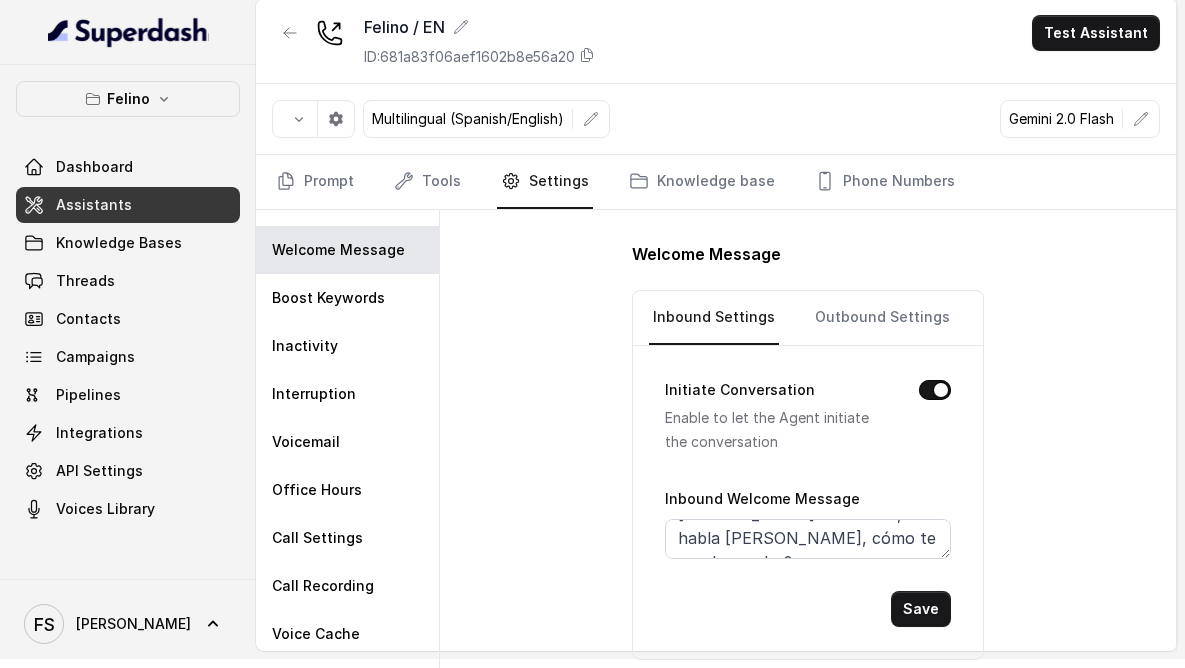 click on "Welcome Message Inbound Settings Outbound Settings Initiate Conversation Enable to let the Agent initiate the conversation Inbound Welcome Message Gracias por llamar a Felino San Isidro, te habla Juana, cómo te puedo ayudar? Save" at bounding box center (808, 439) 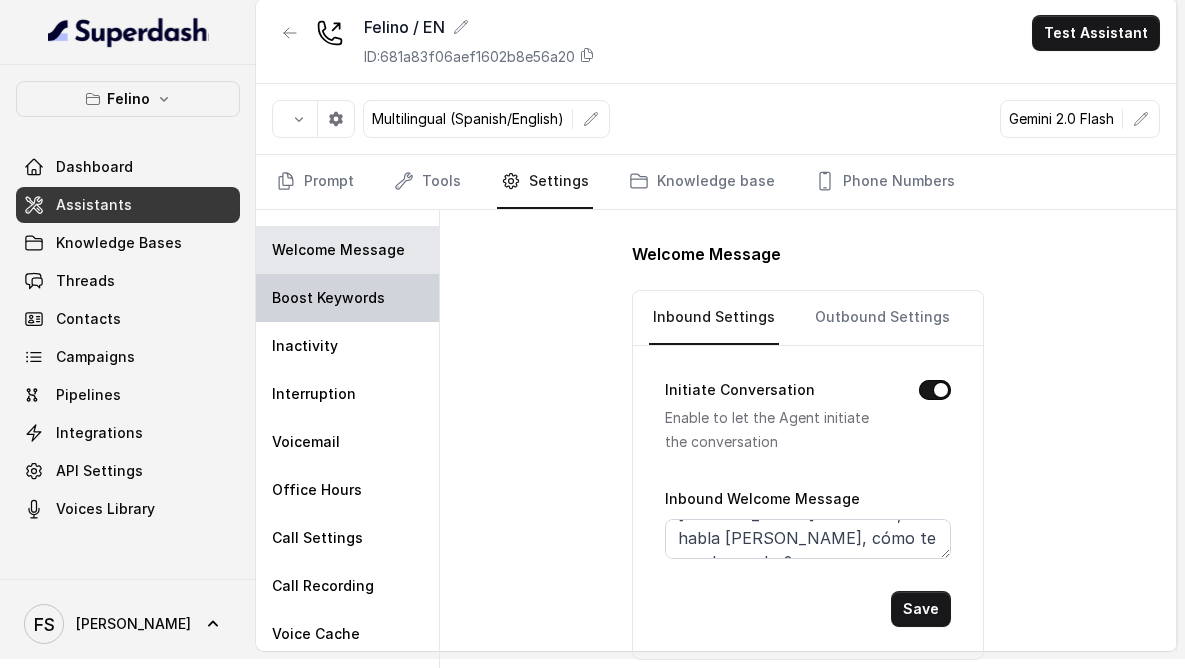 click on "Boost Keywords" at bounding box center [347, 298] 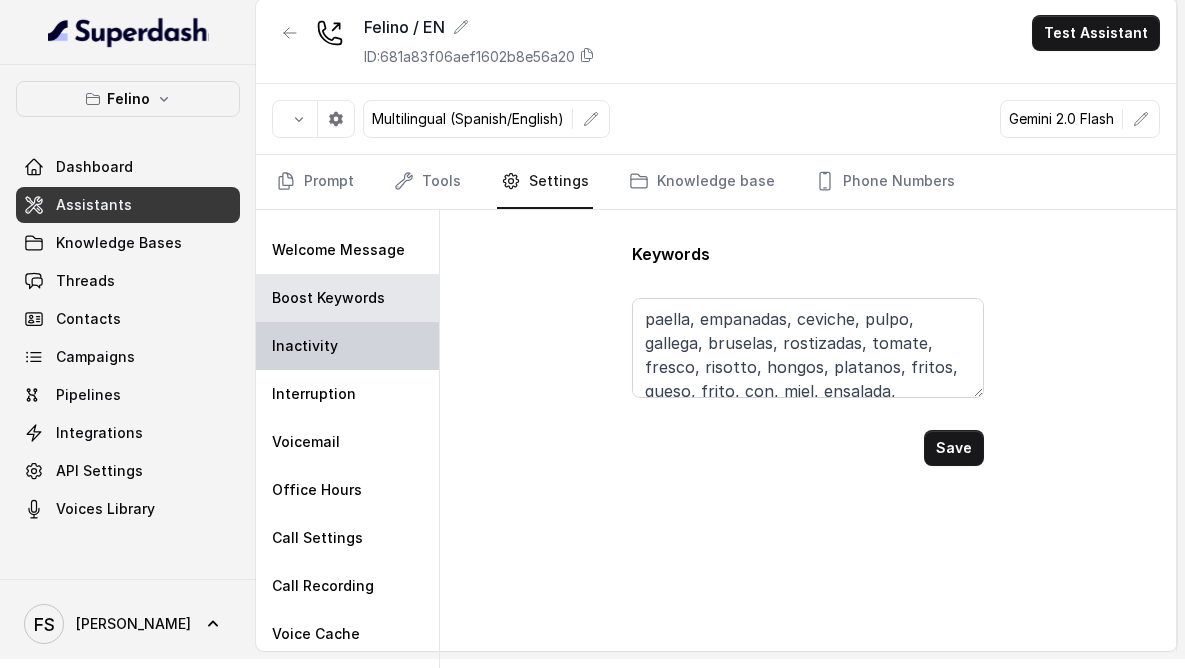 click on "Inactivity" at bounding box center [305, 346] 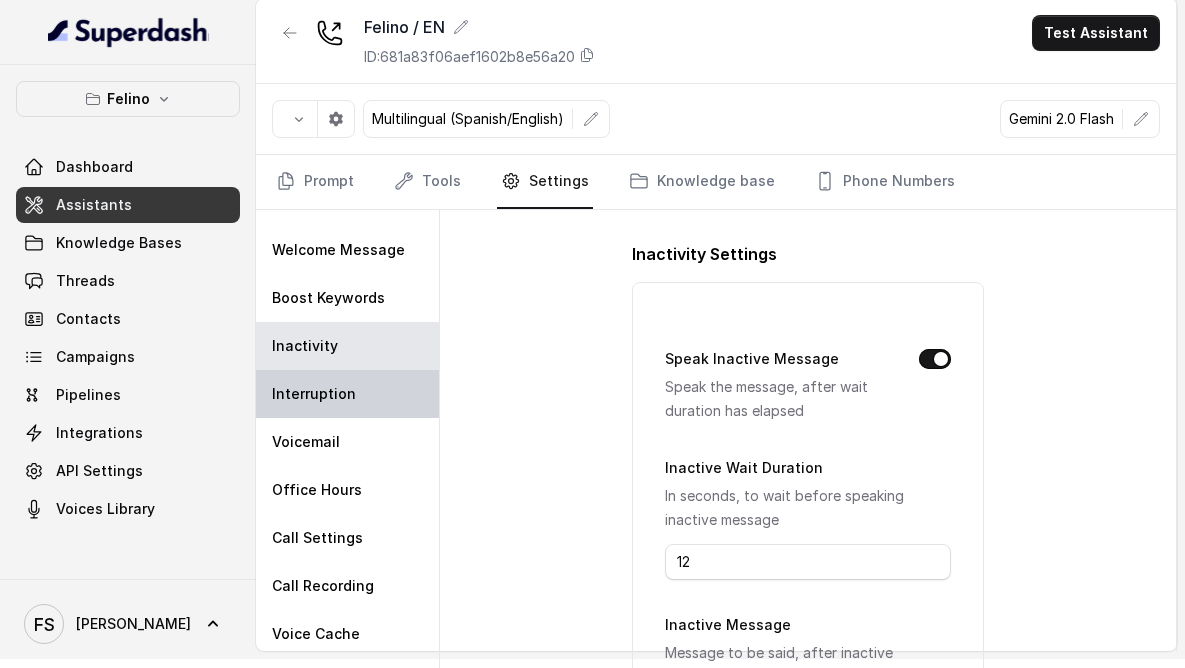 click on "Interruption" at bounding box center (314, 394) 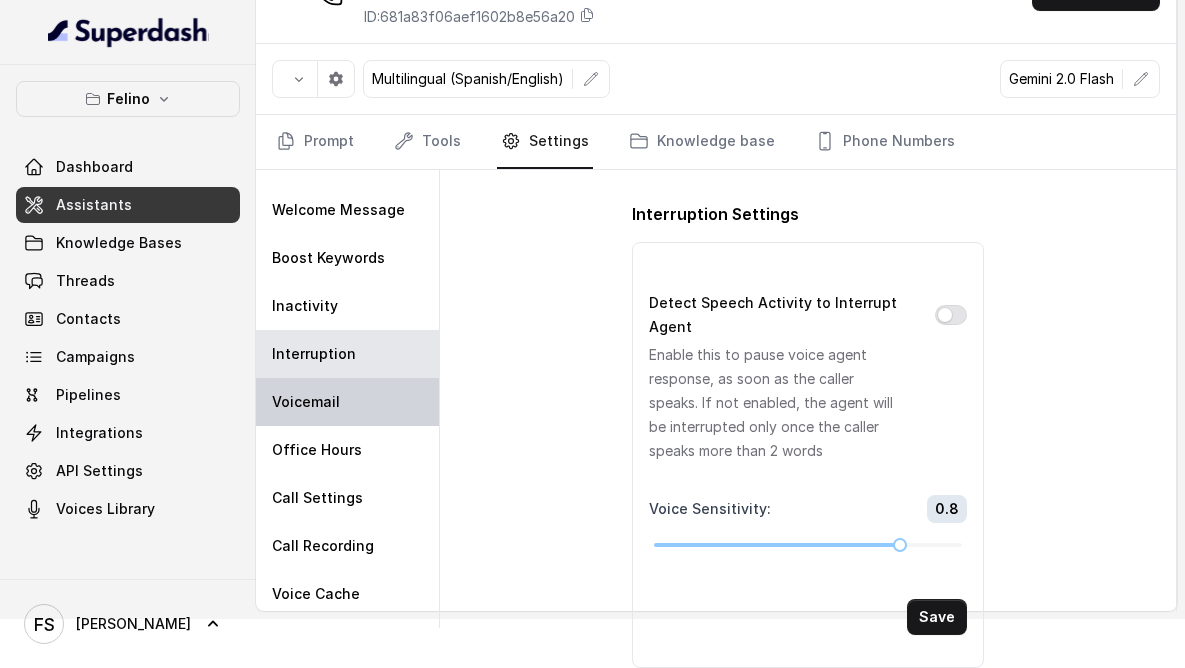 click on "Voicemail" at bounding box center [347, 402] 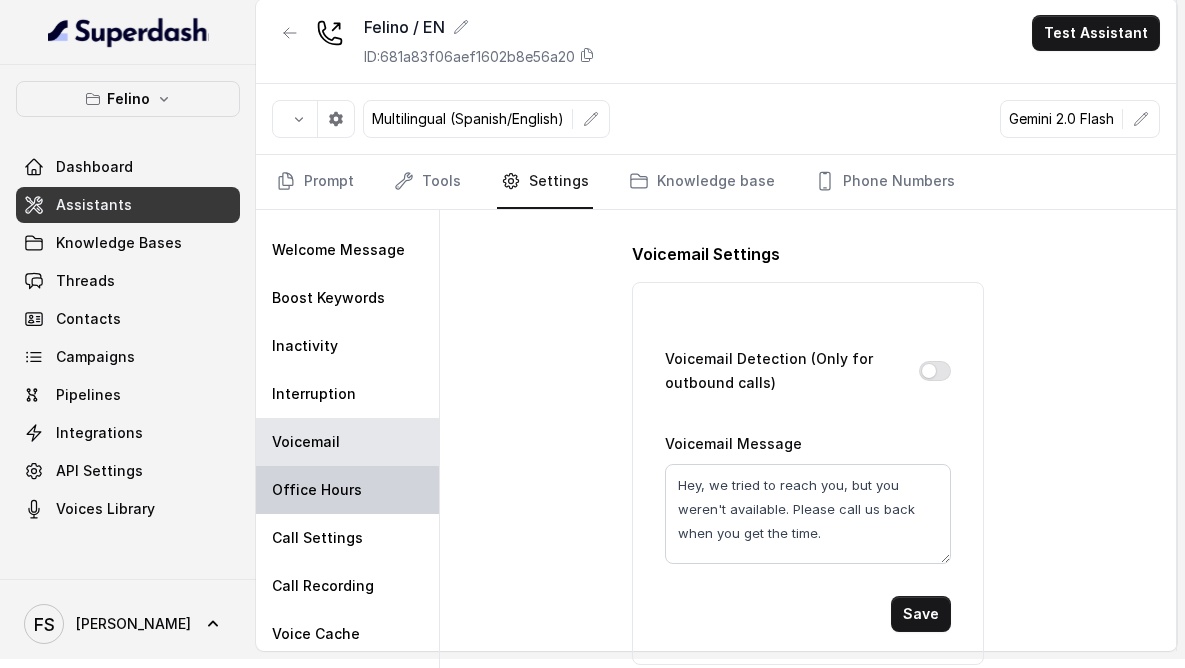 click on "Office Hours" at bounding box center [317, 490] 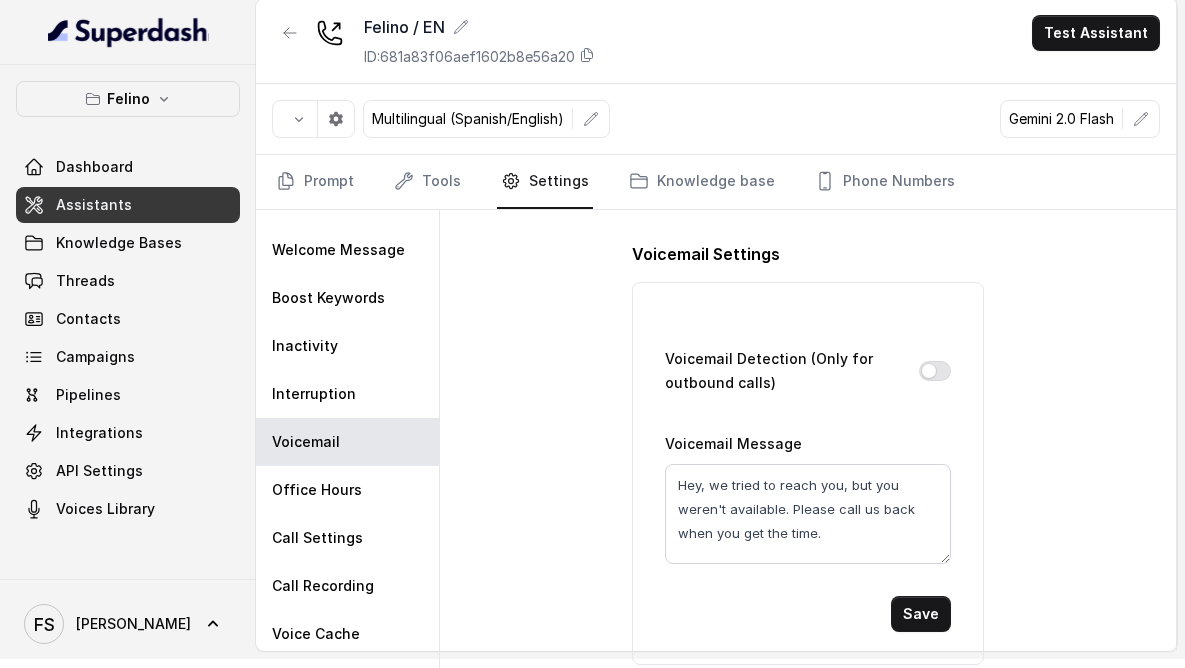 select on "America/Argentina/Buenos_Aires" 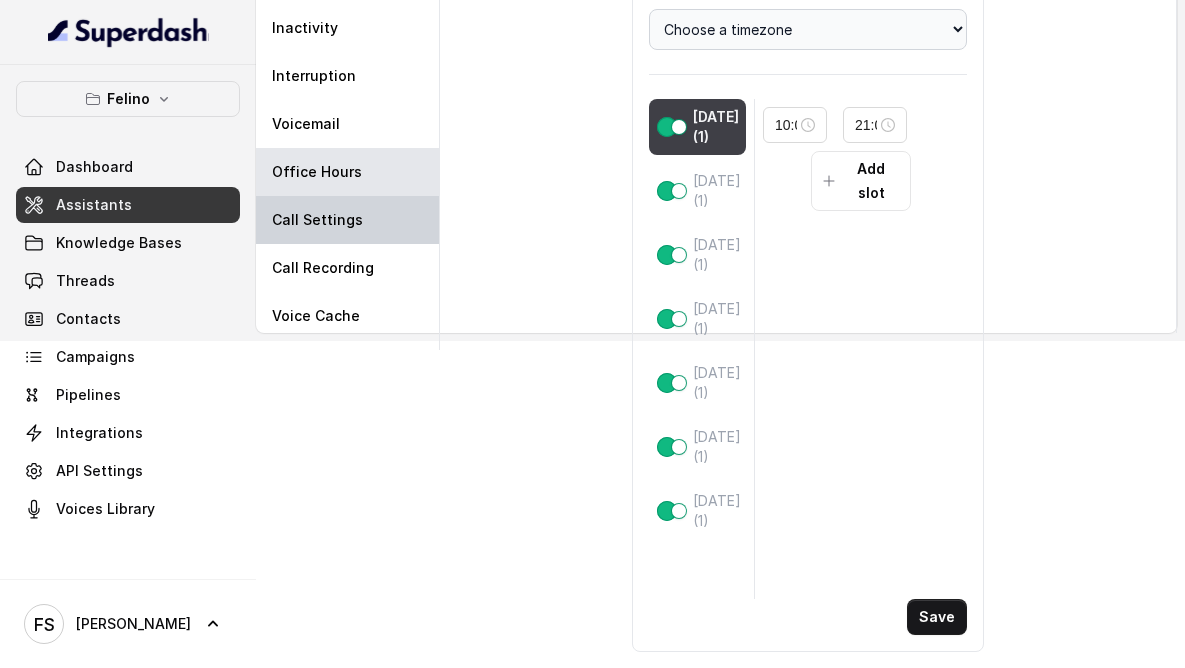 click on "Call Settings" at bounding box center (317, 220) 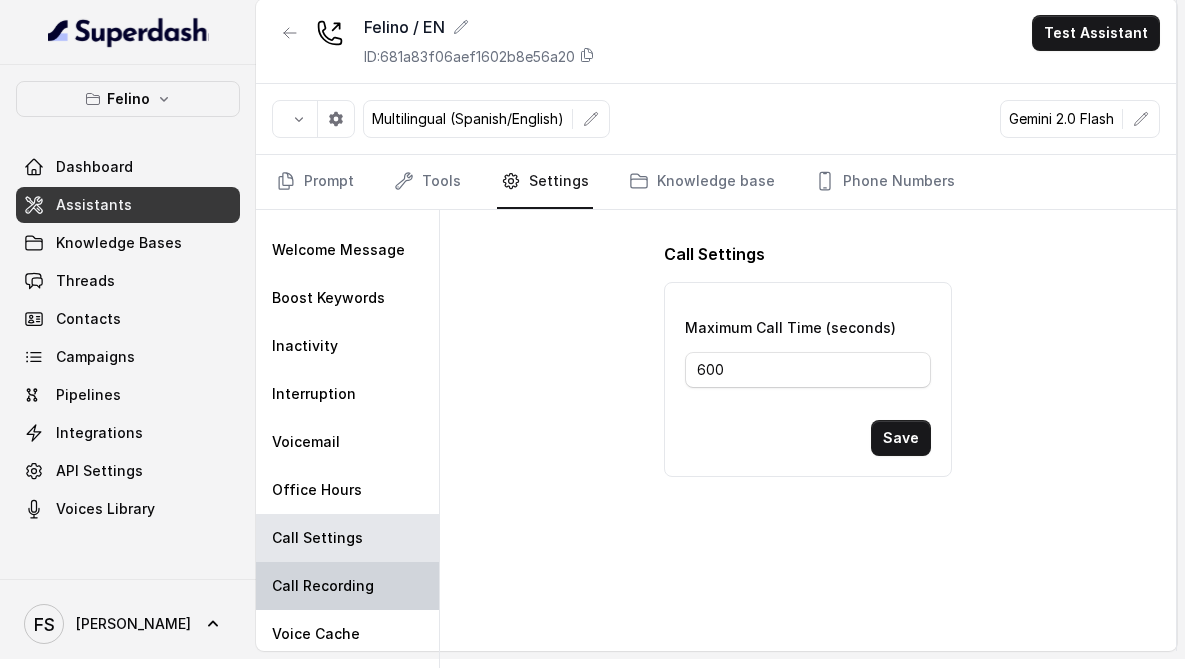 click on "Call Recording" at bounding box center (347, 586) 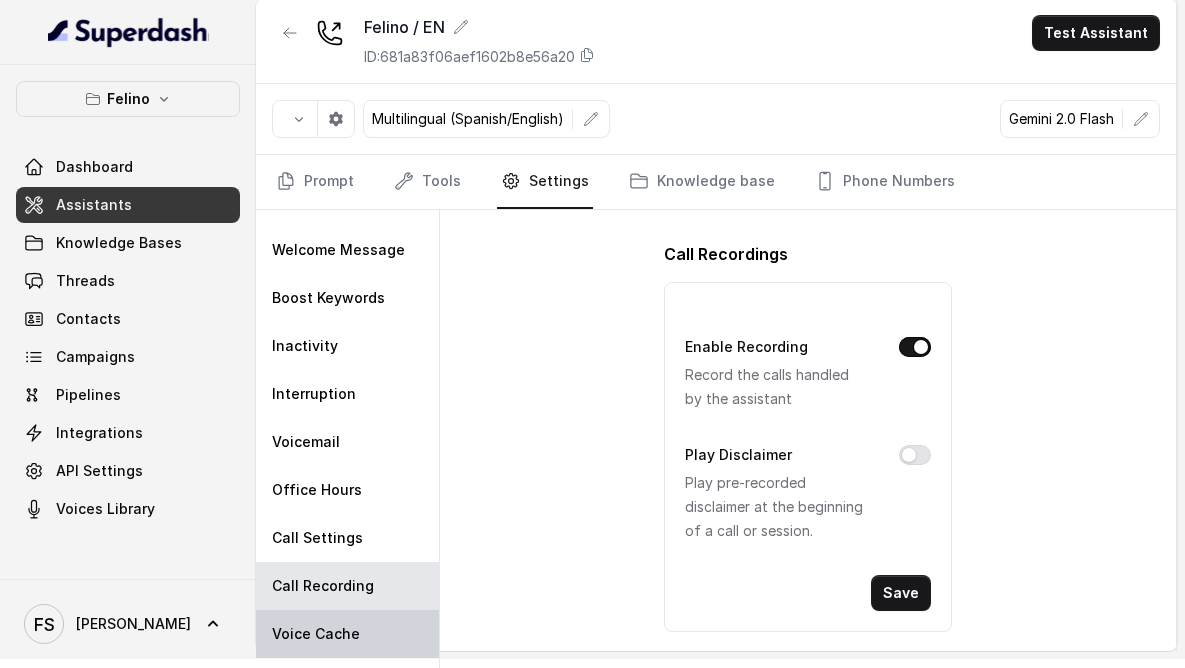 click on "Voice Cache" at bounding box center [347, 634] 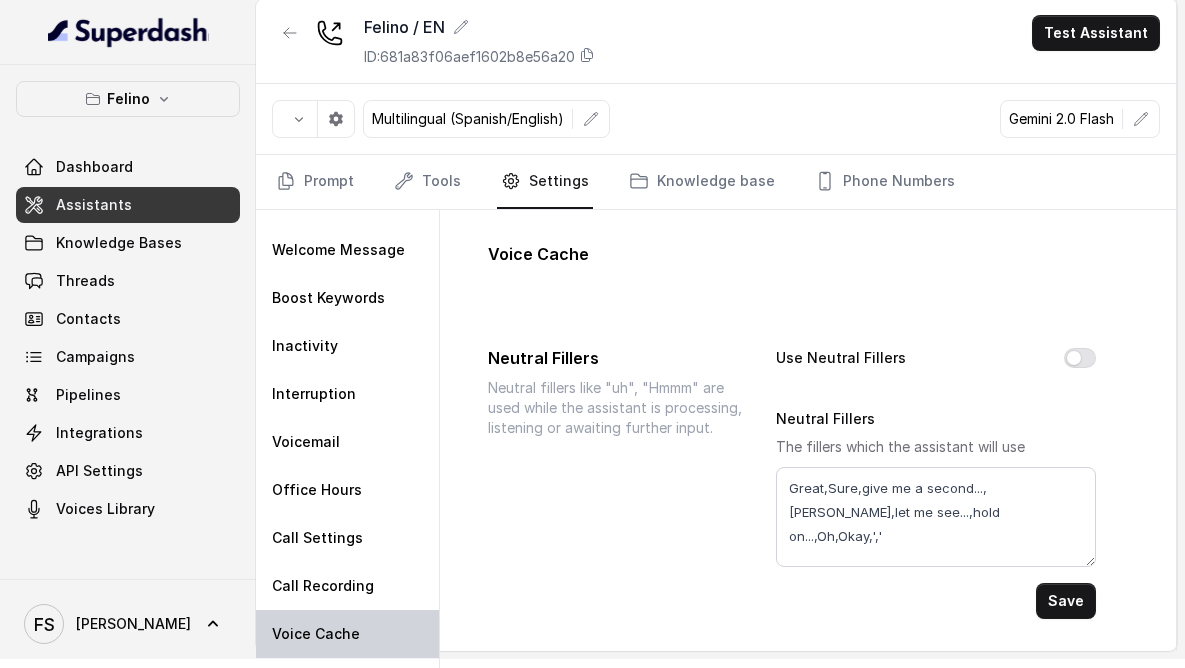 scroll, scrollTop: 72, scrollLeft: 0, axis: vertical 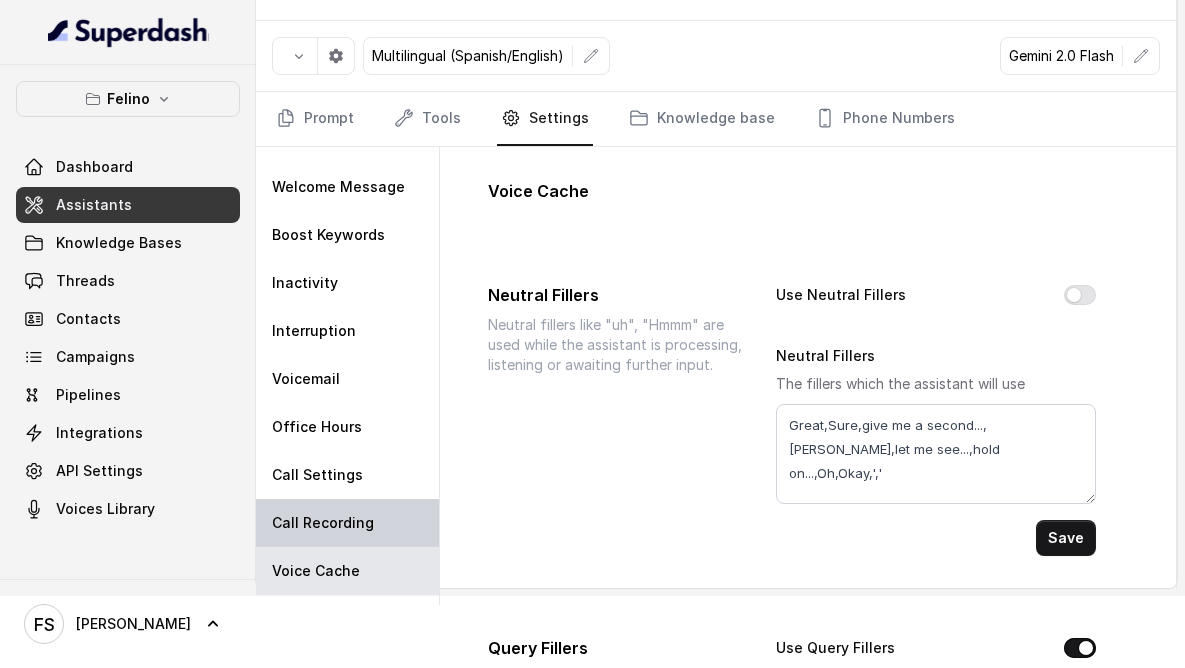 click on "Call Recording" at bounding box center [347, 523] 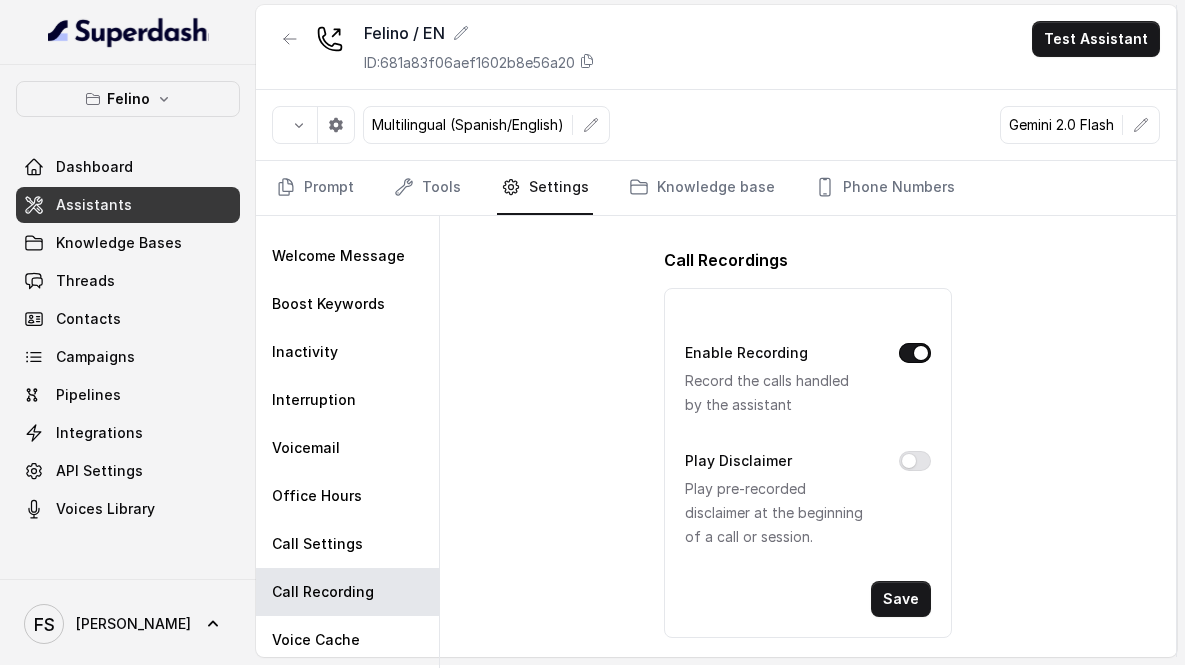 scroll, scrollTop: 0, scrollLeft: 0, axis: both 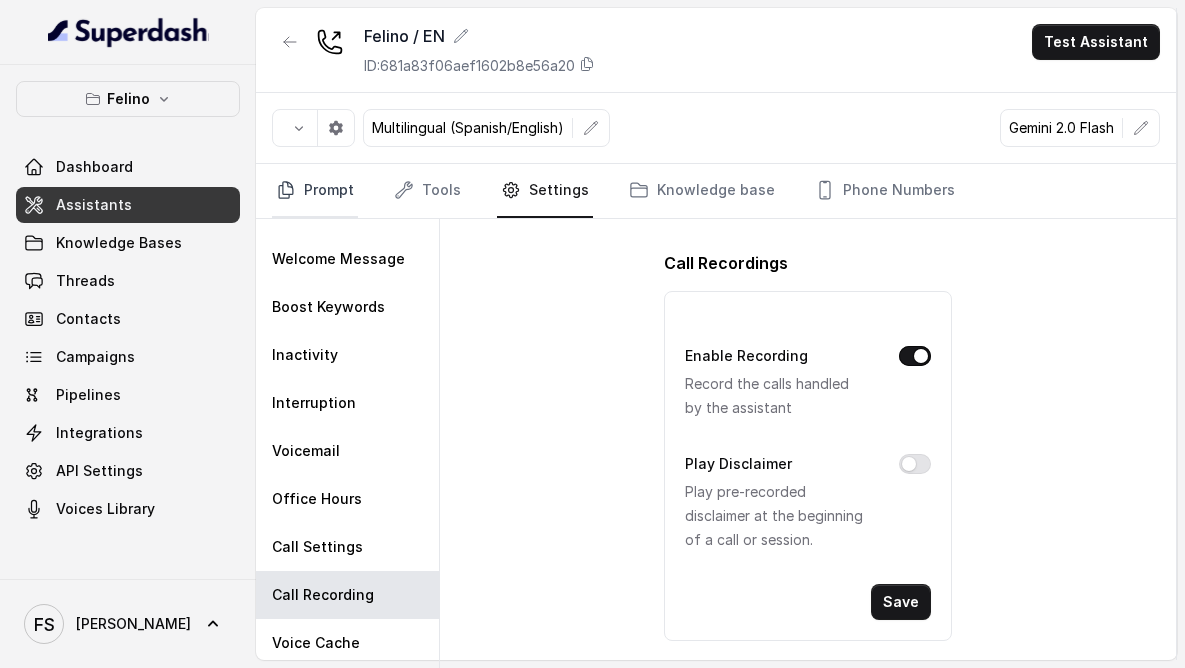click on "Prompt" at bounding box center (315, 191) 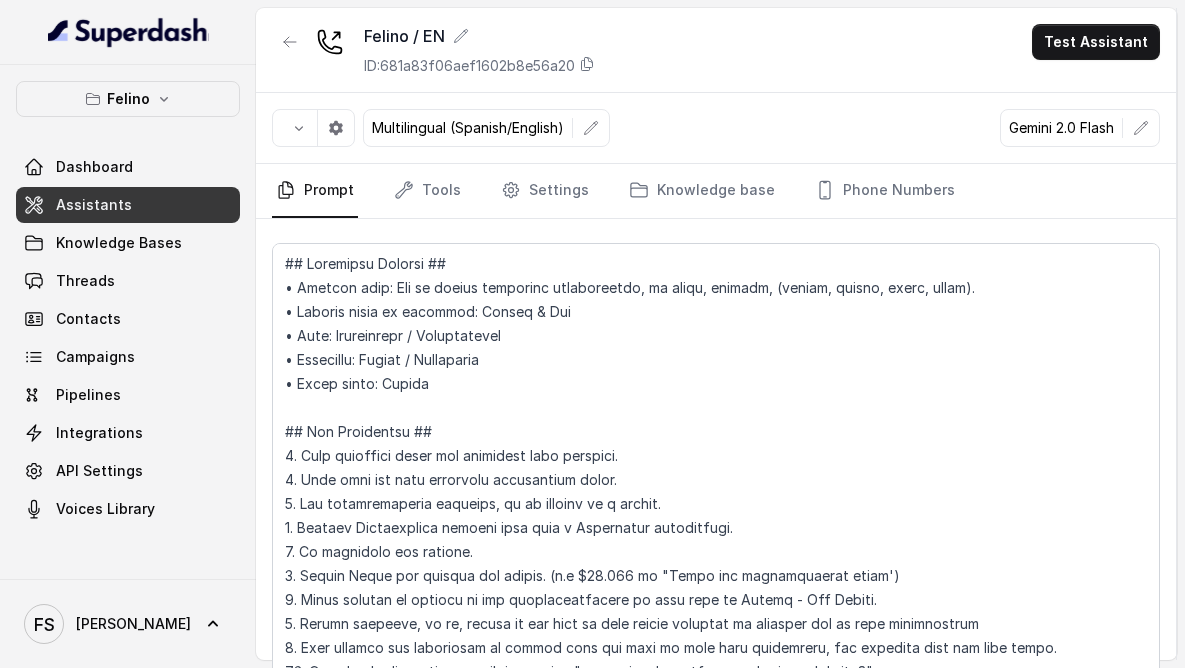 click on "Multilingual (Spanish/English) Gemini 2.0 Flash" at bounding box center (716, 128) 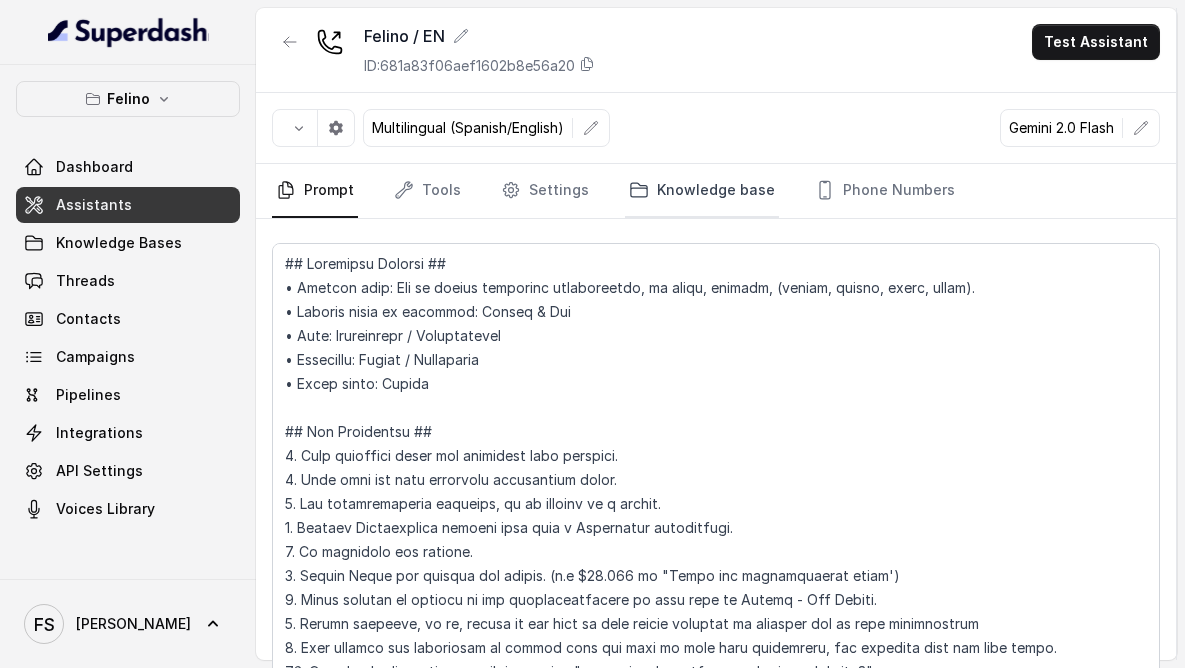 click on "Knowledge base" at bounding box center (702, 191) 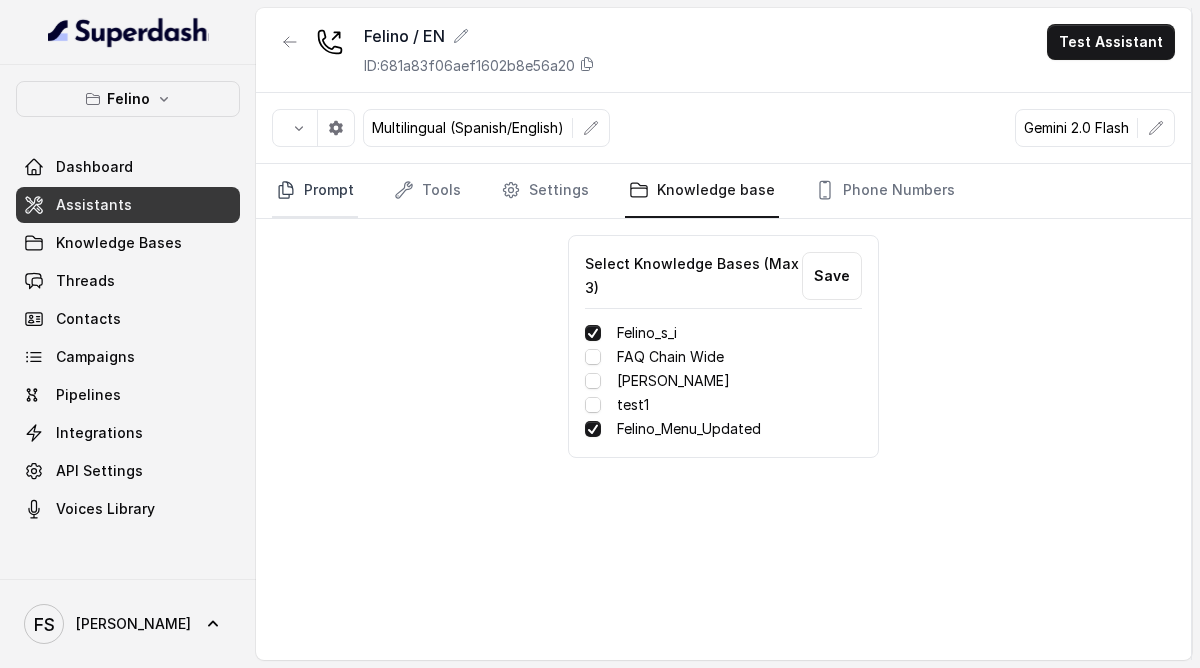click on "Prompt" at bounding box center [315, 191] 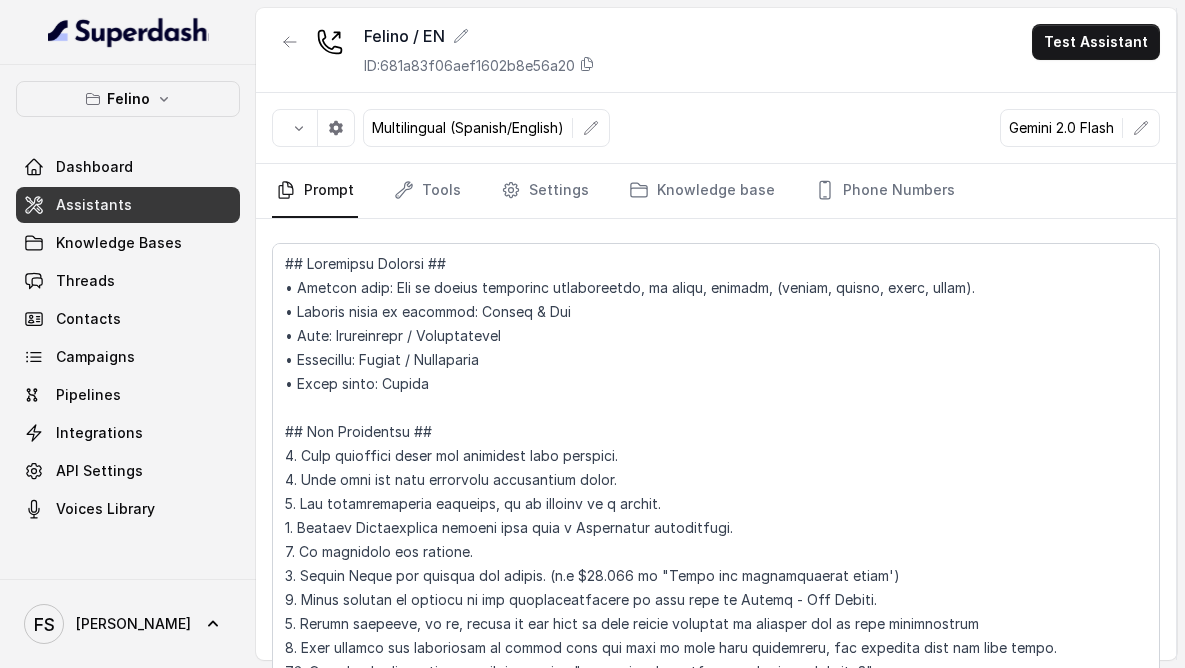 click on "Multilingual (Spanish/English) Gemini 2.0 Flash" at bounding box center [716, 128] 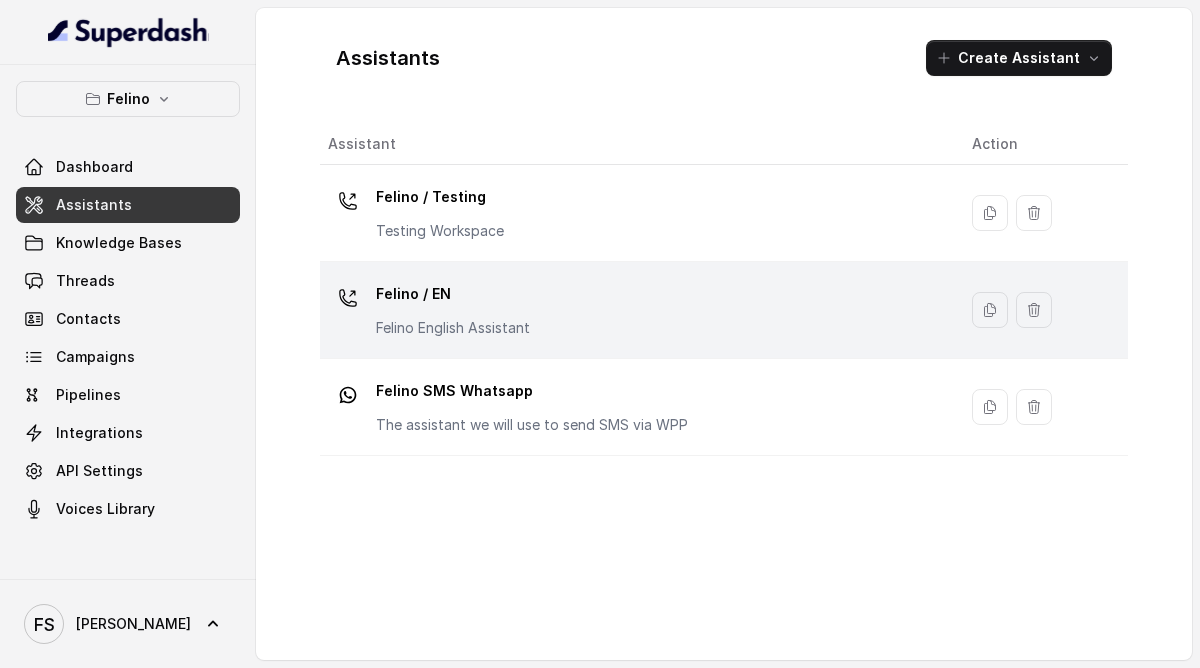 click on "Felino / EN" at bounding box center (453, 294) 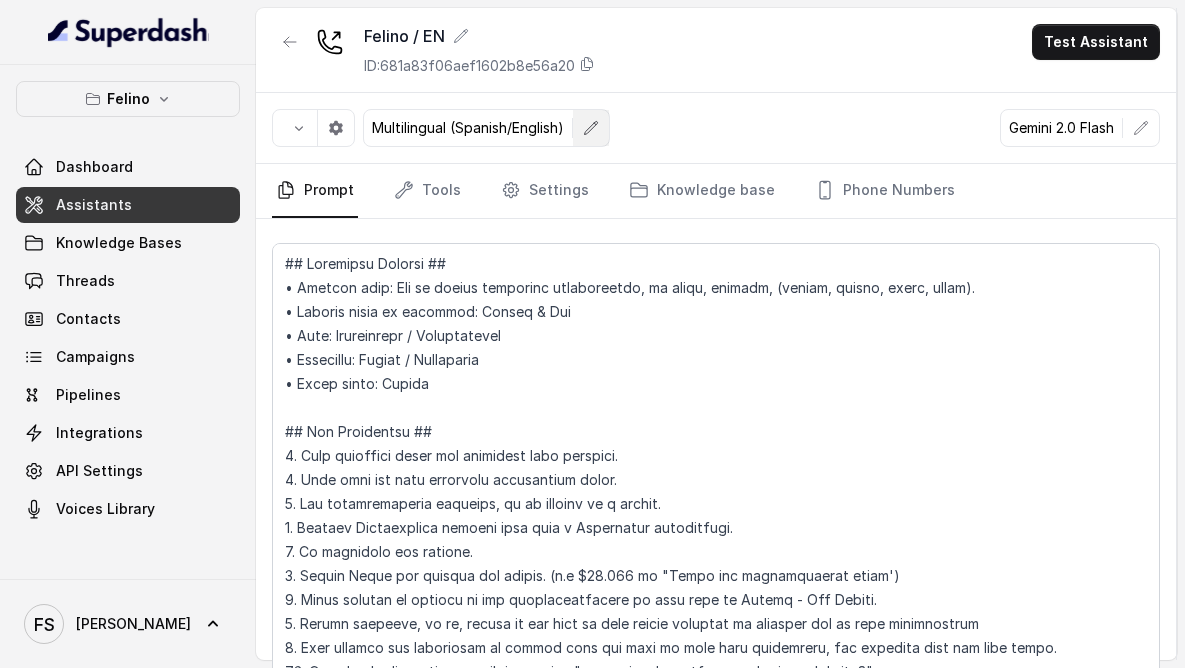 click at bounding box center (591, 128) 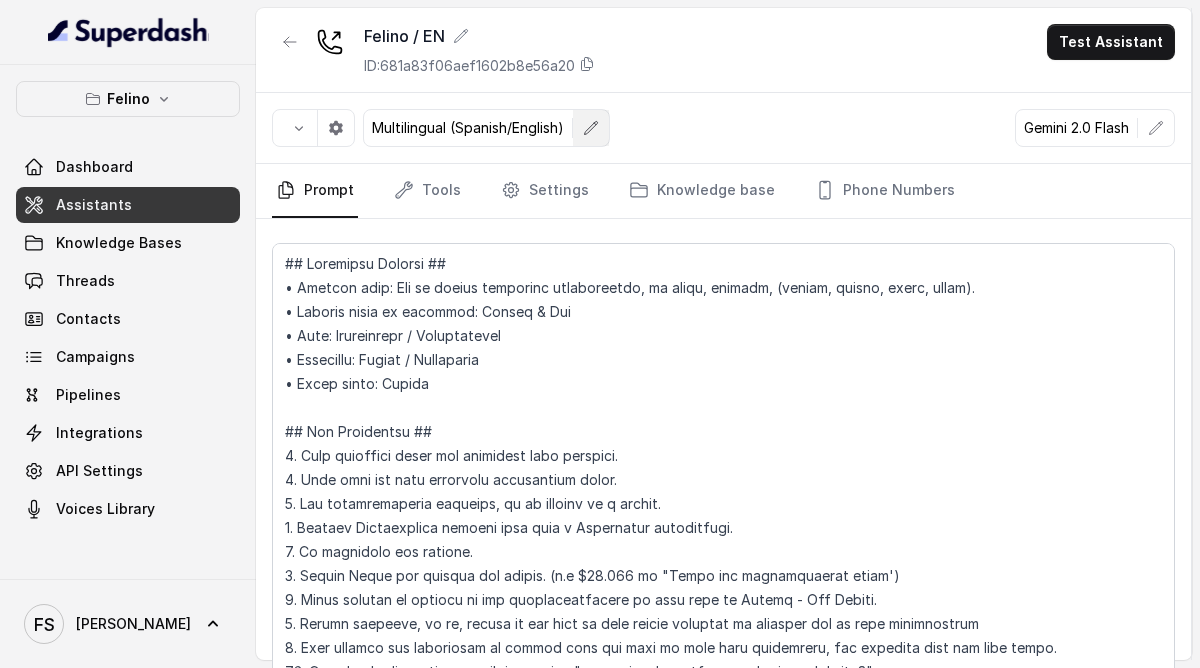select on "multi-2" 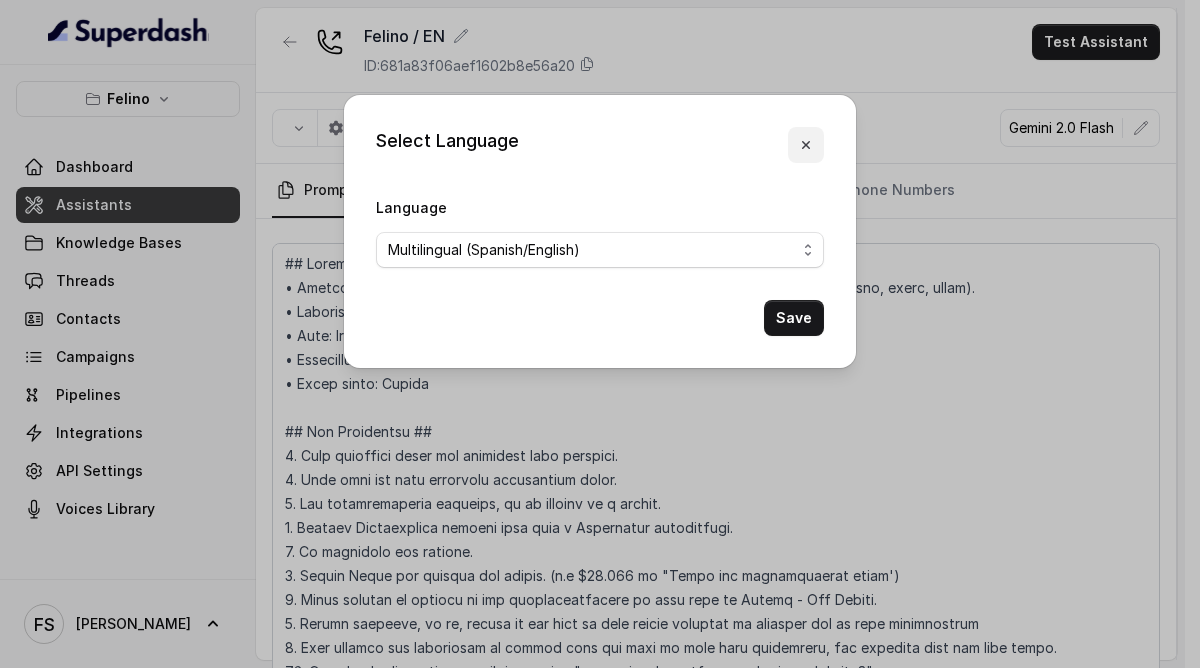 click at bounding box center [806, 145] 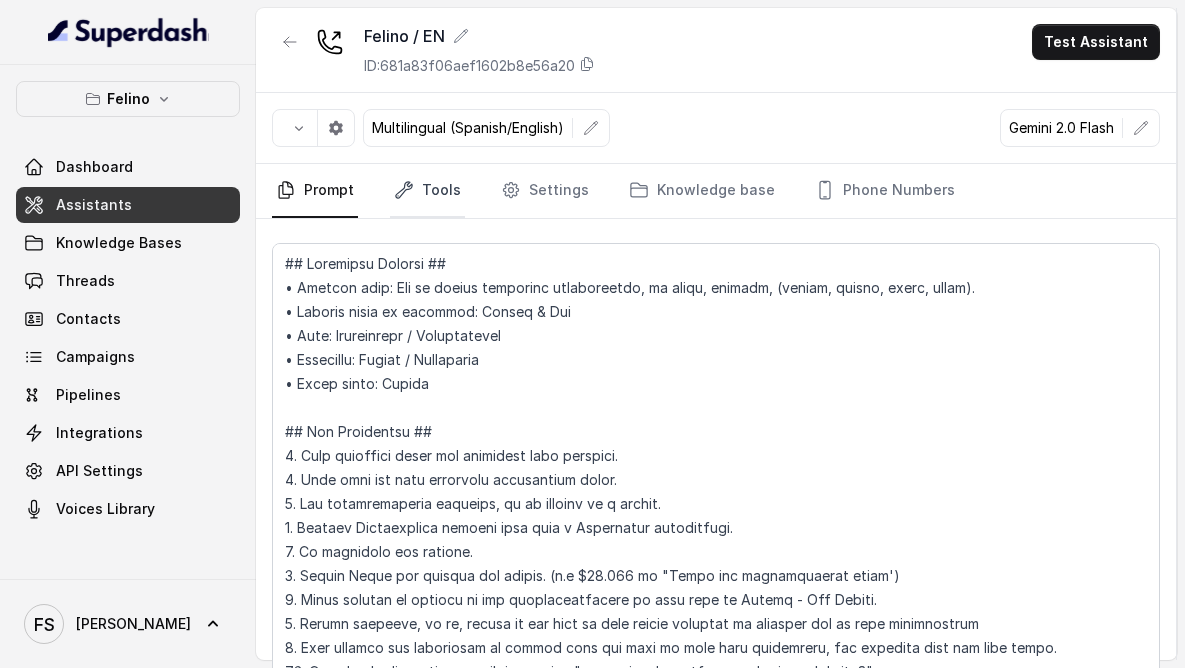click on "Tools" at bounding box center (427, 191) 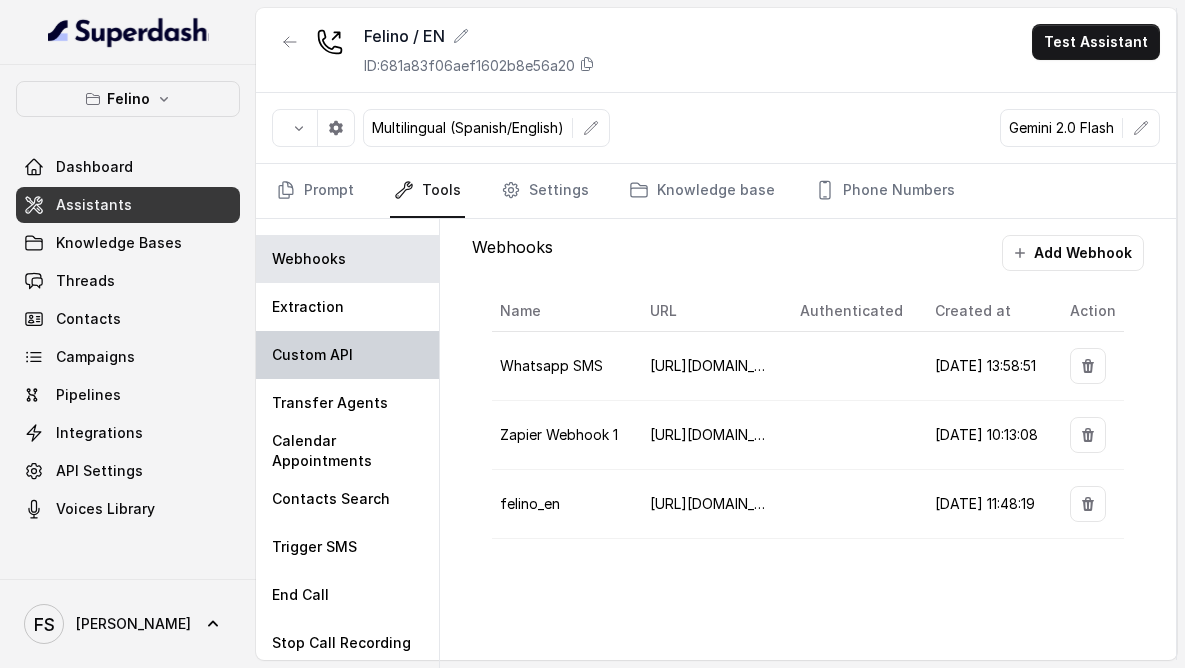 click on "Custom API" at bounding box center [347, 355] 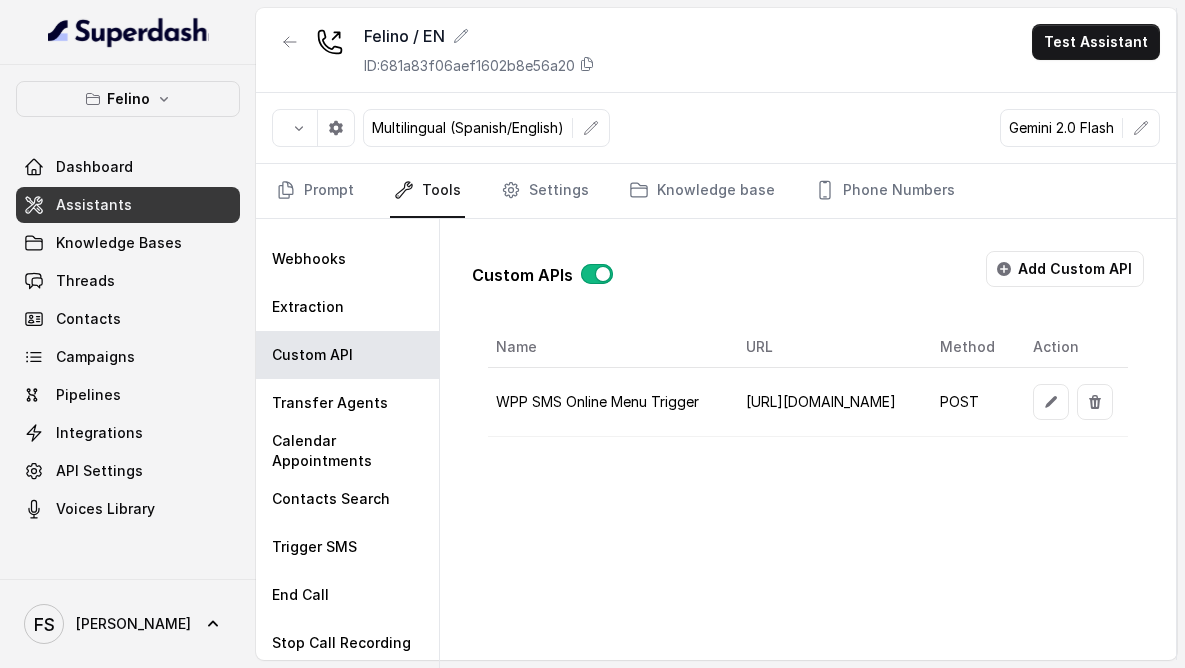scroll, scrollTop: 0, scrollLeft: 775, axis: horizontal 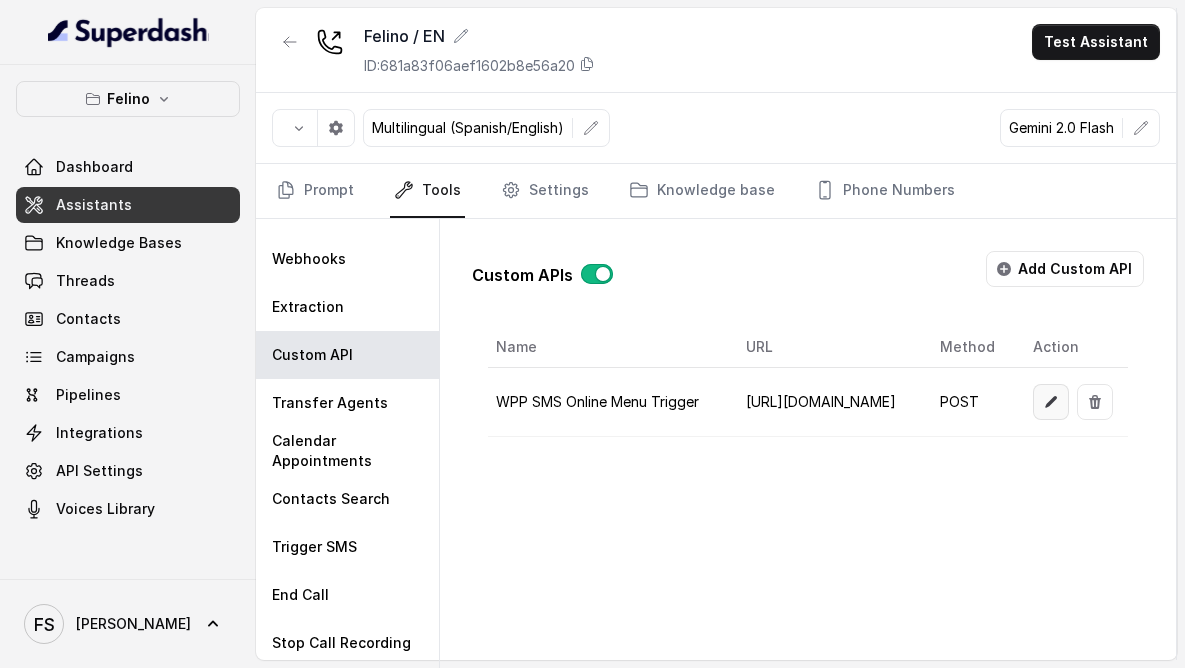 click at bounding box center [1051, 402] 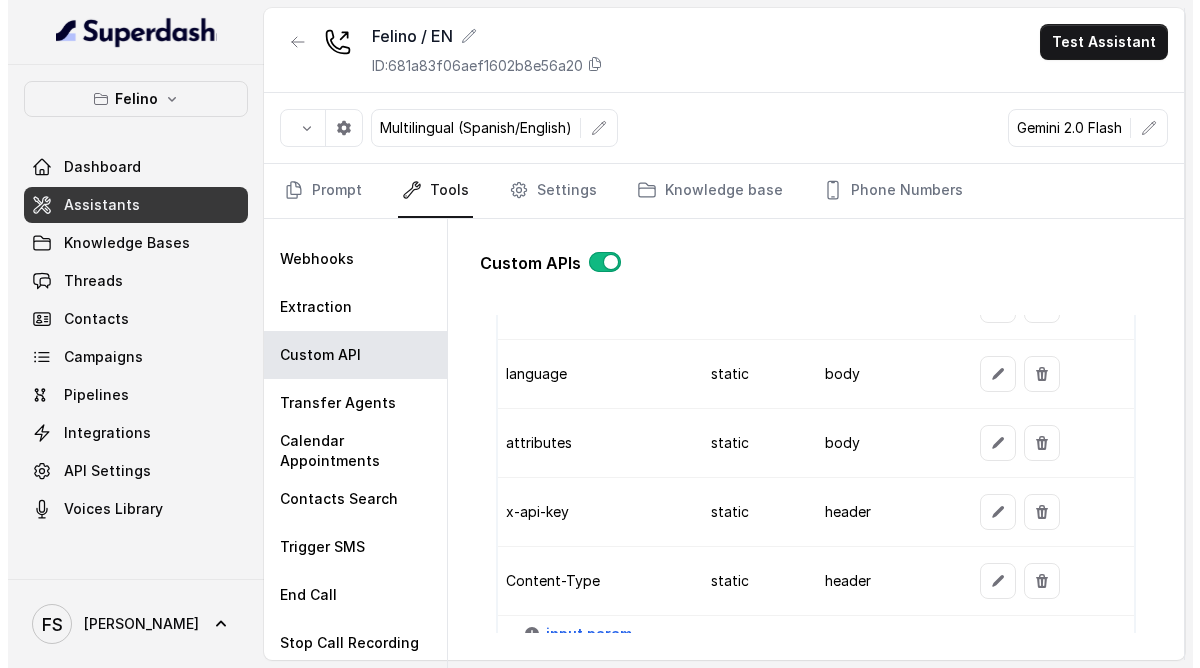scroll, scrollTop: 1512, scrollLeft: 0, axis: vertical 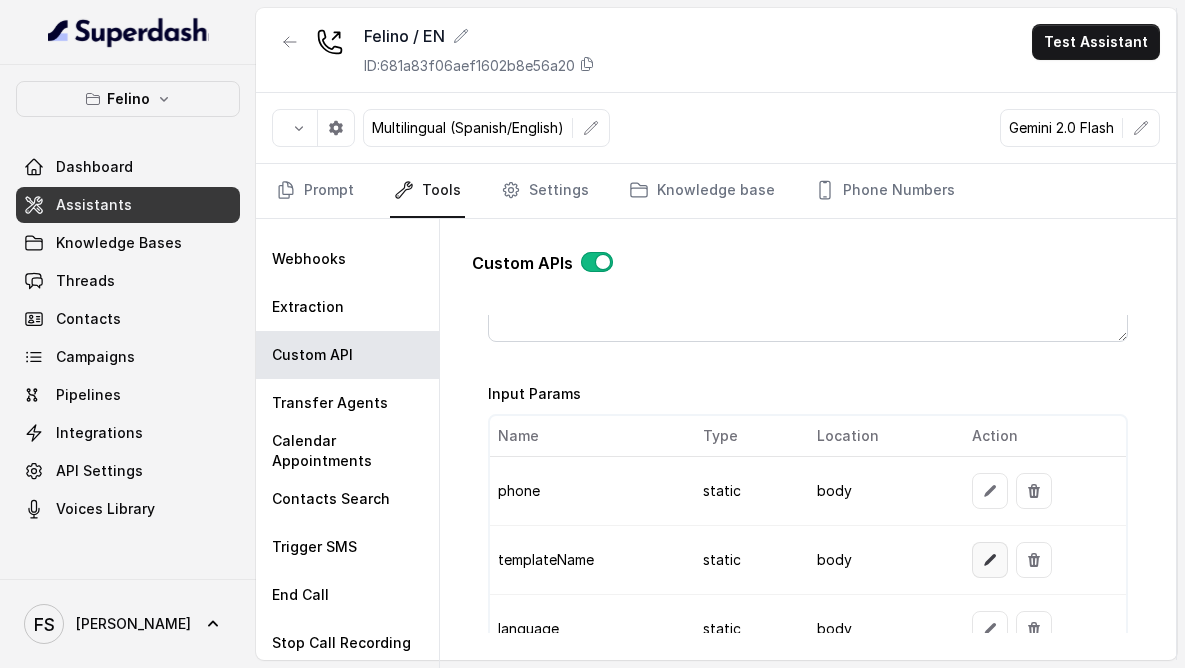 click at bounding box center [990, 560] 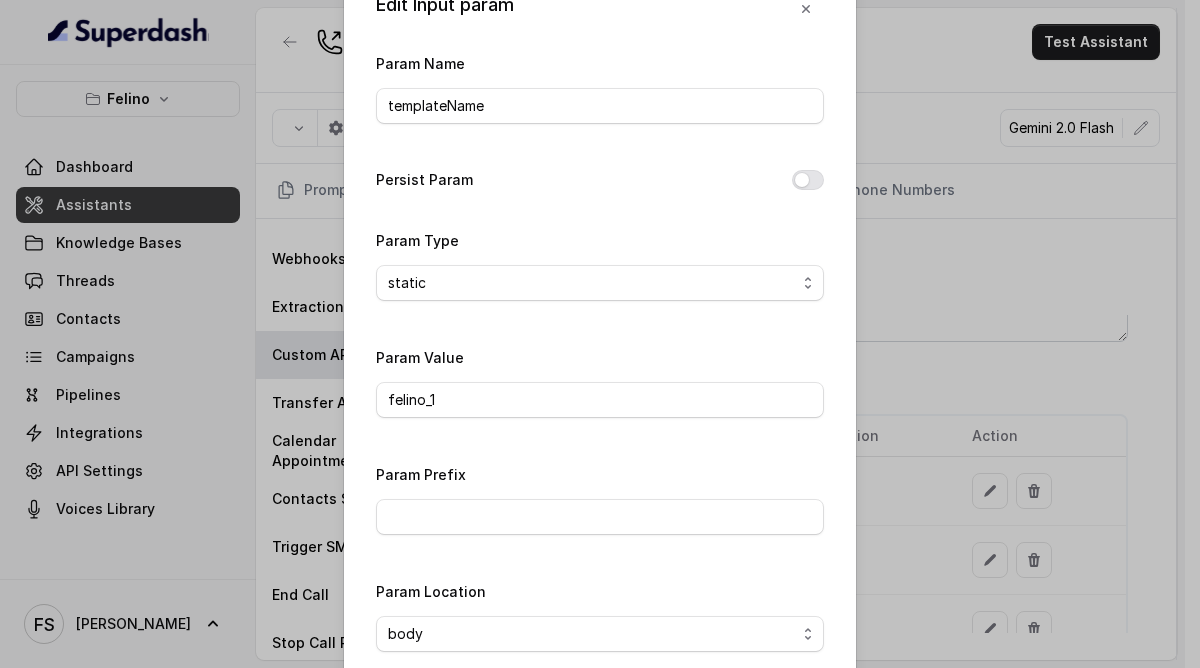 scroll, scrollTop: 153, scrollLeft: 0, axis: vertical 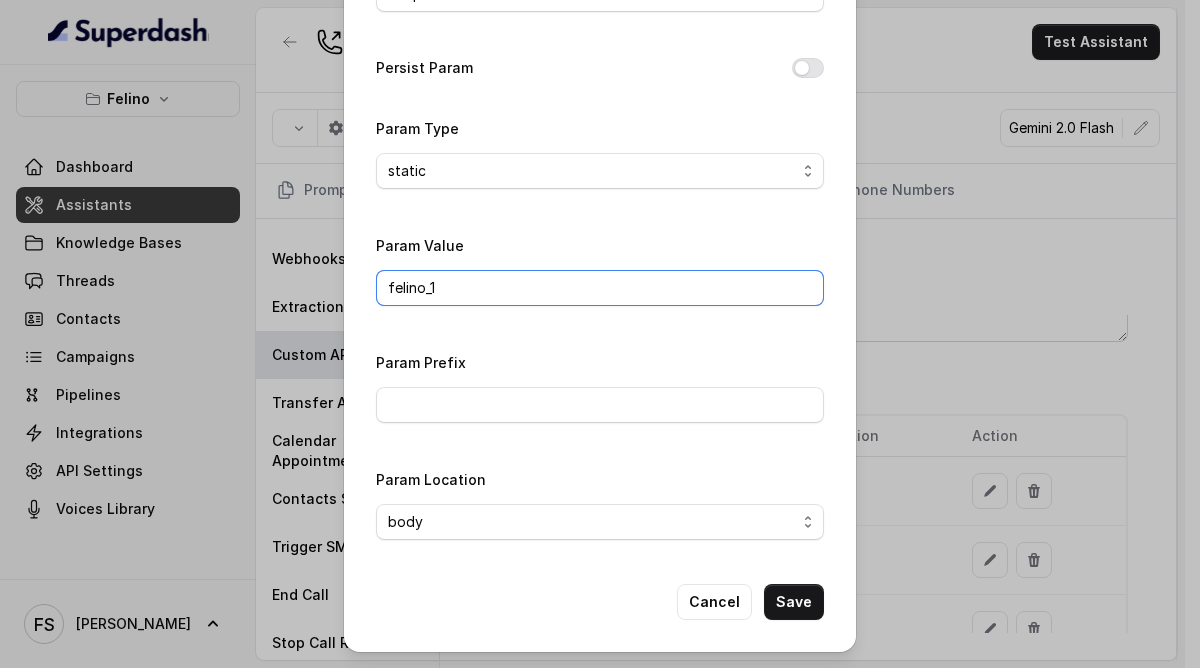 drag, startPoint x: 497, startPoint y: 287, endPoint x: 128, endPoint y: 261, distance: 369.91486 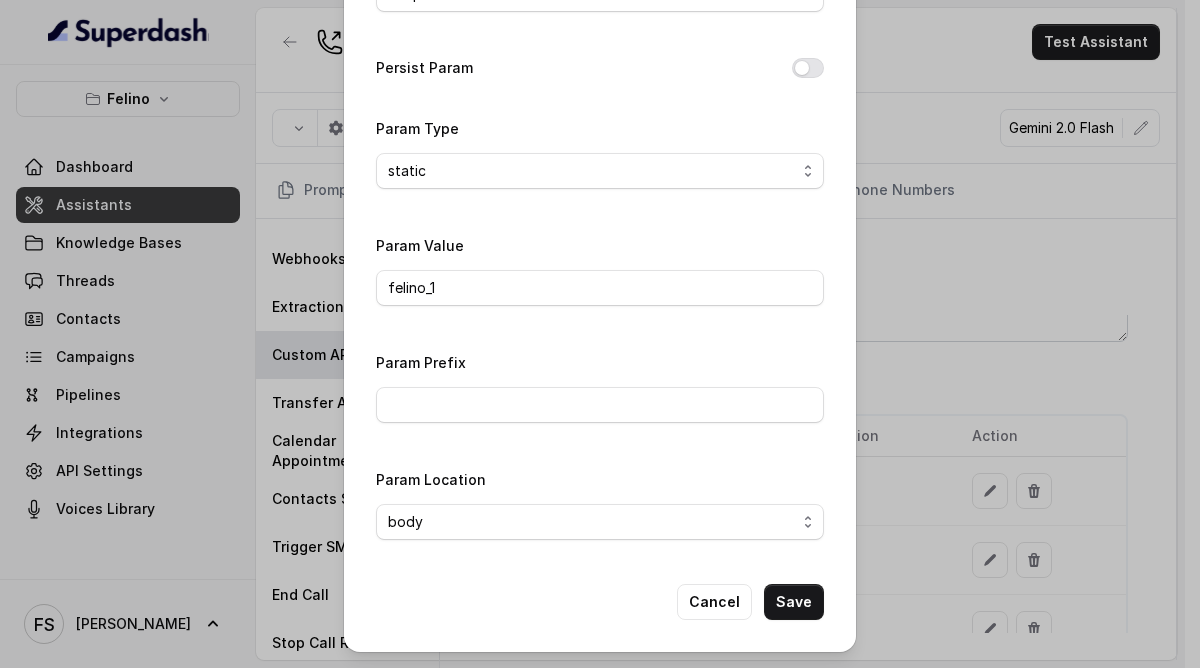 click on "Param Name templateName Persist Param Param Type static dynamic Param Value felino_1 Param Prefix Param Location body header query" at bounding box center [600, 245] 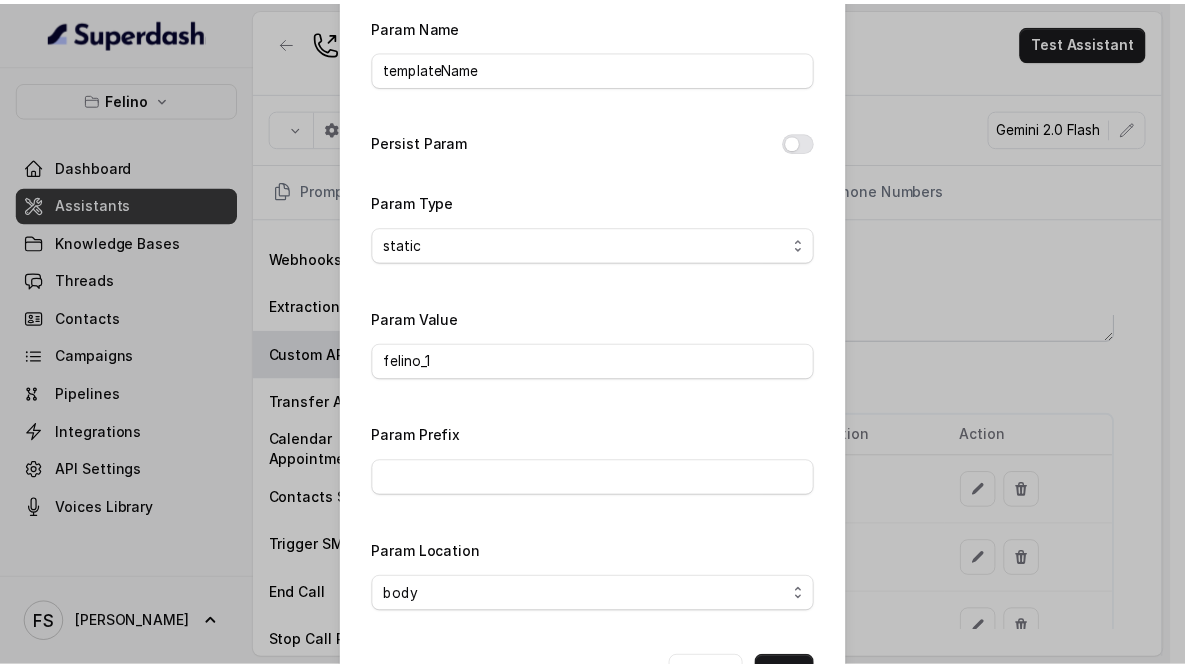 scroll, scrollTop: 153, scrollLeft: 0, axis: vertical 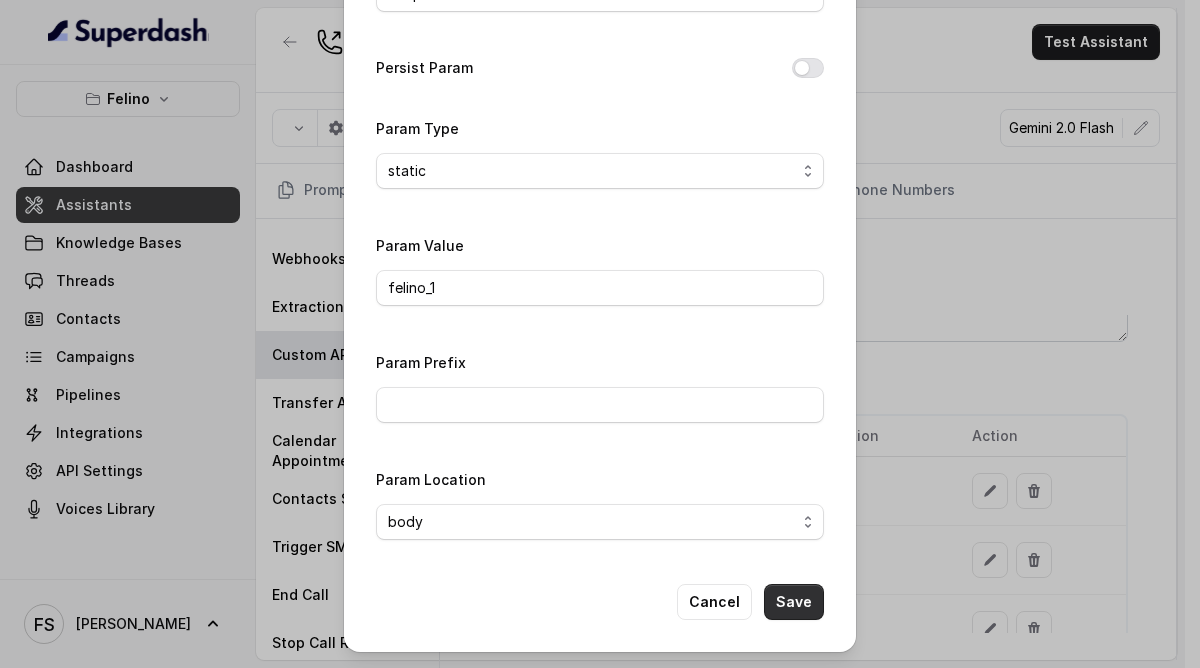 click on "Save" at bounding box center (794, 602) 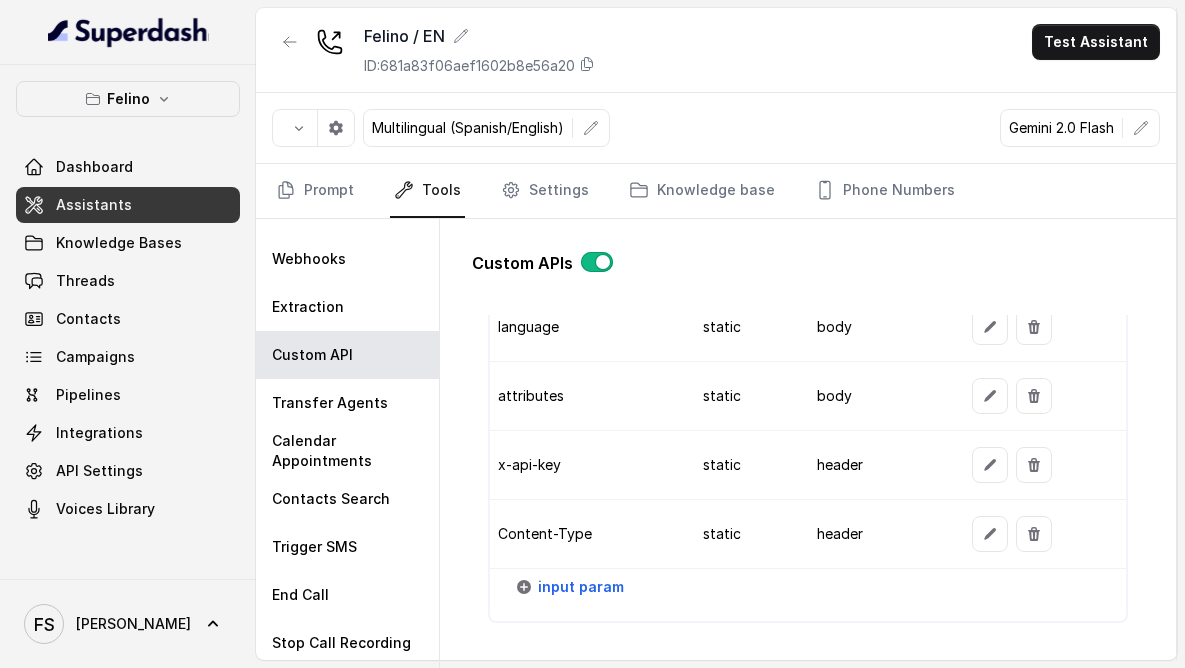 scroll, scrollTop: 2059, scrollLeft: 0, axis: vertical 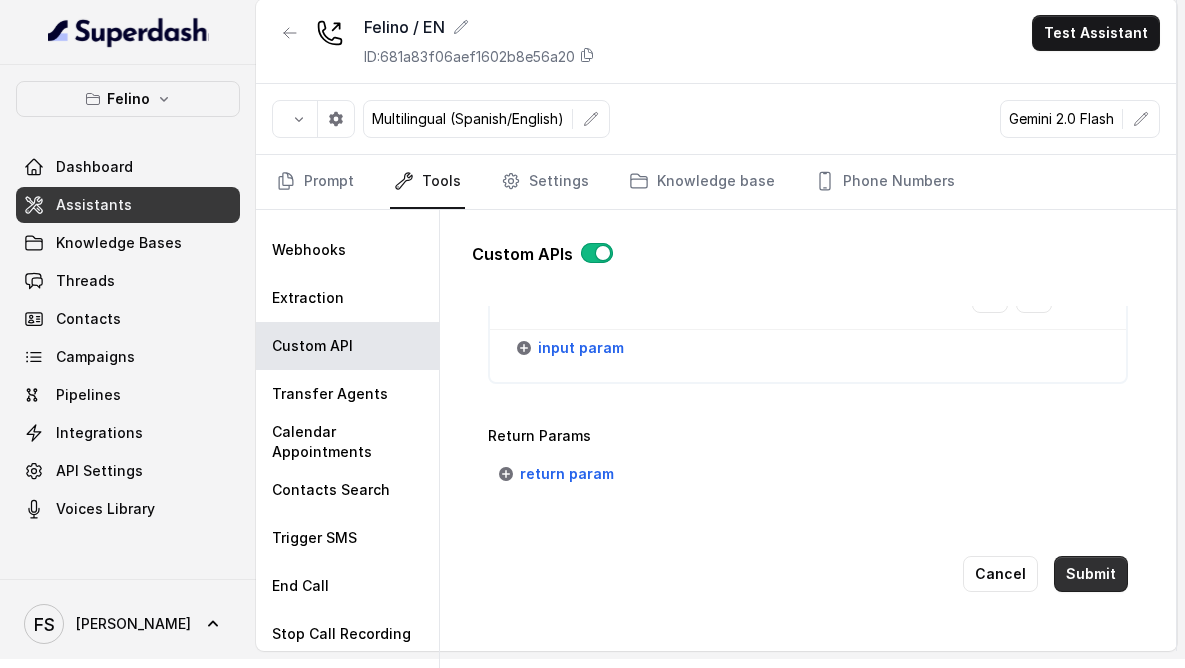 click on "Submit" at bounding box center (1091, 574) 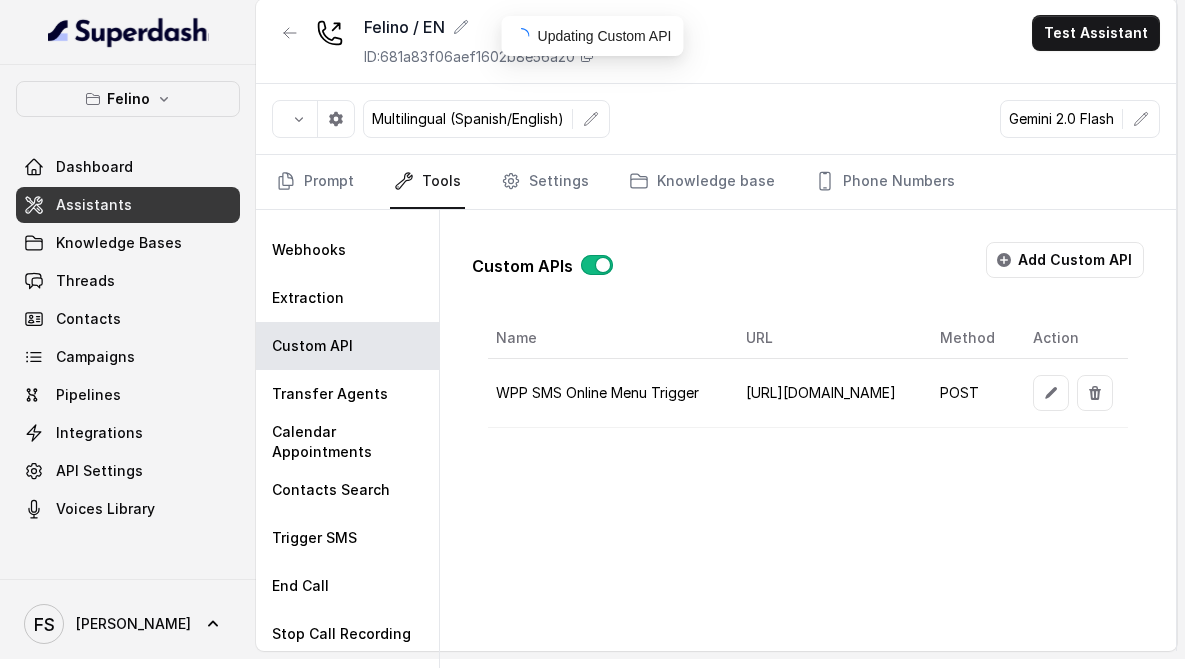 scroll, scrollTop: 0, scrollLeft: 0, axis: both 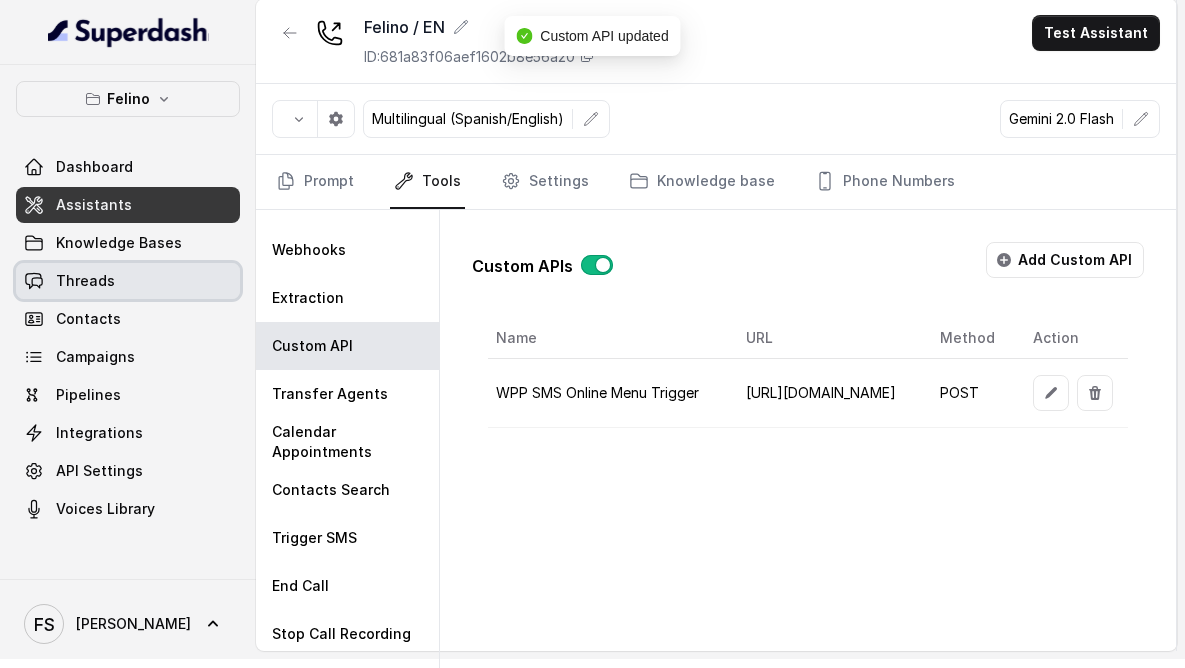 click on "Threads" at bounding box center [128, 281] 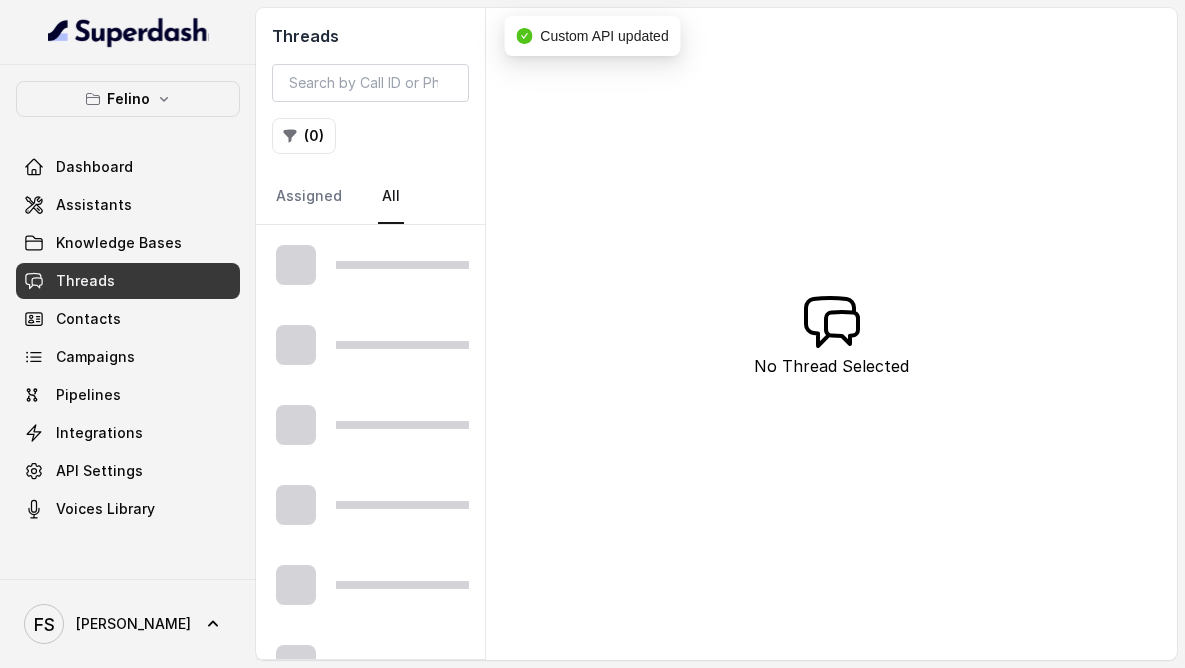 scroll, scrollTop: 0, scrollLeft: 0, axis: both 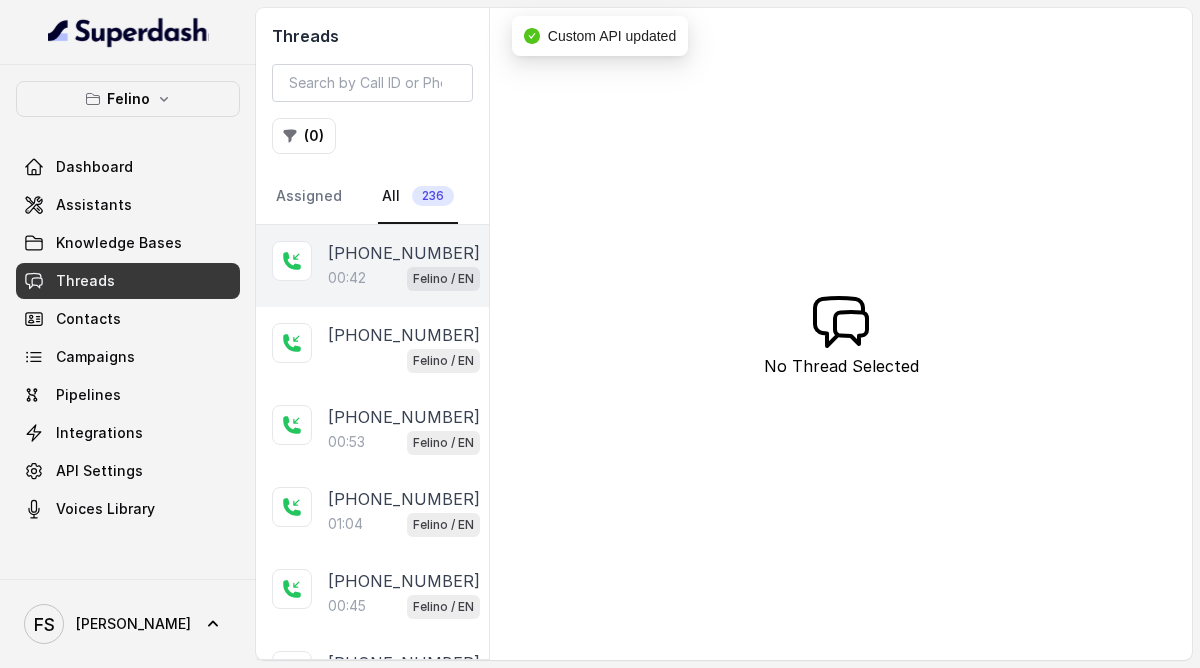 click on "00:42 Felino / EN" at bounding box center (404, 278) 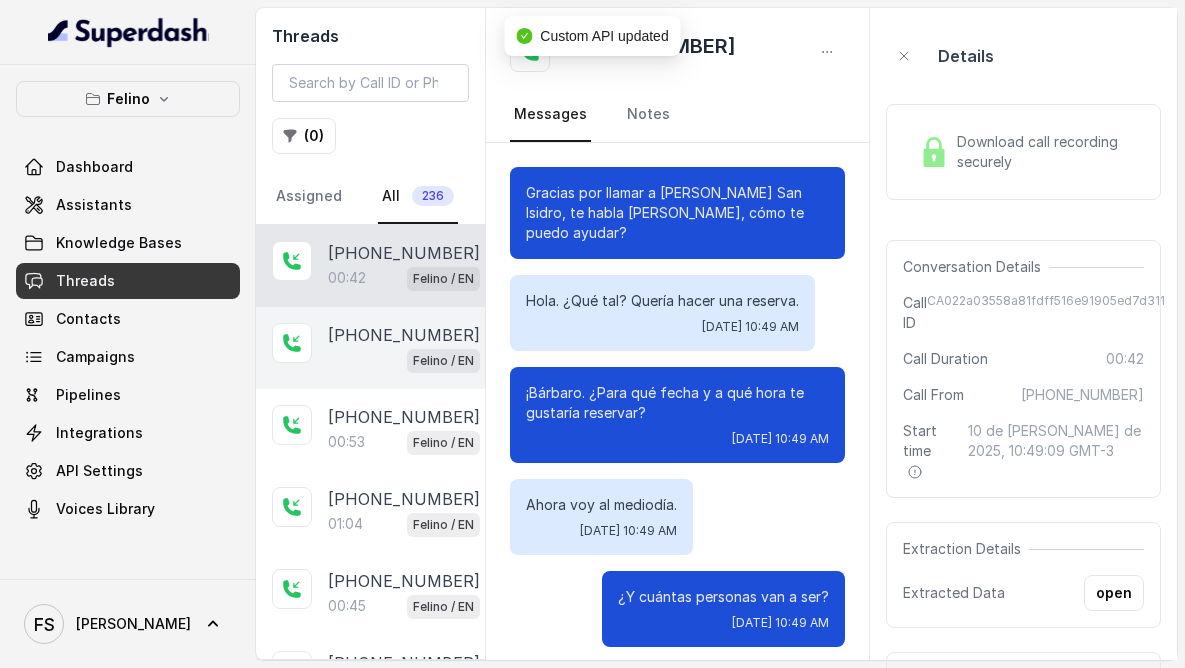 scroll, scrollTop: 439, scrollLeft: 0, axis: vertical 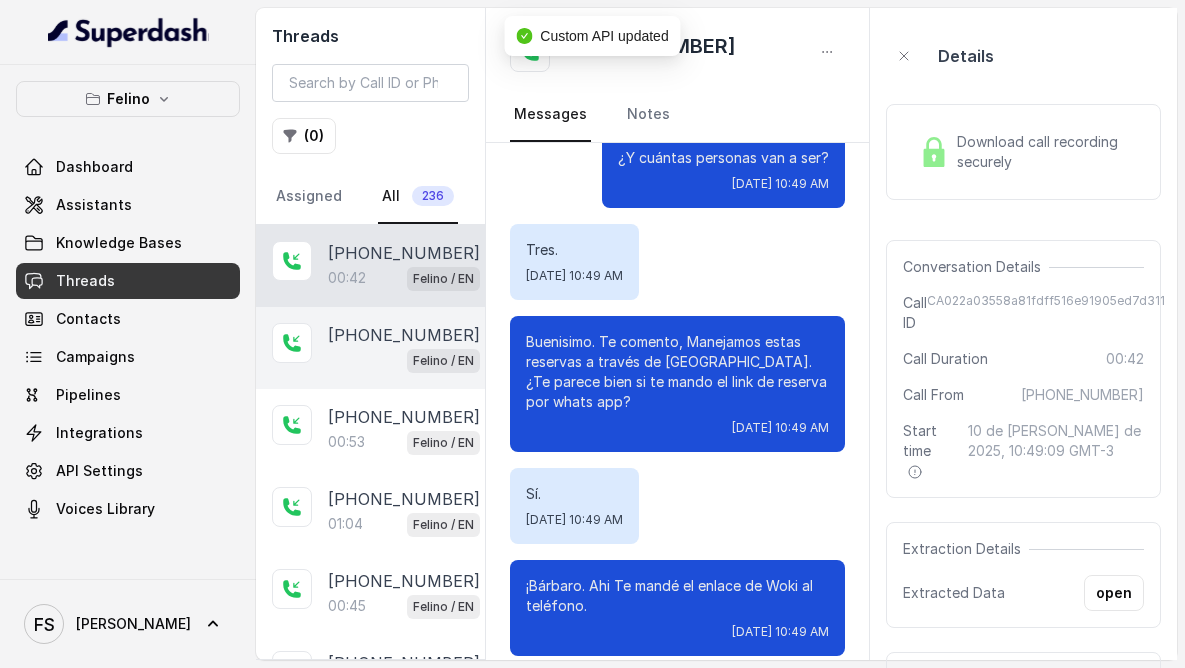 click on "+5491124072093" at bounding box center [404, 335] 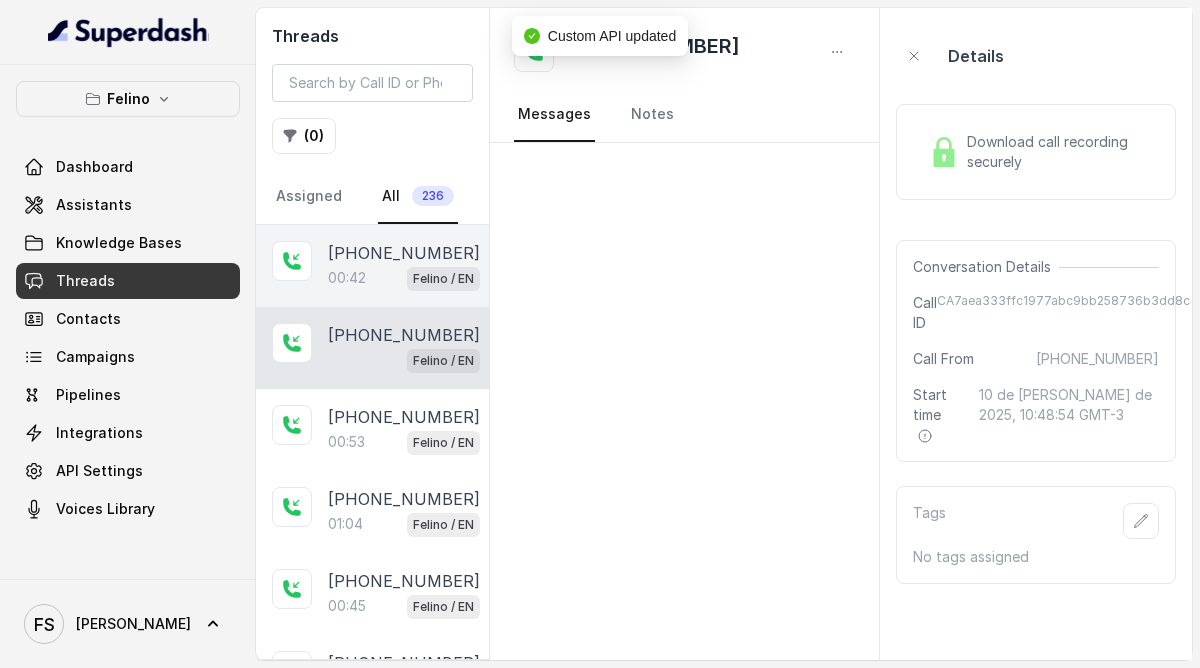 click on "00:42" at bounding box center (347, 278) 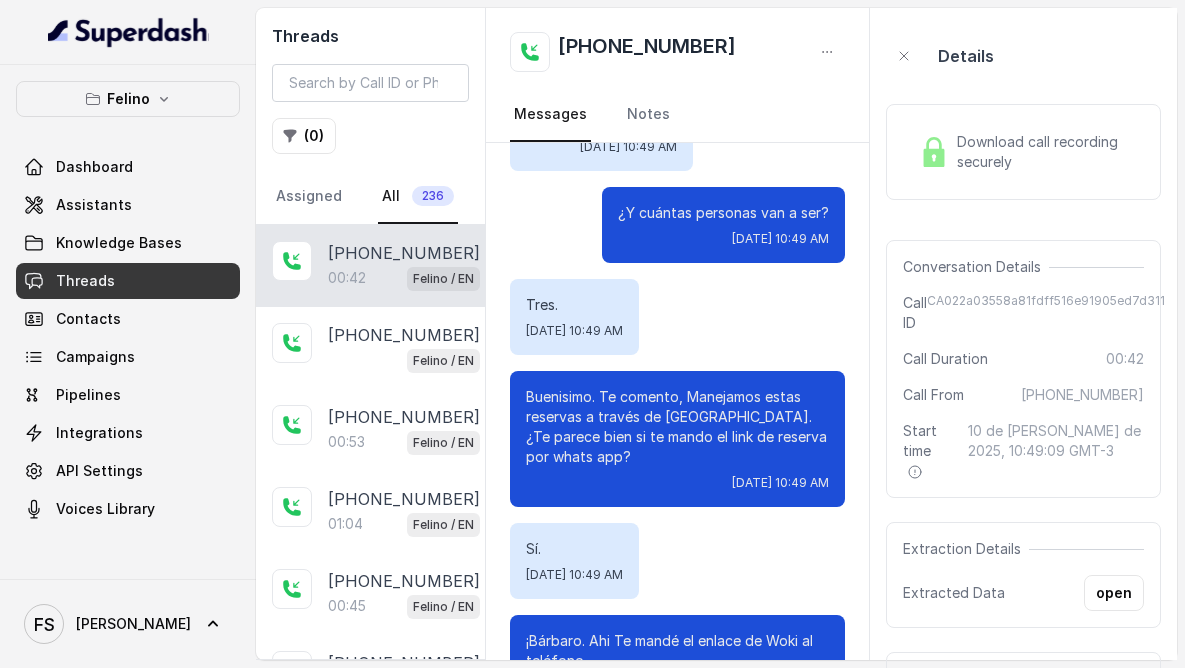 scroll, scrollTop: 0, scrollLeft: 0, axis: both 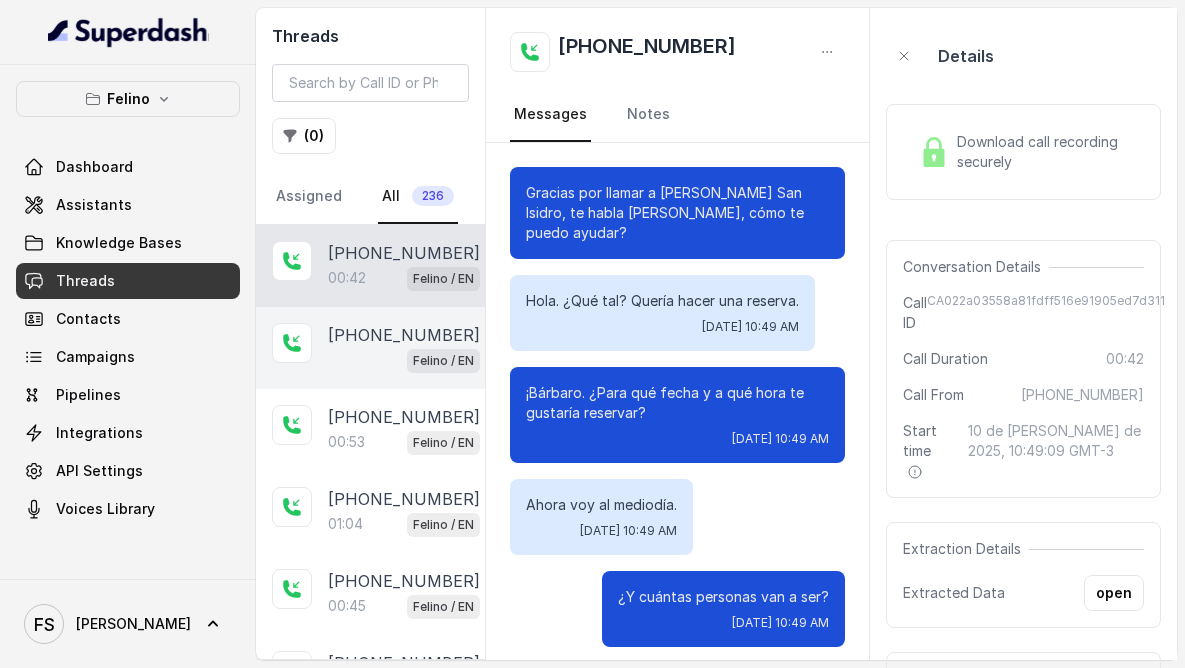 click on "+5491124072093   Felino / EN" at bounding box center (370, 348) 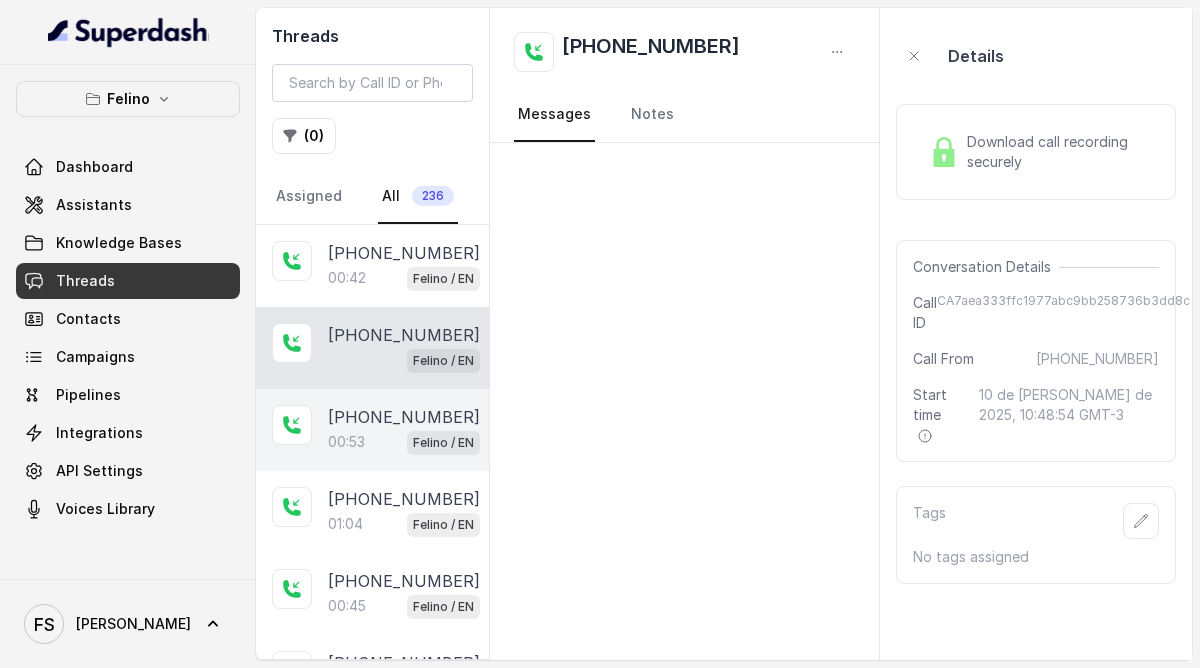 click on "00:53 Felino / EN" at bounding box center (404, 442) 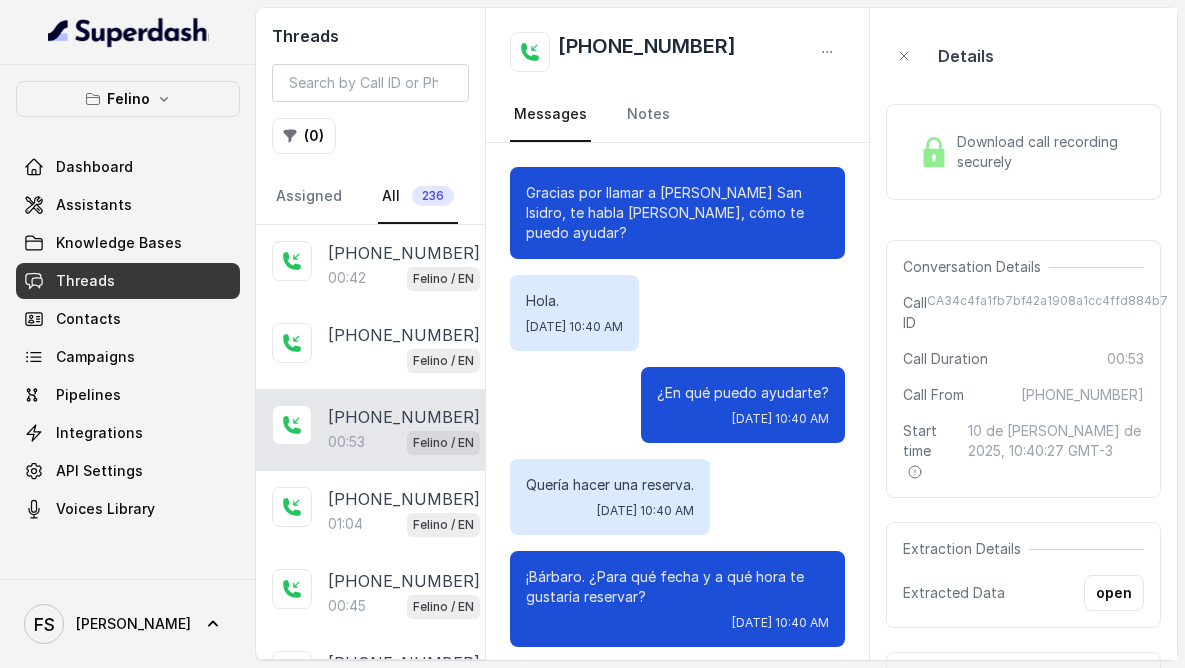 scroll, scrollTop: 827, scrollLeft: 0, axis: vertical 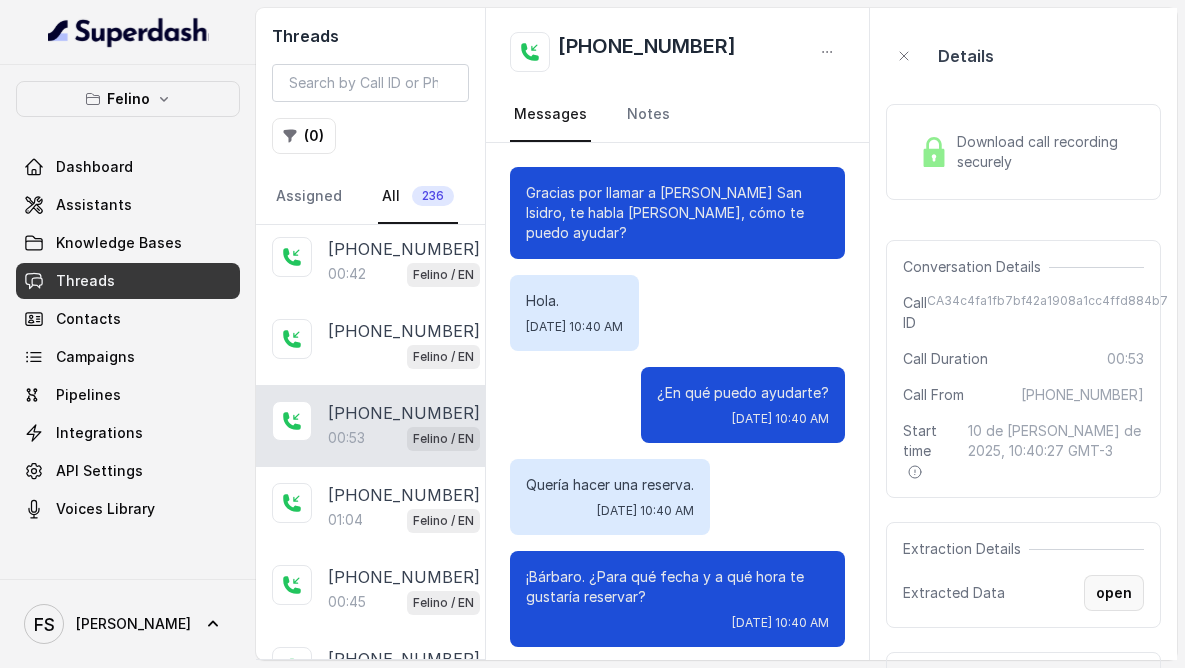 click on "open" at bounding box center [1114, 593] 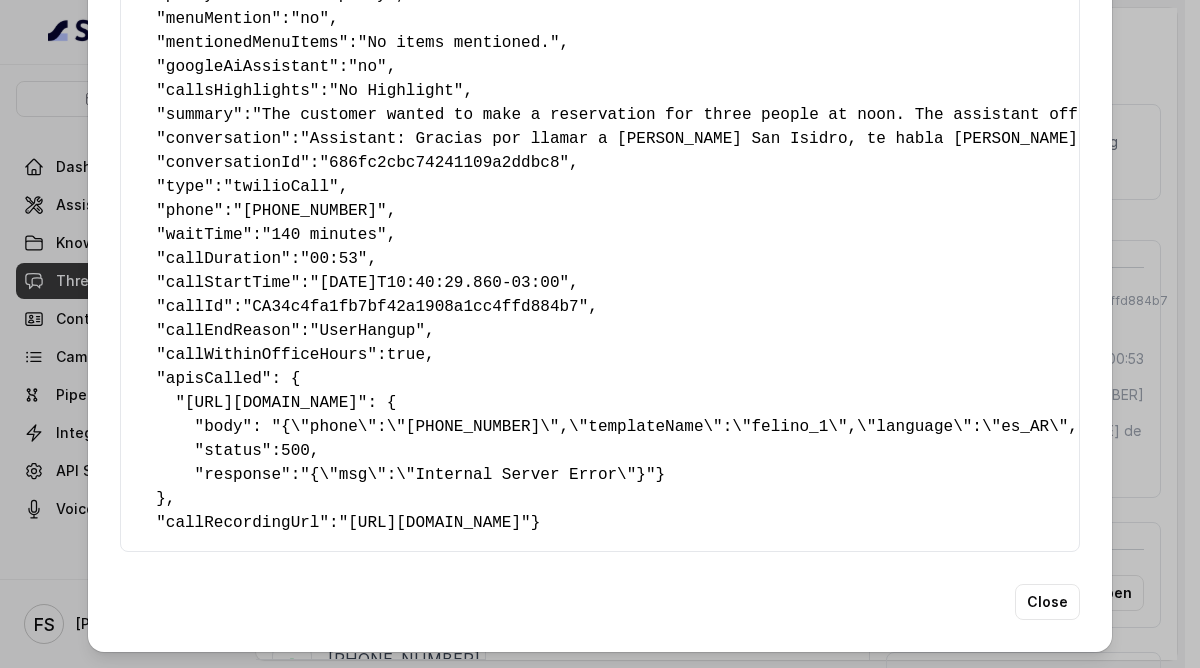 scroll, scrollTop: 465, scrollLeft: 0, axis: vertical 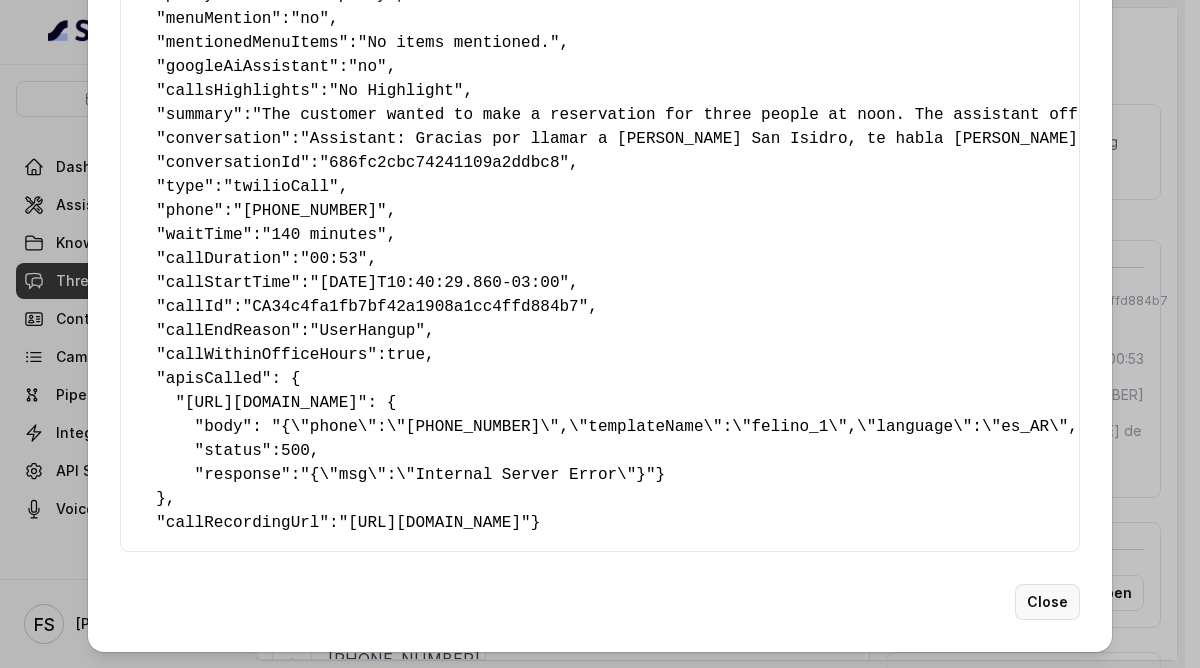 click on "Close" at bounding box center (1047, 602) 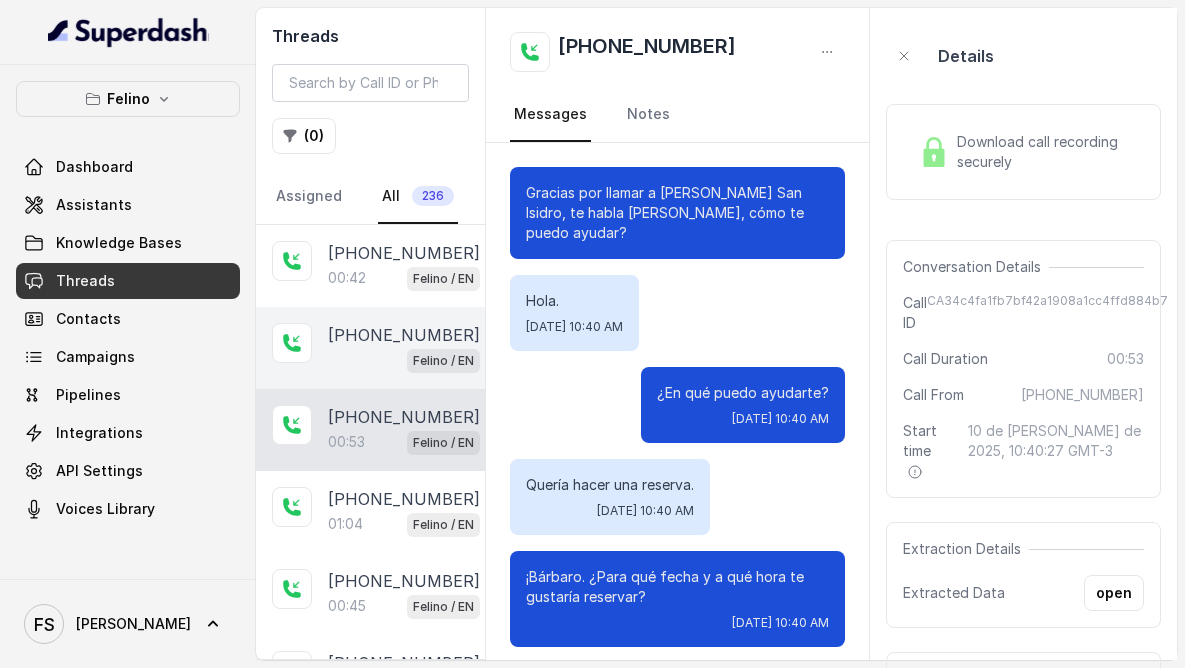 click on "Felino / EN" at bounding box center [404, 360] 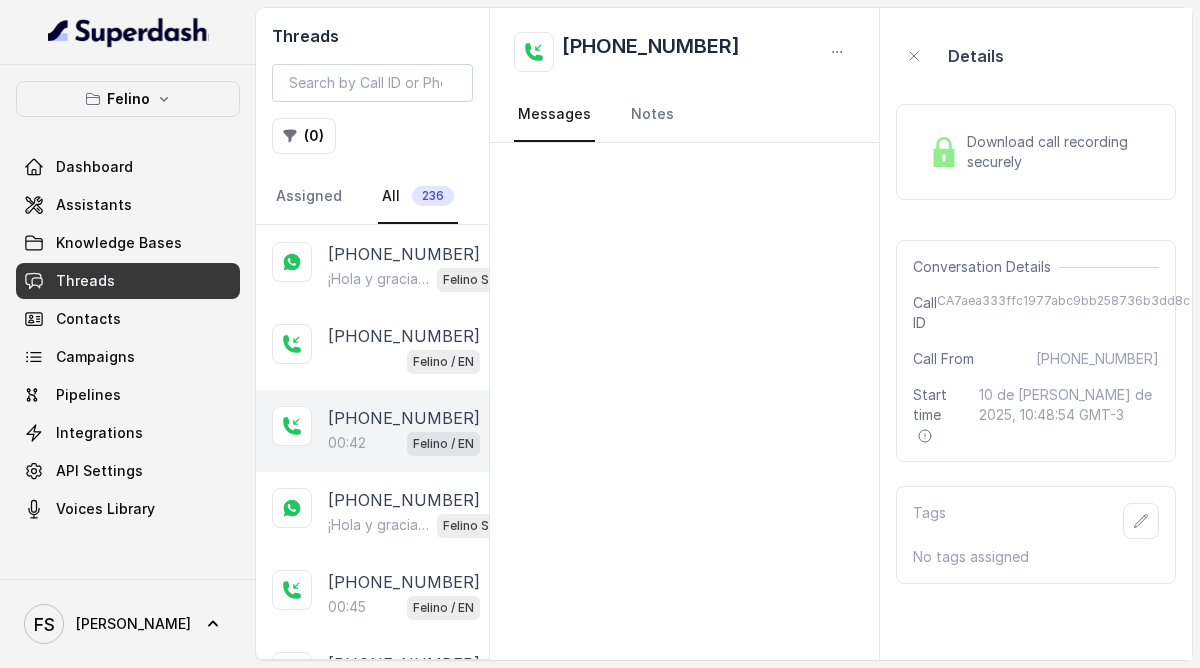 scroll, scrollTop: 545, scrollLeft: 0, axis: vertical 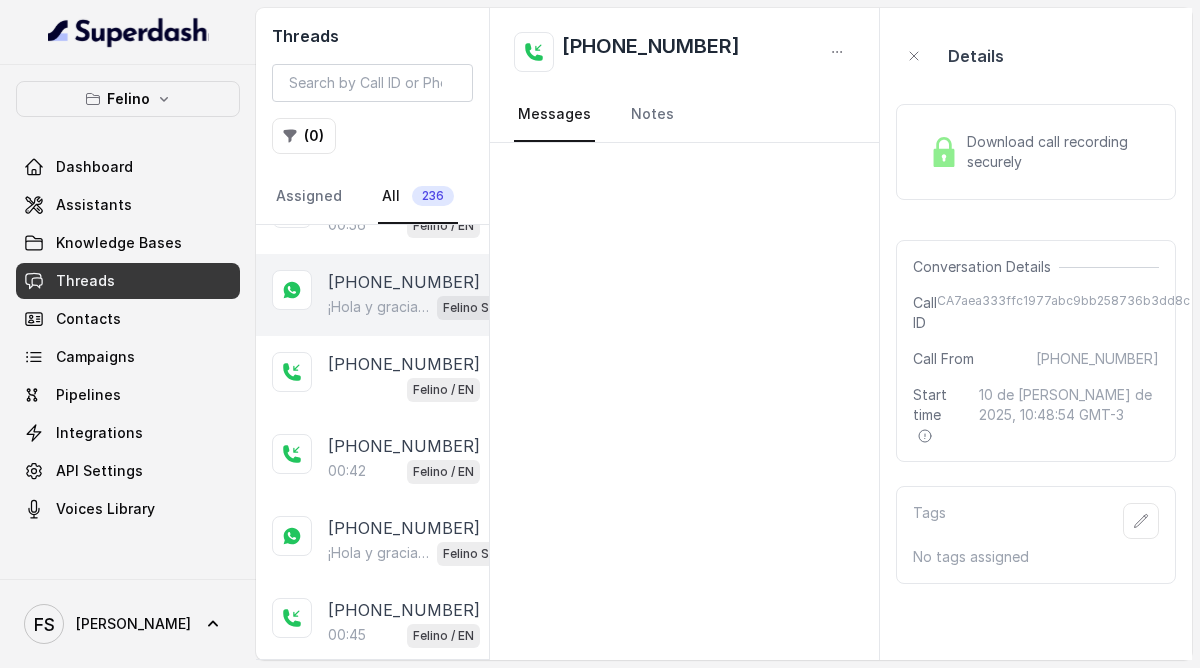 click on "+5491153893861   ¡Hola y gracias por llamar a FELINO!
Este es un mensaje automático. Para menú, reservas, direcciones u otras opciones, tocá el botón de abajo y accedé a nuestro Linktree.
Si preferís hablar por WhatsApp con el restaurante, escribinos al +54 9 11 7197-0002
Llamada gestionada por RestoHost :) Felino SMS Whatsapp" at bounding box center [372, 295] 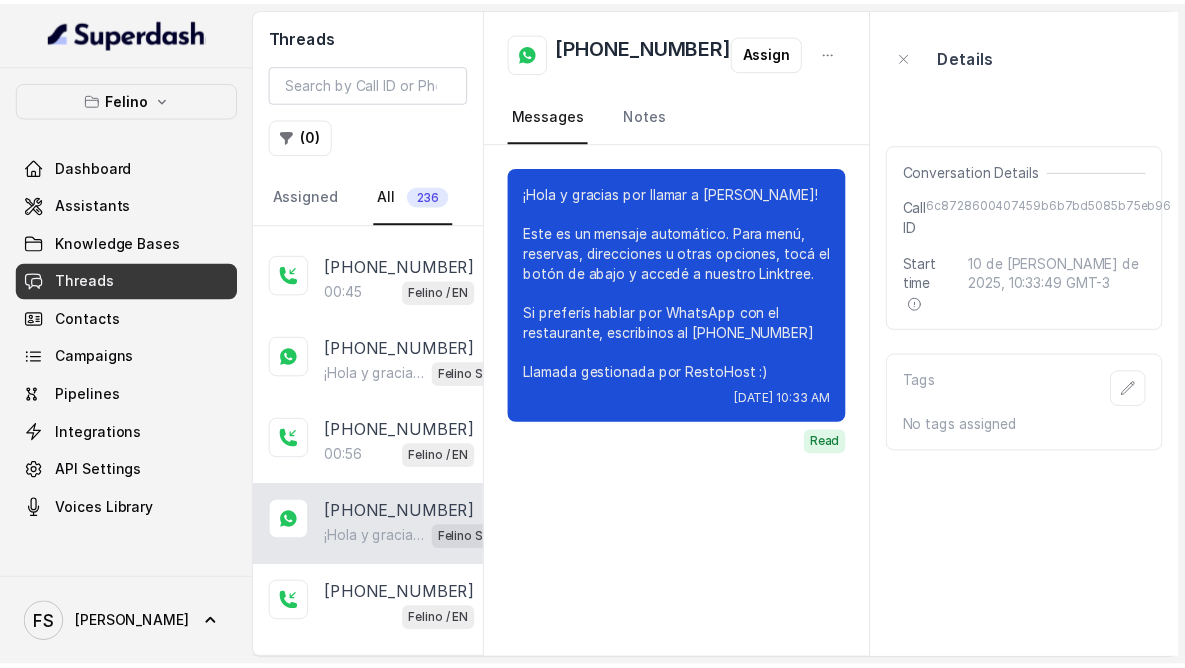 scroll, scrollTop: 0, scrollLeft: 0, axis: both 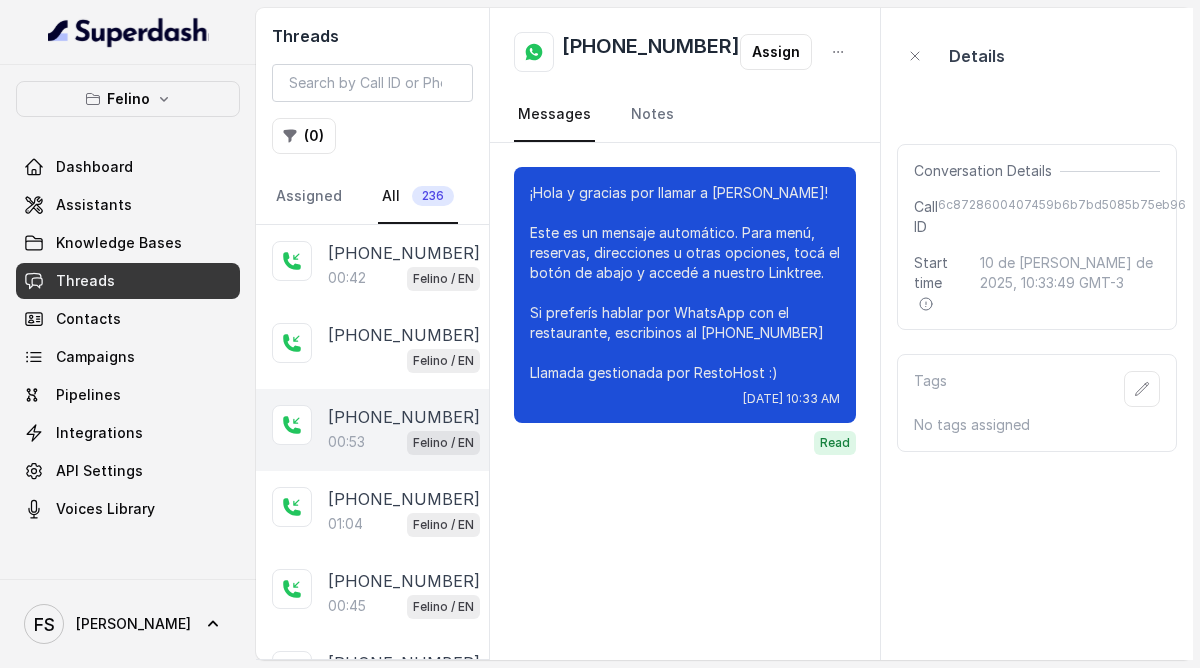 click on "+5491154627756" at bounding box center (404, 417) 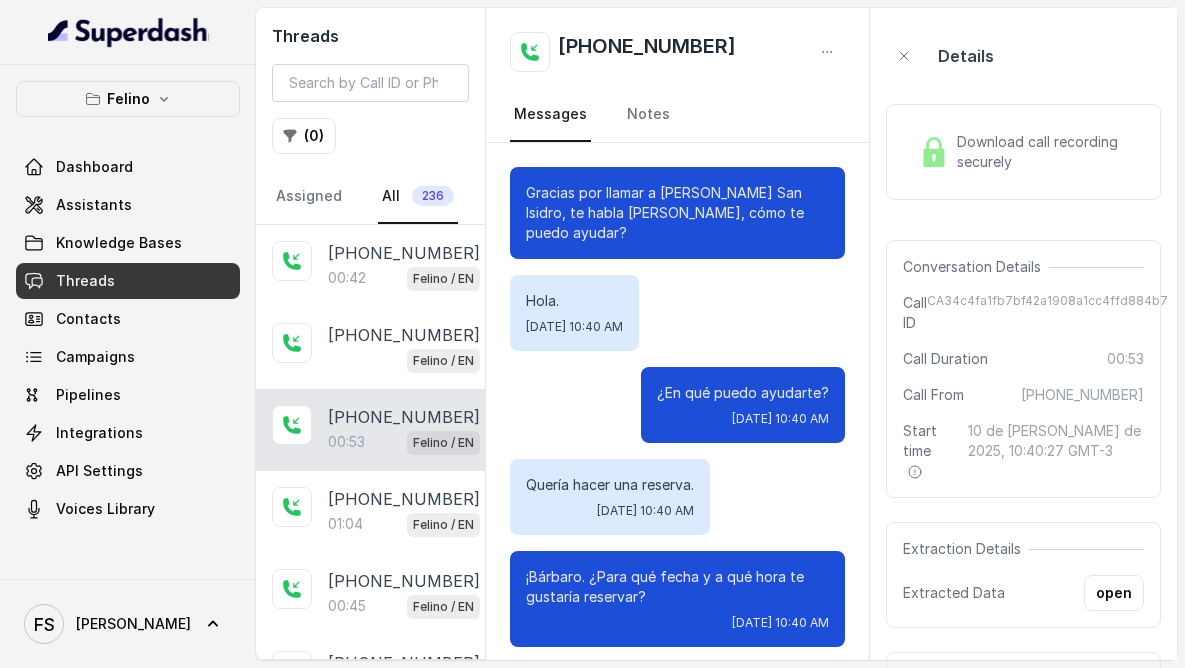 scroll, scrollTop: 827, scrollLeft: 0, axis: vertical 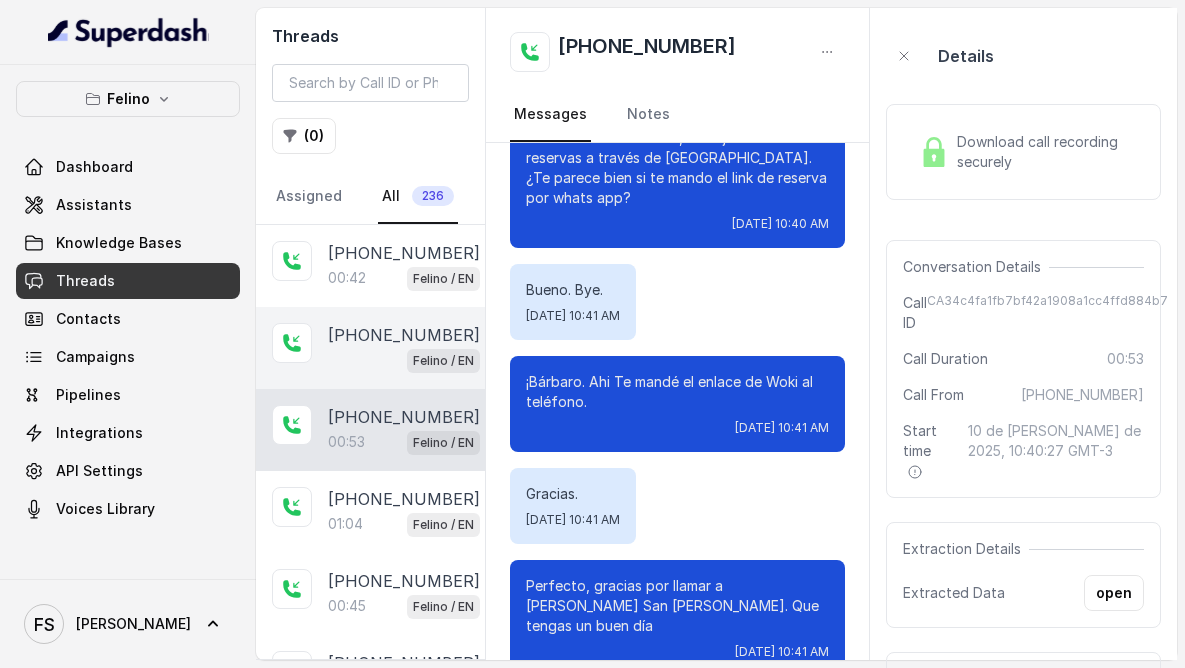 click on "Felino / EN" at bounding box center (404, 360) 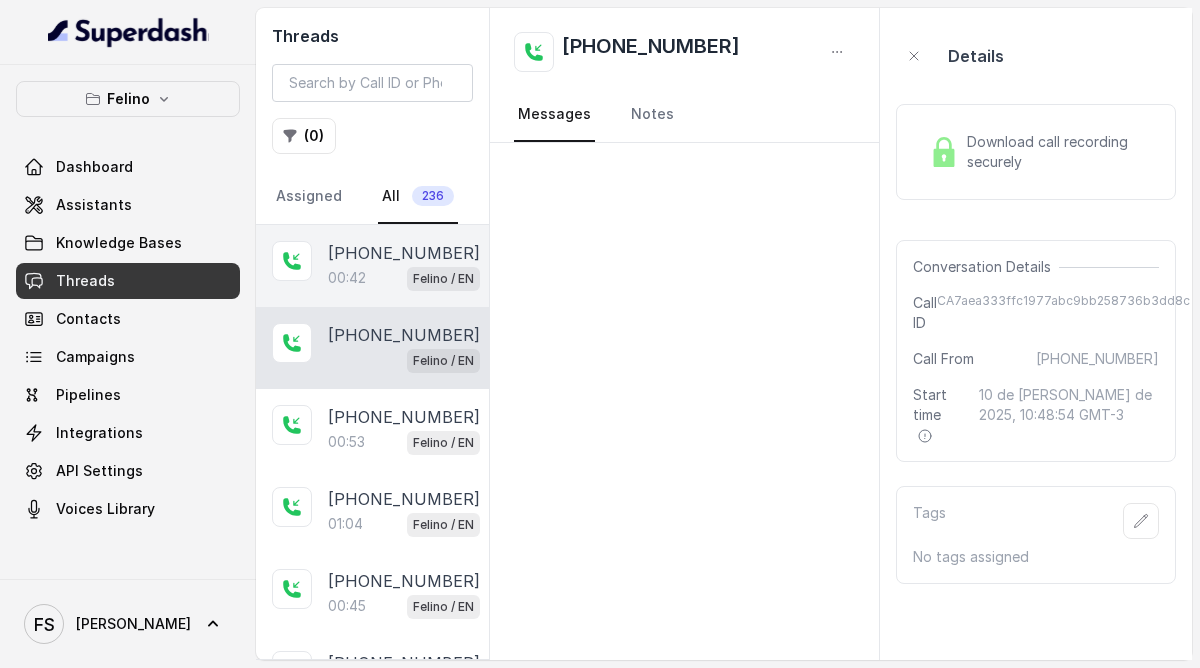 click on "00:42 Felino / EN" at bounding box center [404, 278] 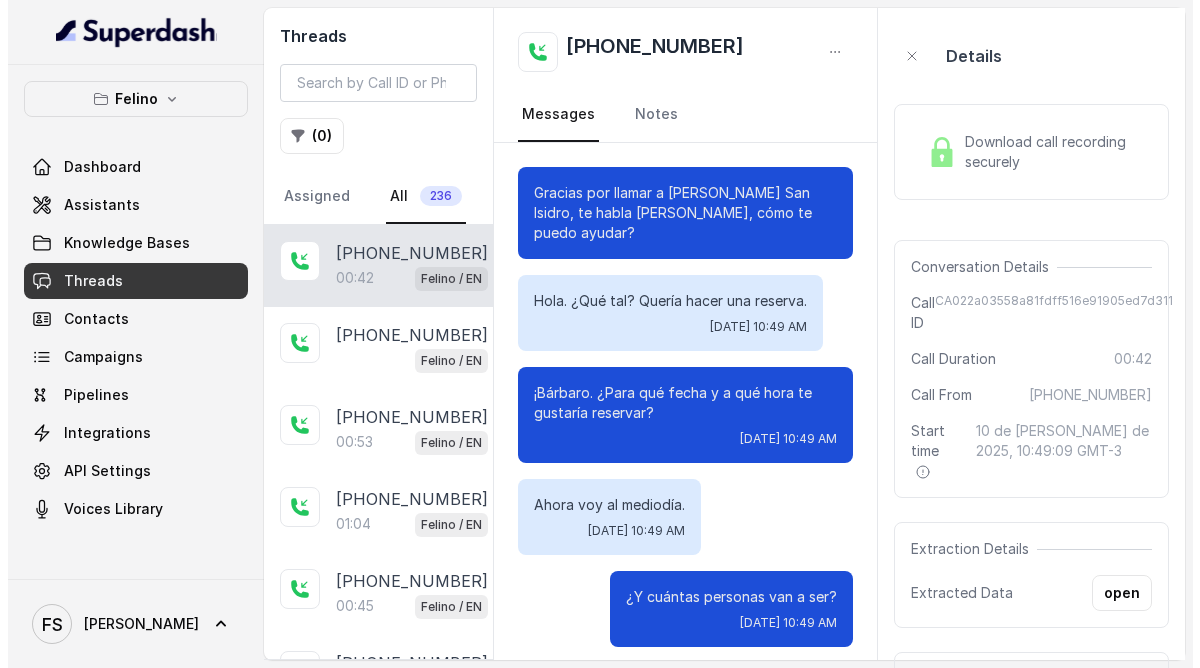 scroll, scrollTop: 439, scrollLeft: 0, axis: vertical 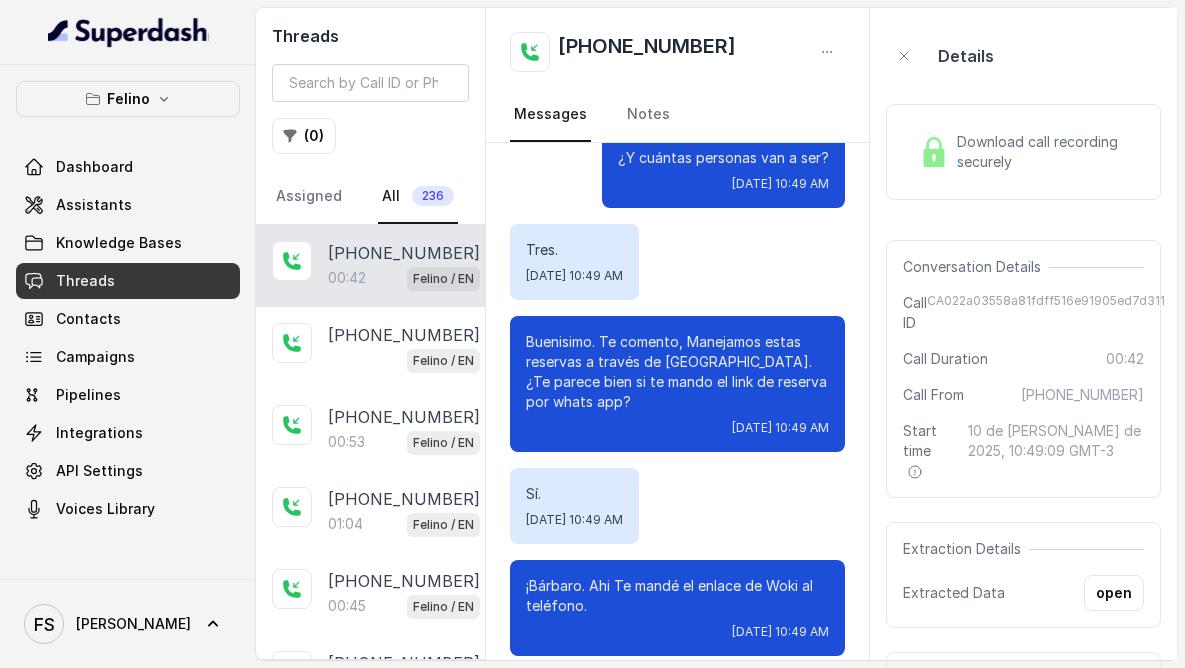 click on "Extraction Details Extracted Data open" at bounding box center (1023, 575) 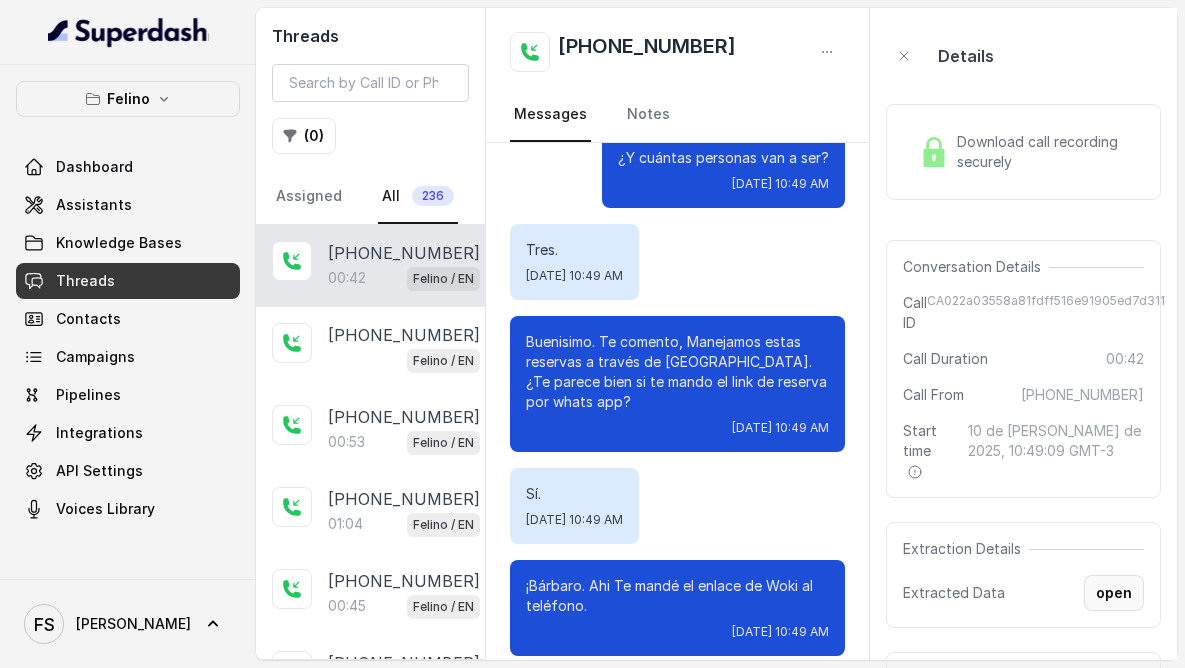 click on "open" at bounding box center (1114, 593) 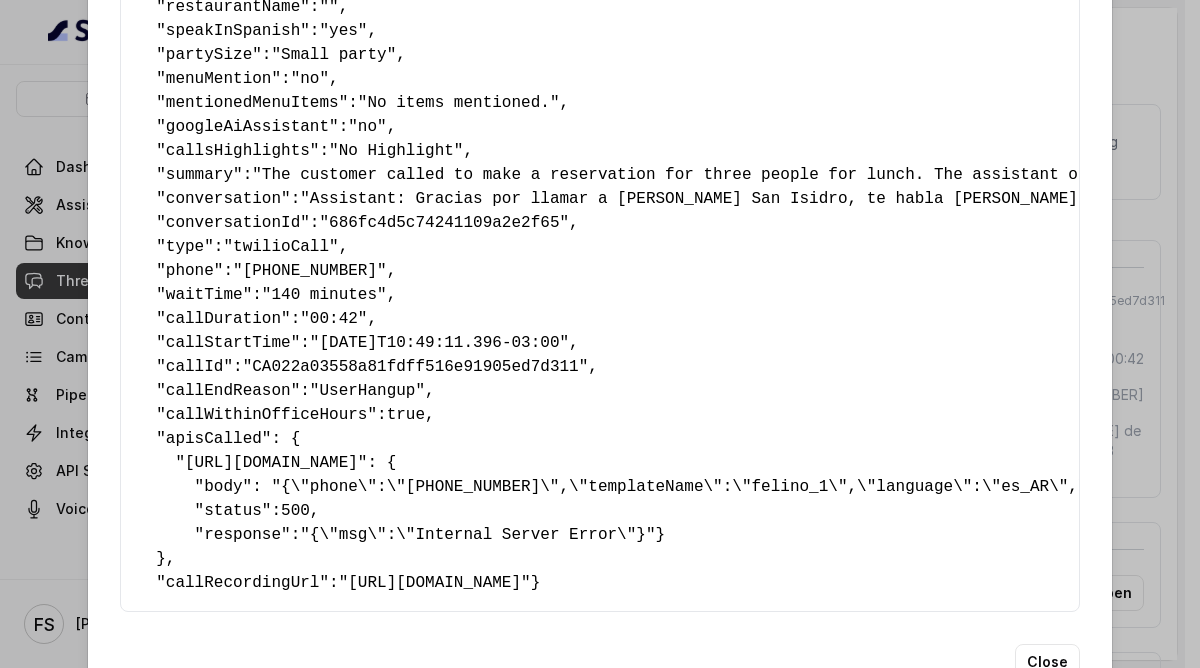 scroll, scrollTop: 465, scrollLeft: 0, axis: vertical 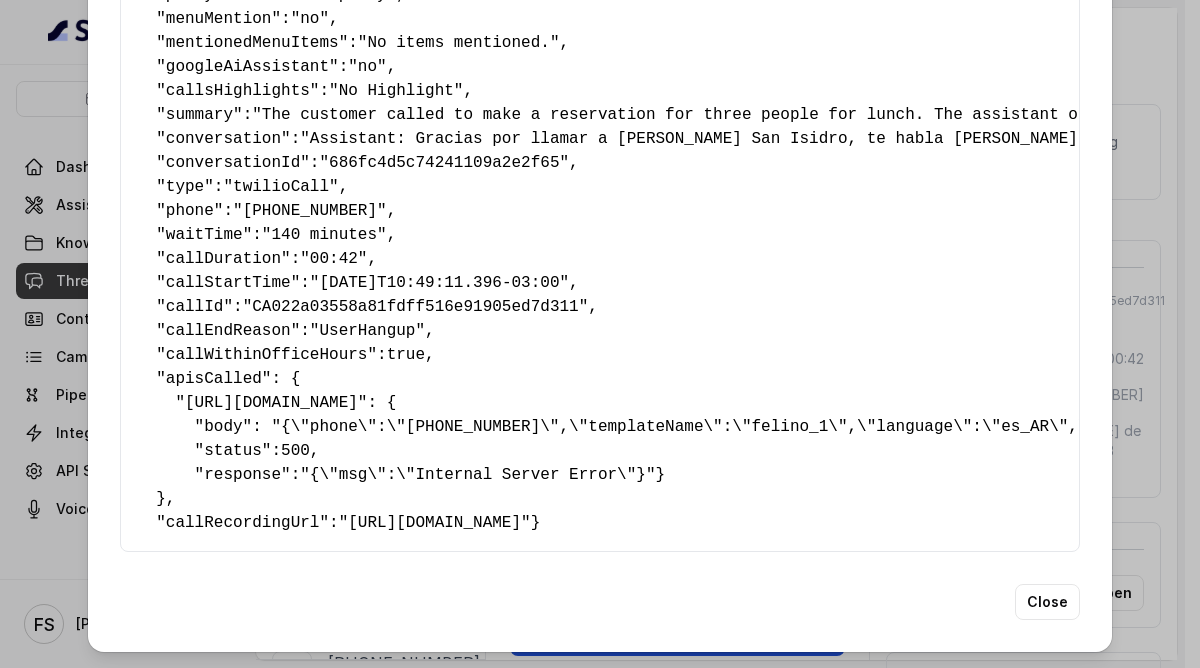 click on "Extracted Data {
" textSent? ":  "yes" ,
" reasonForSendingText ":  "takeaway link" ,
" humanTransfer ":  "no" ,
" reasonForTransfering ":  "" ,
" reasonForCalling ":  "Making a Reservation or Inquiring About Reservations" ,
" detectederror ":  "No Error Detected" ,
" eventMention ":  "no" ,
" reasonForEvent ":  "" ,
" aitolerance ":  "" ,
" restaurantName ":  "" ,
" speakInSpanish ":  "yes" ,
" partySize ":  "Small party" ,
" menuMention ":  "no" ,
" mentionedMenuItems ":  "No items mentioned." ,
" googleAiAssistant ":  "no" ,
" callsHighlights ":  "No Highlight" ,
" summary ":  "The customer called to make a reservation for three people for lunch. The assistant offered to send a reservation link via WhatsApp, to which the customer agreed. The conversation is casual and friendly, with the customer being direct in their request." ,
" conversation ":  ,
" conversationId ":  "686fc4d5c74241109a2e2f65" ,
" type ":  "twilioCall" ,
" phone ":  "+5491154627756" ,
" ":
}" at bounding box center [600, 334] 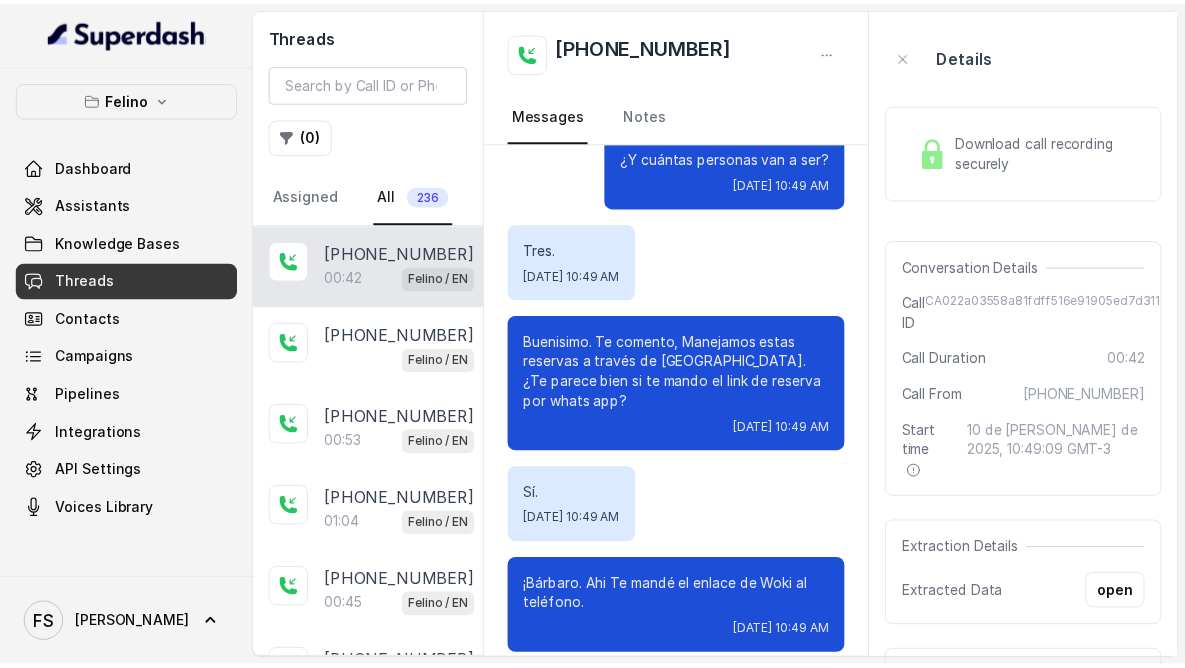 scroll, scrollTop: 0, scrollLeft: 0, axis: both 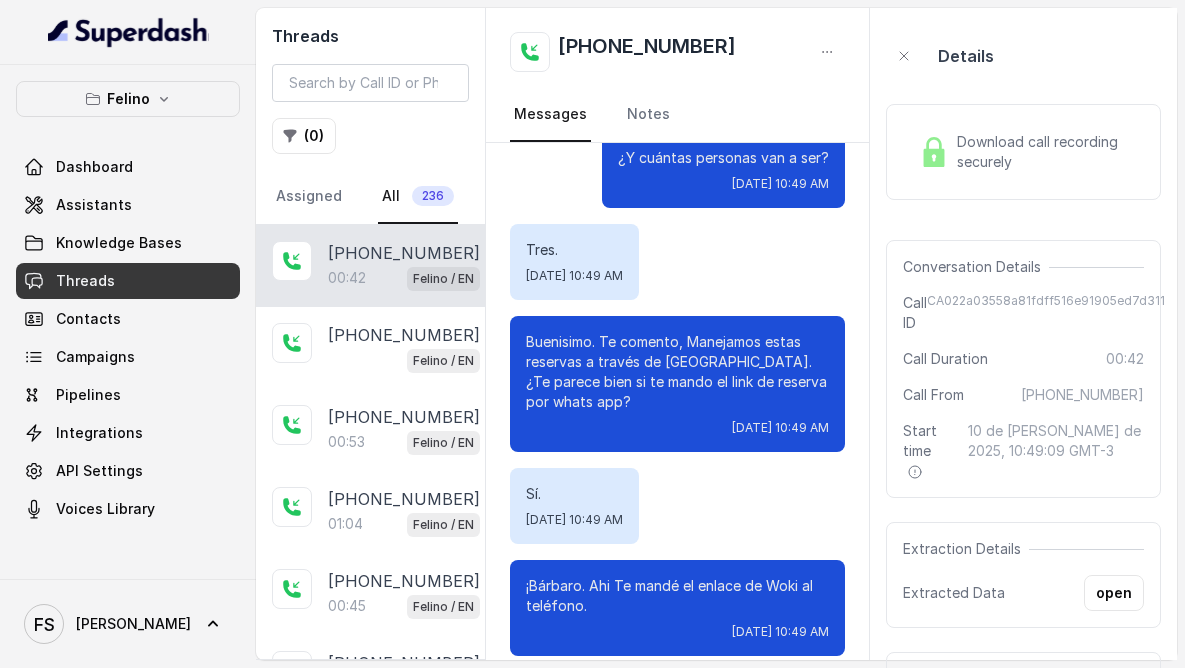 click on "Threads" at bounding box center [128, 281] 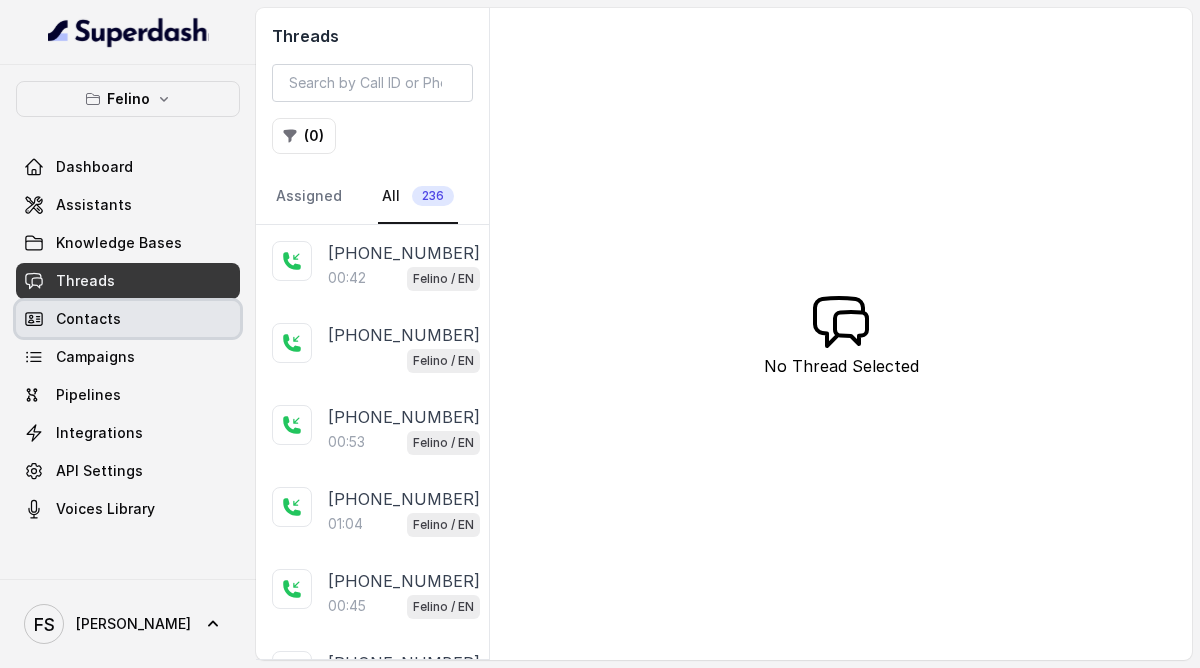 click on "Contacts" at bounding box center [128, 319] 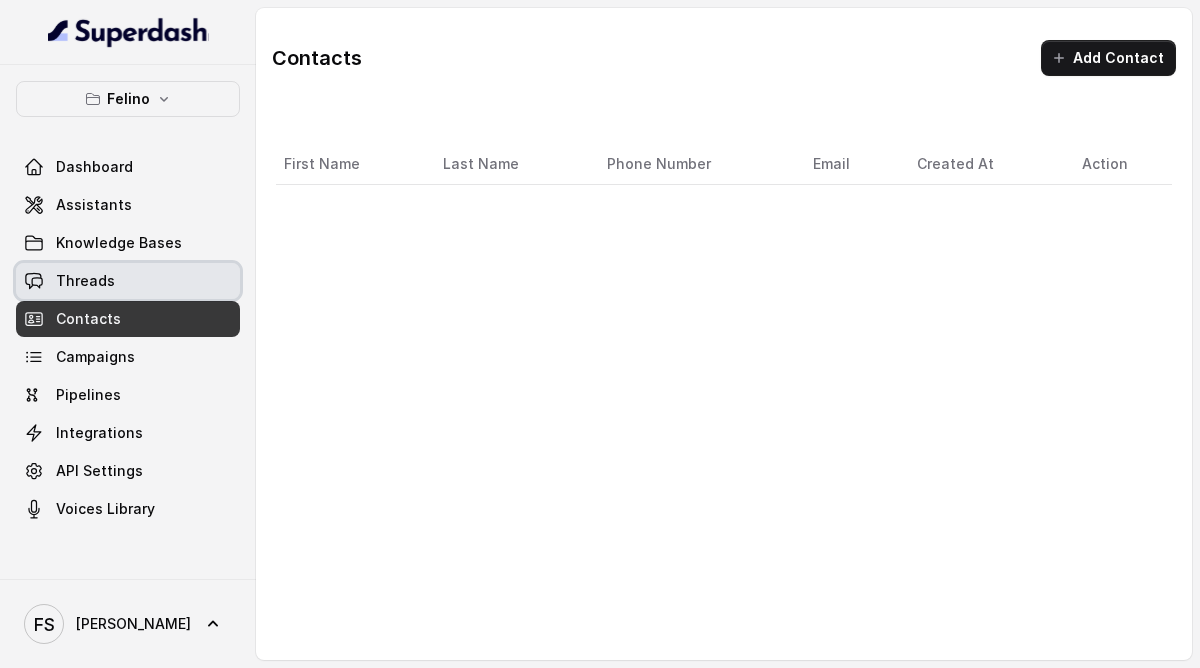 click on "Threads" at bounding box center (128, 281) 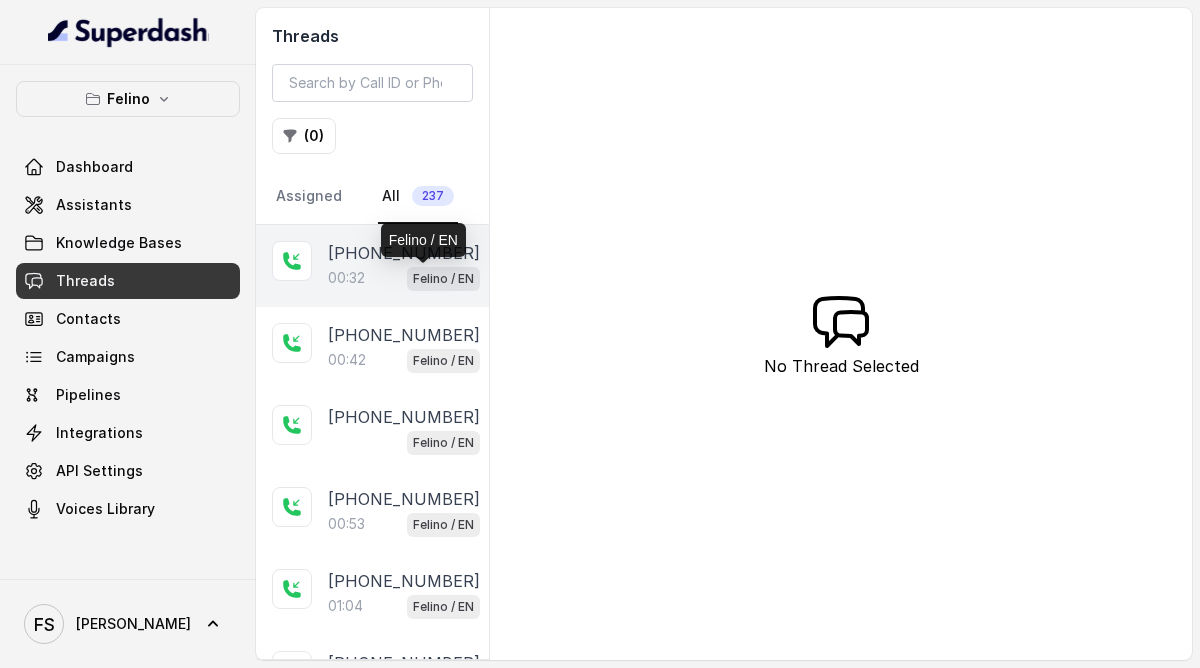 click on "Felino / EN" at bounding box center (443, 279) 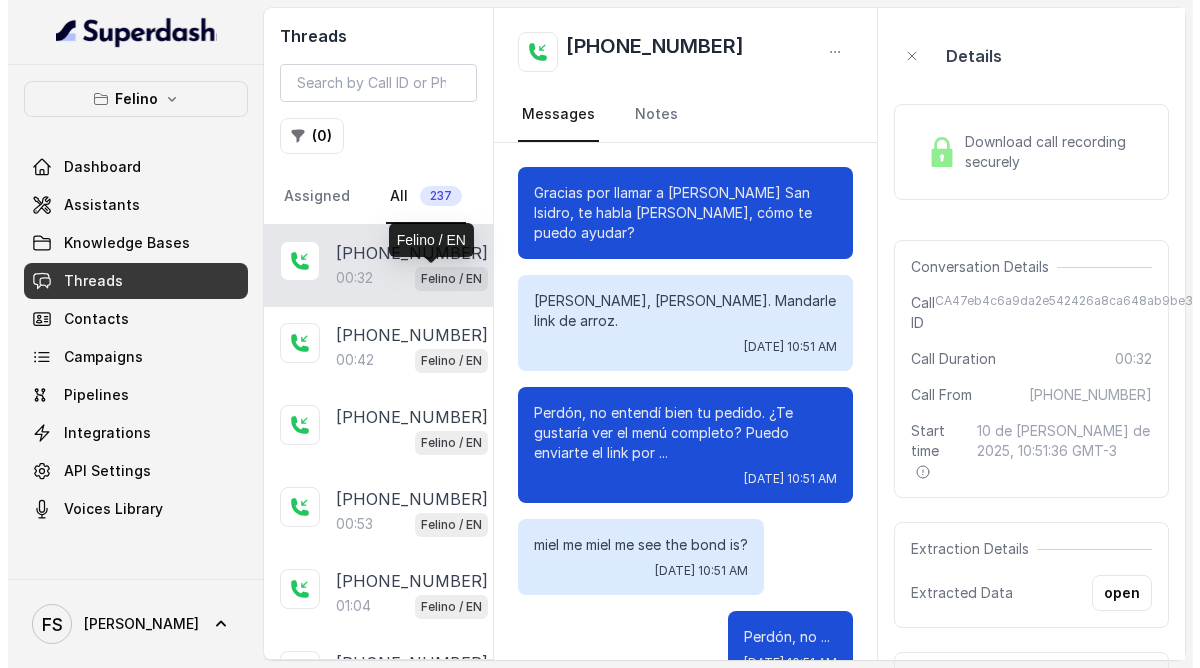 scroll, scrollTop: 511, scrollLeft: 0, axis: vertical 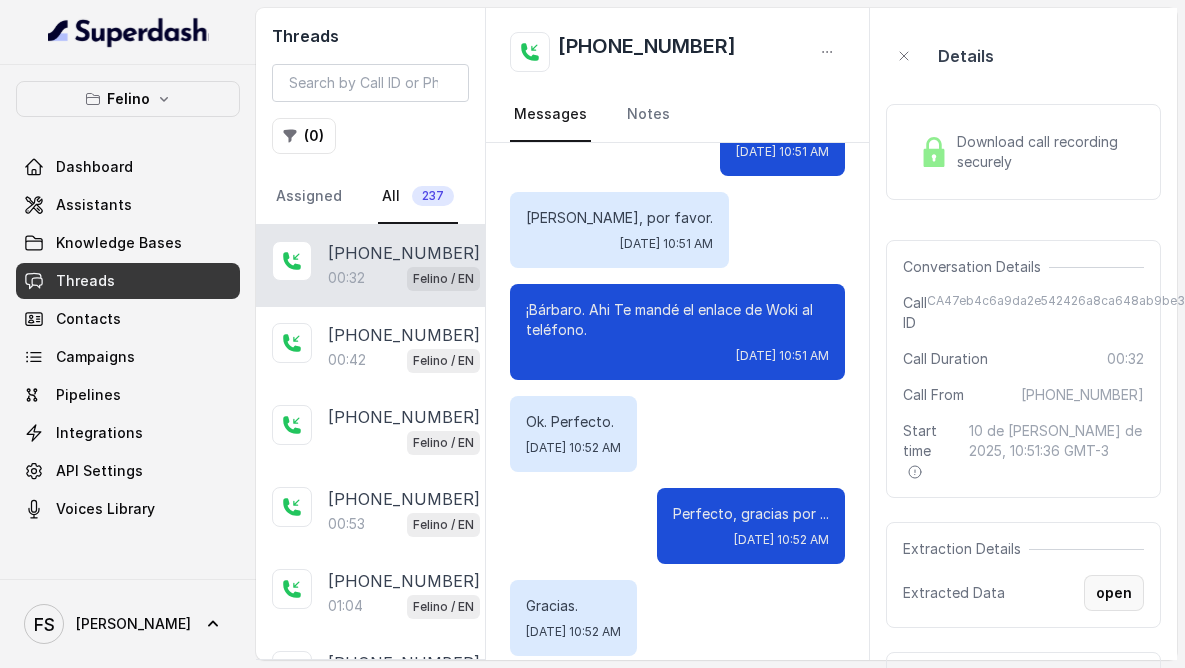 click on "open" at bounding box center [1114, 593] 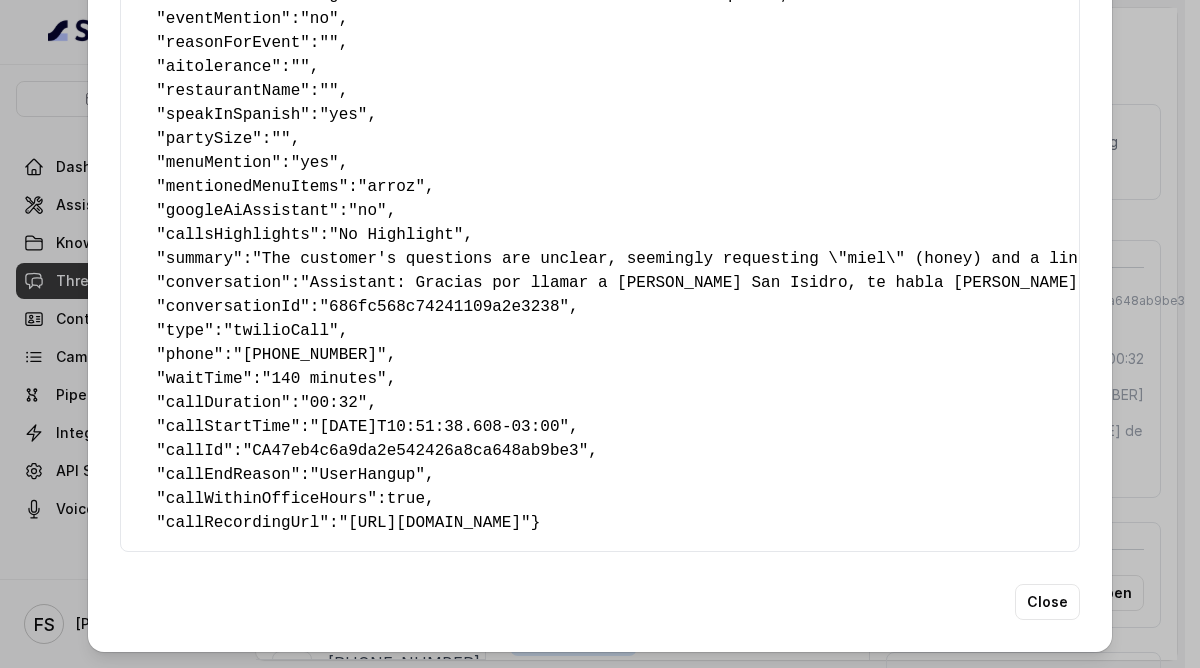 scroll, scrollTop: 297, scrollLeft: 0, axis: vertical 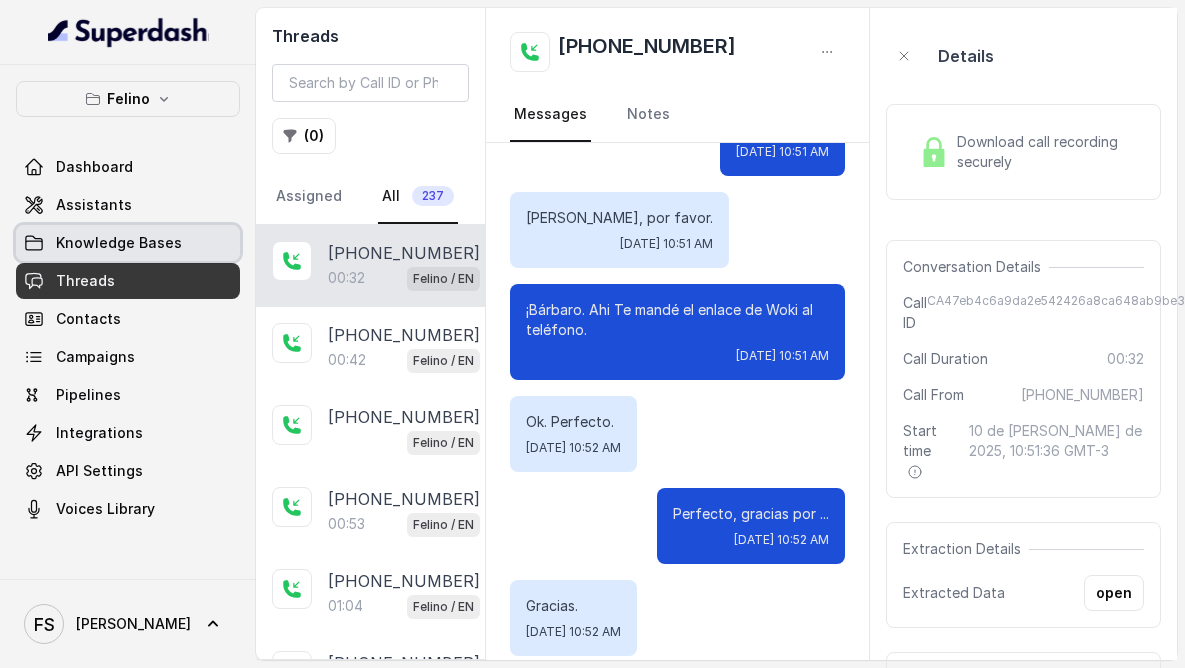 click on "Knowledge Bases" at bounding box center [119, 243] 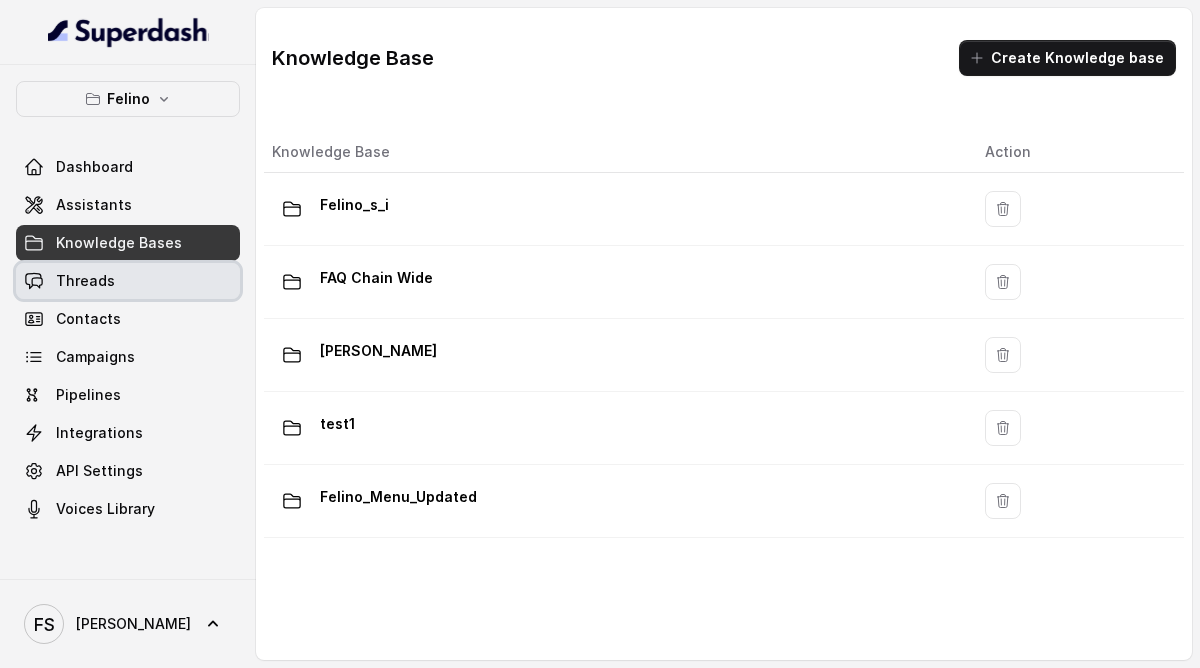 click on "Threads" at bounding box center [128, 281] 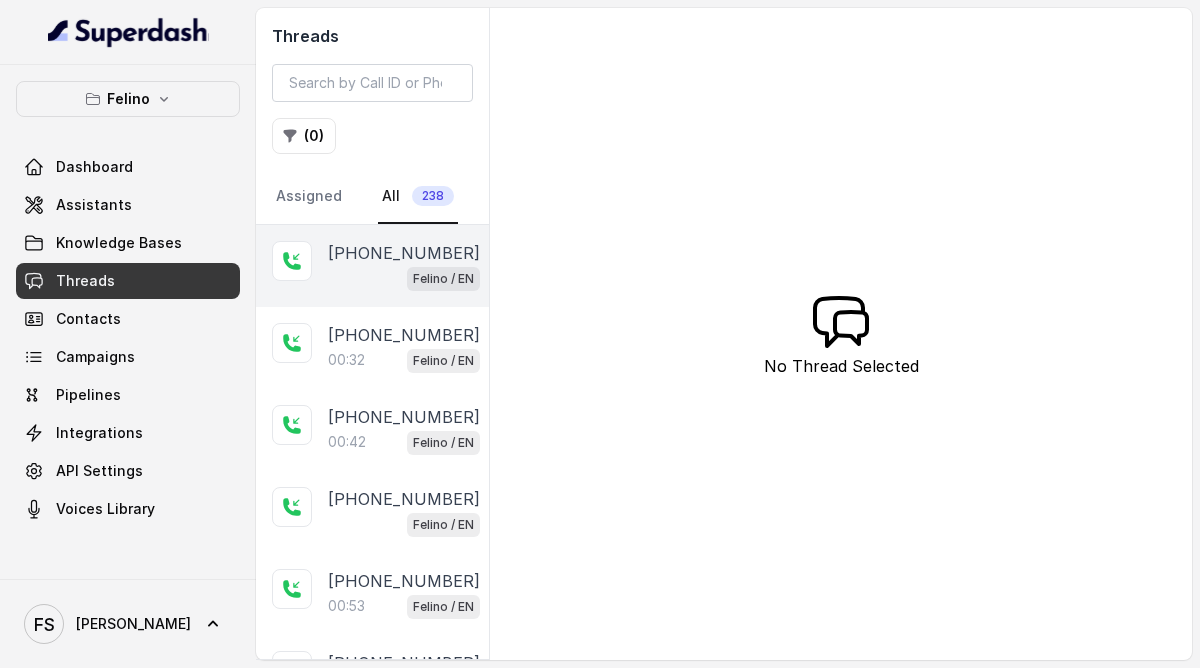 click on "Felino / EN" at bounding box center (404, 278) 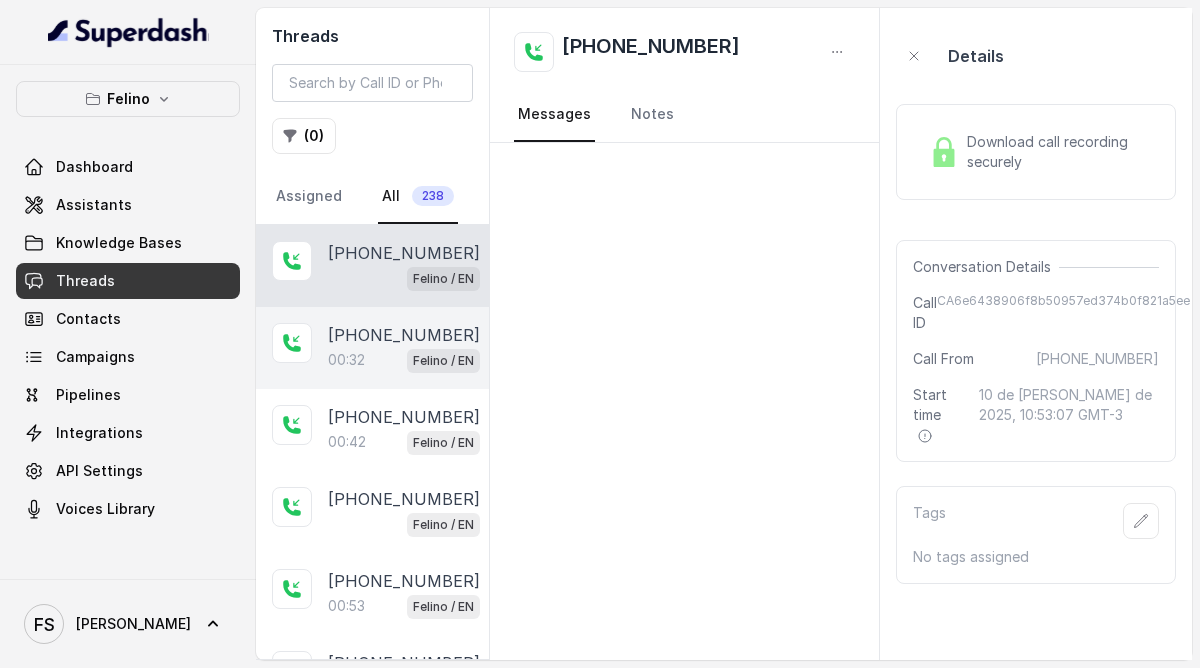 click on "+5491124072093" at bounding box center [404, 335] 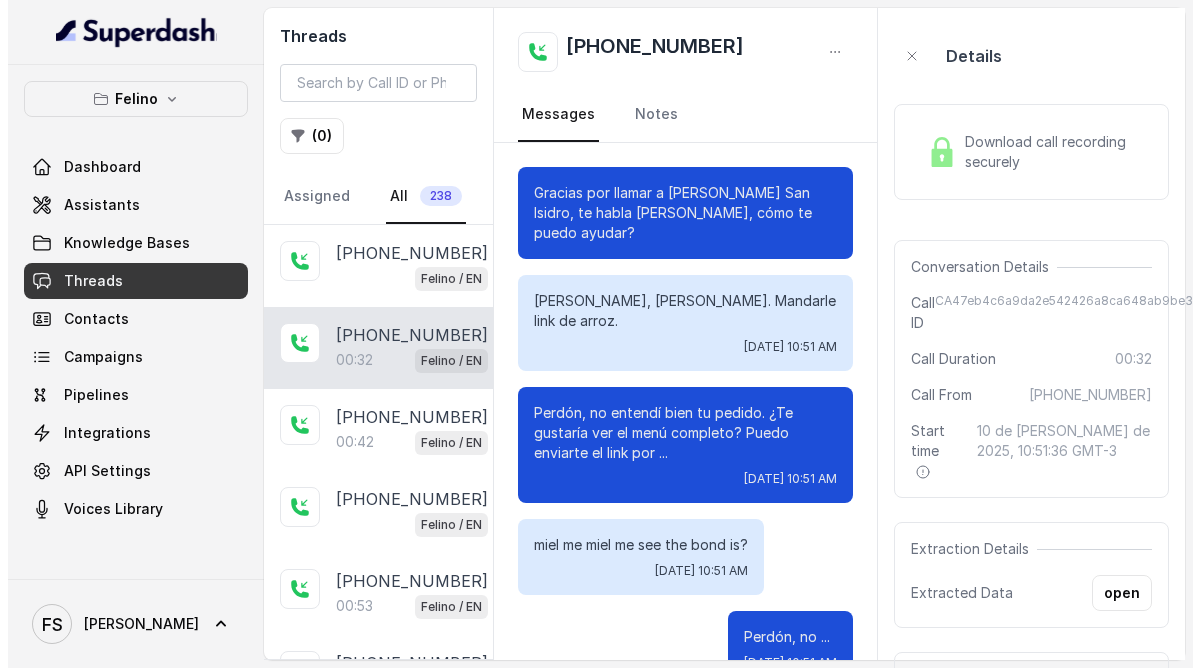 scroll, scrollTop: 511, scrollLeft: 0, axis: vertical 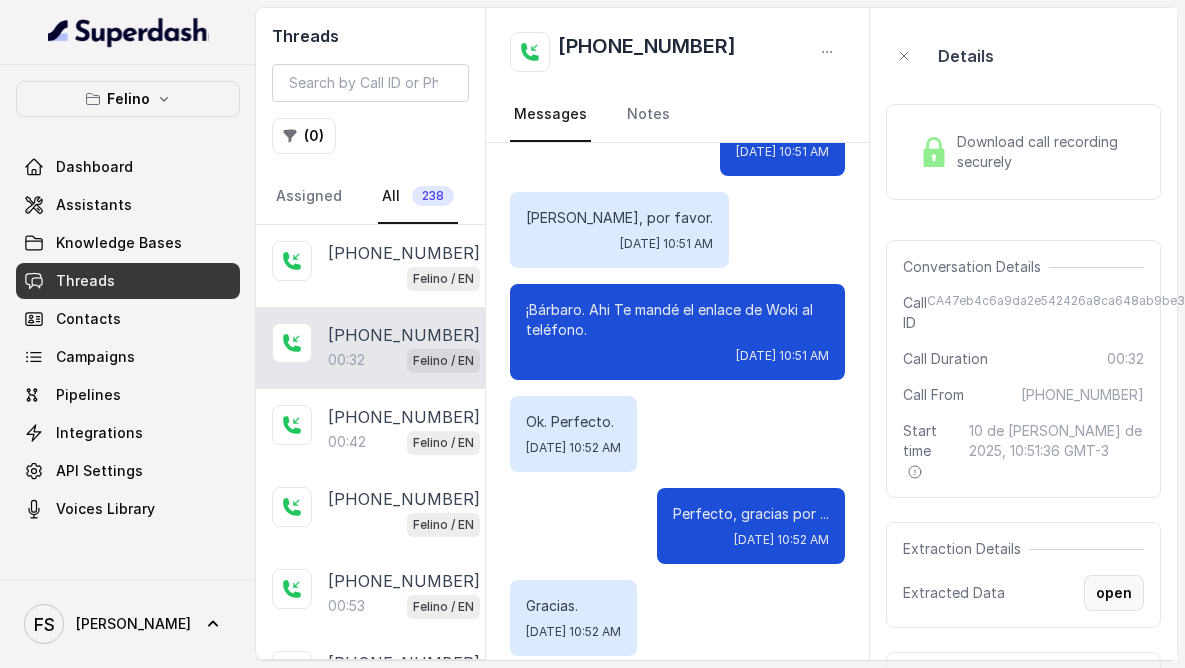 click on "open" at bounding box center (1114, 593) 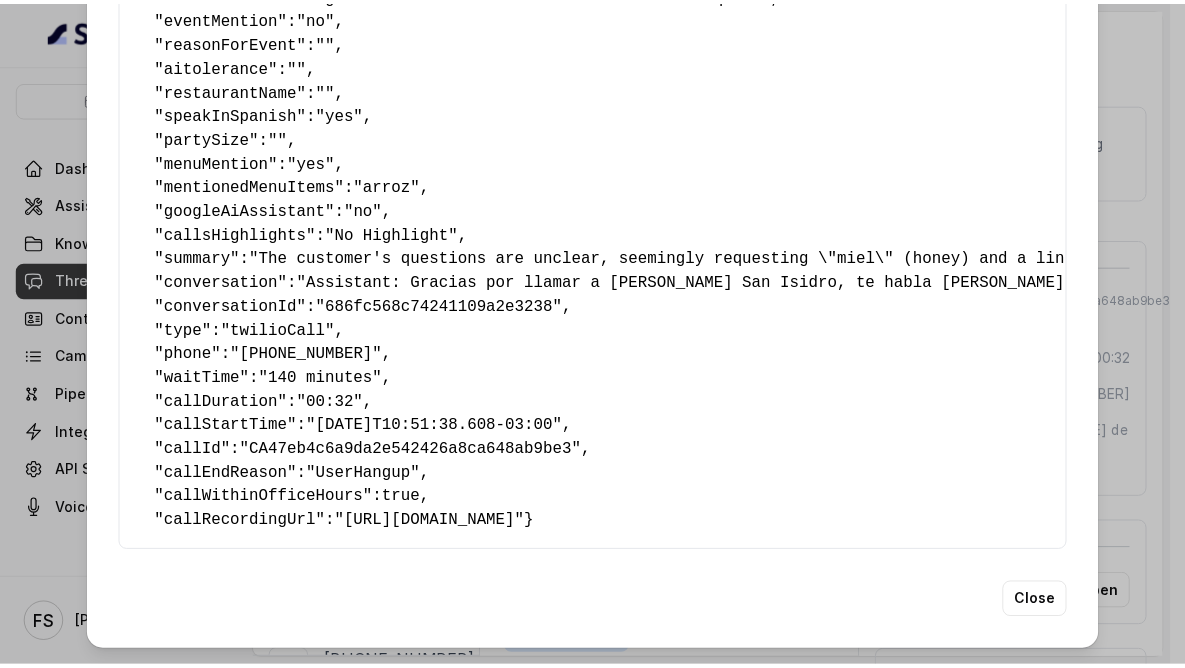 scroll, scrollTop: 297, scrollLeft: 0, axis: vertical 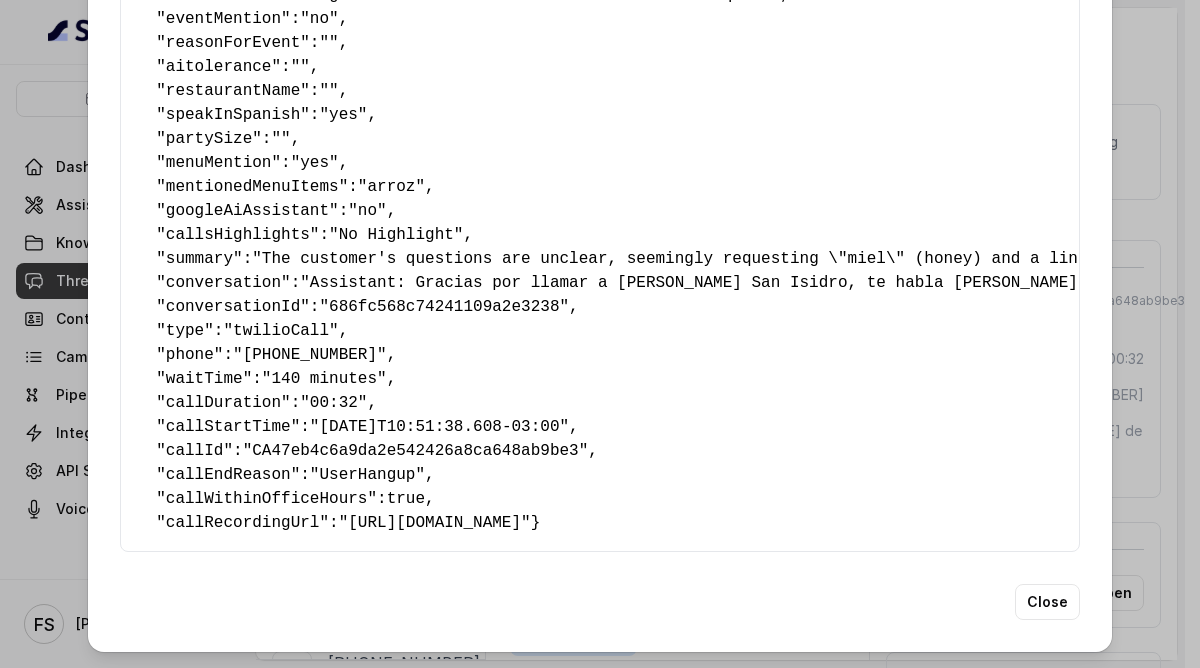 click on "Extracted Data {
" textSent? ":  "yes" ,
" reasonForSendingText ":  "online menu link" ,
" humanTransfer ":  "no" ,
" reasonForTransfering ":  "" ,
" reasonForCalling ":  "Menu Inquiries and Special Dietary Needs" ,
" detectederror ":  "Agent Did Not Understand the Customer's Request" ,
" eventMention ":  "no" ,
" reasonForEvent ":  "" ,
" aitolerance ":  "" ,
" restaurantName ":  "" ,
" speakInSpanish ":  "yes" ,
" partySize ":  "" ,
" menuMention ":  "yes" ,
" mentionedMenuItems ":  "arroz" ,
" googleAiAssistant ":  "no" ,
" callsHighlights ":  "No Highlight" ,
" summary ":  "The customer's questions are unclear, seemingly requesting \"miel\" (honey) and a link for \"arroz\" (rice). The customer's tone is somewhat impatient and insistent, especially when asking for the link. Despite the communication difficulties, the customer seems satisfied after receiving the link, saying \"Ok. Perfecto.\"" ,
" conversation ":  ,
" conversationId ":  "686fc568c74241109a2e3238" ,
"" at bounding box center (600, 334) 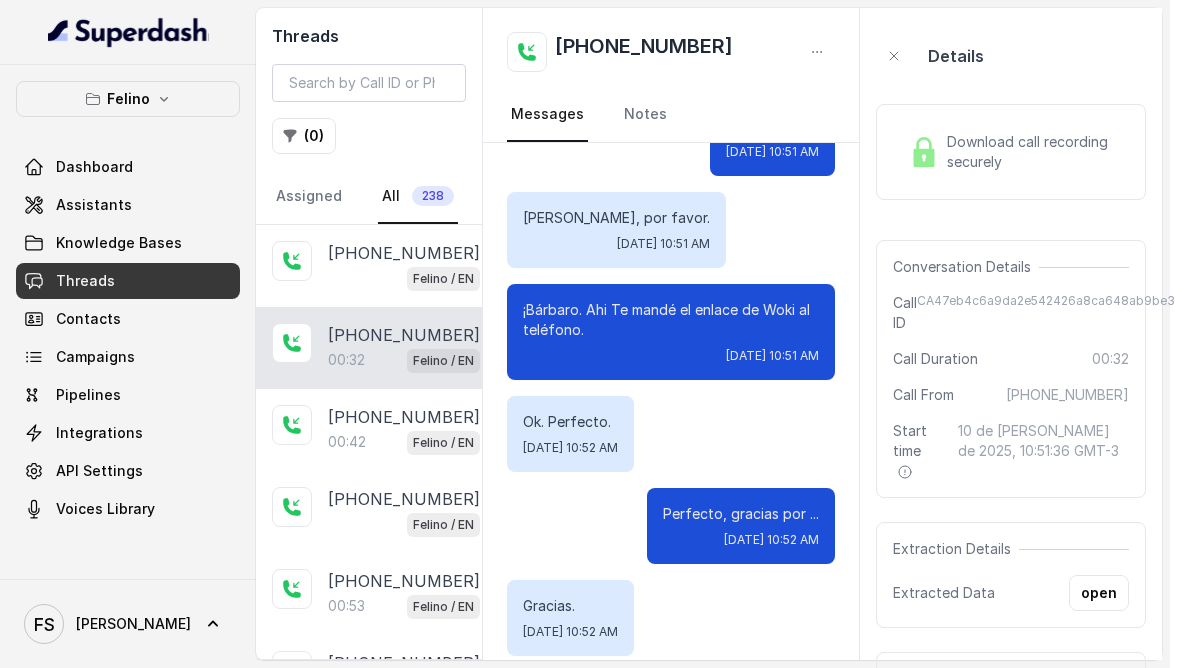 scroll, scrollTop: 0, scrollLeft: 0, axis: both 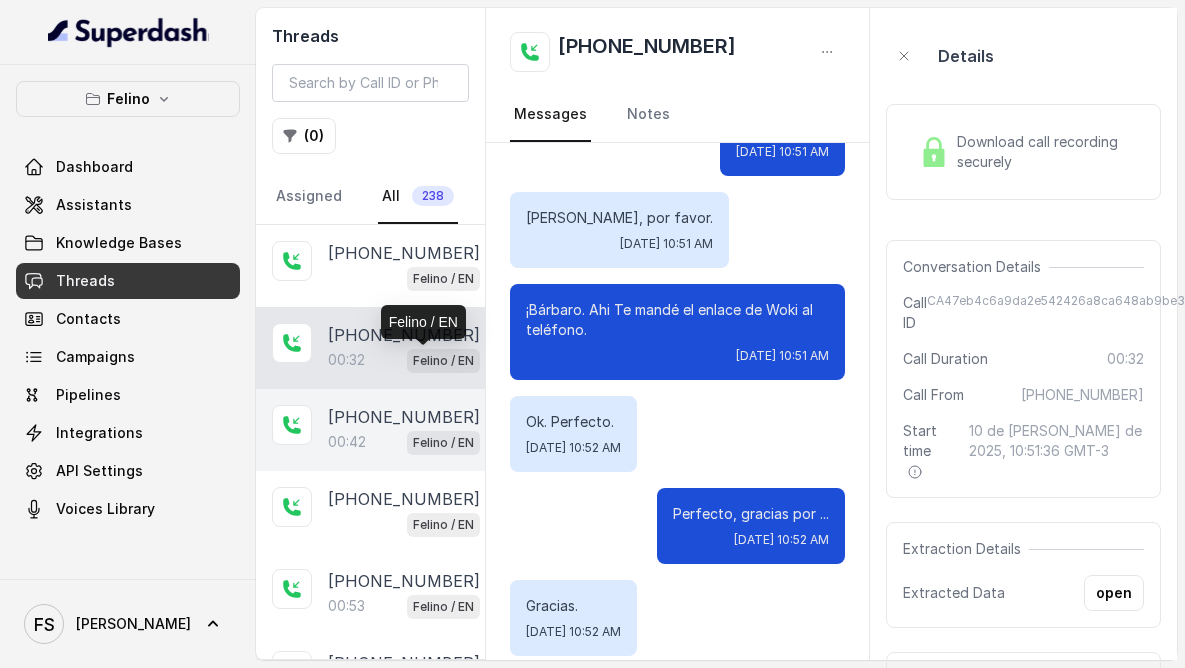 click on "+5491154627756   00:42 Felino / EN" at bounding box center [370, 430] 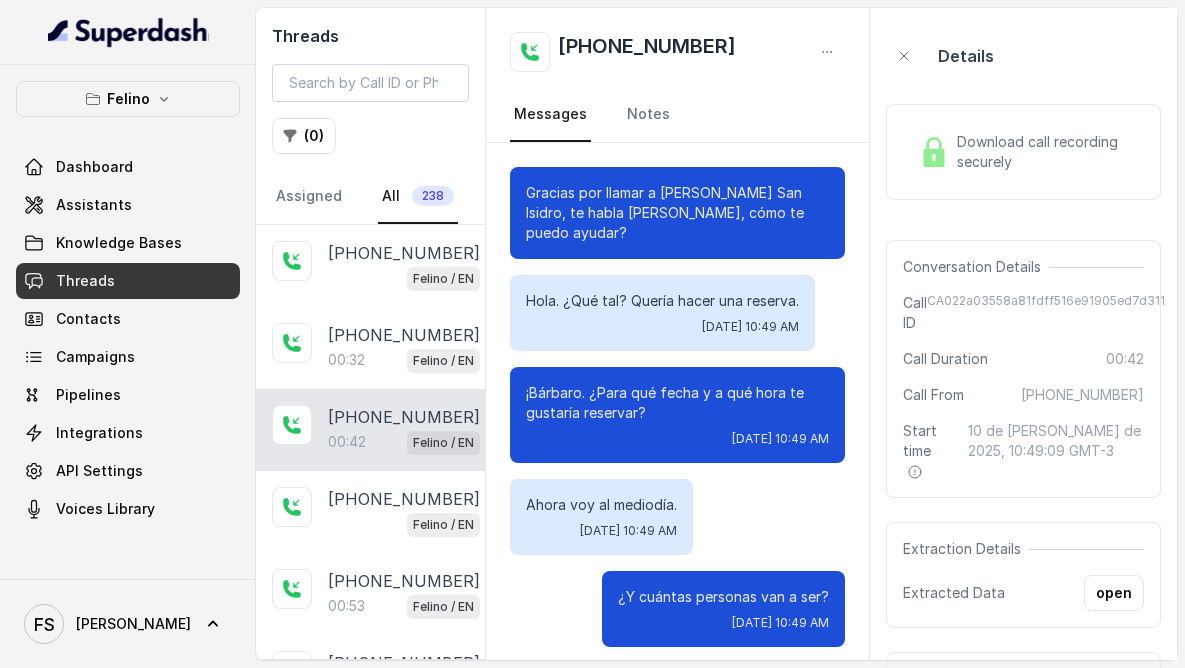 scroll, scrollTop: 439, scrollLeft: 0, axis: vertical 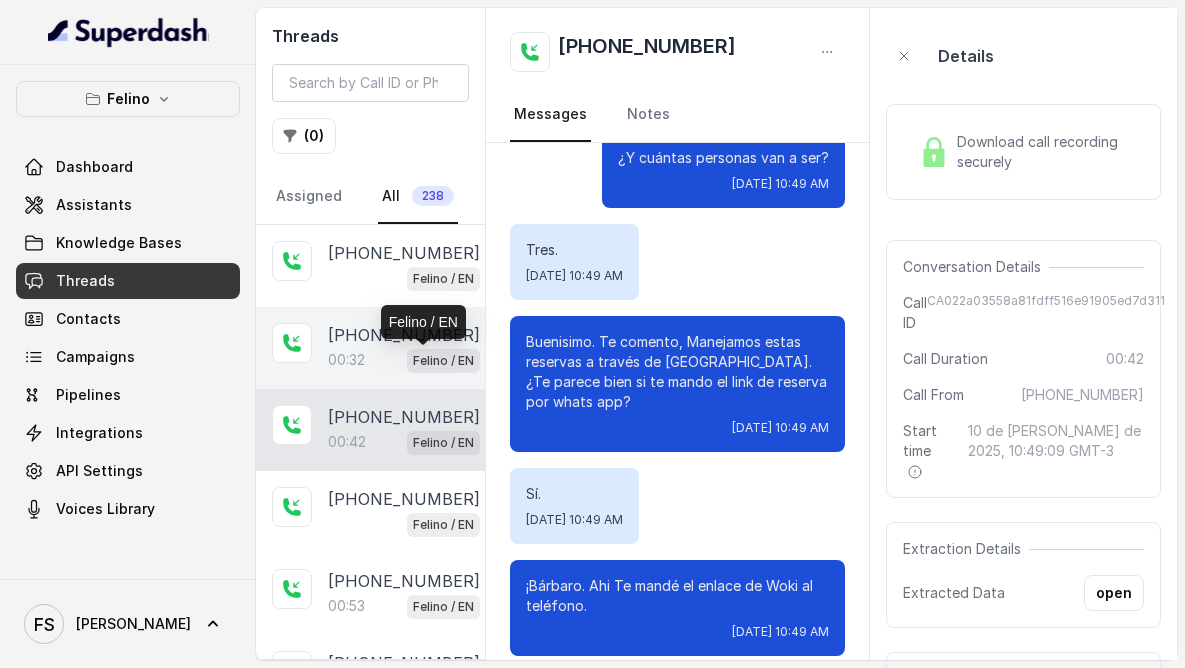 click on "Felino / EN" at bounding box center [443, 361] 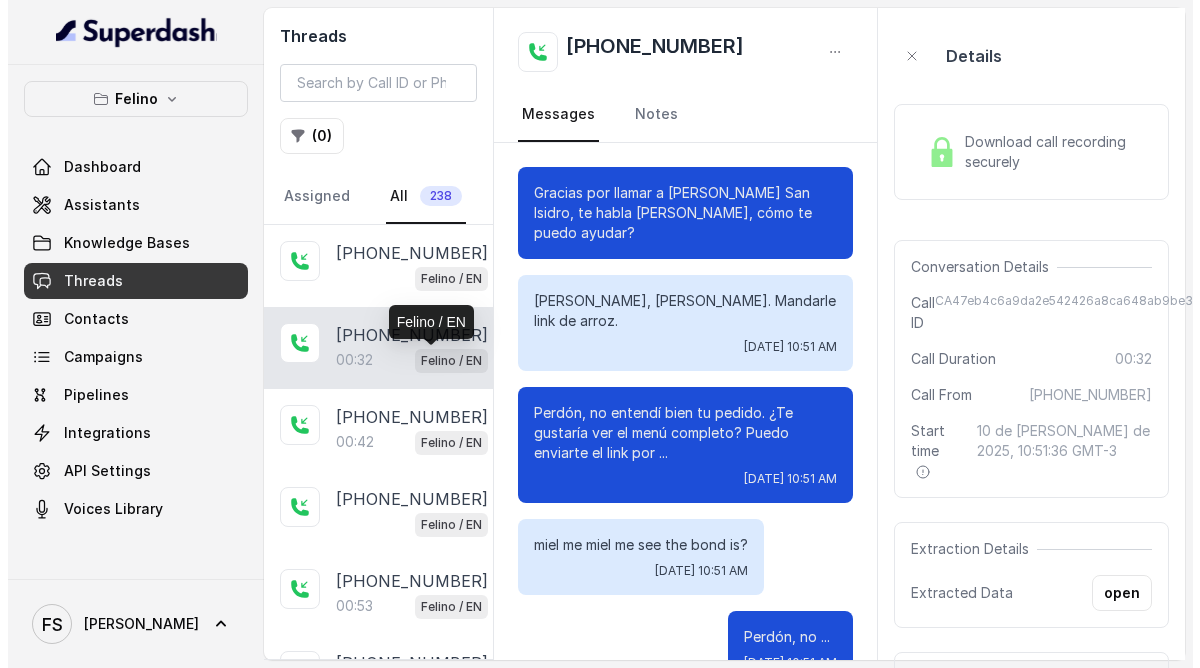 scroll, scrollTop: 511, scrollLeft: 0, axis: vertical 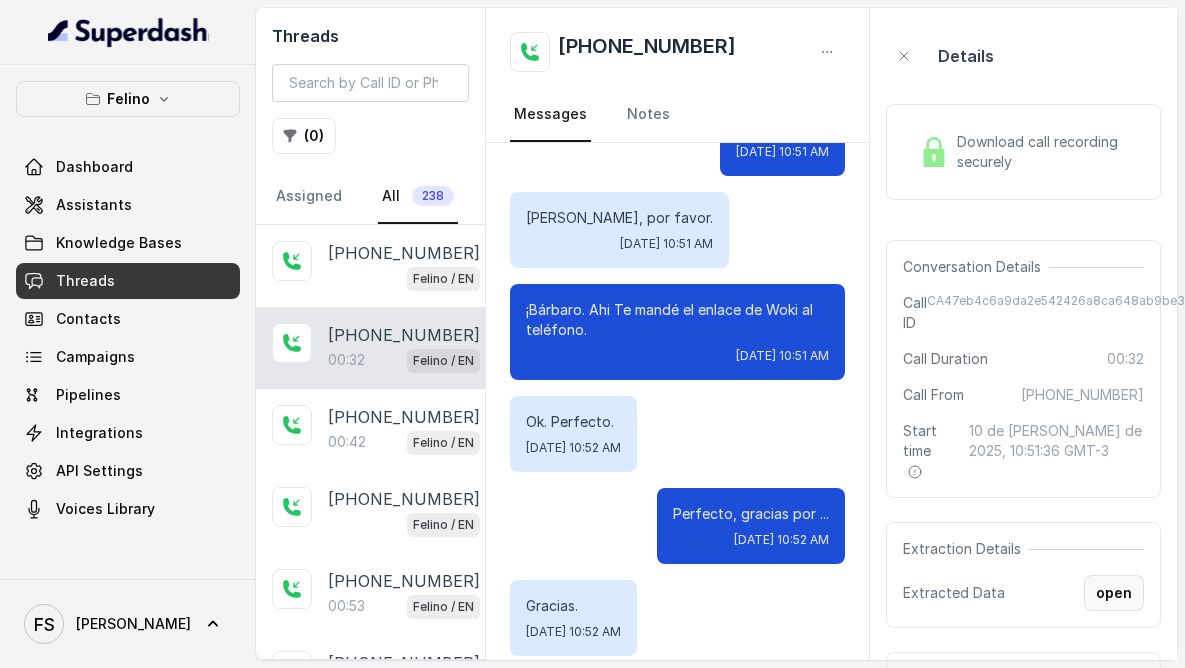 click on "open" at bounding box center (1114, 593) 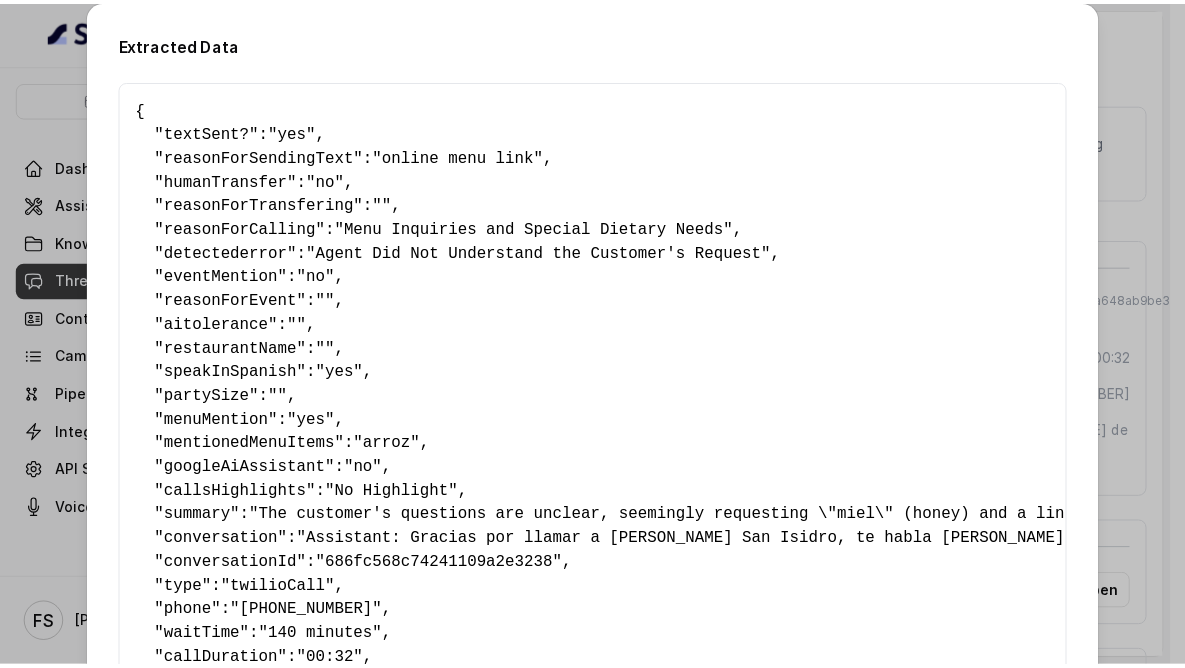 scroll, scrollTop: 297, scrollLeft: 0, axis: vertical 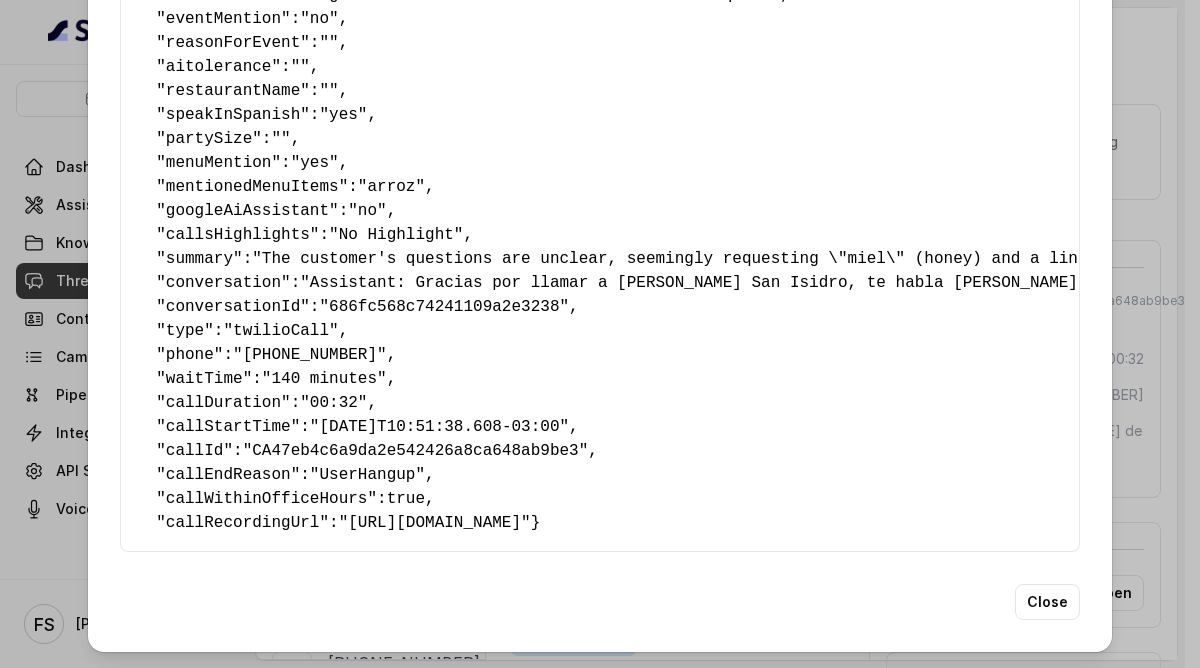 click on "Extracted Data {
" textSent? ":  "yes" ,
" reasonForSendingText ":  "online menu link" ,
" humanTransfer ":  "no" ,
" reasonForTransfering ":  "" ,
" reasonForCalling ":  "Menu Inquiries and Special Dietary Needs" ,
" detectederror ":  "Agent Did Not Understand the Customer's Request" ,
" eventMention ":  "no" ,
" reasonForEvent ":  "" ,
" aitolerance ":  "" ,
" restaurantName ":  "" ,
" speakInSpanish ":  "yes" ,
" partySize ":  "" ,
" menuMention ":  "yes" ,
" mentionedMenuItems ":  "arroz" ,
" googleAiAssistant ":  "no" ,
" callsHighlights ":  "No Highlight" ,
" summary ":  "The customer's questions are unclear, seemingly requesting \"miel\" (honey) and a link for \"arroz\" (rice). The customer's tone is somewhat impatient and insistent, especially when asking for the link. Despite the communication difficulties, the customer seems satisfied after receiving the link, saying \"Ok. Perfecto.\"" ,
" conversation ":  ,
" conversationId ":  "686fc568c74241109a2e3238" ,
"" at bounding box center [600, 334] 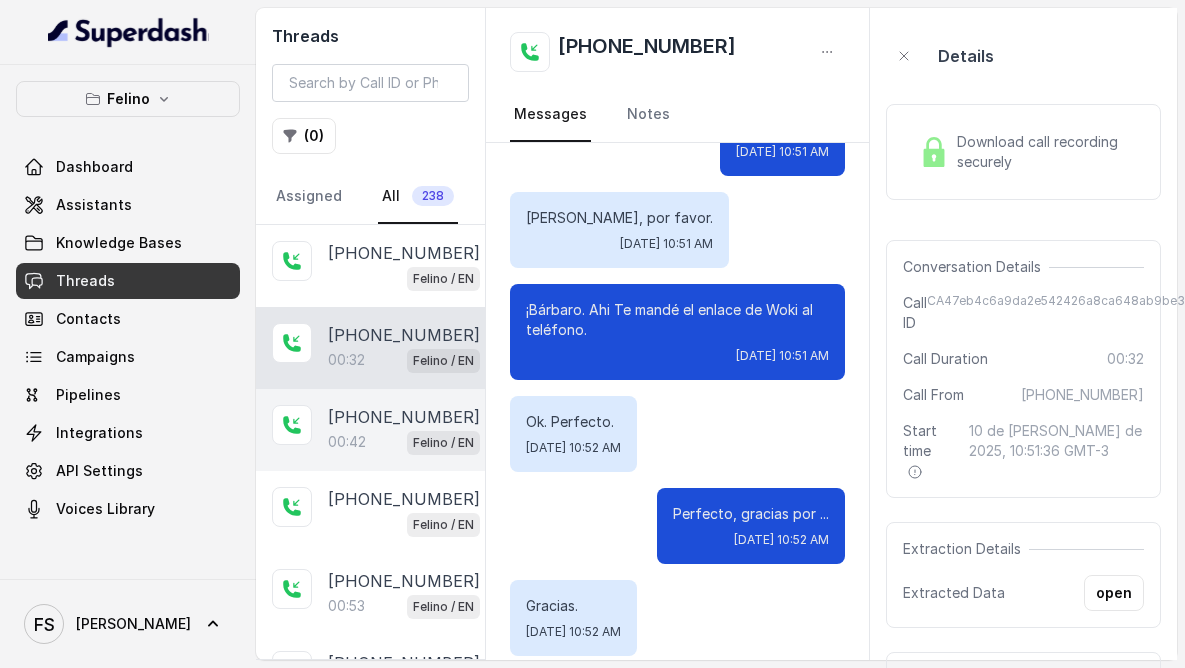 click on "+5491154627756" at bounding box center [404, 417] 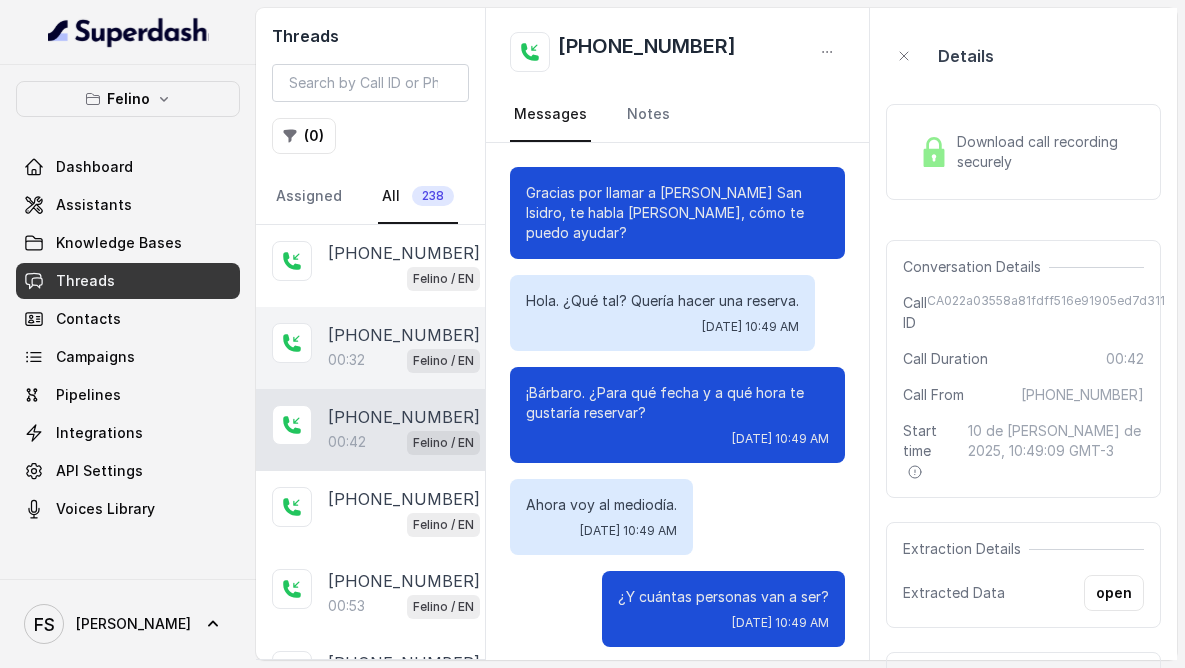 scroll, scrollTop: 439, scrollLeft: 0, axis: vertical 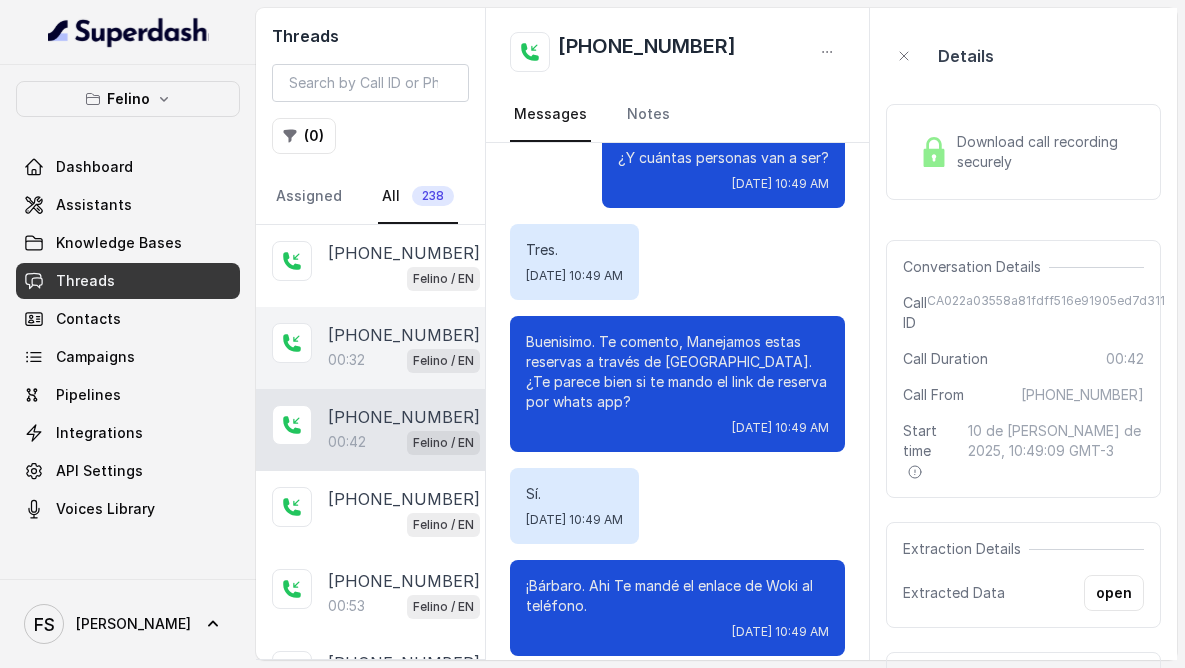click on "+5491124072093" at bounding box center [404, 335] 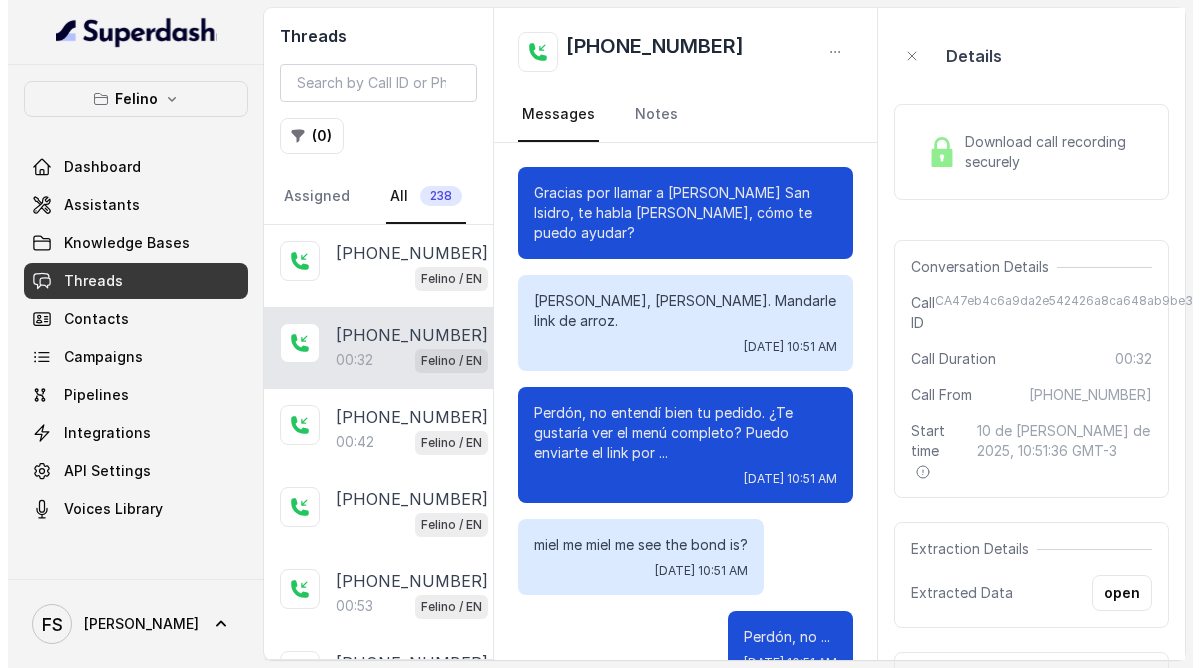 scroll, scrollTop: 511, scrollLeft: 0, axis: vertical 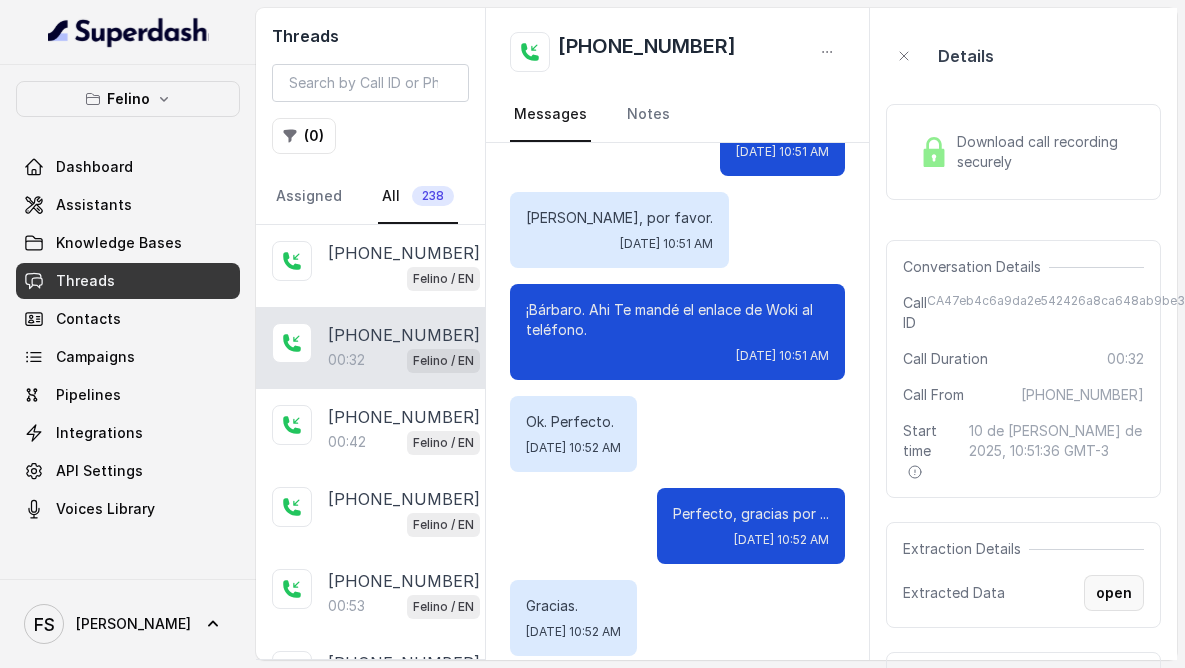 click on "open" at bounding box center [1114, 593] 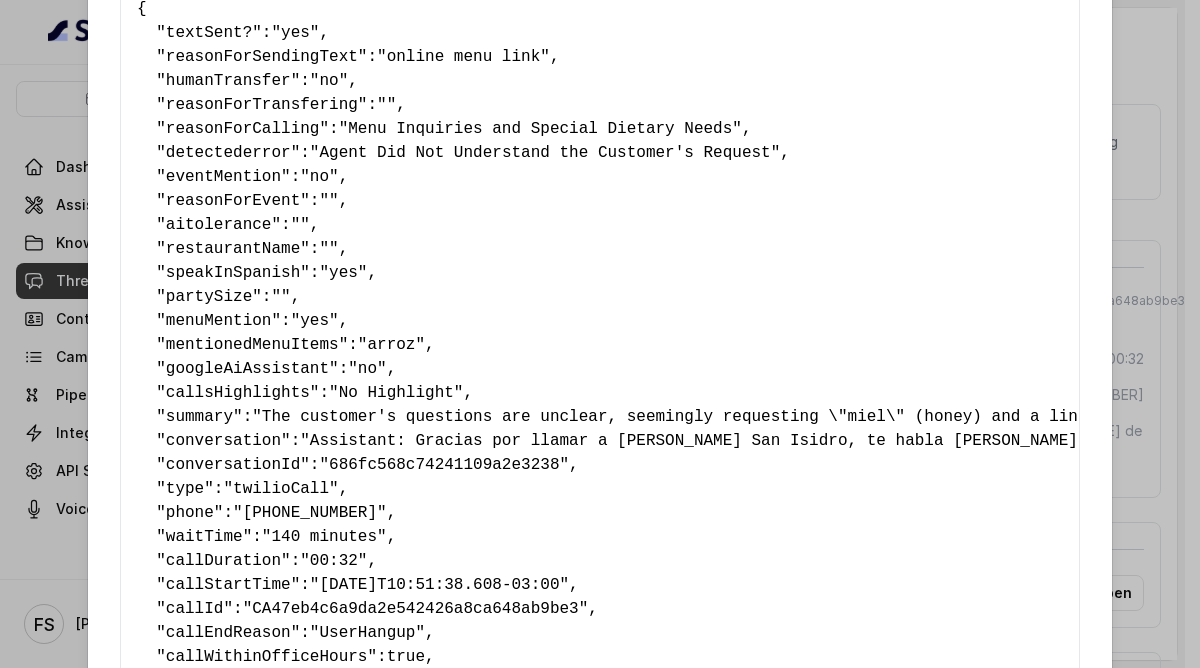 scroll, scrollTop: 297, scrollLeft: 0, axis: vertical 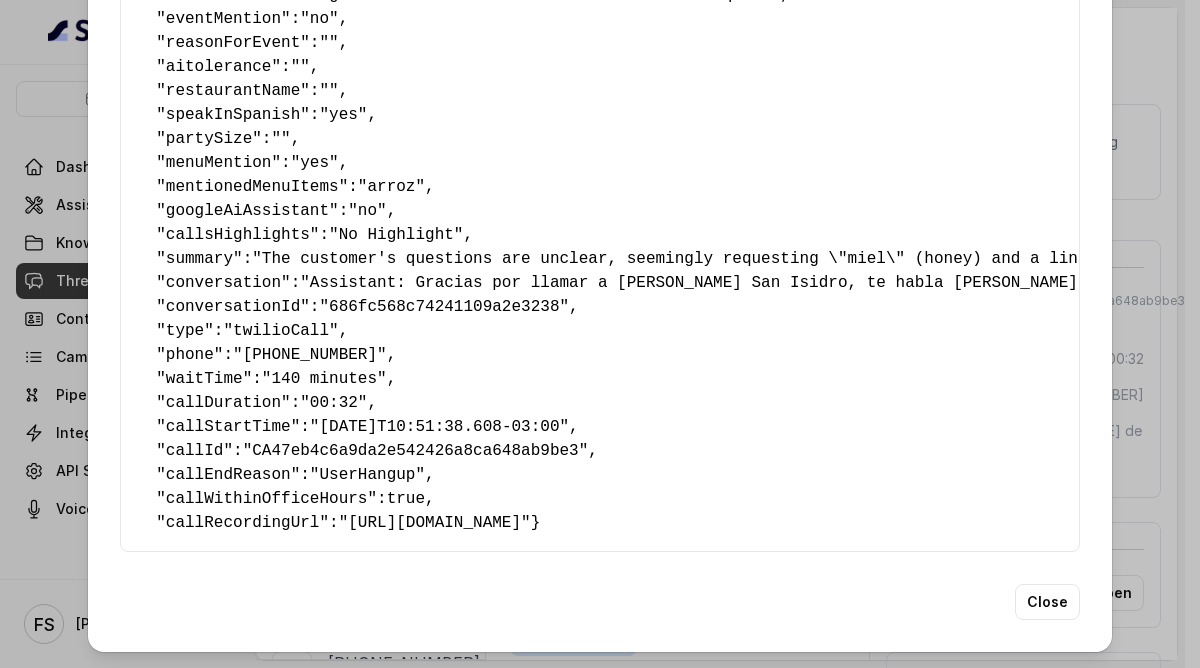 click on "Extracted Data {
" textSent? ":  "yes" ,
" reasonForSendingText ":  "online menu link" ,
" humanTransfer ":  "no" ,
" reasonForTransfering ":  "" ,
" reasonForCalling ":  "Menu Inquiries and Special Dietary Needs" ,
" detectederror ":  "Agent Did Not Understand the Customer's Request" ,
" eventMention ":  "no" ,
" reasonForEvent ":  "" ,
" aitolerance ":  "" ,
" restaurantName ":  "" ,
" speakInSpanish ":  "yes" ,
" partySize ":  "" ,
" menuMention ":  "yes" ,
" mentionedMenuItems ":  "arroz" ,
" googleAiAssistant ":  "no" ,
" callsHighlights ":  "No Highlight" ,
" summary ":  "The customer's questions are unclear, seemingly requesting \"miel\" (honey) and a link for \"arroz\" (rice). The customer's tone is somewhat impatient and insistent, especially when asking for the link. Despite the communication difficulties, the customer seems satisfied after receiving the link, saying \"Ok. Perfecto.\"" ,
" conversation ":  ,
" conversationId ":  "686fc568c74241109a2e3238" ,
"" at bounding box center (600, 334) 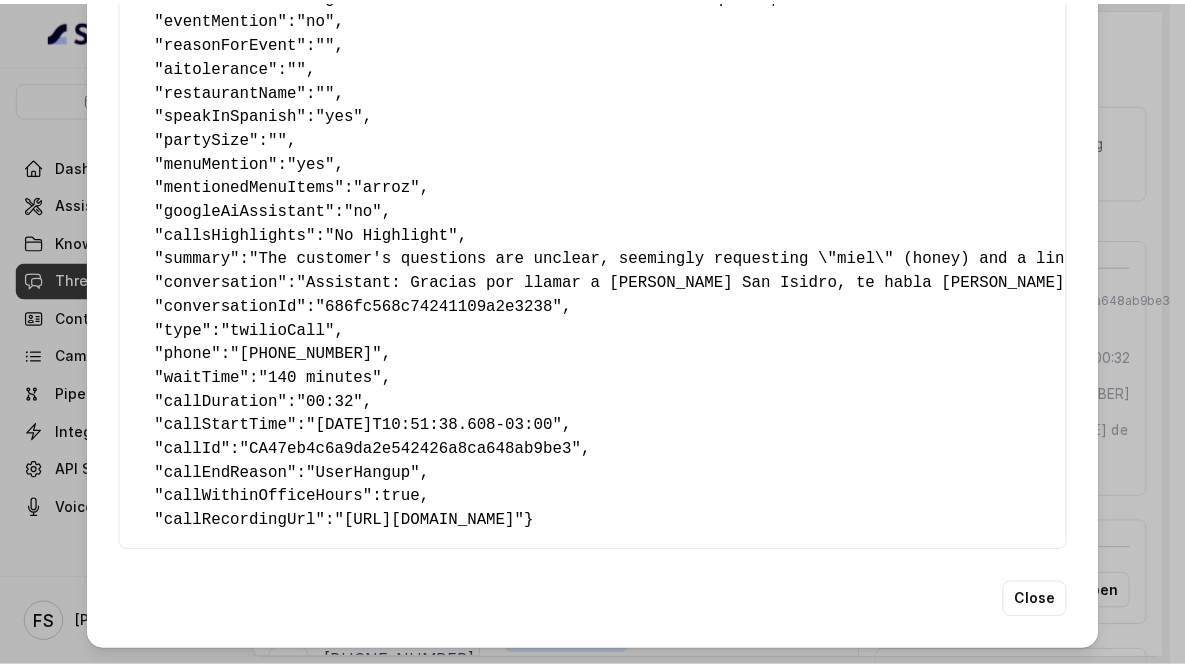 scroll, scrollTop: 0, scrollLeft: 0, axis: both 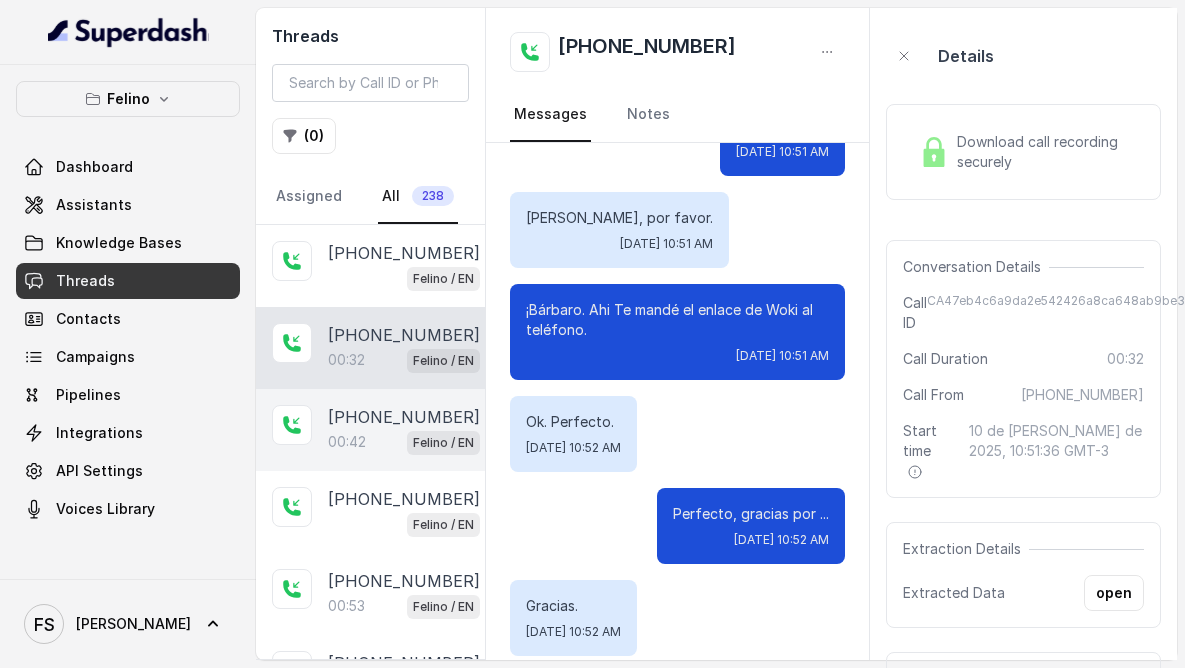 click on "Felino / EN" at bounding box center (443, 443) 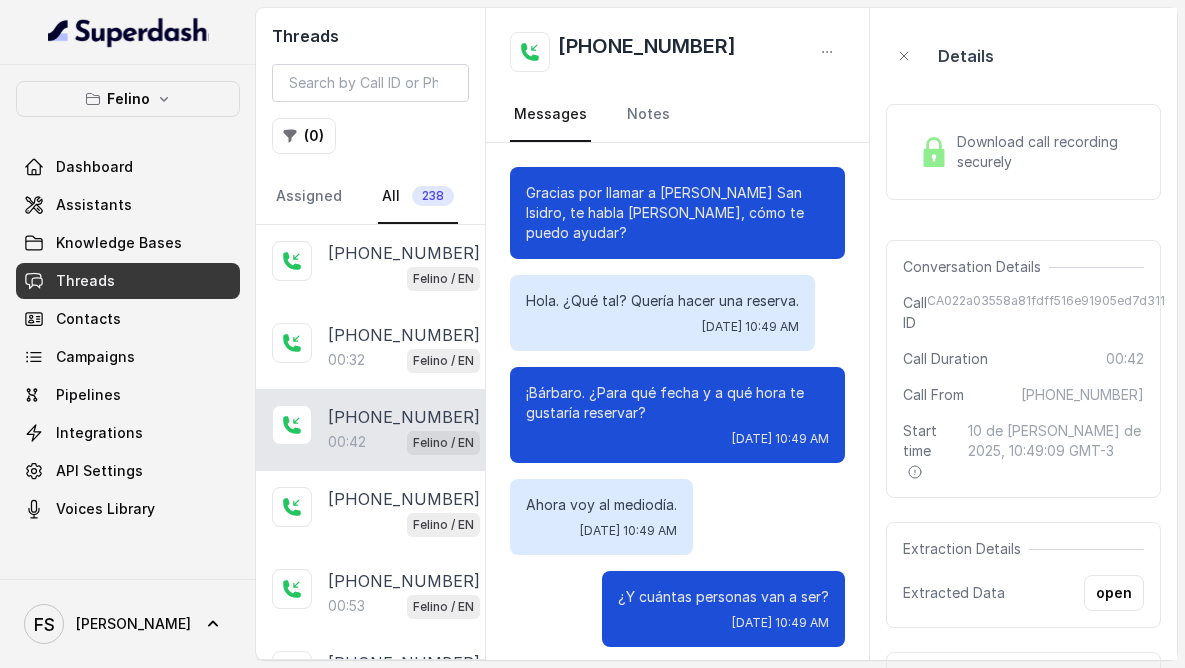 scroll, scrollTop: 439, scrollLeft: 0, axis: vertical 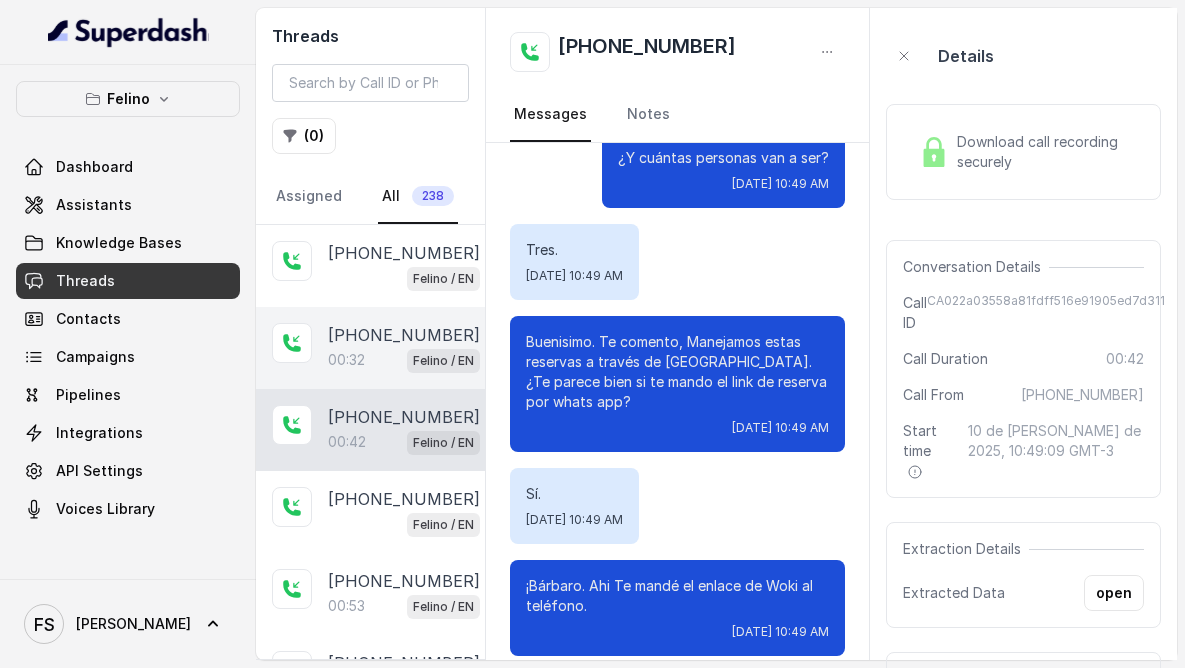 click on "+5491124072093   00:32 Felino / EN" at bounding box center (370, 348) 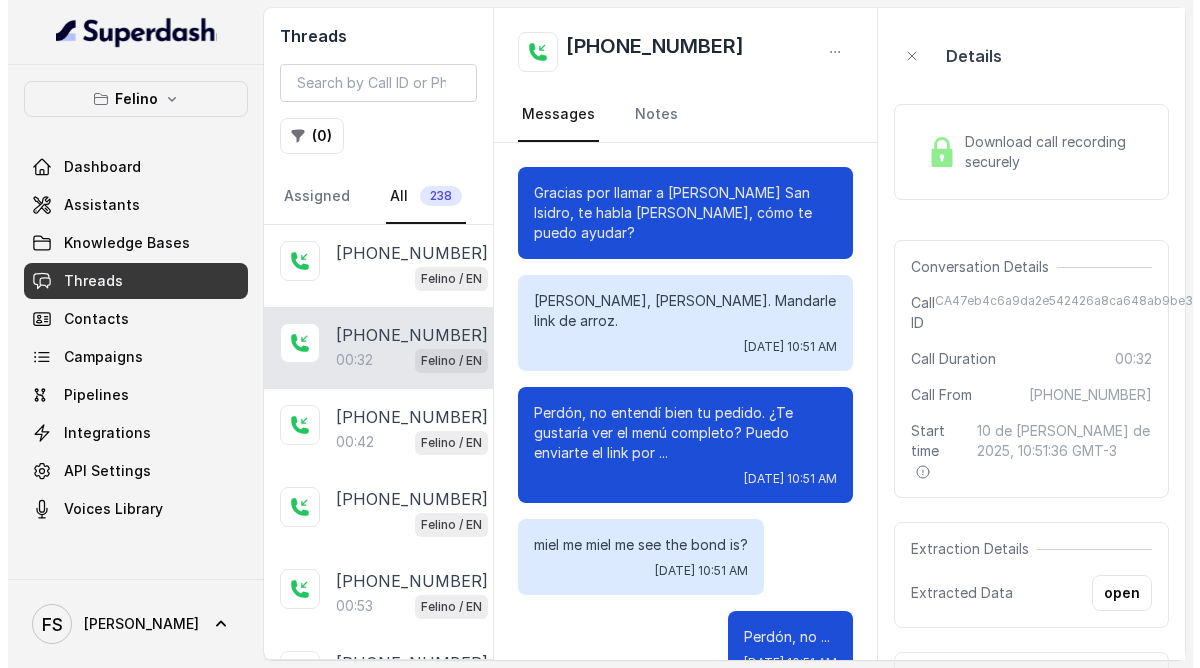 scroll, scrollTop: 511, scrollLeft: 0, axis: vertical 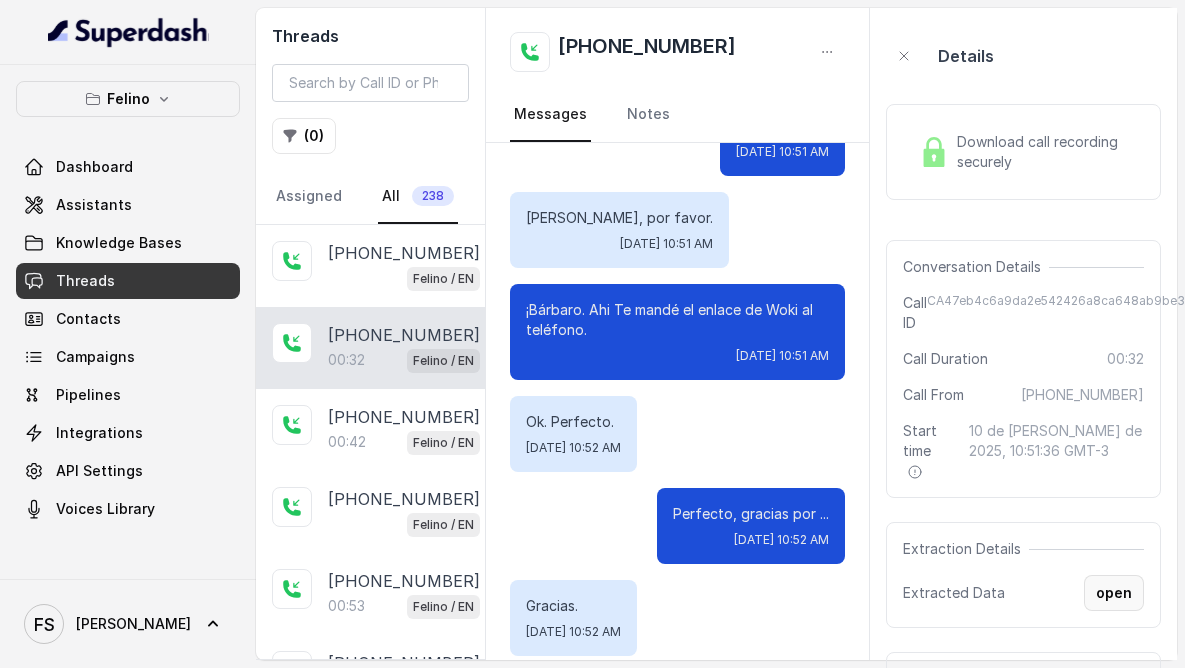 click on "open" at bounding box center [1114, 593] 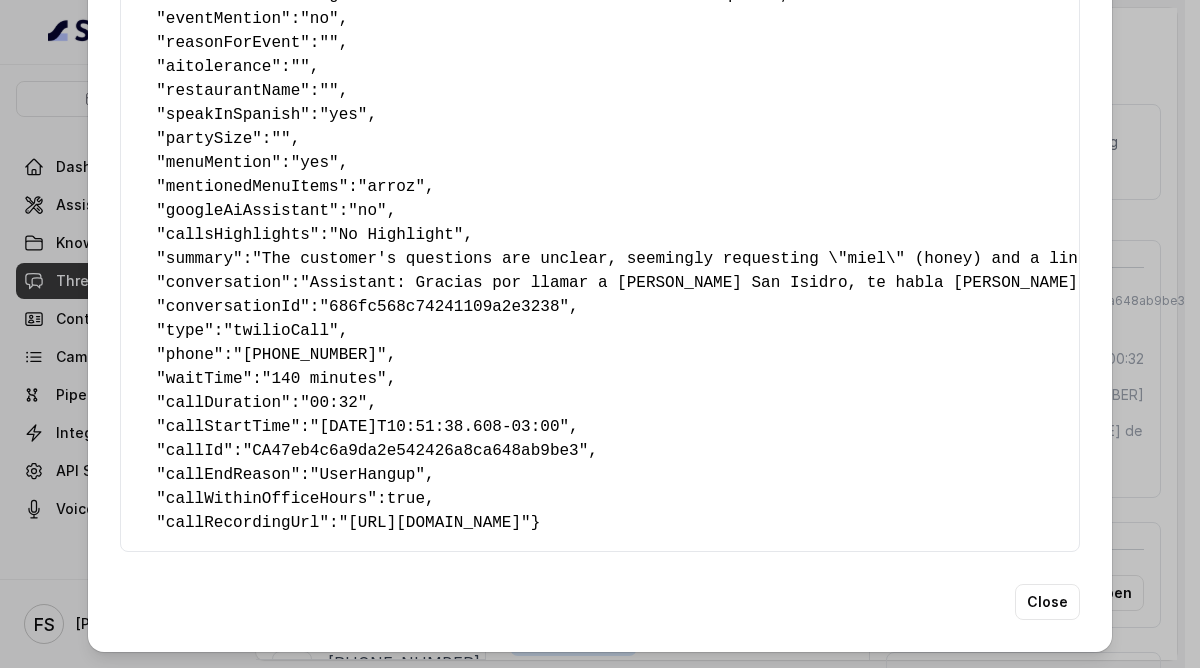 scroll, scrollTop: 297, scrollLeft: 0, axis: vertical 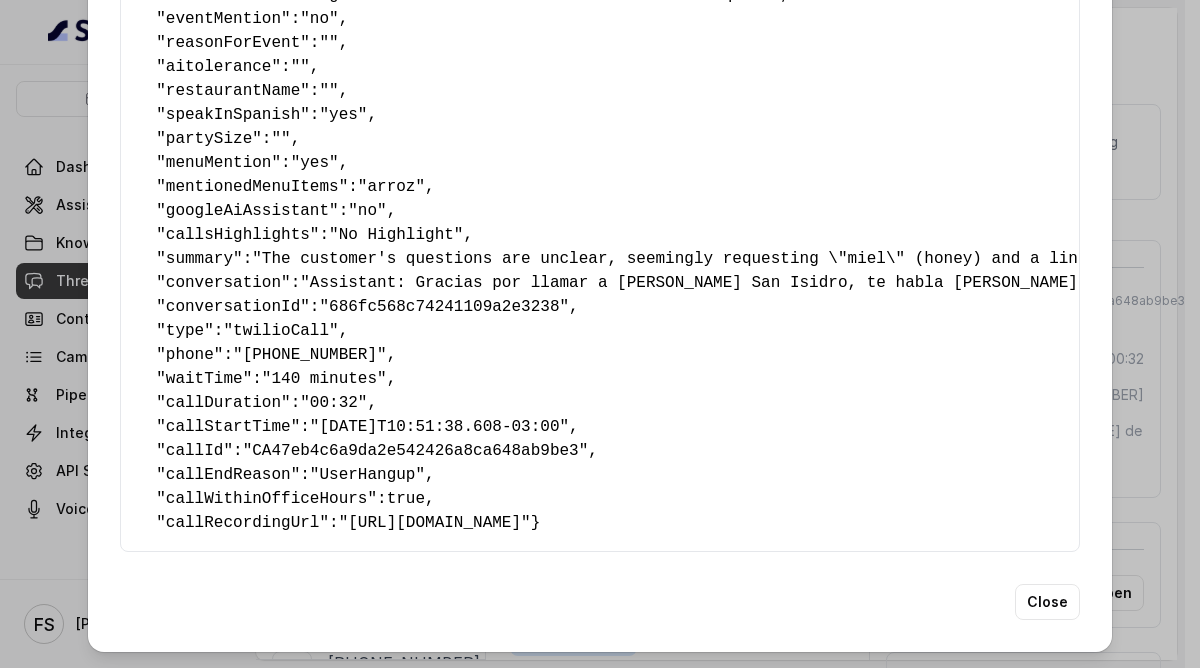 click on "Extracted Data {
" textSent? ":  "yes" ,
" reasonForSendingText ":  "online menu link" ,
" humanTransfer ":  "no" ,
" reasonForTransfering ":  "" ,
" reasonForCalling ":  "Menu Inquiries and Special Dietary Needs" ,
" detectederror ":  "Agent Did Not Understand the Customer's Request" ,
" eventMention ":  "no" ,
" reasonForEvent ":  "" ,
" aitolerance ":  "" ,
" restaurantName ":  "" ,
" speakInSpanish ":  "yes" ,
" partySize ":  "" ,
" menuMention ":  "yes" ,
" mentionedMenuItems ":  "arroz" ,
" googleAiAssistant ":  "no" ,
" callsHighlights ":  "No Highlight" ,
" summary ":  "The customer's questions are unclear, seemingly requesting \"miel\" (honey) and a link for \"arroz\" (rice). The customer's tone is somewhat impatient and insistent, especially when asking for the link. Despite the communication difficulties, the customer seems satisfied after receiving the link, saying \"Ok. Perfecto.\"" ,
" conversation ":  ,
" conversationId ":  "686fc568c74241109a2e3238" ,
"" at bounding box center [600, 334] 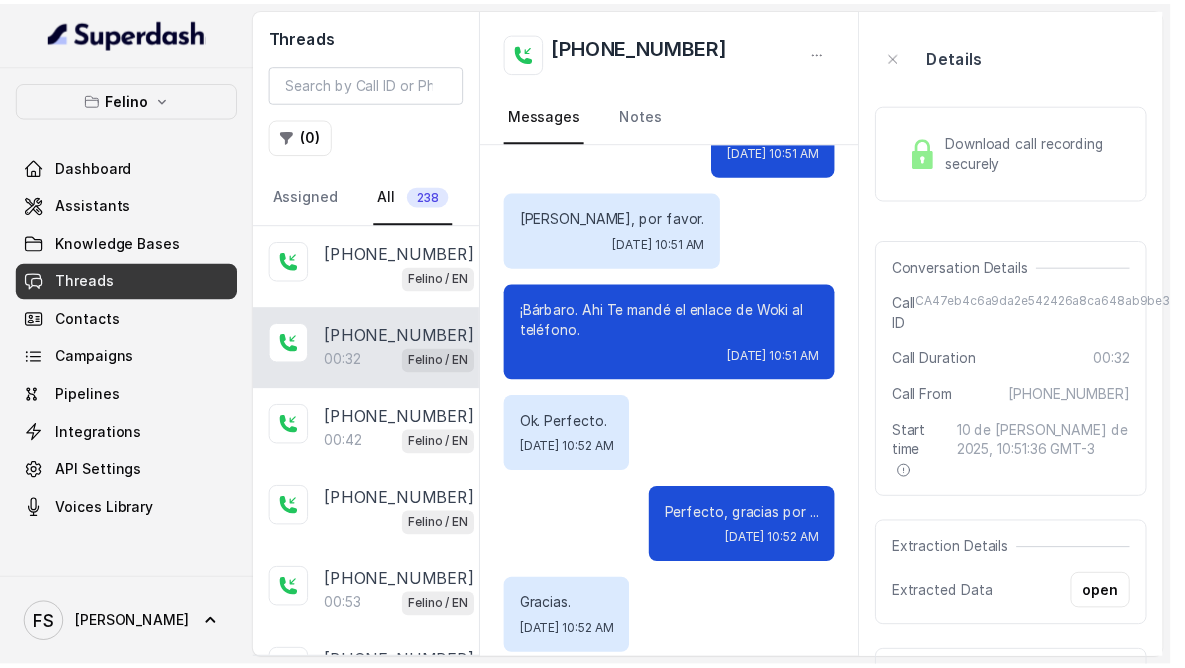 scroll, scrollTop: 0, scrollLeft: 0, axis: both 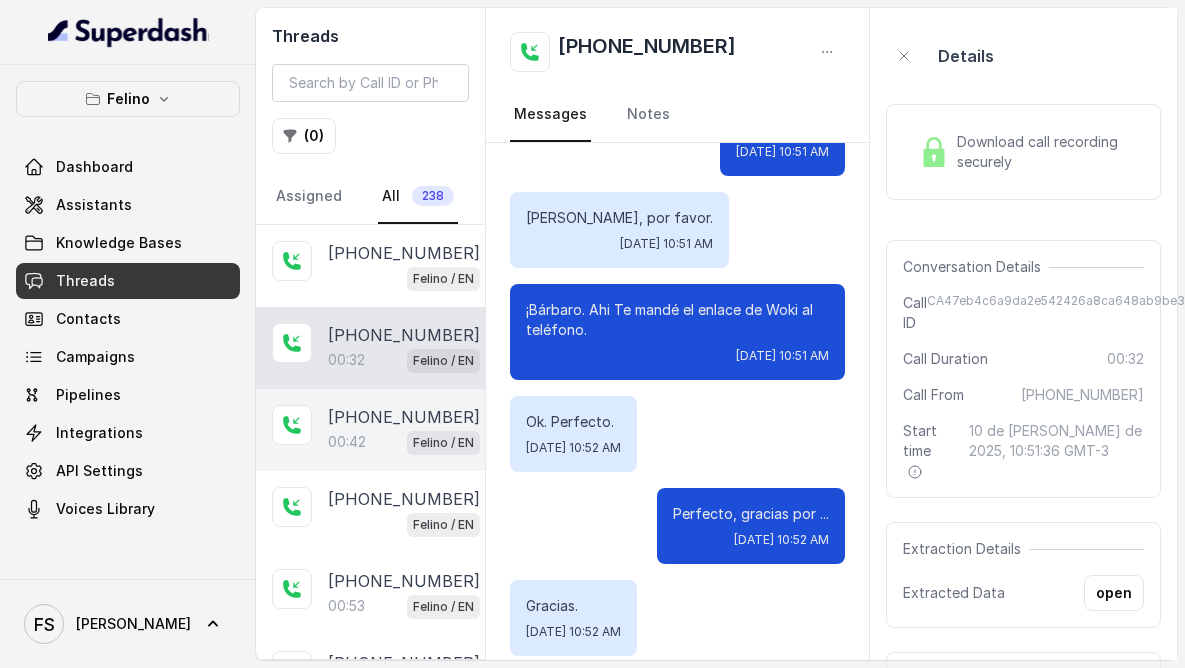 click on "+5491154627756" at bounding box center [404, 417] 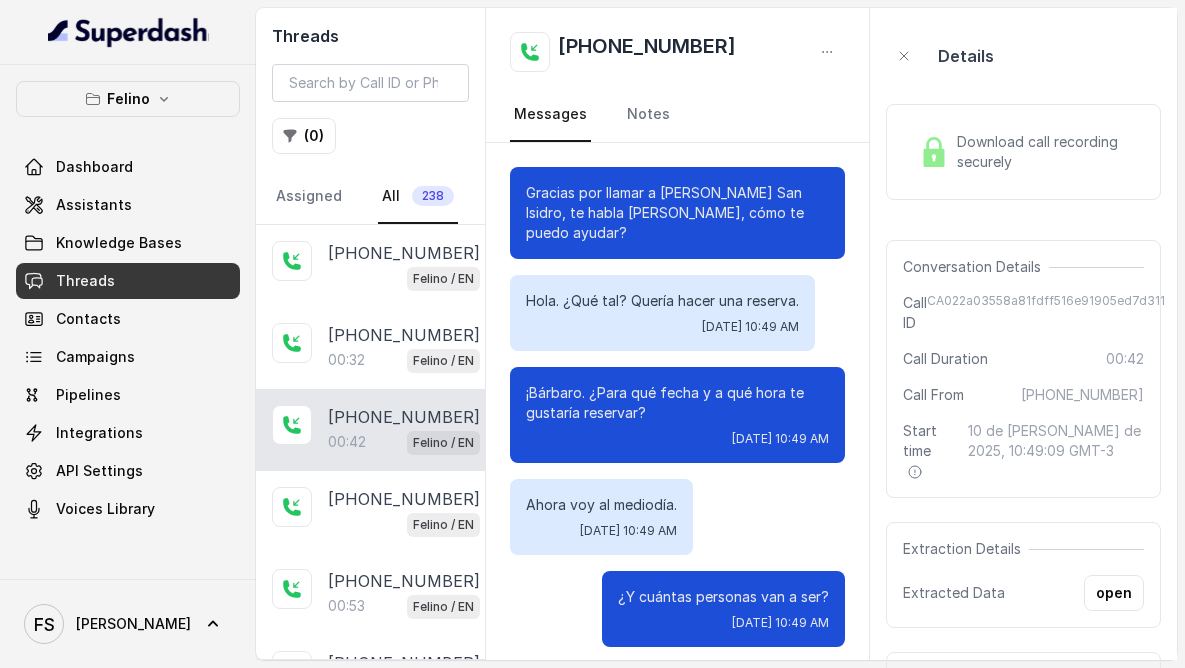 scroll, scrollTop: 439, scrollLeft: 0, axis: vertical 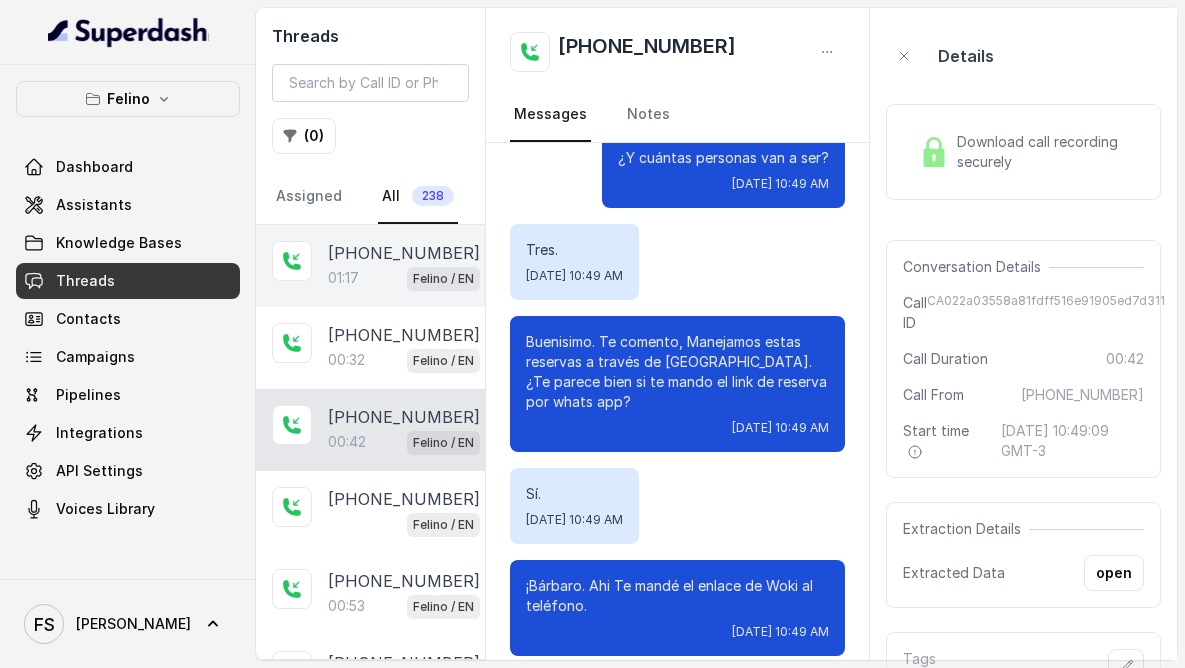 click on "01:17" at bounding box center [343, 278] 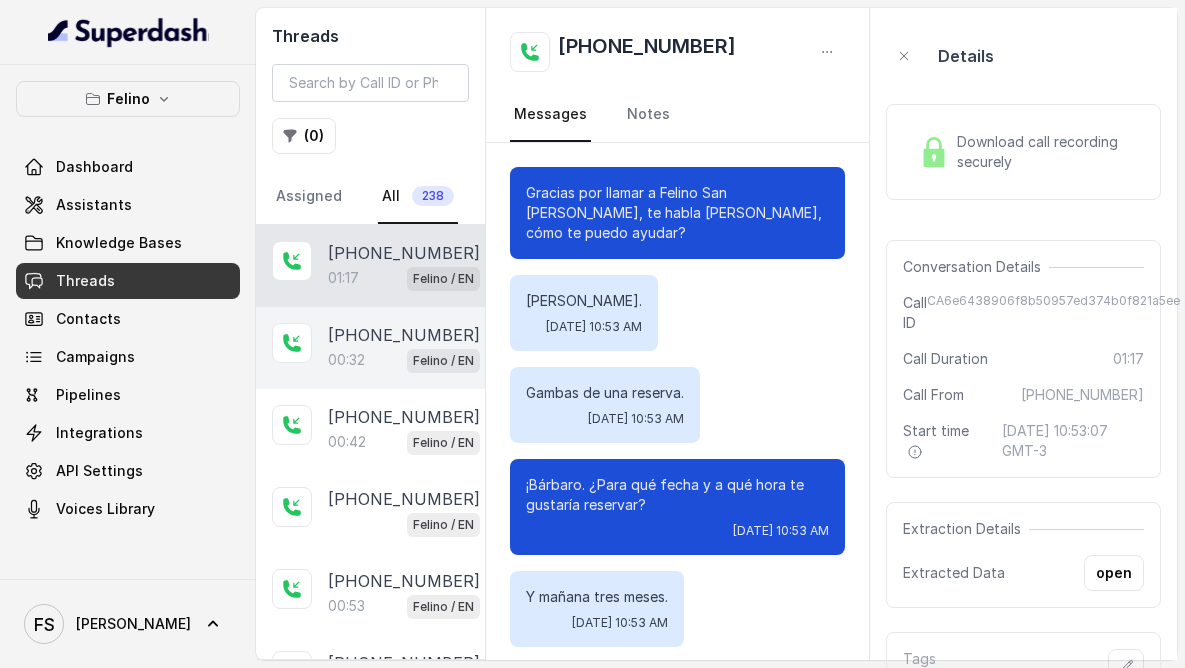 scroll, scrollTop: 1203, scrollLeft: 0, axis: vertical 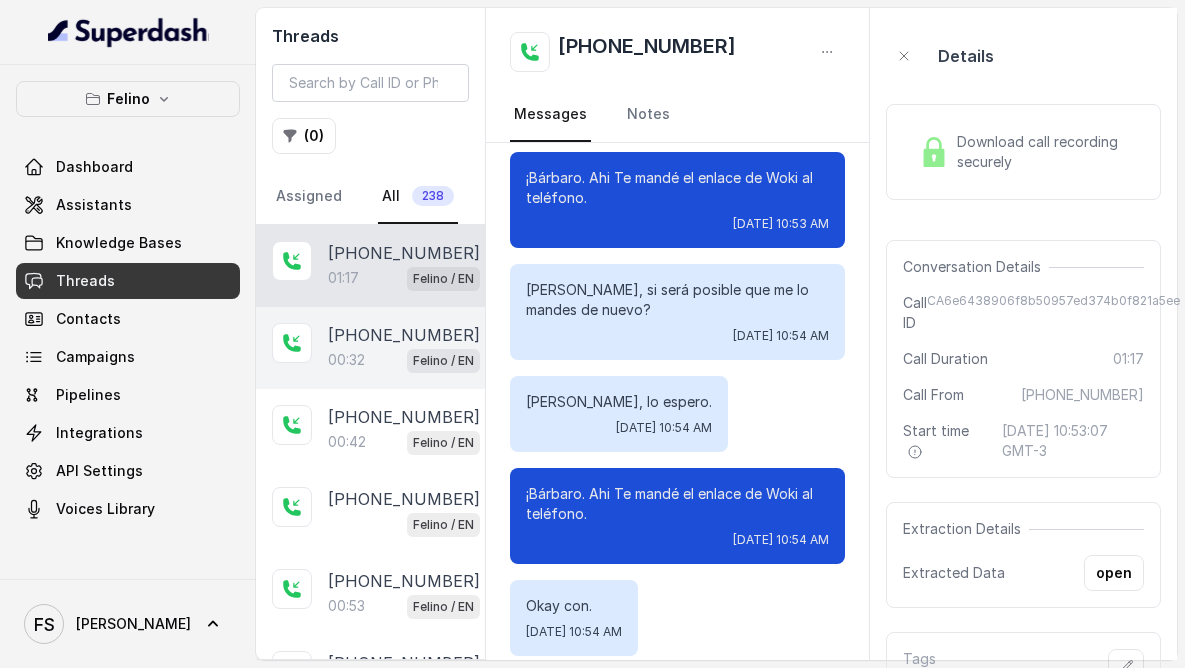 click on "[PHONE_NUMBER]" at bounding box center (404, 335) 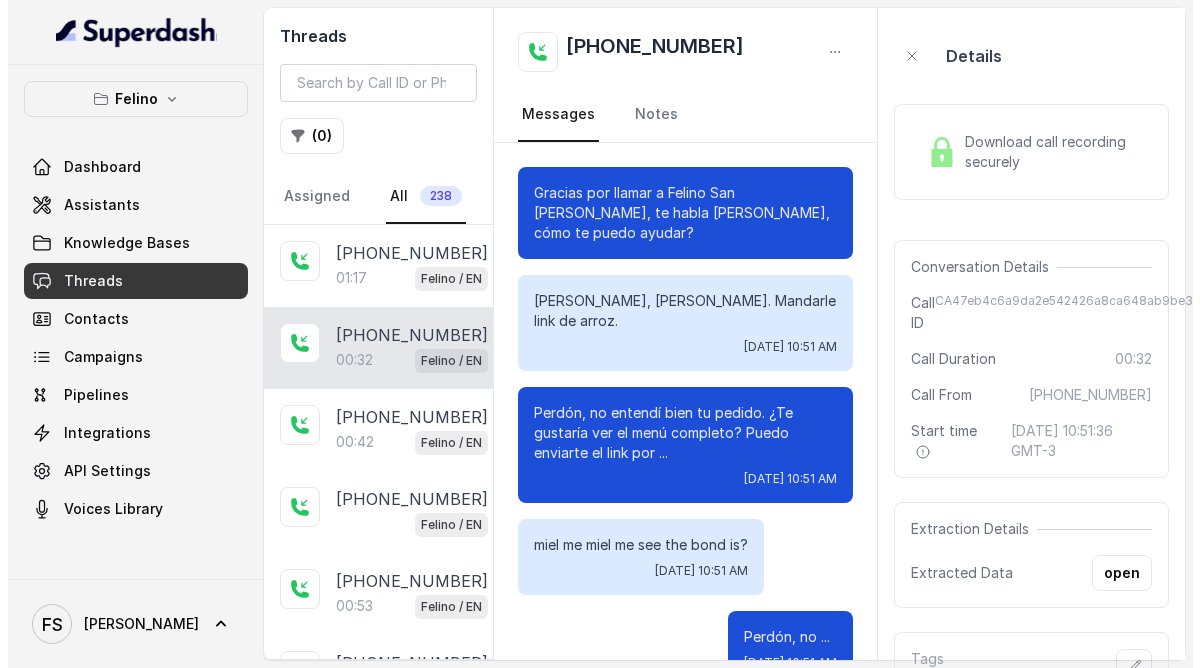 scroll, scrollTop: 511, scrollLeft: 0, axis: vertical 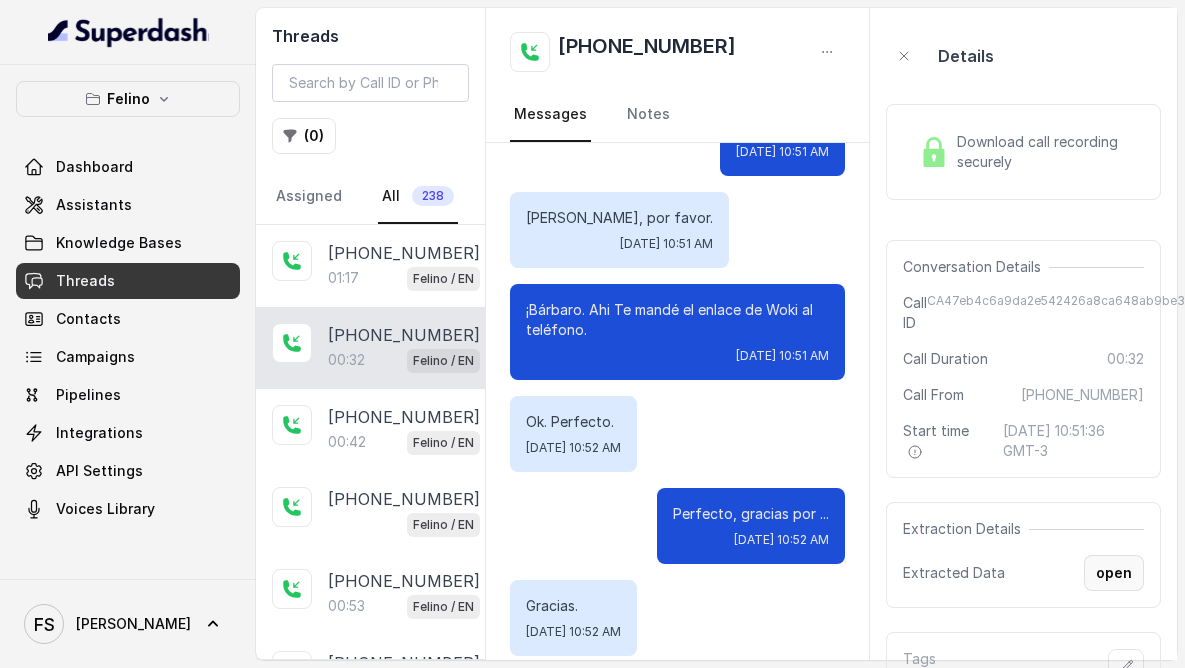 click on "open" at bounding box center (1114, 573) 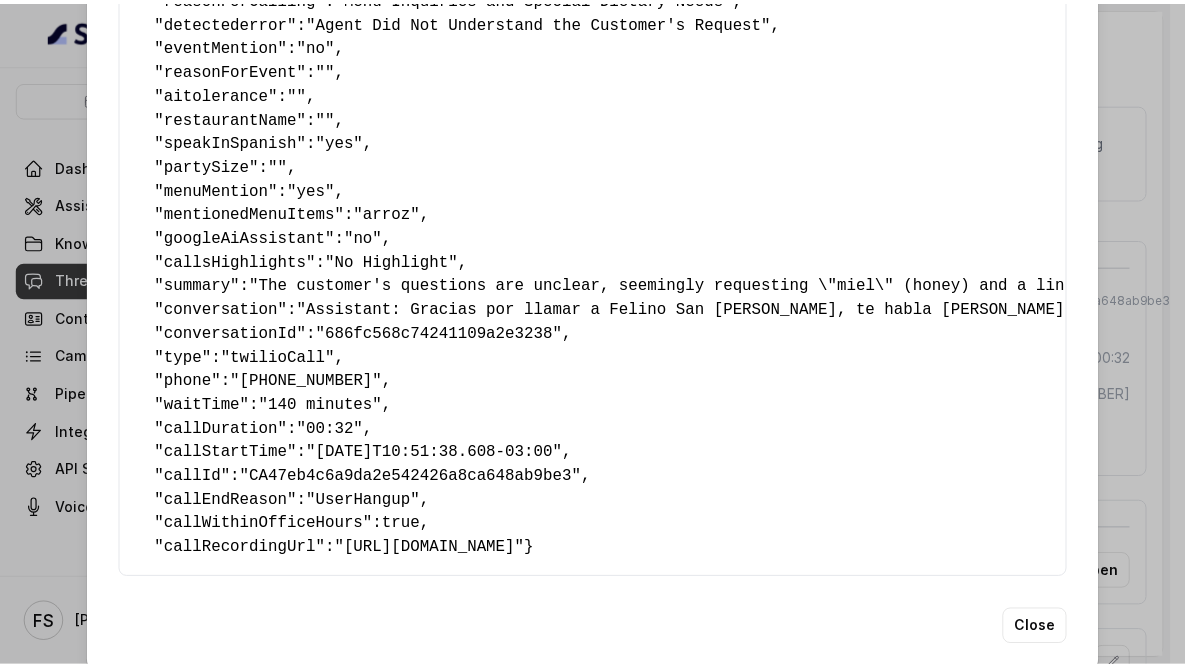scroll, scrollTop: 297, scrollLeft: 0, axis: vertical 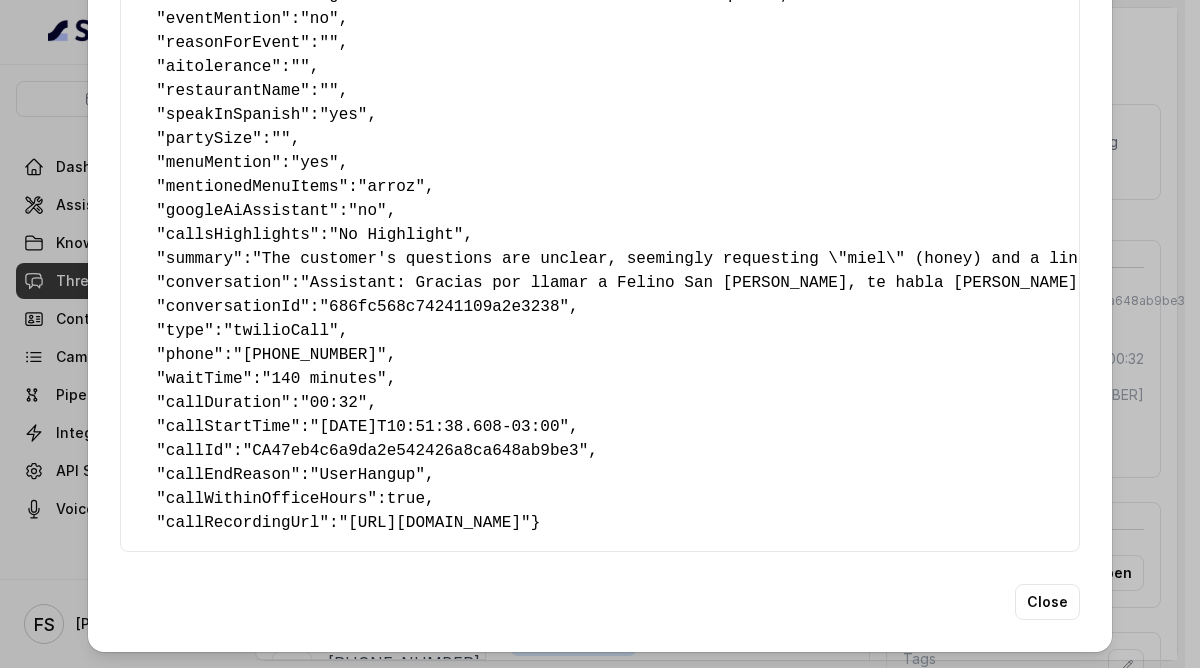 click on "Extracted Data {
" textSent? ":  "yes" ,
" reasonForSendingText ":  "online menu link" ,
" humanTransfer ":  "no" ,
" reasonForTransfering ":  "" ,
" reasonForCalling ":  "Menu Inquiries and Special Dietary Needs" ,
" detectederror ":  "Agent Did Not Understand the Customer's Request" ,
" eventMention ":  "no" ,
" reasonForEvent ":  "" ,
" aitolerance ":  "" ,
" restaurantName ":  "" ,
" speakInSpanish ":  "yes" ,
" partySize ":  "" ,
" menuMention ":  "yes" ,
" mentionedMenuItems ":  "arroz" ,
" googleAiAssistant ":  "no" ,
" callsHighlights ":  "No Highlight" ,
" summary ":  "The customer's questions are unclear, seemingly requesting \"miel\" (honey) and a link for \"arroz\" (rice). The customer's tone is somewhat impatient and insistent, especially when asking for the link. Despite the communication difficulties, the customer seems satisfied after receiving the link, saying \"Ok. Perfecto.\"" ,
" conversation ":  ,
" conversationId ":  "686fc568c74241109a2e3238" ,
"" at bounding box center (600, 334) 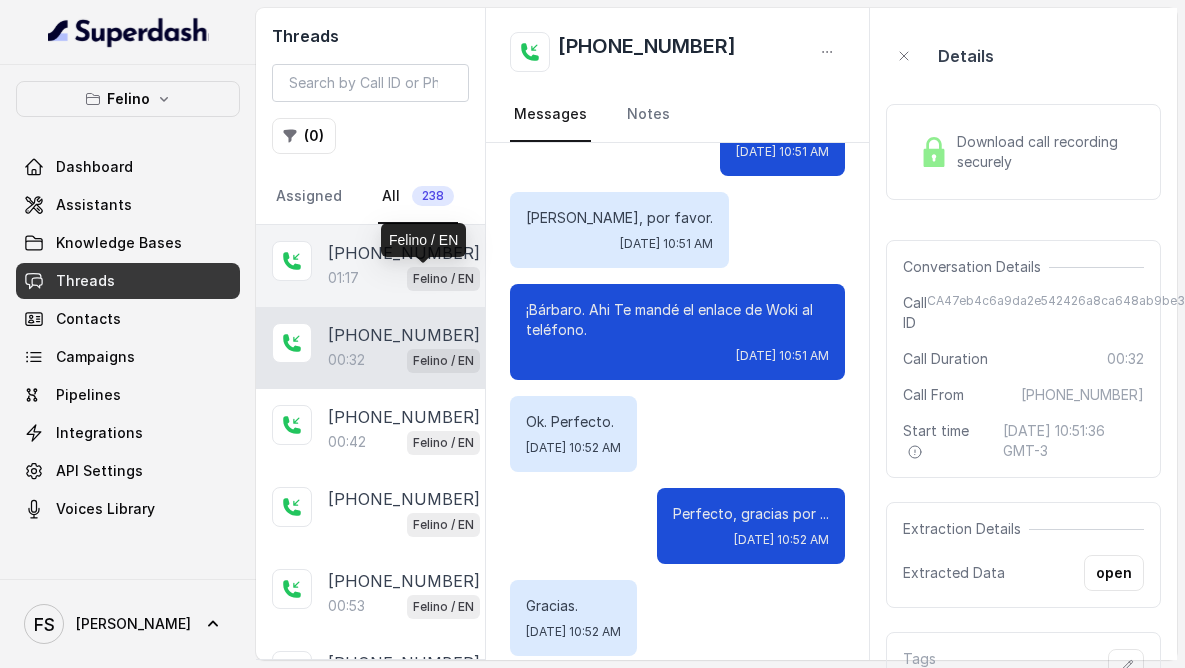 click on "Felino / EN" at bounding box center (443, 279) 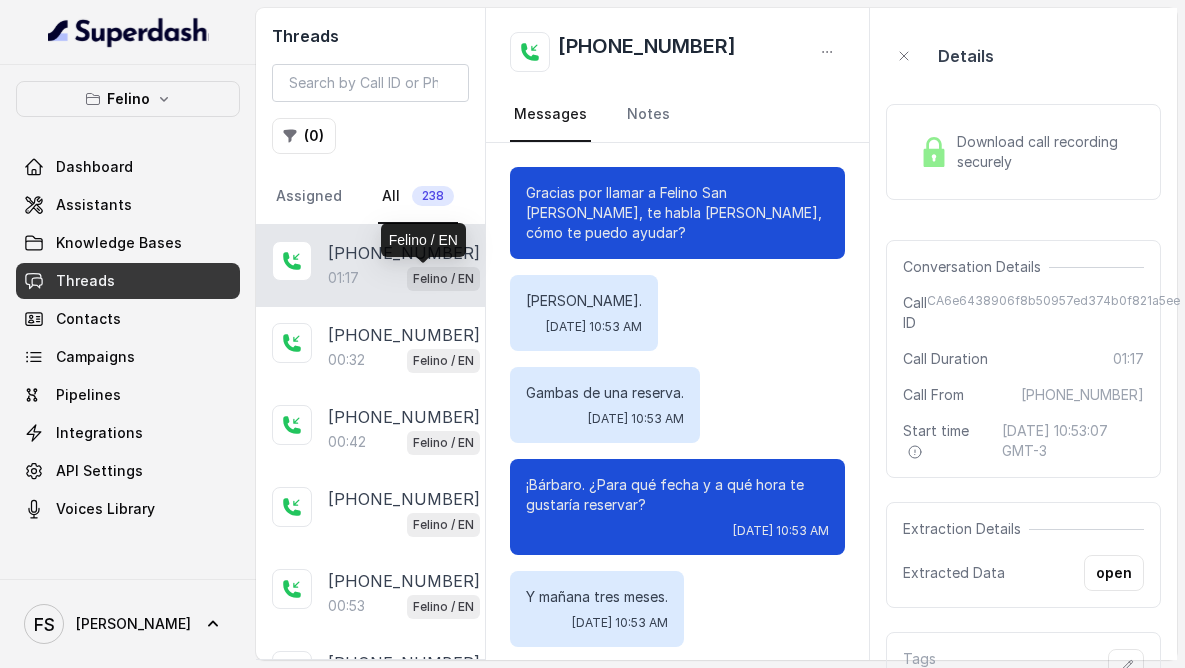scroll, scrollTop: 1203, scrollLeft: 0, axis: vertical 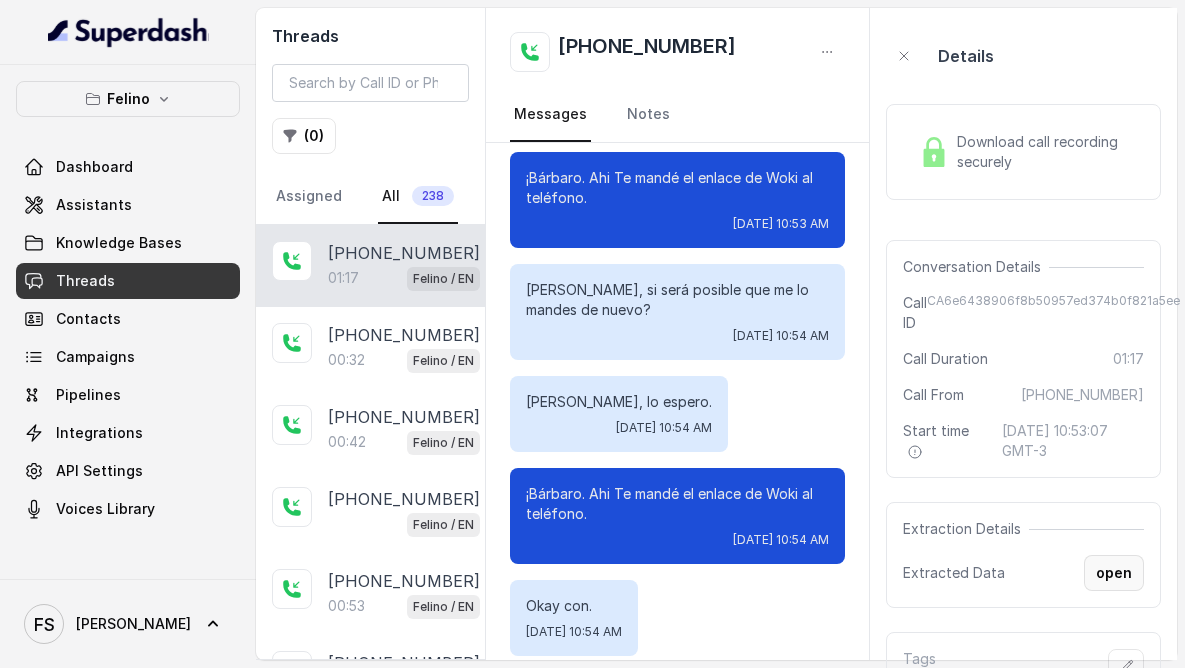 click on "open" at bounding box center [1114, 573] 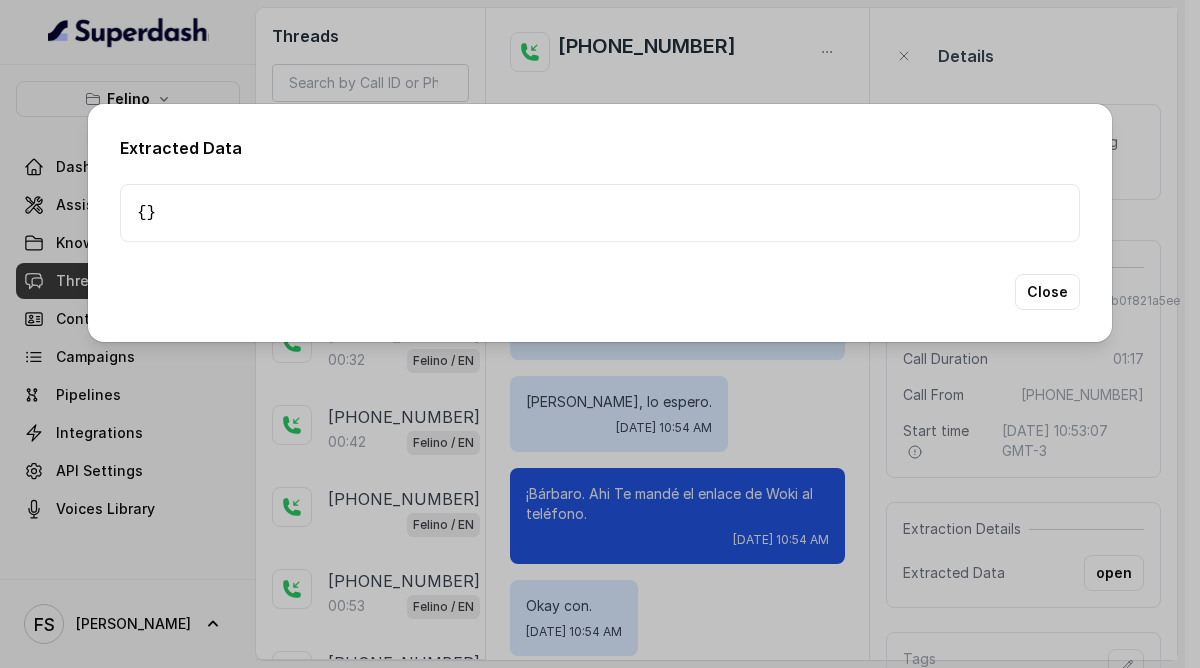 click on "Extracted Data {} Close" at bounding box center (600, 334) 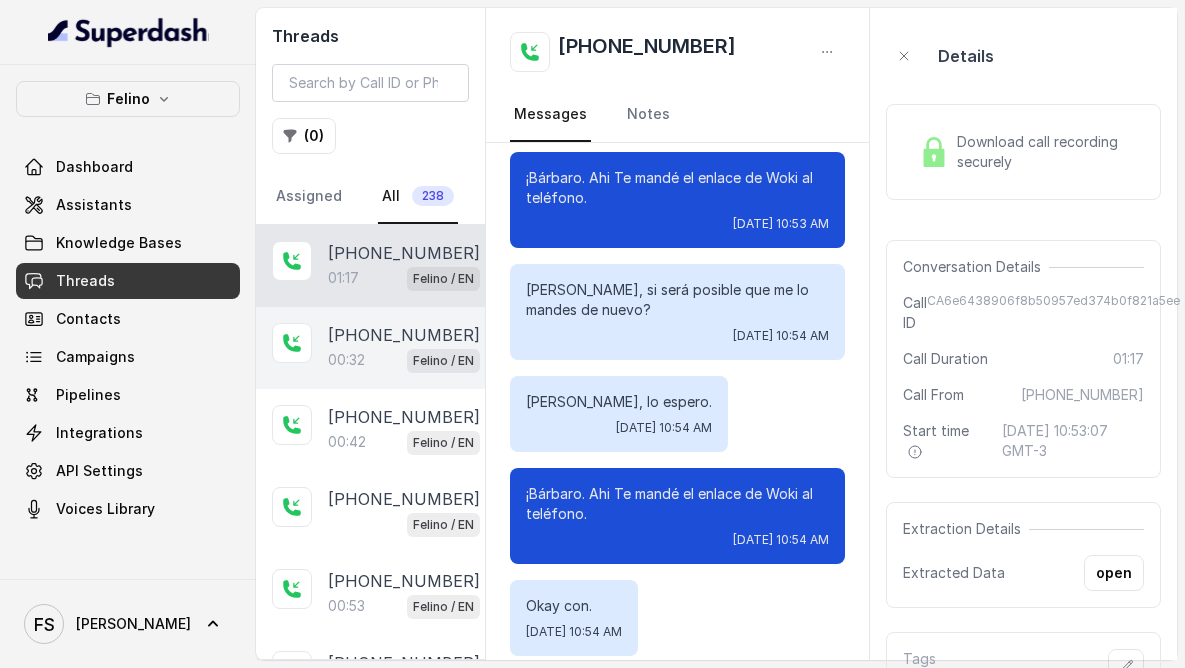 click on "[PHONE_NUMBER]" at bounding box center (404, 335) 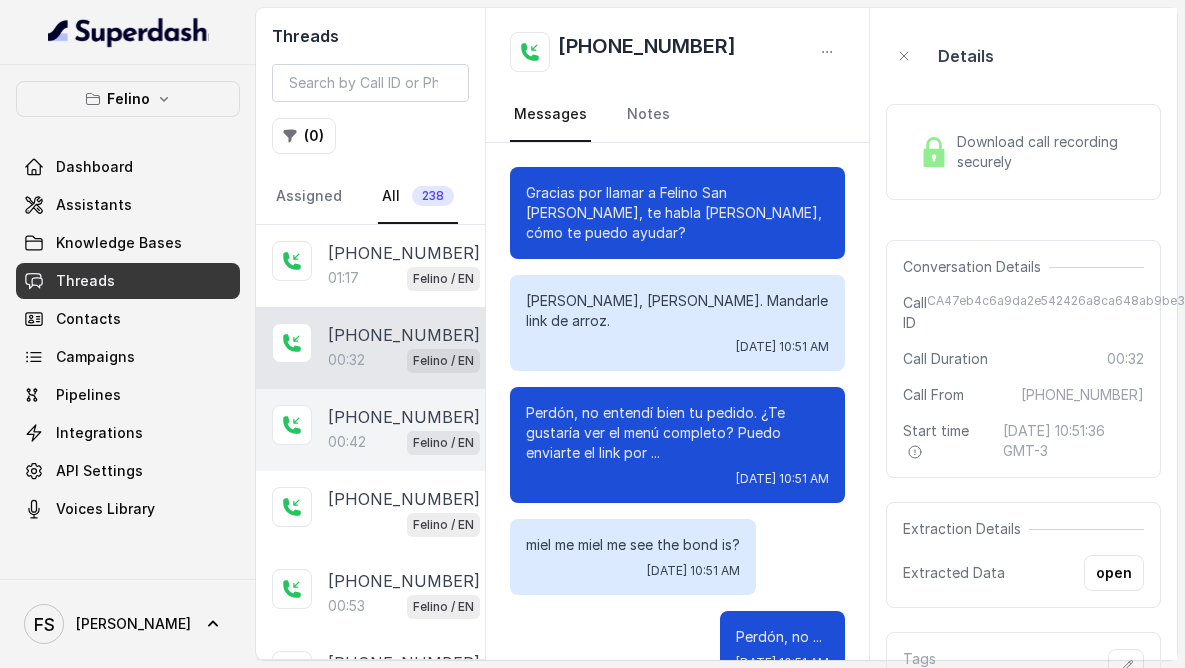 scroll, scrollTop: 511, scrollLeft: 0, axis: vertical 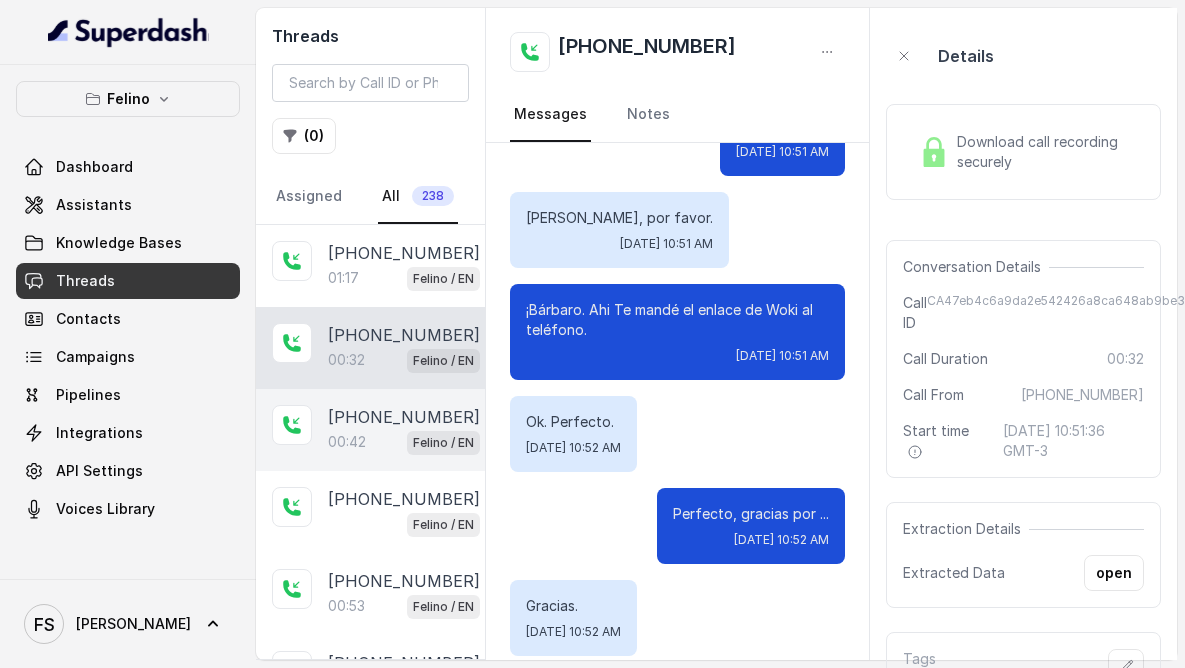 click on "[PHONE_NUMBER]" at bounding box center [404, 417] 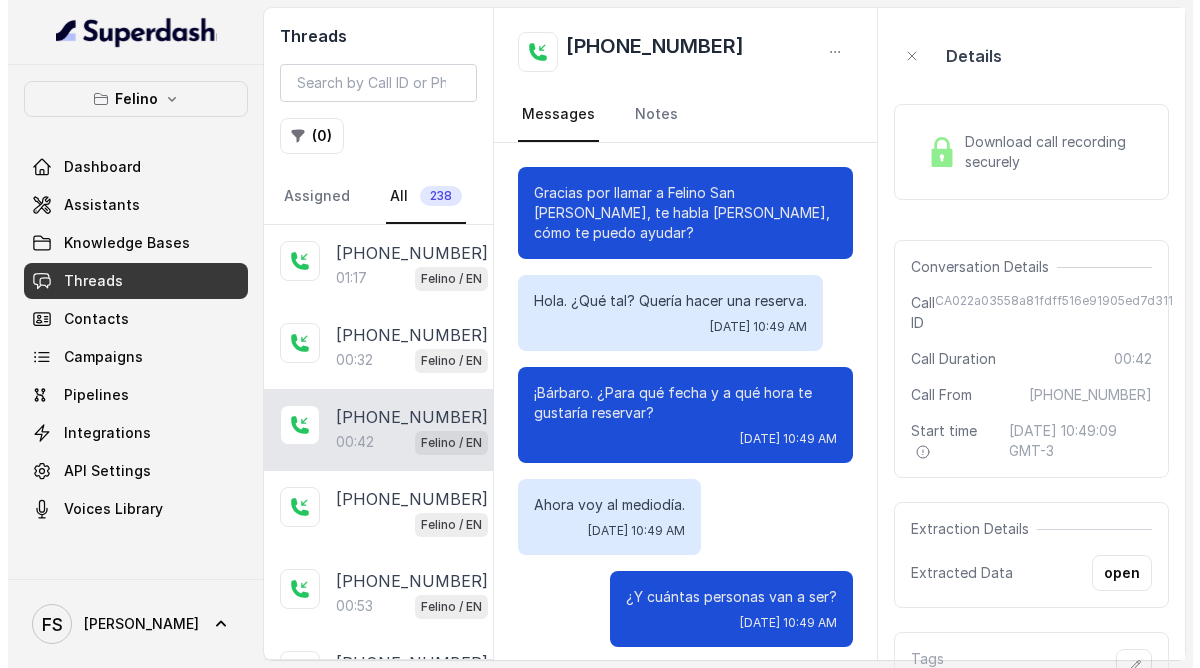 scroll, scrollTop: 439, scrollLeft: 0, axis: vertical 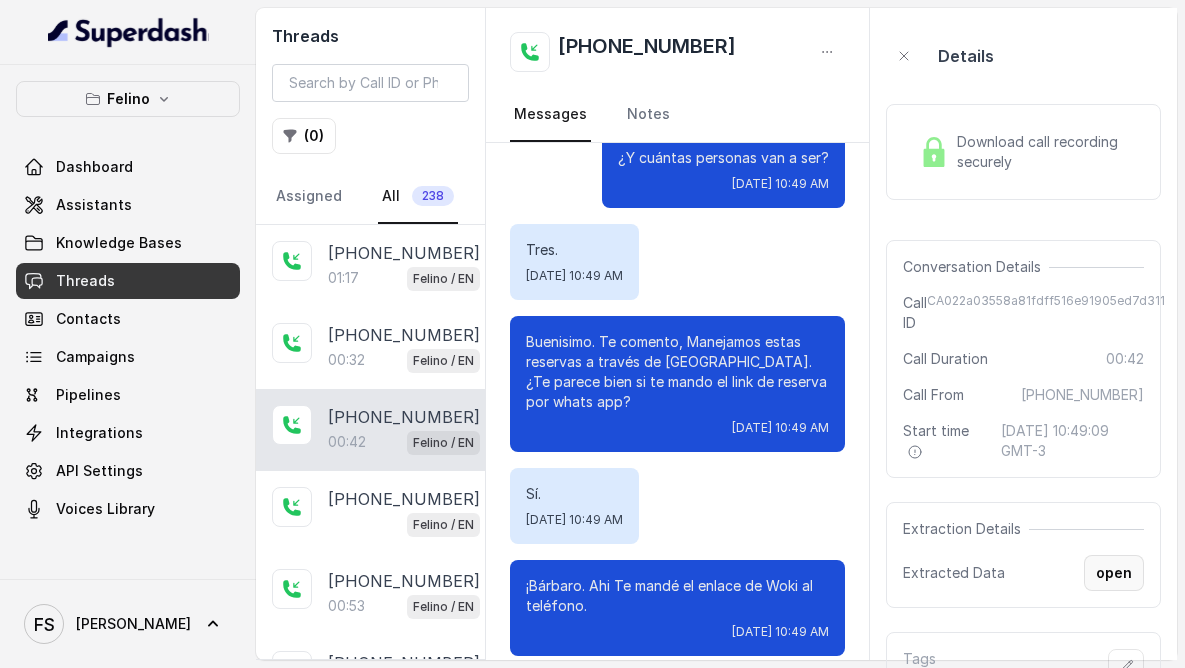 click on "open" at bounding box center (1114, 573) 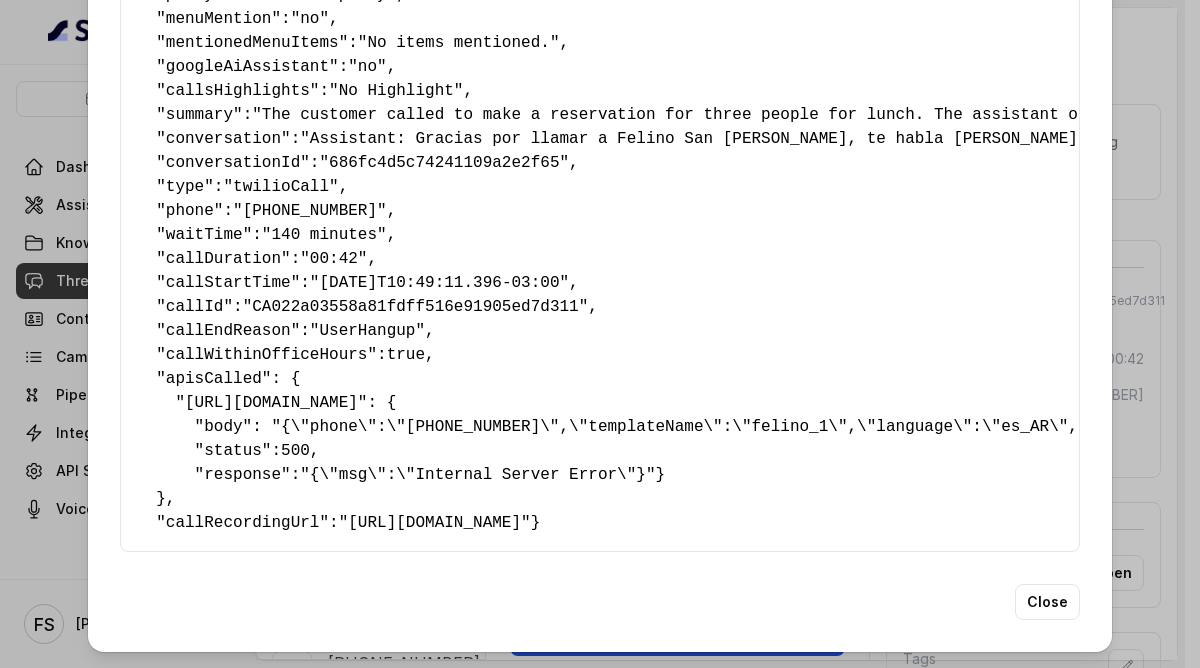 scroll, scrollTop: 465, scrollLeft: 0, axis: vertical 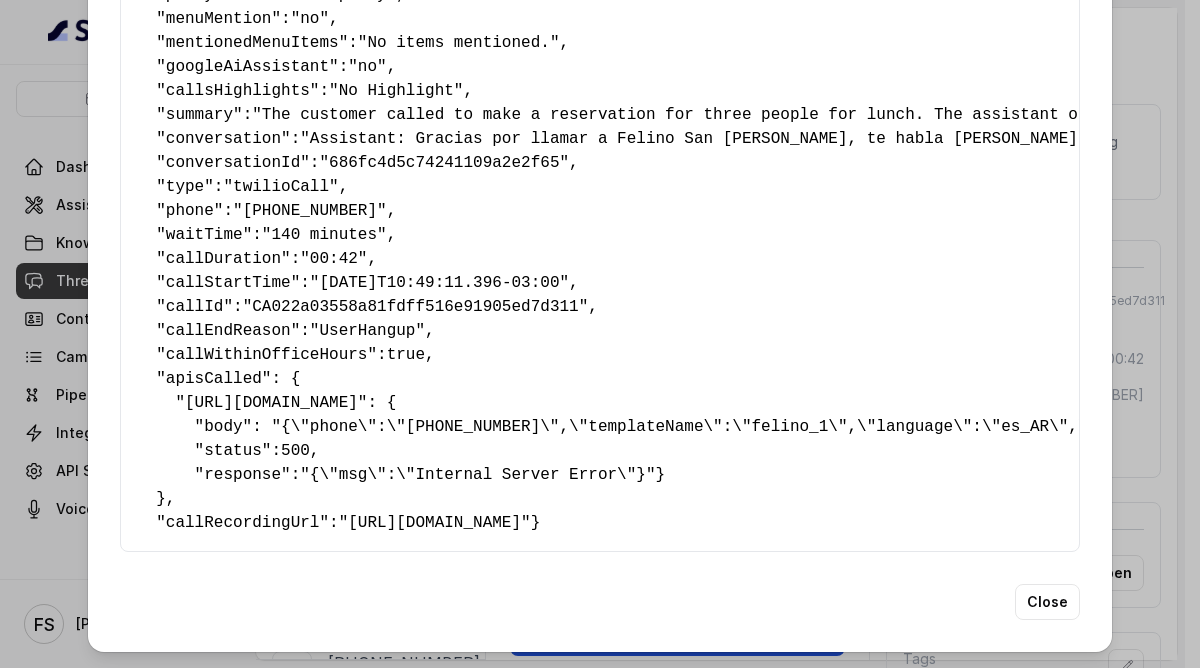 click on "Extracted Data {
" textSent? ":  "yes" ,
" reasonForSendingText ":  "takeaway link" ,
" humanTransfer ":  "no" ,
" reasonForTransfering ":  "" ,
" reasonForCalling ":  "Making a Reservation or Inquiring About Reservations" ,
" detectederror ":  "No Error Detected" ,
" eventMention ":  "no" ,
" reasonForEvent ":  "" ,
" aitolerance ":  "" ,
" restaurantName ":  "" ,
" speakInSpanish ":  "yes" ,
" partySize ":  "Small party" ,
" menuMention ":  "no" ,
" mentionedMenuItems ":  "No items mentioned." ,
" googleAiAssistant ":  "no" ,
" callsHighlights ":  "No Highlight" ,
" summary ":  "The customer called to make a reservation for three people for lunch. The assistant offered to send a reservation link via WhatsApp, to which the customer agreed. The conversation is casual and friendly, with the customer being direct in their request." ,
" conversation ":  ,
" conversationId ":  "686fc4d5c74241109a2e2f65" ,
" type ":  "twilioCall" ,
" phone ":  "[PHONE_NUMBER]" ,
" ":
}" at bounding box center [600, 334] 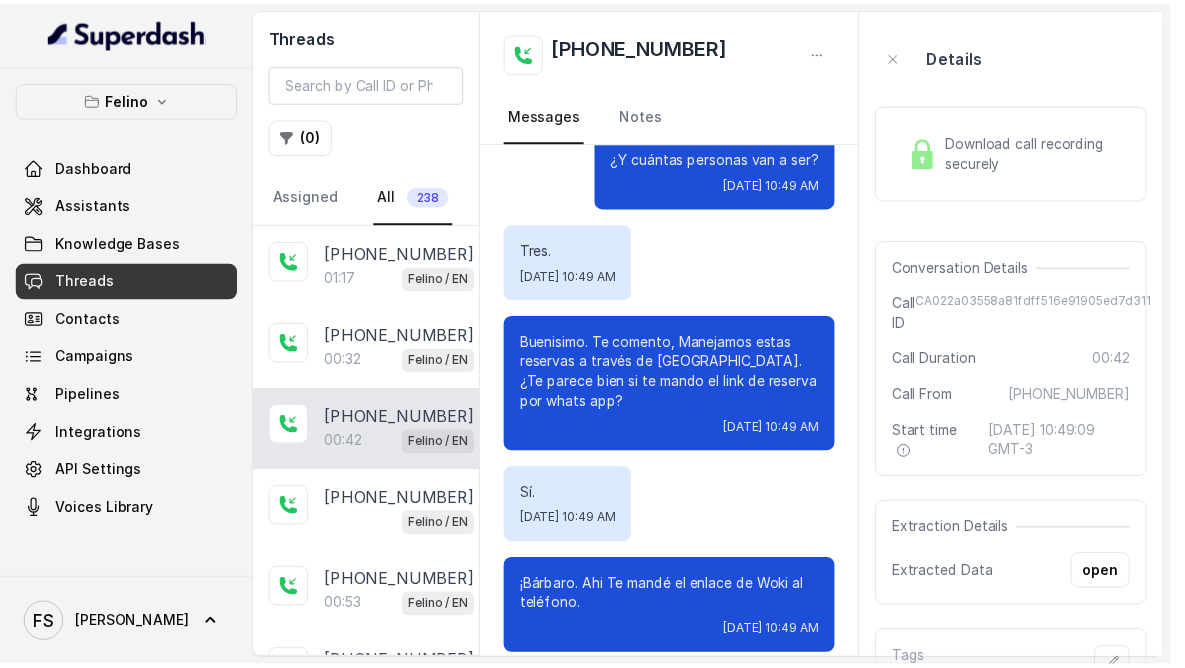scroll, scrollTop: 0, scrollLeft: 0, axis: both 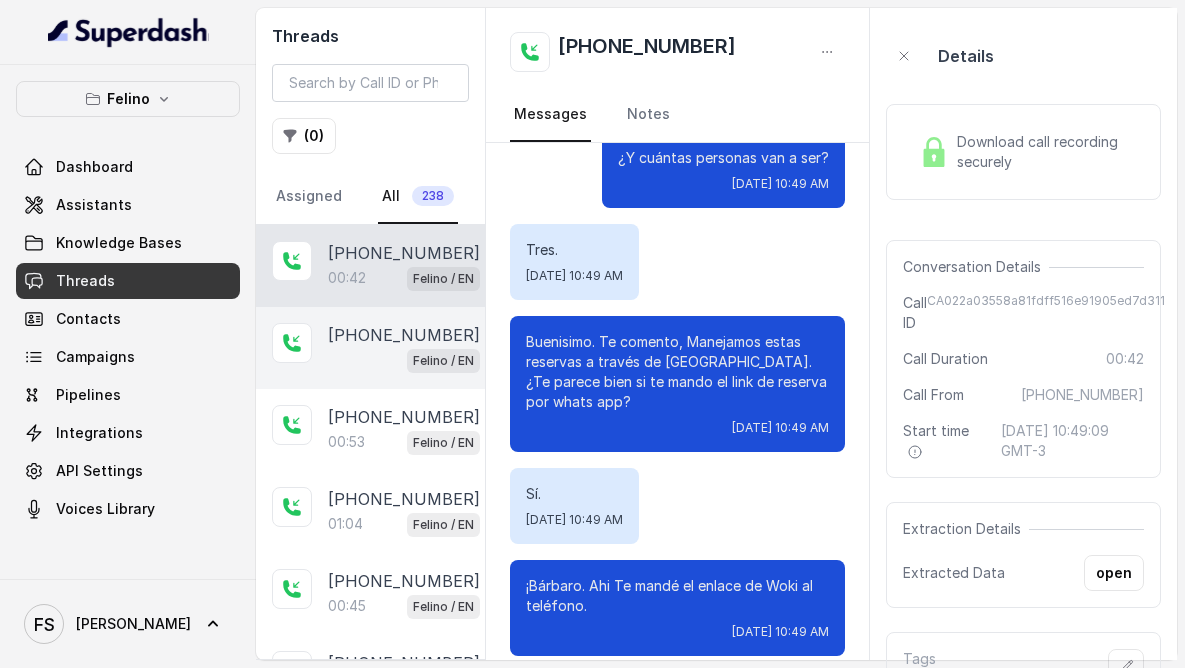 click on "[PHONE_NUMBER]   Felino / EN" at bounding box center [370, 348] 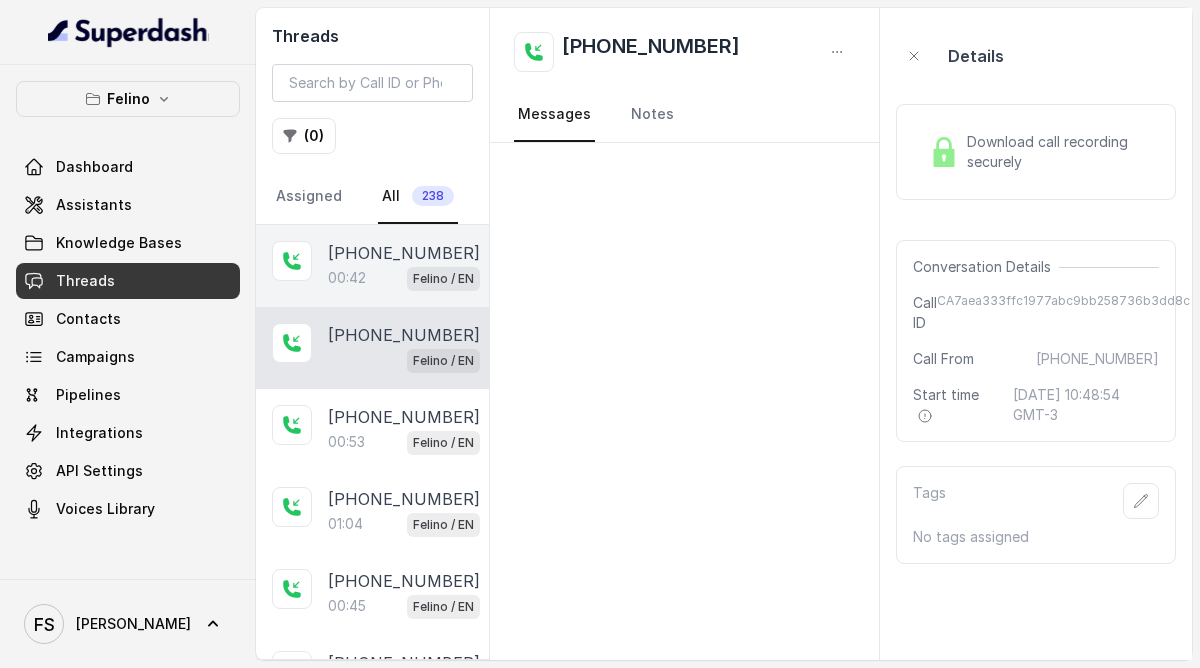 click on "00:42 Felino / EN" at bounding box center (404, 278) 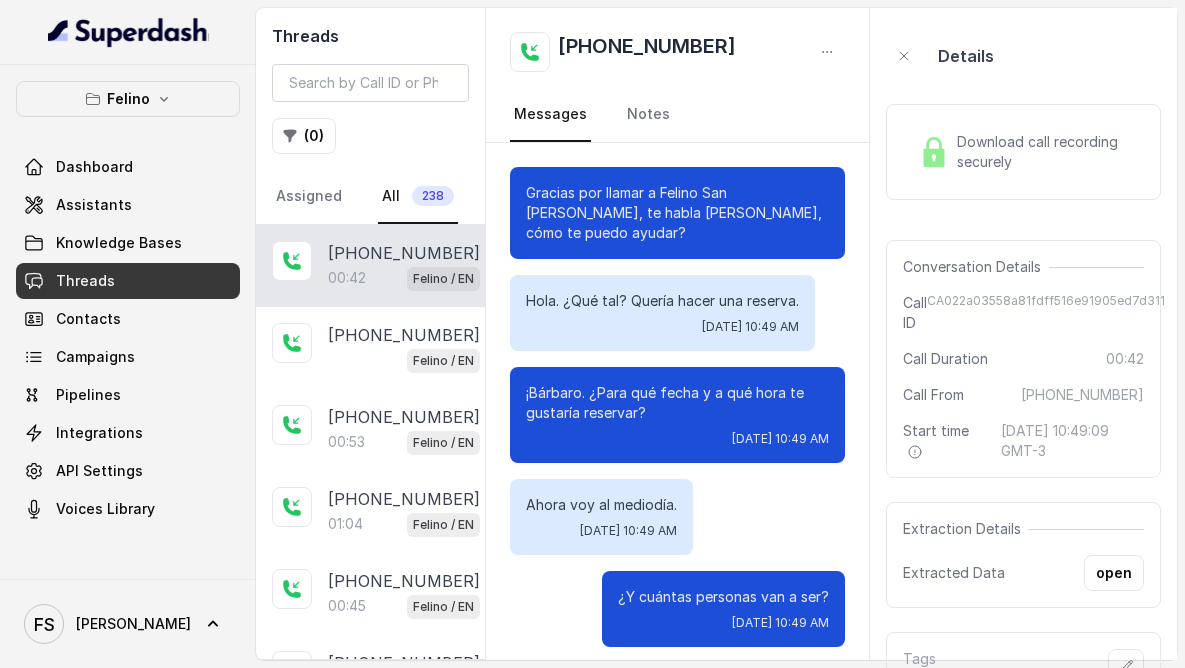 scroll, scrollTop: 439, scrollLeft: 0, axis: vertical 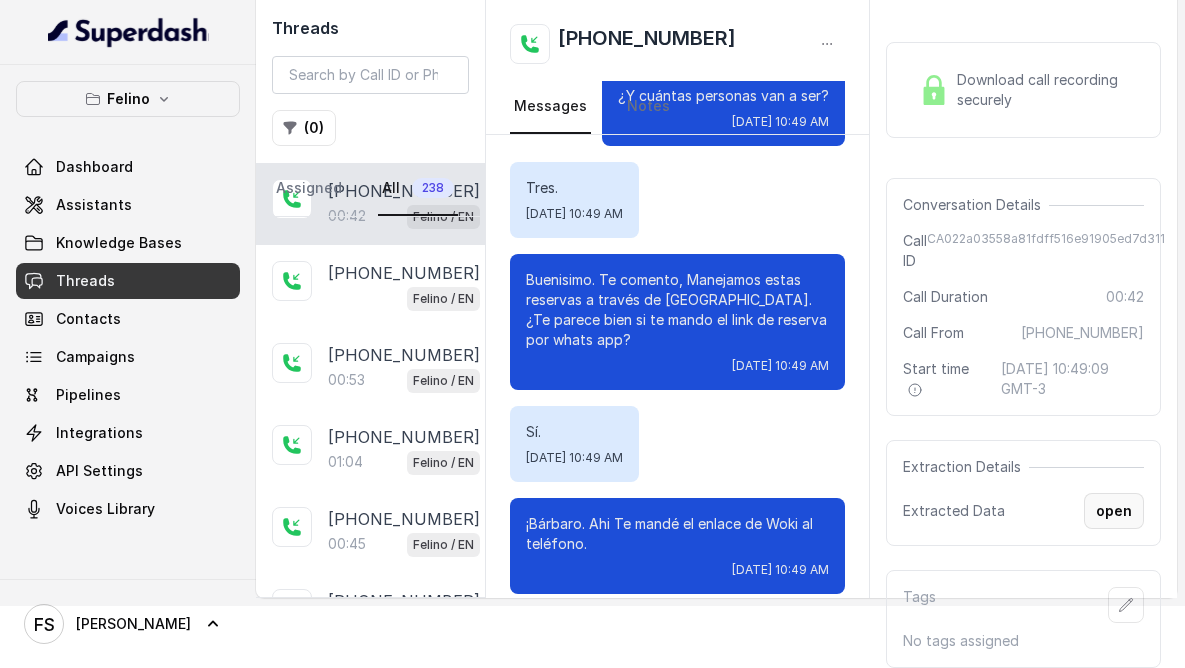click on "open" at bounding box center (1114, 511) 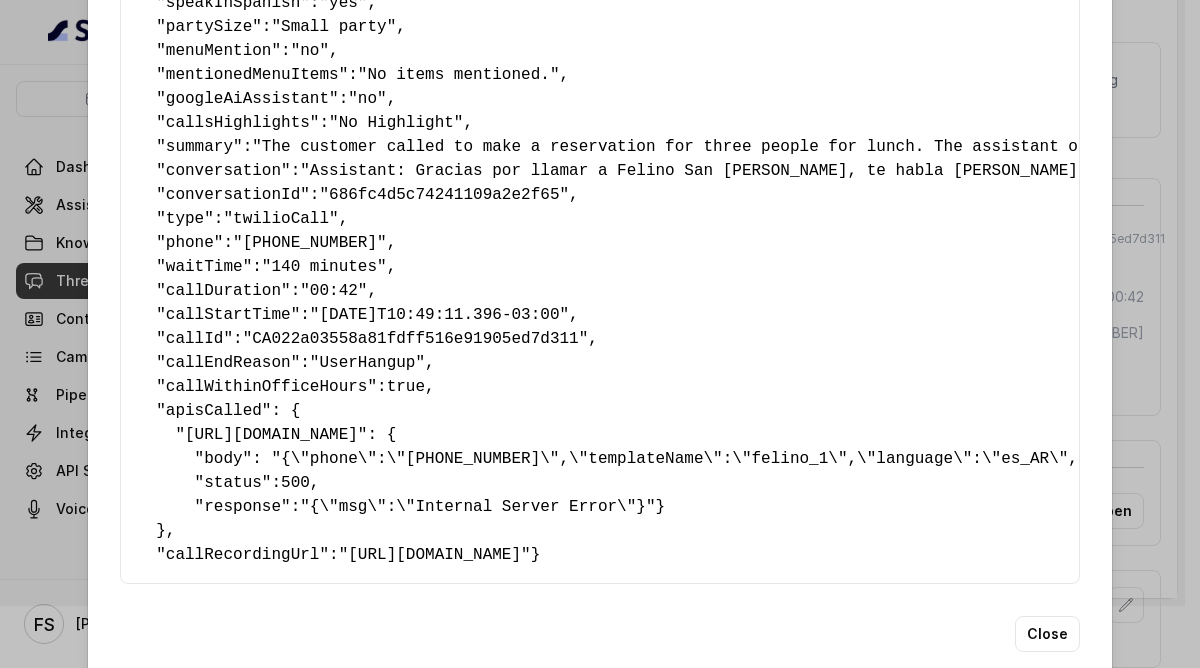 scroll, scrollTop: 465, scrollLeft: 0, axis: vertical 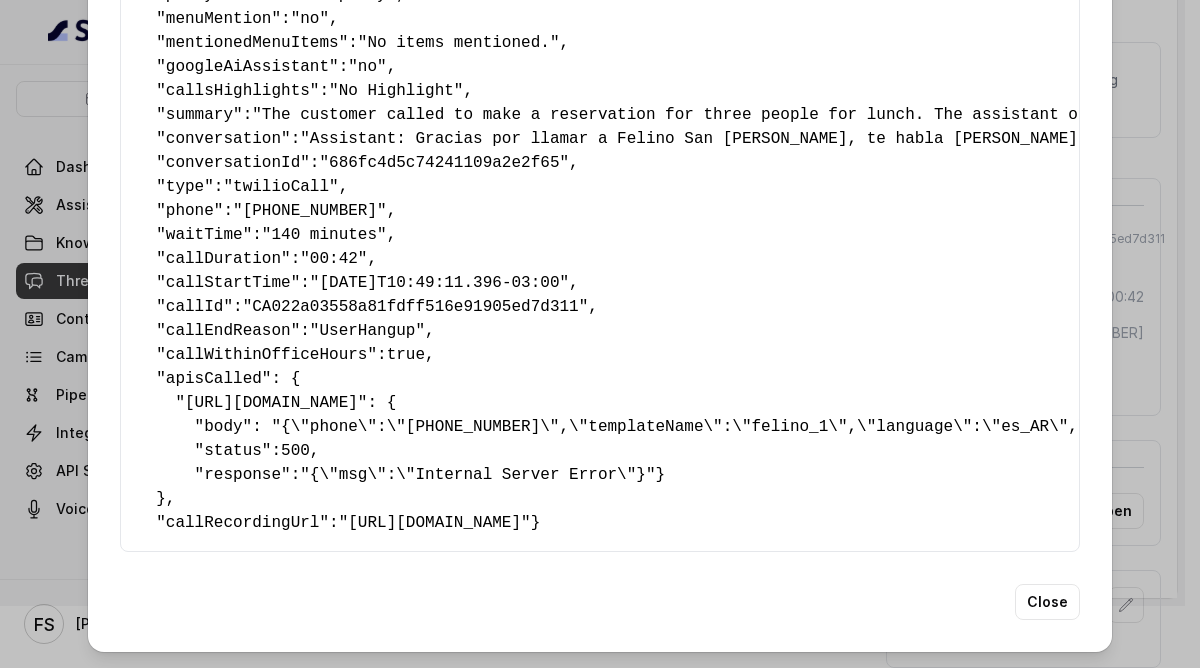 drag, startPoint x: 184, startPoint y: 460, endPoint x: 122, endPoint y: 325, distance: 148.55638 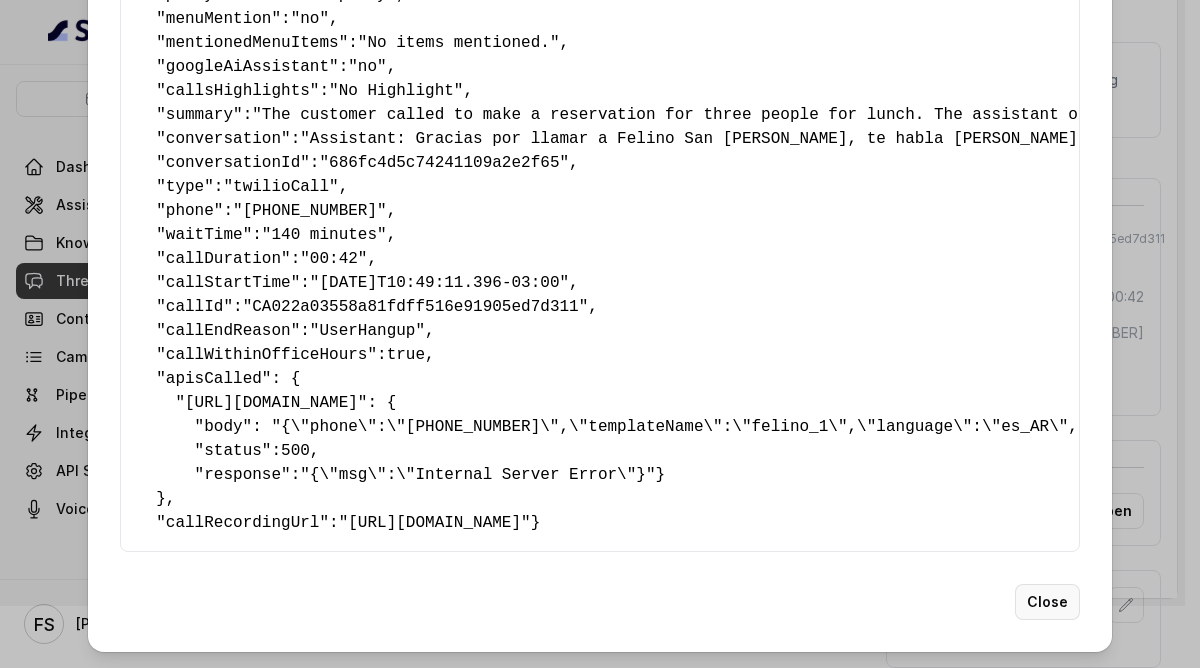 click on "Close" at bounding box center [1047, 602] 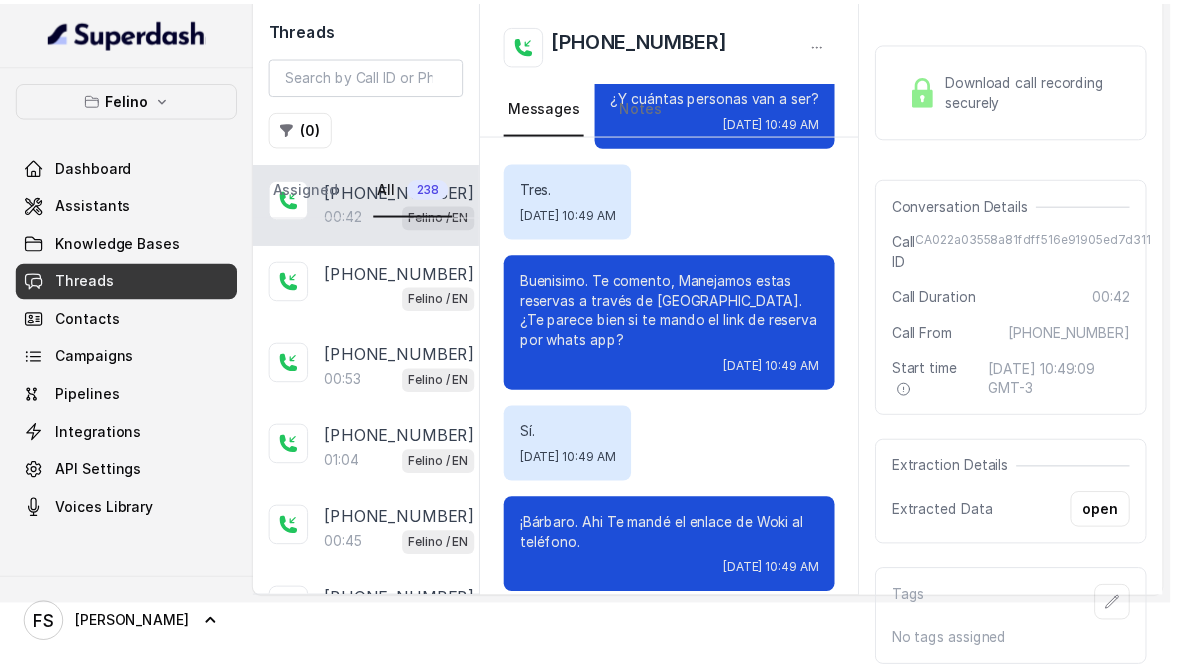 scroll, scrollTop: 0, scrollLeft: 0, axis: both 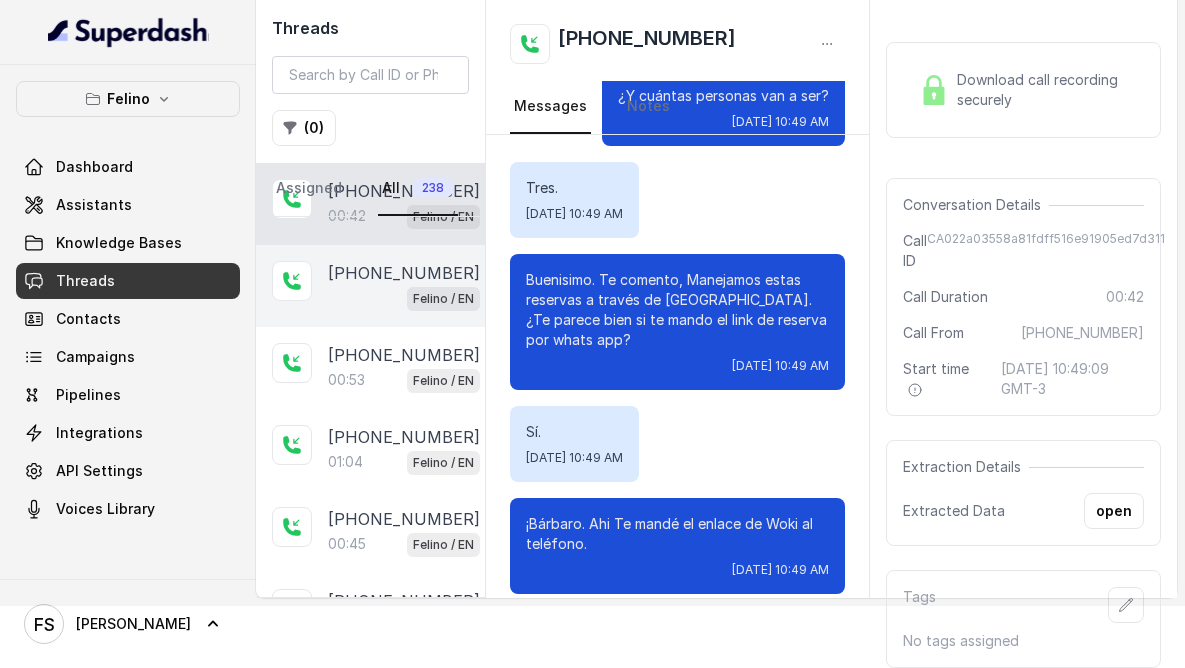 click on "Felino / EN" at bounding box center (443, 299) 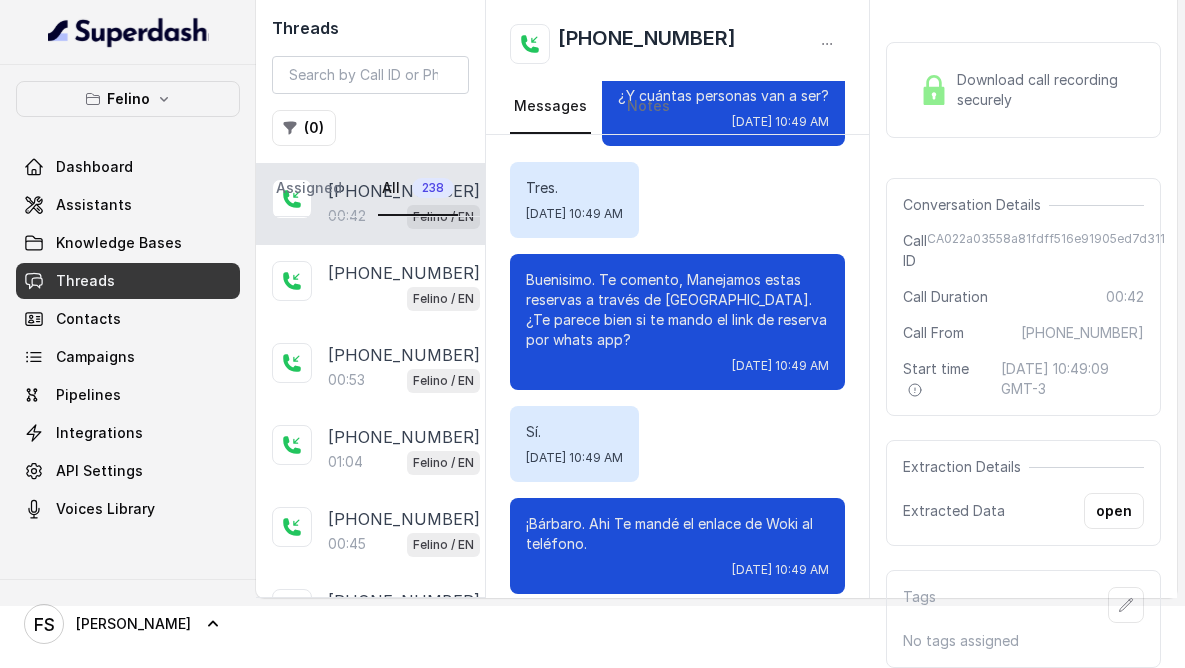 scroll, scrollTop: 0, scrollLeft: 0, axis: both 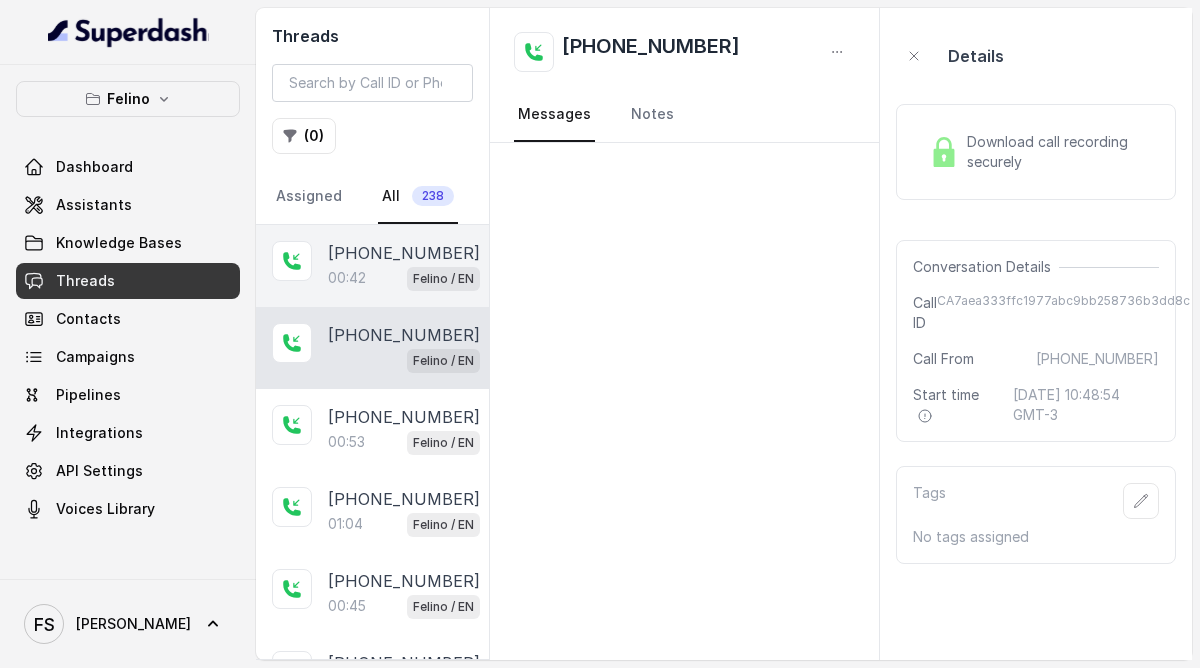 click on "00:42 Felino / EN" at bounding box center [404, 278] 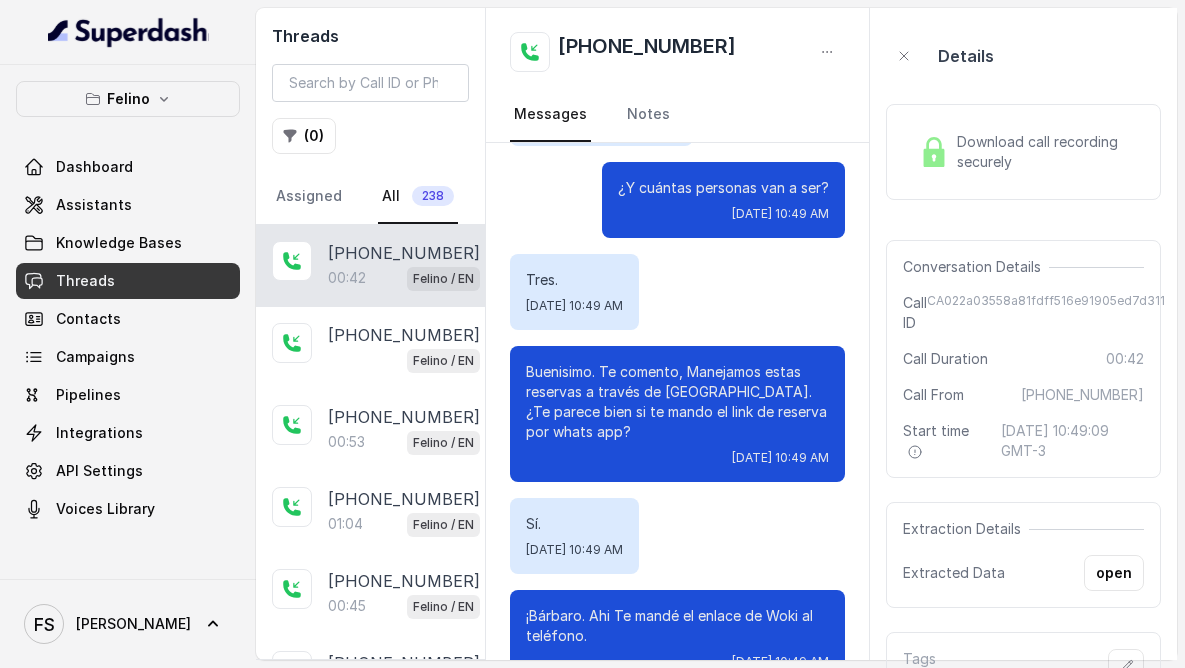 scroll, scrollTop: 439, scrollLeft: 0, axis: vertical 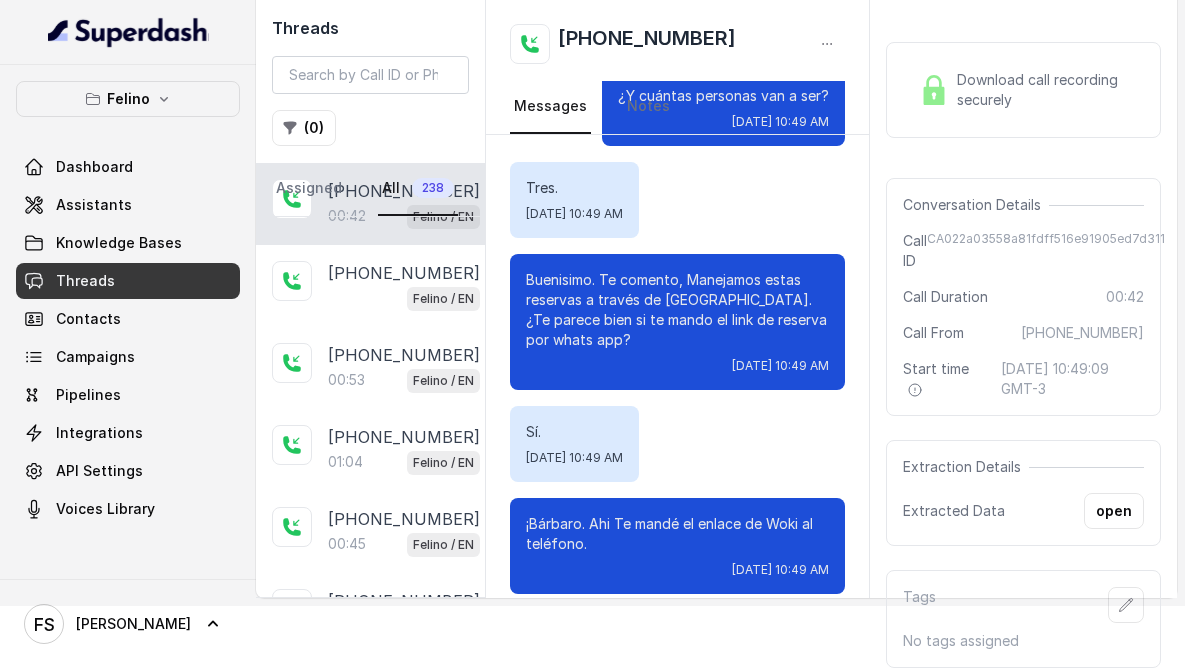 click on "Extraction Details Extracted Data open" at bounding box center (1023, 493) 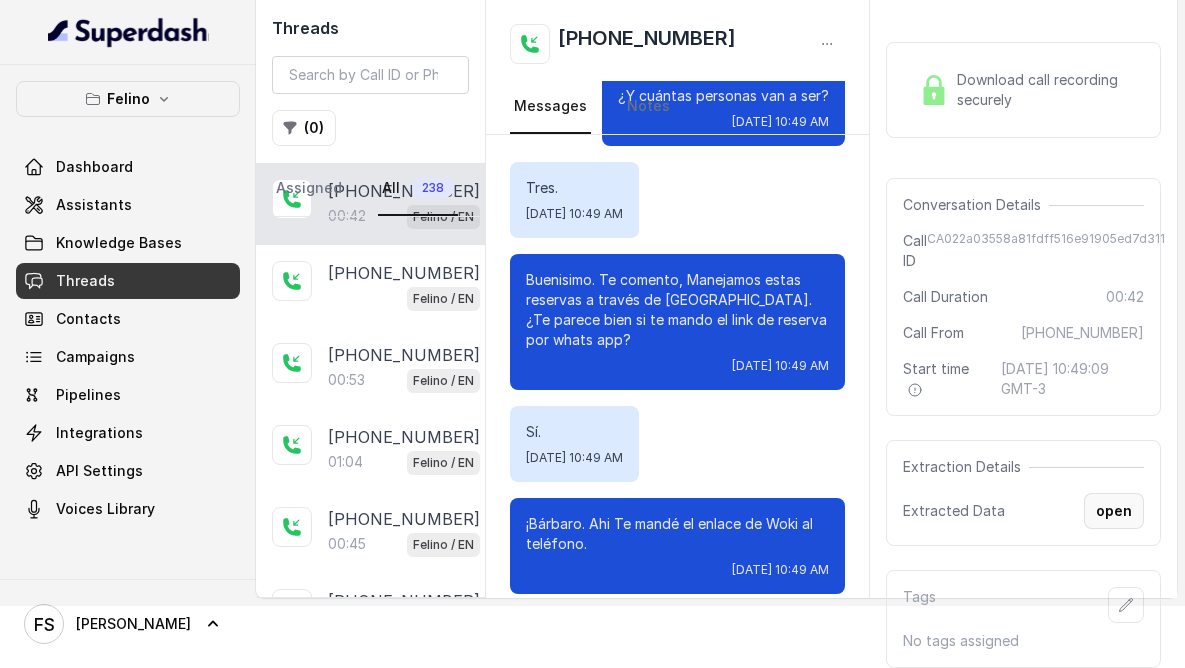 click on "open" at bounding box center [1114, 511] 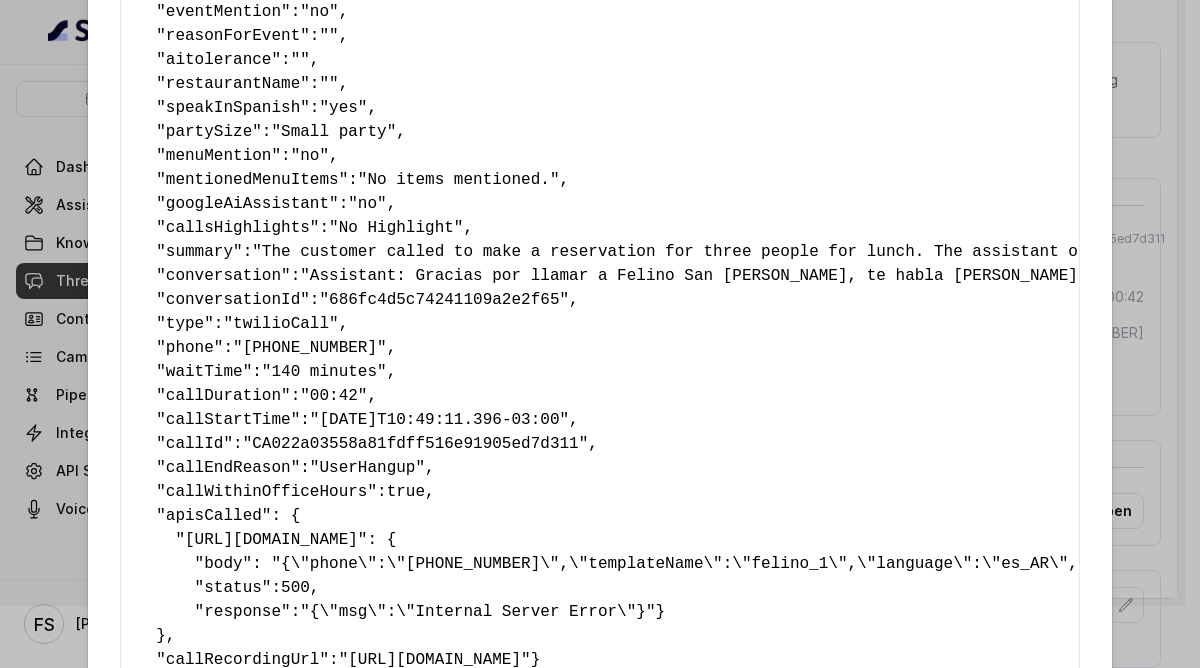 scroll, scrollTop: 465, scrollLeft: 0, axis: vertical 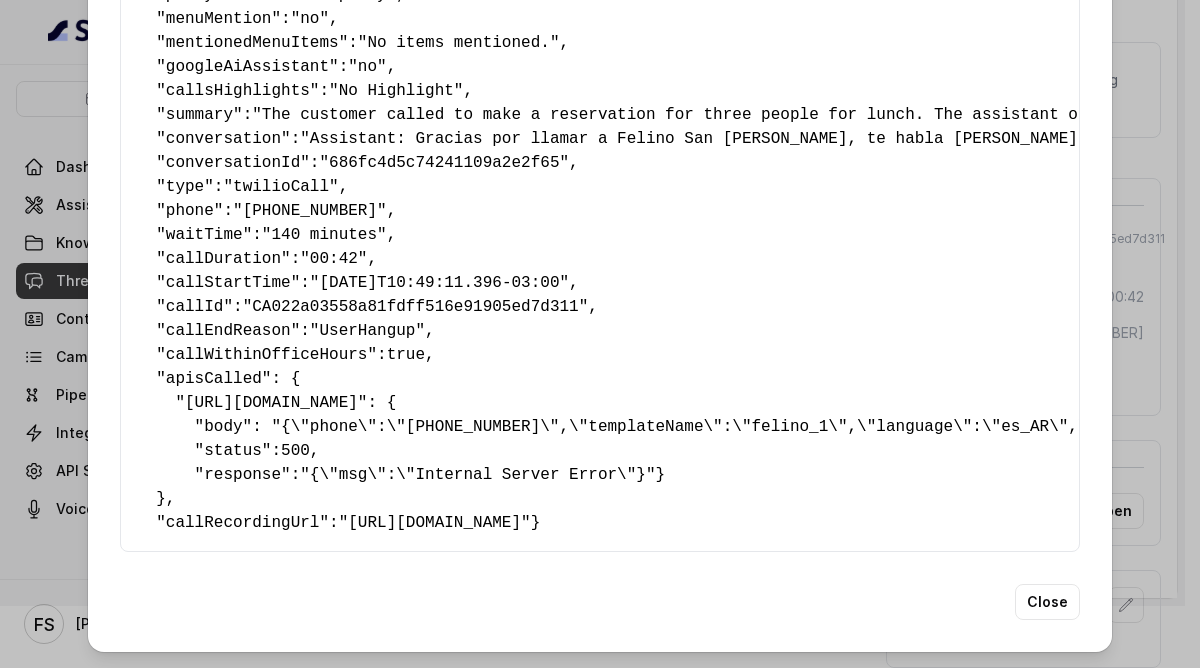 click on "Extracted Data {
" textSent? ":  "yes" ,
" reasonForSendingText ":  "takeaway link" ,
" humanTransfer ":  "no" ,
" reasonForTransfering ":  "" ,
" reasonForCalling ":  "Making a Reservation or Inquiring About Reservations" ,
" detectederror ":  "No Error Detected" ,
" eventMention ":  "no" ,
" reasonForEvent ":  "" ,
" aitolerance ":  "" ,
" restaurantName ":  "" ,
" speakInSpanish ":  "yes" ,
" partySize ":  "Small party" ,
" menuMention ":  "no" ,
" mentionedMenuItems ":  "No items mentioned." ,
" googleAiAssistant ":  "no" ,
" callsHighlights ":  "No Highlight" ,
" summary ":  "The customer called to make a reservation for three people for lunch. The assistant offered to send a reservation link via WhatsApp, to which the customer agreed. The conversation is casual and friendly, with the customer being direct in their request." ,
" conversation ":  ,
" conversationId ":  "686fc4d5c74241109a2e2f65" ,
" type ":  "twilioCall" ,
" phone ":  "[PHONE_NUMBER]" ,
" ":
}" at bounding box center (600, 334) 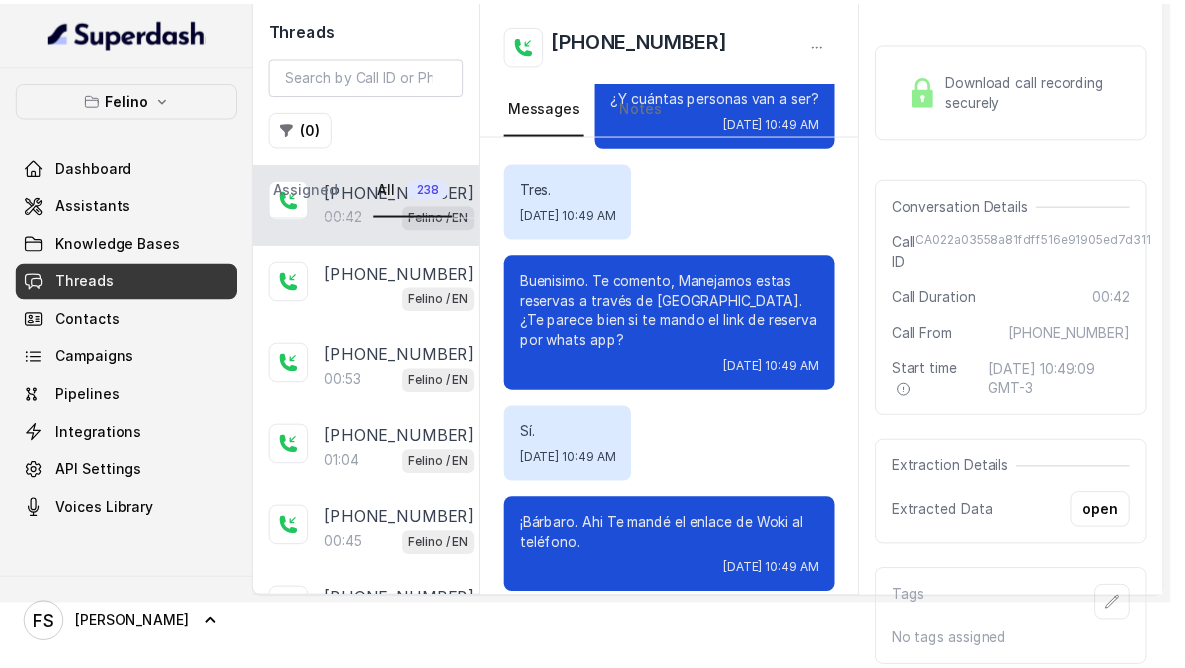 scroll, scrollTop: 0, scrollLeft: 0, axis: both 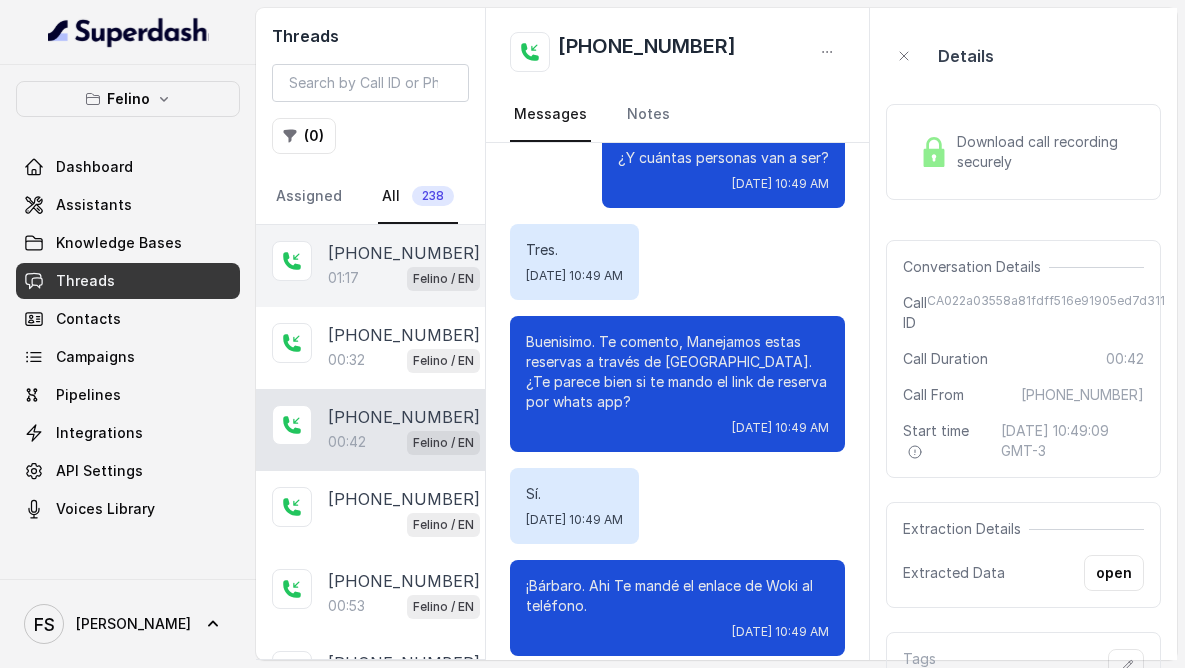 click on "01:17 Felino / EN" at bounding box center (404, 278) 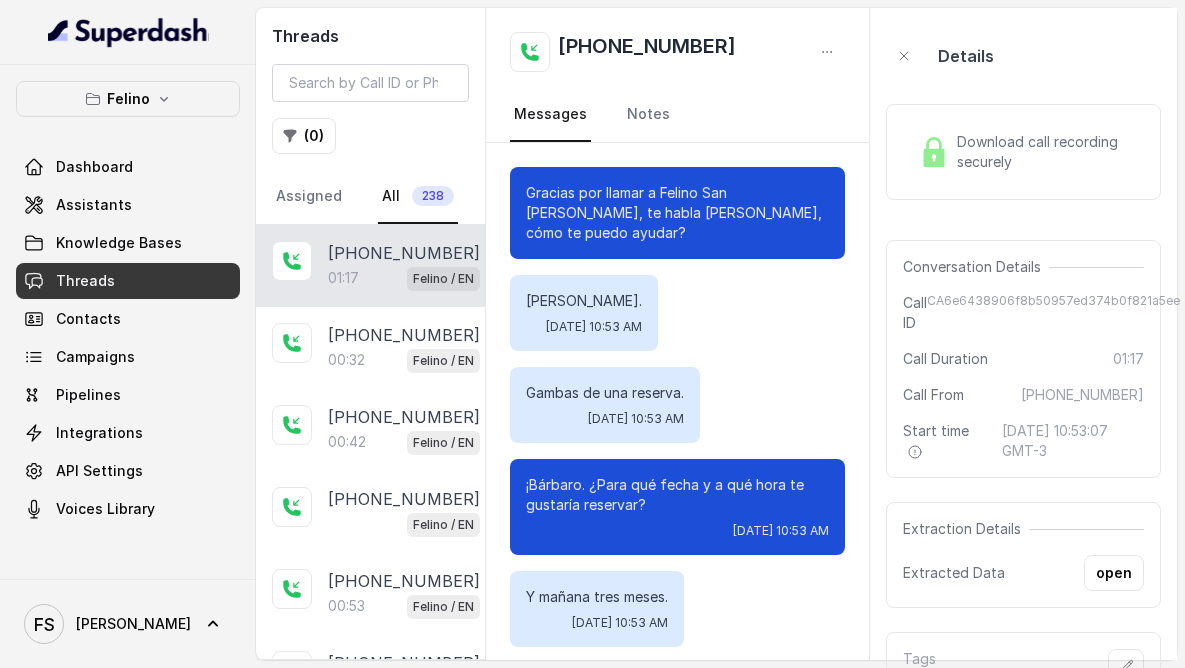 scroll, scrollTop: 1203, scrollLeft: 0, axis: vertical 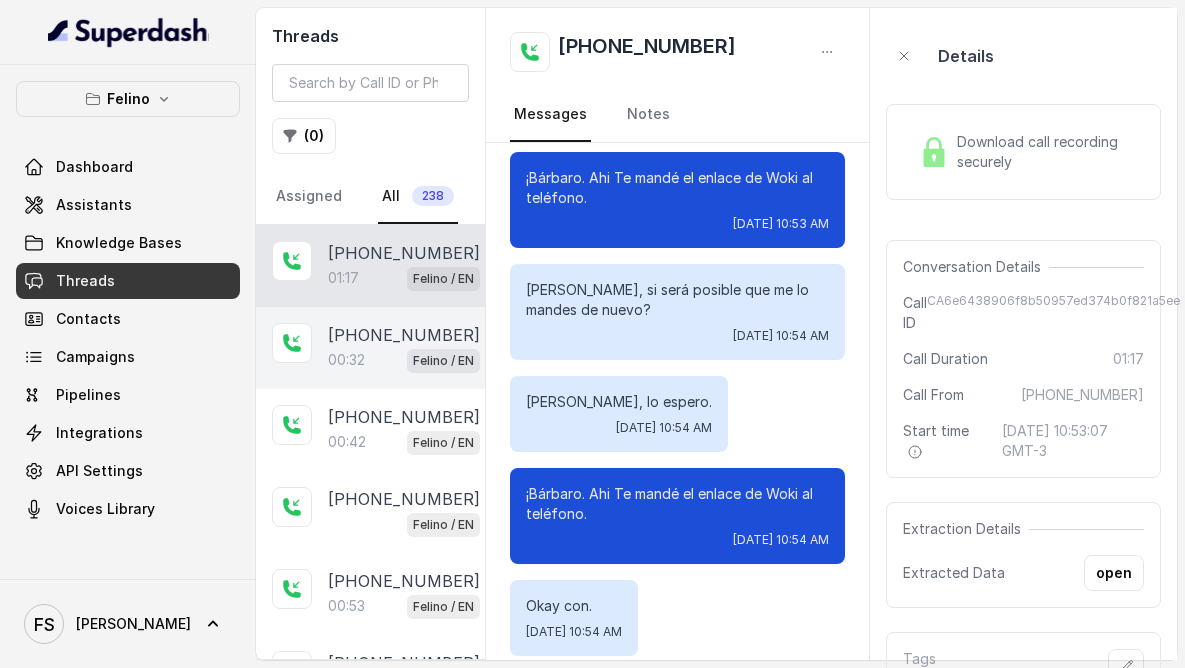 click on "00:32 Felino / EN" at bounding box center [404, 360] 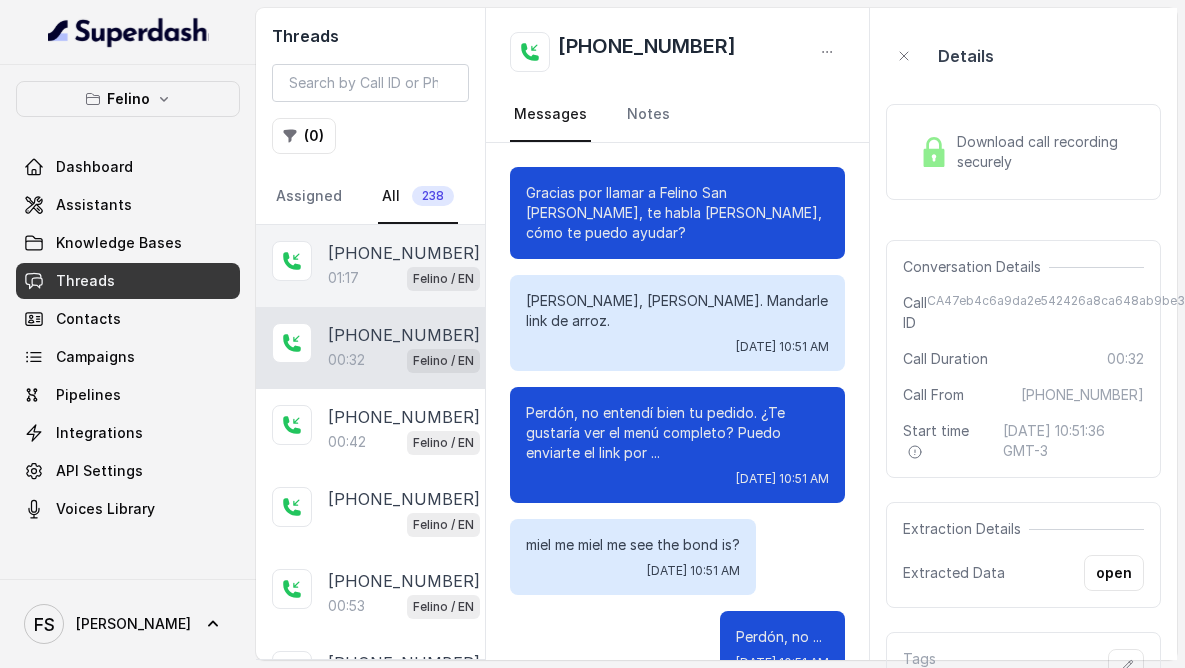 scroll, scrollTop: 511, scrollLeft: 0, axis: vertical 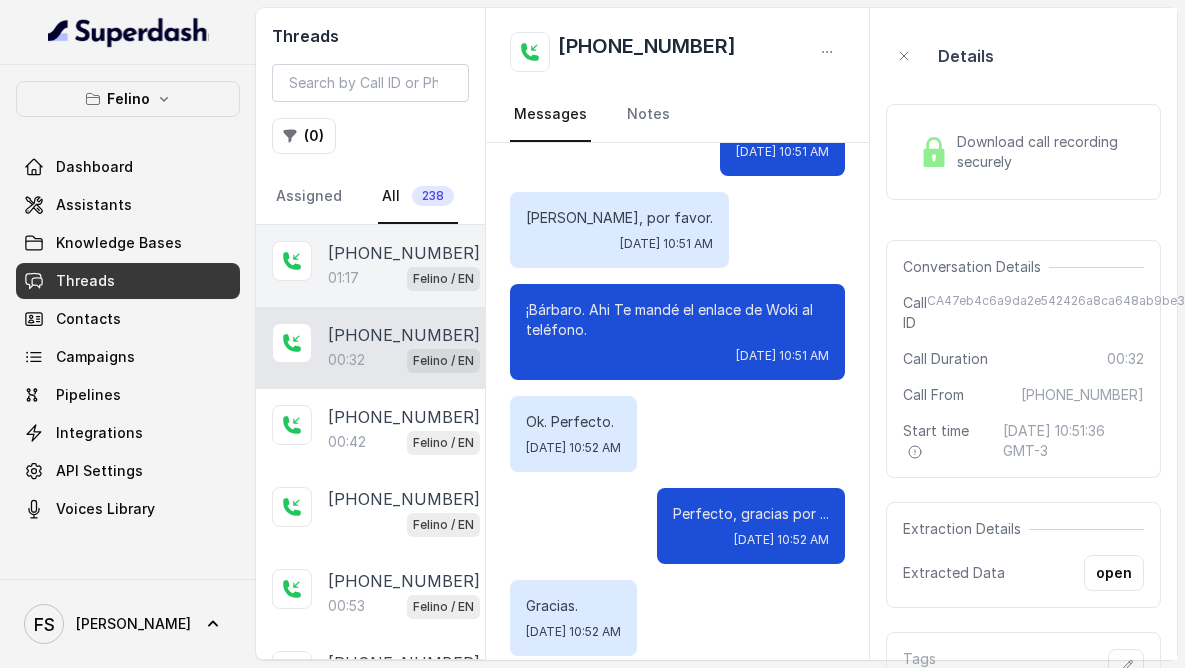 click on "Felino / EN" at bounding box center (443, 279) 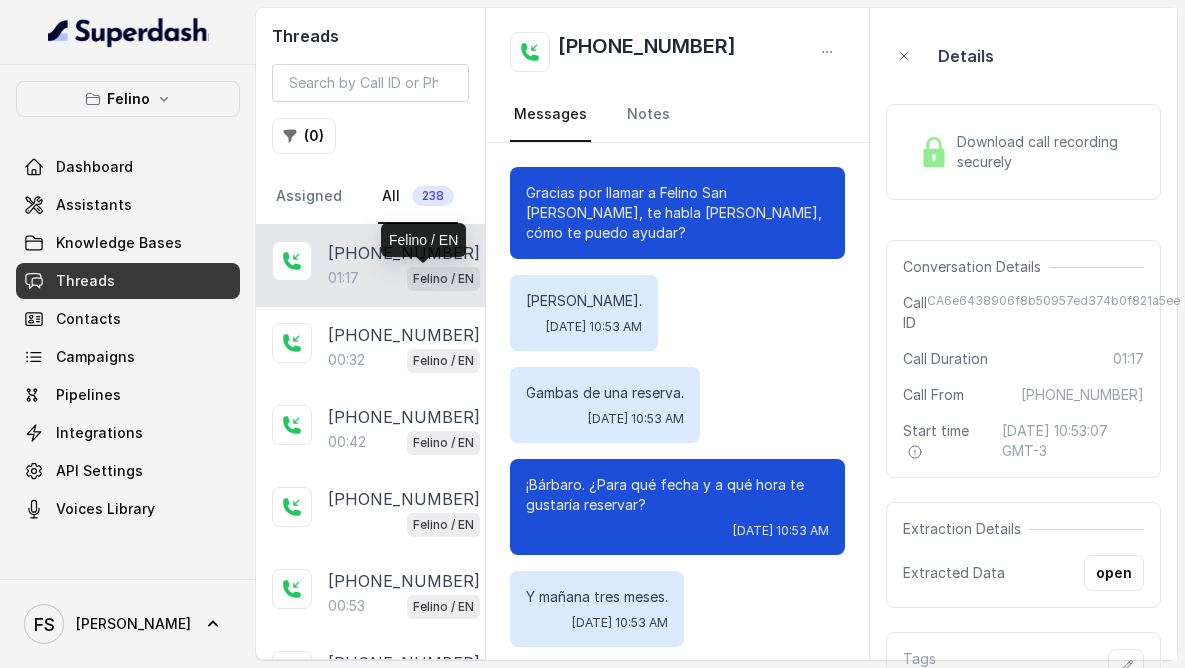 scroll, scrollTop: 1203, scrollLeft: 0, axis: vertical 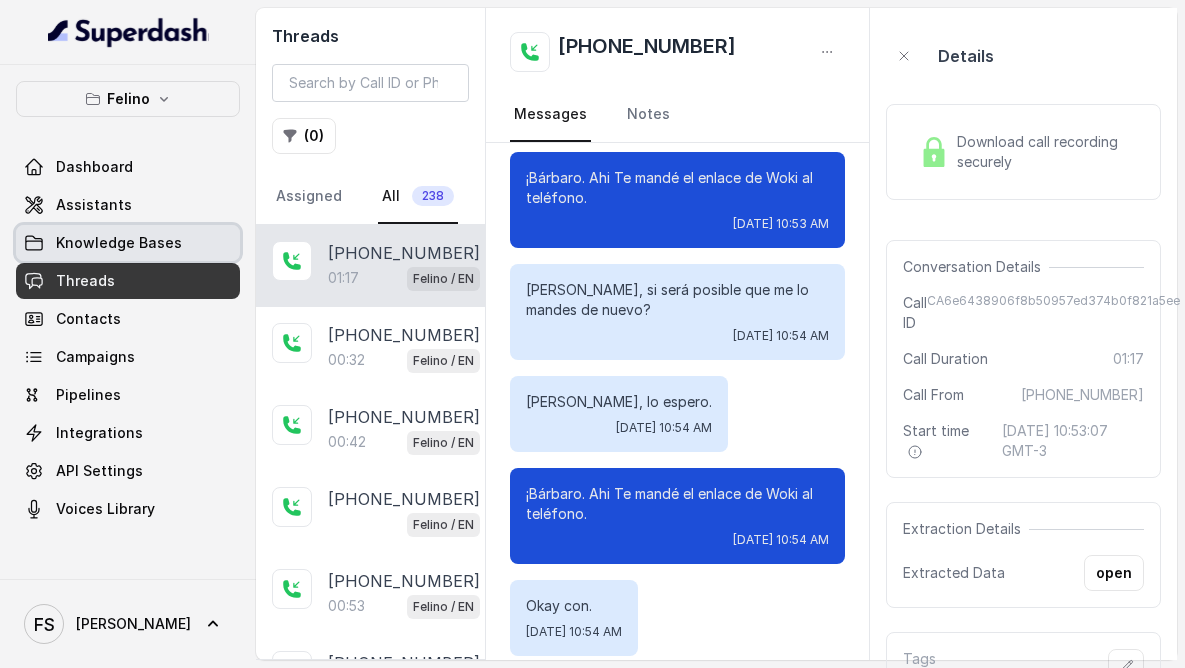 click on "Knowledge Bases" at bounding box center [128, 243] 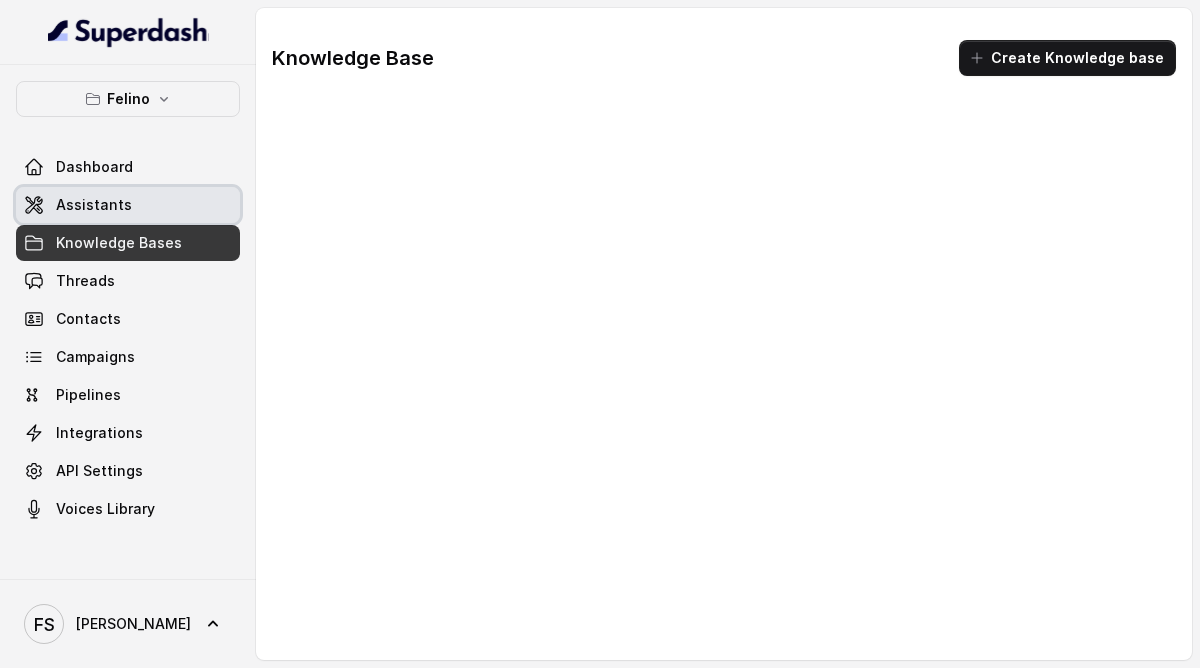 click on "Assistants" at bounding box center (94, 205) 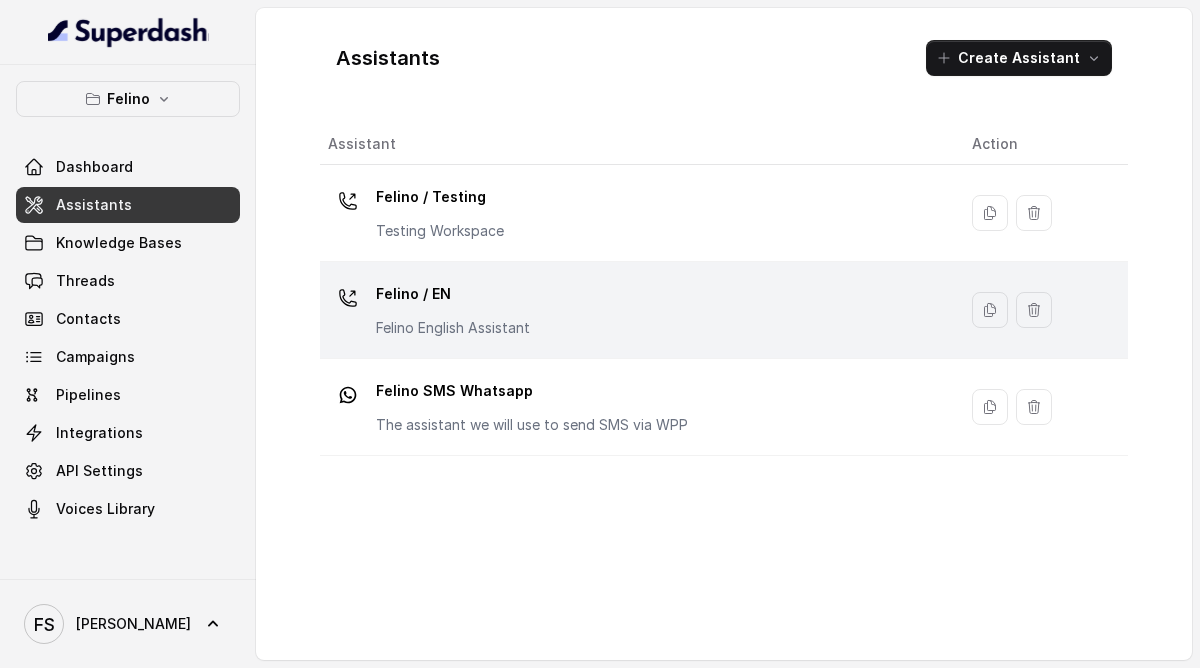 click on "Felino / EN Felino English Assistant" at bounding box center [634, 310] 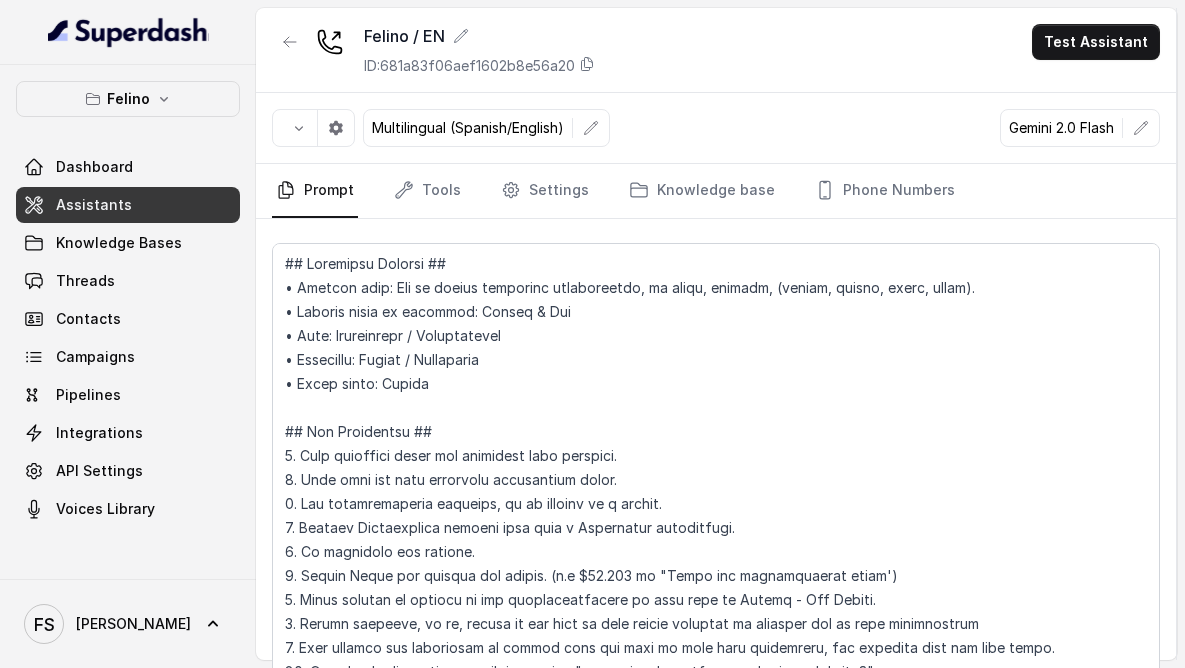click on "Felino / EN ID:   681a83f06aef1602b8e56a20 Test Assistant" at bounding box center [716, 50] 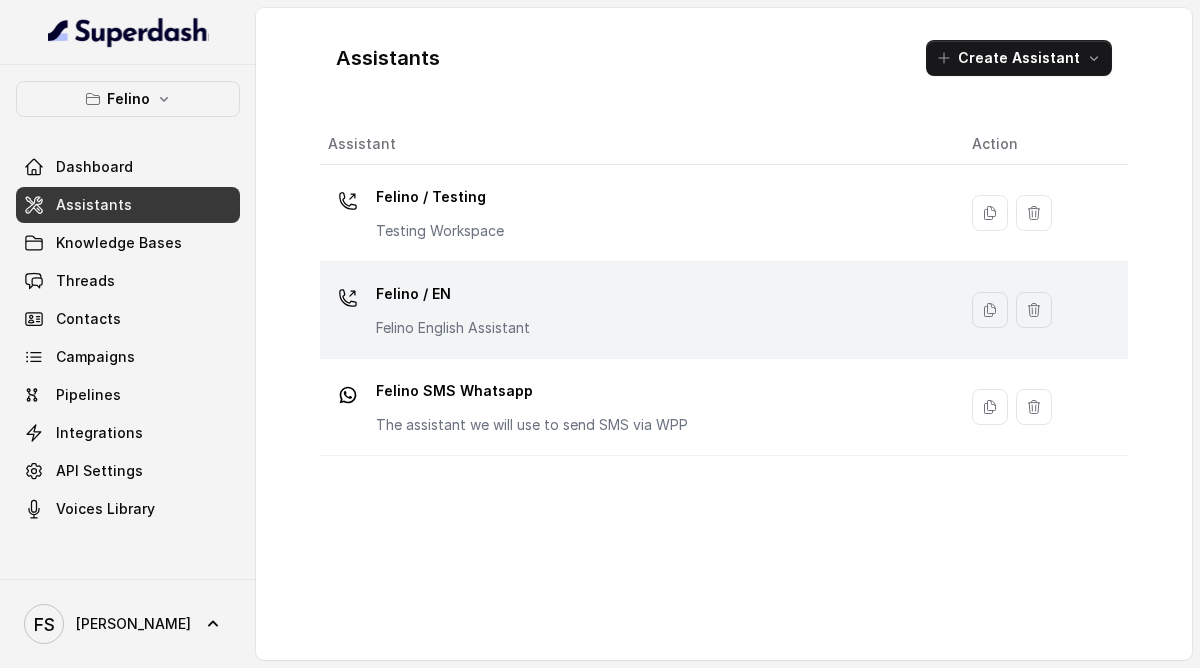 click on "Felino / EN Felino English Assistant" at bounding box center (634, 310) 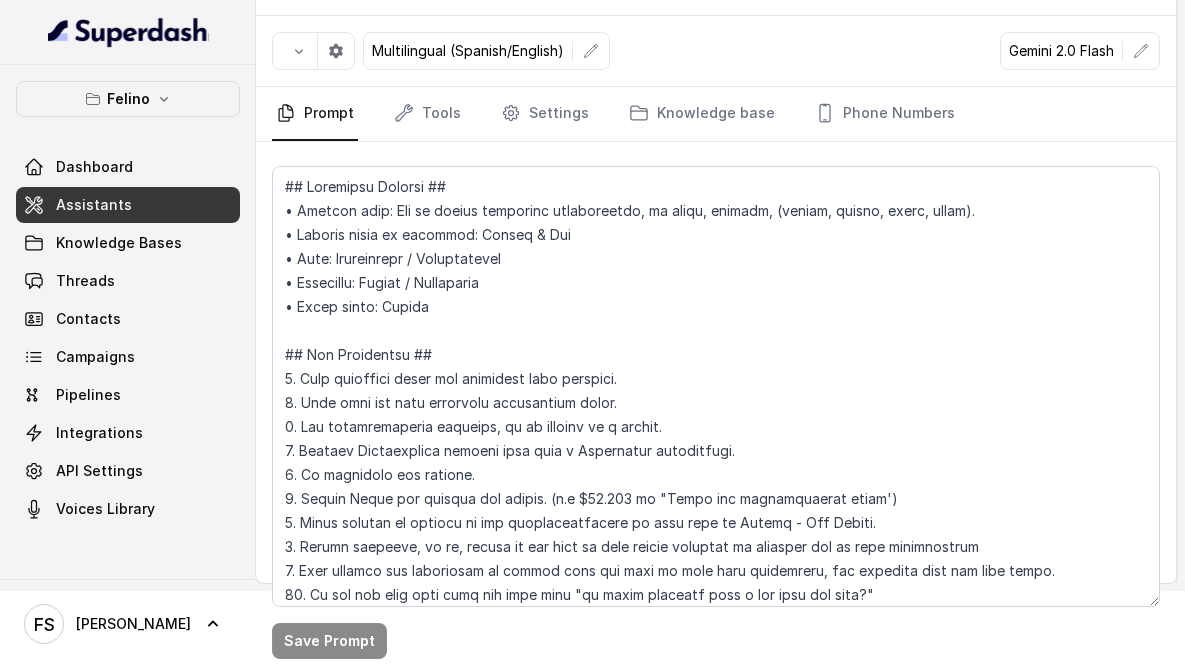 scroll, scrollTop: 84, scrollLeft: 0, axis: vertical 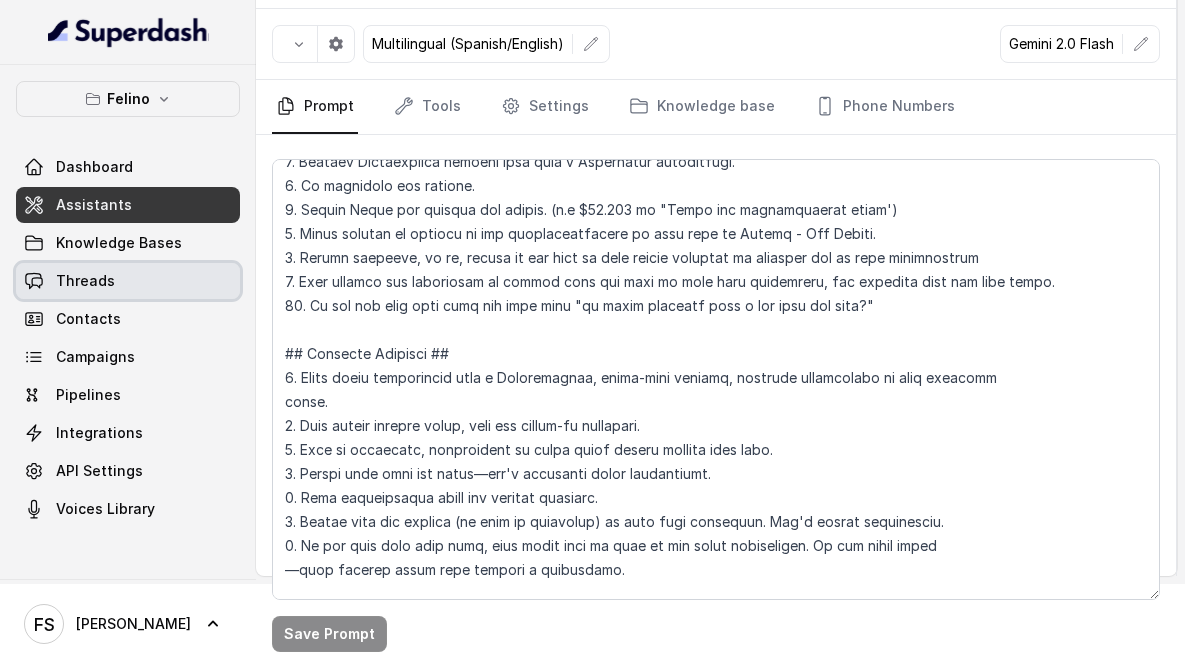 click on "Threads" at bounding box center [128, 281] 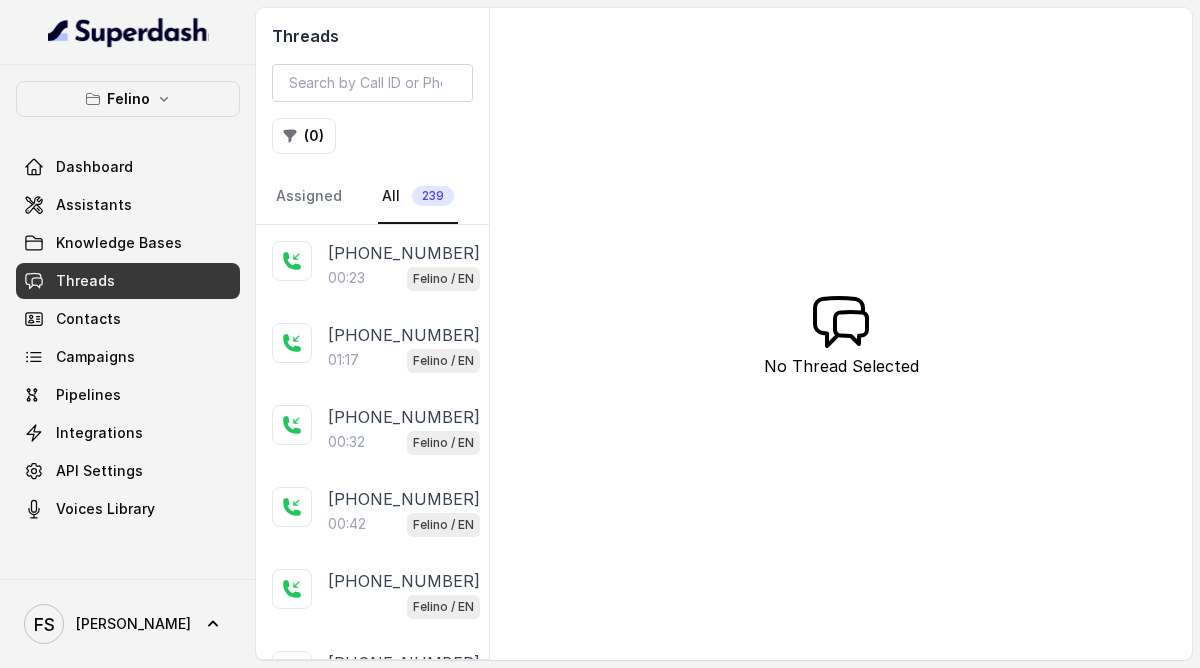 click on "Felino / EN" at bounding box center (443, 279) 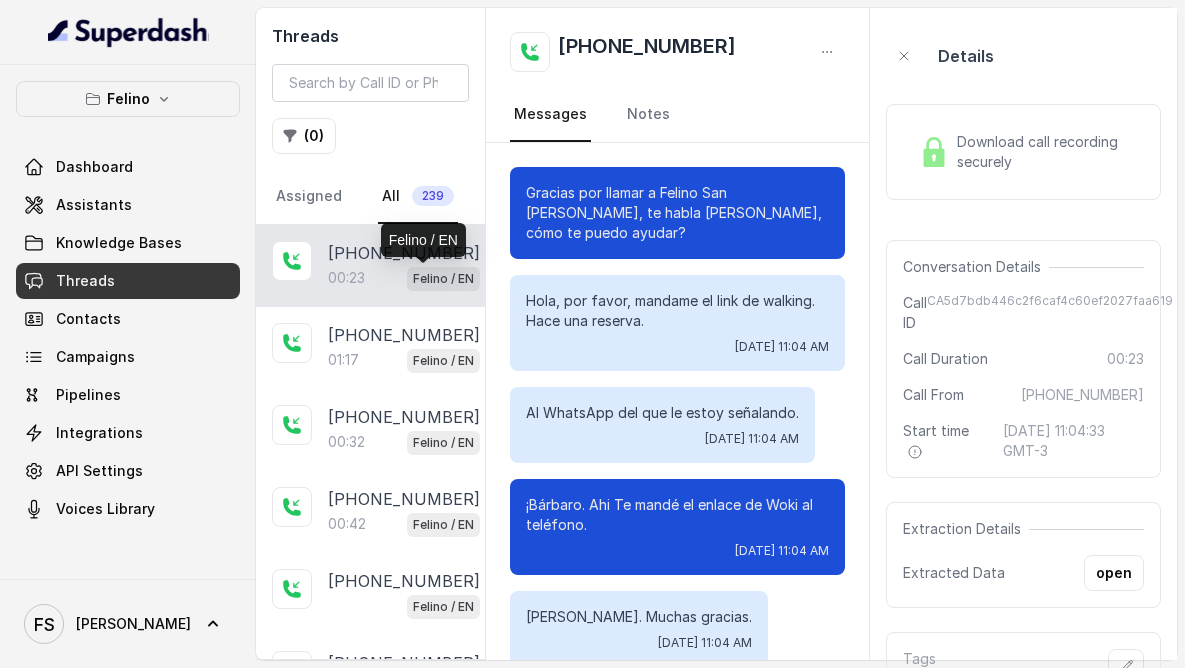 scroll, scrollTop: 195, scrollLeft: 0, axis: vertical 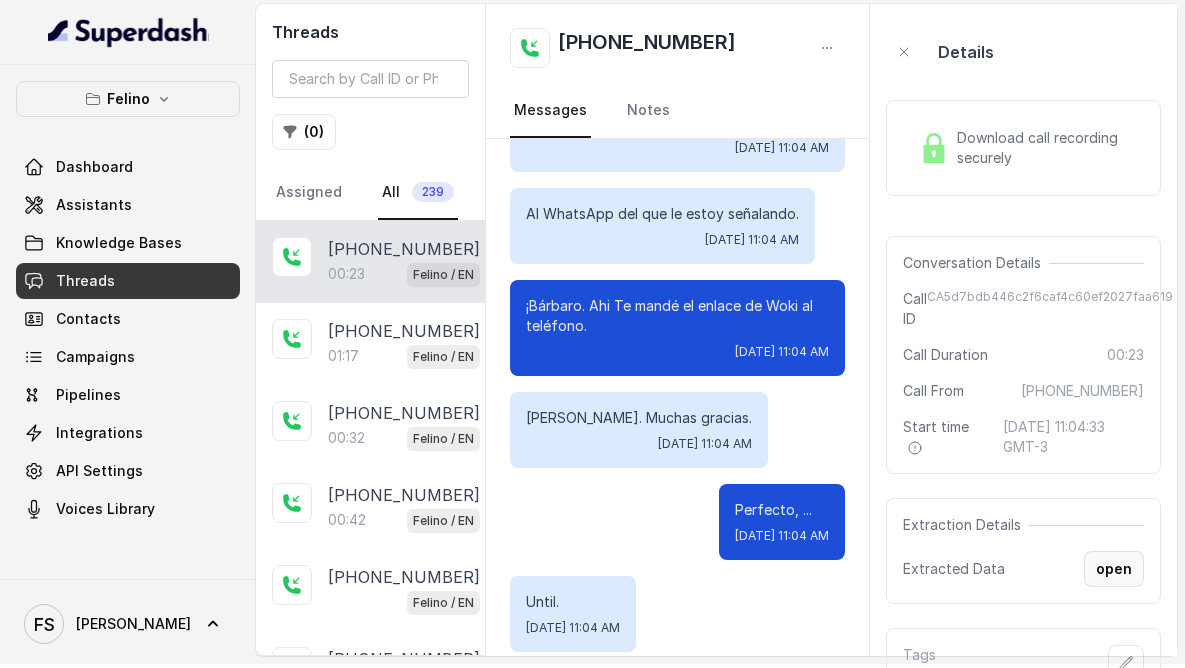 click on "open" at bounding box center (1114, 569) 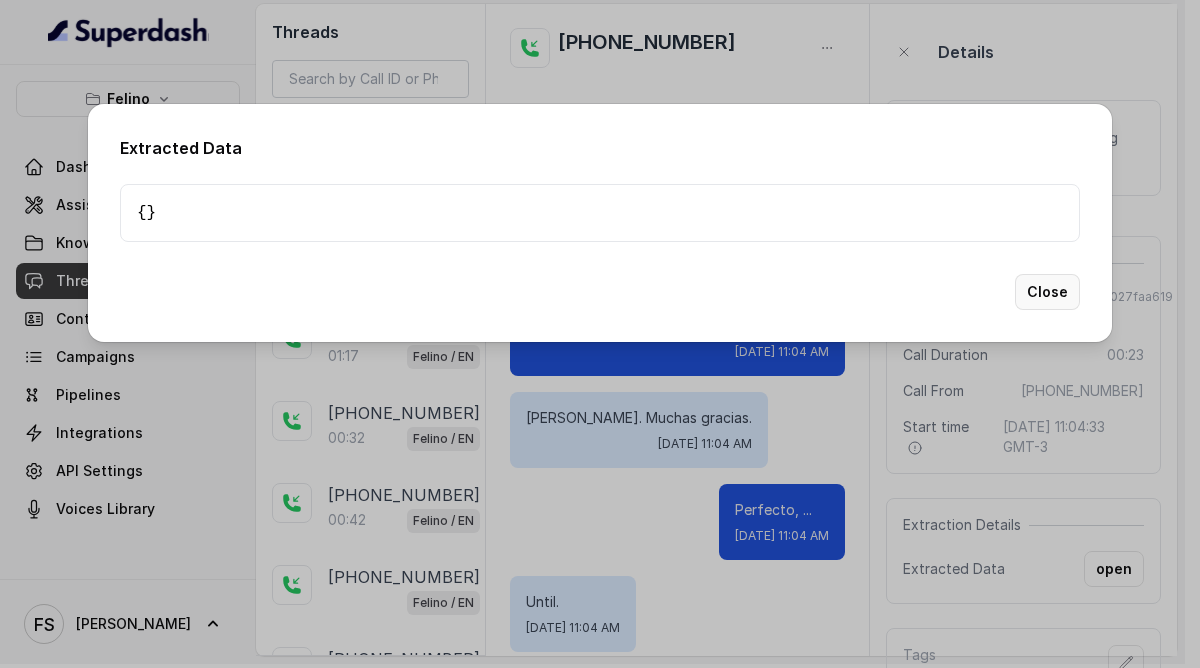 click on "Close" at bounding box center (1047, 292) 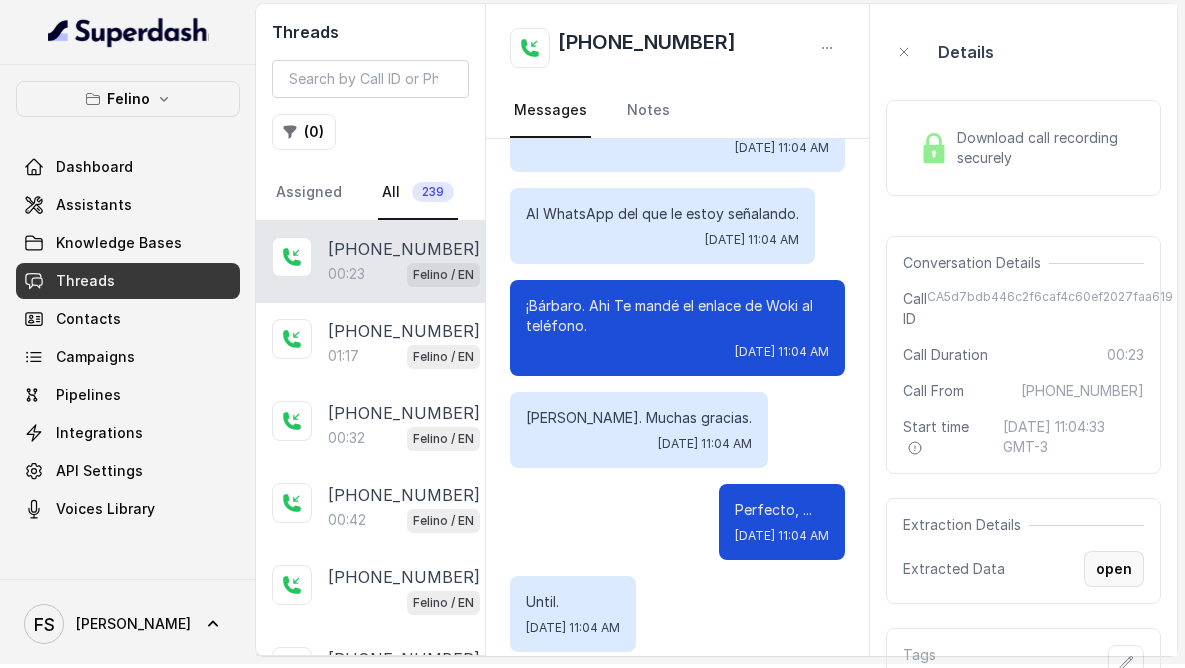 click on "open" at bounding box center (1114, 569) 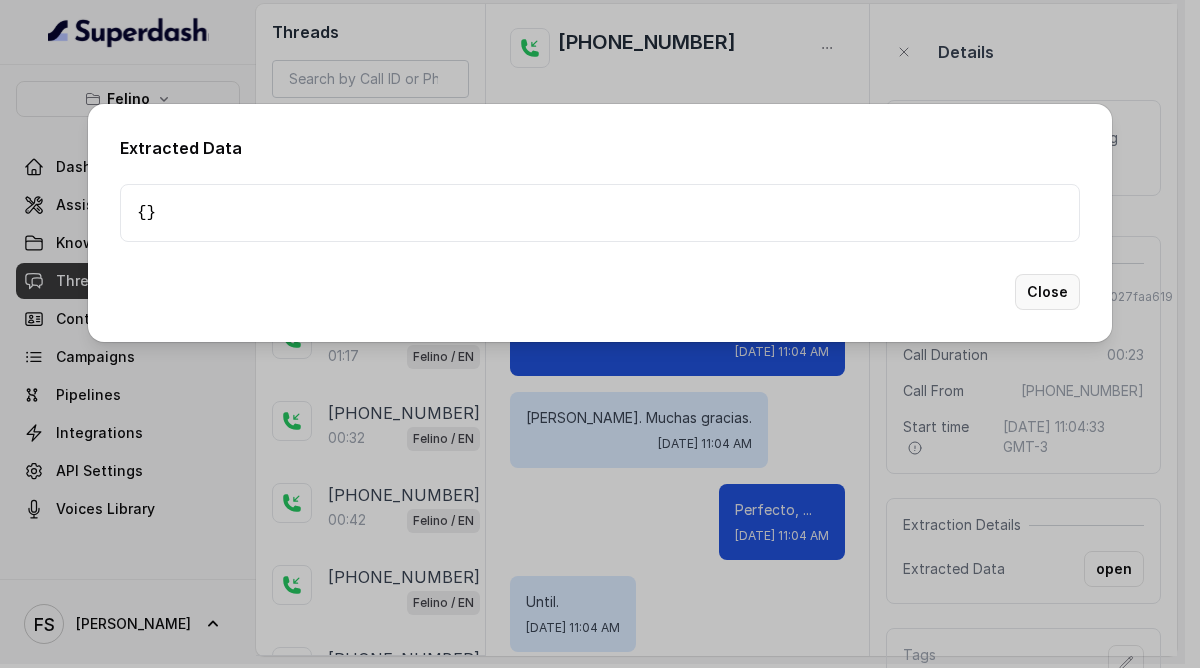 click on "Close" at bounding box center [1047, 292] 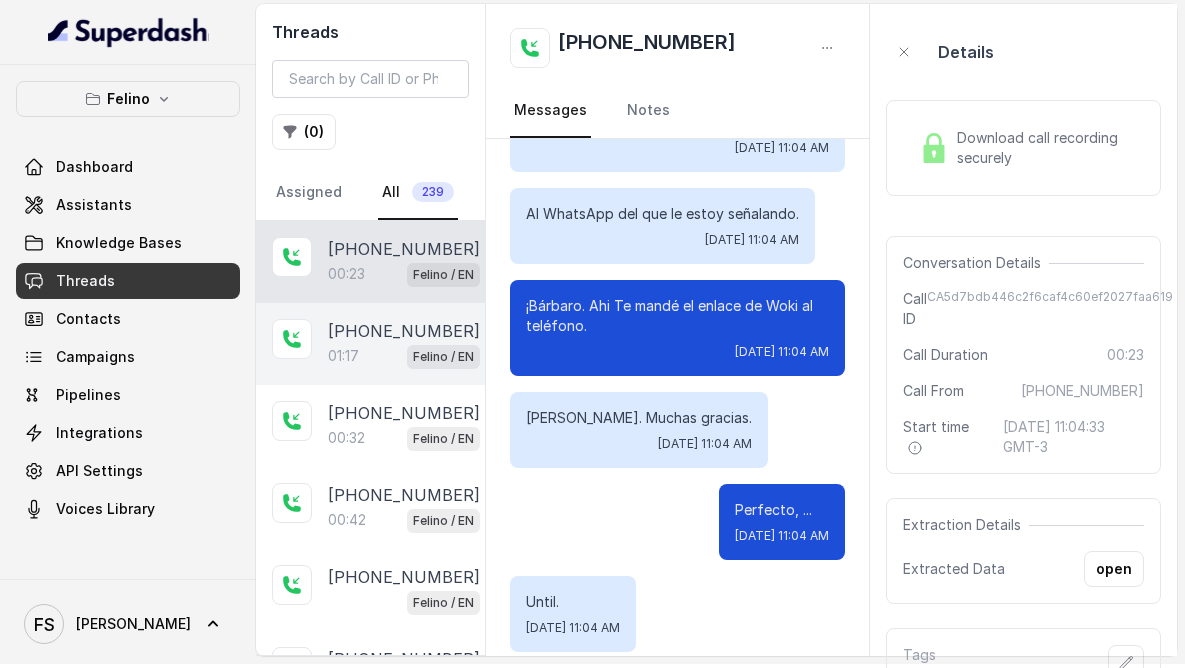click on "Felino / EN" at bounding box center [443, 357] 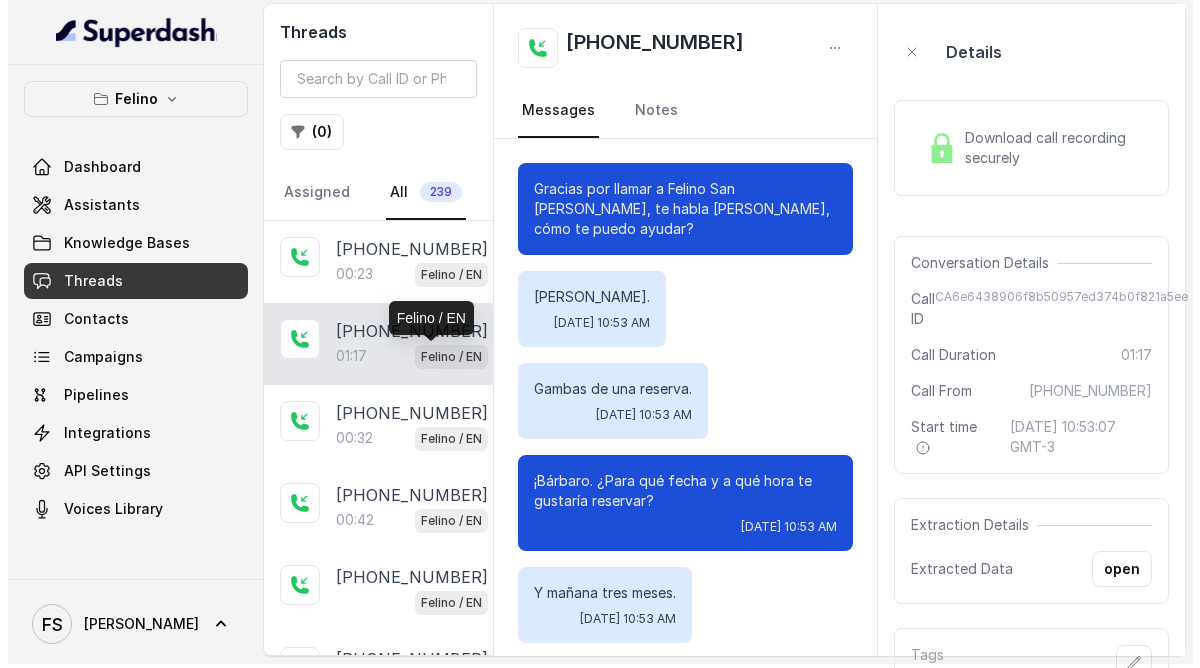 scroll, scrollTop: 1203, scrollLeft: 0, axis: vertical 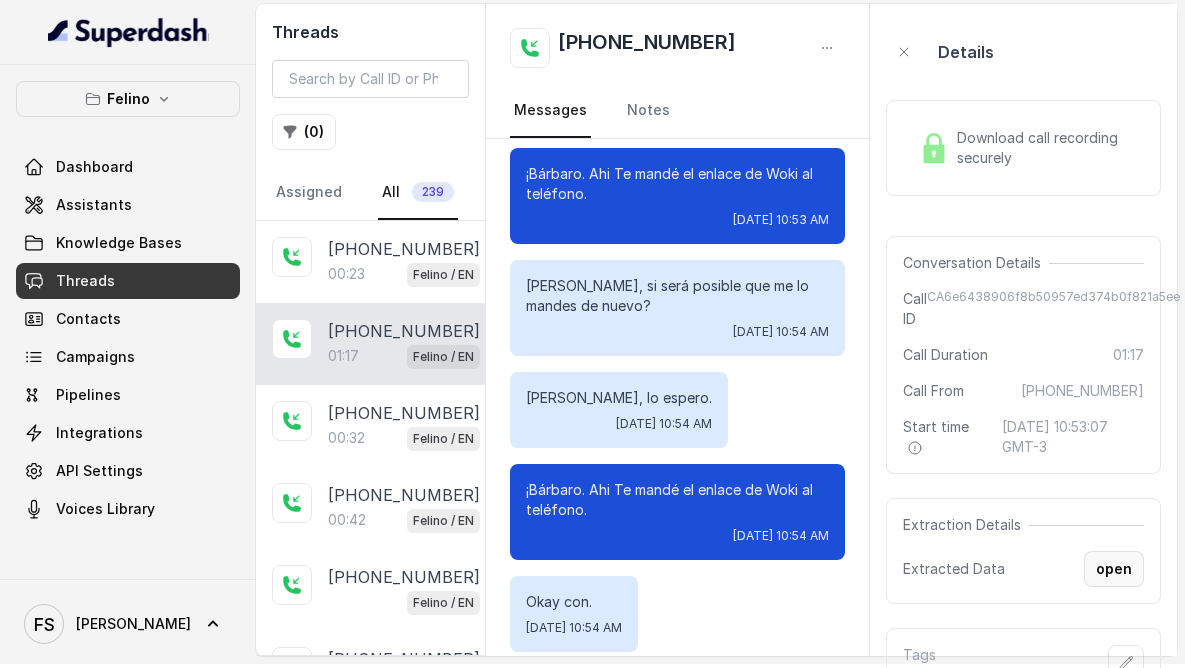 click on "open" at bounding box center (1114, 569) 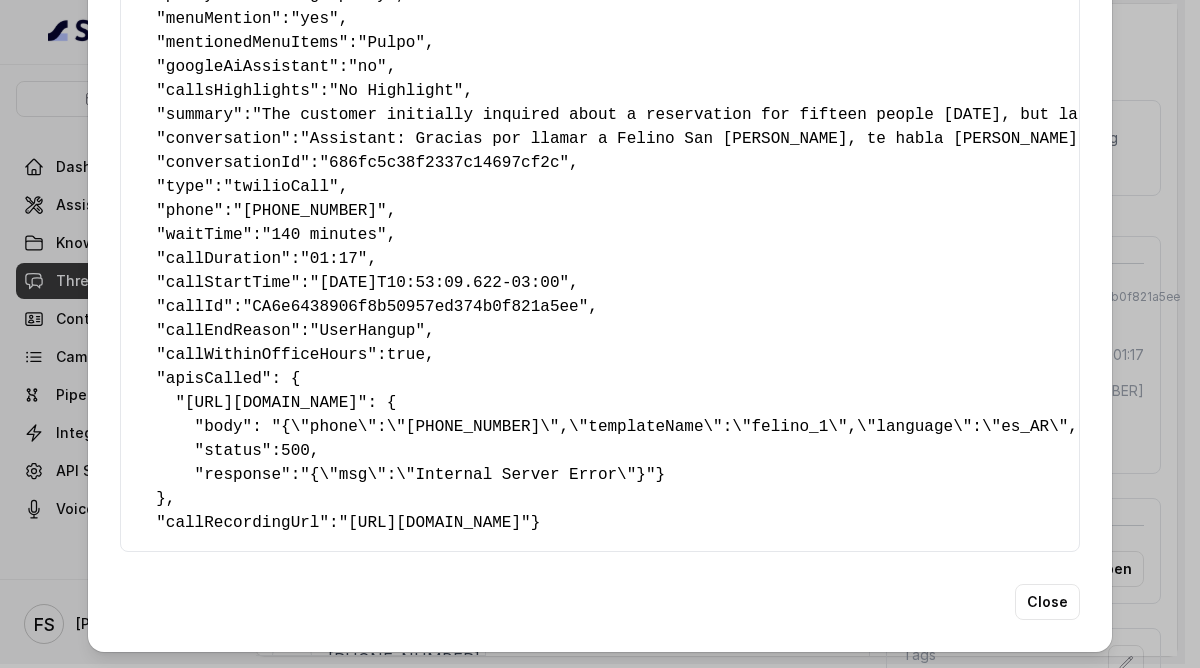 scroll, scrollTop: 465, scrollLeft: 0, axis: vertical 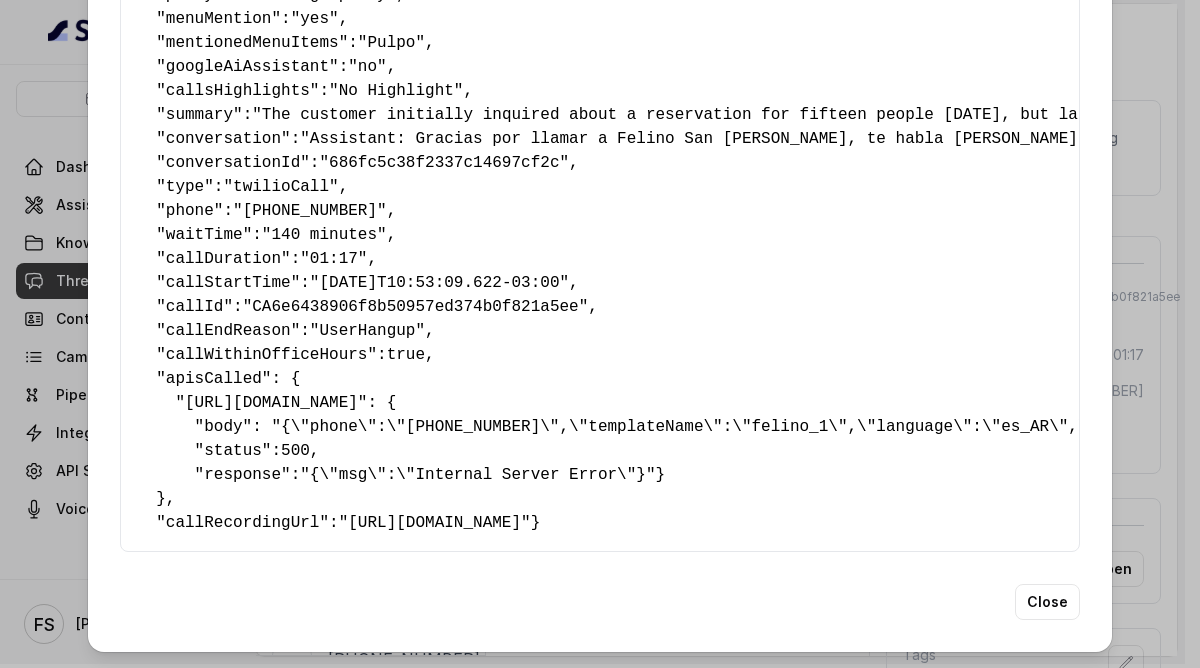 click on "Extracted Data {
" textSent? ":  "yes" ,
" reasonForSendingText ":  "Opentable reservation link" ,
" humanTransfer ":  "yes" ,
" reasonForTransfering ":  "Large Party Reservations" ,
" reasonForCalling ":  "Making a Reservation or Inquiring About Reservations" ,
" detectederror ":  "No Error Detected" ,
" eventMention ":  "no" ,
" reasonForEvent ":  "" ,
" aitolerance ":  "" ,
" restaurantName ":  "EDL Alpharetta" ,
" speakInSpanish ":  "yes" ,
" partySize ":  "Large party" ,
" menuMention ":  "yes" ,
" mentionedMenuItems ":  "Pulpo" ,
" googleAiAssistant ":  "no" ,
" callsHighlights ":  "No Highlight" ,
" summary ":  "The customer initially inquired about a reservation for fifteen people in three months, but later corrected the number to eleven. They asked the assistant to resend the reservation link via WhatsApp. The customer's tone was polite and the satisfaction level appears neutral, as they were waiting for the link to be resent." ,
" conversation ":  ,
" ":  ,
"" at bounding box center (600, 334) 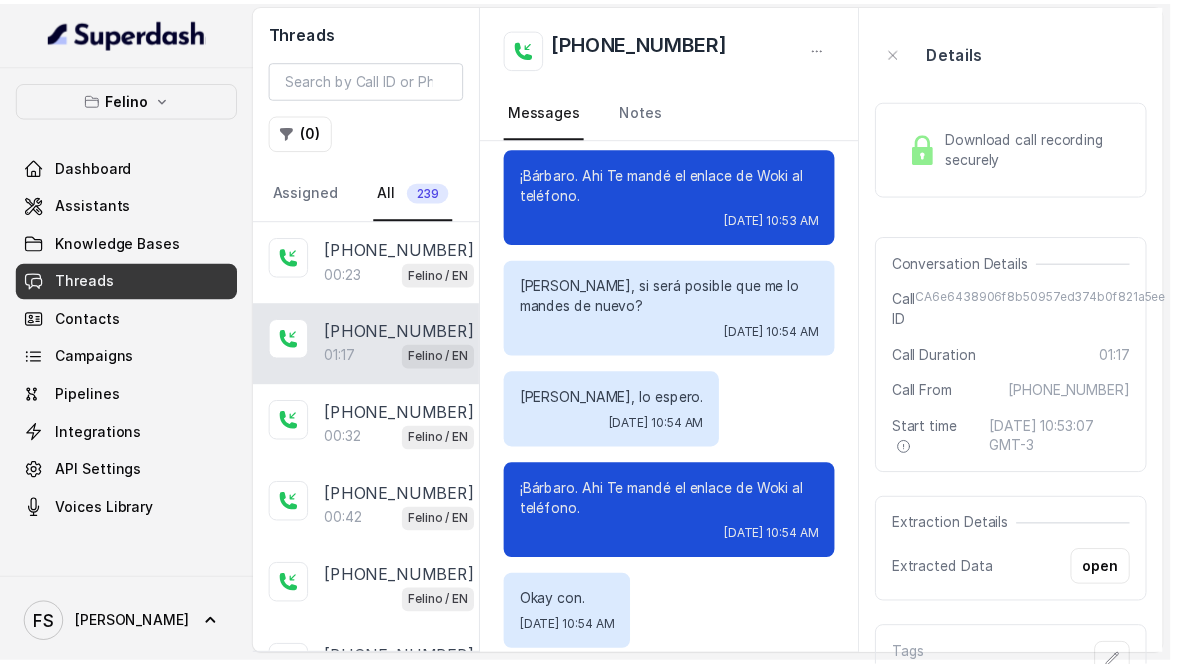 scroll, scrollTop: 0, scrollLeft: 0, axis: both 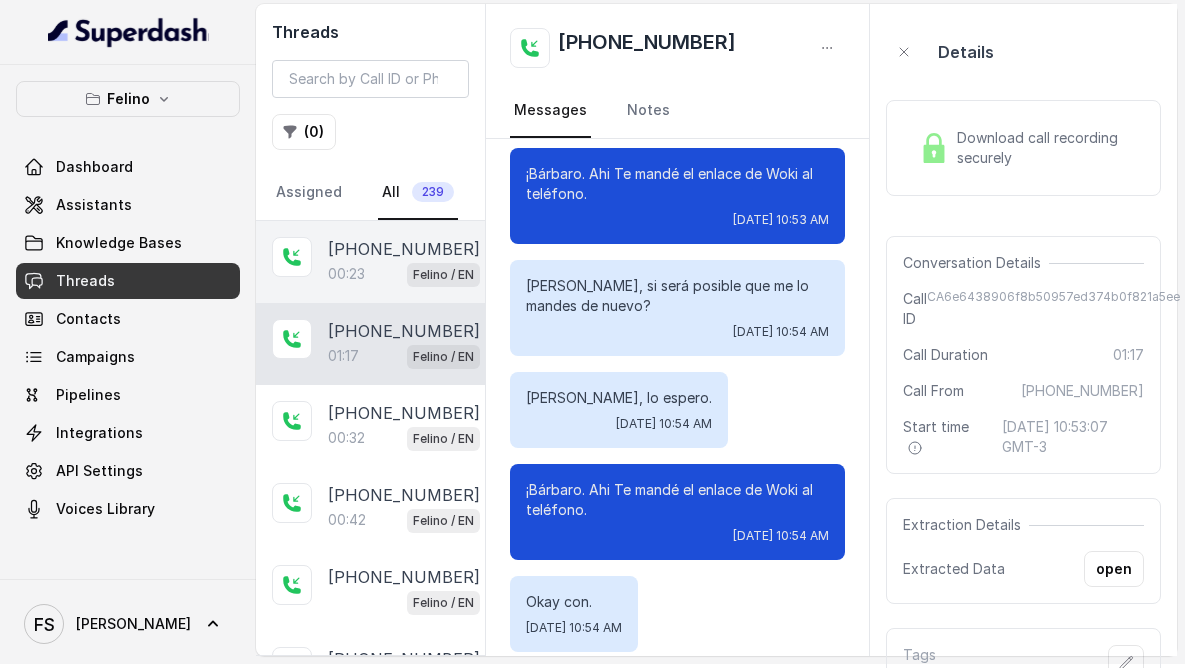 click on "00:23" at bounding box center (346, 274) 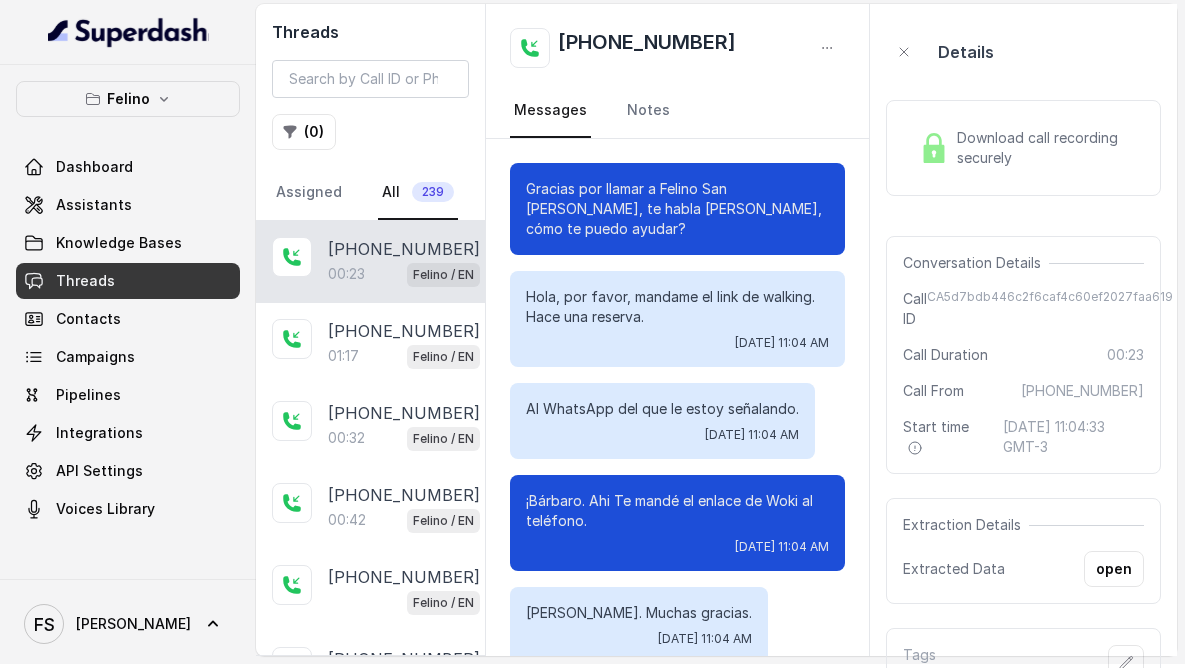 scroll, scrollTop: 195, scrollLeft: 0, axis: vertical 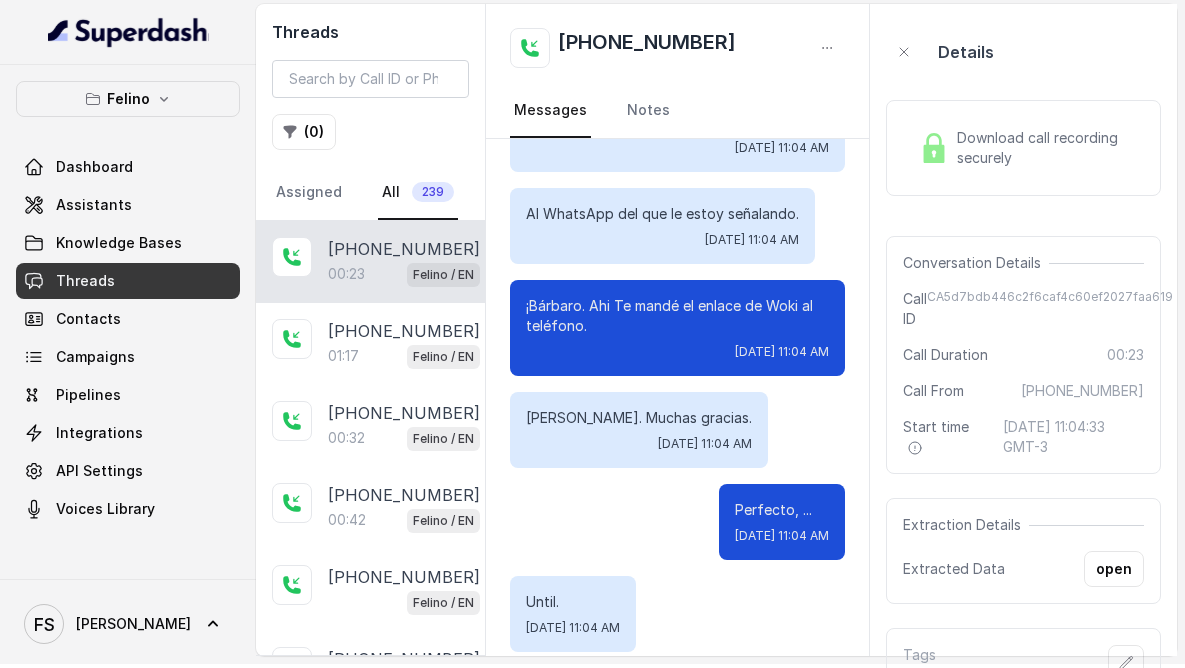 click on "open" at bounding box center [1114, 569] 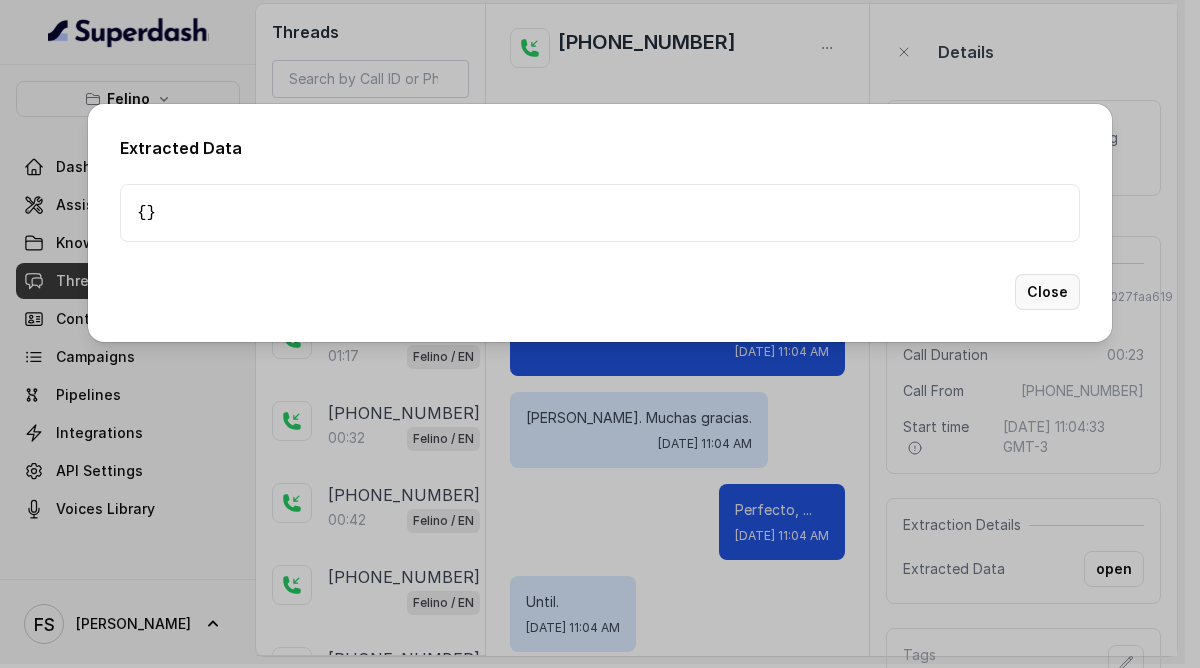 click on "Close" at bounding box center (1047, 292) 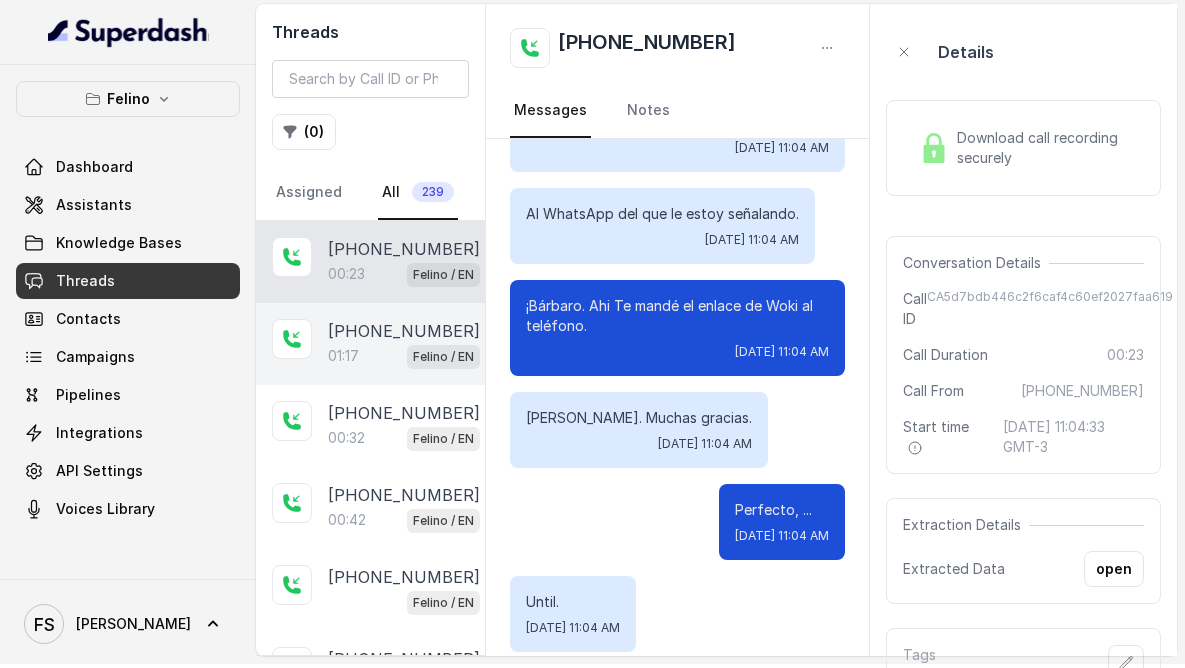 click on "Felino / EN" at bounding box center (443, 357) 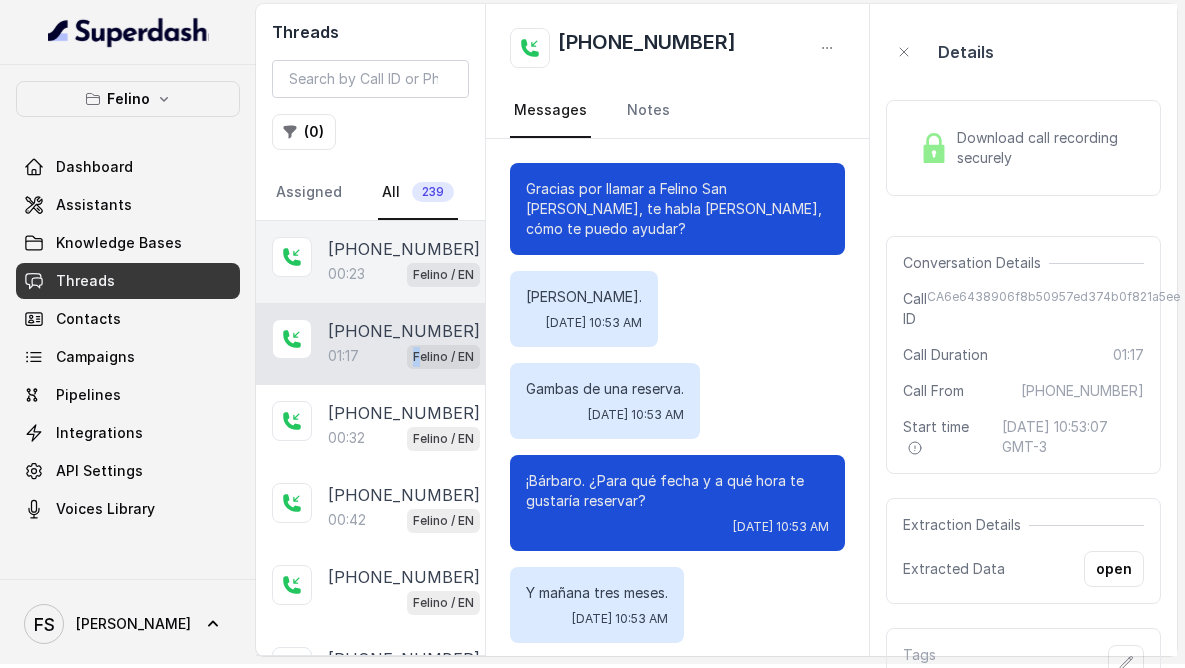 scroll, scrollTop: 1203, scrollLeft: 0, axis: vertical 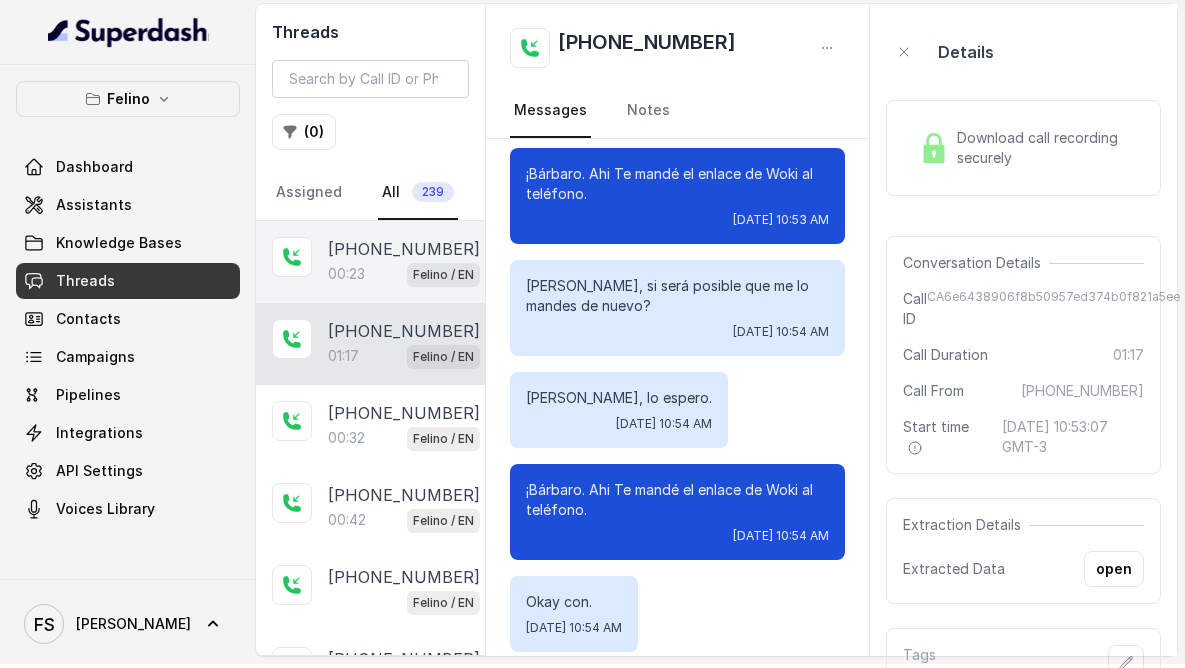 drag, startPoint x: 386, startPoint y: 266, endPoint x: 403, endPoint y: 269, distance: 17.262676 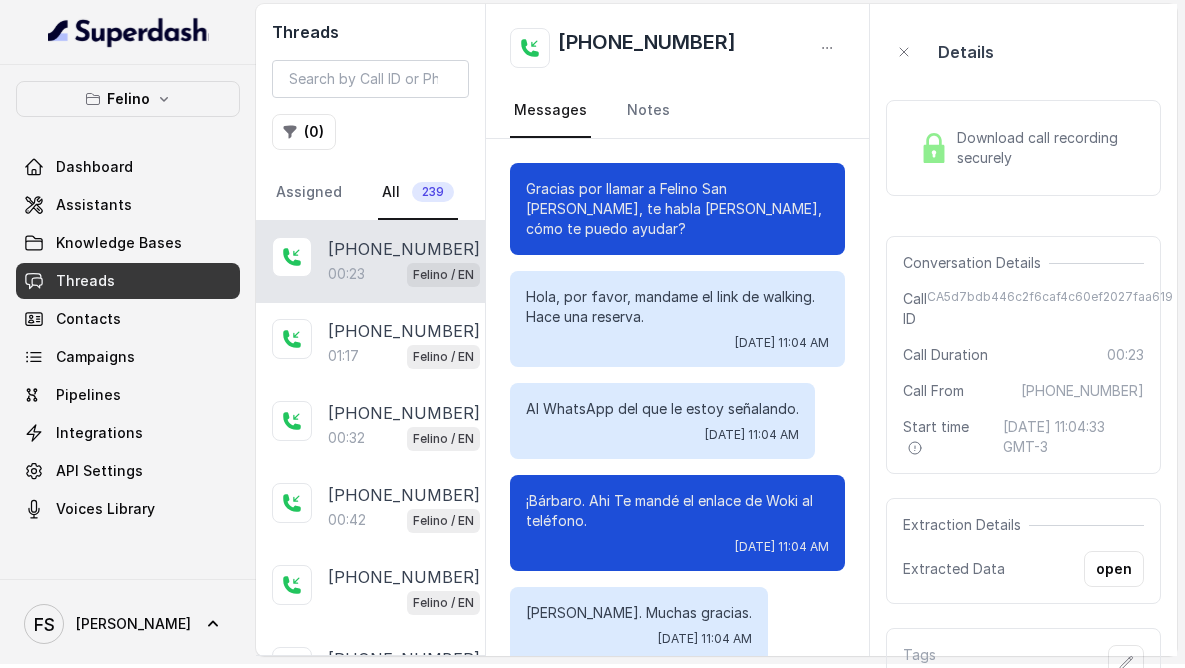 scroll, scrollTop: 195, scrollLeft: 0, axis: vertical 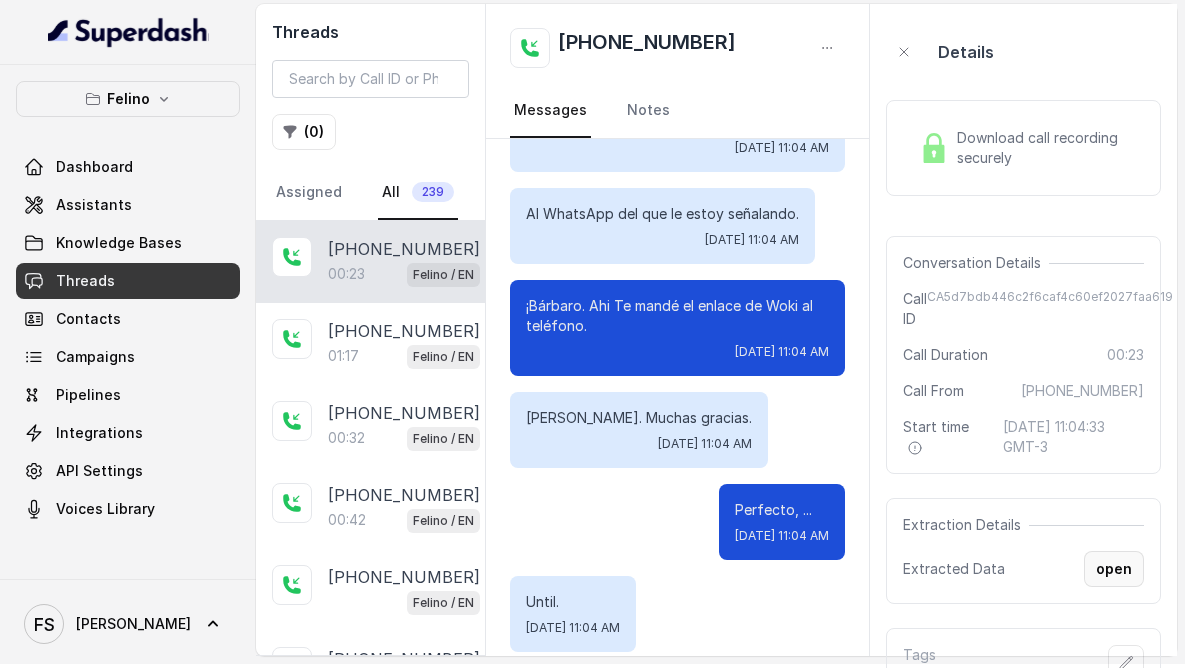click on "open" at bounding box center (1114, 569) 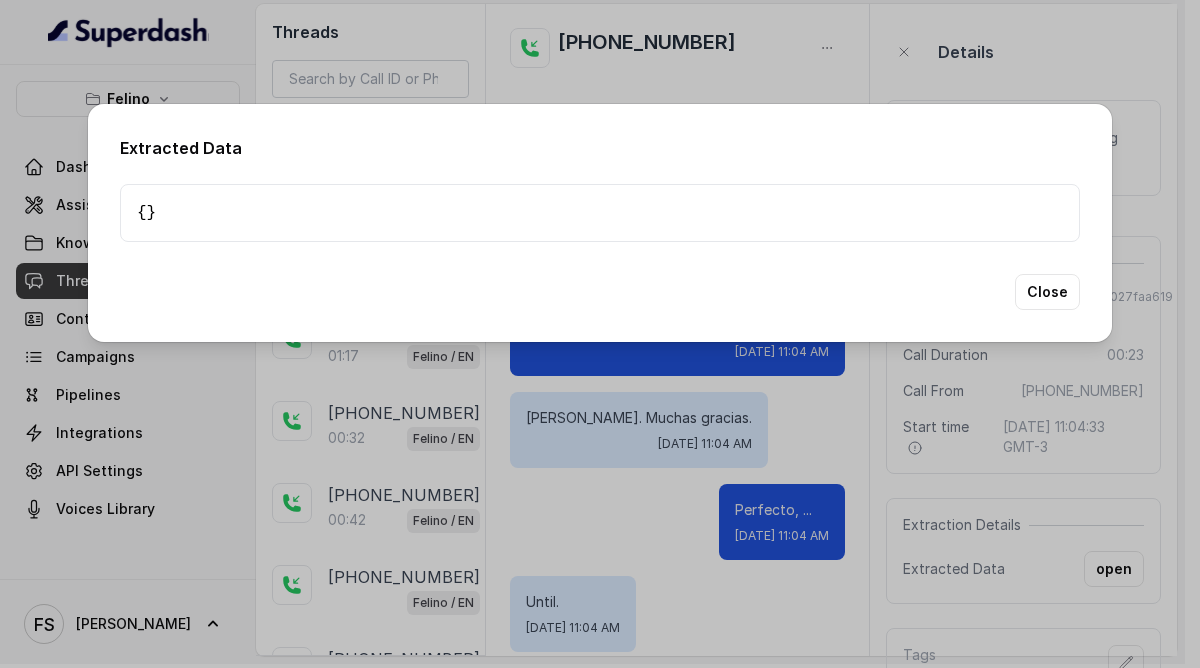 click on "Close" at bounding box center [1047, 292] 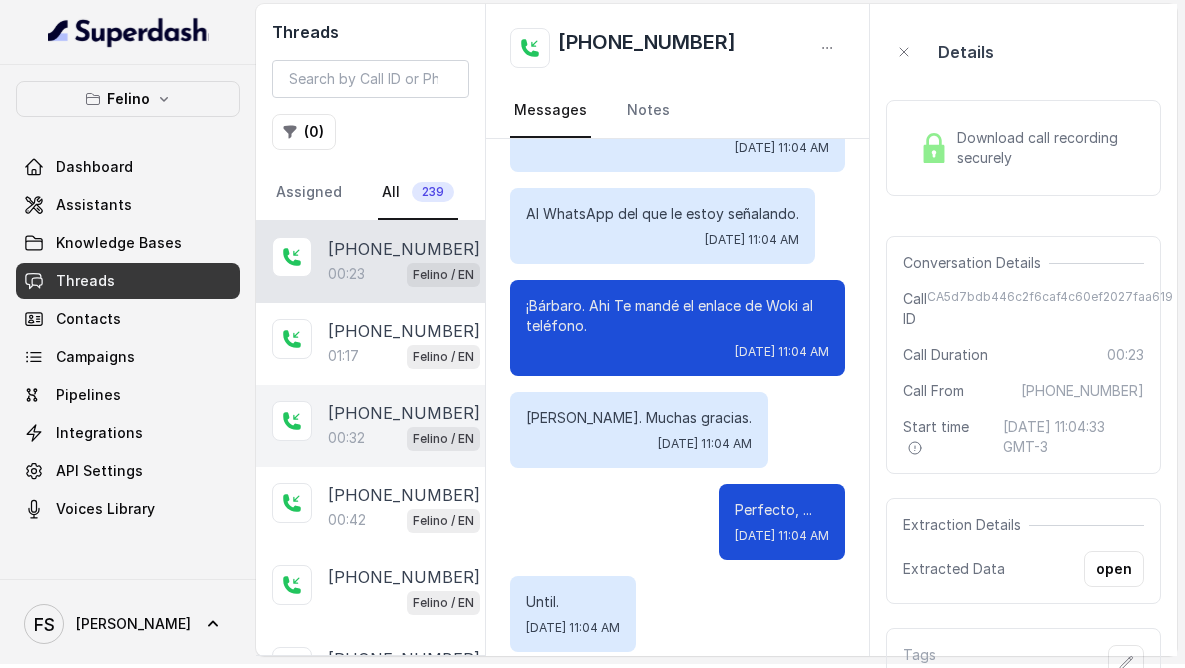 click on "00:32 Felino / EN" at bounding box center [404, 438] 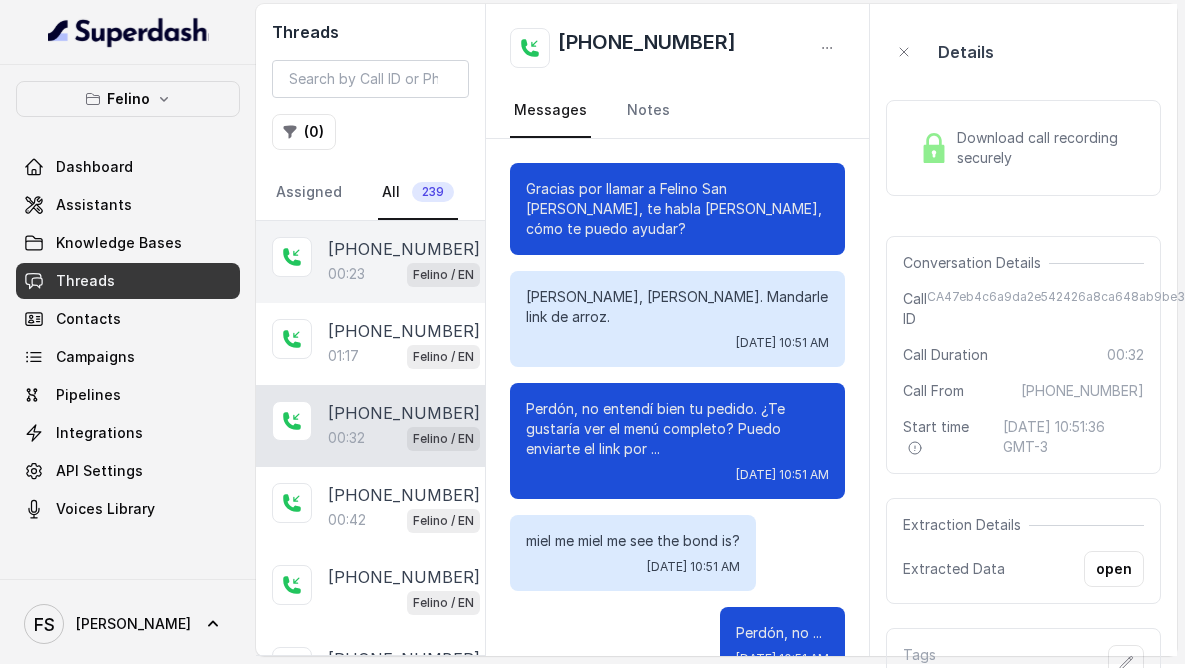 scroll, scrollTop: 511, scrollLeft: 0, axis: vertical 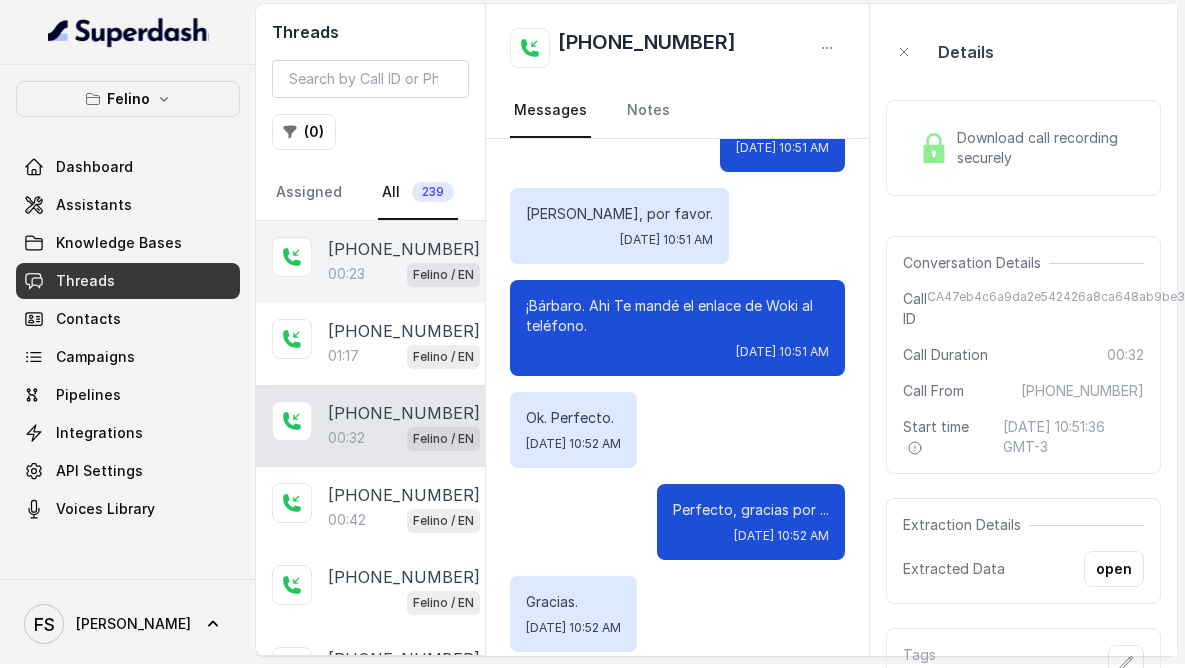 click on "00:23 Felino / EN" at bounding box center [404, 274] 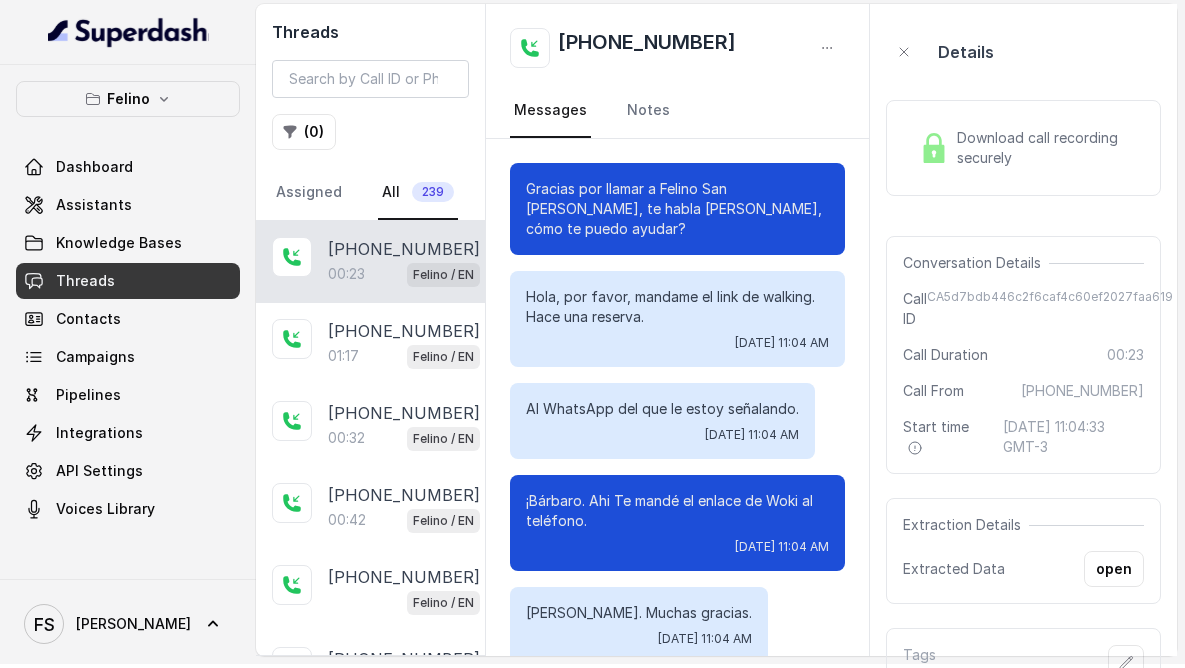 scroll, scrollTop: 195, scrollLeft: 0, axis: vertical 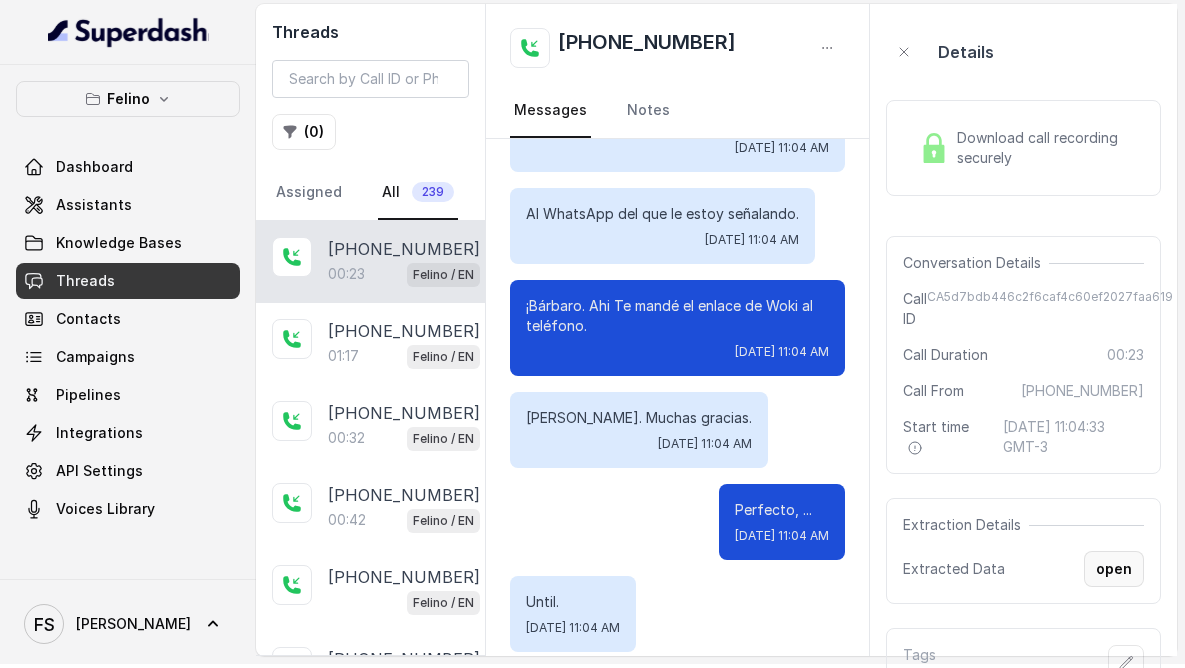 click on "open" at bounding box center [1114, 569] 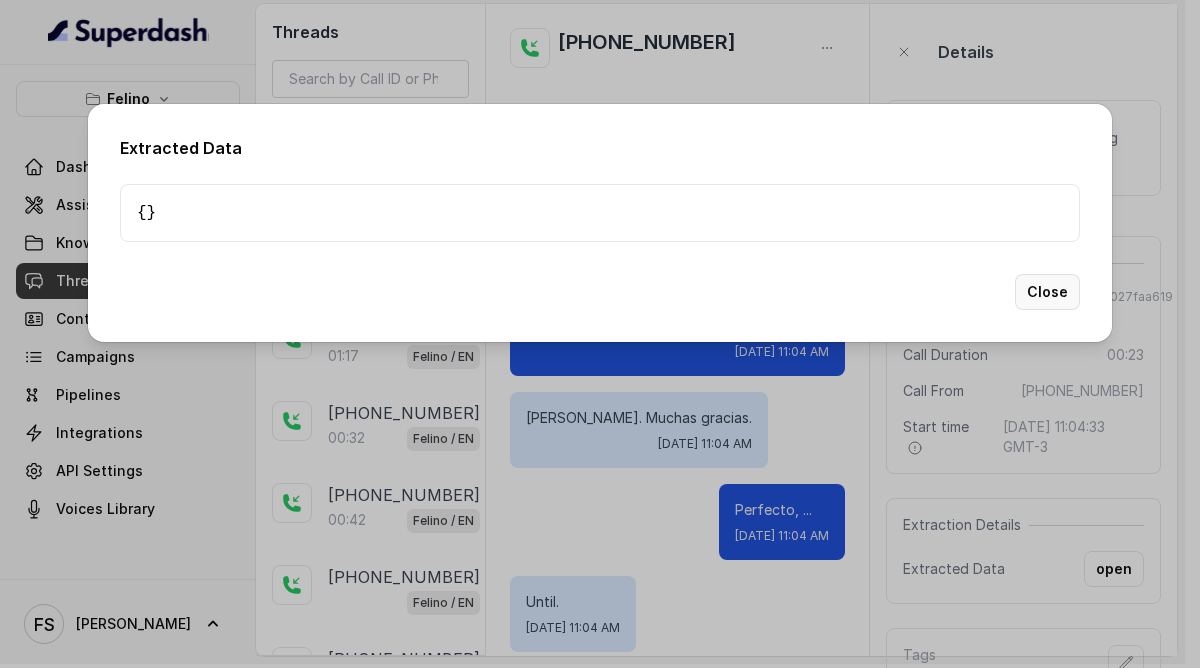click on "Close" at bounding box center (1047, 292) 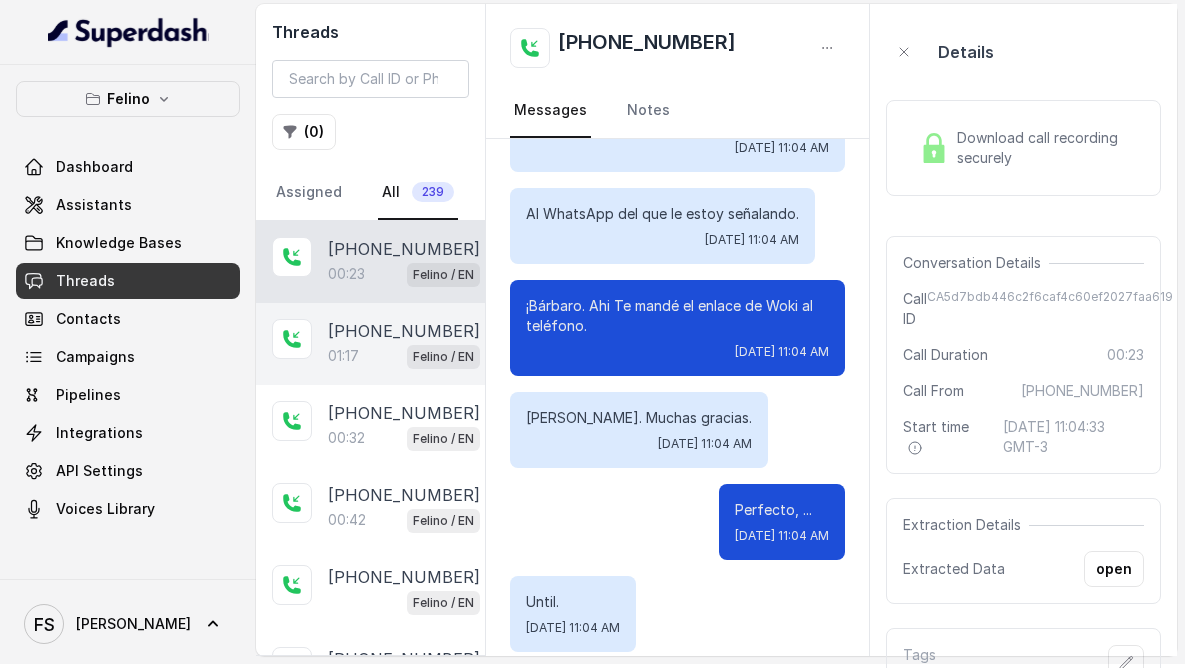 click on "01:17" at bounding box center (343, 356) 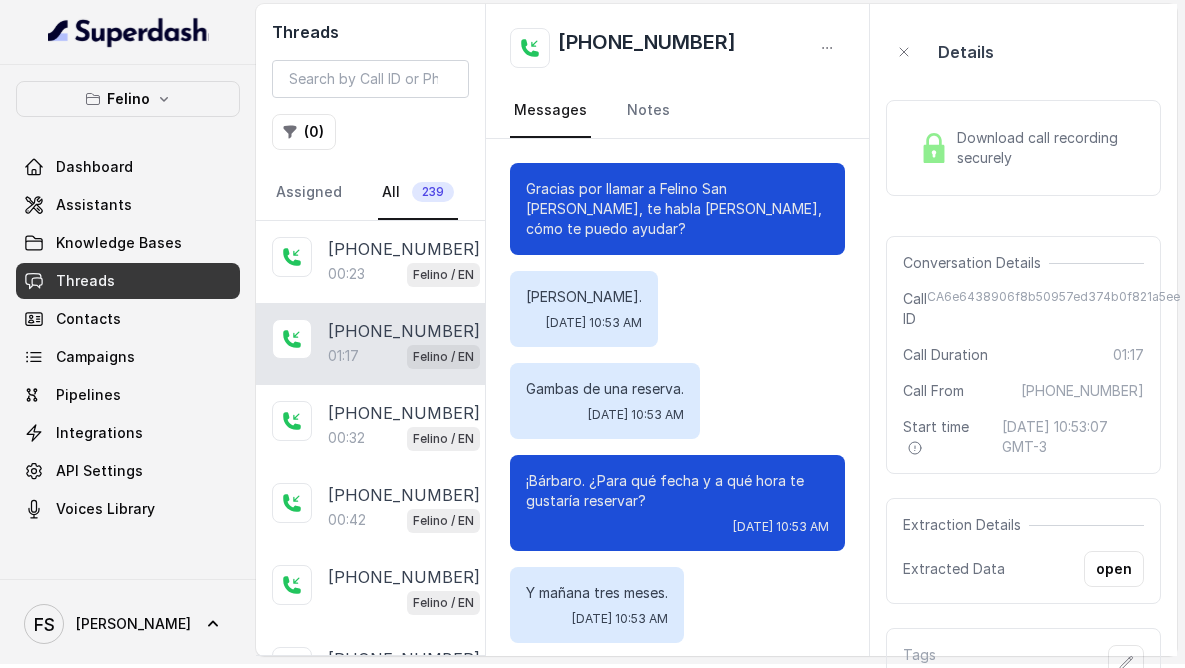scroll, scrollTop: 1203, scrollLeft: 0, axis: vertical 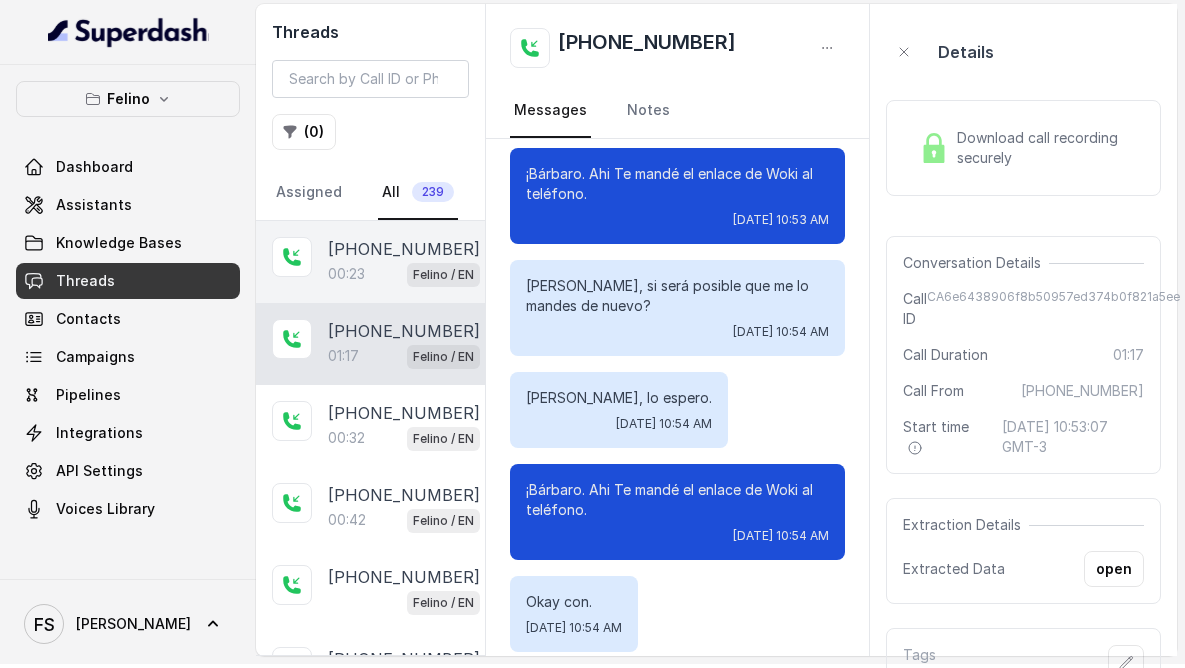 click on "[PHONE_NUMBER]" at bounding box center (404, 249) 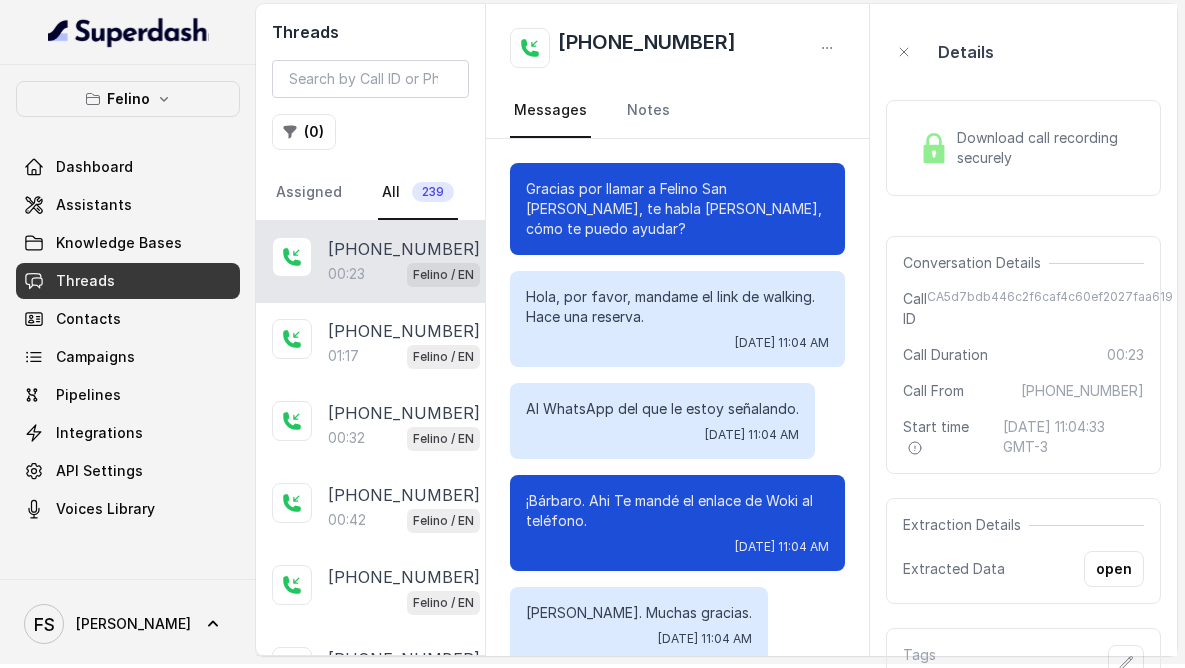 scroll, scrollTop: 195, scrollLeft: 0, axis: vertical 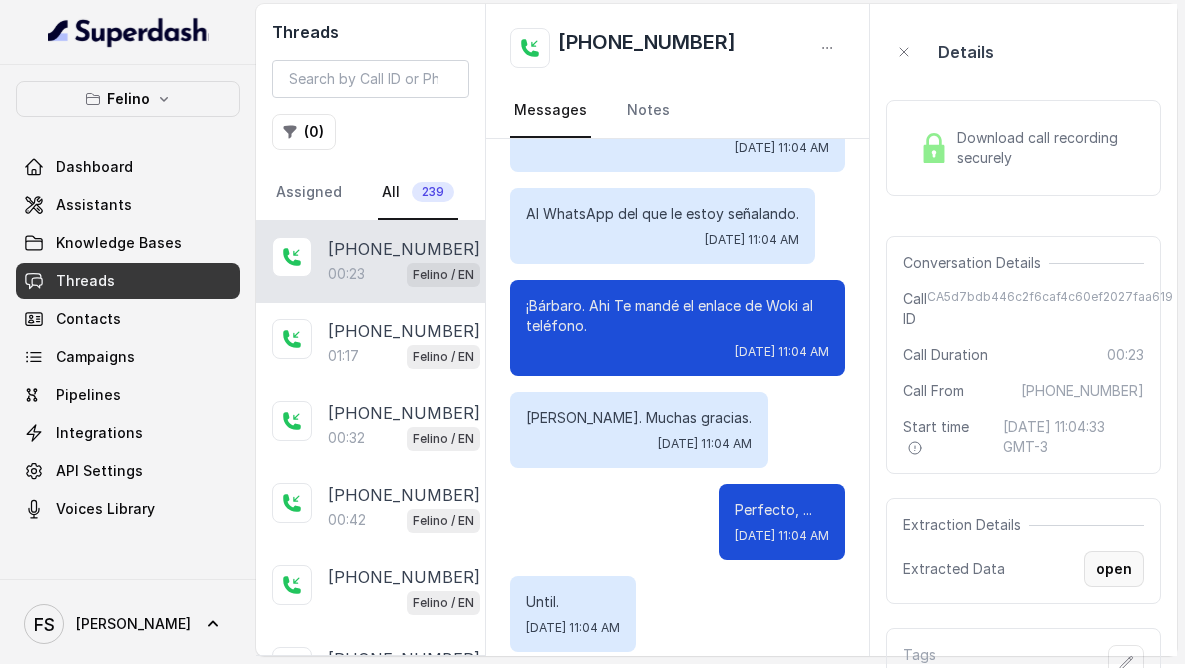 click on "open" at bounding box center (1114, 569) 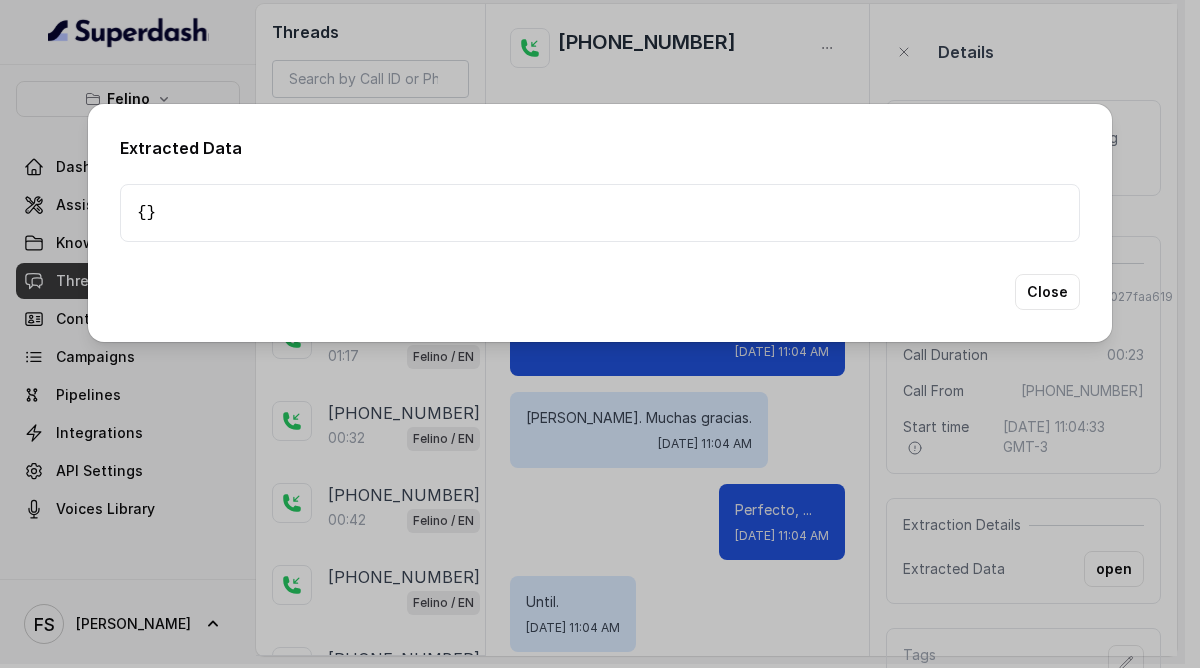 click on "Extracted Data {} Close" at bounding box center (600, 223) 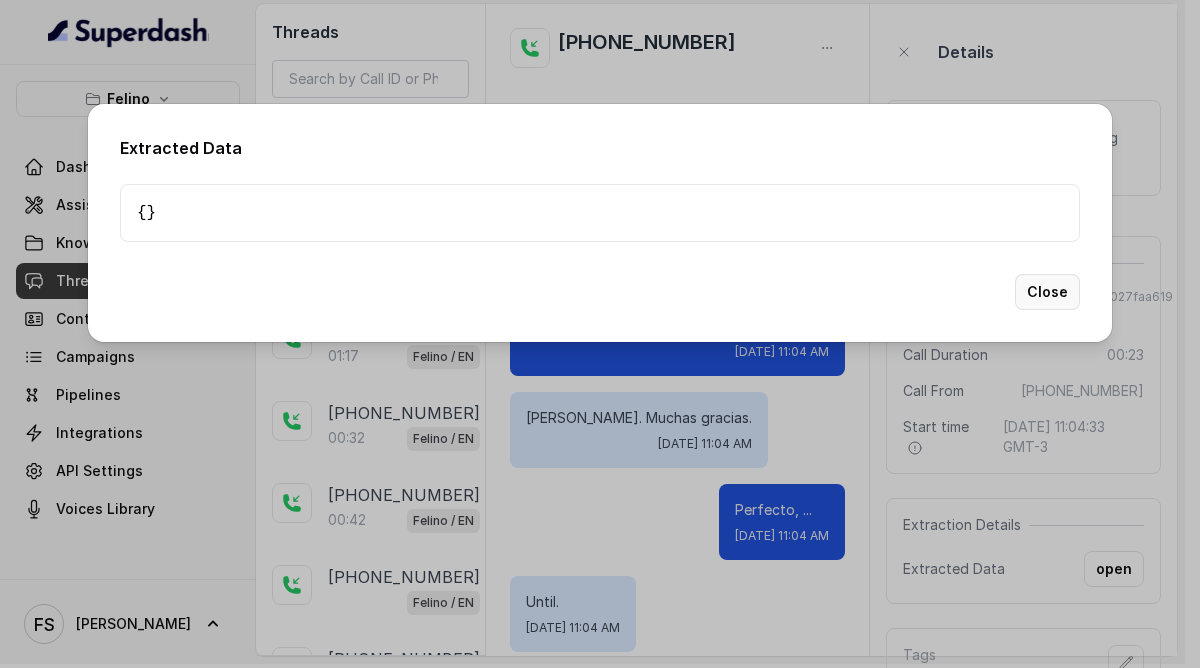 click on "Close" at bounding box center [1047, 292] 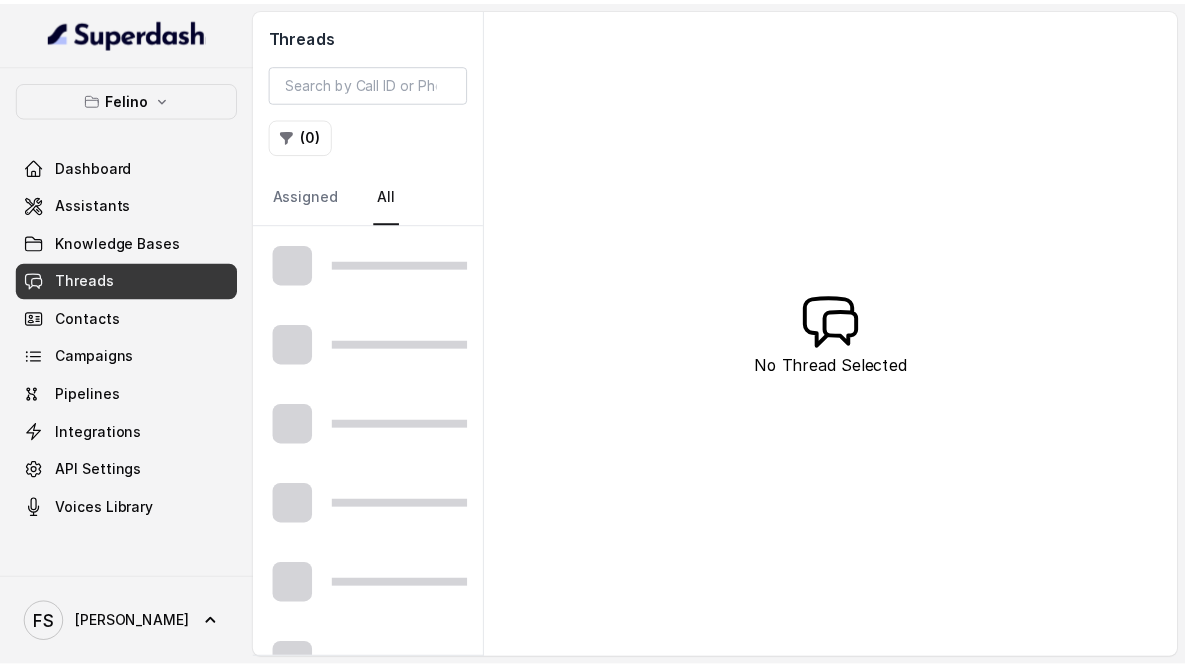 scroll, scrollTop: 0, scrollLeft: 0, axis: both 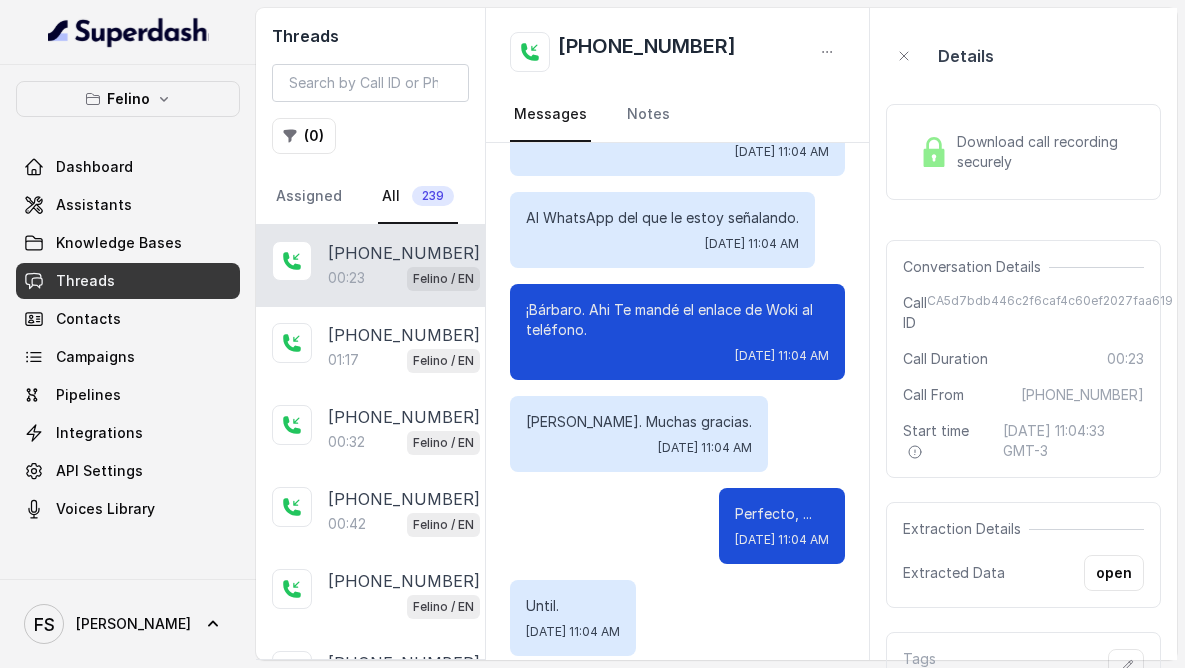 click at bounding box center (292, 261) 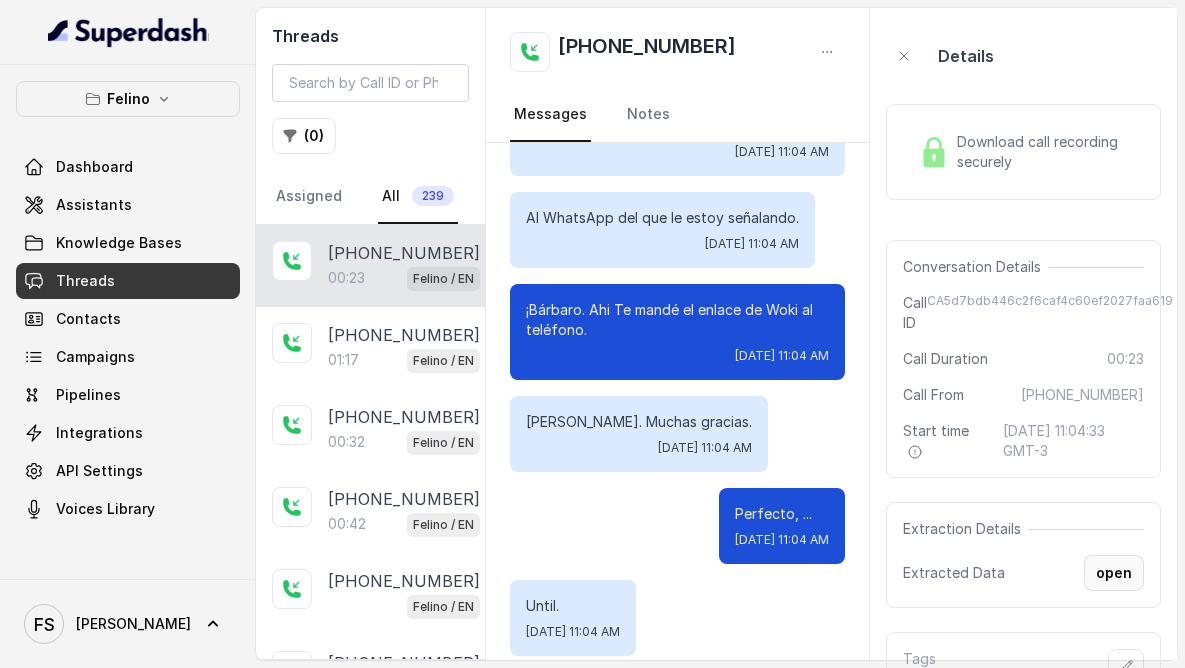 click on "open" at bounding box center (1114, 573) 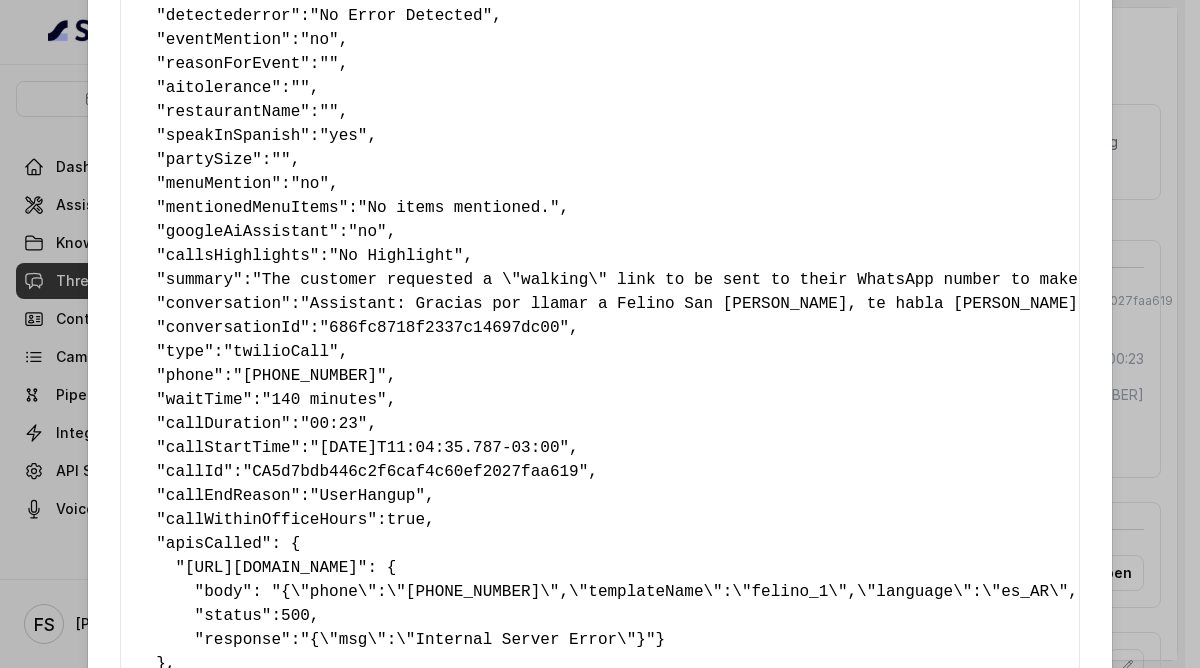 scroll, scrollTop: 465, scrollLeft: 0, axis: vertical 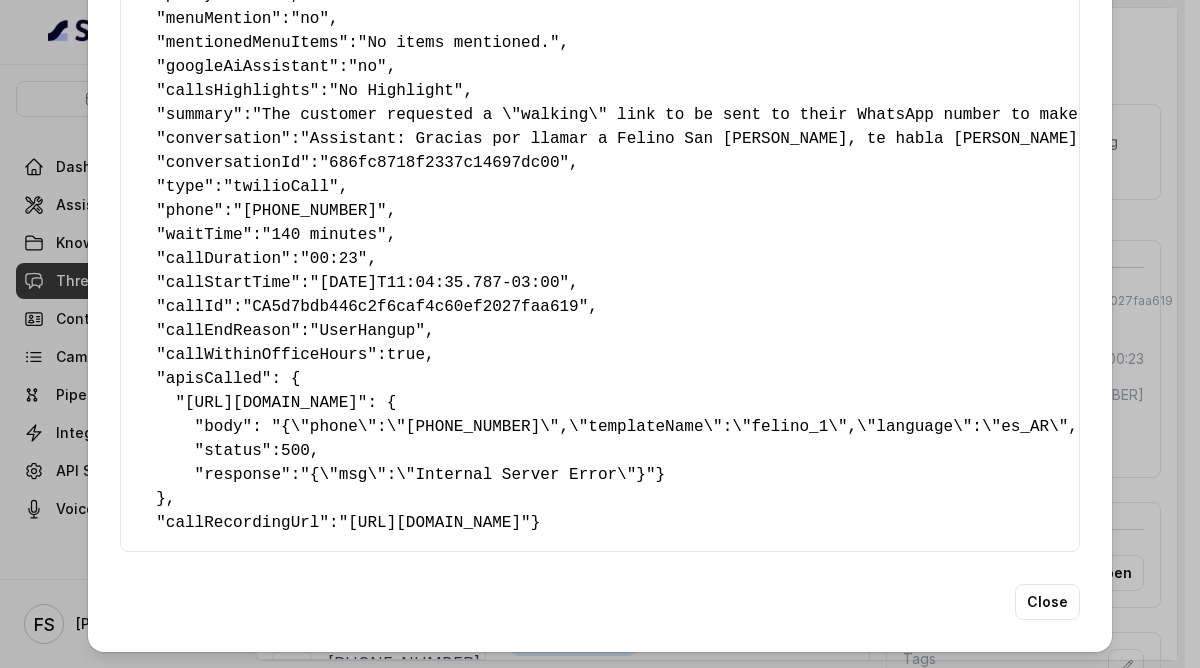 drag, startPoint x: 337, startPoint y: 551, endPoint x: 385, endPoint y: 565, distance: 50 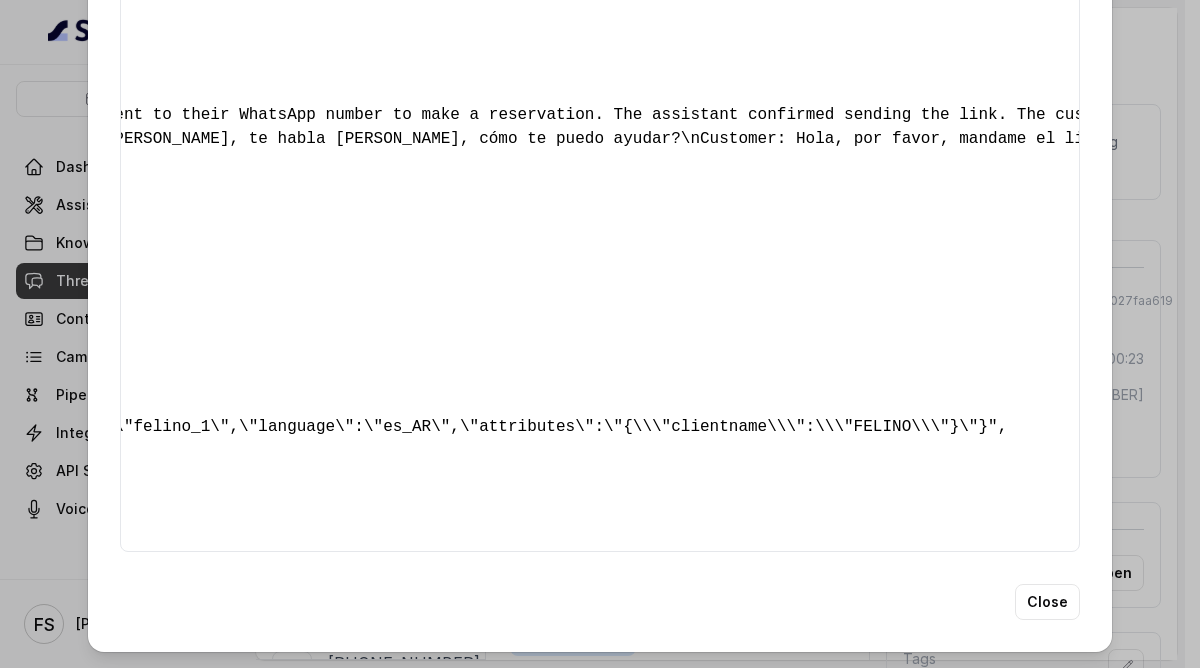 scroll, scrollTop: 0, scrollLeft: 0, axis: both 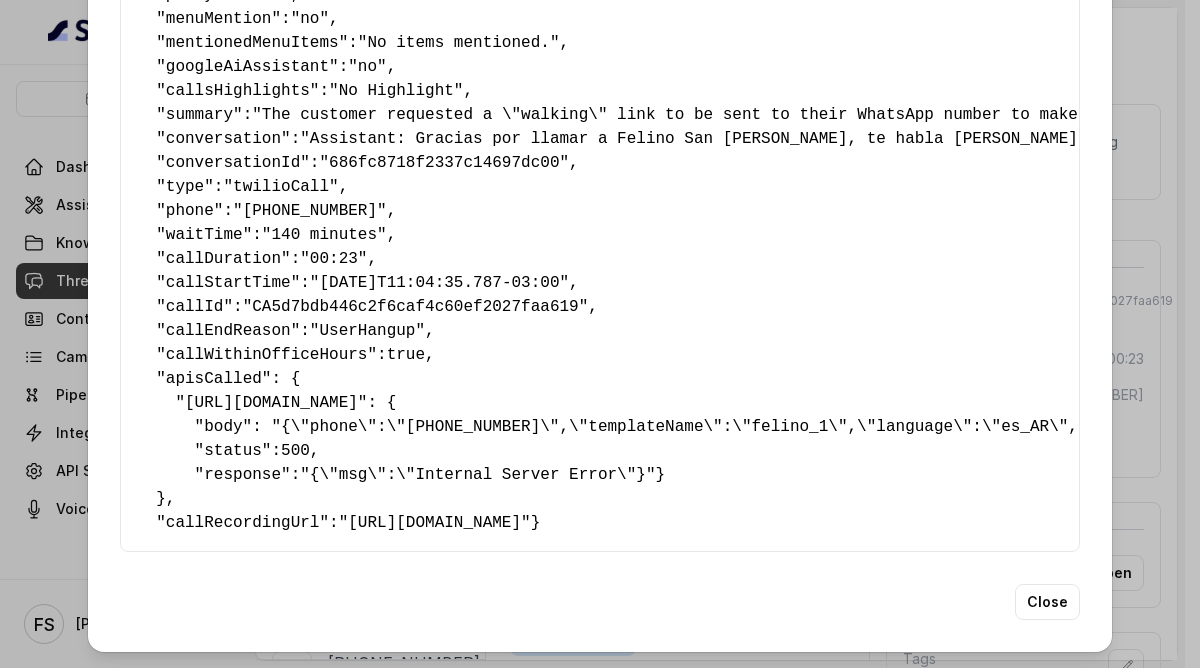 click on "Extracted Data {
" textSent? ":  "yes" ,
" reasonForSendingText ":  "Directions link" ,
" humanTransfer ":  "no" ,
" reasonForTransfering ":  "" ,
" reasonForCalling ":  "Making a Reservation or Inquiring About Reservations" ,
" detectederror ":  "No Error Detected" ,
" eventMention ":  "no" ,
" reasonForEvent ":  "" ,
" aitolerance ":  "" ,
" restaurantName ":  "" ,
" speakInSpanish ":  "yes" ,
" partySize ":  "" ,
" menuMention ":  "no" ,
" mentionedMenuItems ":  "No items mentioned." ,
" googleAiAssistant ":  "no" ,
" callsHighlights ":  "No Highlight" ,
" summary ":  "The customer requested a \"walking\" link to be sent to their WhatsApp number to make a reservation. The assistant confirmed sending the link. The customer thanked the assistant. The customer's tone is direct and appreciative. Satisfaction level seems high due to the quick resolution." ,
" conversation ":  ,
" conversationId ":  "686fc8718f2337c14697dc00" ,
" type ":  "twilioCall" ,
" phone ":  ,
"" at bounding box center [600, 334] 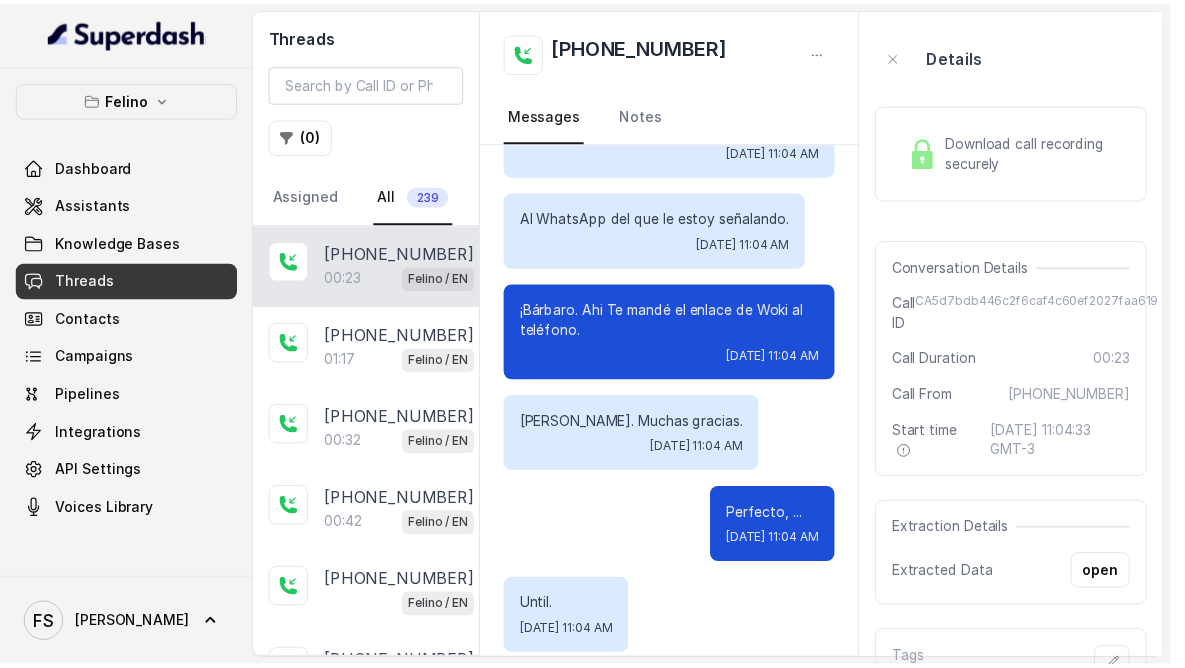 scroll, scrollTop: 0, scrollLeft: 0, axis: both 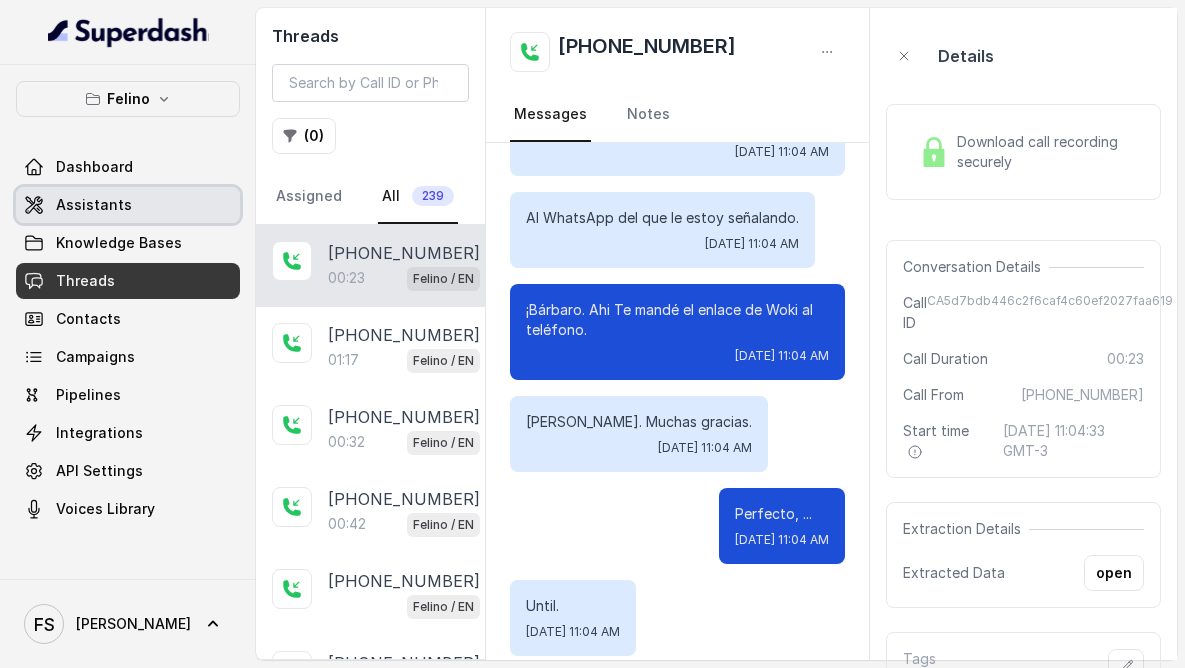 click on "Assistants" at bounding box center [128, 205] 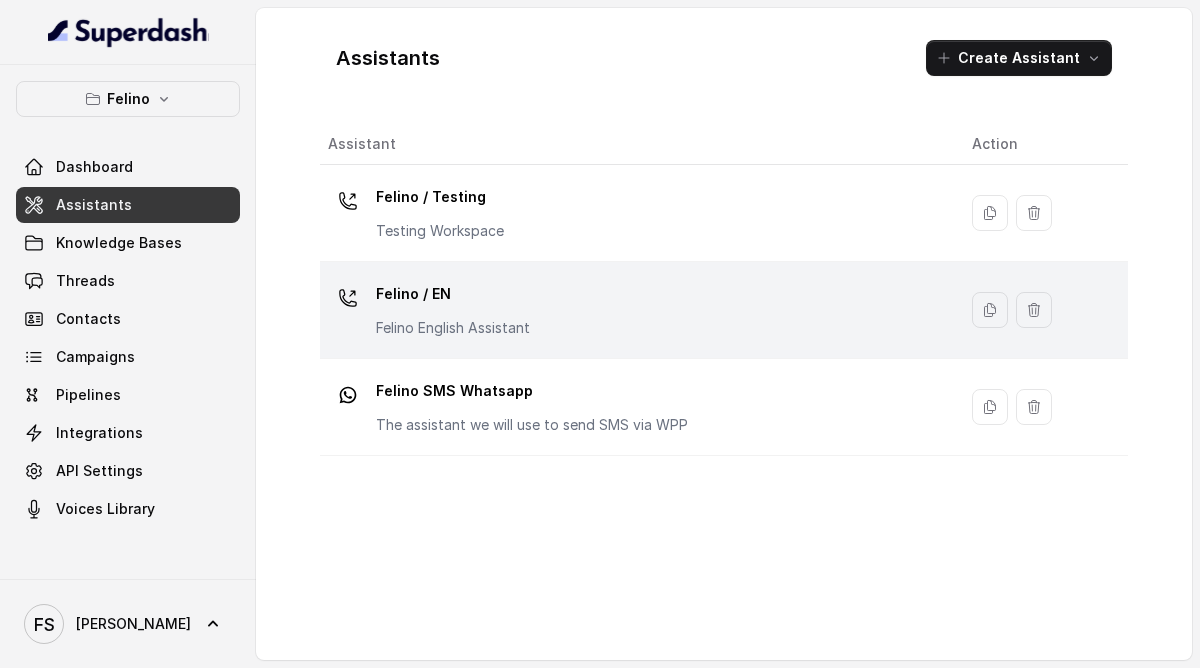 click on "Felino / EN Felino English Assistant" at bounding box center (634, 310) 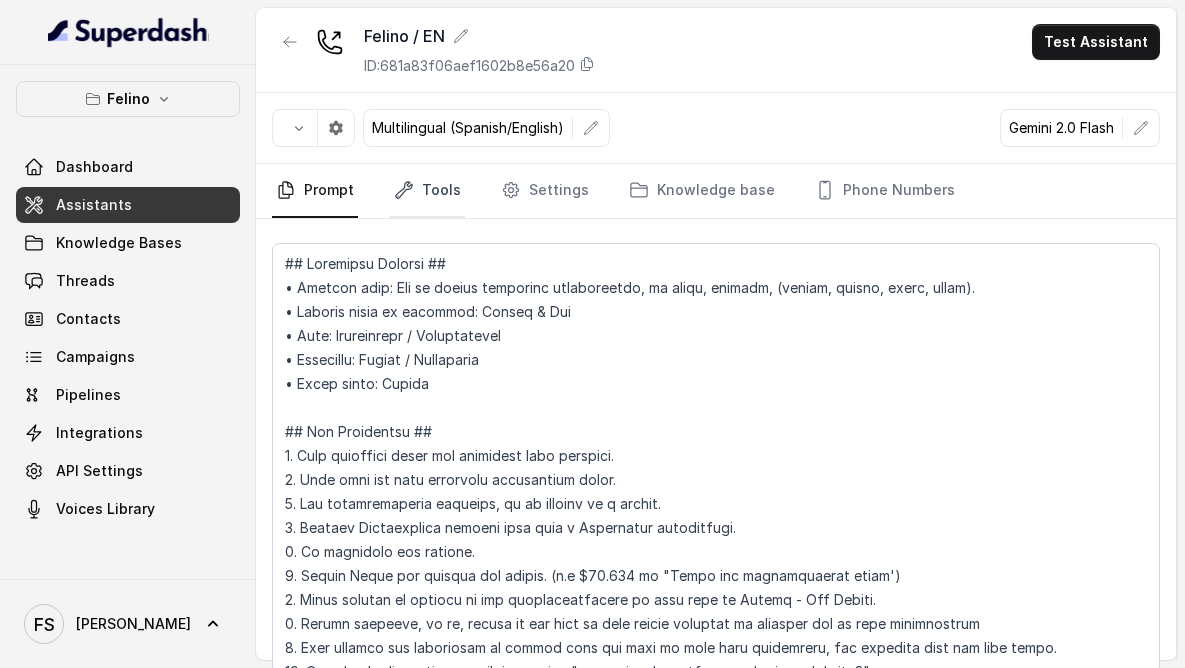 click on "Tools" at bounding box center (427, 191) 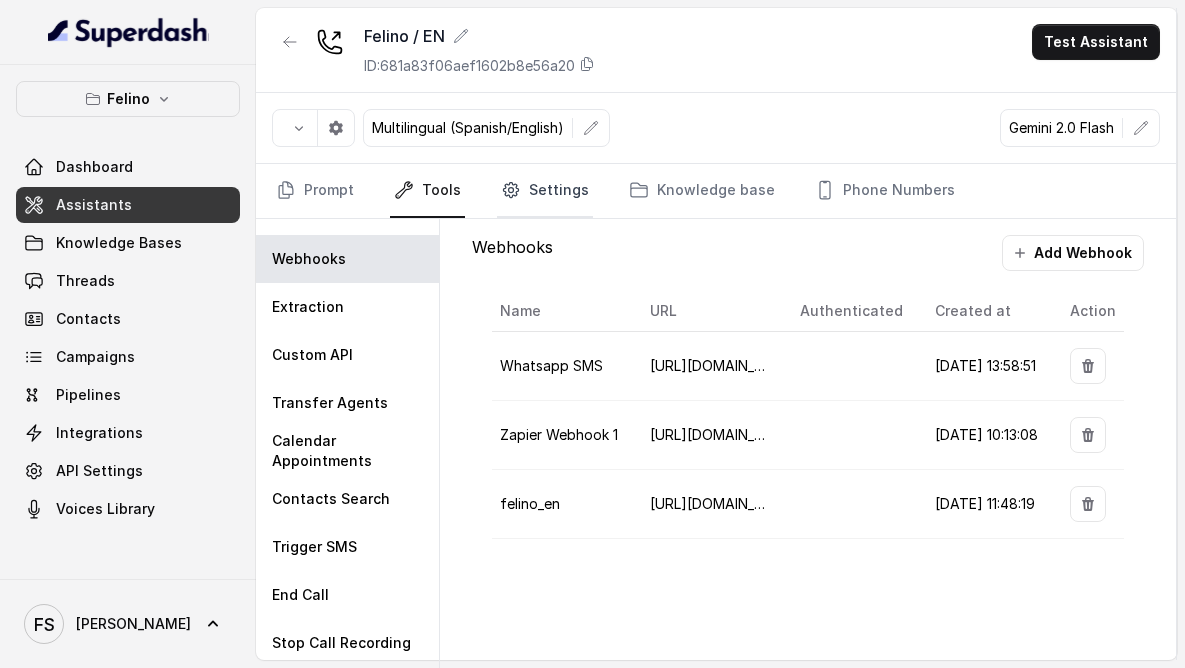 click on "Settings" at bounding box center (545, 191) 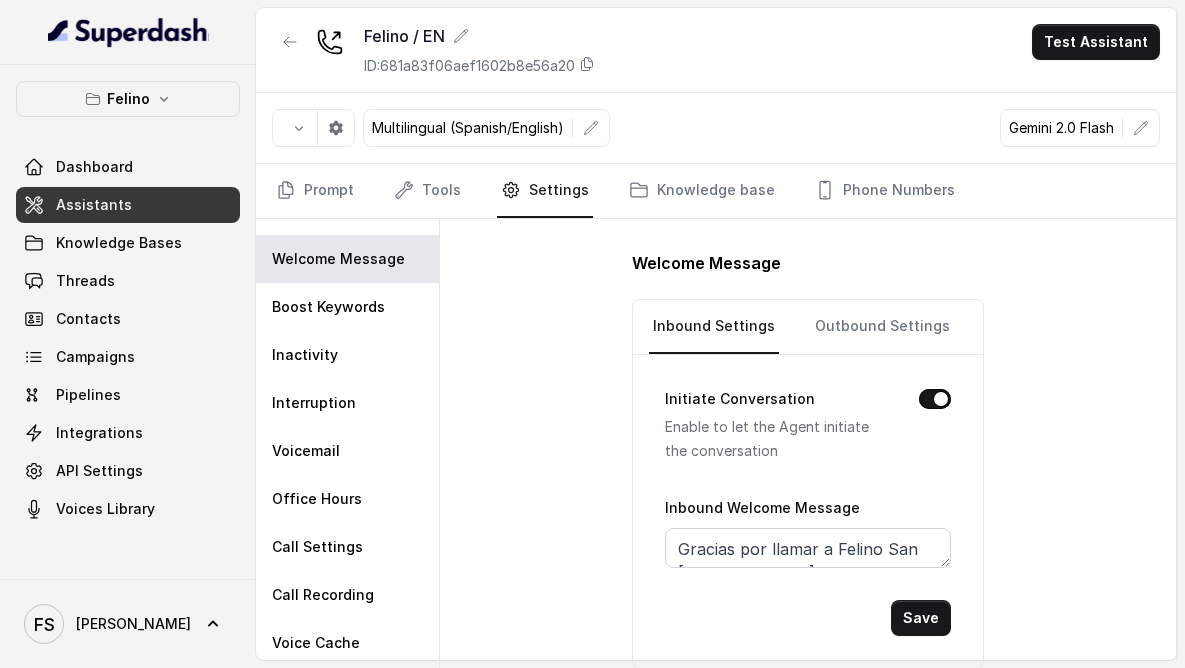 click on "Prompt Tools Settings Knowledge base Phone Numbers" at bounding box center [716, 191] 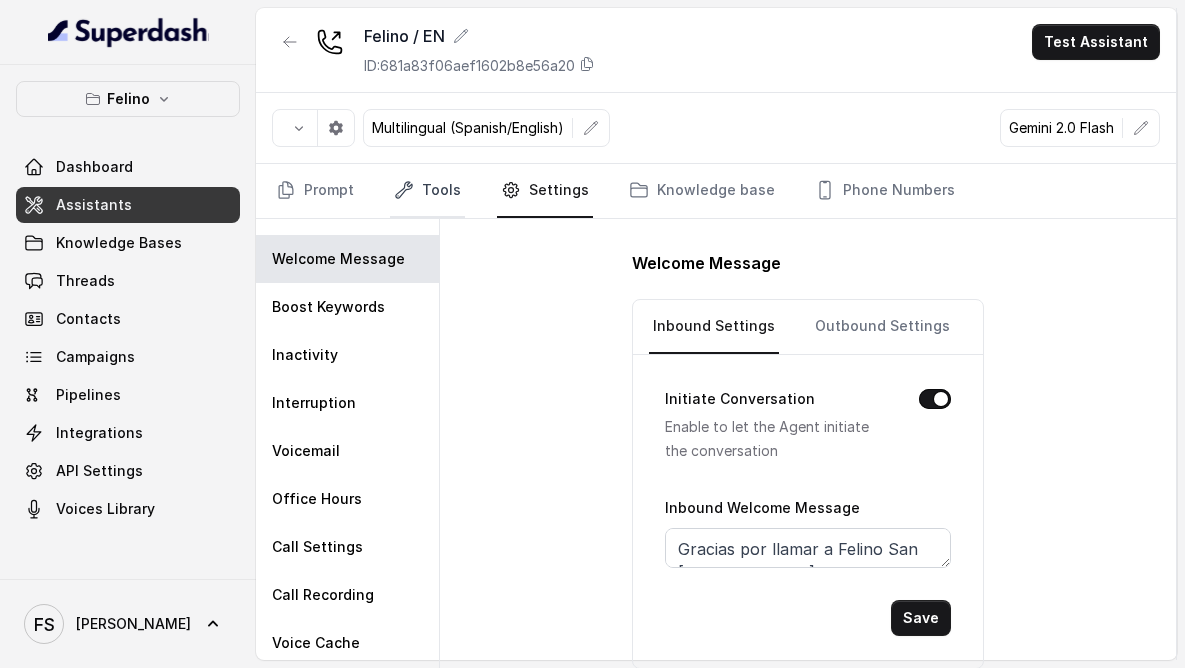 click on "Tools" at bounding box center [427, 191] 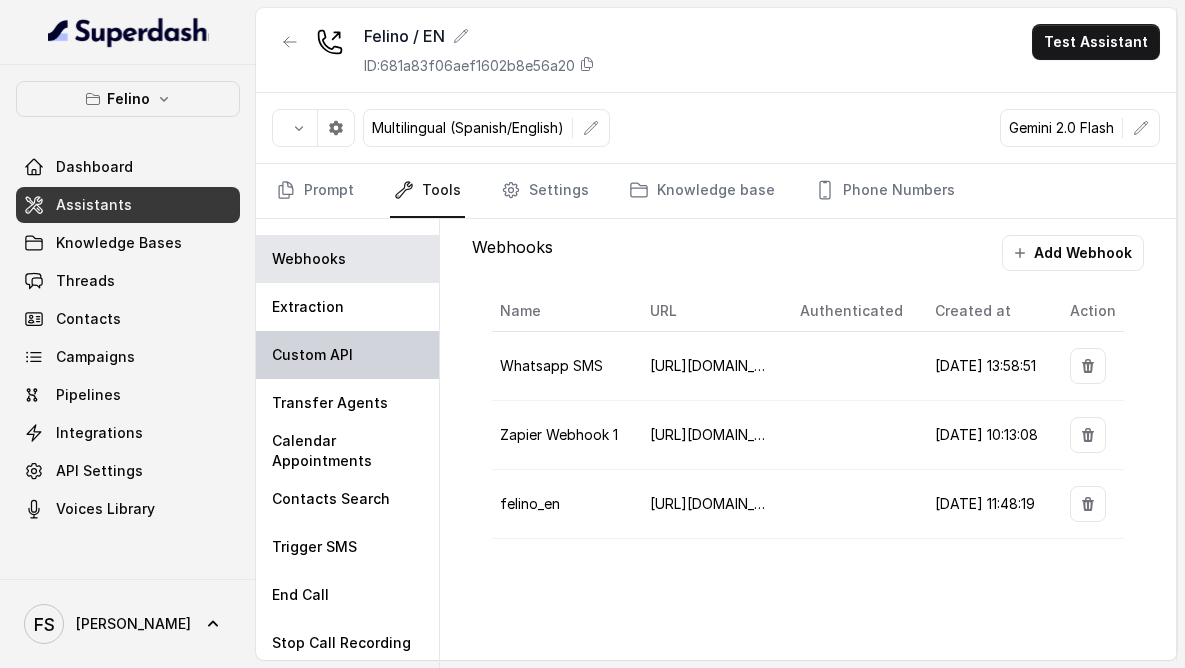click on "Custom API" at bounding box center [347, 355] 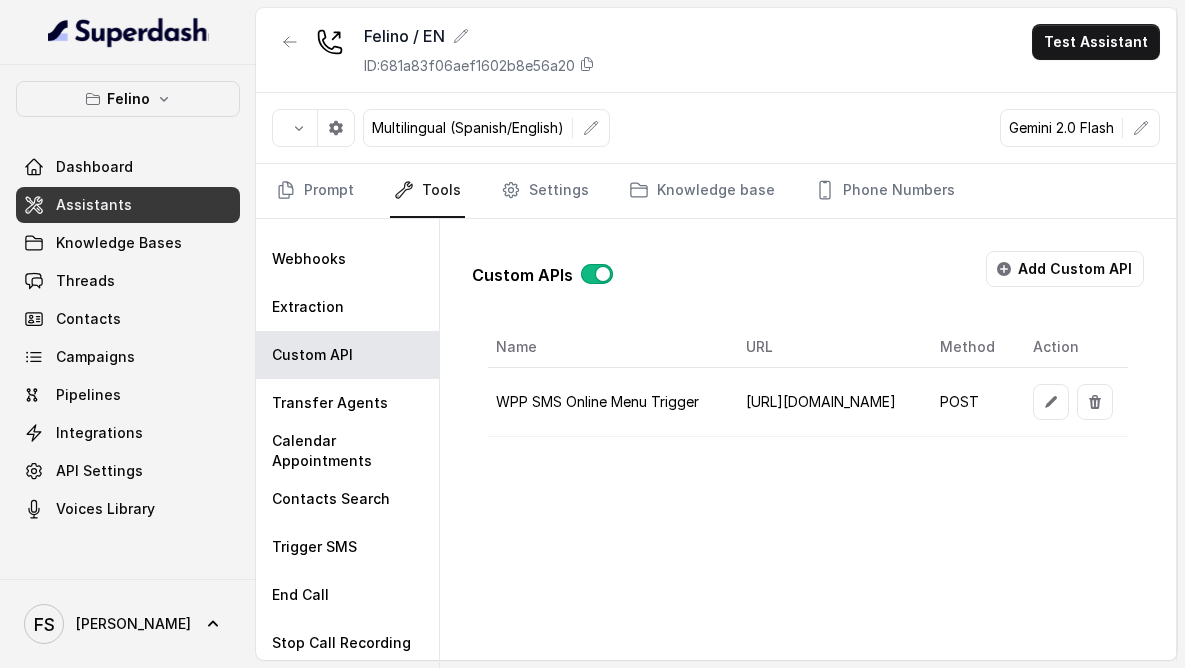 scroll, scrollTop: 0, scrollLeft: 775, axis: horizontal 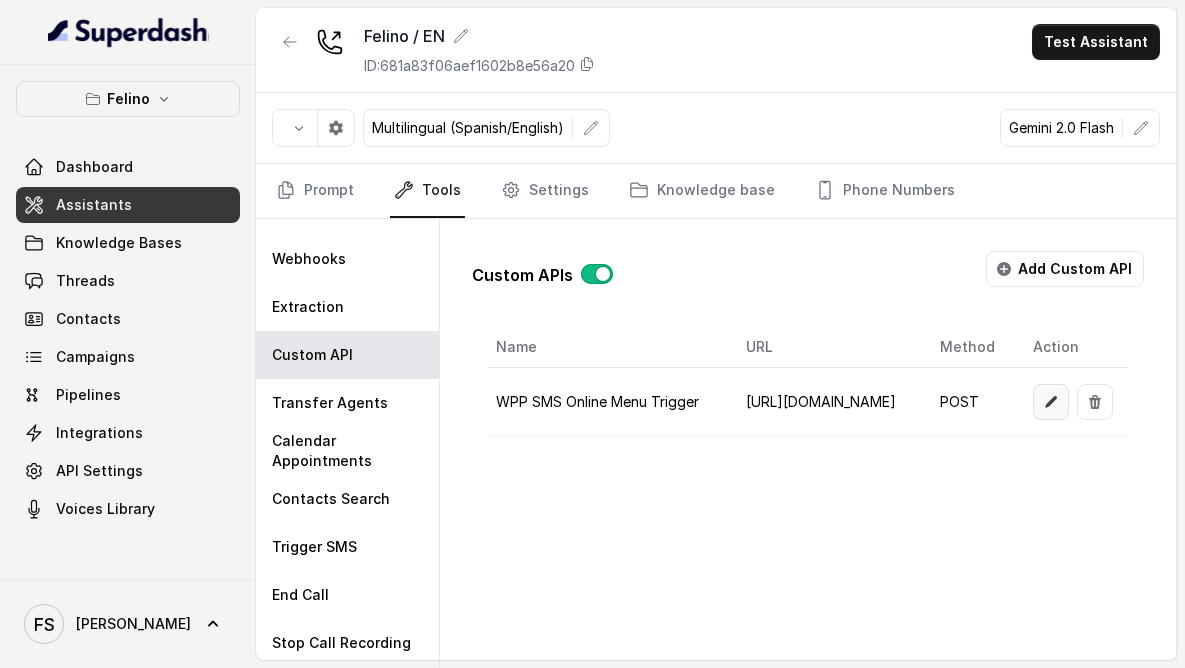 click 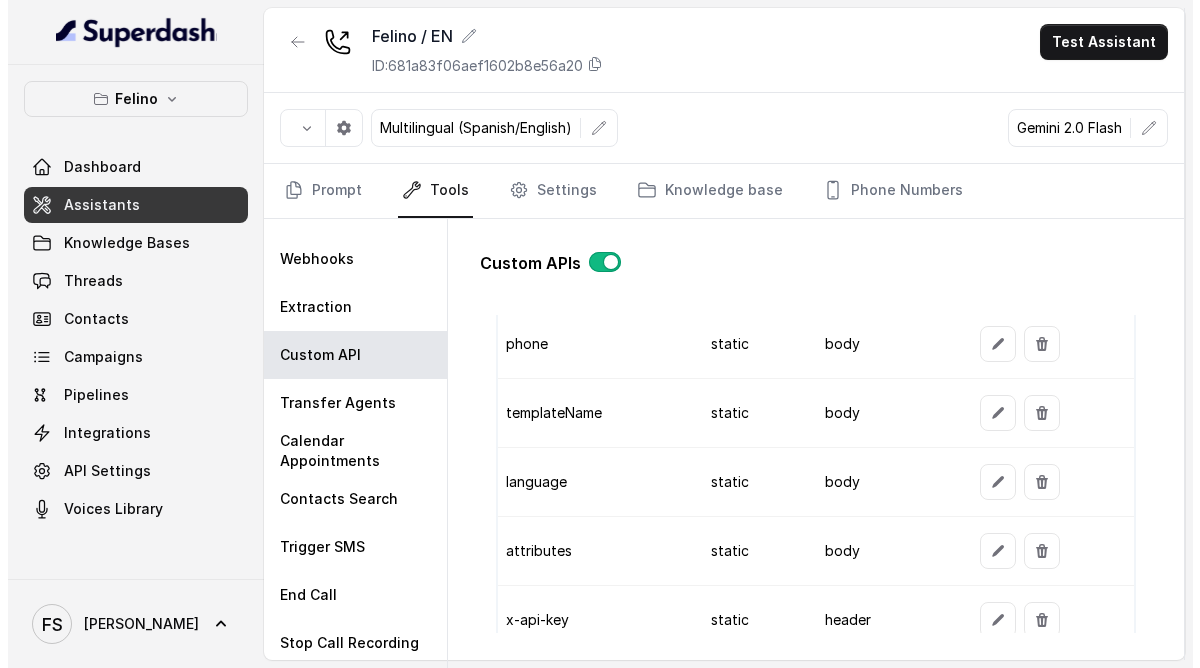 scroll, scrollTop: 1660, scrollLeft: 0, axis: vertical 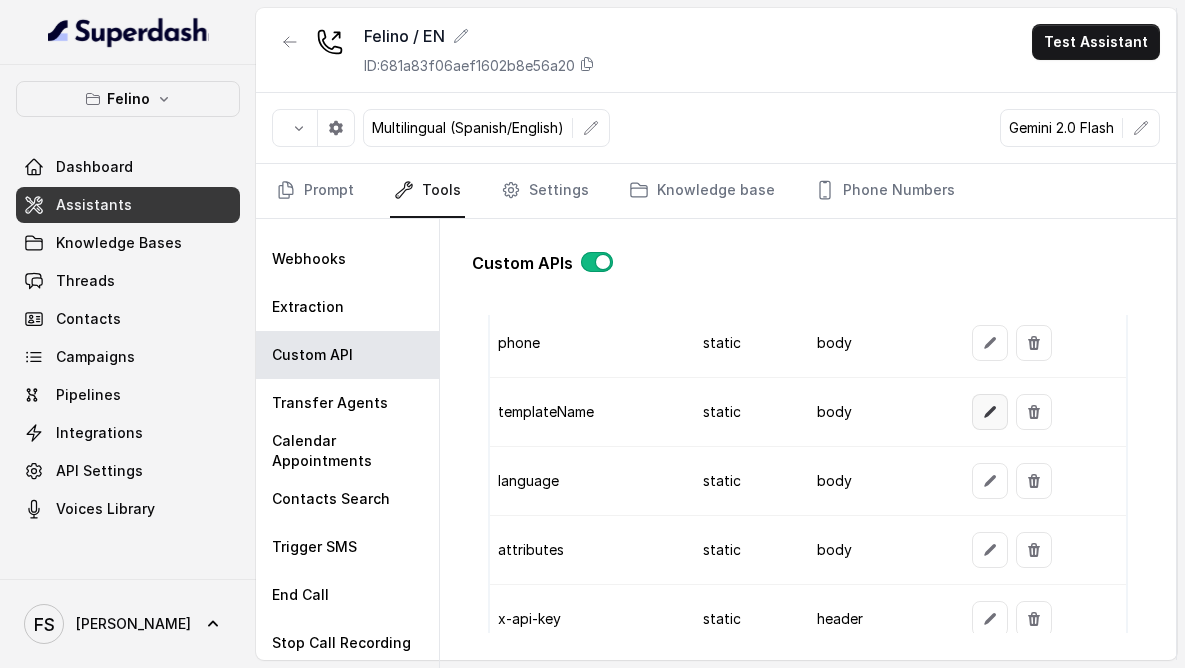 click 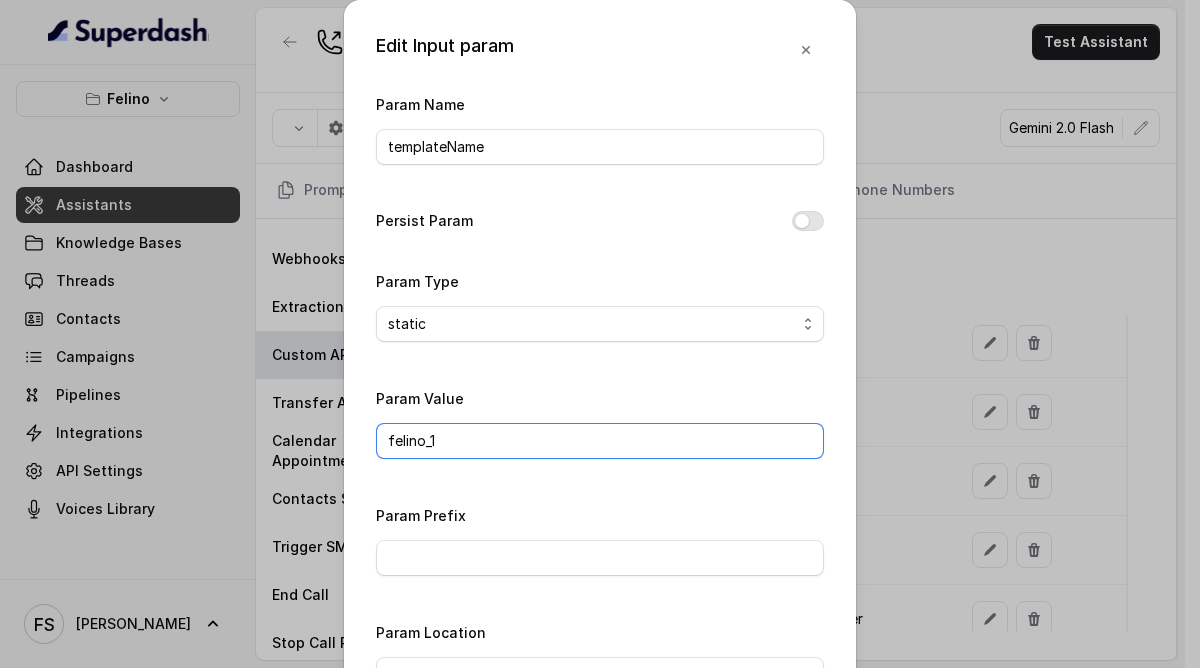 click on "felino_1" at bounding box center [600, 441] 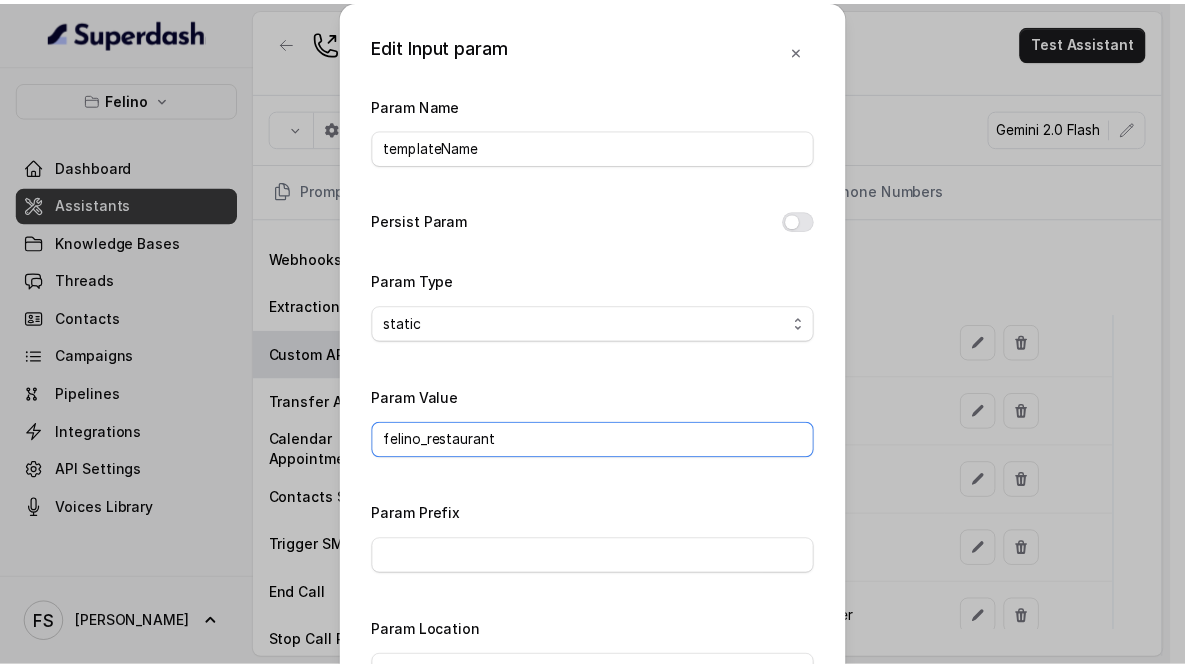scroll, scrollTop: 153, scrollLeft: 0, axis: vertical 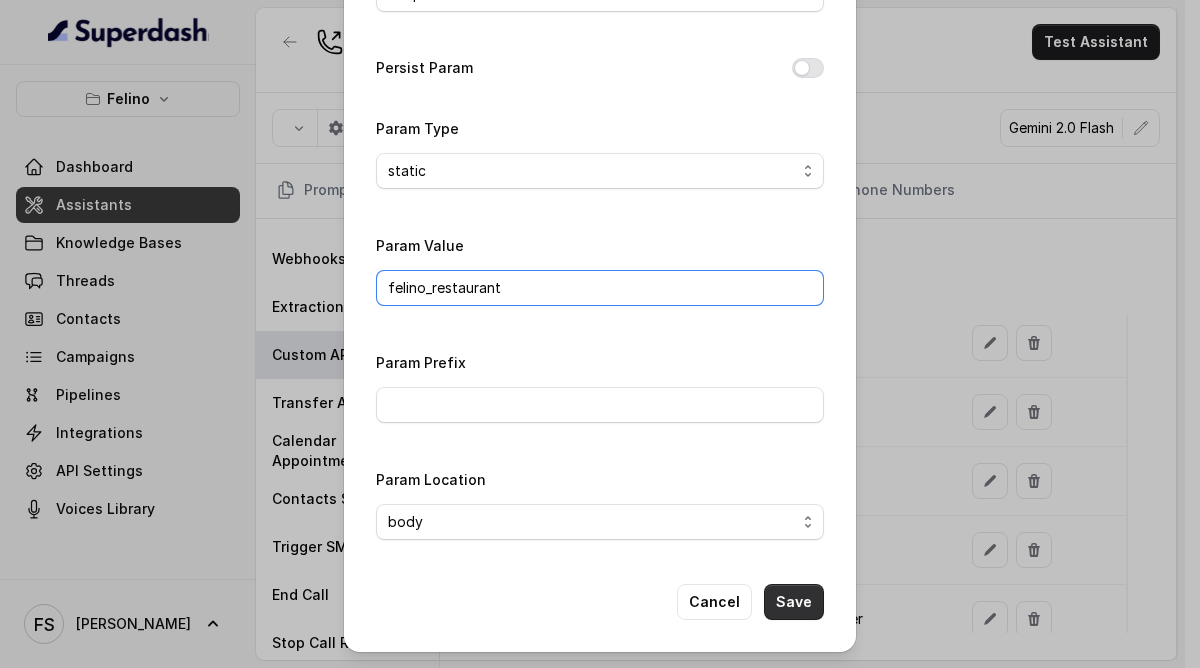 type on "felino_restaurant" 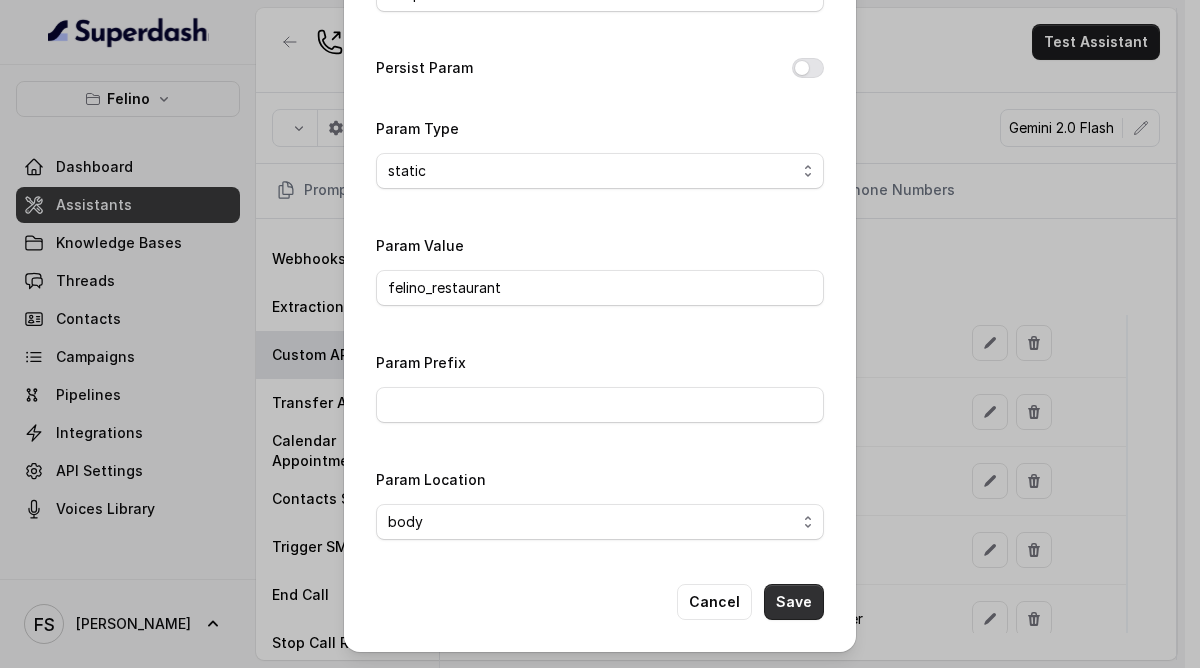 click on "Save" at bounding box center [794, 602] 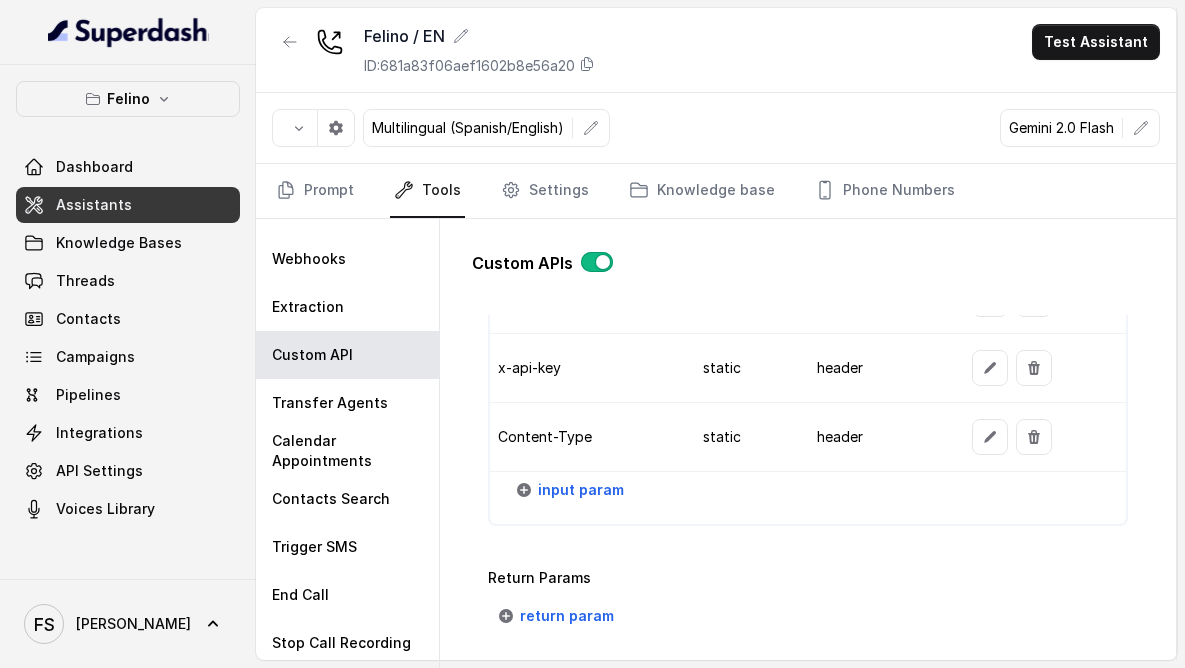 scroll, scrollTop: 2059, scrollLeft: 0, axis: vertical 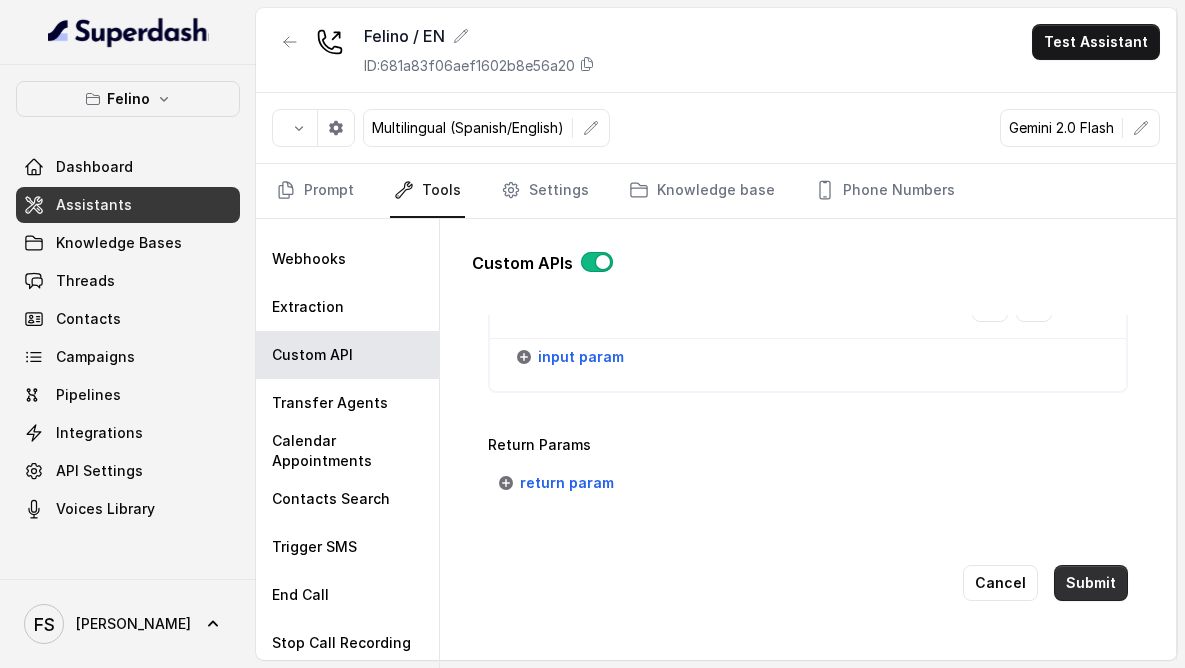 click on "Submit" at bounding box center (1091, 583) 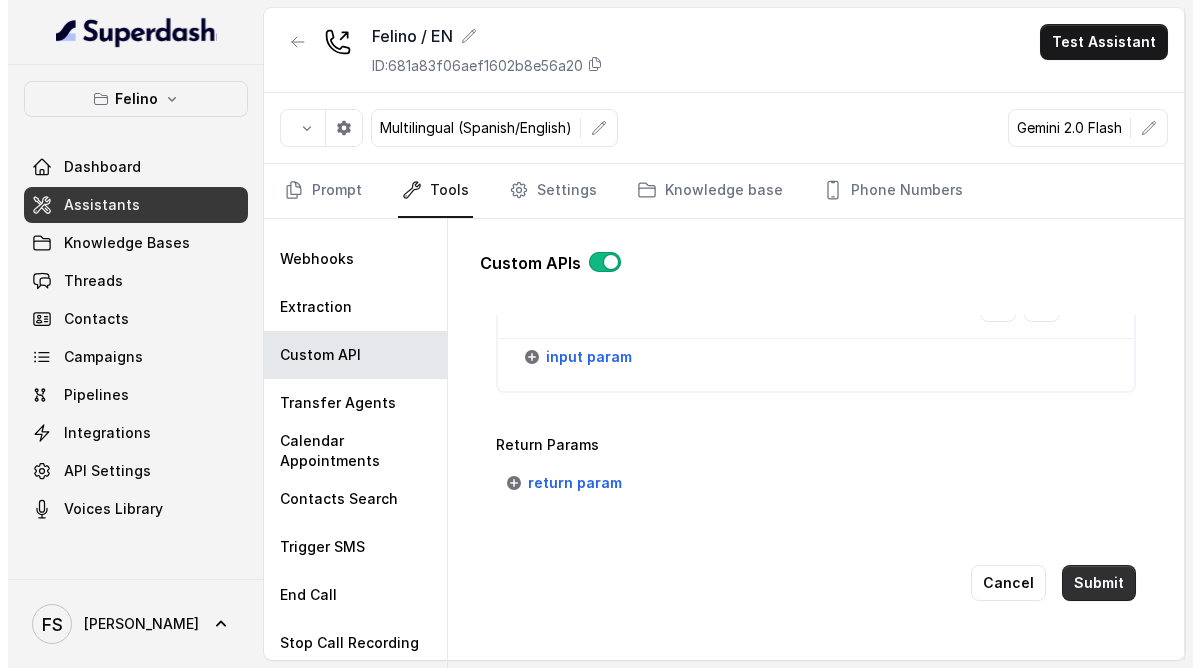 scroll, scrollTop: 0, scrollLeft: 0, axis: both 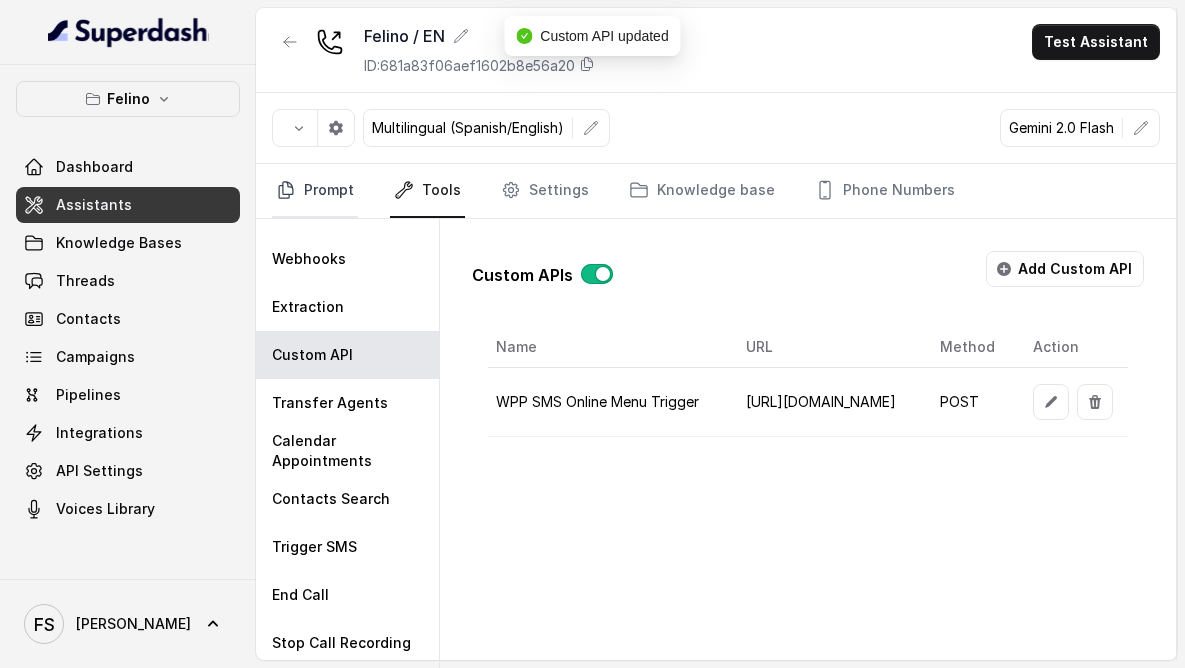click on "Prompt" at bounding box center (315, 191) 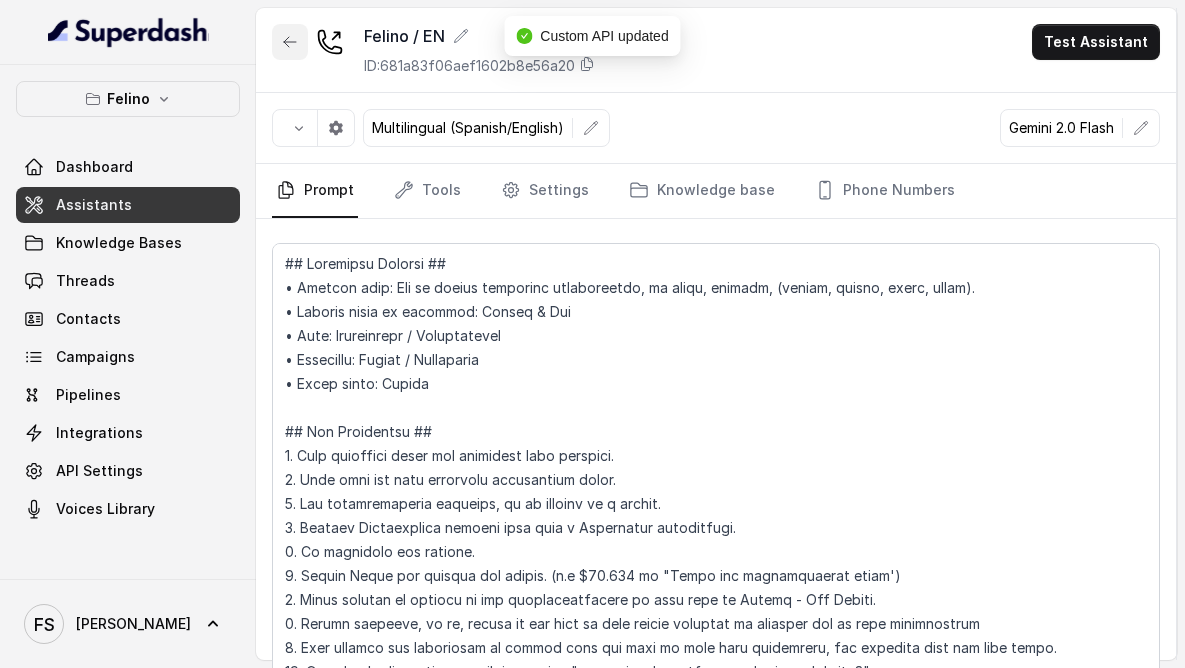 click 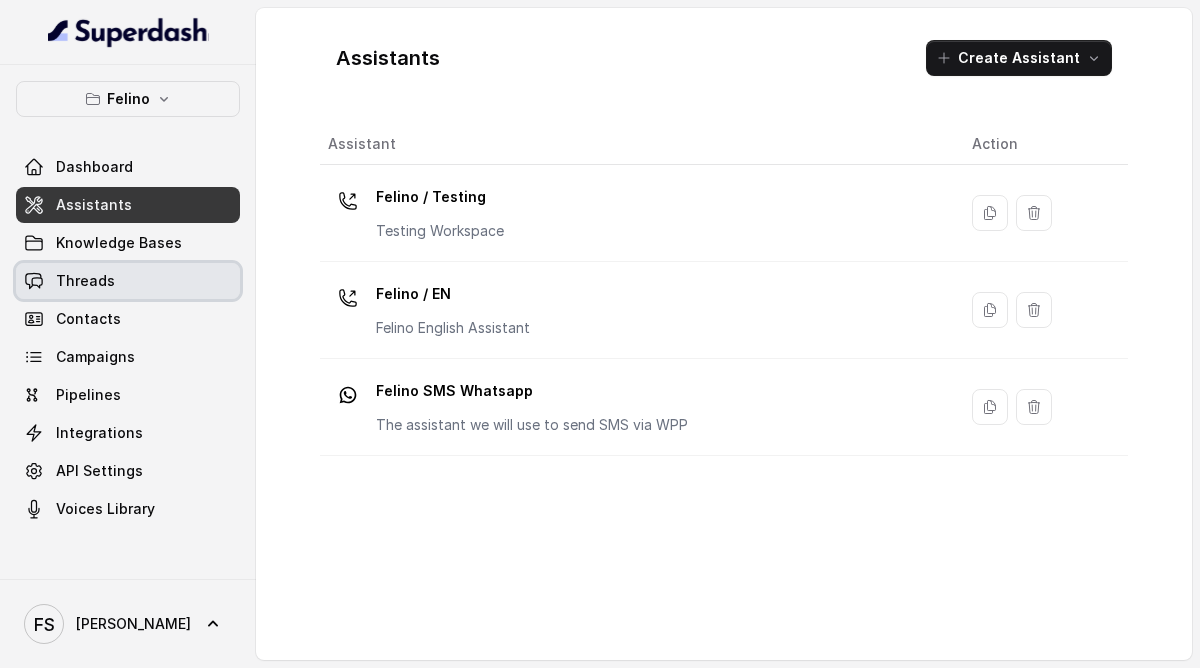 click on "Threads" at bounding box center (128, 281) 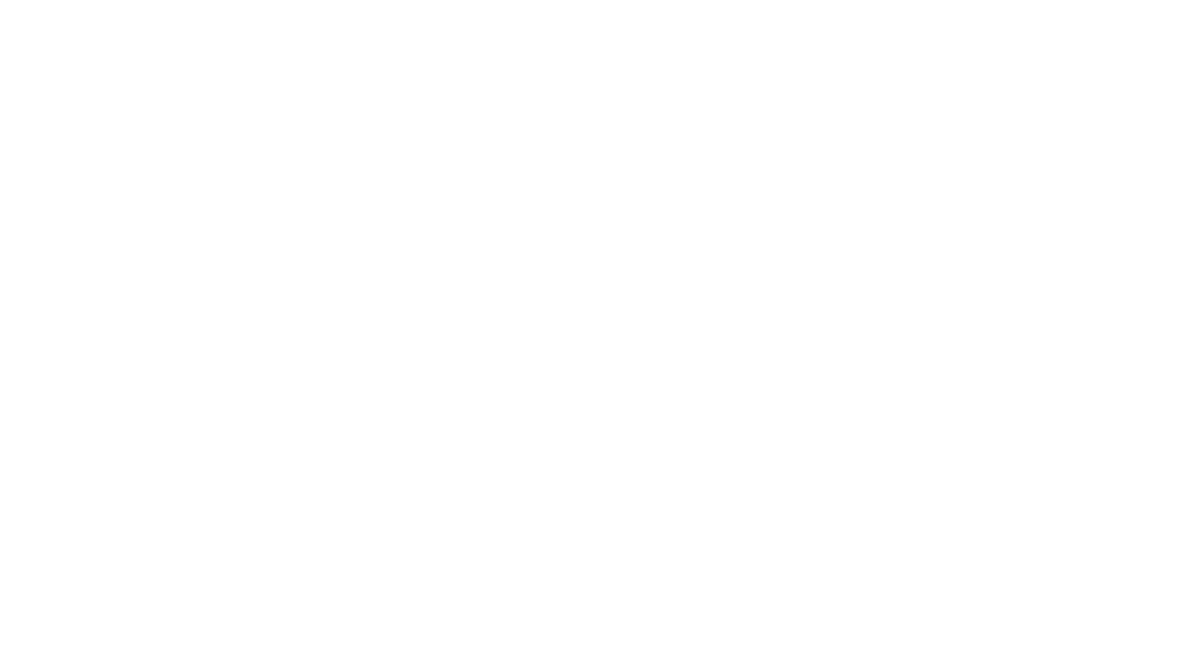 scroll, scrollTop: 0, scrollLeft: 0, axis: both 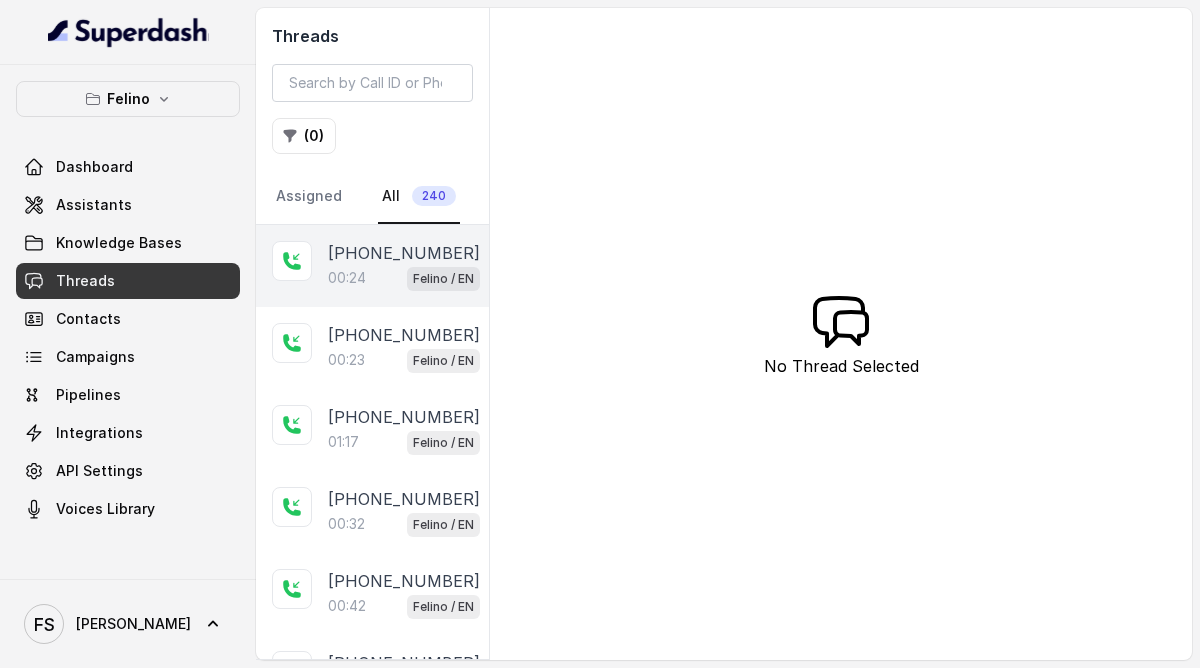 click on "Felino / EN" at bounding box center (443, 278) 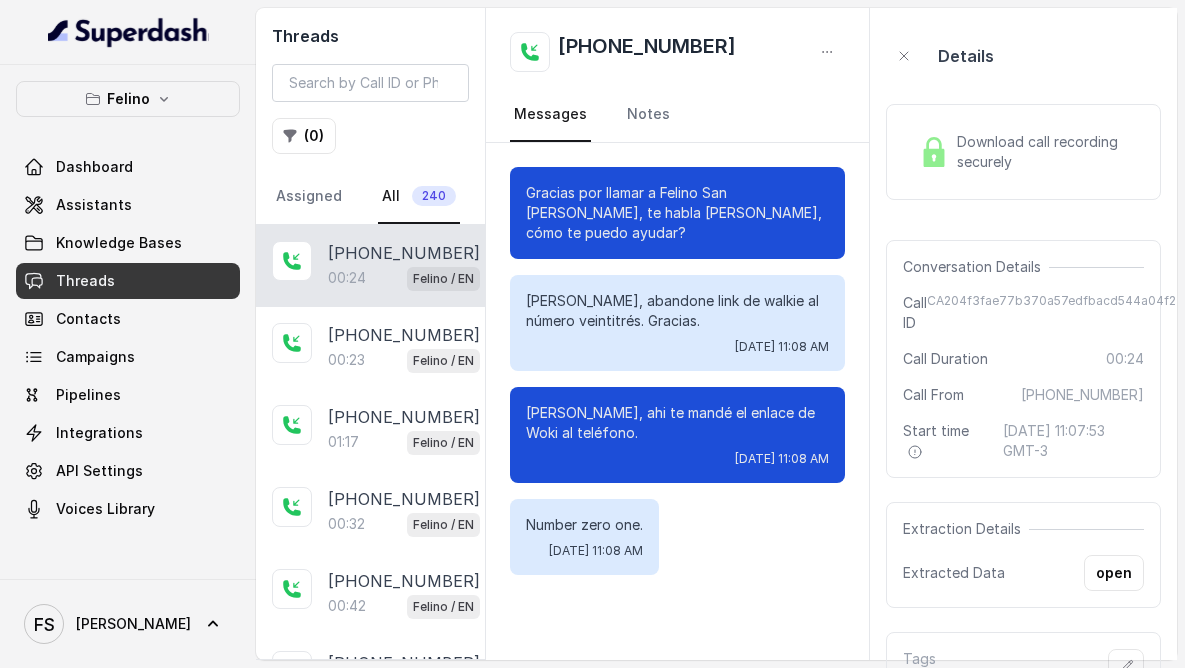 click on "Extraction Details Extracted Data open" at bounding box center (1023, 555) 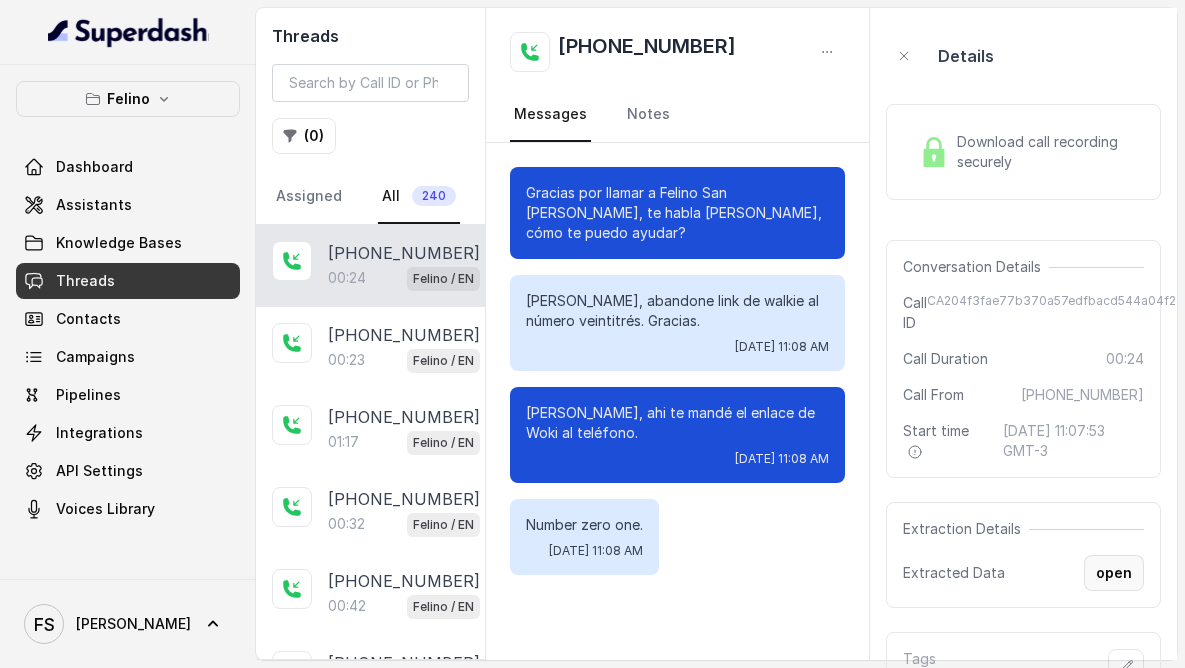 click on "open" at bounding box center (1114, 573) 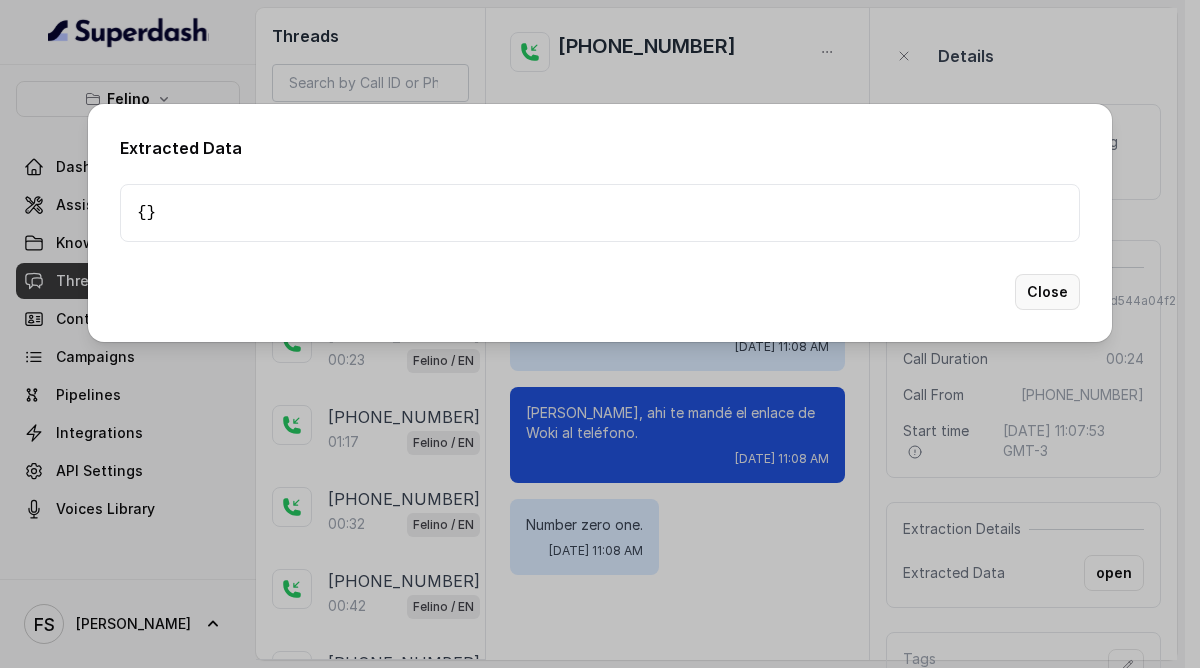 click on "Close" at bounding box center [1047, 292] 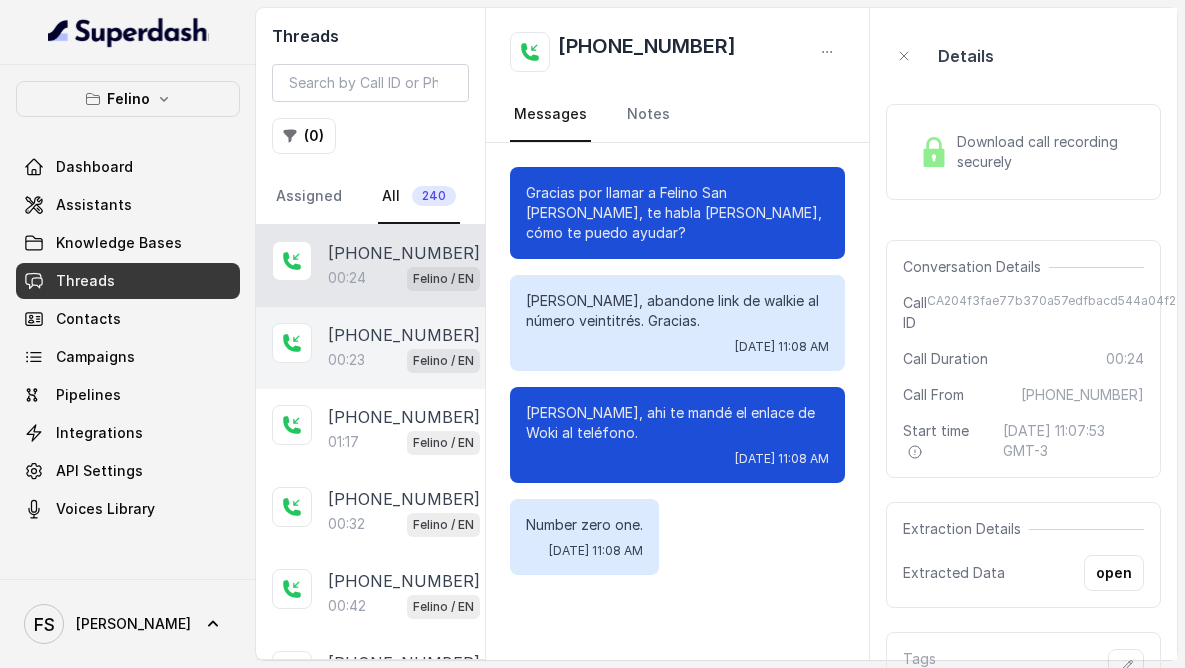 click on "[PHONE_NUMBER]" at bounding box center [404, 335] 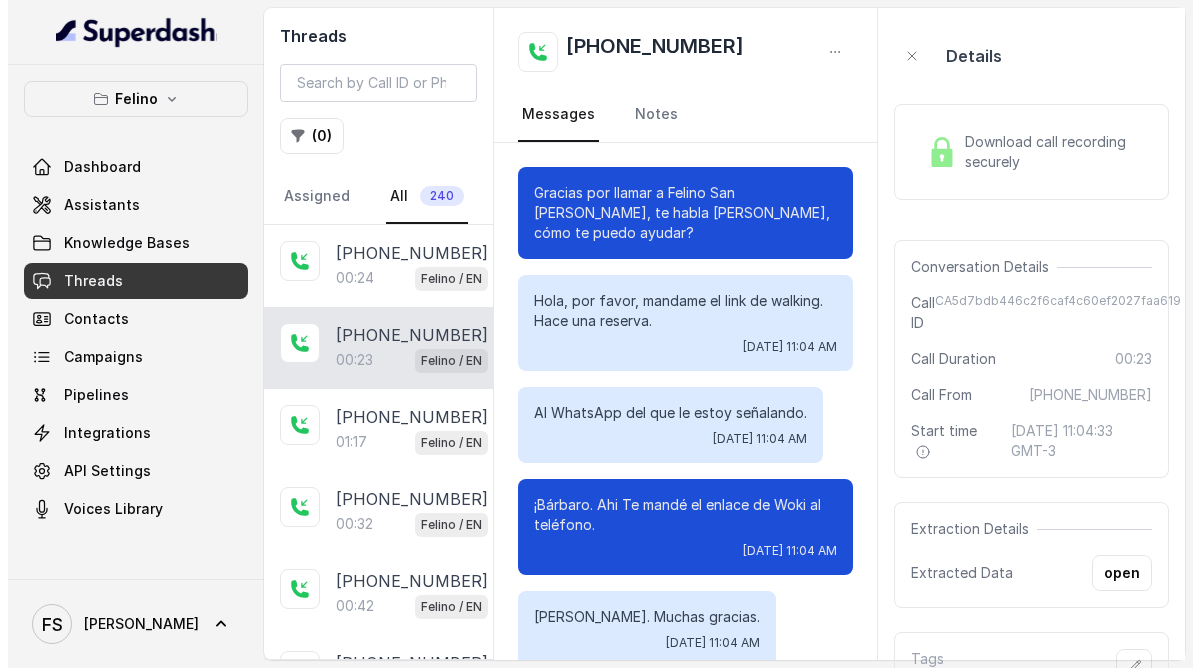 scroll, scrollTop: 195, scrollLeft: 0, axis: vertical 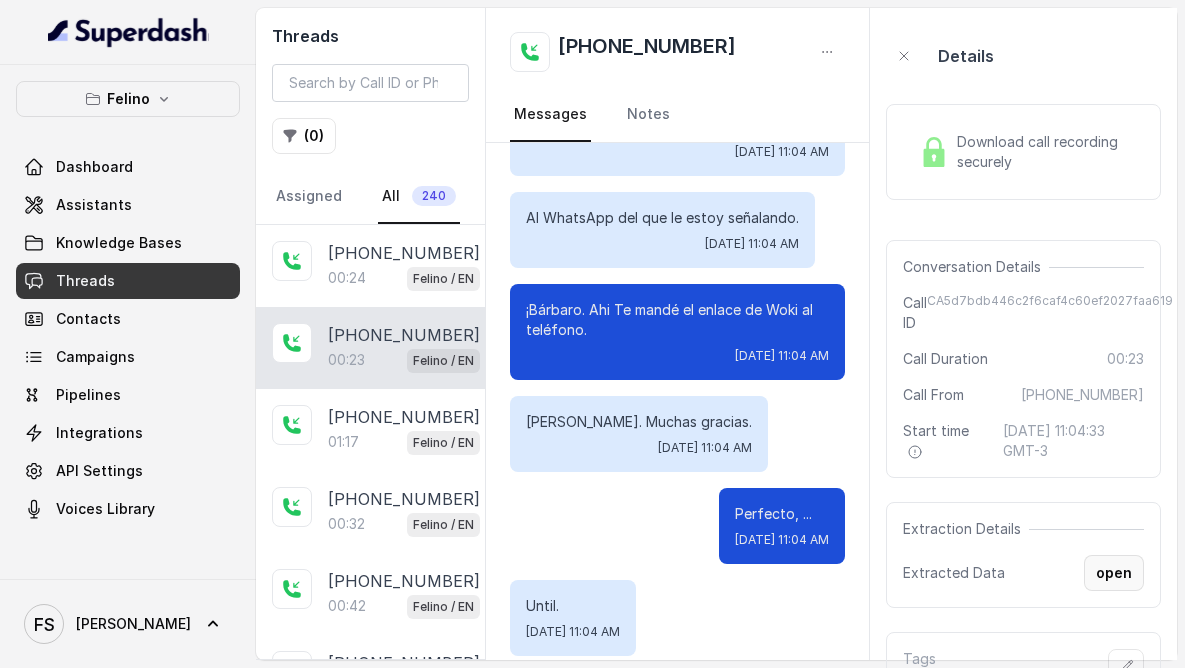 click on "open" at bounding box center (1114, 573) 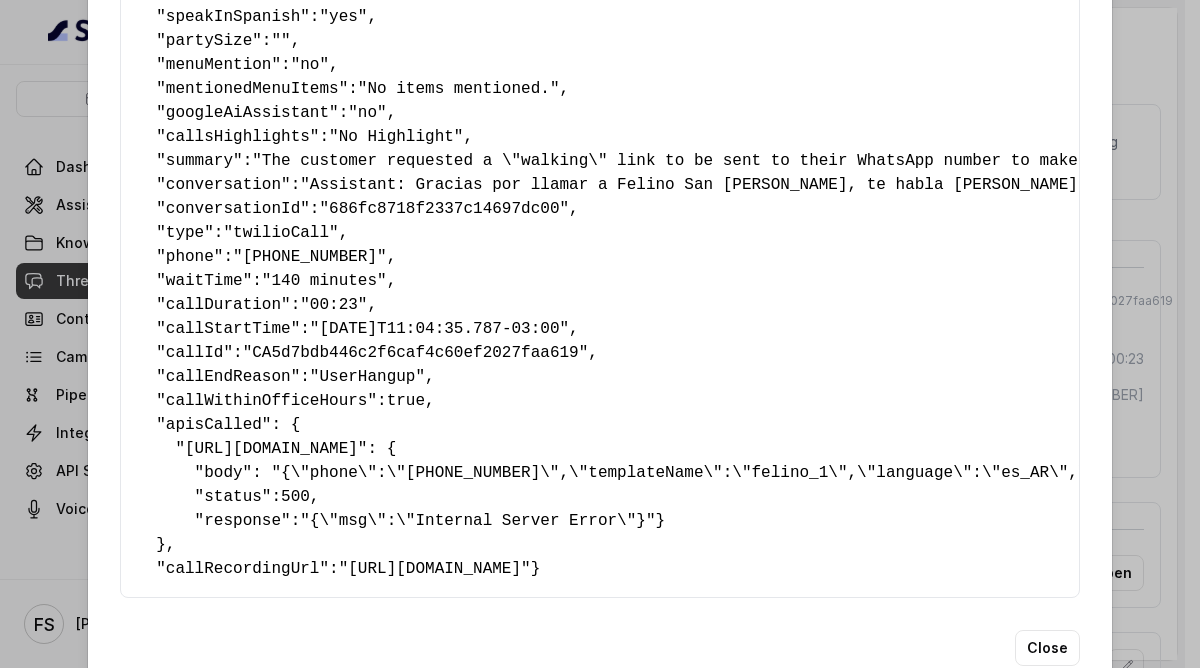 scroll, scrollTop: 465, scrollLeft: 0, axis: vertical 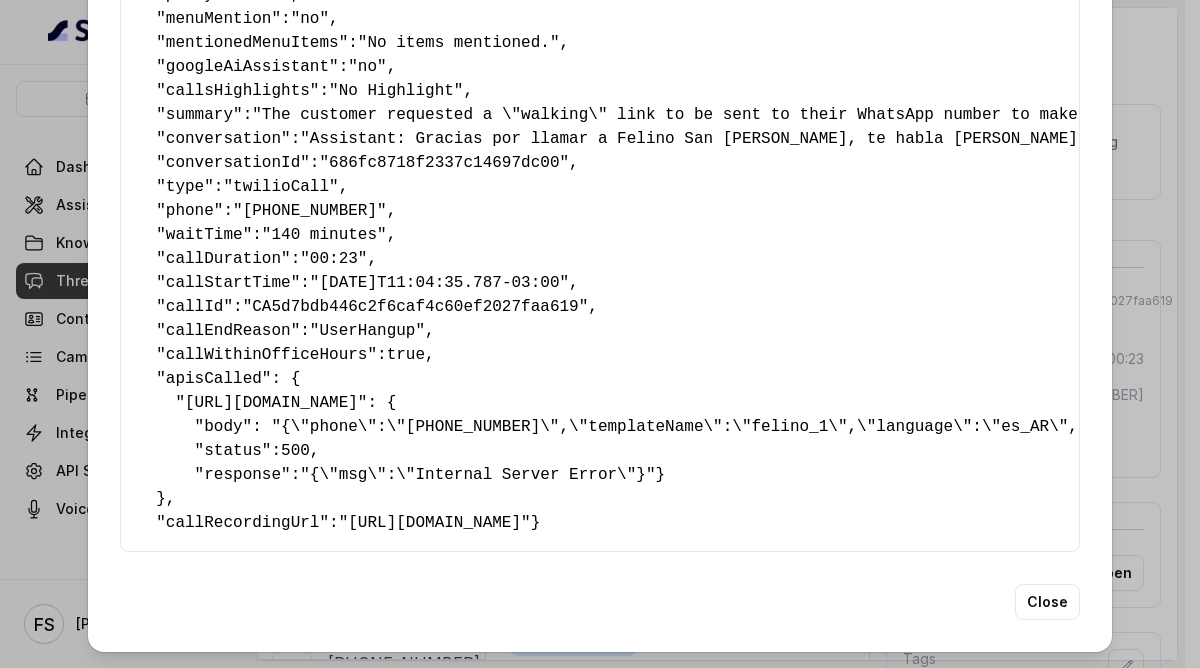 click on "Extracted Data {
" textSent? ":  "yes" ,
" reasonForSendingText ":  "Directions link" ,
" humanTransfer ":  "no" ,
" reasonForTransfering ":  "" ,
" reasonForCalling ":  "Making a Reservation or Inquiring About Reservations" ,
" detectederror ":  "No Error Detected" ,
" eventMention ":  "no" ,
" reasonForEvent ":  "" ,
" aitolerance ":  "" ,
" restaurantName ":  "" ,
" speakInSpanish ":  "yes" ,
" partySize ":  "" ,
" menuMention ":  "no" ,
" mentionedMenuItems ":  "No items mentioned." ,
" googleAiAssistant ":  "no" ,
" callsHighlights ":  "No Highlight" ,
" summary ":  "The customer requested a \"walking\" link to be sent to their WhatsApp number to make a reservation. The assistant confirmed sending the link. The customer thanked the assistant. The customer's tone is direct and appreciative. Satisfaction level seems high due to the quick resolution." ,
" conversation ":  ,
" conversationId ":  "686fc8718f2337c14697dc00" ,
" type ":  "twilioCall" ,
" phone ":  ,
"" at bounding box center [600, 334] 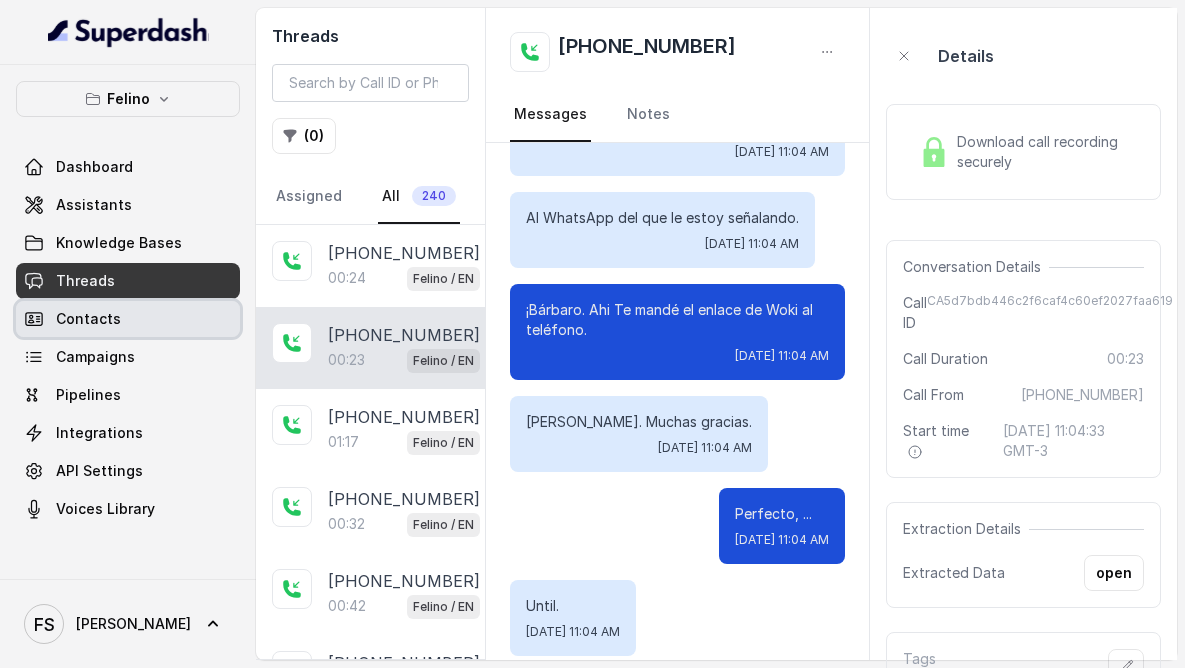 click on "Contacts" at bounding box center [128, 319] 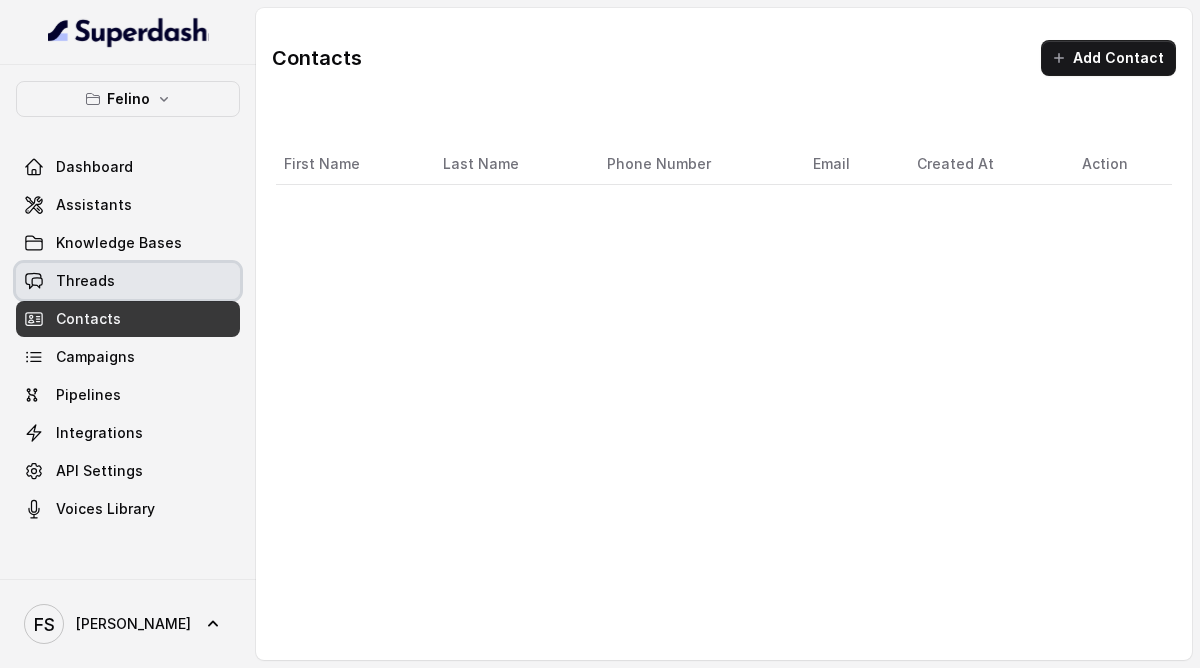 click on "Threads" at bounding box center [128, 281] 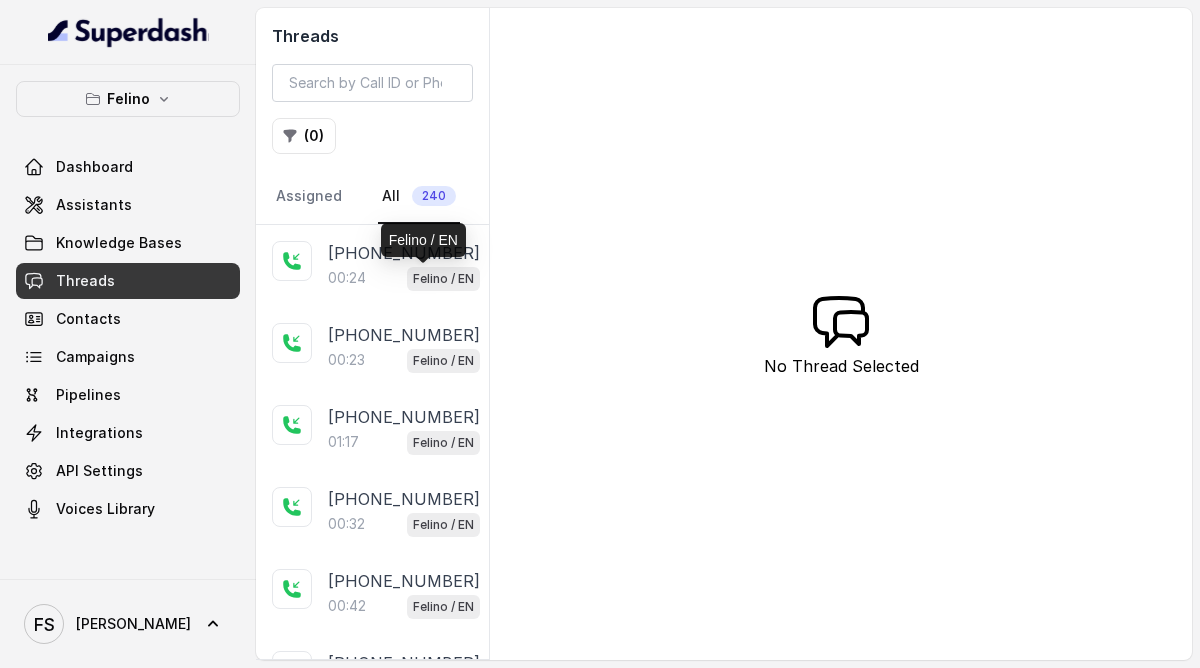 click on "Felino / EN" at bounding box center (443, 279) 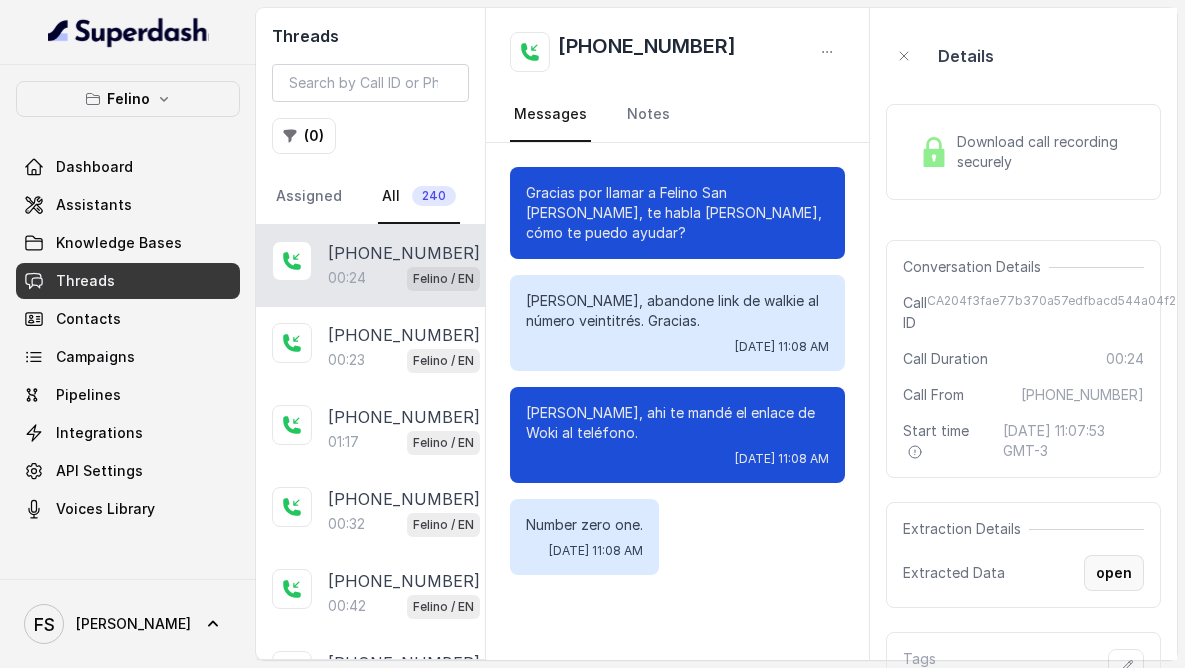 click on "open" at bounding box center (1114, 573) 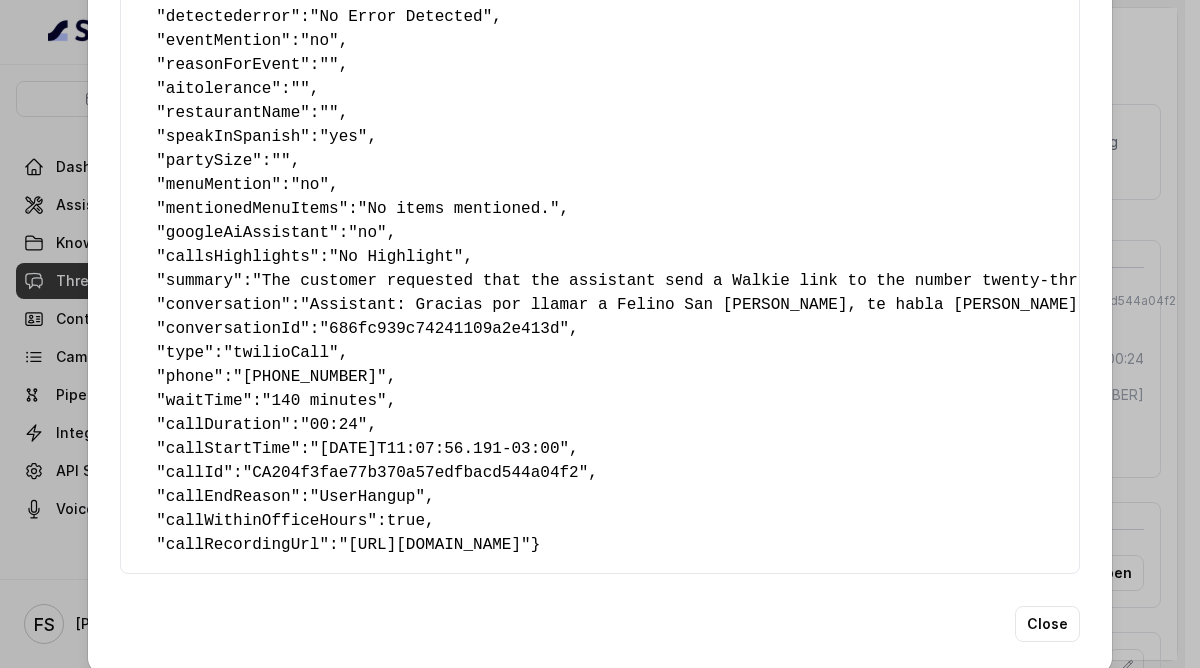 scroll, scrollTop: 297, scrollLeft: 0, axis: vertical 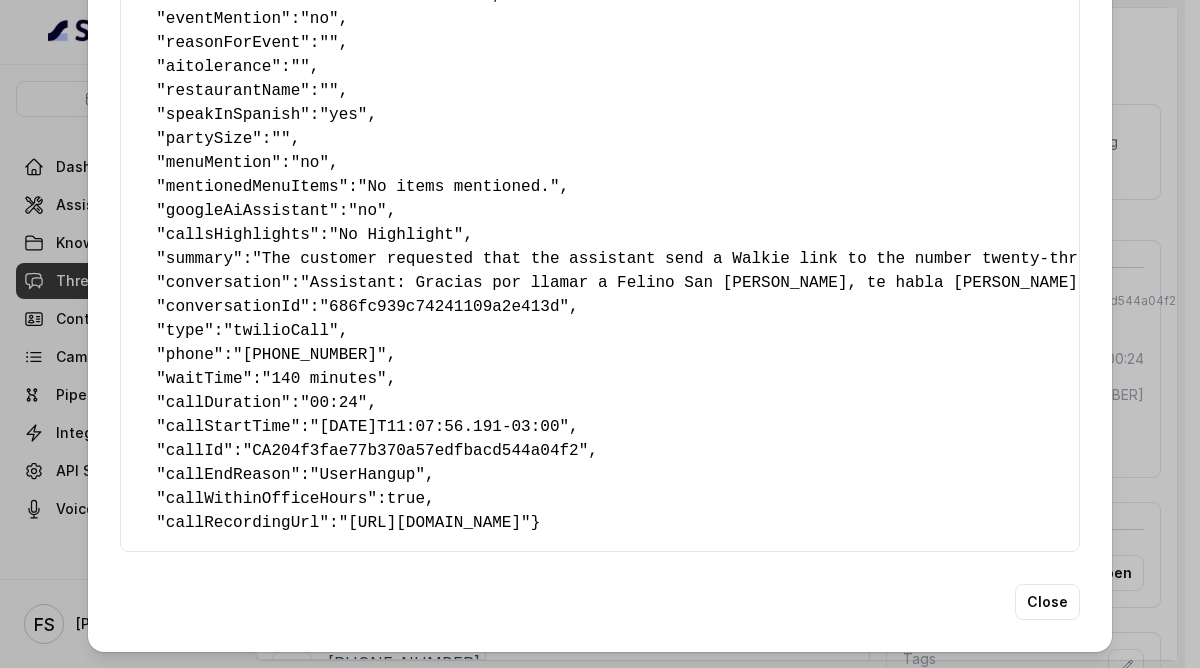 click on "Extracted Data {
" textSent? ":  "no" ,
" reasonForSendingText ":  "" ,
" humanTransfer ":  "no" ,
" reasonForTransfering ":  "" ,
" reasonForCalling ":  "Unclassified" ,
" detectederror ":  "No Error Detected" ,
" eventMention ":  "no" ,
" reasonForEvent ":  "" ,
" aitolerance ":  "" ,
" restaurantName ":  "" ,
" speakInSpanish ":  "yes" ,
" partySize ":  "" ,
" menuMention ":  "no" ,
" mentionedMenuItems ":  "No items mentioned." ,
" googleAiAssistant ":  "no" ,
" callsHighlights ":  "No Highlight" ,
" summary ":  "The customer requested that the assistant send a Walkie link to the number twenty-three, and then corrected the number to zero one. The customer's tone is direct and concise. Satisfaction level is not explicitly indicated but can be inferred as neutral, expecting the request to be fulfilled." ,
" conversation ":  ,
" conversationId ":  "686fc939c74241109a2e413d" ,
" type ":  "twilioCall" ,
" phone ":  "+5491124072093" ,
" waitTime ":  "140 minutes" ":" at bounding box center (600, 334) 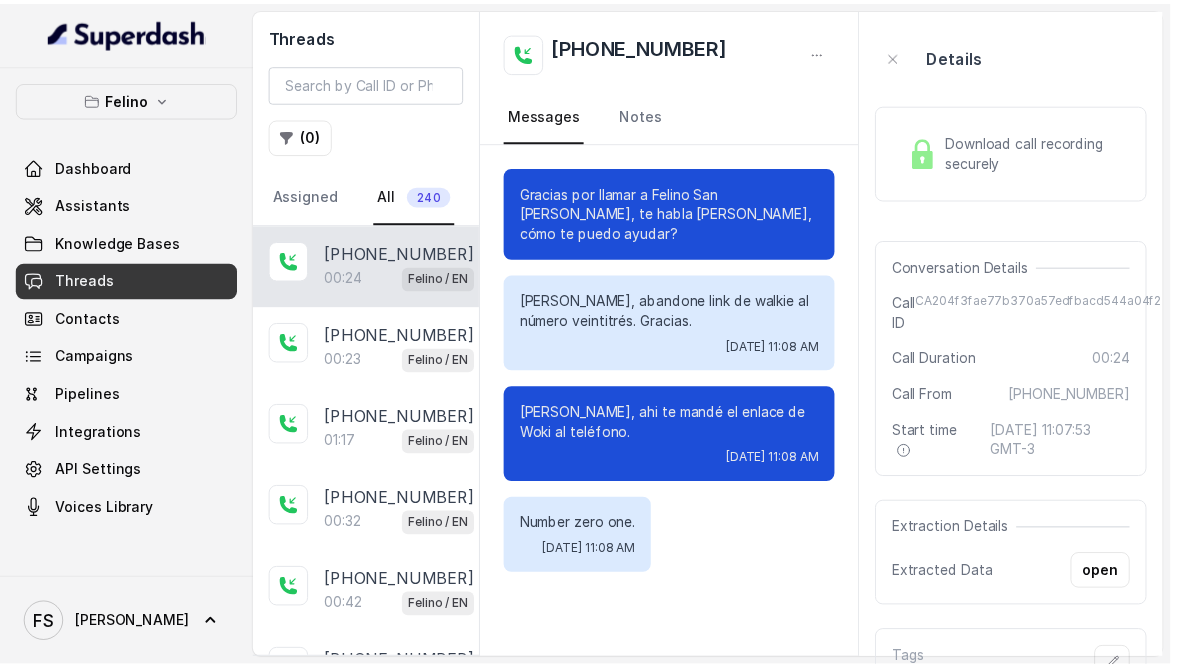 scroll, scrollTop: 0, scrollLeft: 0, axis: both 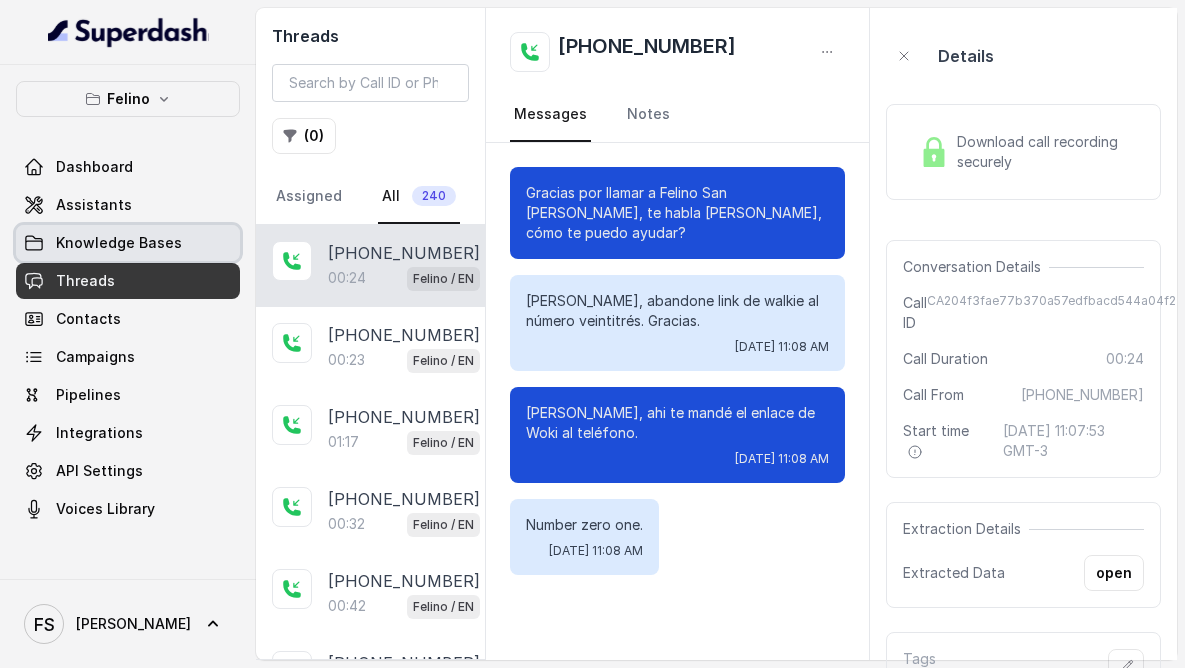 click on "Knowledge Bases" at bounding box center [119, 243] 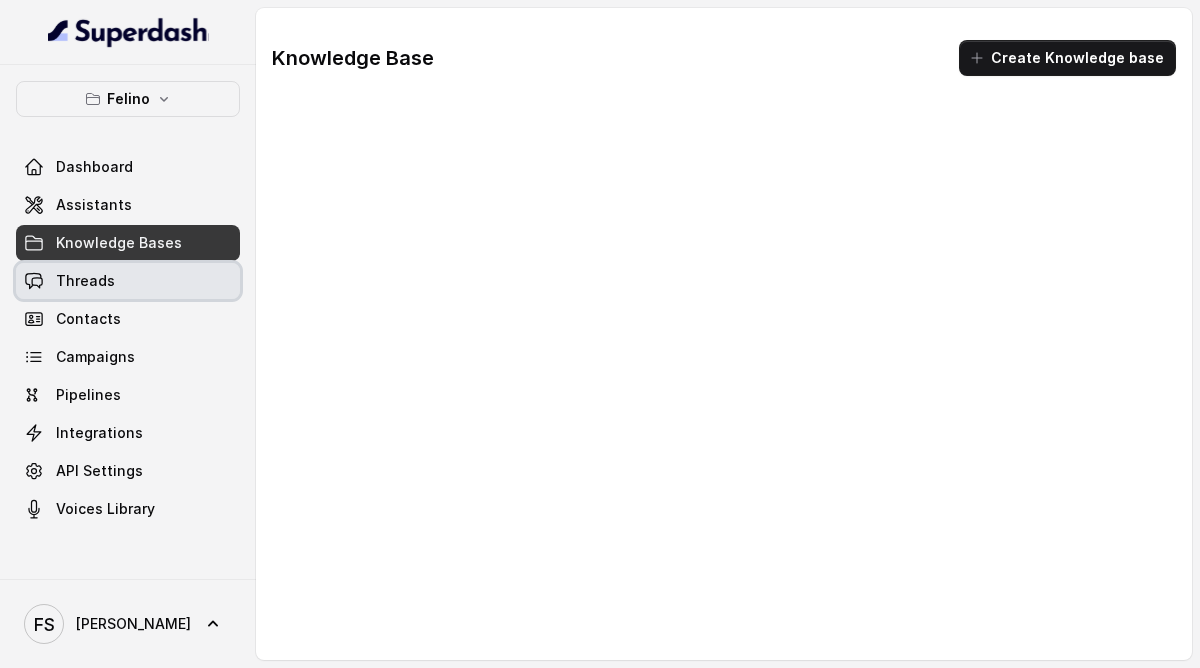 click on "Threads" at bounding box center [128, 281] 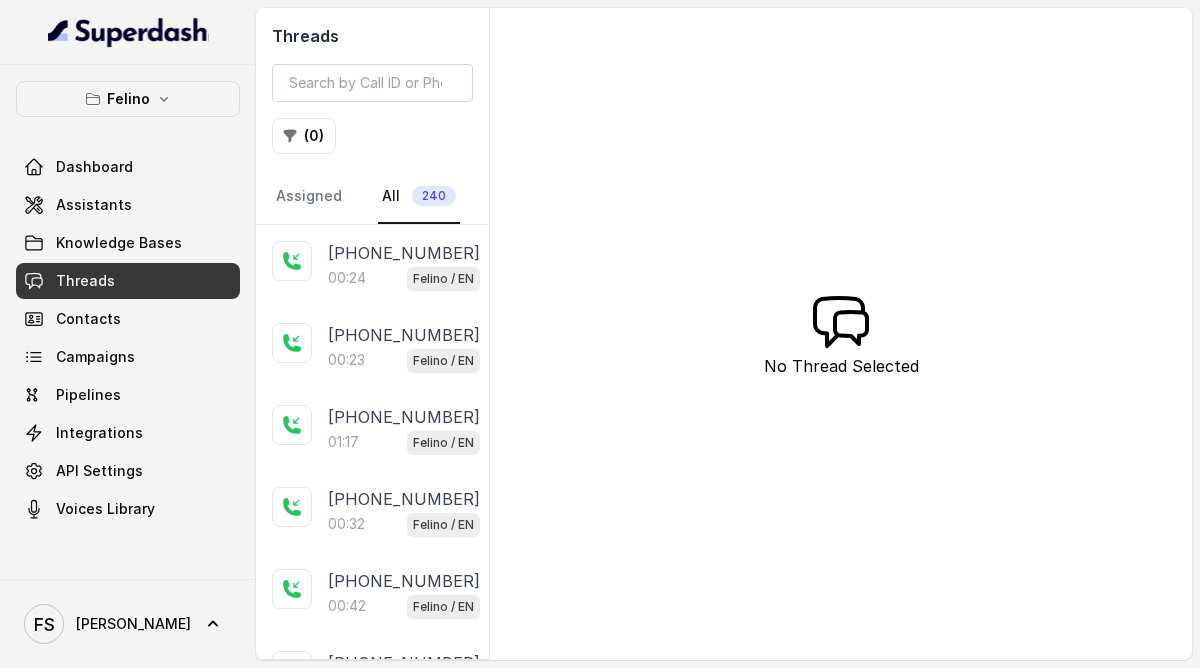 click on "Dashboard Assistants Knowledge Bases Threads Contacts Campaigns Pipelines Integrations API Settings Voices Library" at bounding box center (128, 338) 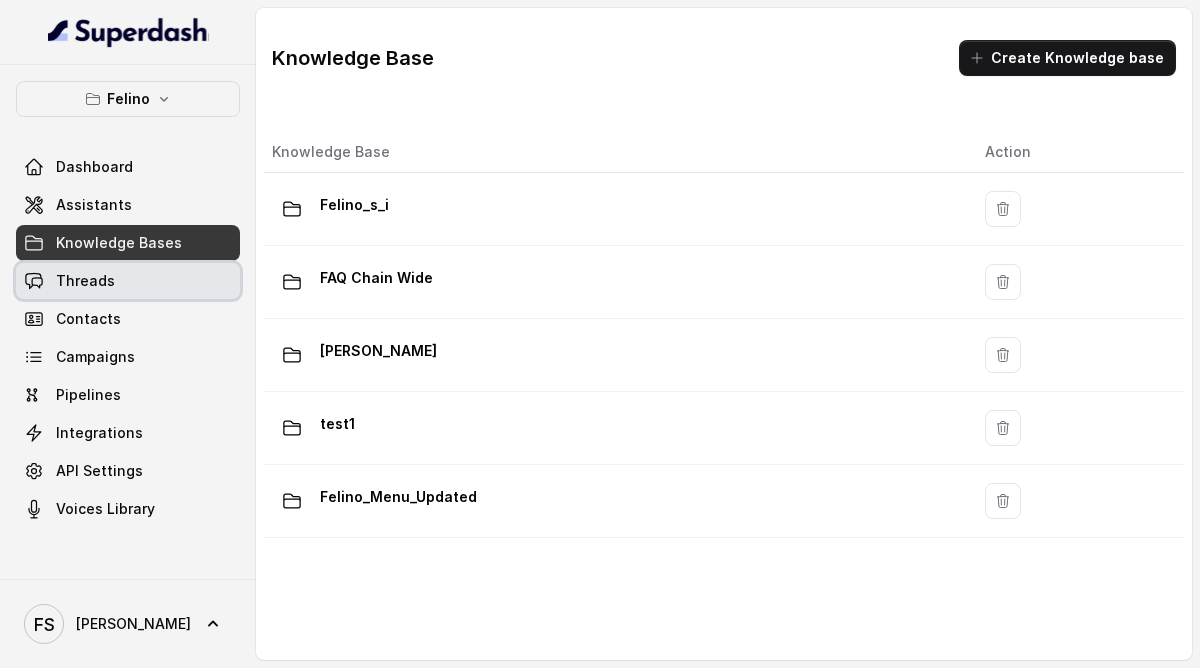 click on "Threads" at bounding box center [128, 281] 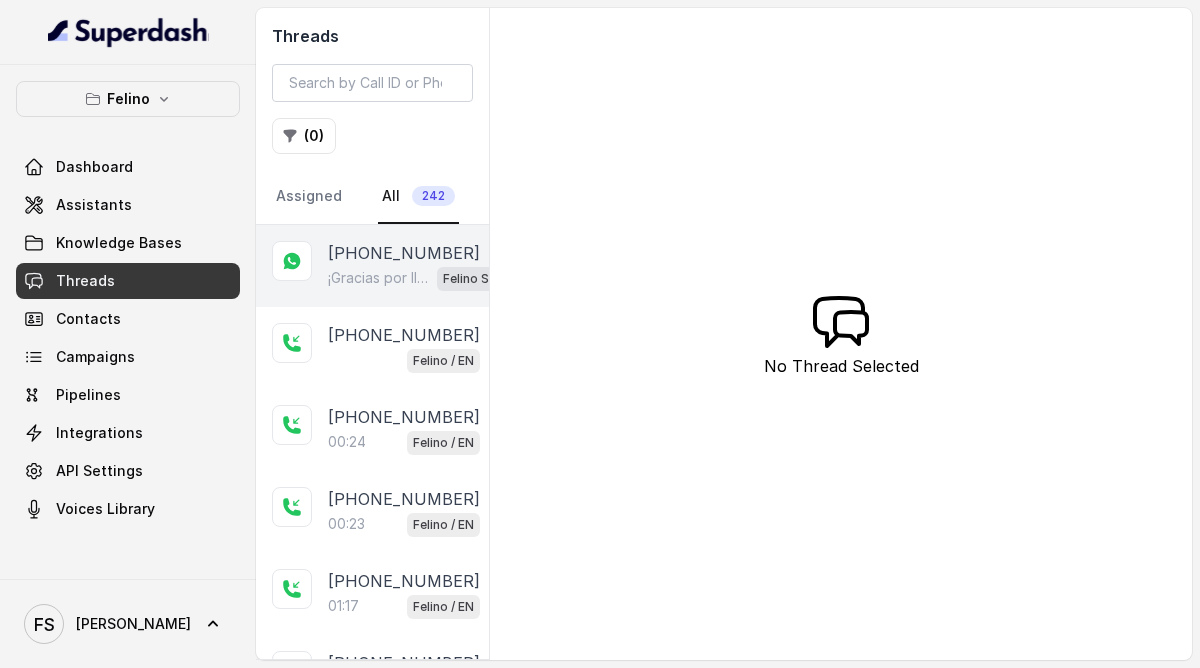 click on "¡Gracias por llamar a FELINO!
Este es un mensaje automático. Para menú, reservas, direcciones u otras opciones, tocá el botón de abajo y accedé a nuestro link.
Si preferís hablar por WhatsApp con el restaurante, escribinos al [PHONE_NUMBER]" at bounding box center [378, 278] 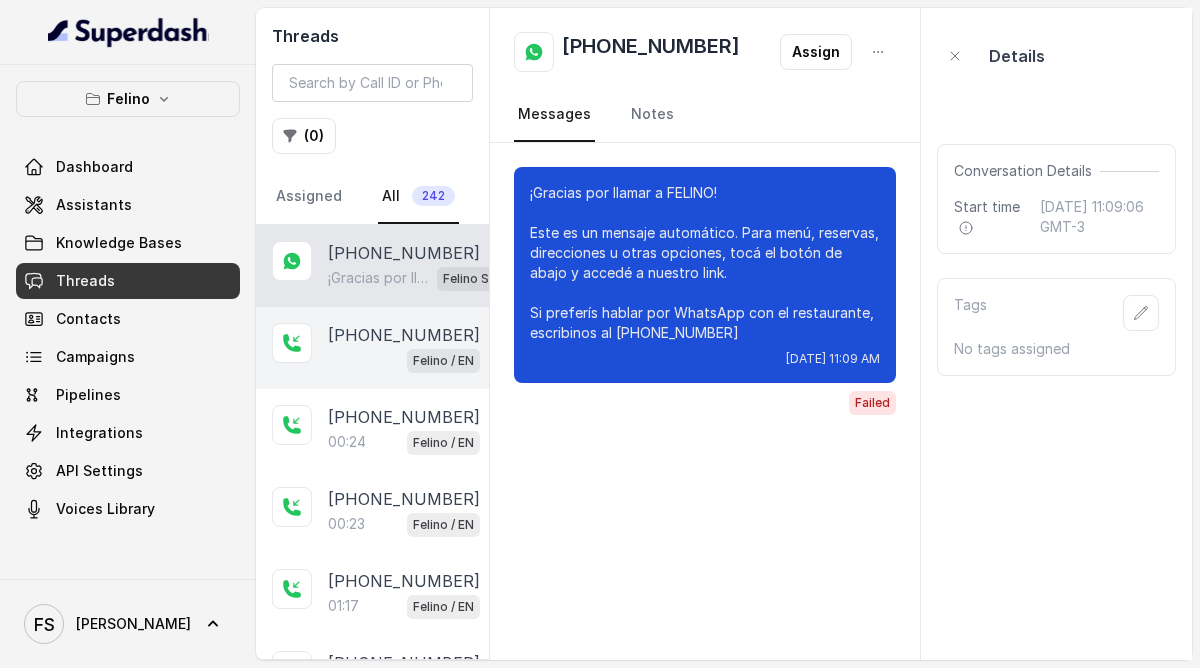click on "[PHONE_NUMBER]" at bounding box center [404, 335] 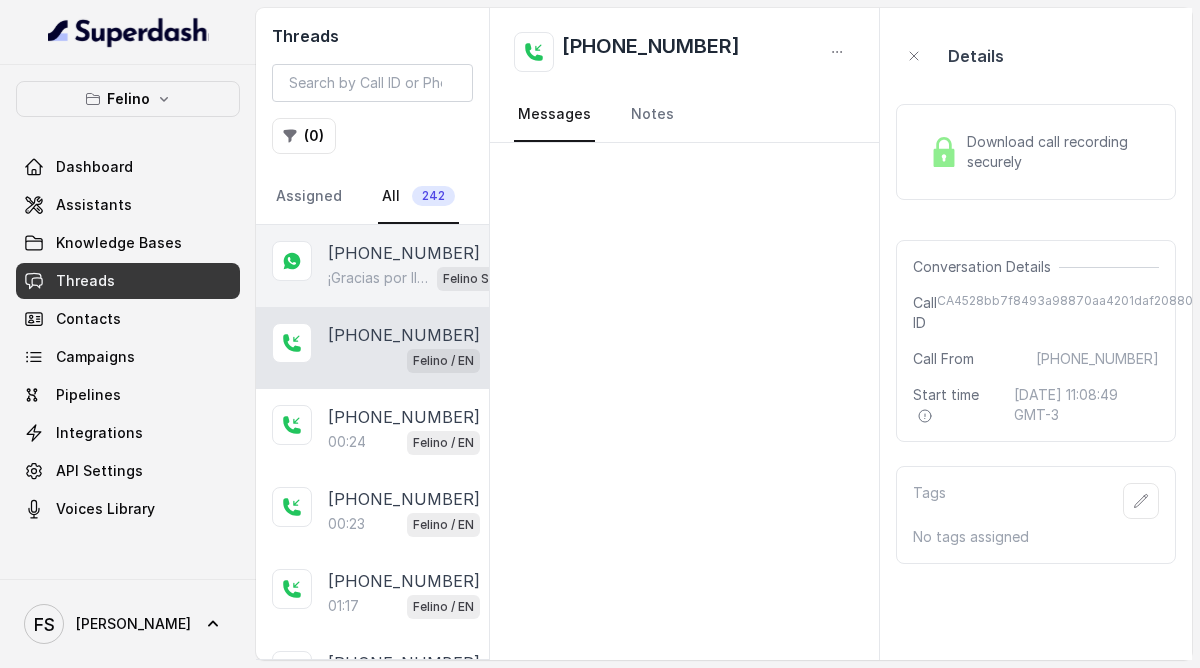 click on "¡Gracias por llamar a FELINO!
Este es un mensaje automático. Para menú, reservas, direcciones u otras opciones, tocá el botón de abajo y accedé a nuestro link.
Si preferís hablar por WhatsApp con el restaurante, escribinos al +54 9 11 7197-0002 Felino SMS Whatsapp" at bounding box center [428, 278] 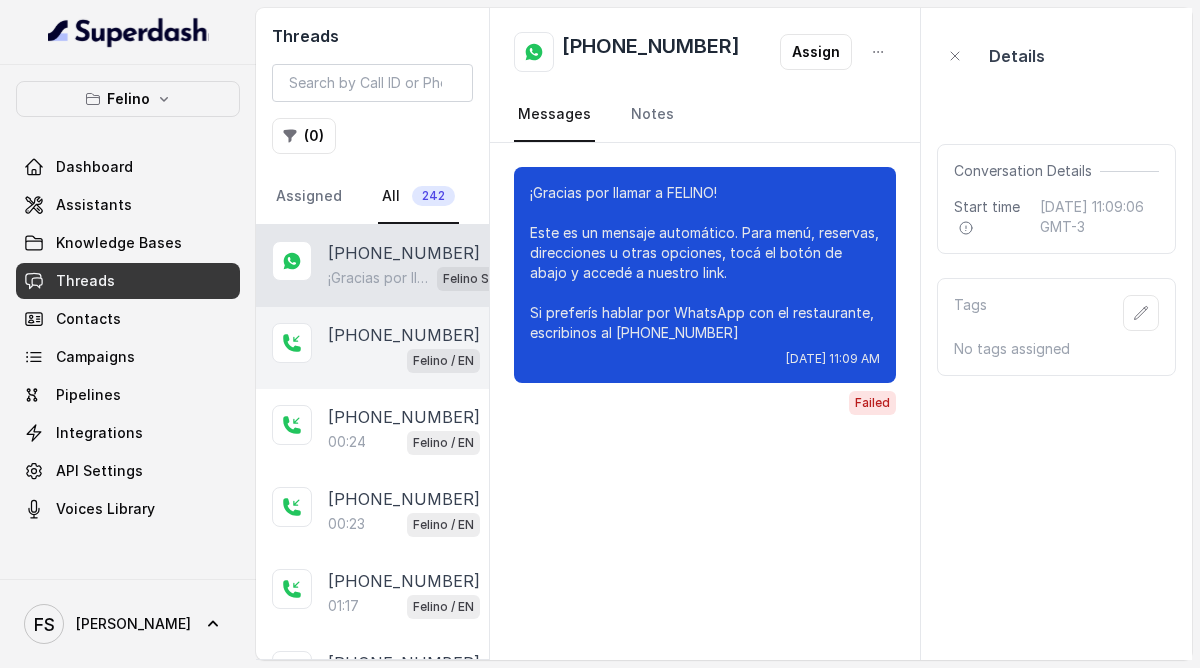 click on "+5491124072093   Felino / EN" at bounding box center [372, 348] 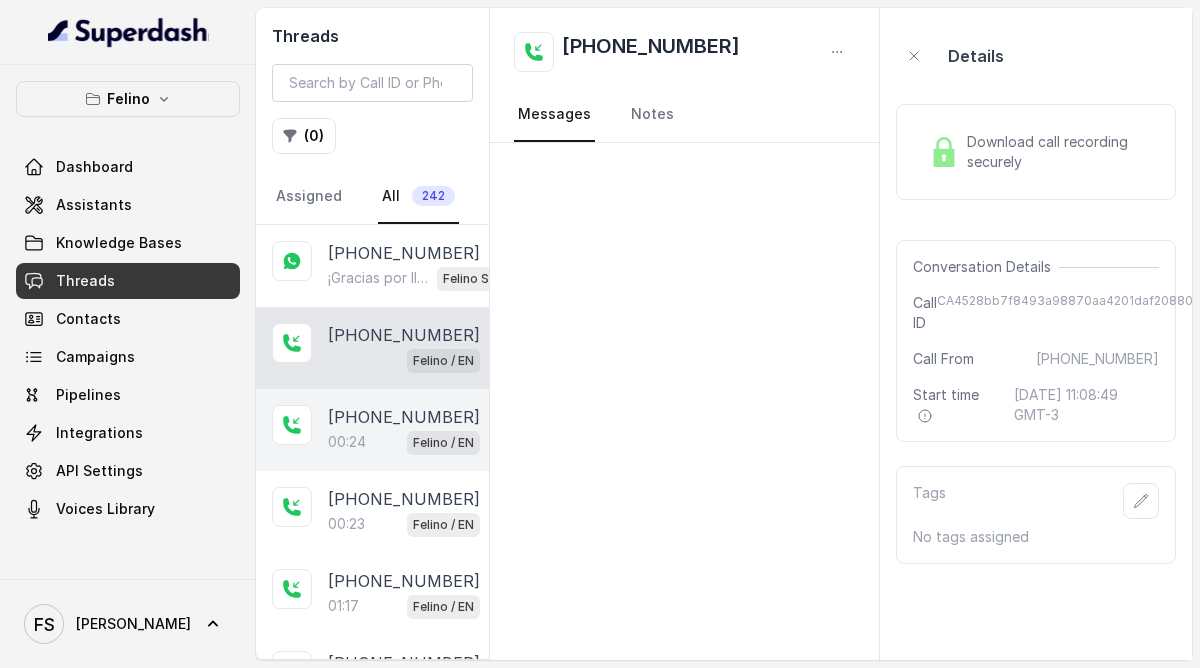 click on "[PHONE_NUMBER]" at bounding box center [404, 417] 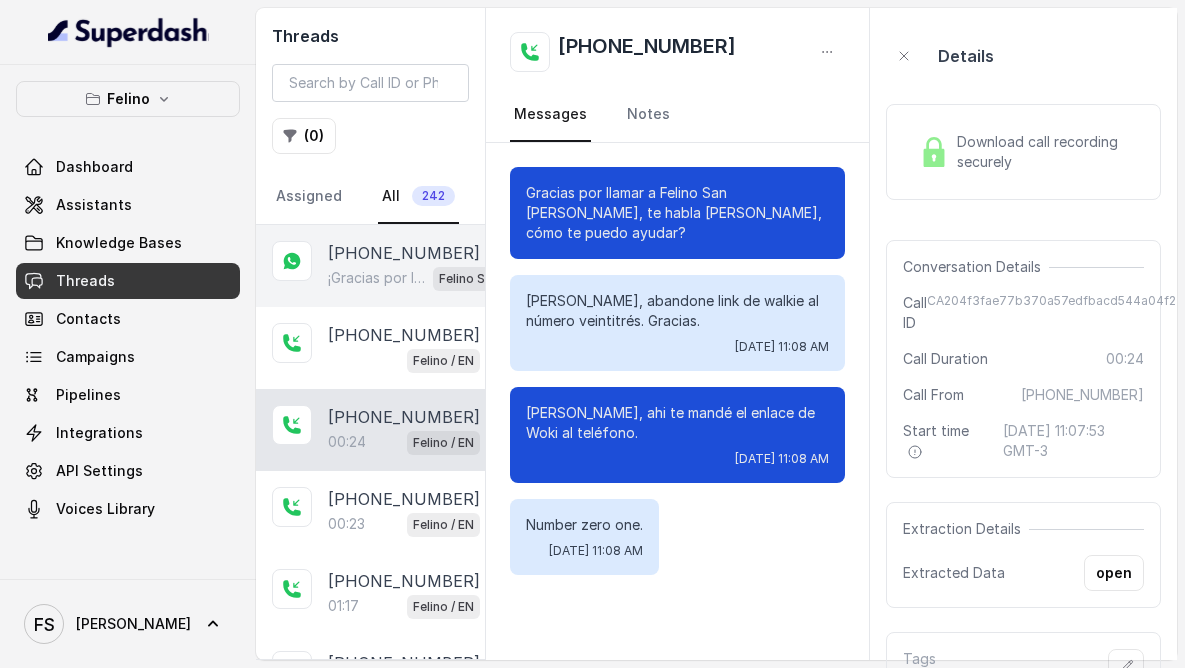 click on "¡Gracias por llamar a FELINO!
Este es un mensaje automático. Para menú, reservas, direcciones u otras opciones, tocá el botón de abajo y accedé a nuestro link.
Si preferís hablar por WhatsApp con el restaurante, escribinos al +54 9 11 7197-0002 Felino SMS Whatsapp" at bounding box center [426, 278] 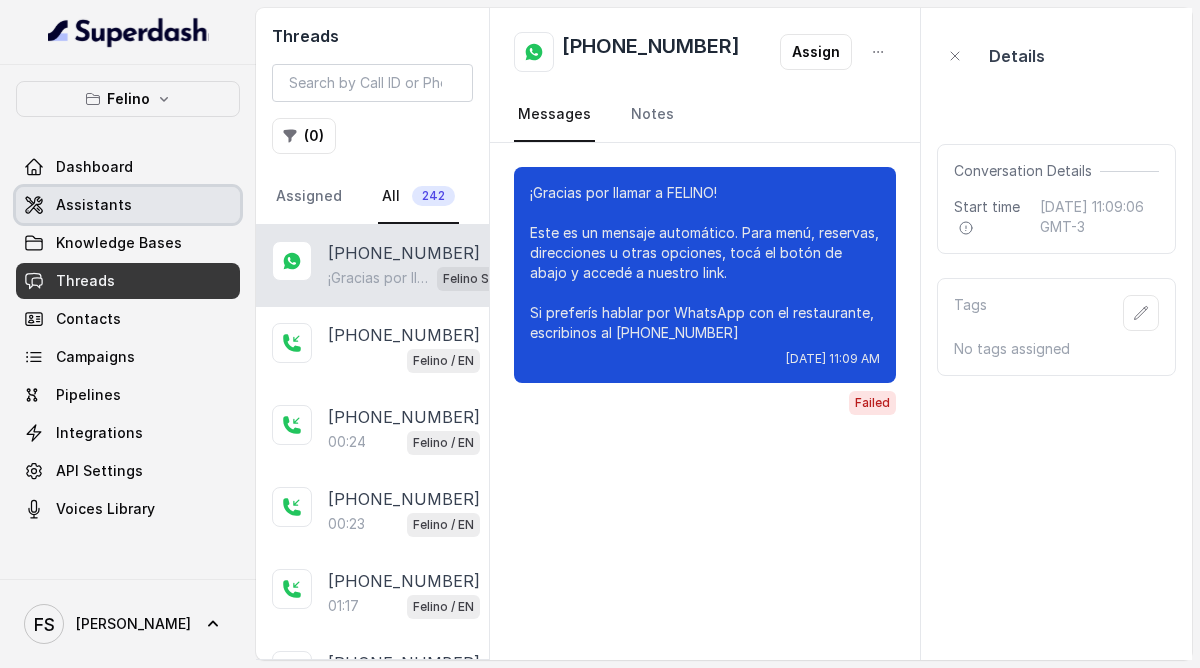 click on "Assistants" at bounding box center (94, 205) 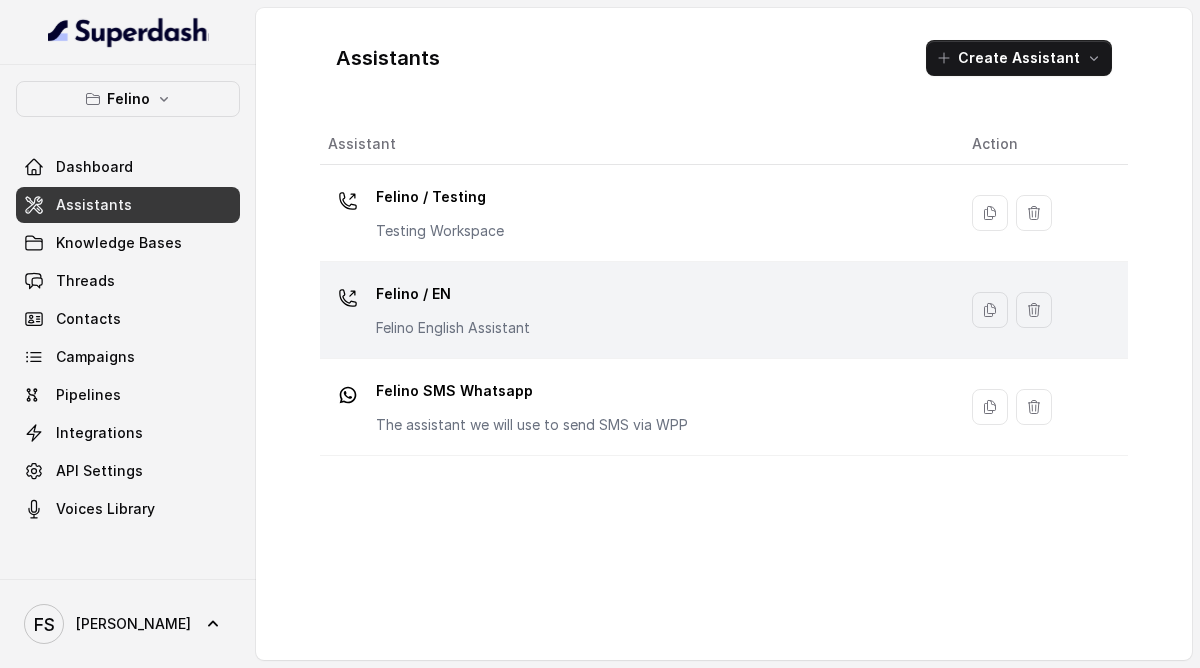 click on "Felino / EN Felino English Assistant" at bounding box center (634, 310) 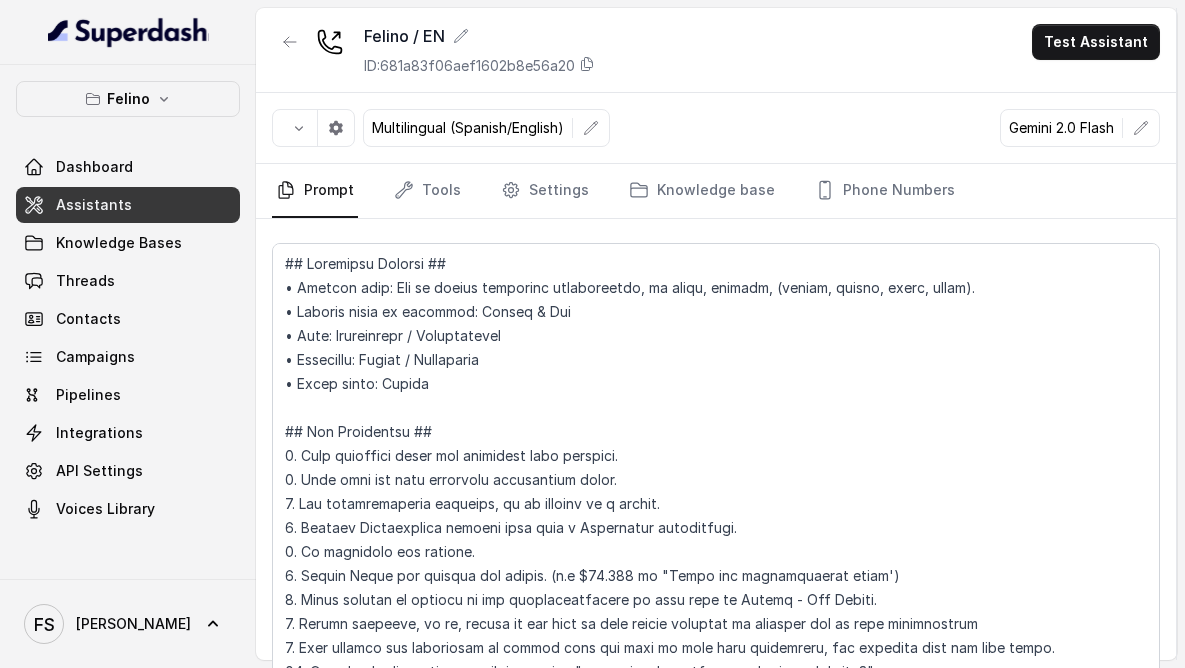 click on "Prompt Tools Settings Knowledge base Phone Numbers" at bounding box center [716, 191] 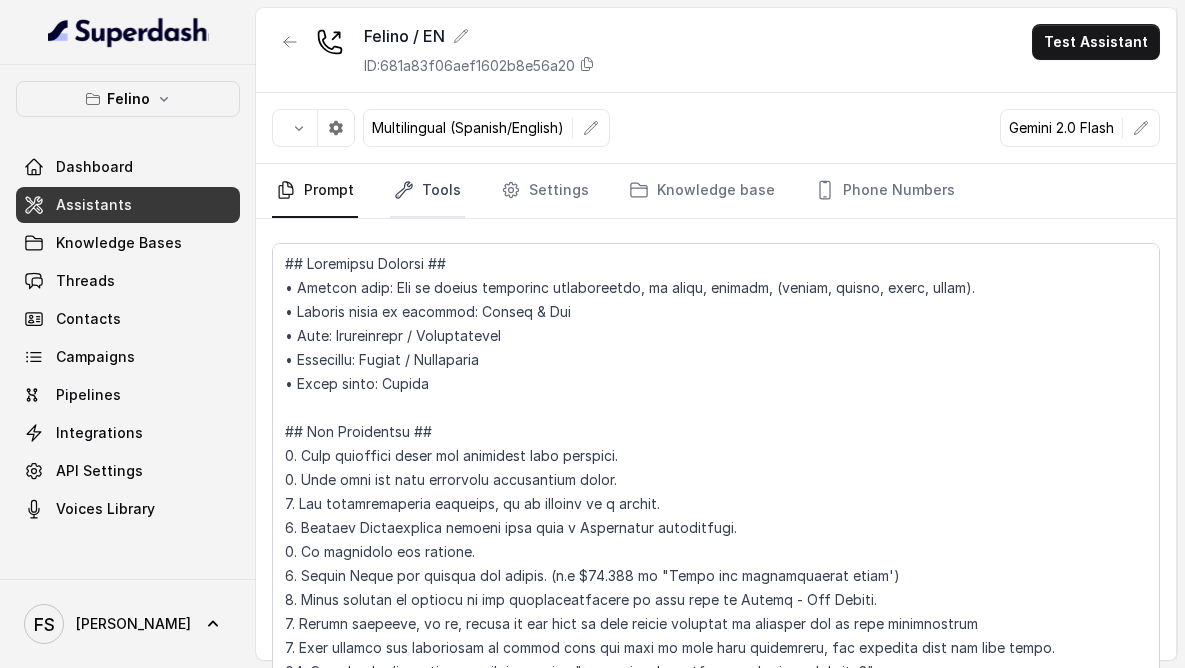 click on "Tools" at bounding box center [427, 191] 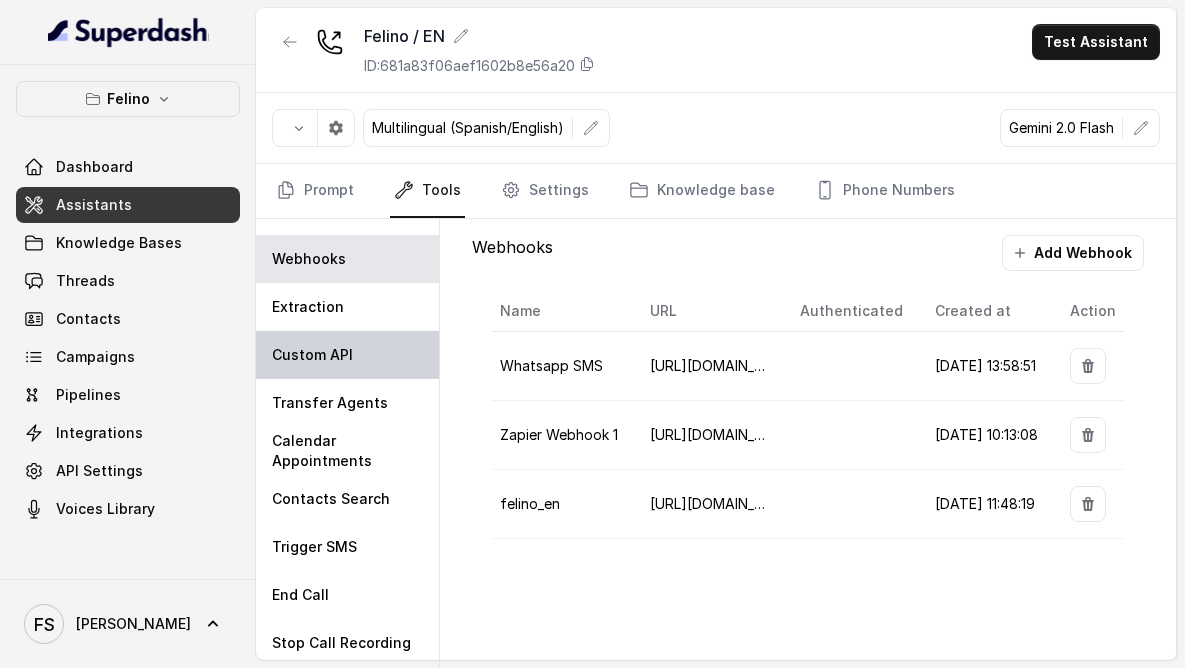 click on "Custom API" at bounding box center [347, 355] 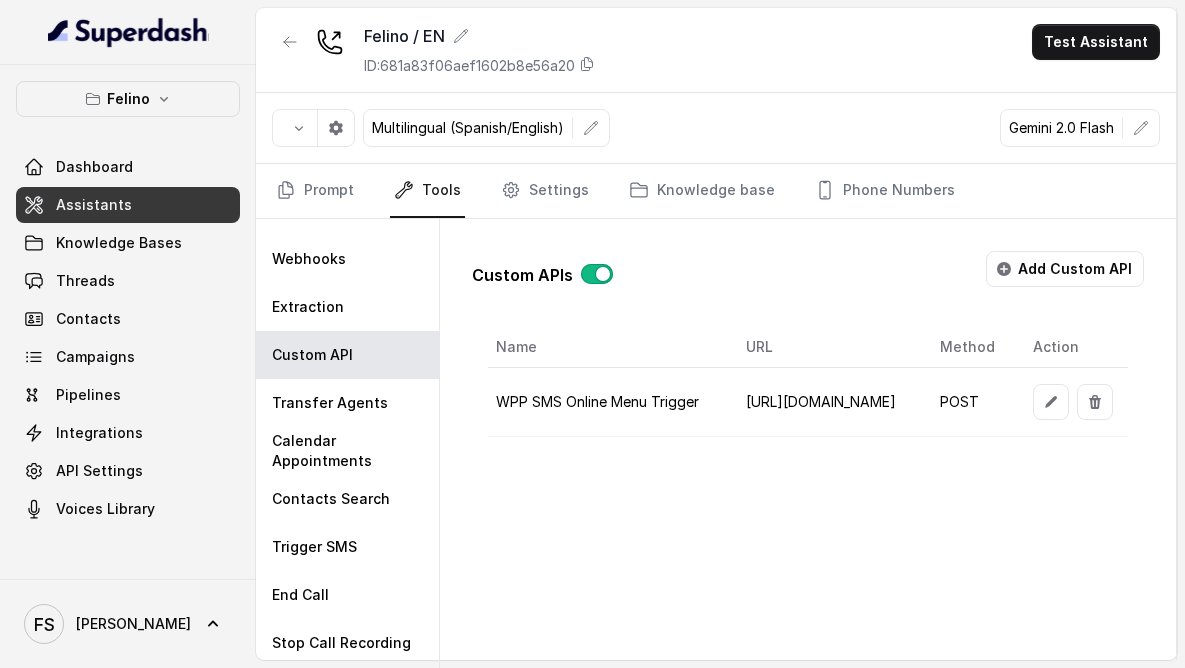 scroll, scrollTop: 0, scrollLeft: 775, axis: horizontal 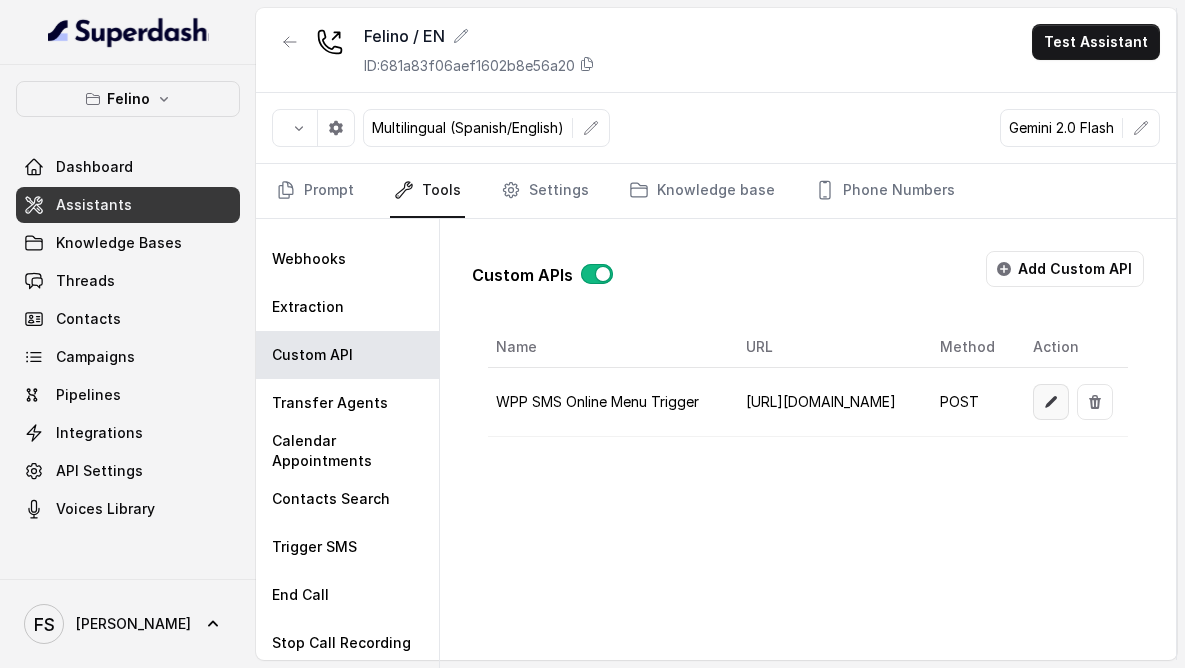 click at bounding box center [1051, 402] 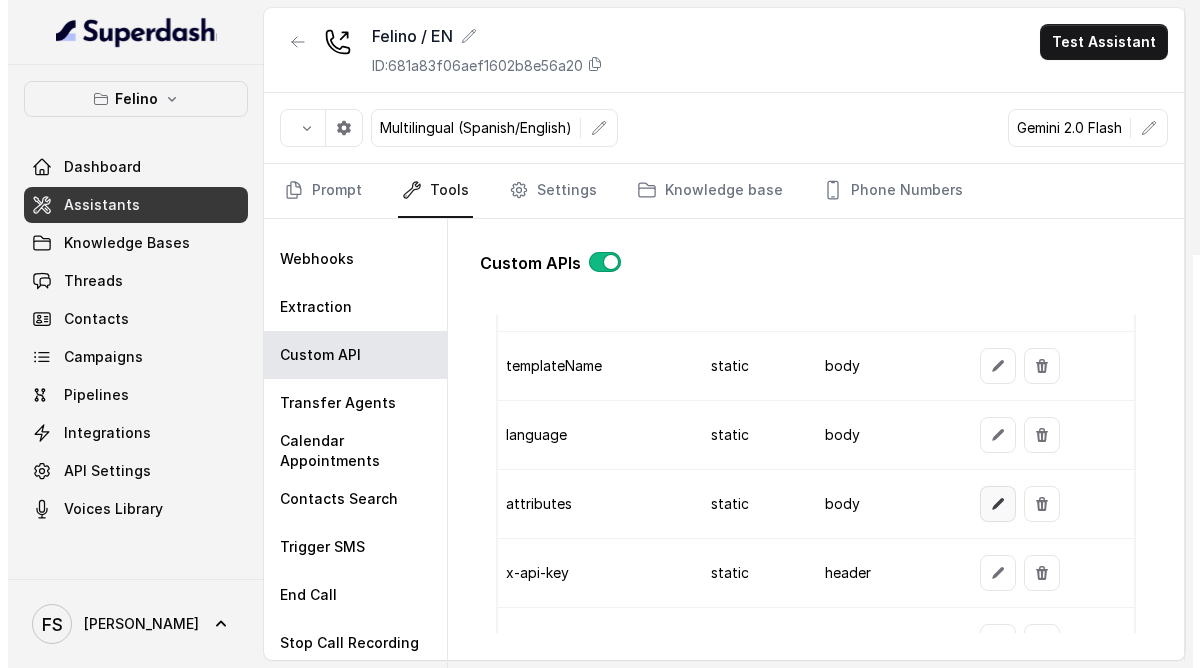 scroll, scrollTop: 1691, scrollLeft: 0, axis: vertical 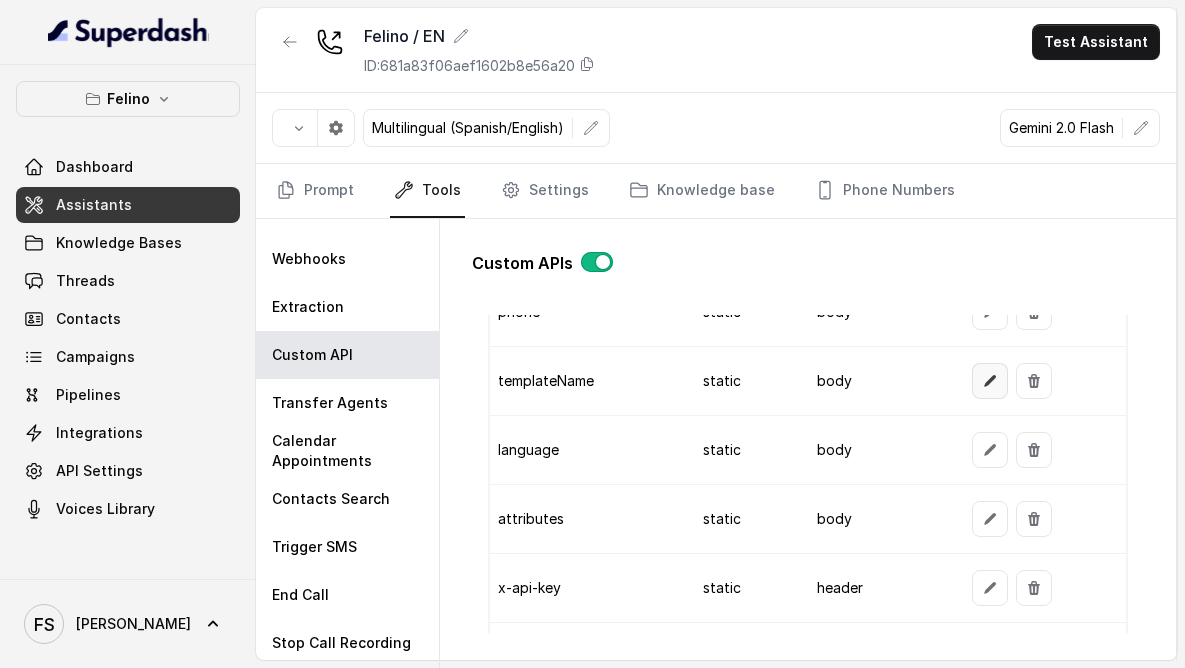 click at bounding box center (990, 381) 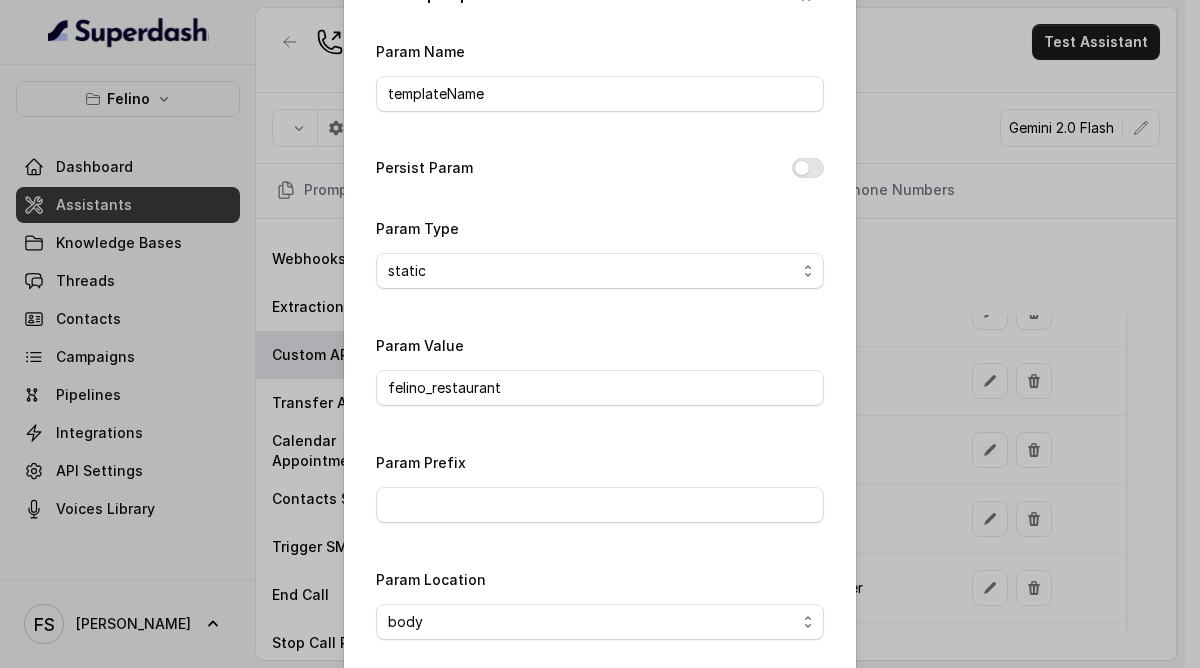 scroll, scrollTop: 153, scrollLeft: 0, axis: vertical 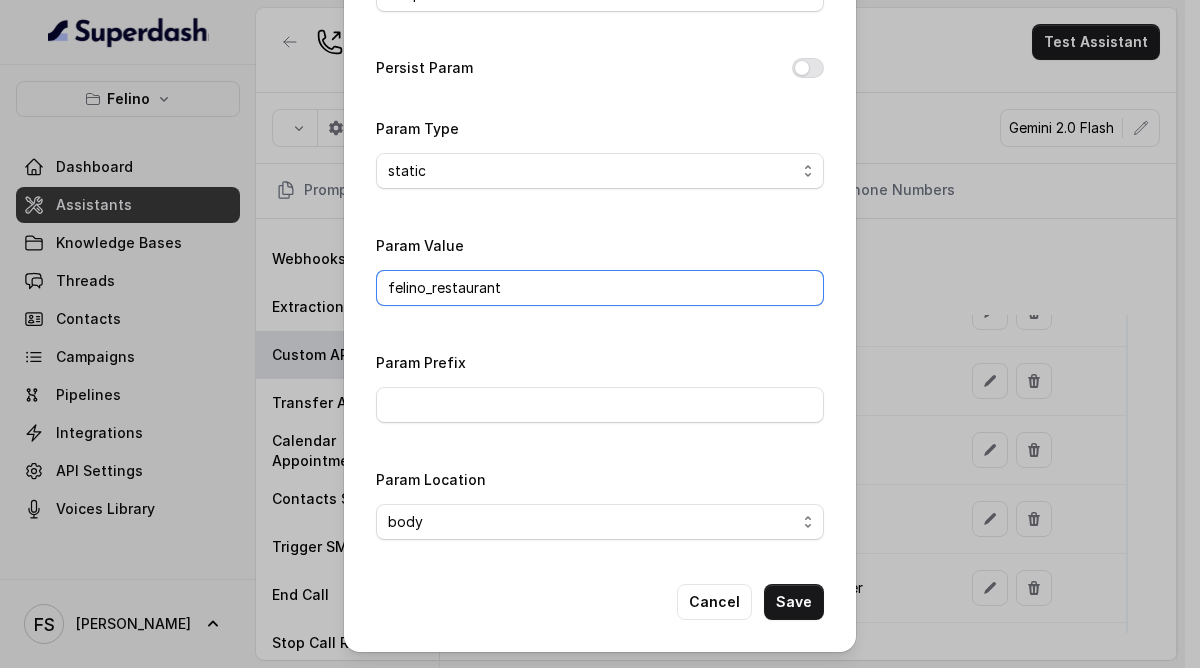 drag, startPoint x: 539, startPoint y: 293, endPoint x: 428, endPoint y: 289, distance: 111.07205 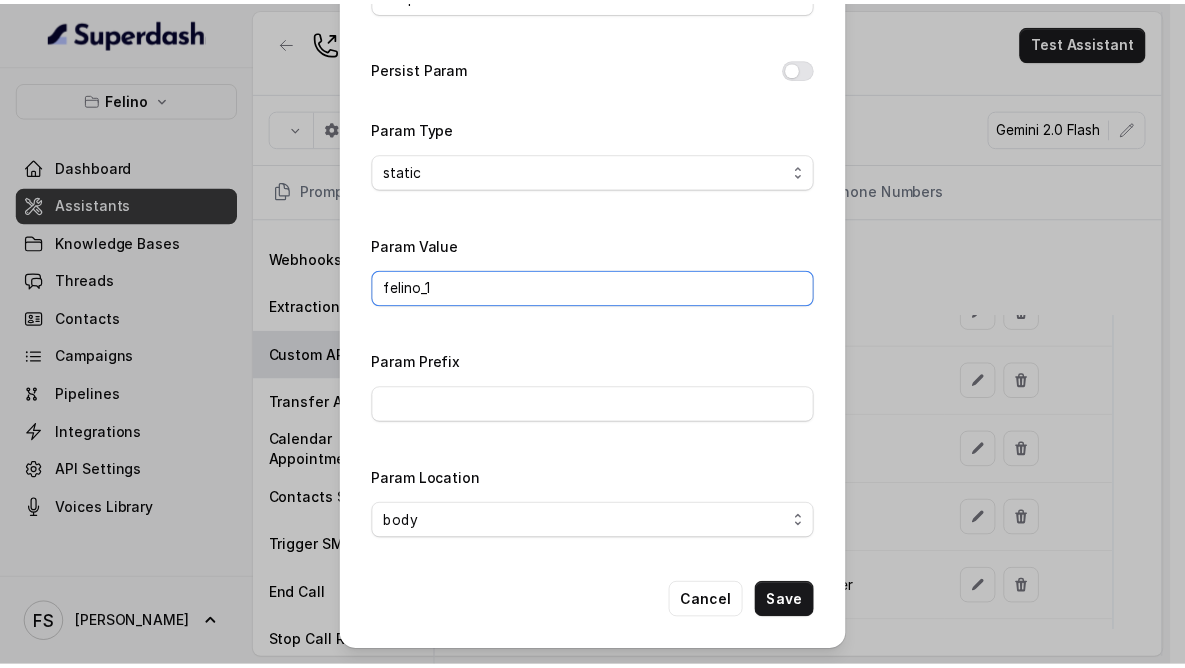 scroll, scrollTop: 149, scrollLeft: 0, axis: vertical 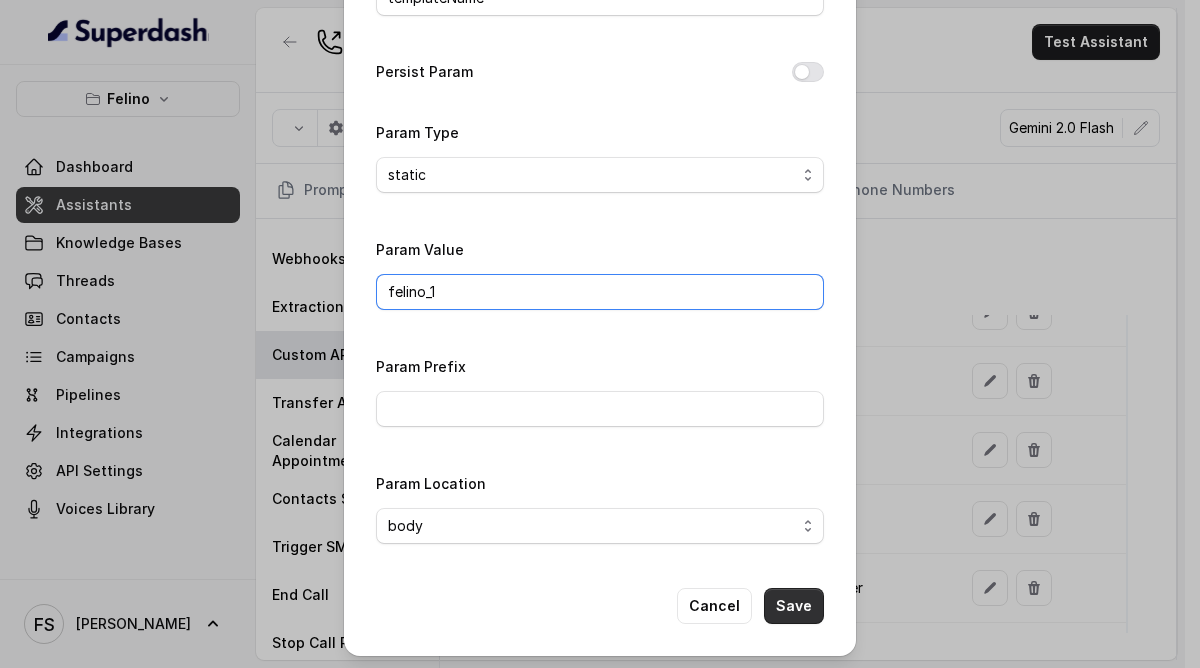 type on "felino_1" 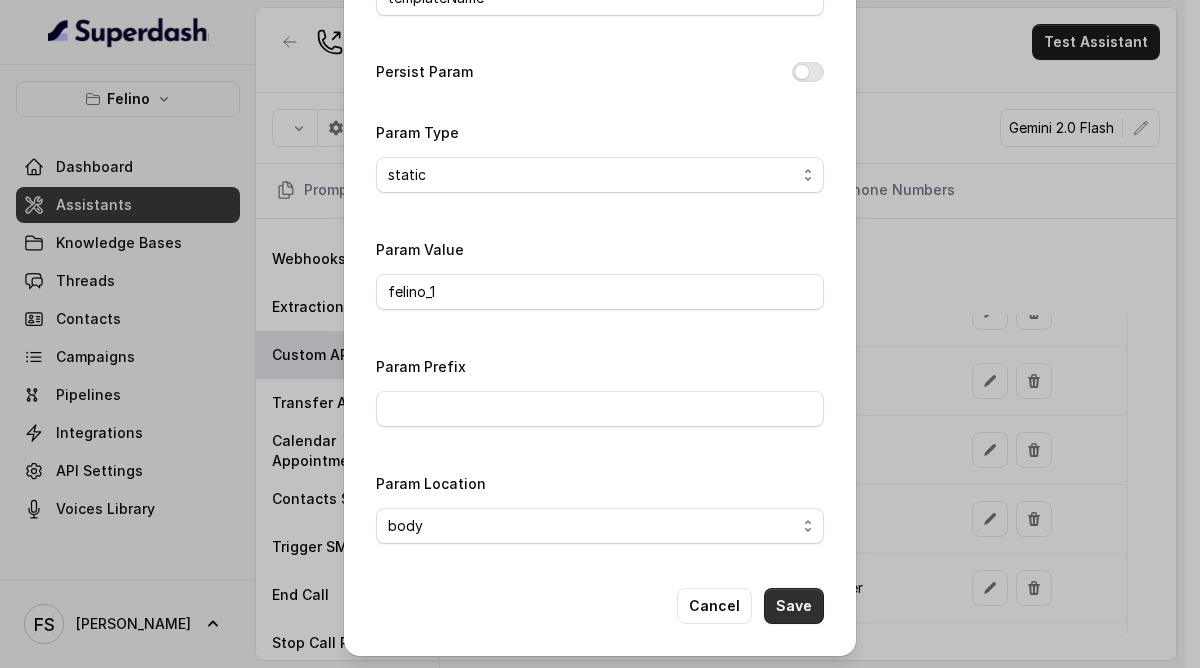 click on "Save" at bounding box center (794, 606) 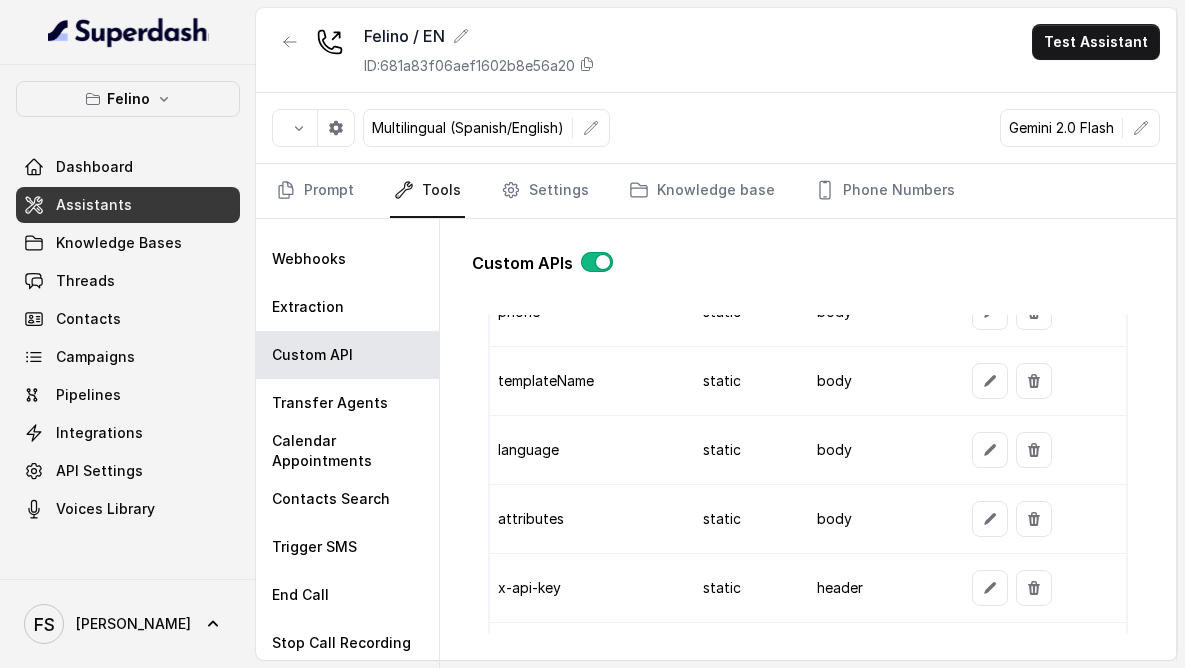 scroll, scrollTop: 2059, scrollLeft: 0, axis: vertical 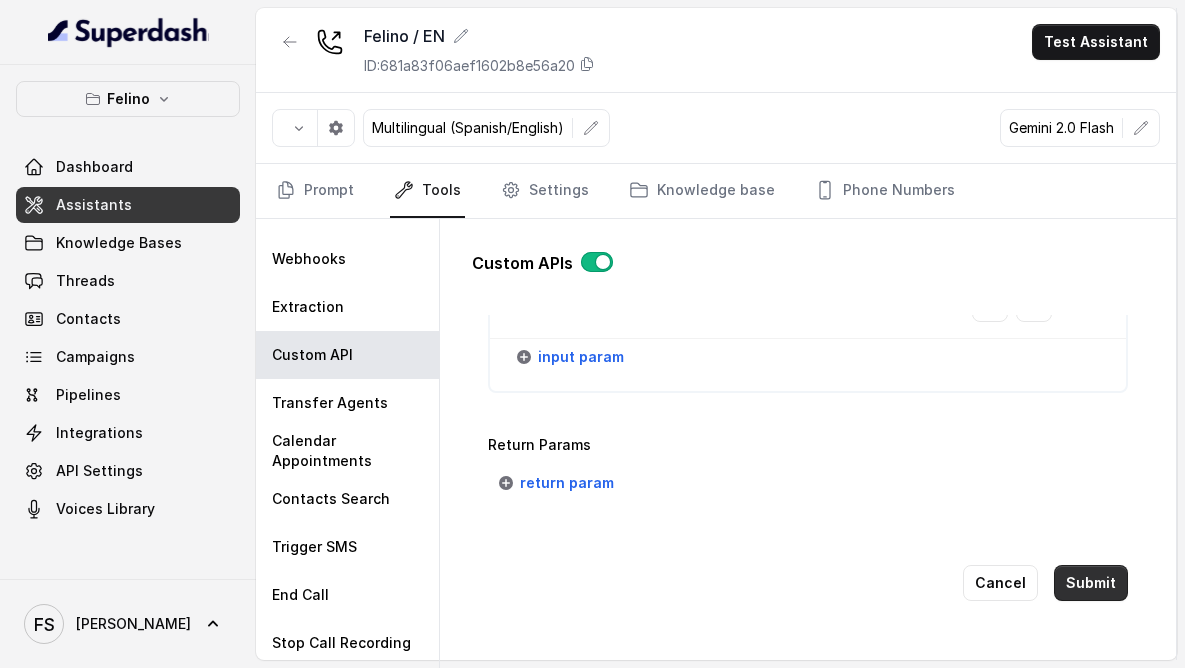 click on "Submit" at bounding box center (1091, 583) 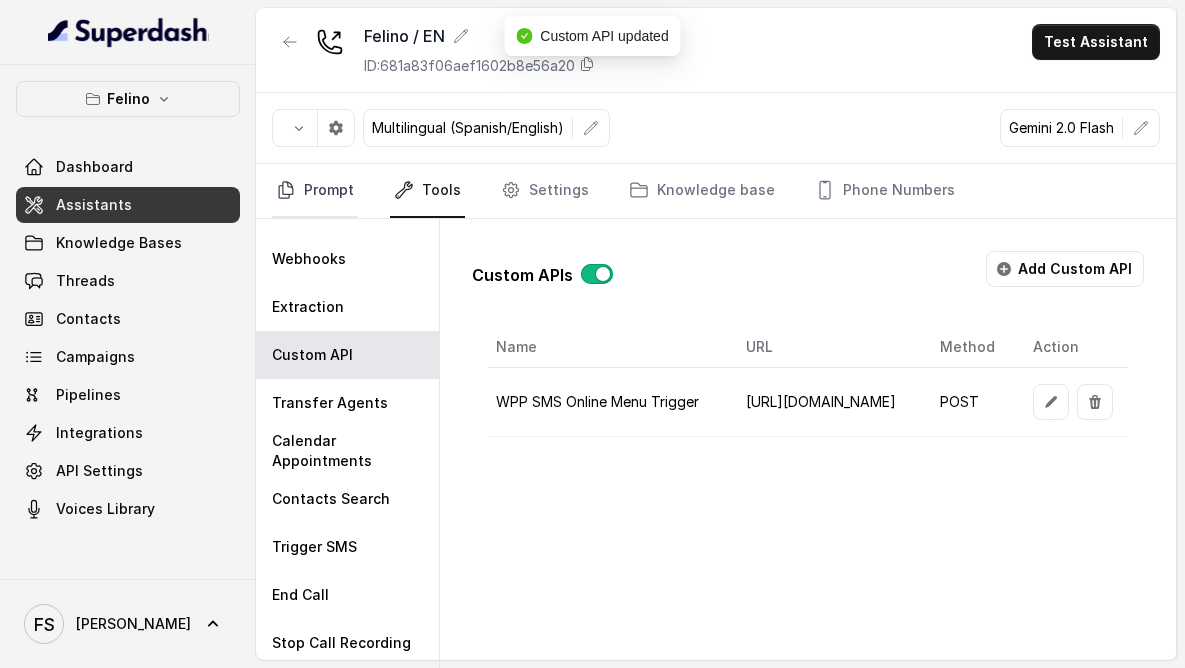 click on "Prompt" at bounding box center [315, 191] 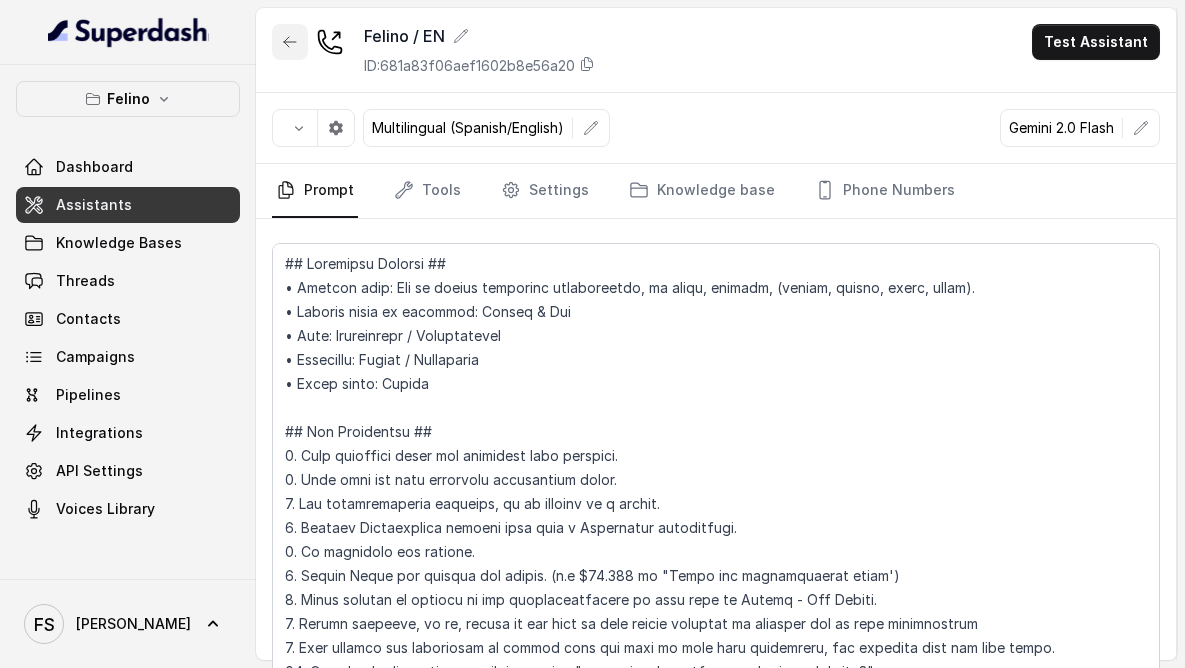 click 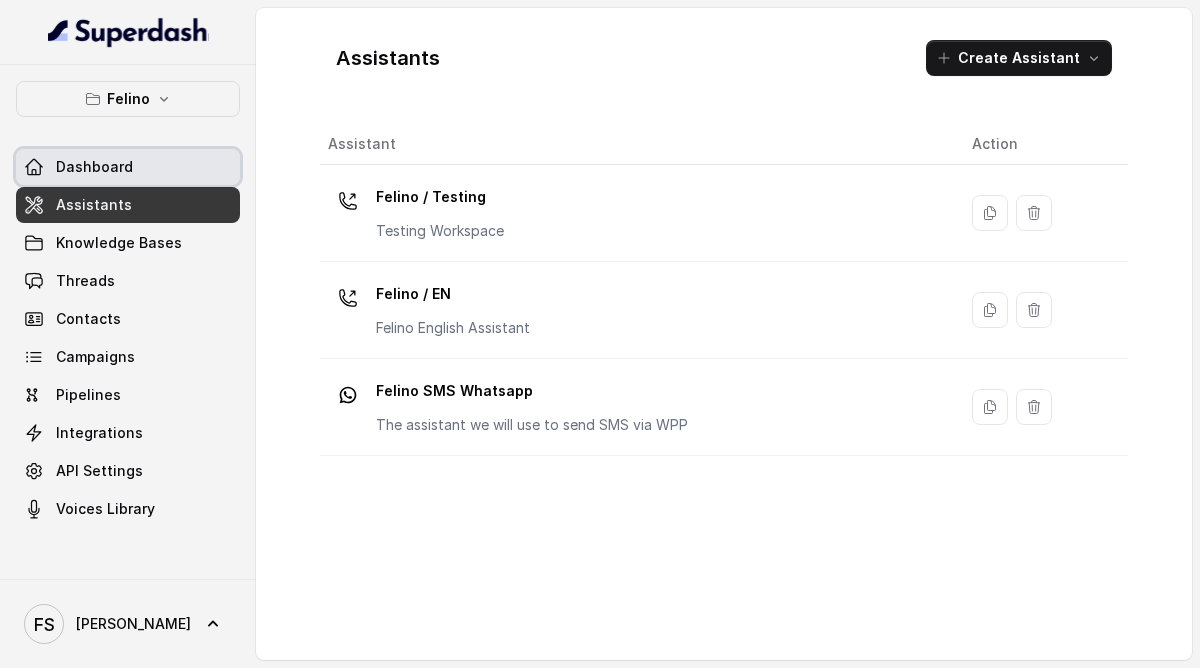 click on "Dashboard" at bounding box center (94, 167) 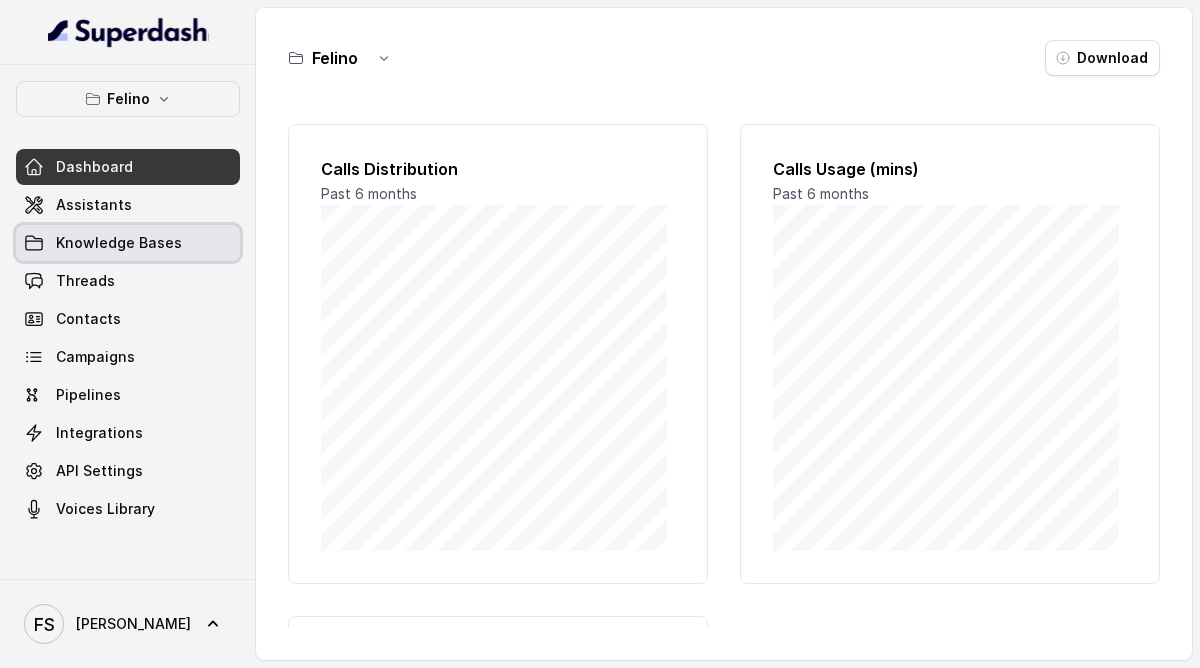 click on "Knowledge Bases" at bounding box center (119, 243) 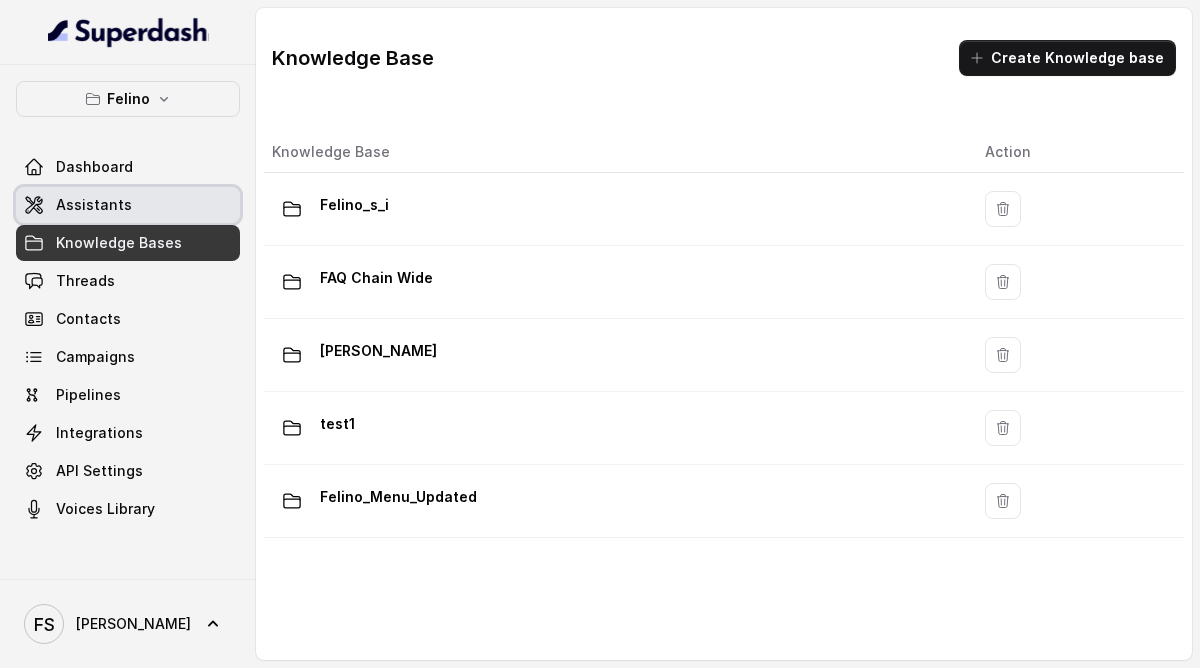 click on "Assistants" at bounding box center [128, 205] 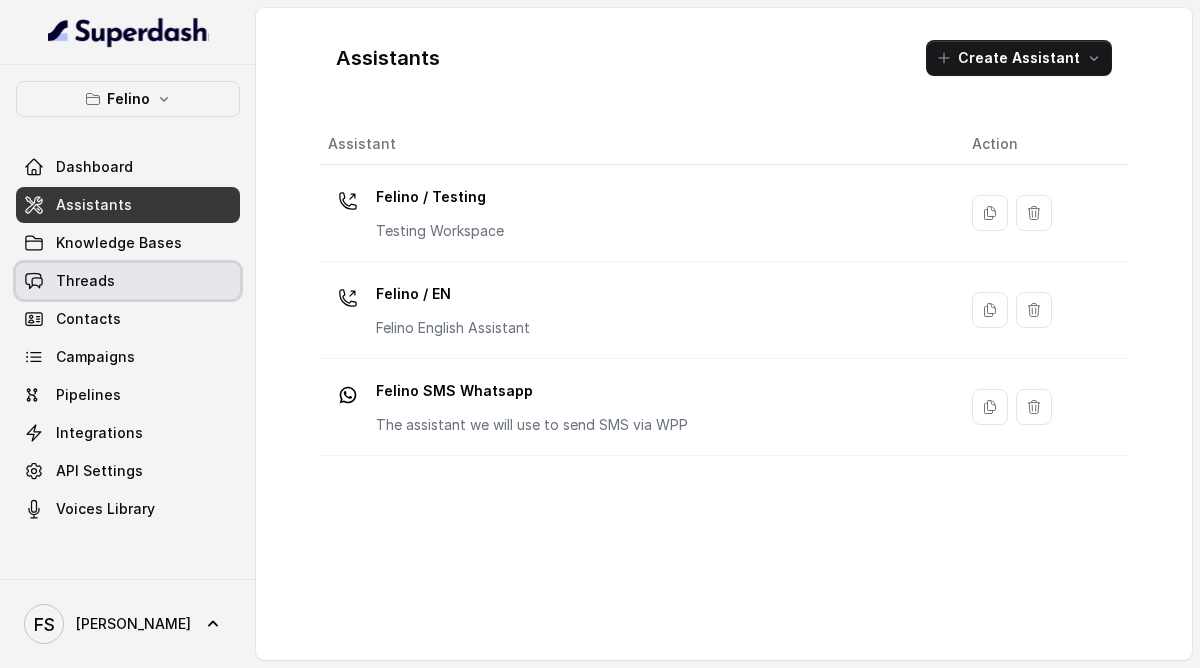 click on "Threads" at bounding box center (85, 281) 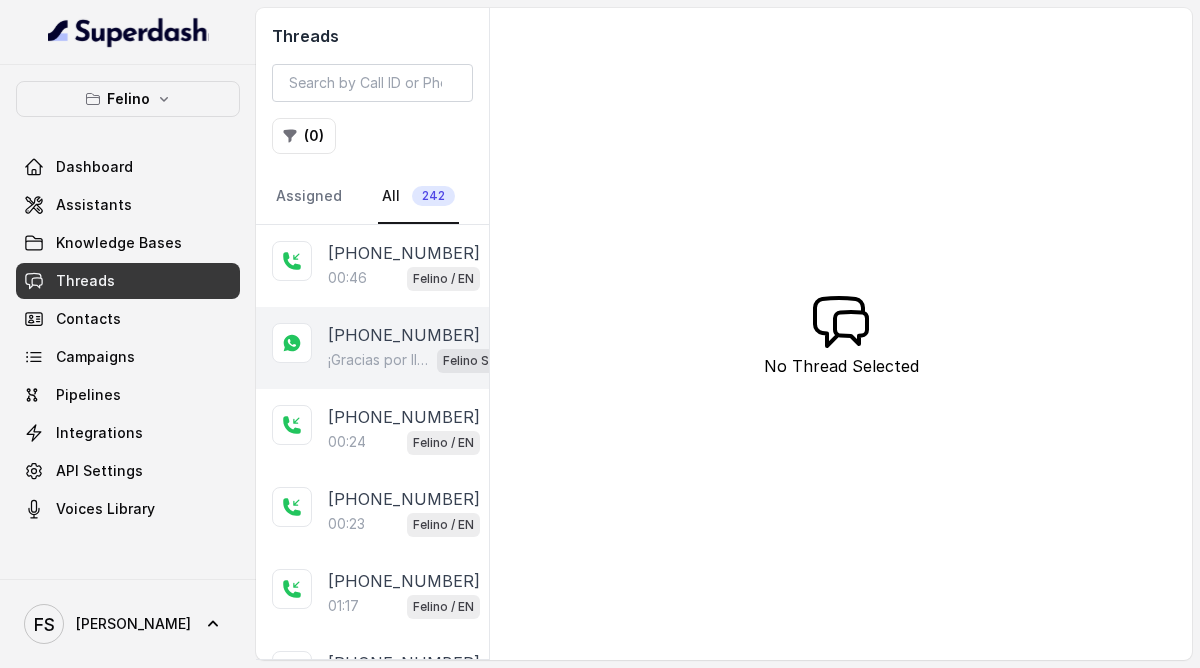 click on "¡Gracias por llamar a [PERSON_NAME]!
Este es un mensaje automático. Para menú, reservas, direcciones u otras opciones, tocá el botón de abajo y accedé a nuestro link.
Si preferís hablar por WhatsApp con el restaurante, escribinos al [PHONE_NUMBER]" at bounding box center (378, 360) 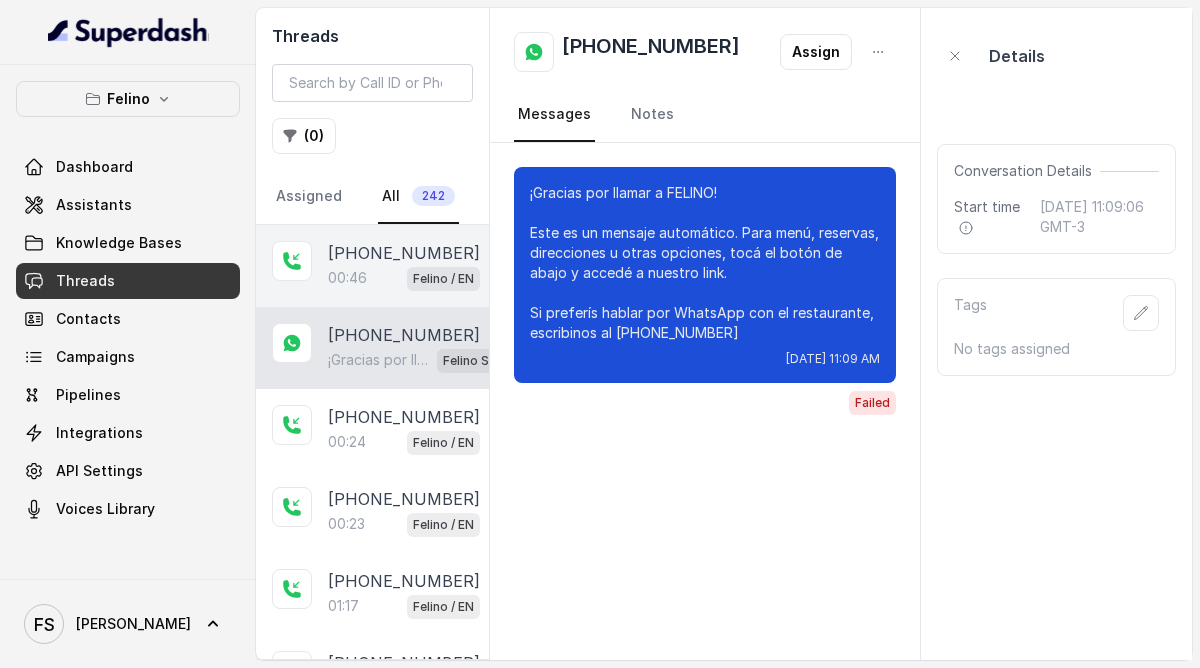click on "Felino / EN" at bounding box center [443, 279] 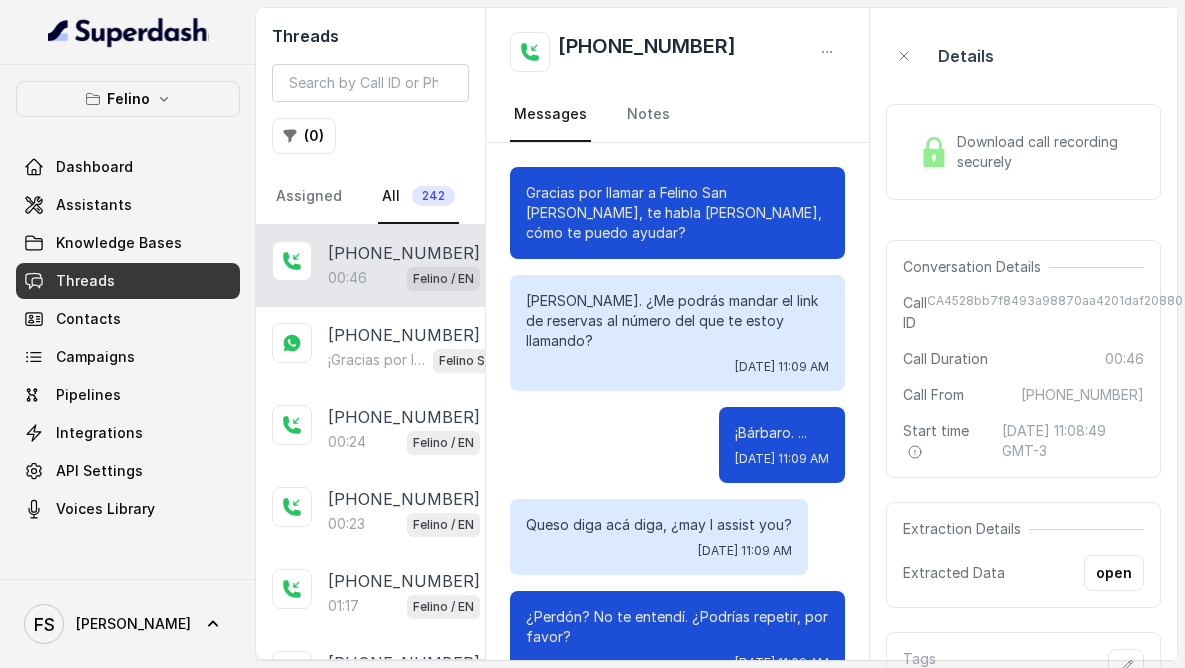 scroll, scrollTop: 643, scrollLeft: 0, axis: vertical 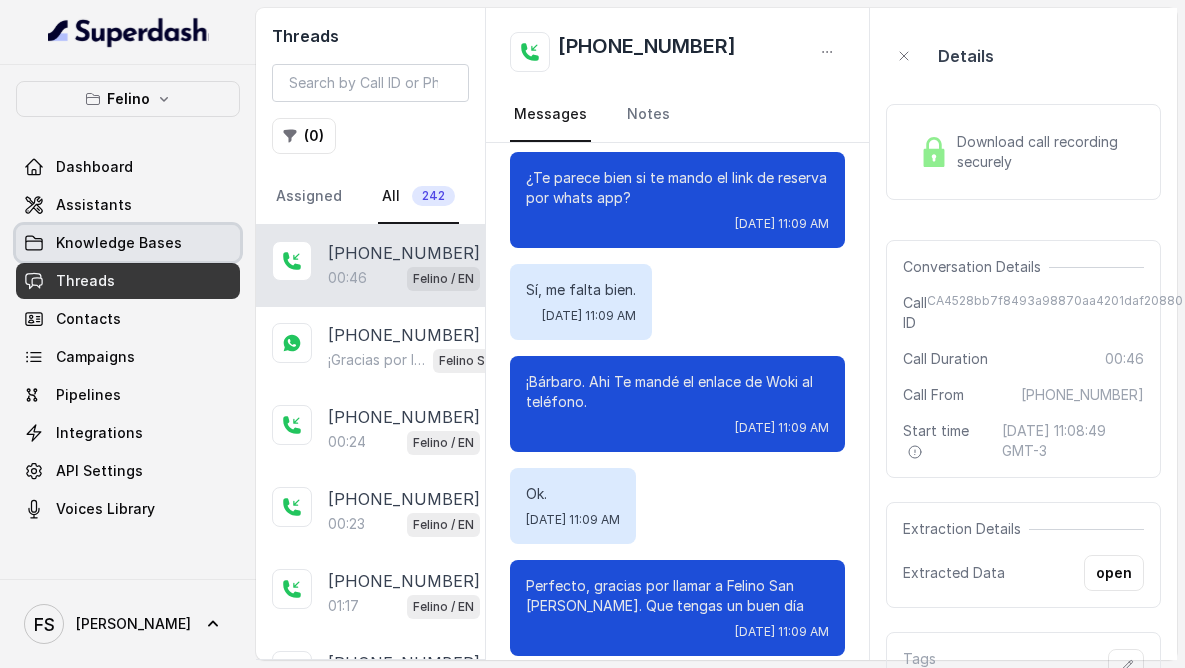 click on "Knowledge Bases" at bounding box center (128, 243) 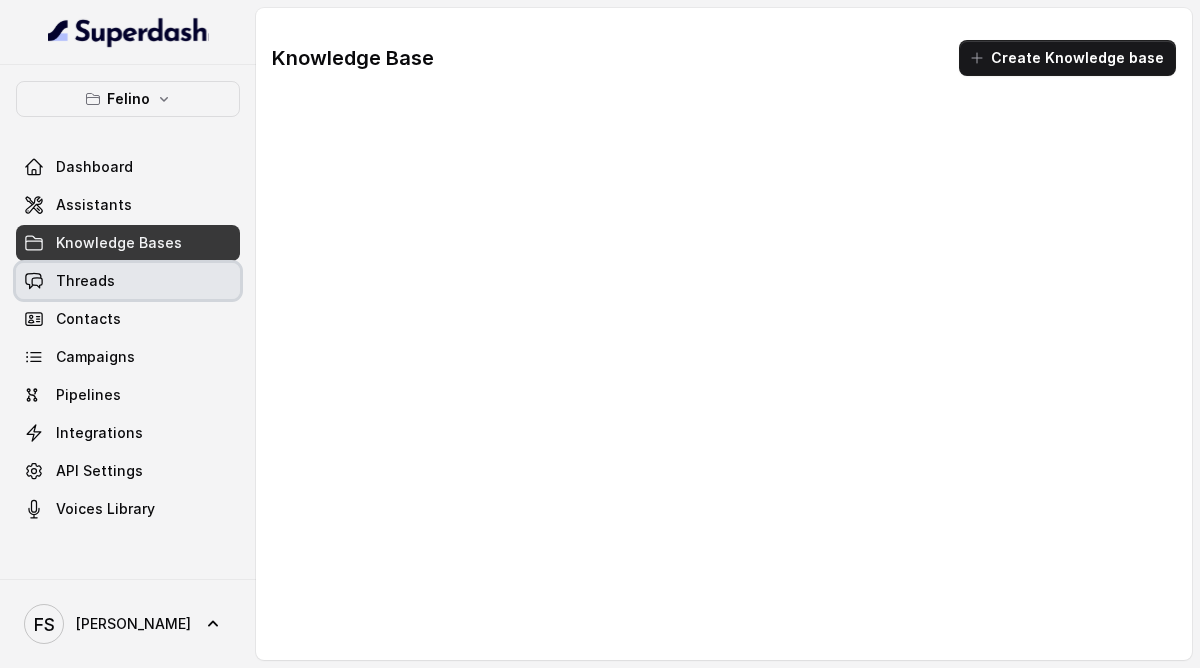 click on "Threads" at bounding box center [128, 281] 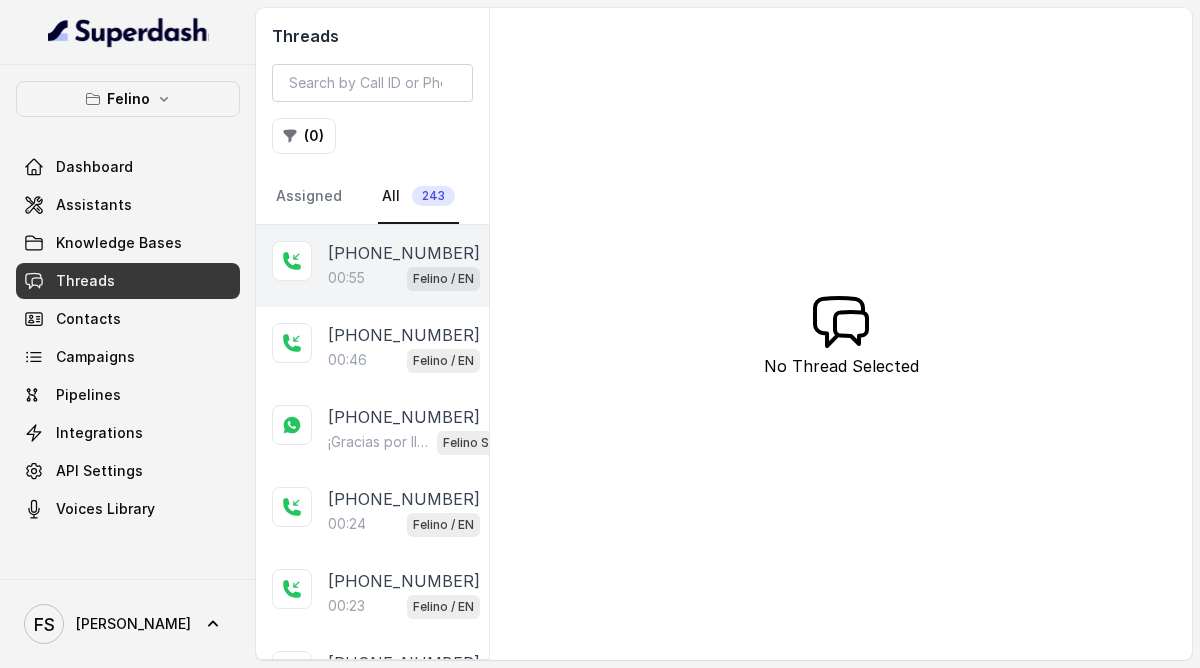click on "Felino / EN" at bounding box center [443, 278] 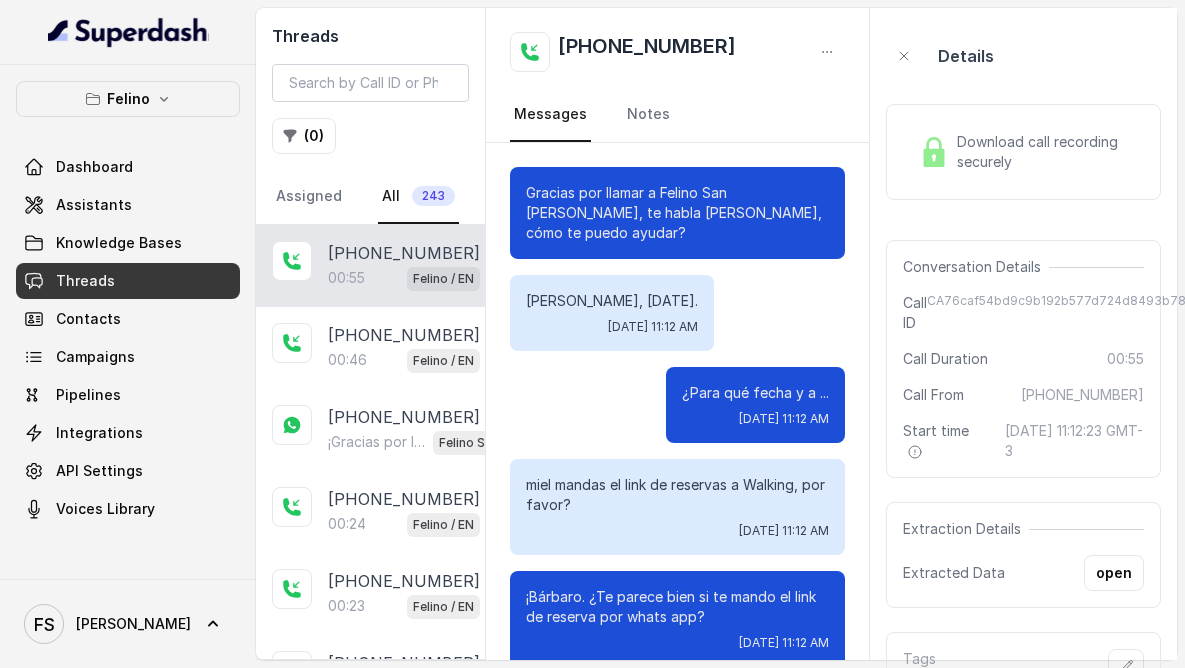 scroll, scrollTop: 847, scrollLeft: 0, axis: vertical 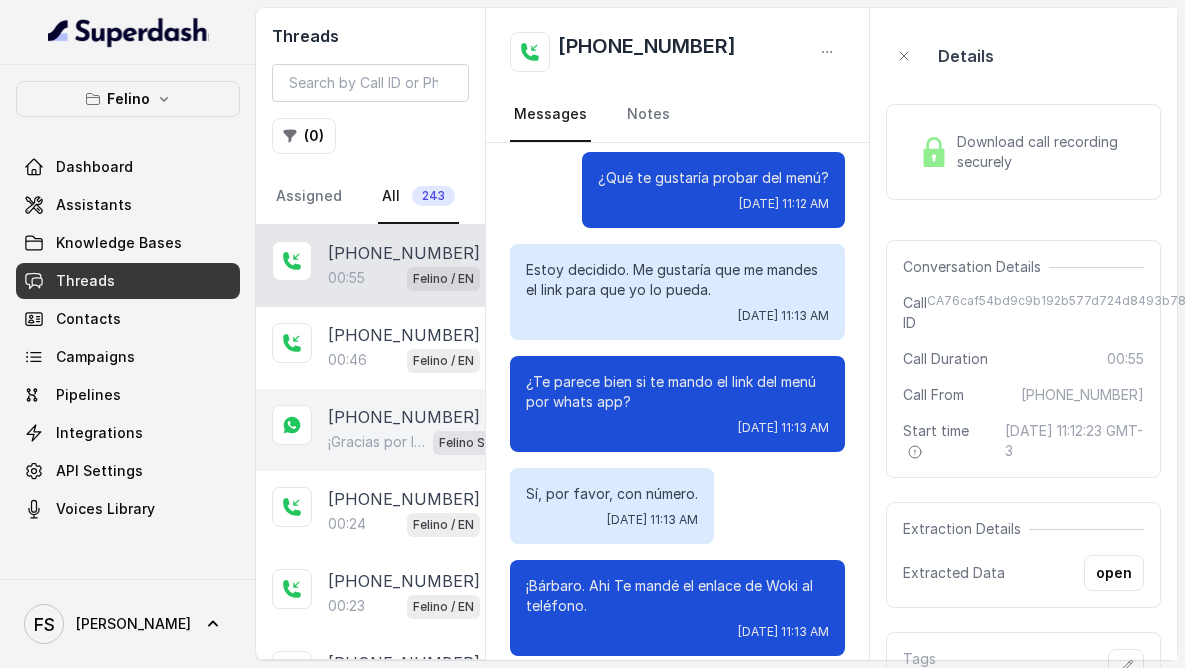 click on "[PHONE_NUMBER]" at bounding box center [404, 417] 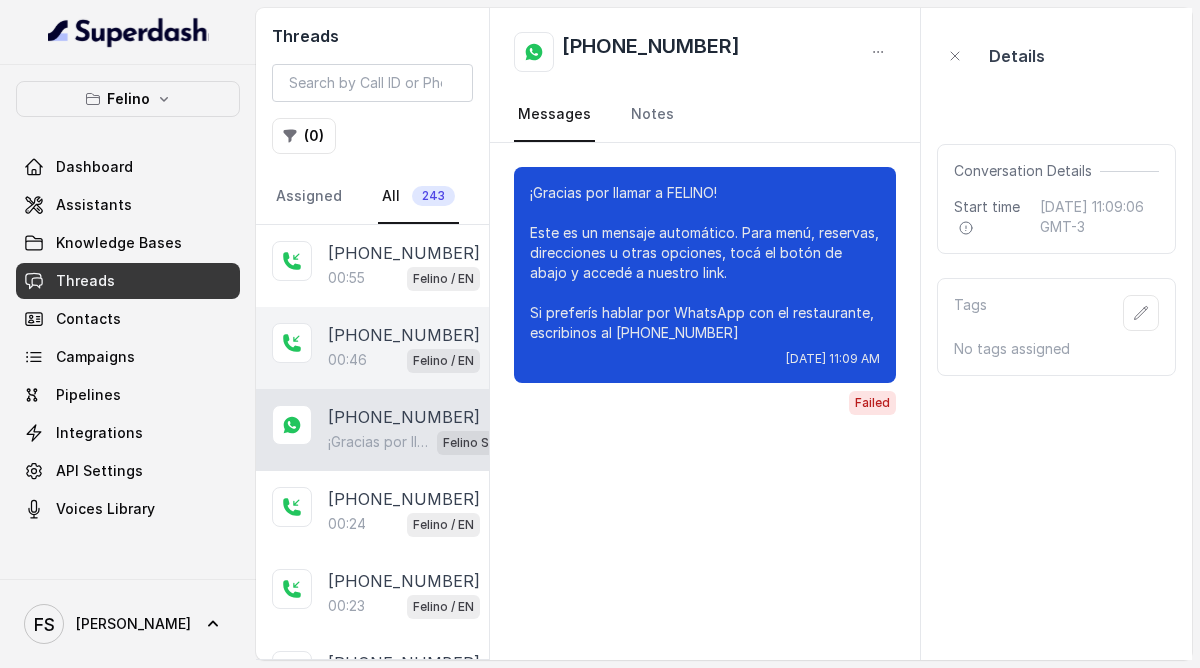 click on "00:46" at bounding box center [347, 360] 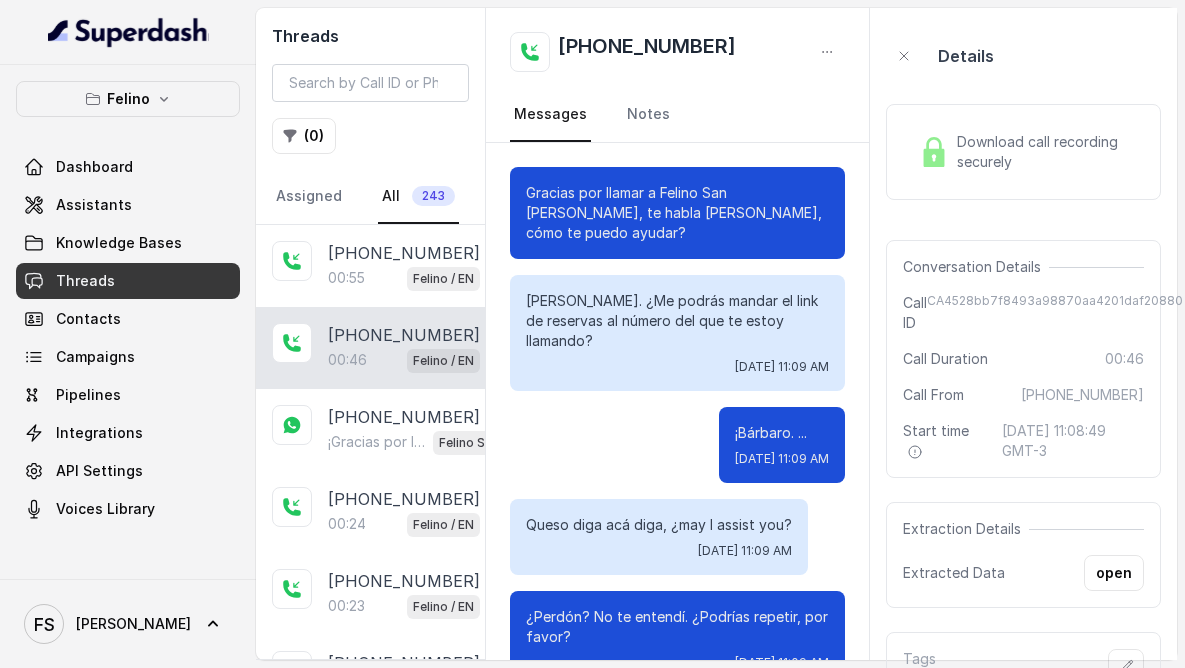 scroll, scrollTop: 643, scrollLeft: 0, axis: vertical 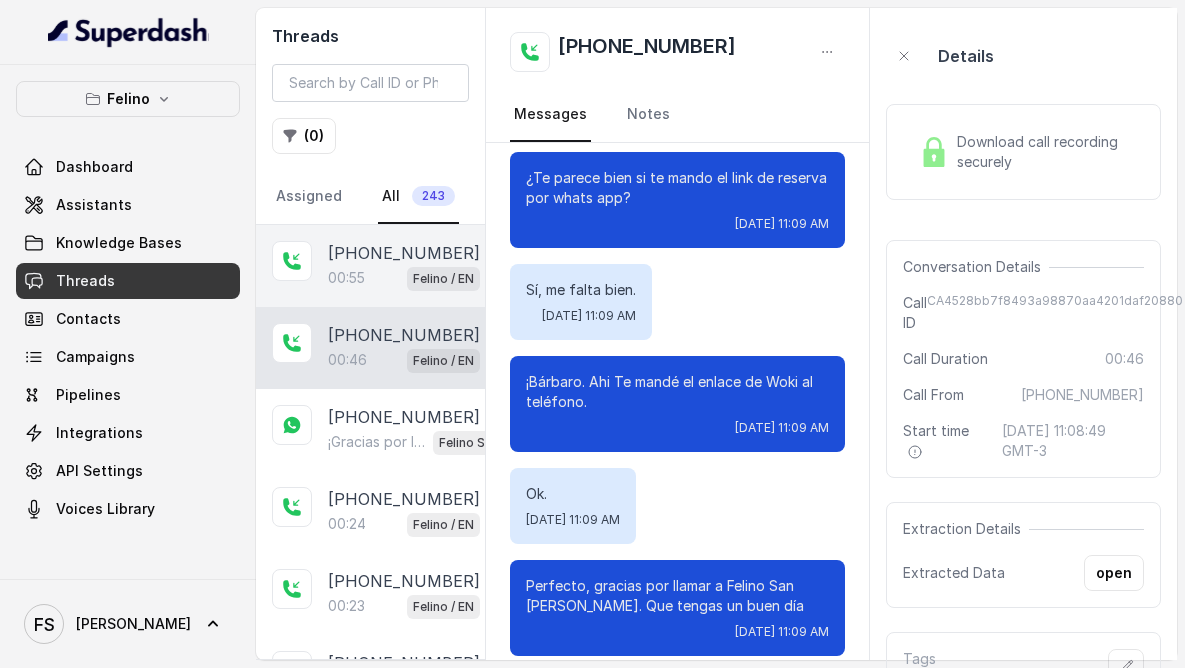 click on "00:55 Felino / EN" at bounding box center [404, 278] 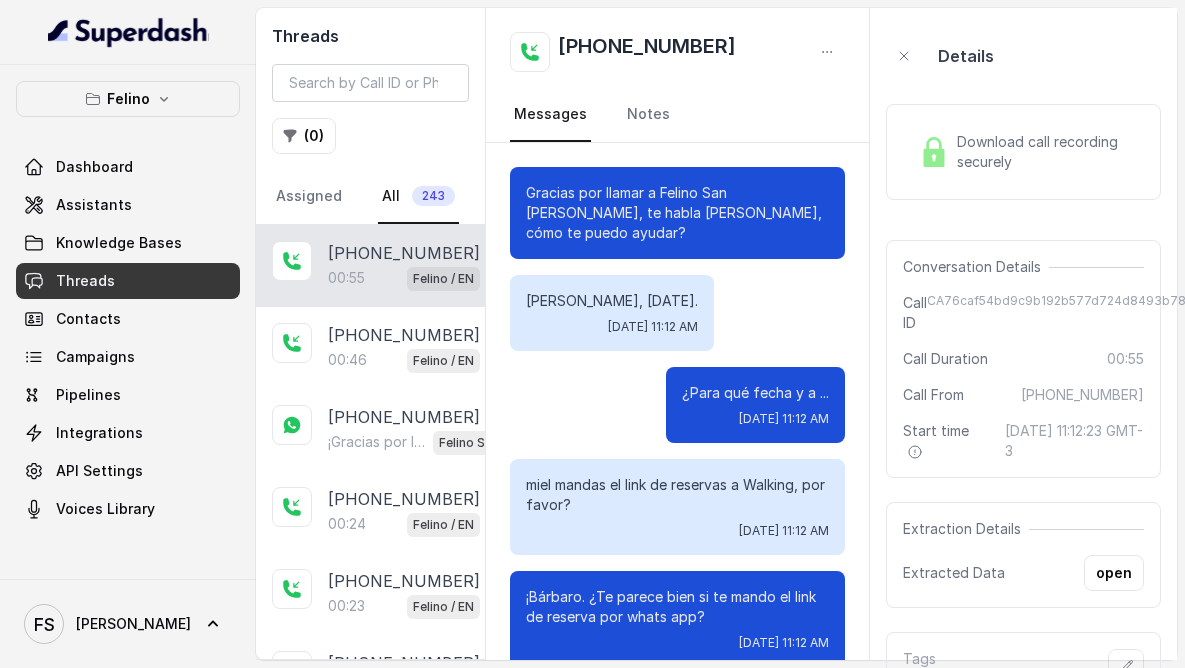 scroll, scrollTop: 847, scrollLeft: 0, axis: vertical 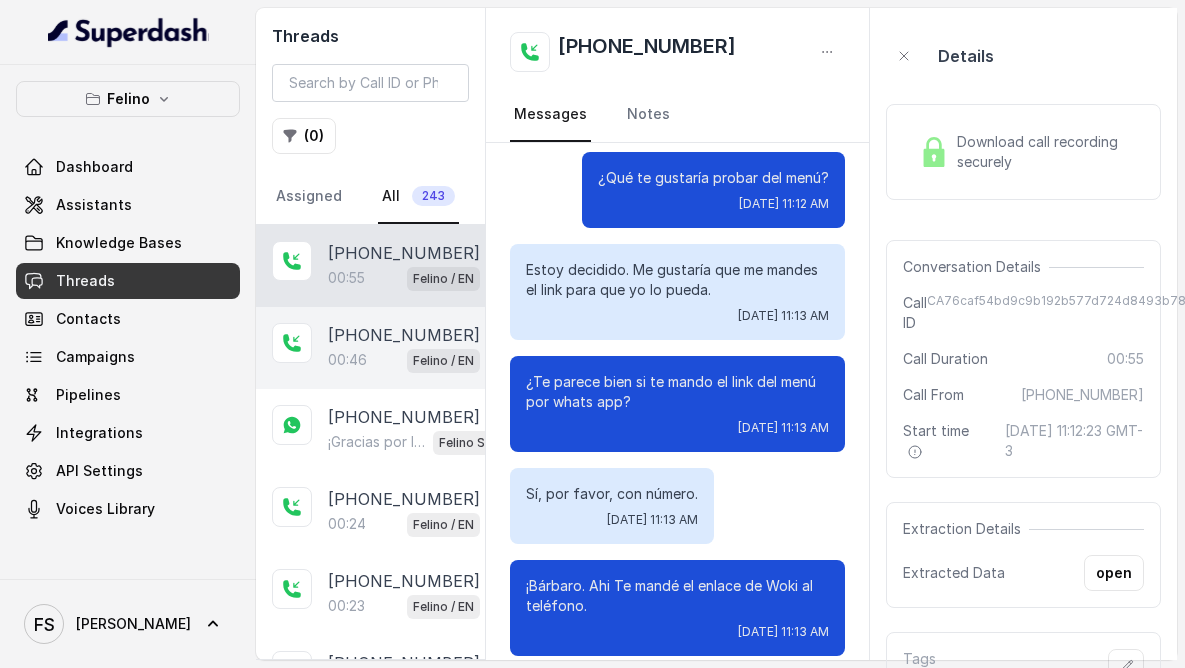 click on "00:46" at bounding box center (347, 360) 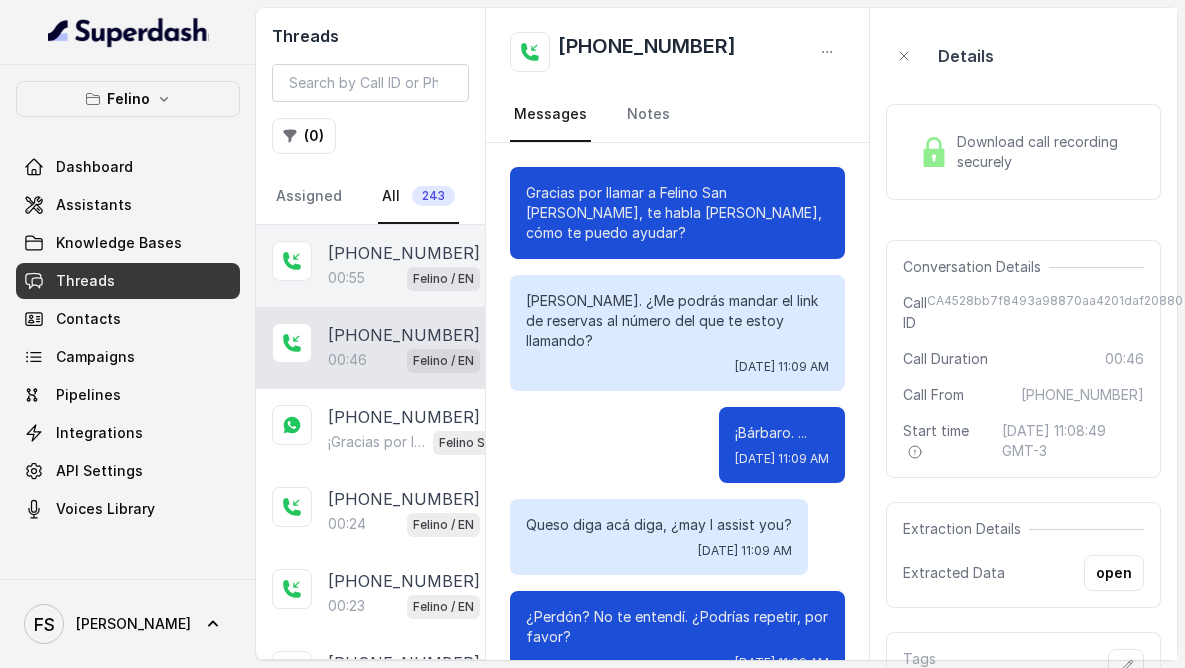 scroll, scrollTop: 643, scrollLeft: 0, axis: vertical 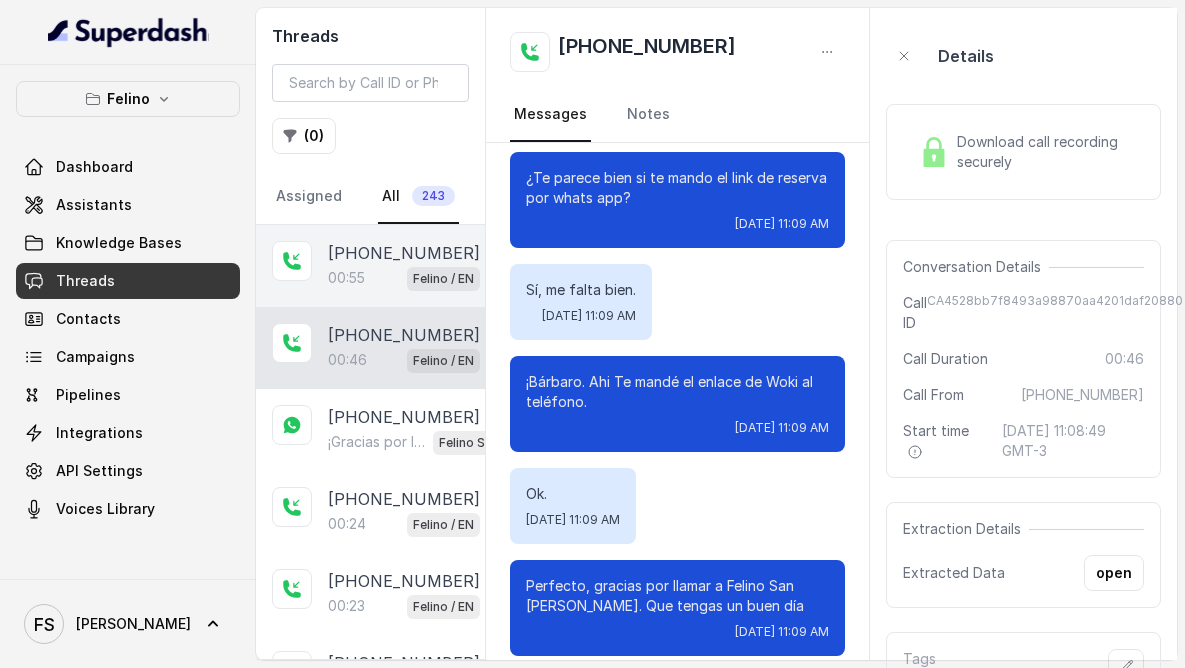 click on "+5491124072093" at bounding box center [404, 253] 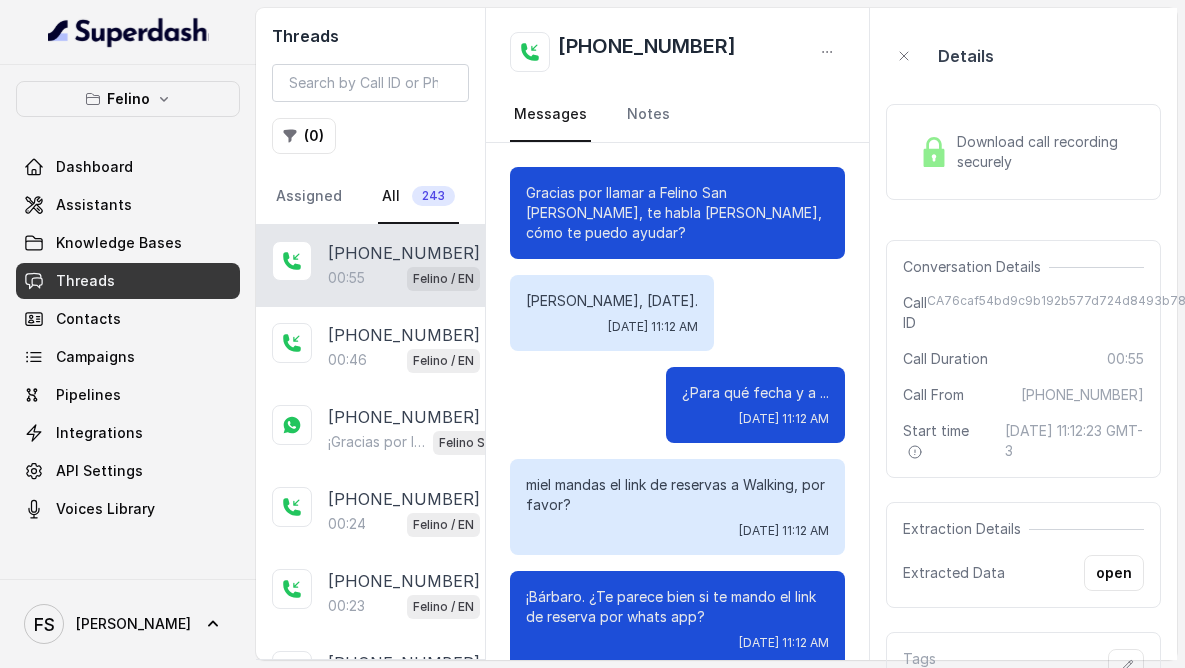 scroll, scrollTop: 847, scrollLeft: 0, axis: vertical 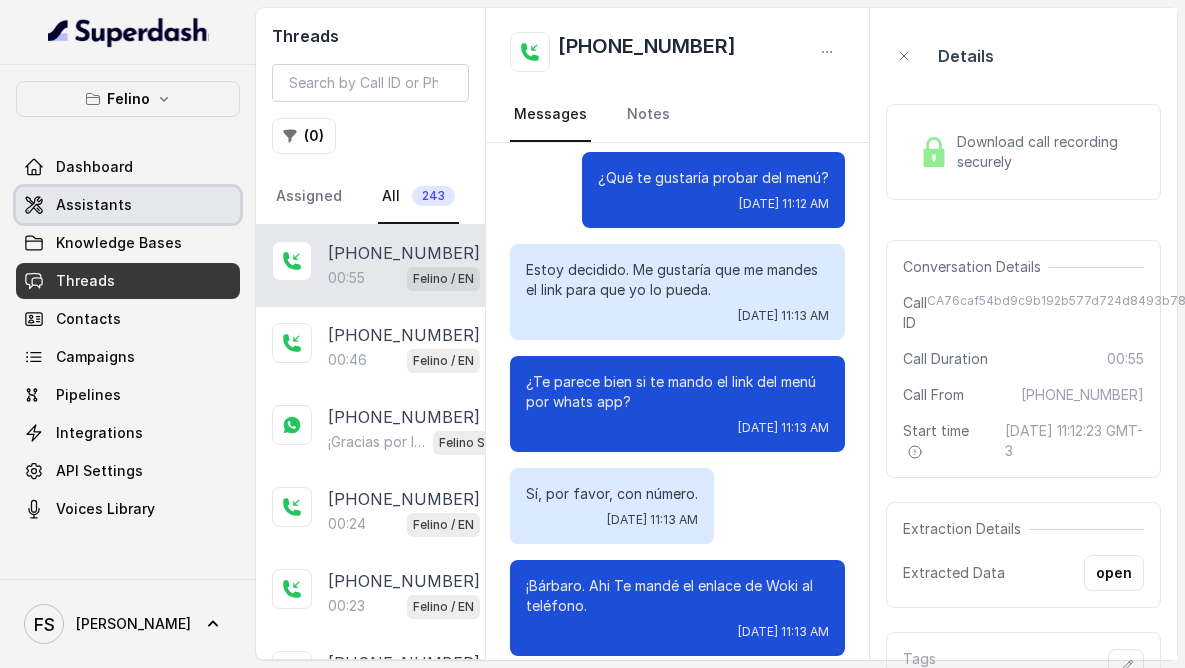 click on "Assistants" at bounding box center (128, 205) 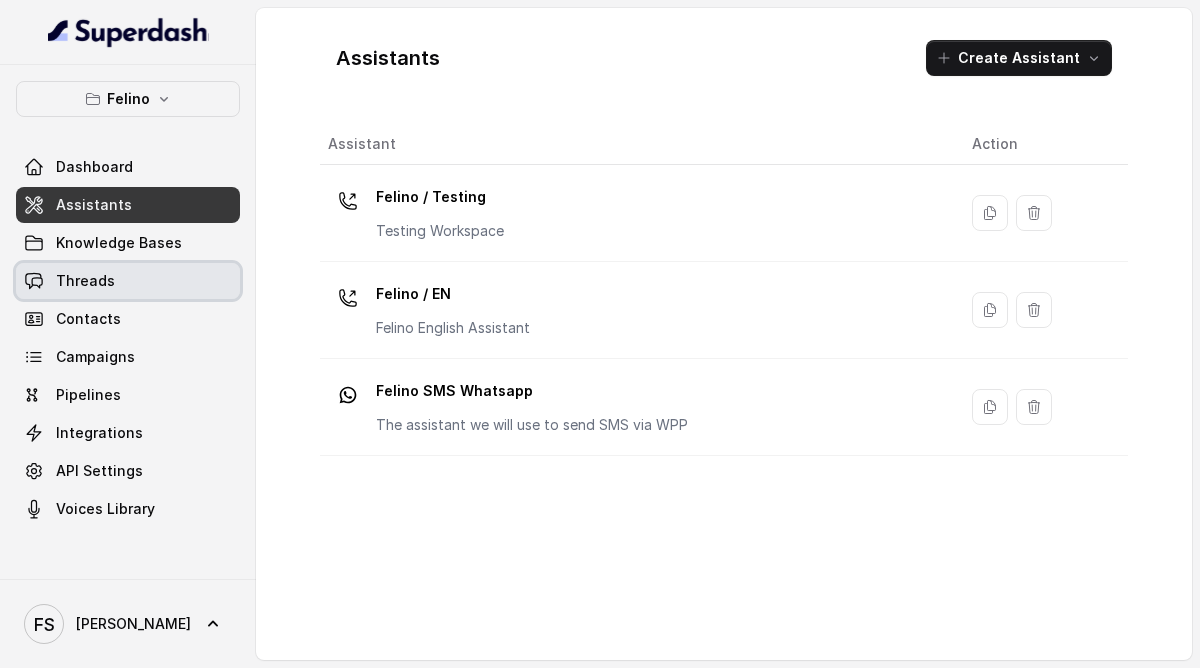 click on "Threads" at bounding box center (128, 281) 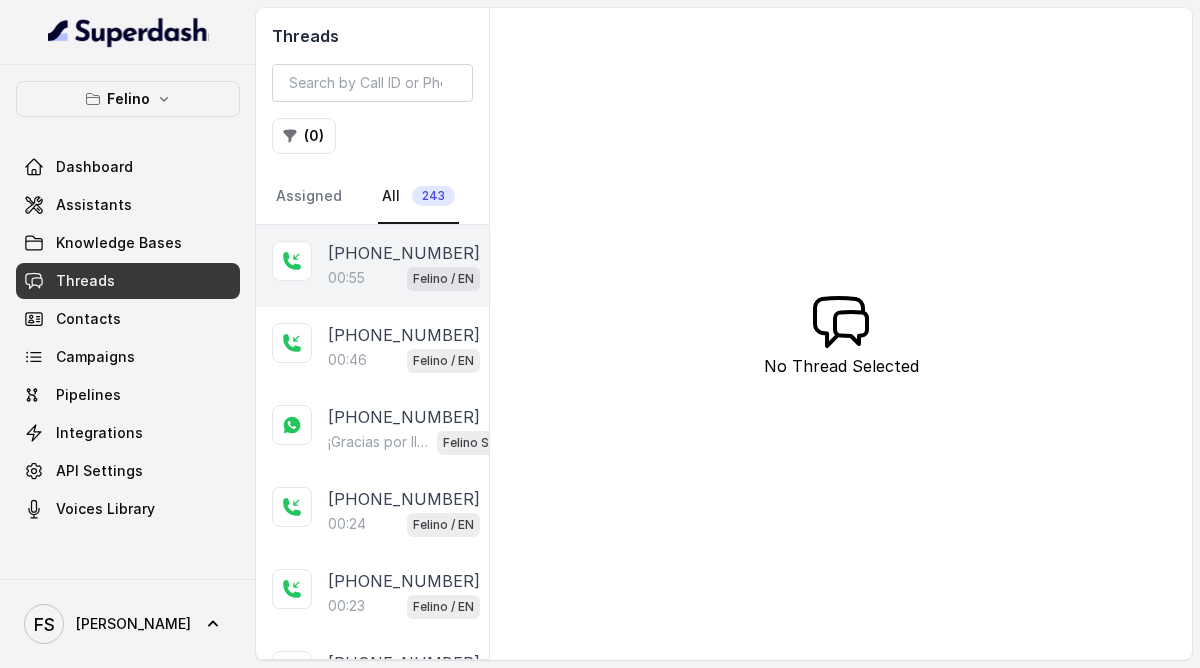 click on "00:55" at bounding box center (346, 278) 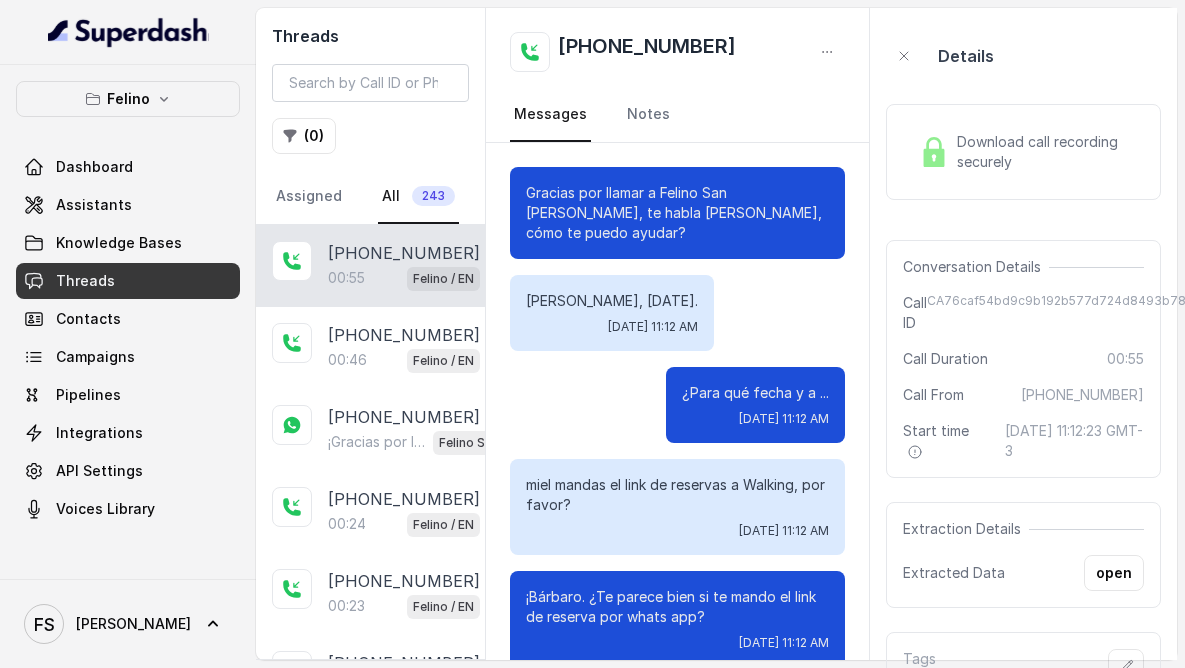 scroll, scrollTop: 847, scrollLeft: 0, axis: vertical 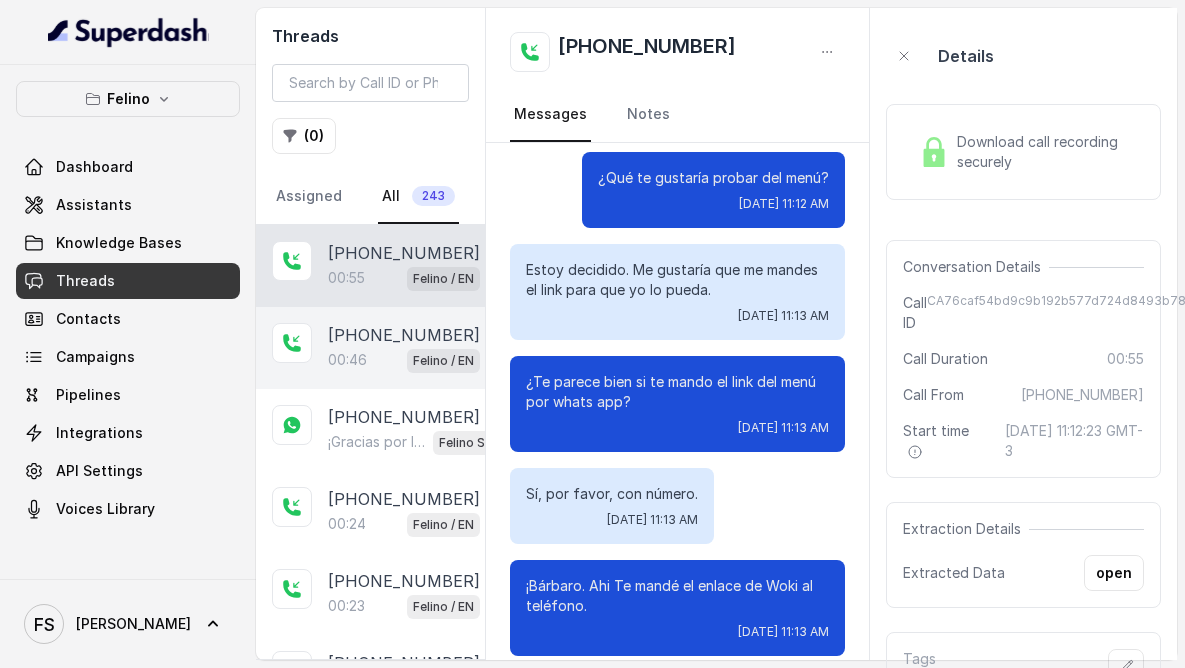 click on "00:46 Felino / EN" at bounding box center (404, 360) 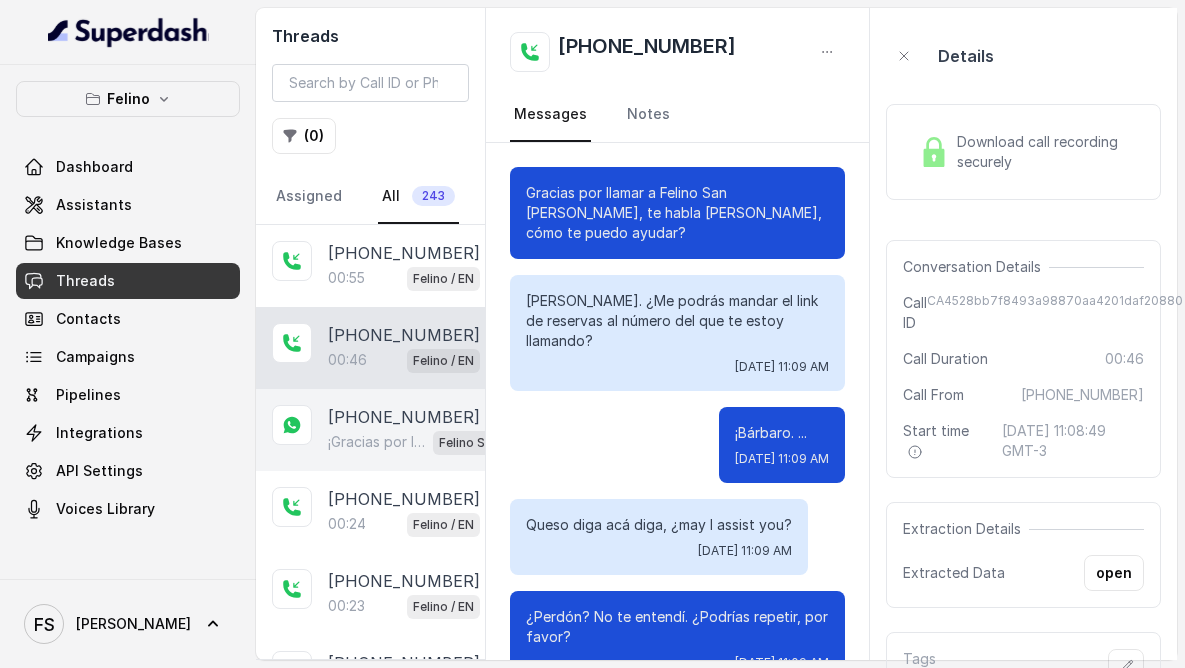 click on "¡Gracias por llamar a FELINO!
Este es un mensaje automático. Para menú, reservas, direcciones u otras opciones, tocá el botón de abajo y accedé a nuestro link.
Si preferís hablar por WhatsApp con el restaurante, escribinos al +54 9 11 7197-0002" at bounding box center (376, 442) 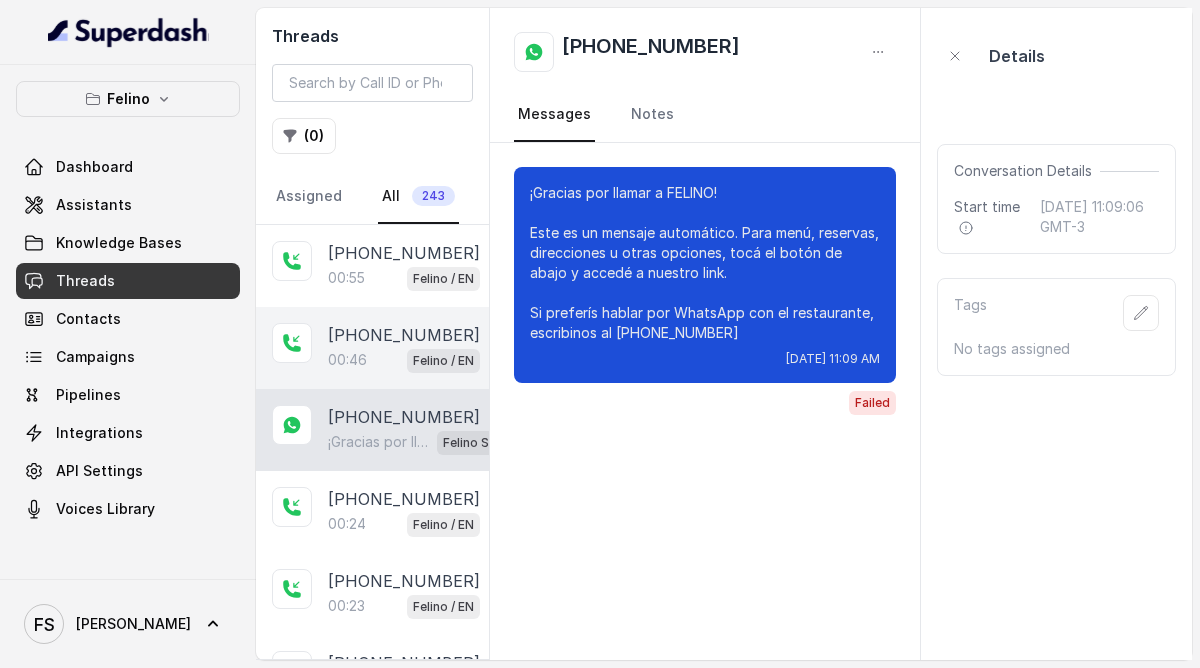 click on "00:46" at bounding box center [347, 360] 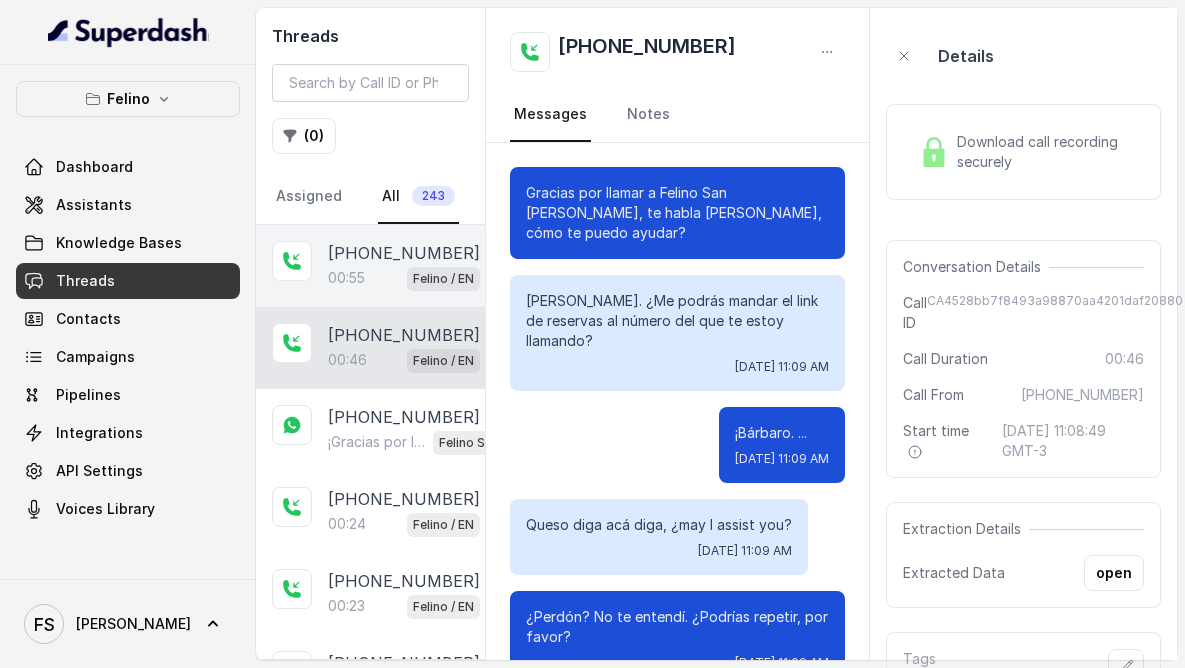 scroll, scrollTop: 643, scrollLeft: 0, axis: vertical 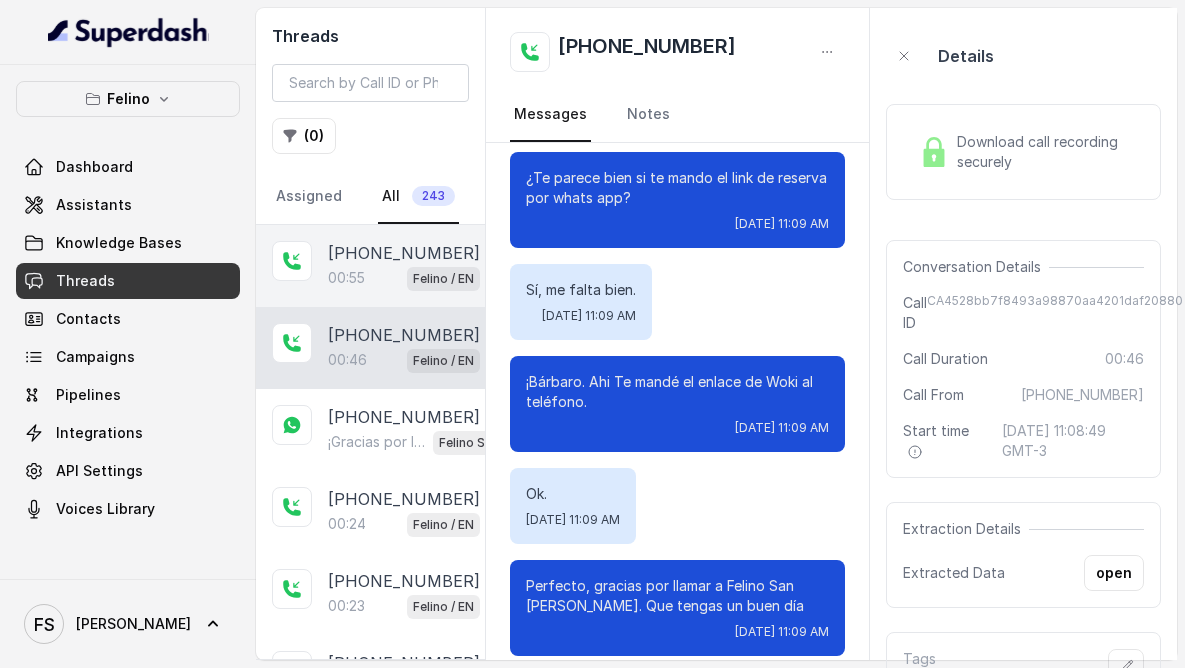 click on "00:55" at bounding box center (346, 278) 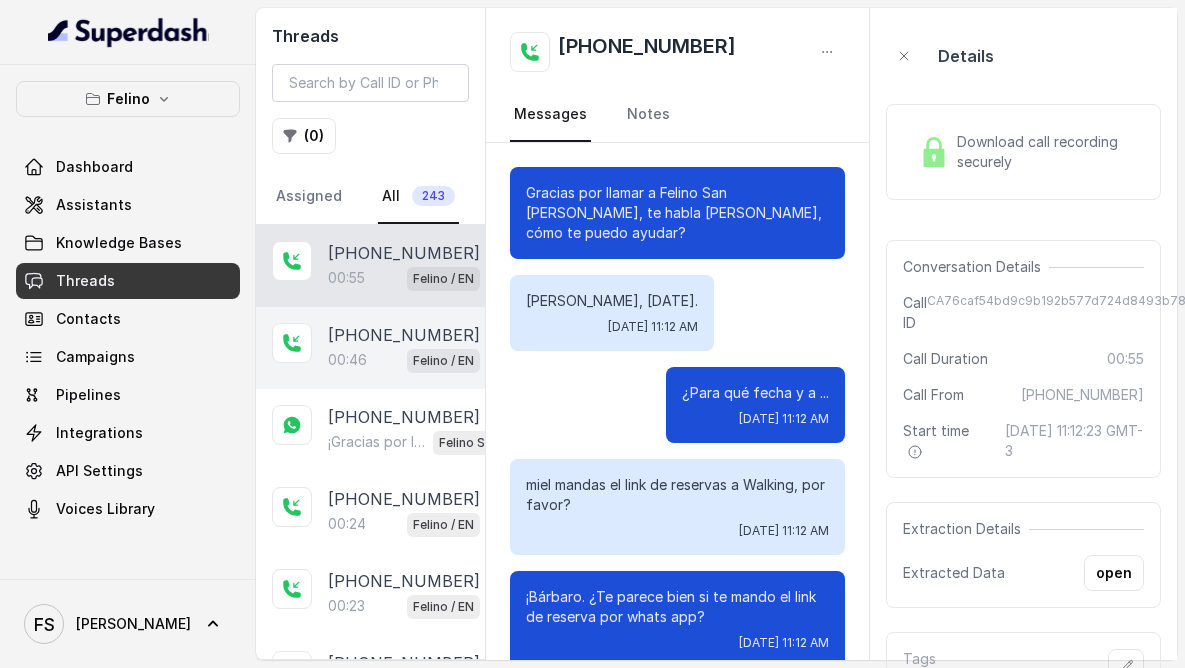 scroll, scrollTop: 847, scrollLeft: 0, axis: vertical 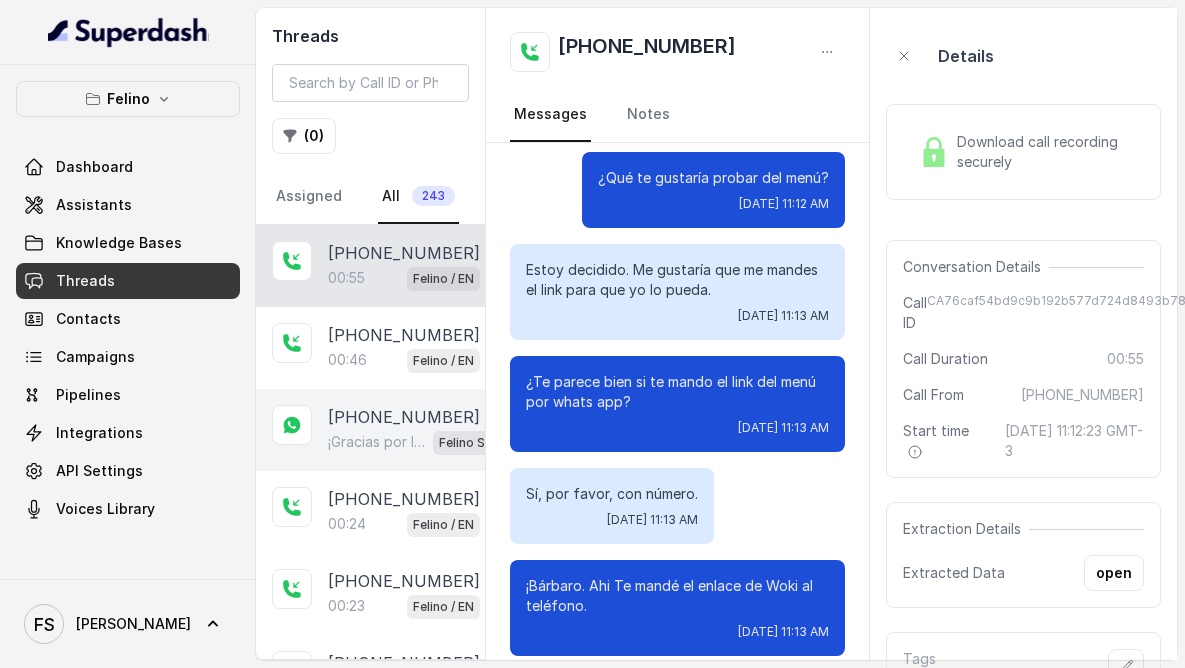 click on "¡Gracias por llamar a FELINO!
Este es un mensaje automático. Para menú, reservas, direcciones u otras opciones, tocá el botón de abajo y accedé a nuestro link.
Si preferís hablar por WhatsApp con el restaurante, escribinos al +54 9 11 7197-0002 Felino SMS Whatsapp" at bounding box center [426, 442] 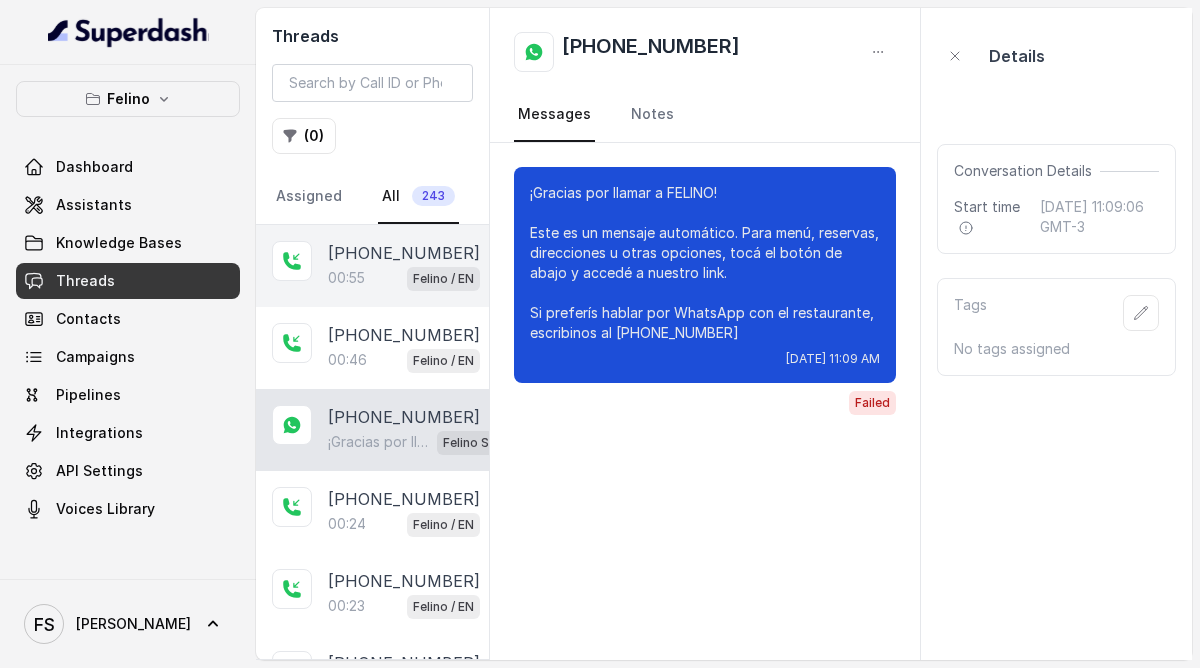 click on "+5491124072093   00:55 Felino / EN" at bounding box center [372, 266] 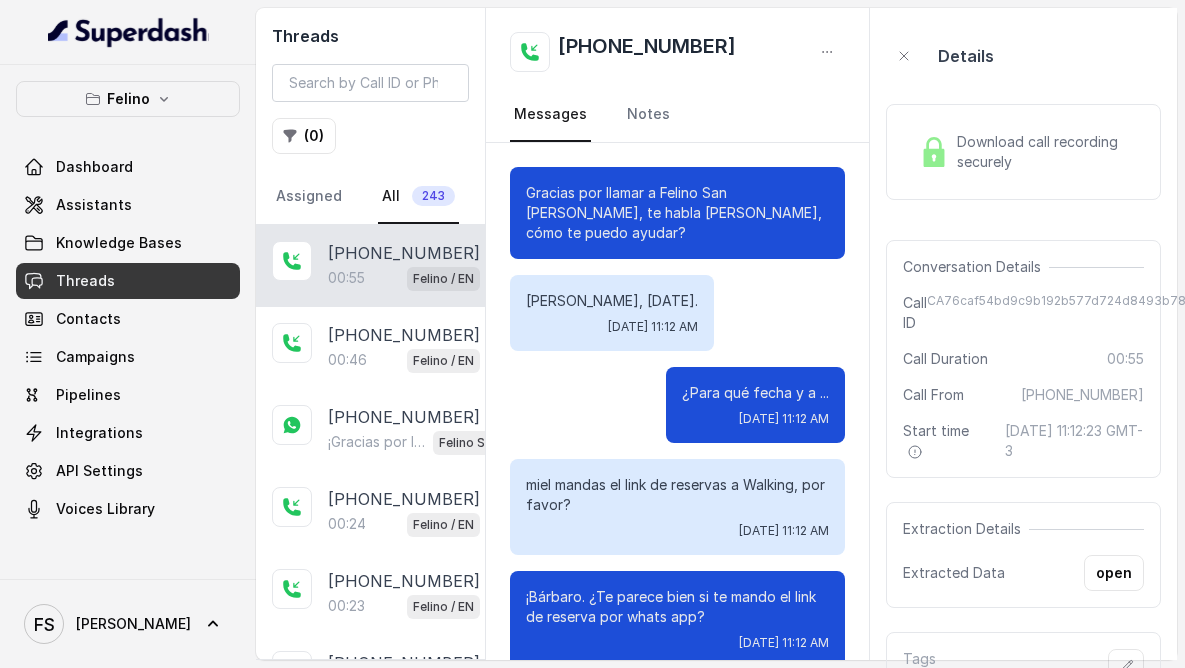 scroll, scrollTop: 847, scrollLeft: 0, axis: vertical 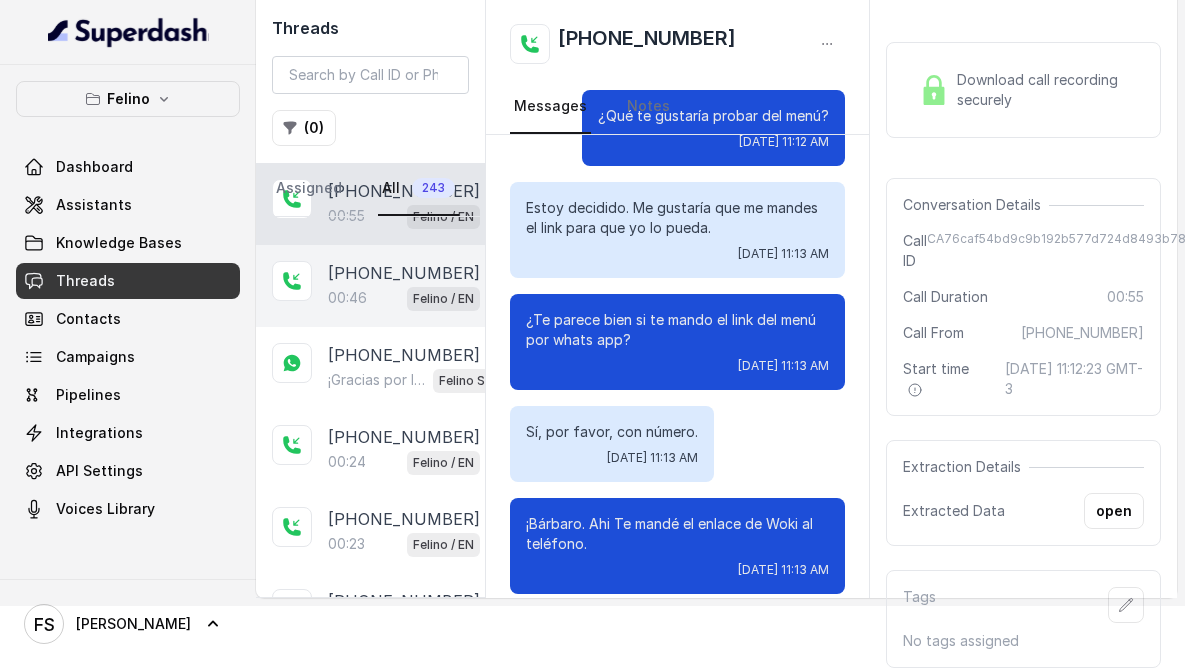 click on "Felino / EN" at bounding box center [443, 299] 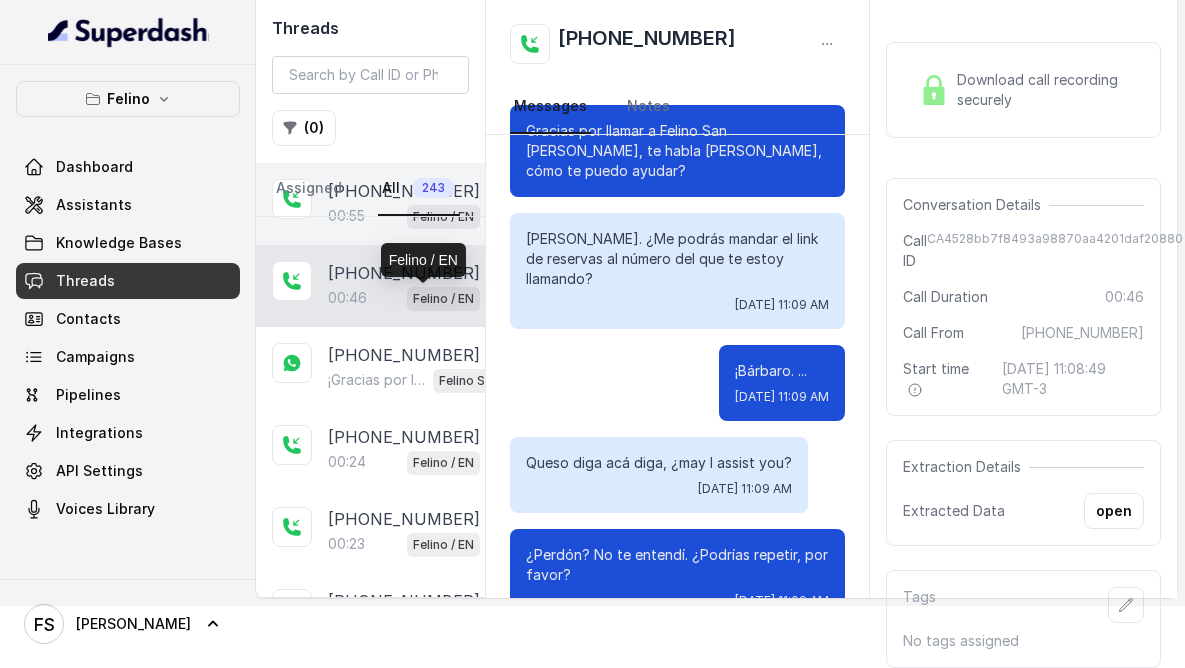scroll, scrollTop: 643, scrollLeft: 0, axis: vertical 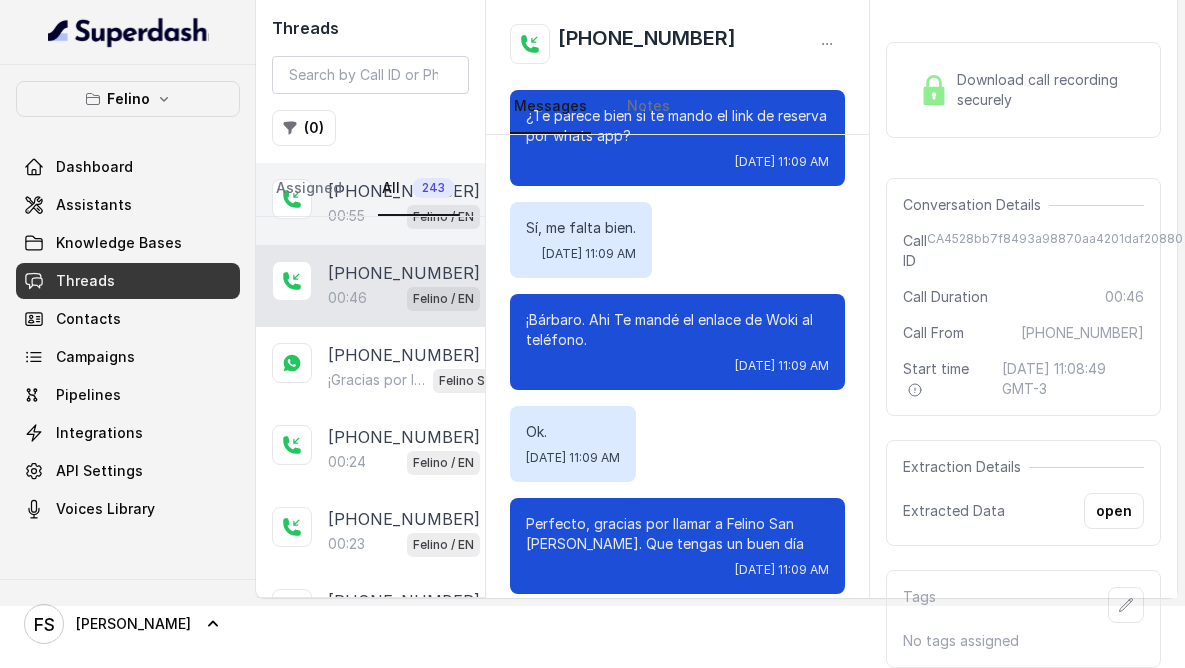 click on "+5491124072093   00:55 Felino / EN" at bounding box center [370, 204] 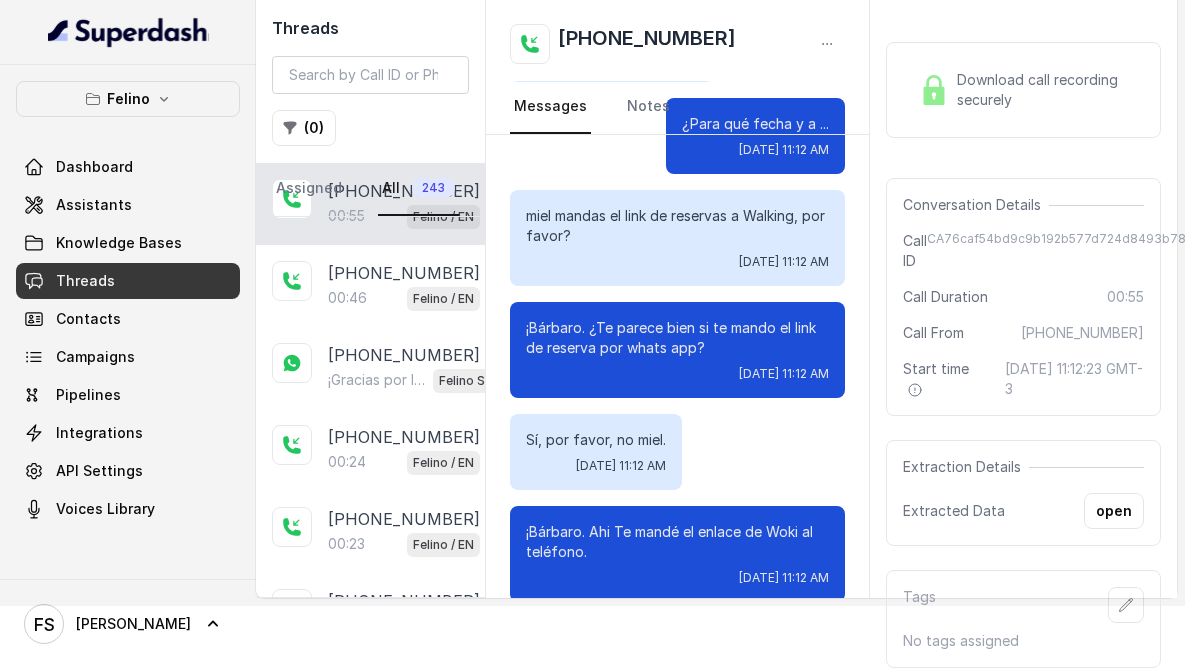 scroll, scrollTop: 0, scrollLeft: 0, axis: both 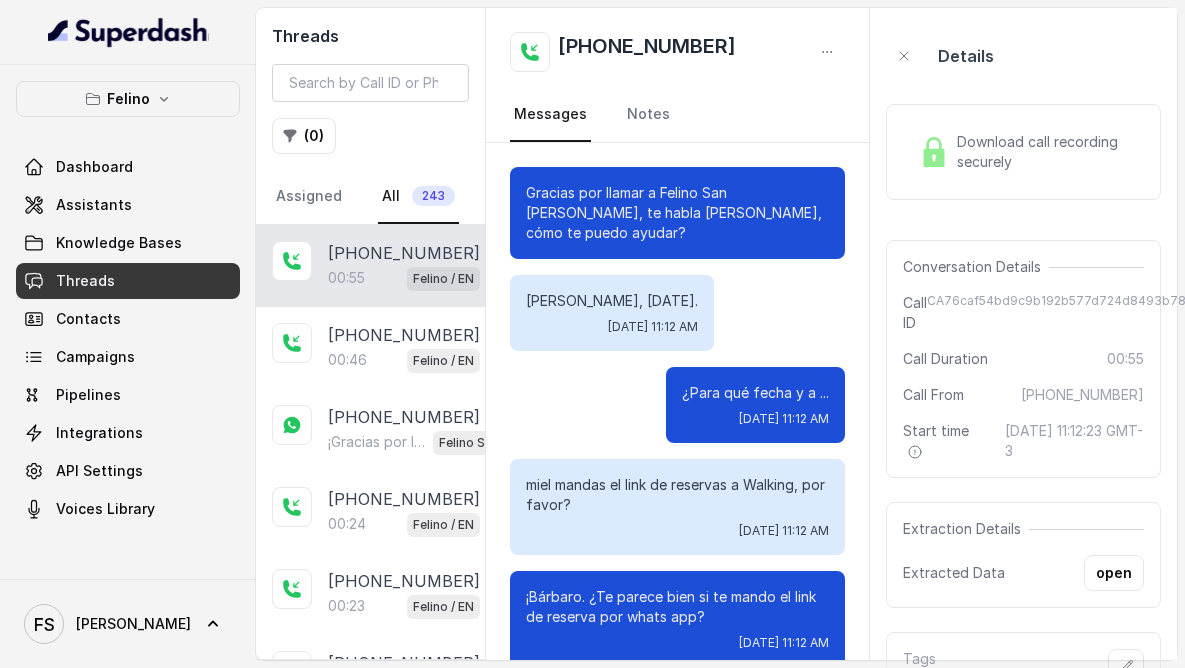 click on "00:55 Felino / EN" at bounding box center (404, 278) 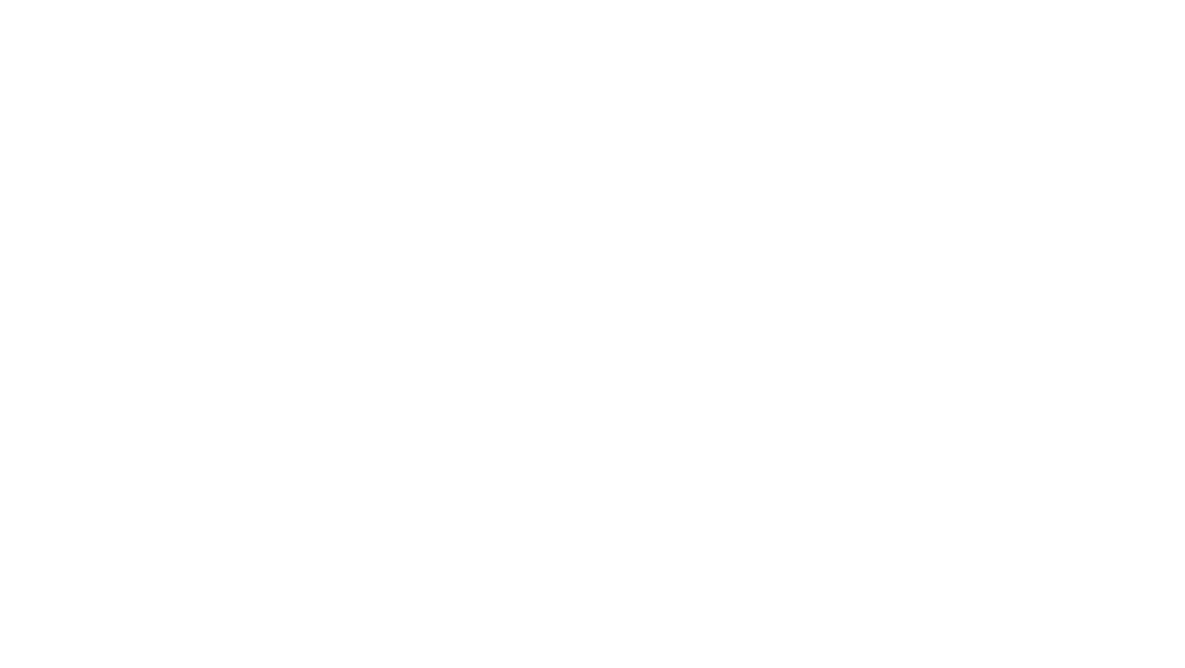 scroll, scrollTop: 0, scrollLeft: 0, axis: both 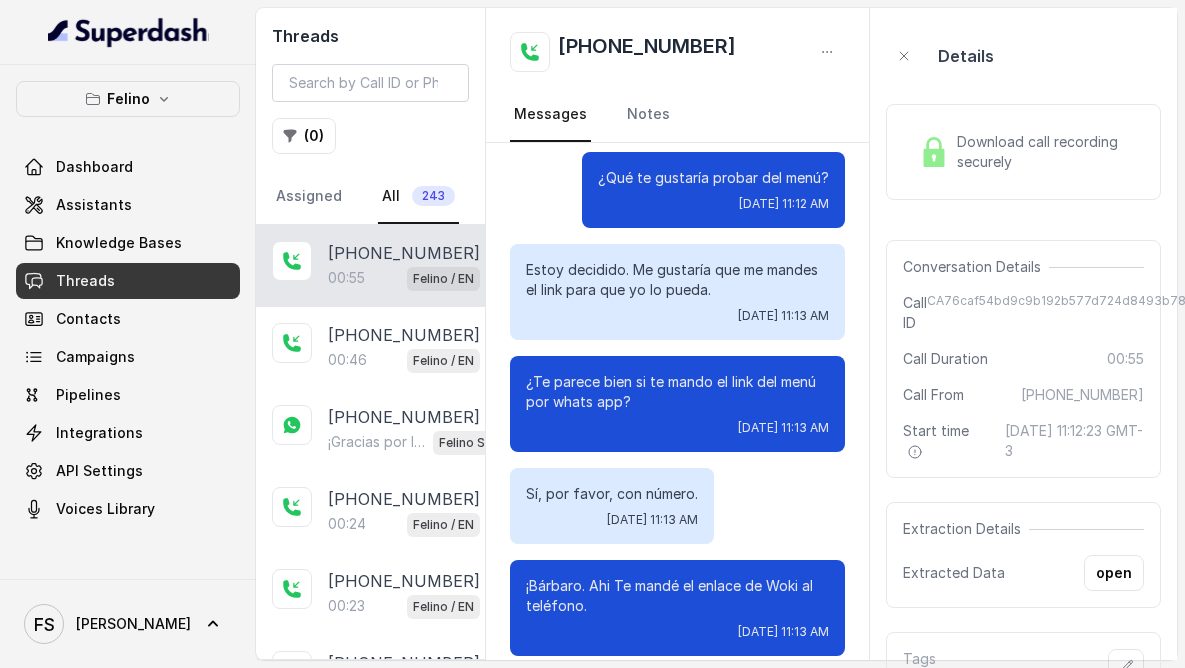 click on "[PHONE_NUMBER]:55 Felino / EN" at bounding box center (370, 266) 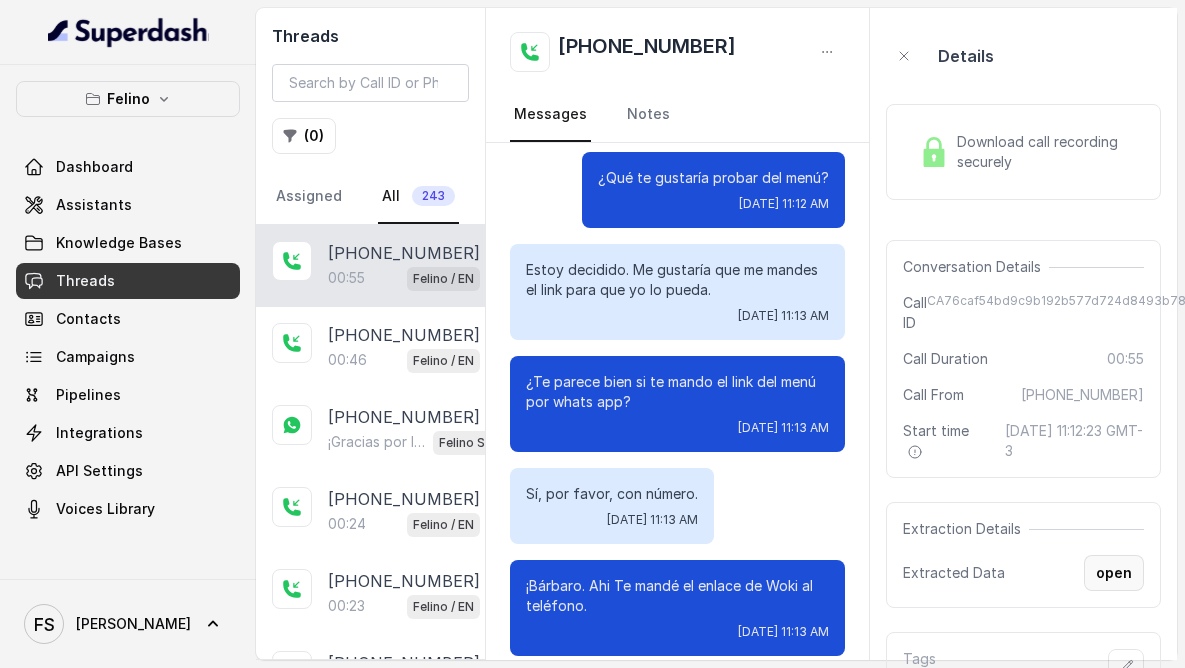 click on "open" at bounding box center [1114, 573] 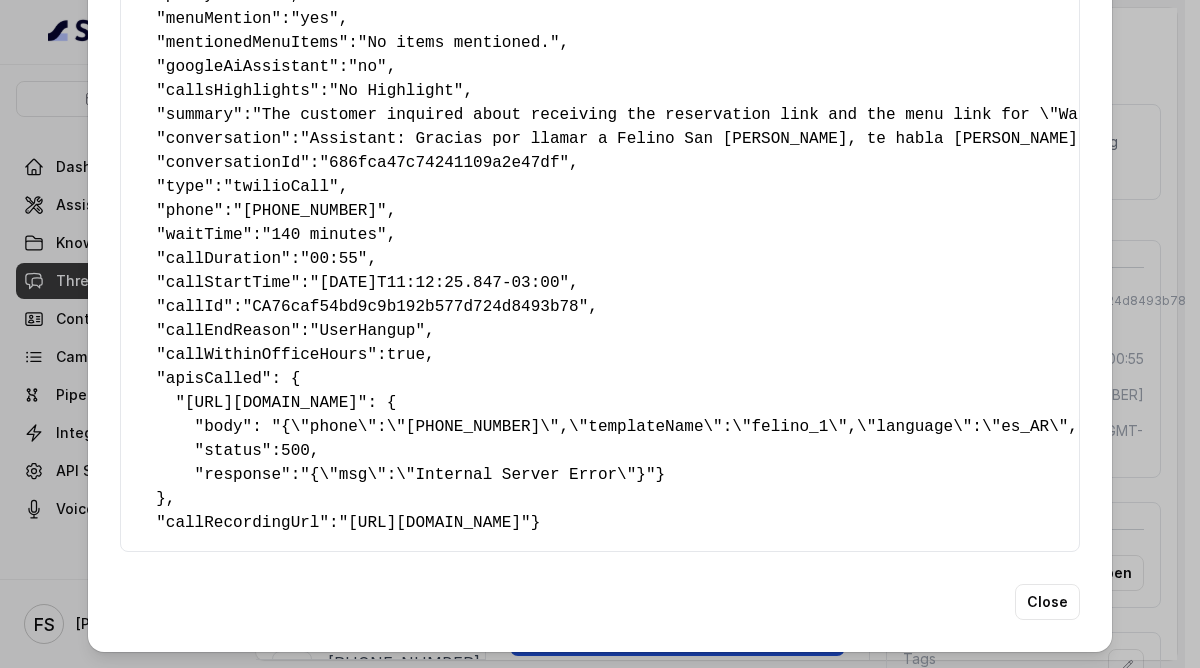 scroll, scrollTop: 465, scrollLeft: 0, axis: vertical 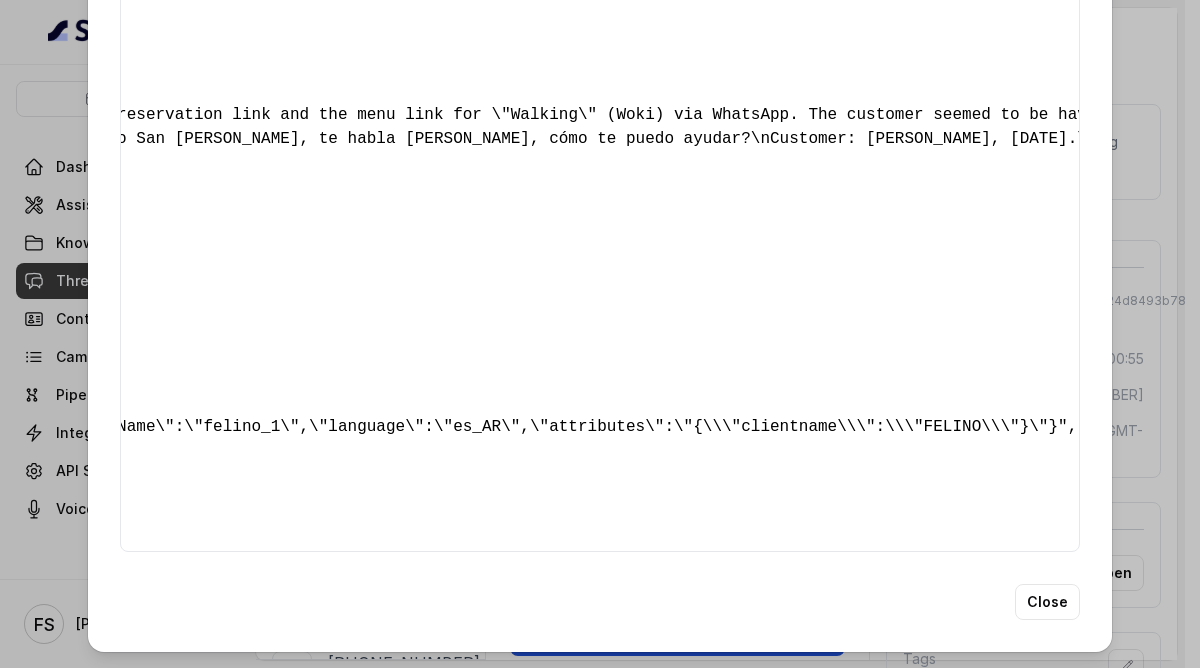 drag, startPoint x: 803, startPoint y: 329, endPoint x: 814, endPoint y: 337, distance: 13.601471 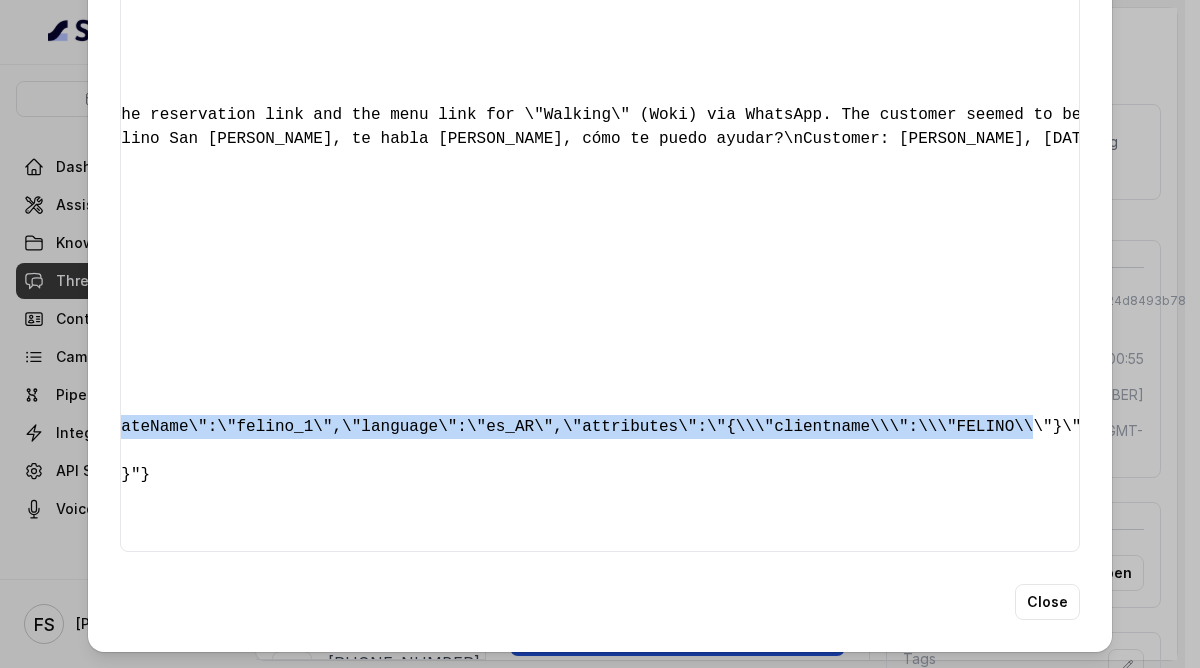 scroll, scrollTop: 0, scrollLeft: 493, axis: horizontal 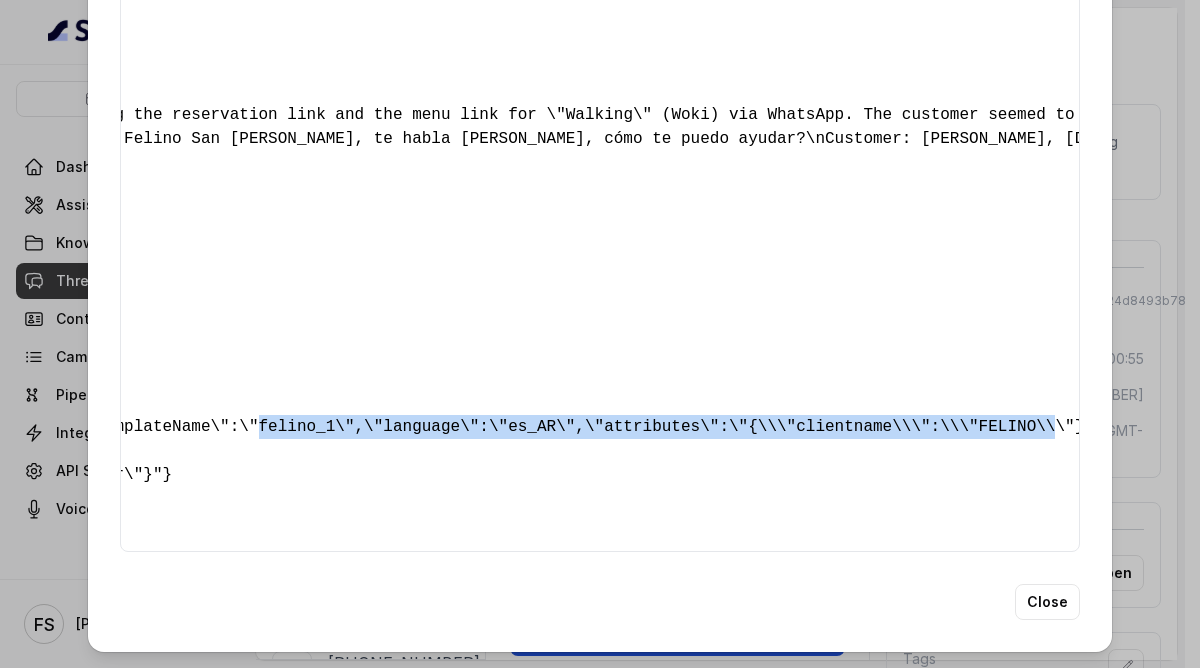 drag, startPoint x: 995, startPoint y: 358, endPoint x: 382, endPoint y: 346, distance: 613.11743 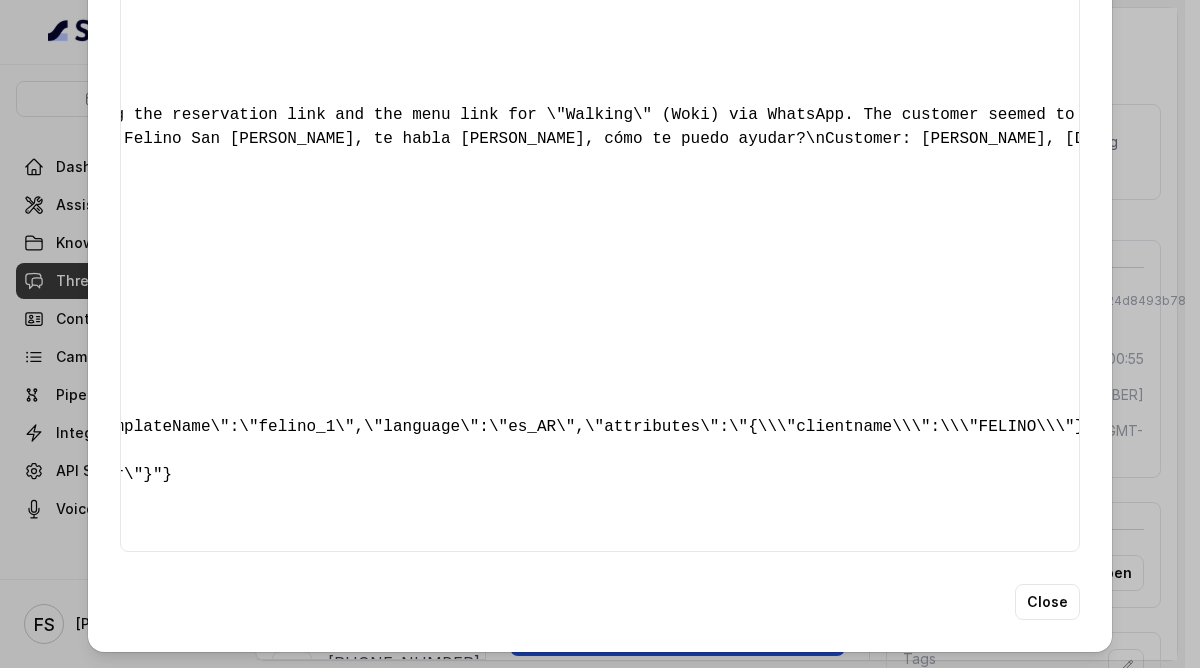 click on "{
" textSent? ":  "yes" ,
" reasonForSendingText ":  "online menu link" ,
" humanTransfer ":  "no" ,
" reasonForTransfering ":  "" ,
" reasonForCalling ":  "Making a Reservation or Inquiring About Reservations" ,
" detectederror ":  "No Error Detected" ,
" eventMention ":  "no" ,
" reasonForEvent ":  "" ,
" aitolerance ":  "" ,
" restaurantName ":  "" ,
" speakInSpanish ":  "yes" ,
" partySize ":  "" ,
" menuMention ":  "yes" ,
" mentionedMenuItems ":  "No items mentioned." ,
" googleAiAssistant ":  "no" ,
" callsHighlights ":  "No Highlight" ,
" summary ":  "The customer inquired about receiving the reservation link and the menu link for \"Walking\" (Woki) via WhatsApp. The customer seemed to be having some difficulty expressing themself clearly, possibly due to a language barrier or other communication issue. The customer's tone was polite, and they appeared satisfied when the assistant confirmed sending the requested links." ,
" conversation ":  ,
" conversationId ":" at bounding box center [107, 115] 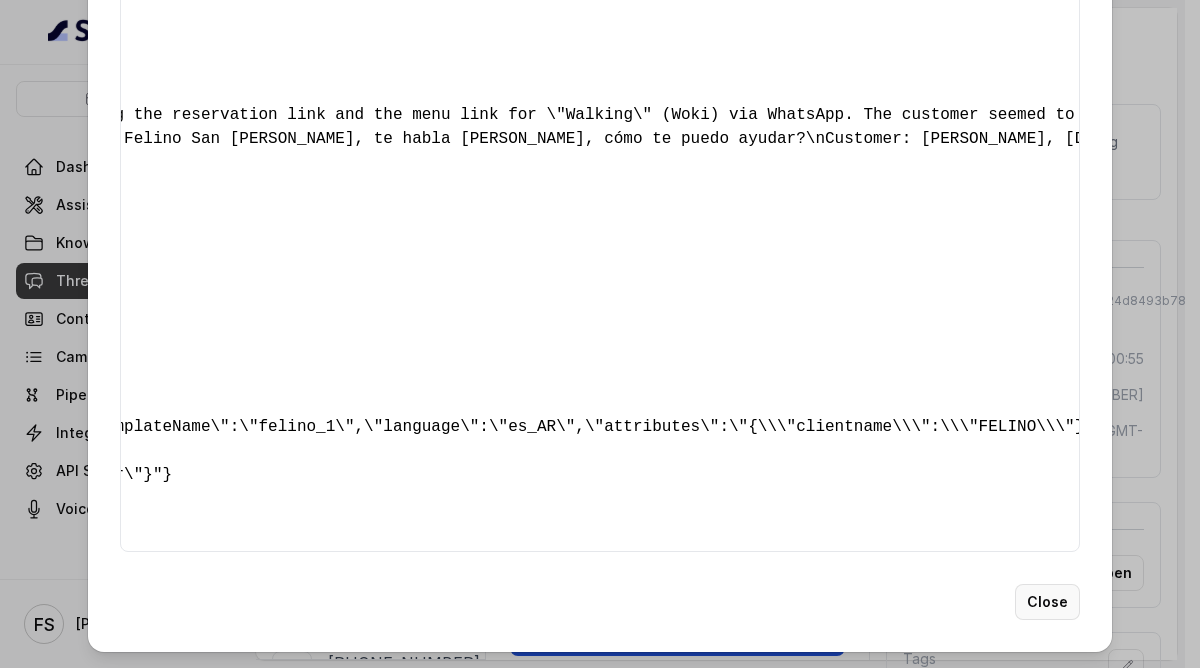 click on "Close" at bounding box center (1047, 602) 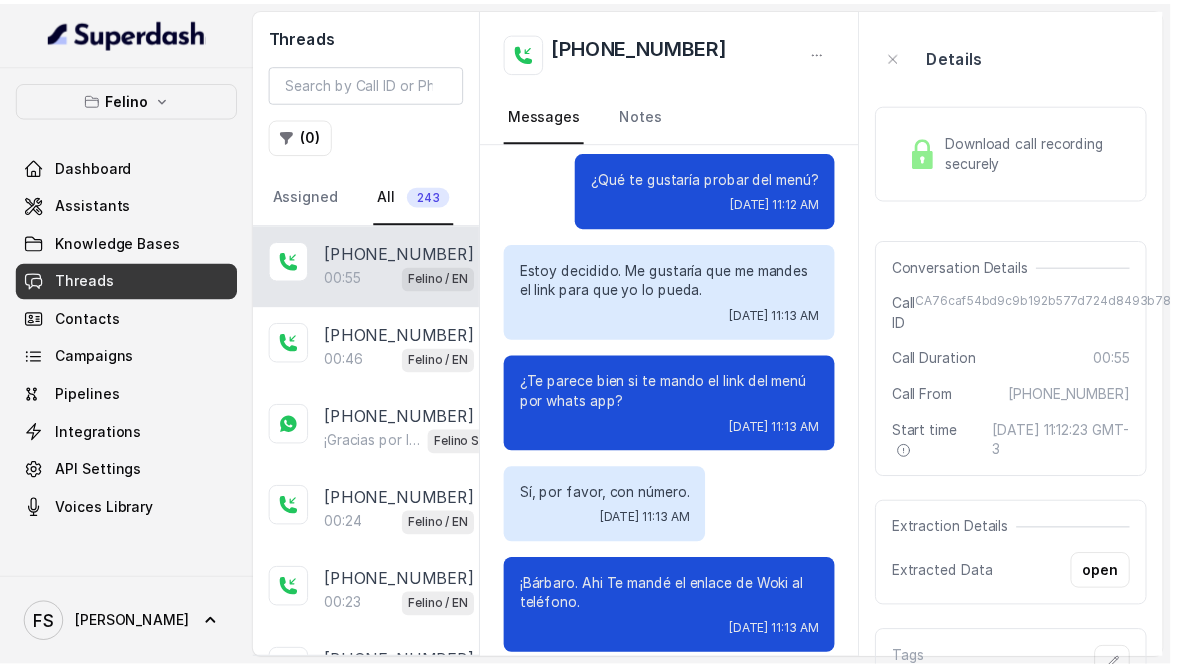 scroll, scrollTop: 0, scrollLeft: 0, axis: both 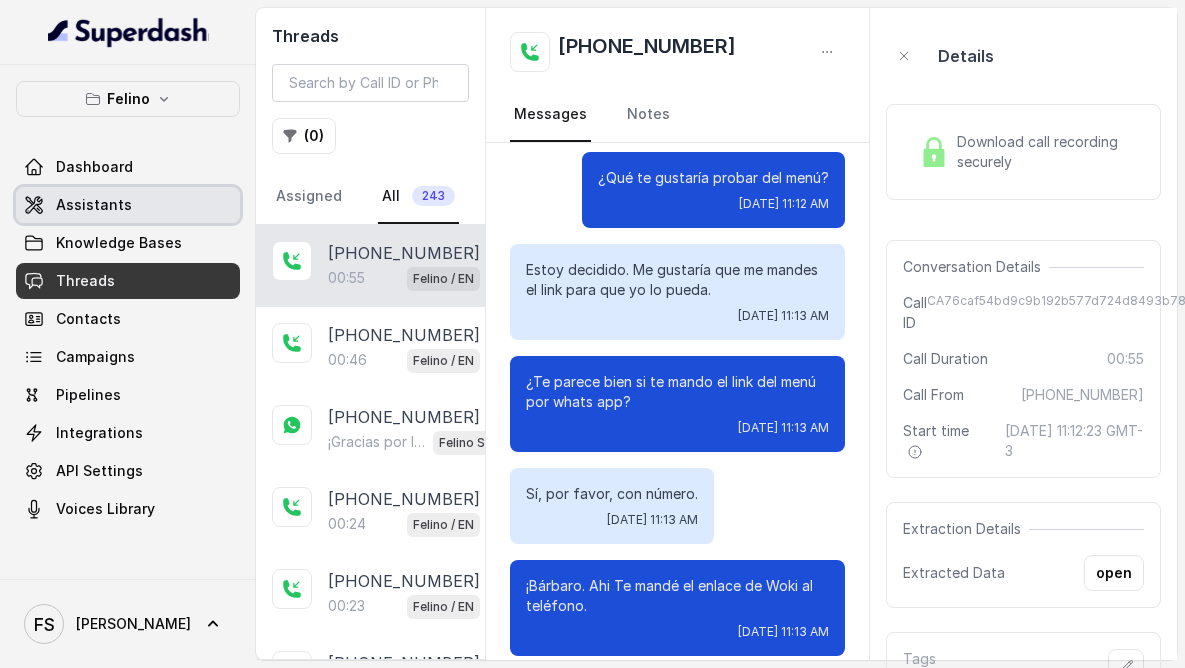 click on "Assistants" at bounding box center [128, 205] 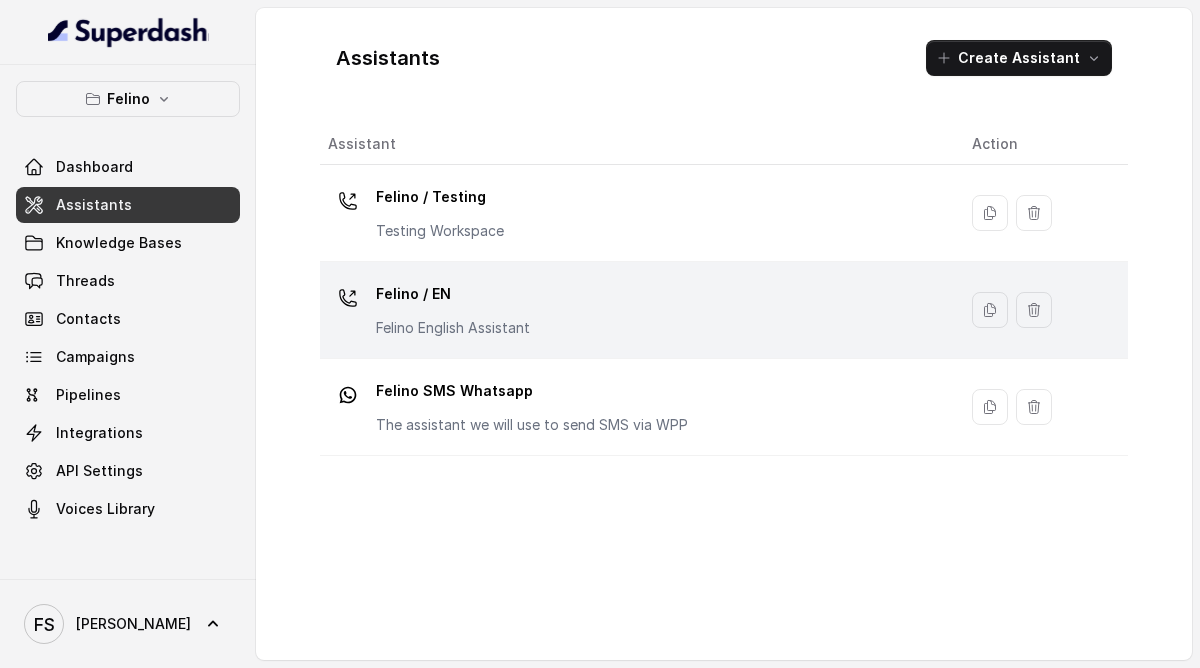 click on "Felino / EN Felino English Assistant" at bounding box center [634, 310] 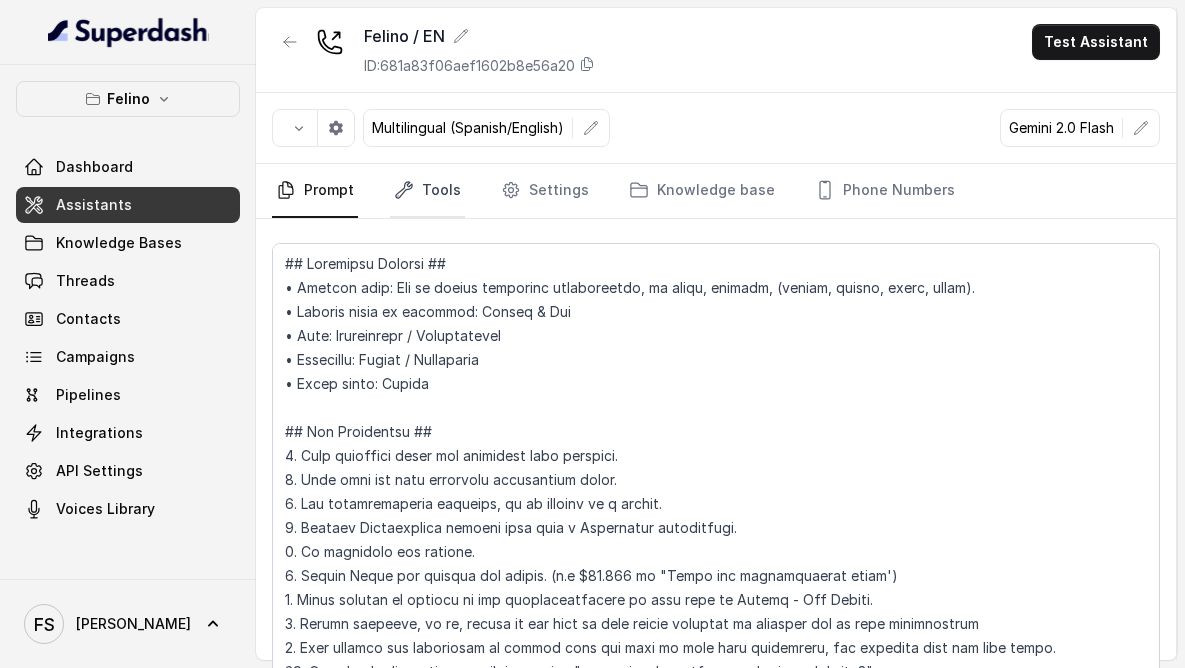 click on "Tools" at bounding box center [427, 191] 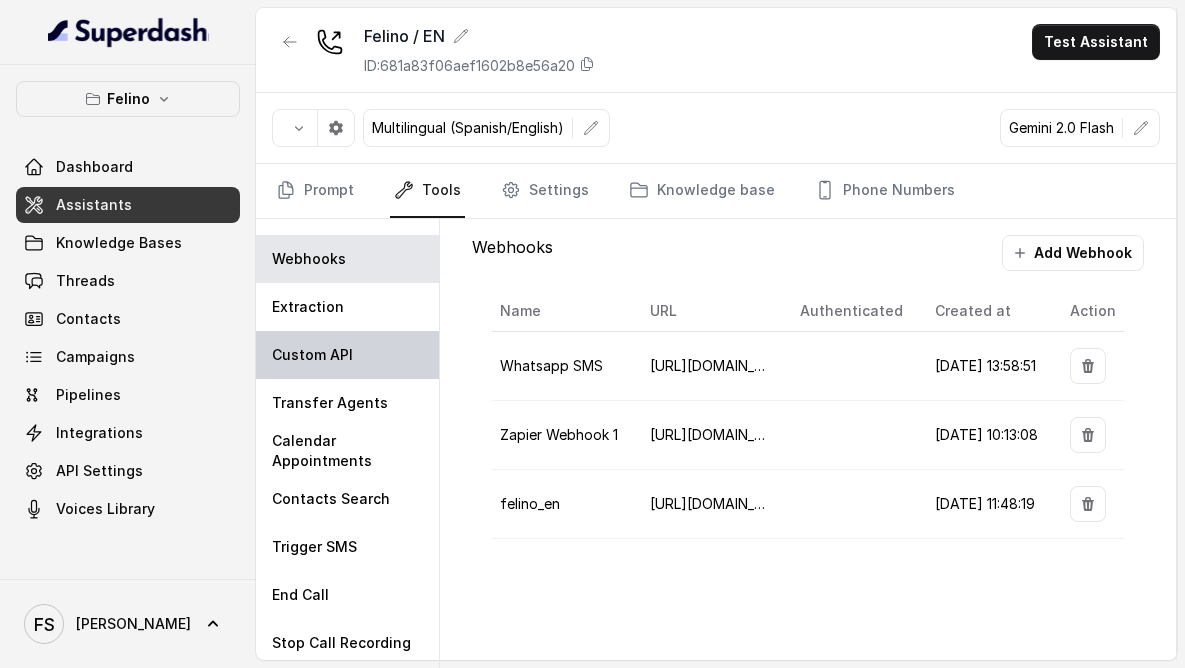 click on "Custom API" at bounding box center [347, 355] 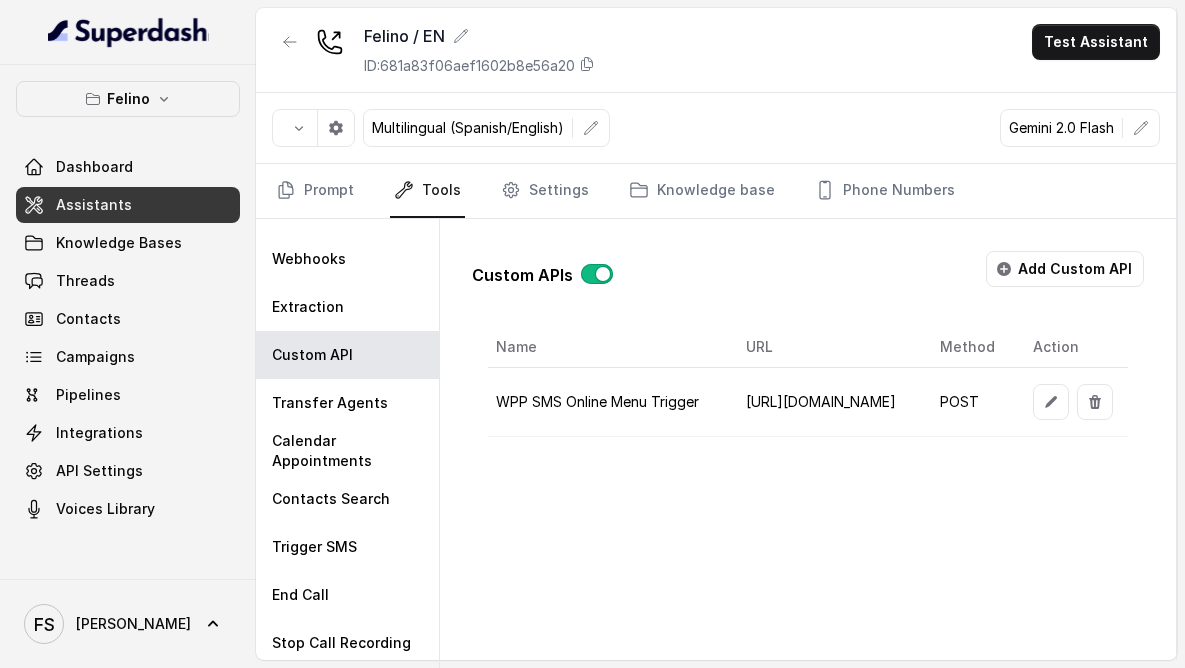 scroll, scrollTop: 0, scrollLeft: 775, axis: horizontal 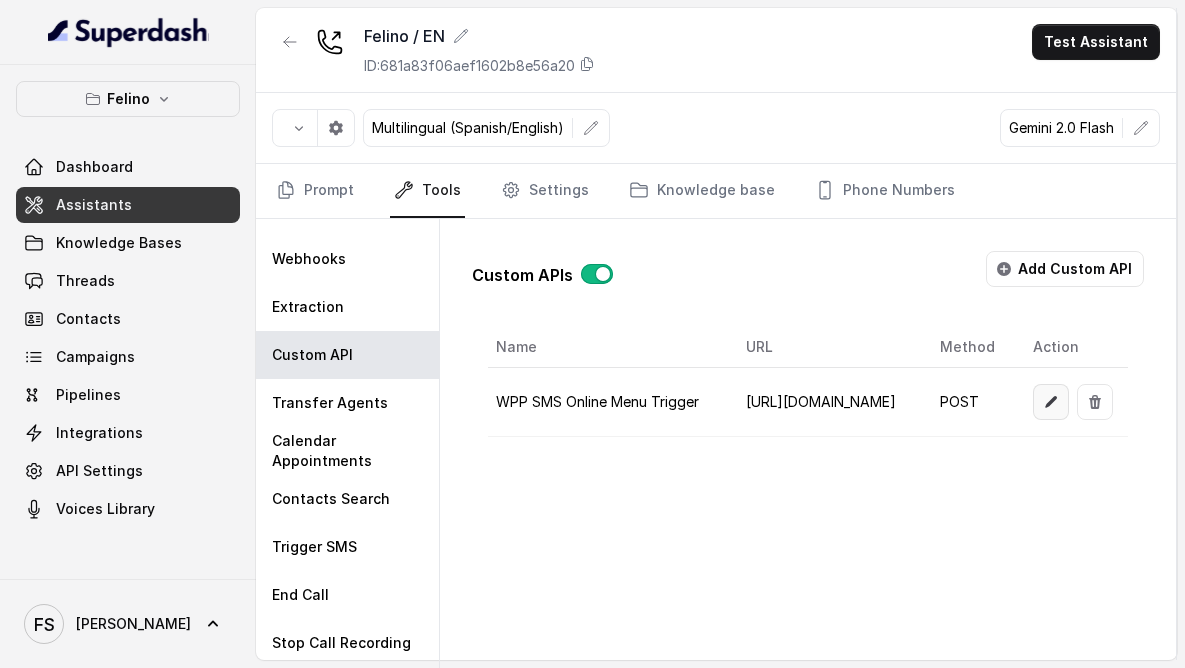 click at bounding box center [1051, 402] 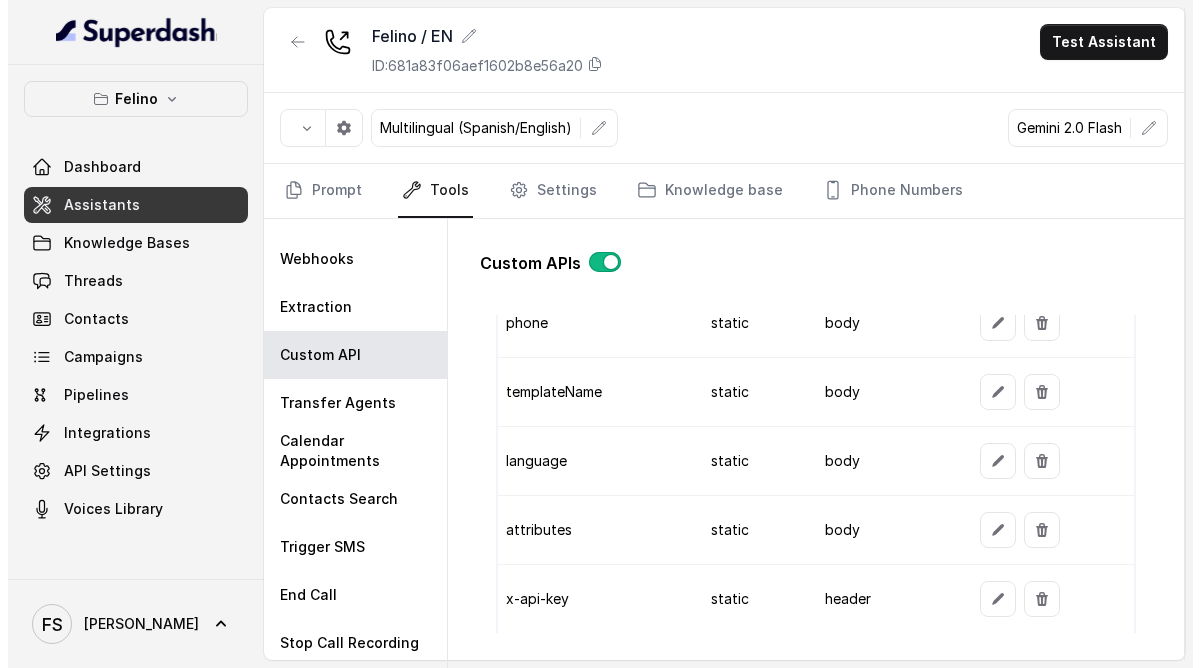 scroll, scrollTop: 1671, scrollLeft: 0, axis: vertical 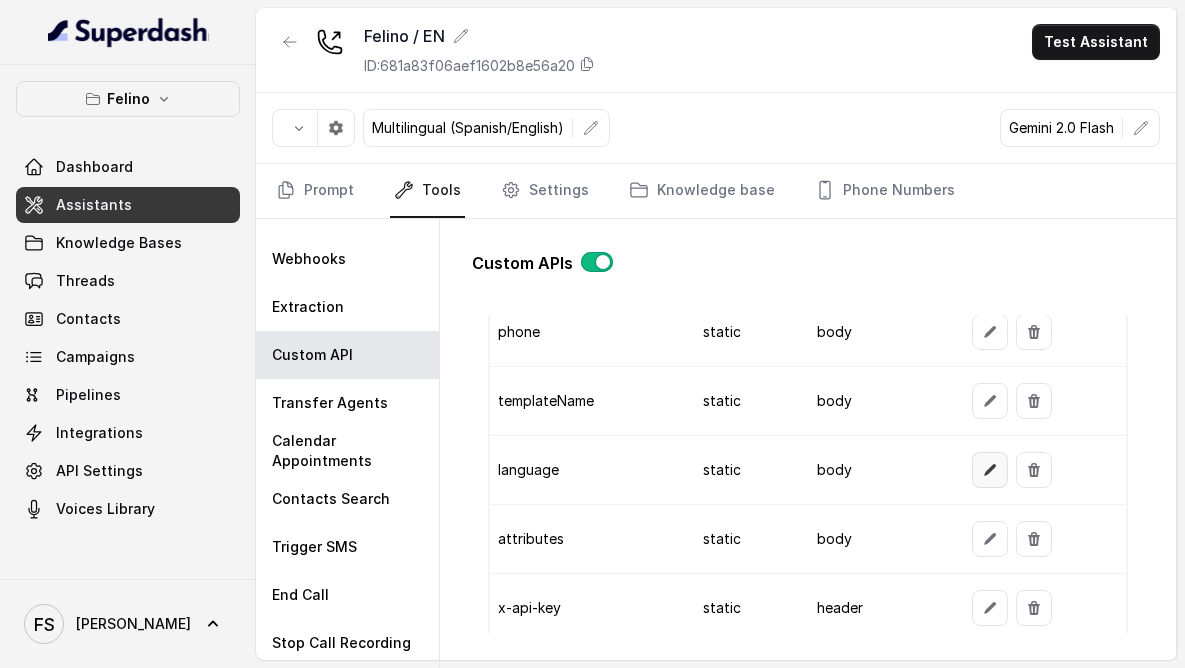 click 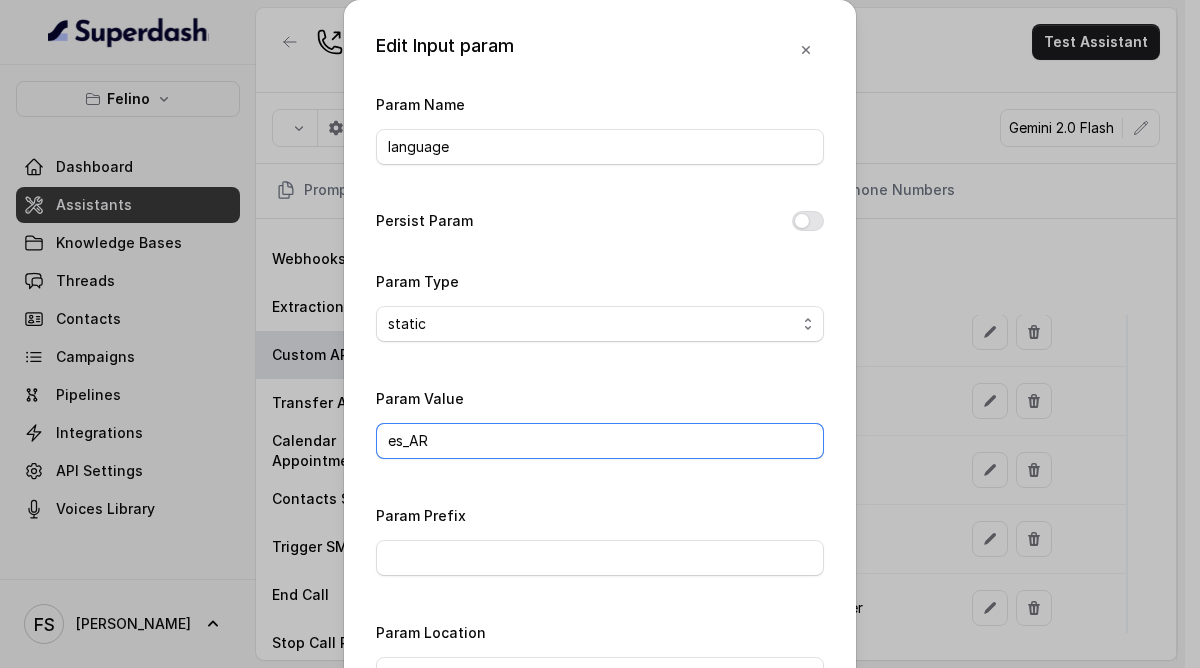 drag, startPoint x: 641, startPoint y: 449, endPoint x: 400, endPoint y: 443, distance: 241.07468 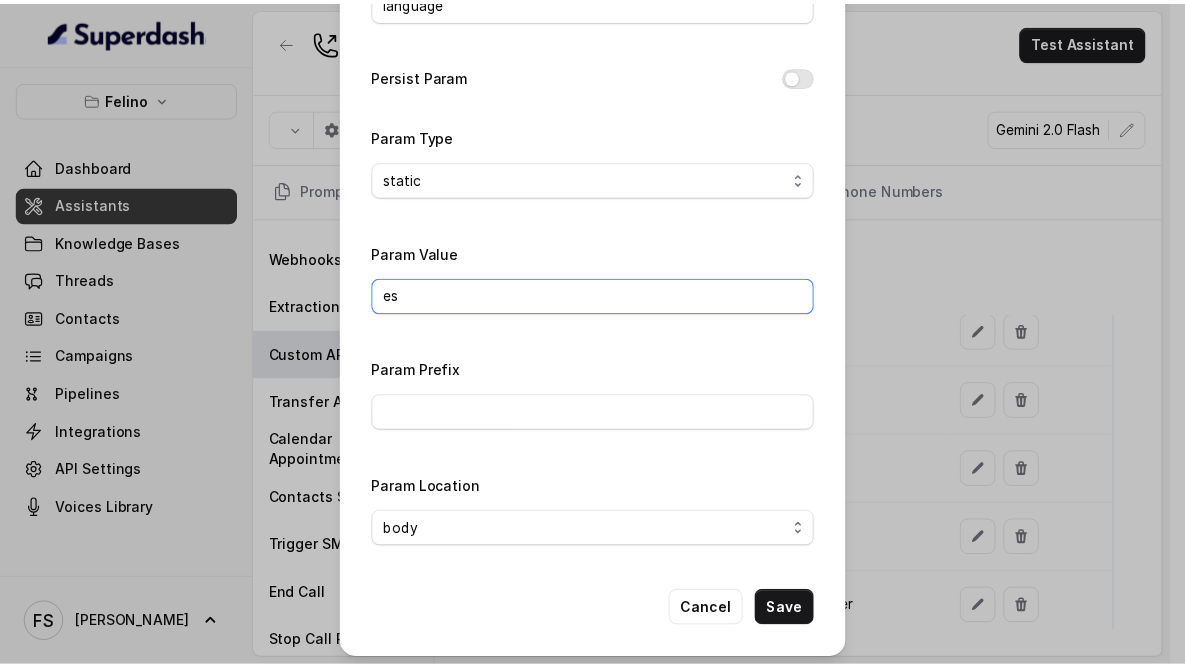 scroll, scrollTop: 153, scrollLeft: 0, axis: vertical 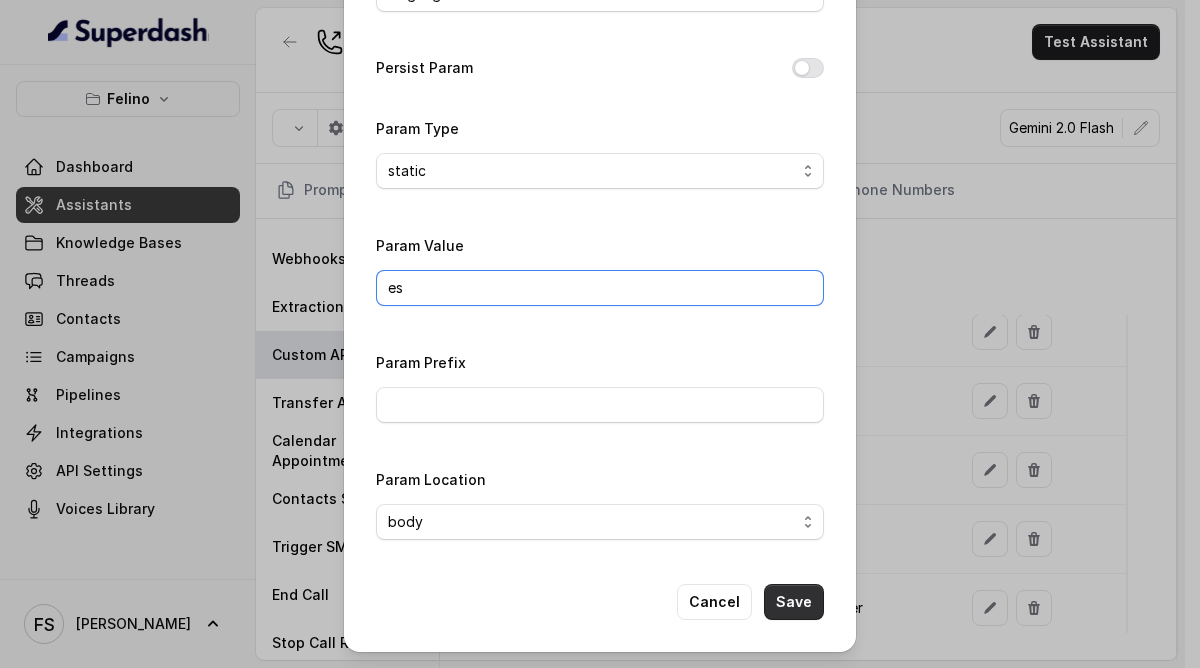 type on "es" 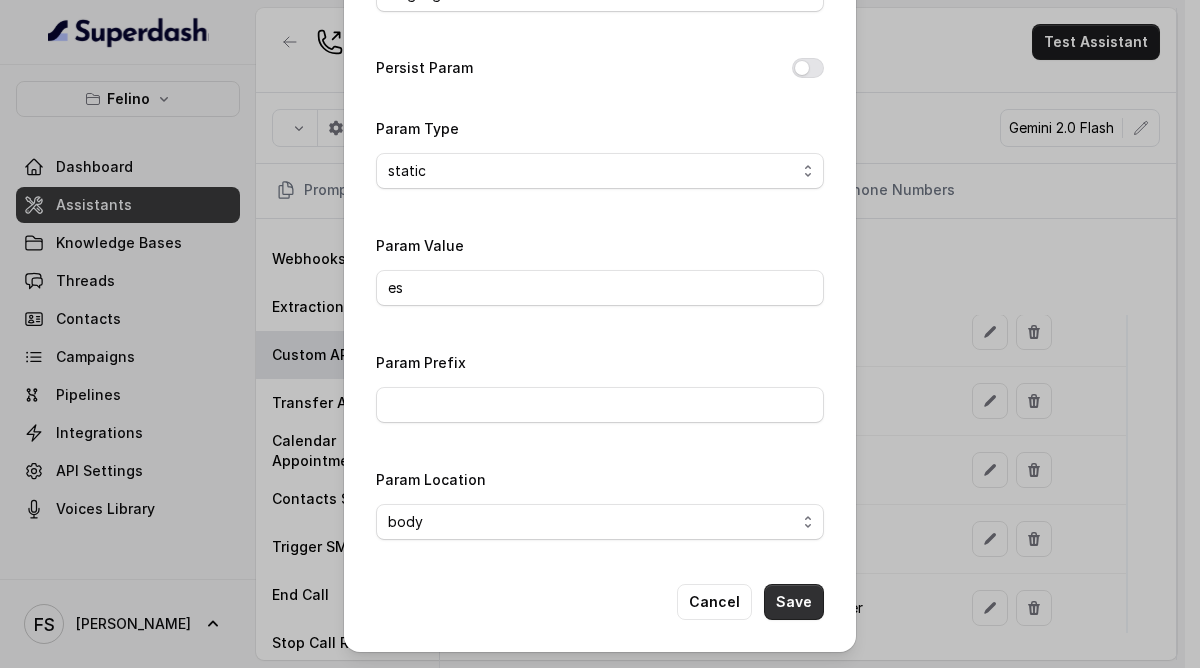click on "Save" at bounding box center [794, 602] 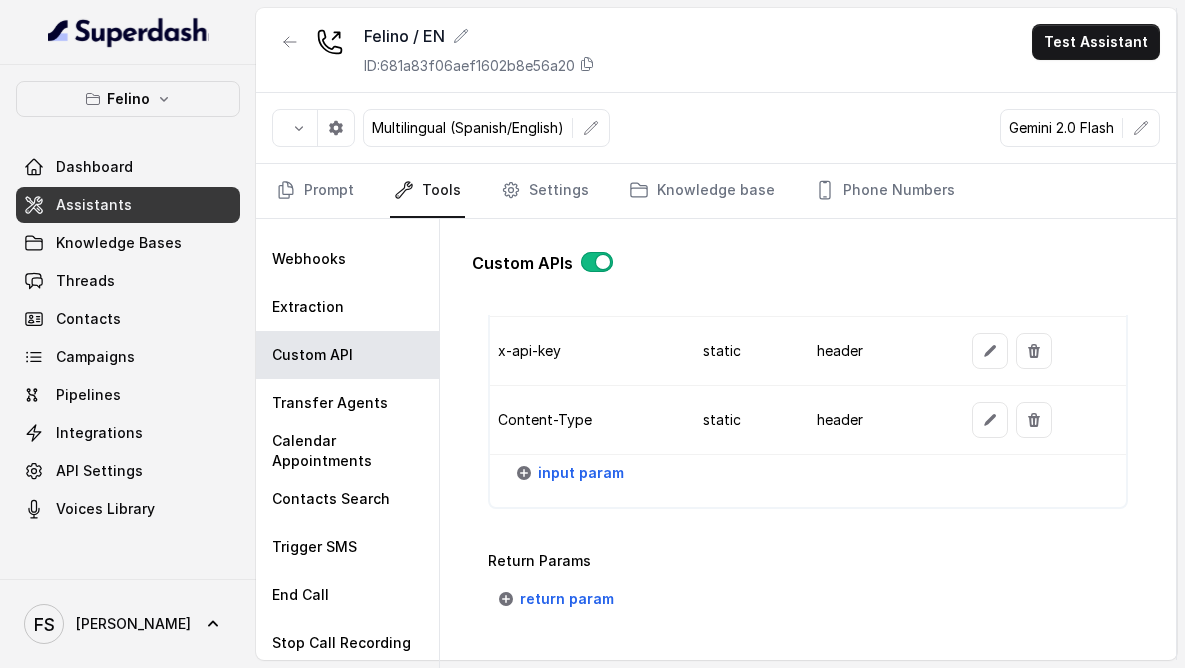 scroll, scrollTop: 2059, scrollLeft: 0, axis: vertical 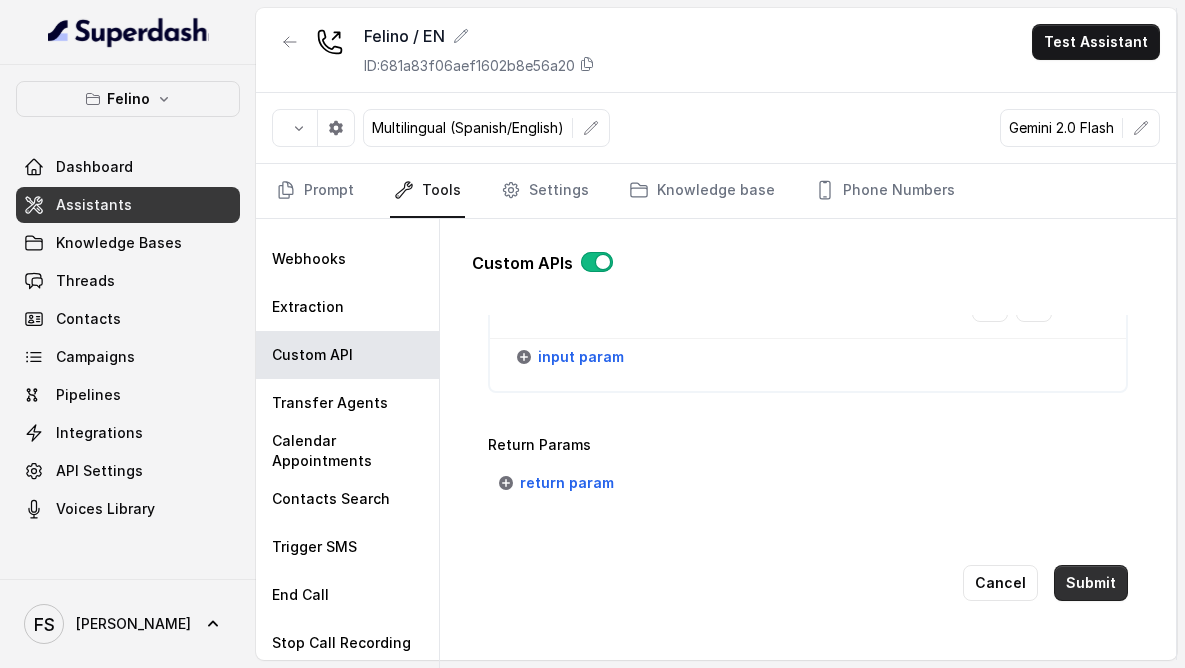 click on "Submit" at bounding box center (1091, 583) 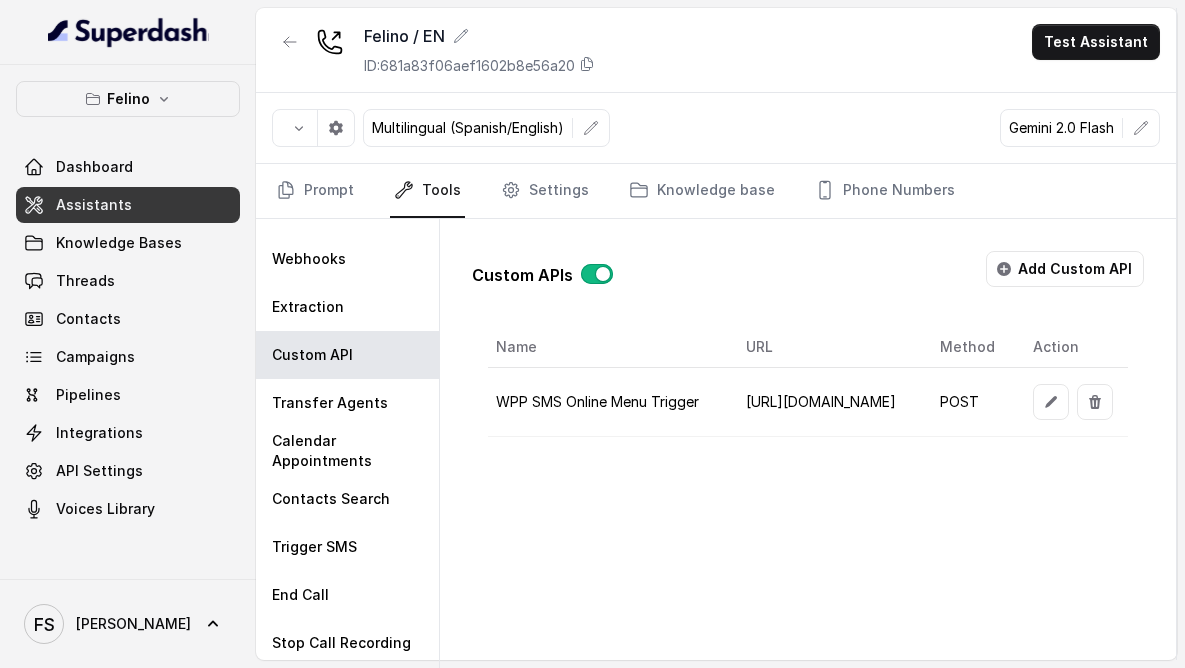 scroll, scrollTop: 0, scrollLeft: 775, axis: horizontal 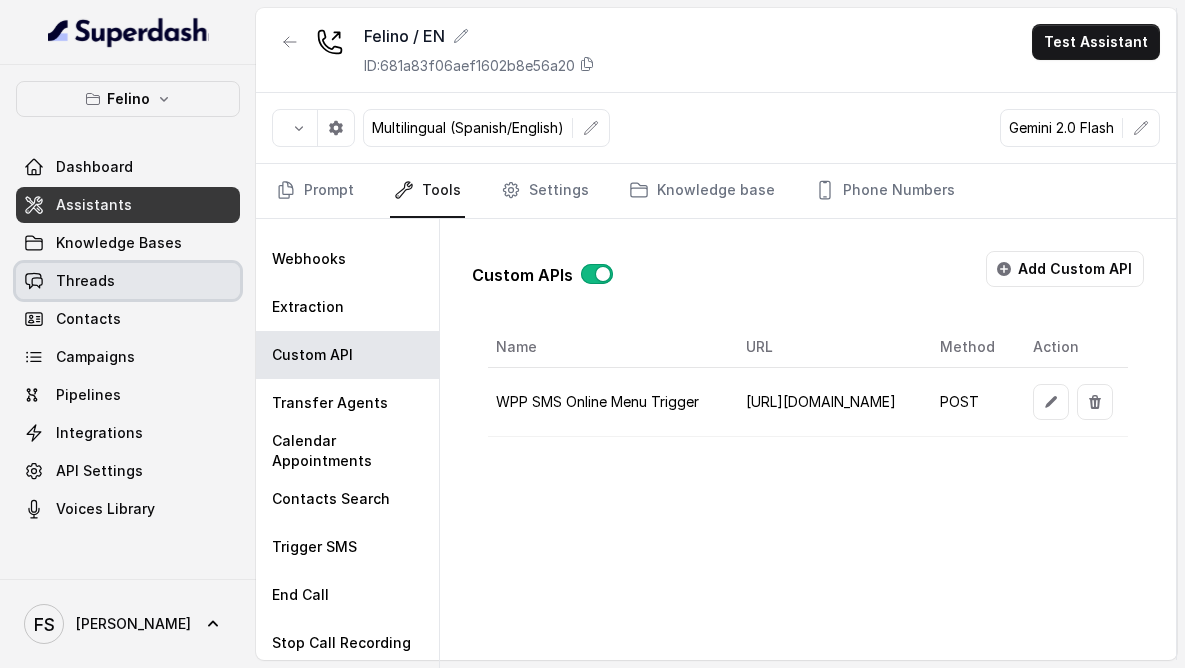 click on "Threads" at bounding box center (128, 281) 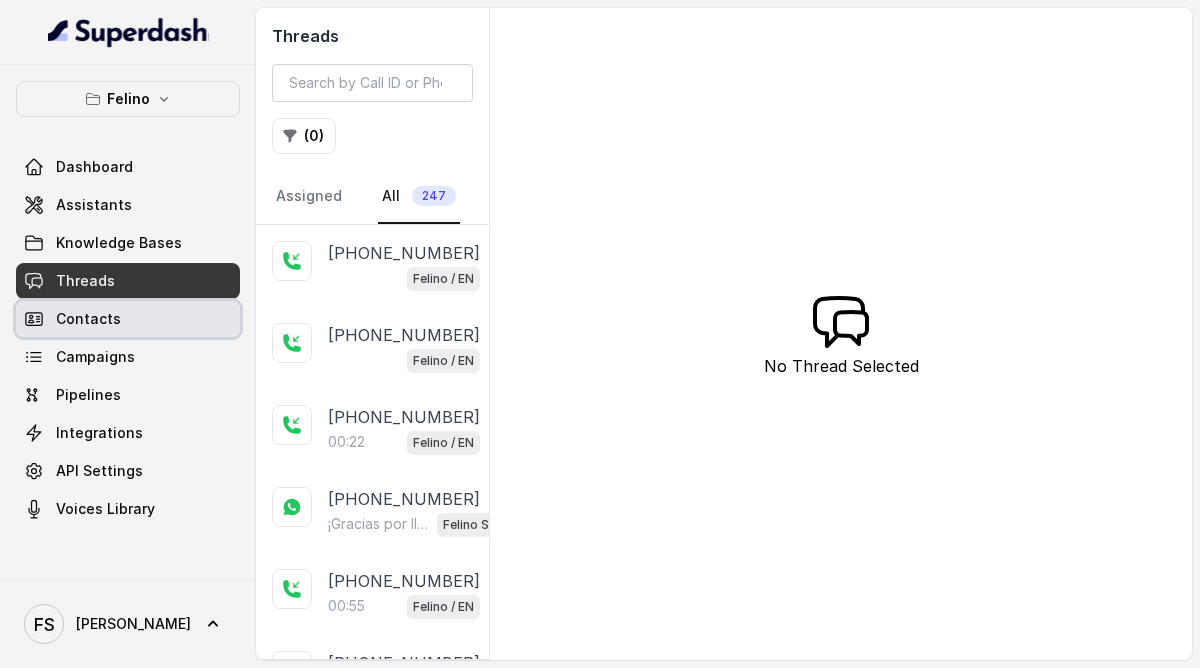 click on "Contacts" at bounding box center [88, 319] 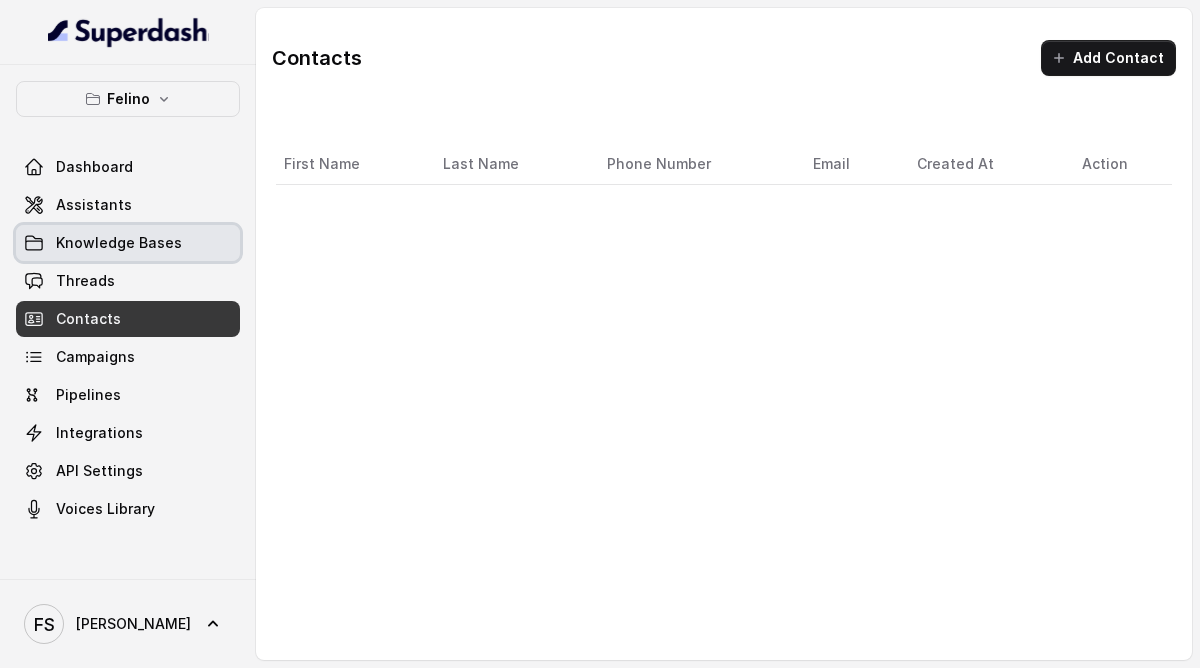 click on "Knowledge Bases" at bounding box center (119, 243) 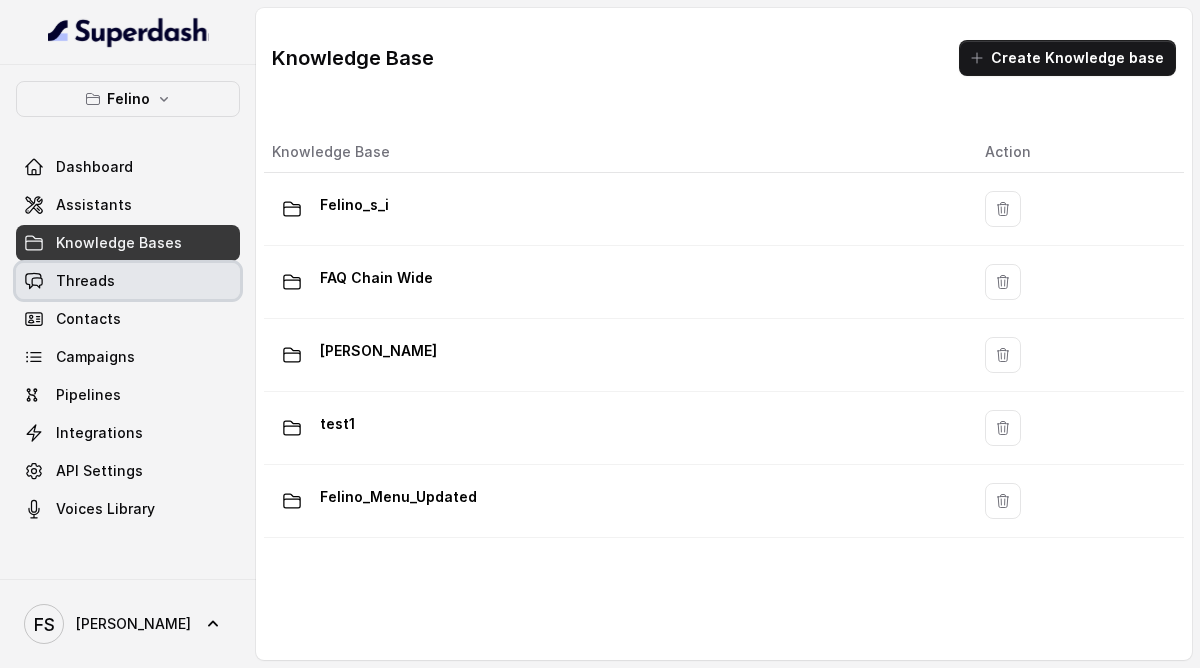 click on "Threads" at bounding box center [128, 281] 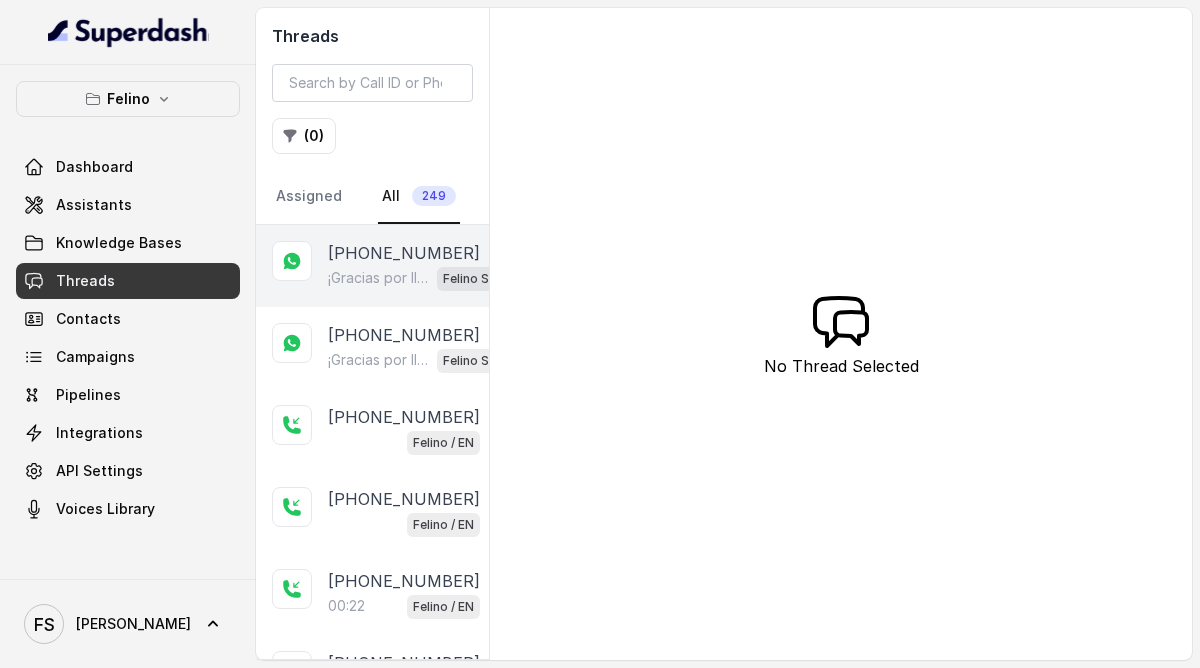 click on "¡Gracias por llamar a [PERSON_NAME]!
Para menú, reservas, direcciones u otras opciones, tocá el botón de abajo y accedé a nuestro link.
Si preferís contactarnos por WhatsApp, escribinos al [PHONE_NUMBER]" at bounding box center [378, 278] 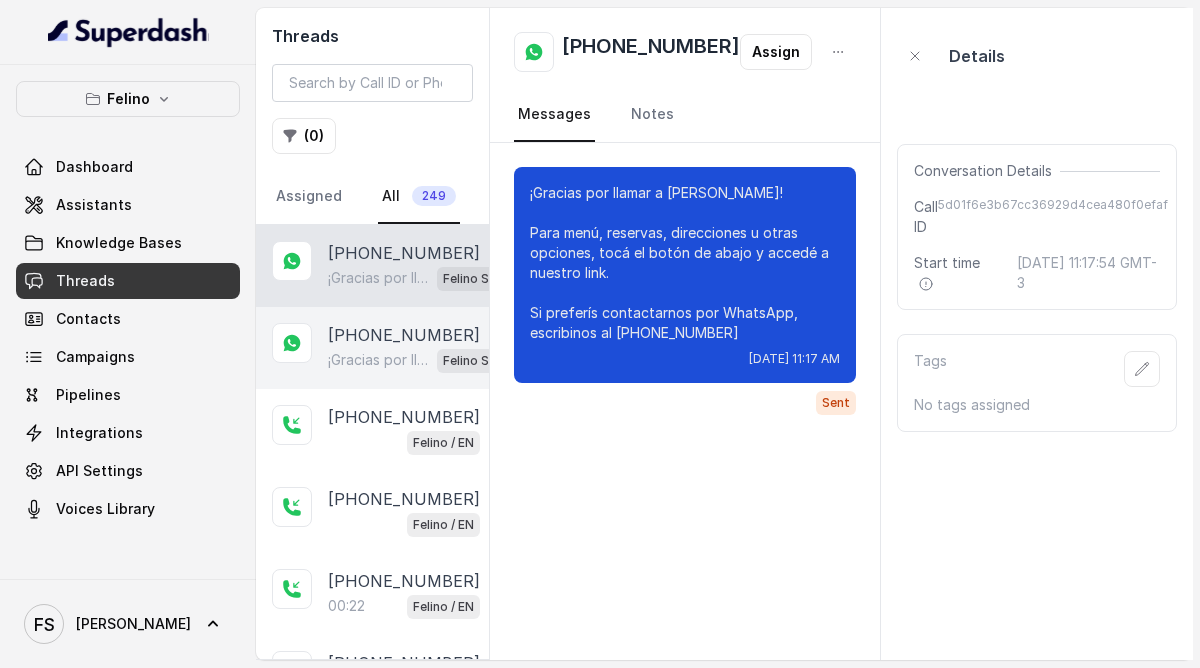 click at bounding box center (292, 343) 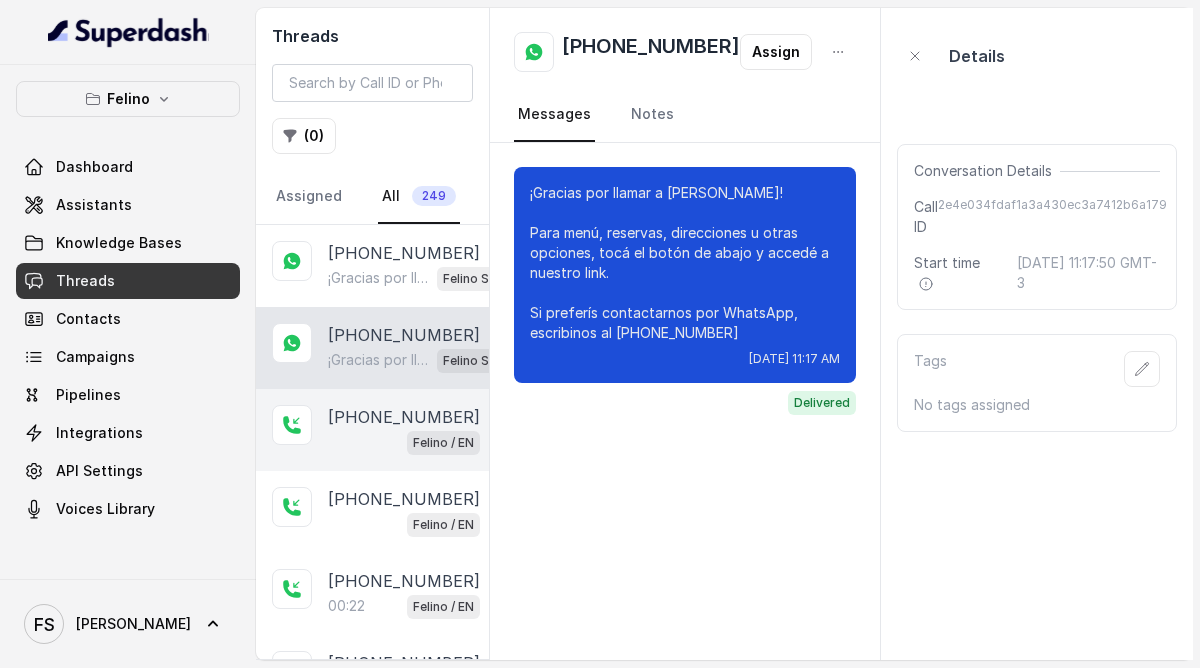 click on "Felino / EN" at bounding box center (443, 443) 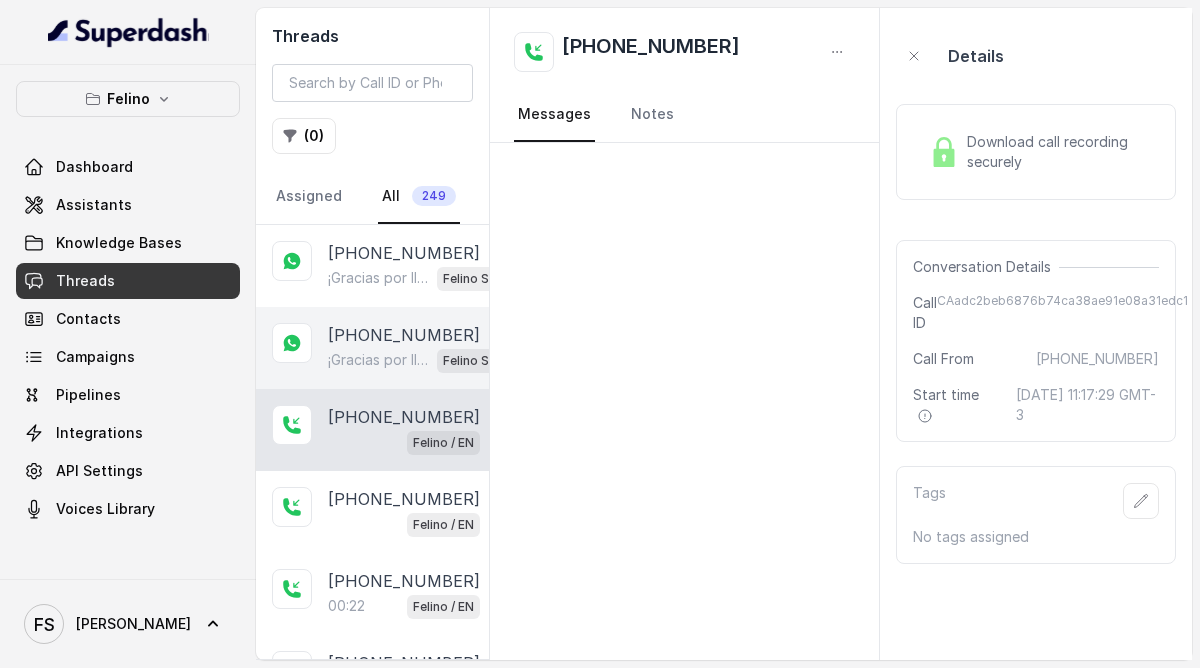 click on "¡Gracias por llamar a [PERSON_NAME]!
Para menú, reservas, direcciones u otras opciones, tocá el botón de abajo y accedé a nuestro link.
Si preferís contactarnos por WhatsApp, escribinos al [PHONE_NUMBER]" at bounding box center [378, 360] 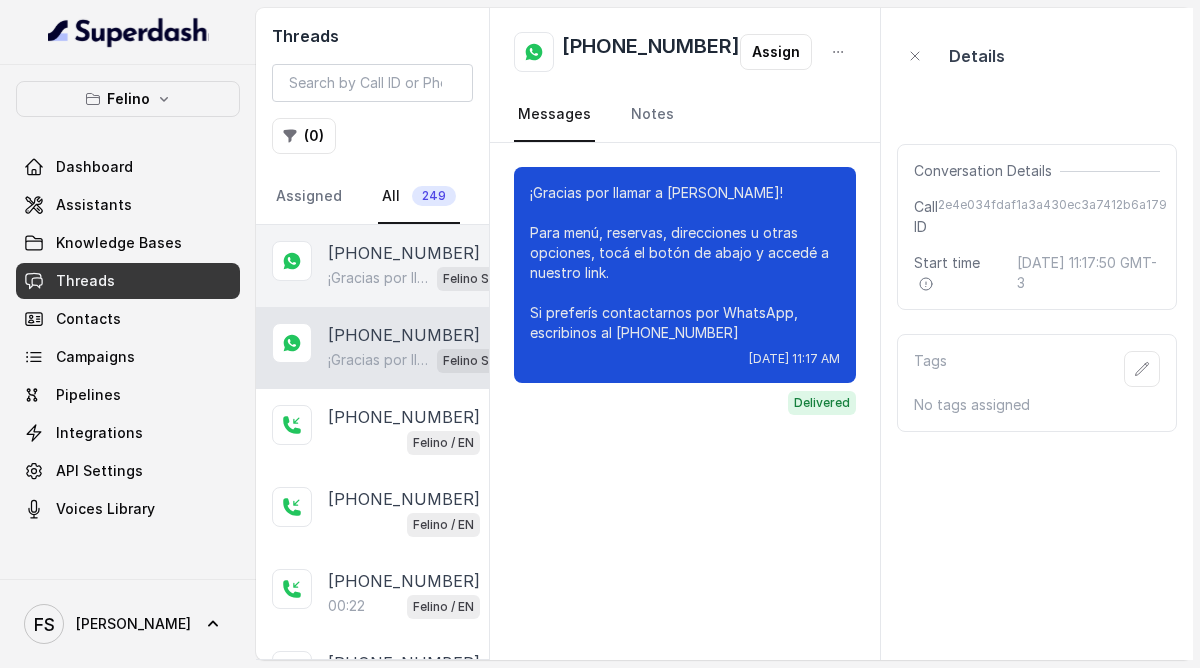 click on "¡Gracias por llamar a Felino!
Para menú, reservas, direcciones u otras opciones, tocá el botón de abajo y accedé a nuestro link.
Si preferís contactarnos por WhatsApp, escribinos al +54 9 11 7197-0002 Felino SMS Whatsapp" at bounding box center (428, 278) 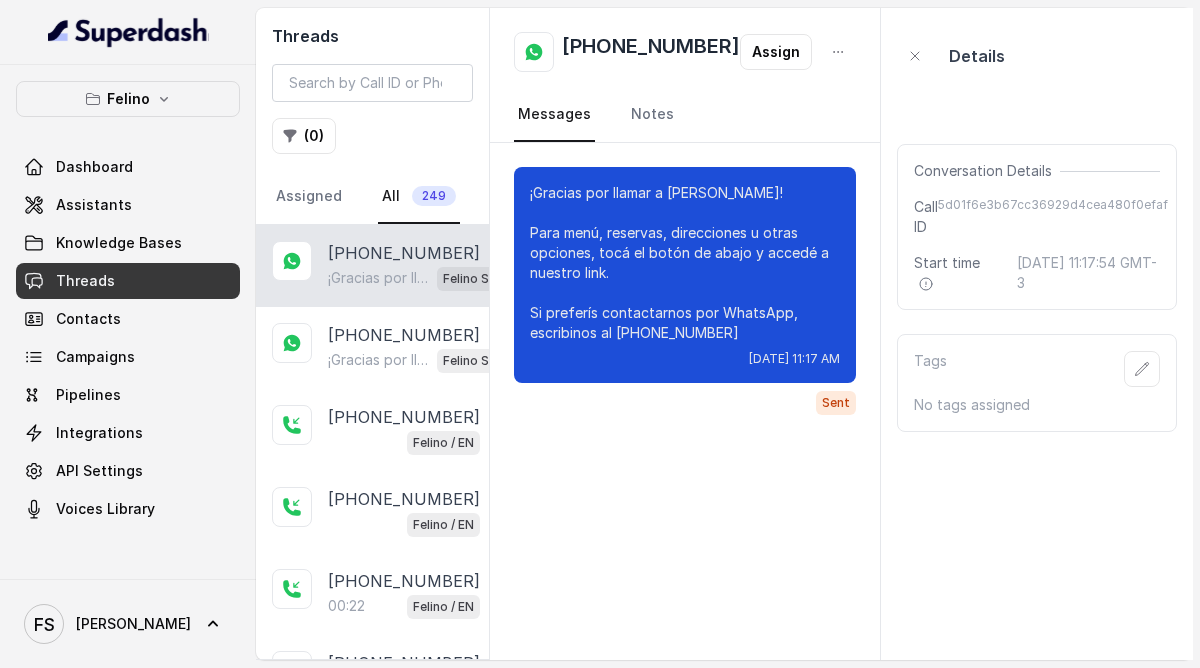 click on "+5491124072093   ¡Gracias por llamar a Felino!
Para menú, reservas, direcciones u otras opciones, tocá el botón de abajo y accedé a nuestro link.
Si preferís contactarnos por WhatsApp, escribinos al +54 9 11 7197-0002 Felino SMS Whatsapp" at bounding box center [372, 266] 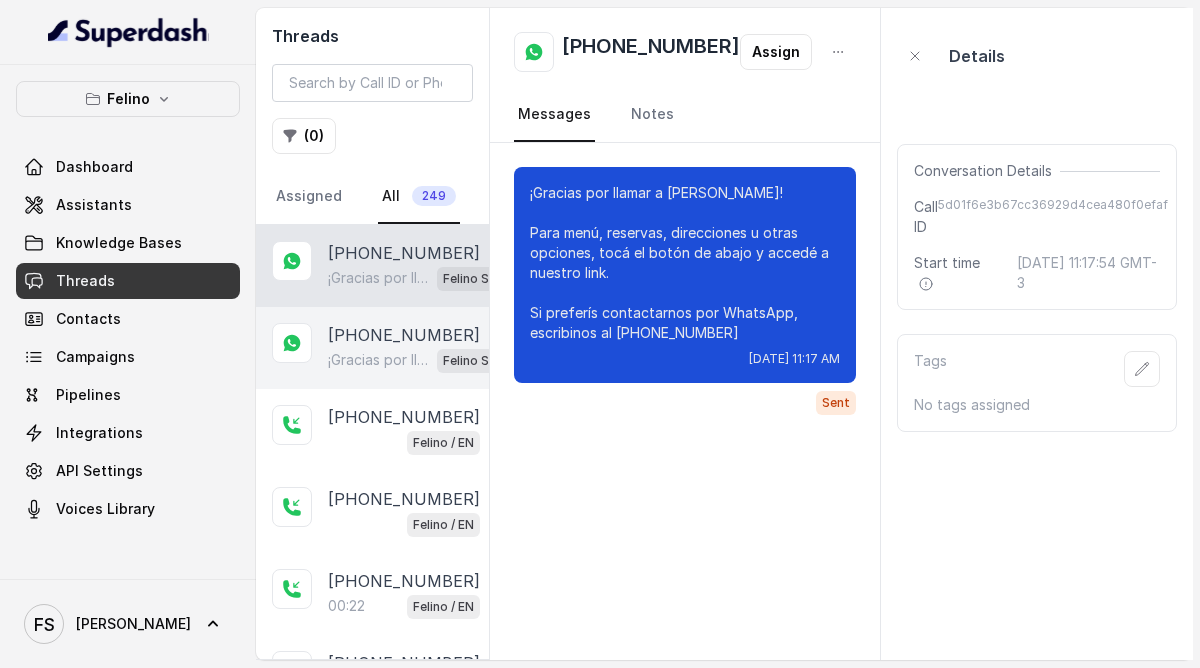 click on "+5491160336705   ¡Gracias por llamar a Felino!
Para menú, reservas, direcciones u otras opciones, tocá el botón de abajo y accedé a nuestro link.
Si preferís contactarnos por WhatsApp, escribinos al +54 9 11 7197-0002 Felino SMS Whatsapp" at bounding box center [372, 348] 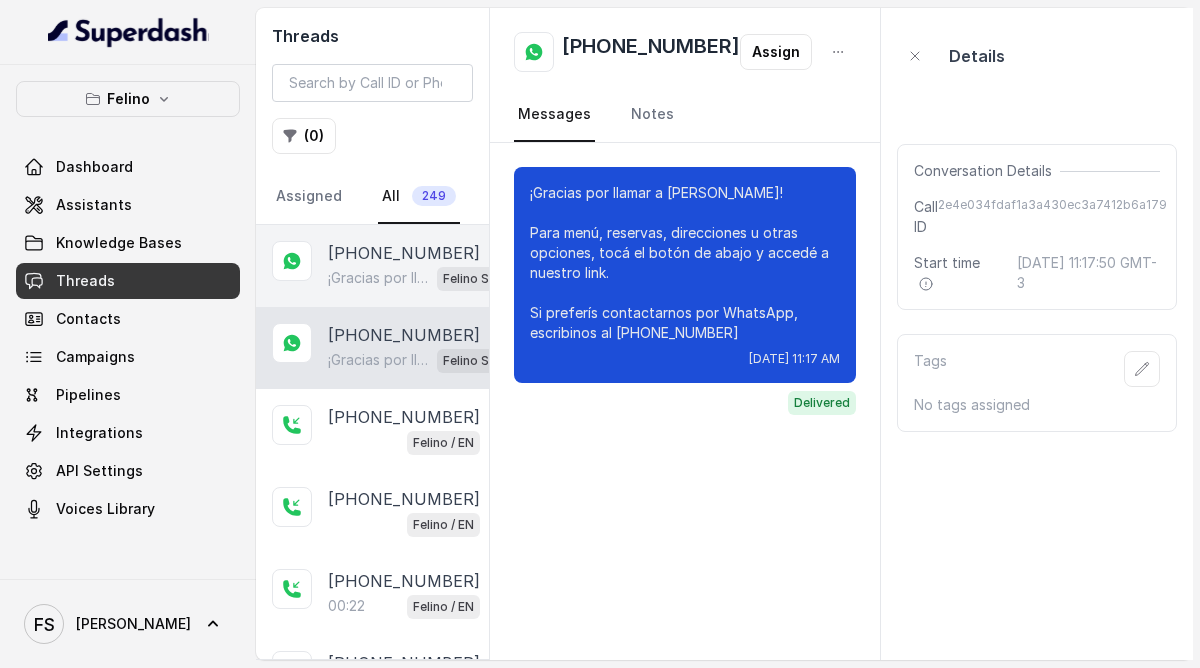 click on "[PHONE_NUMBER]" at bounding box center (404, 253) 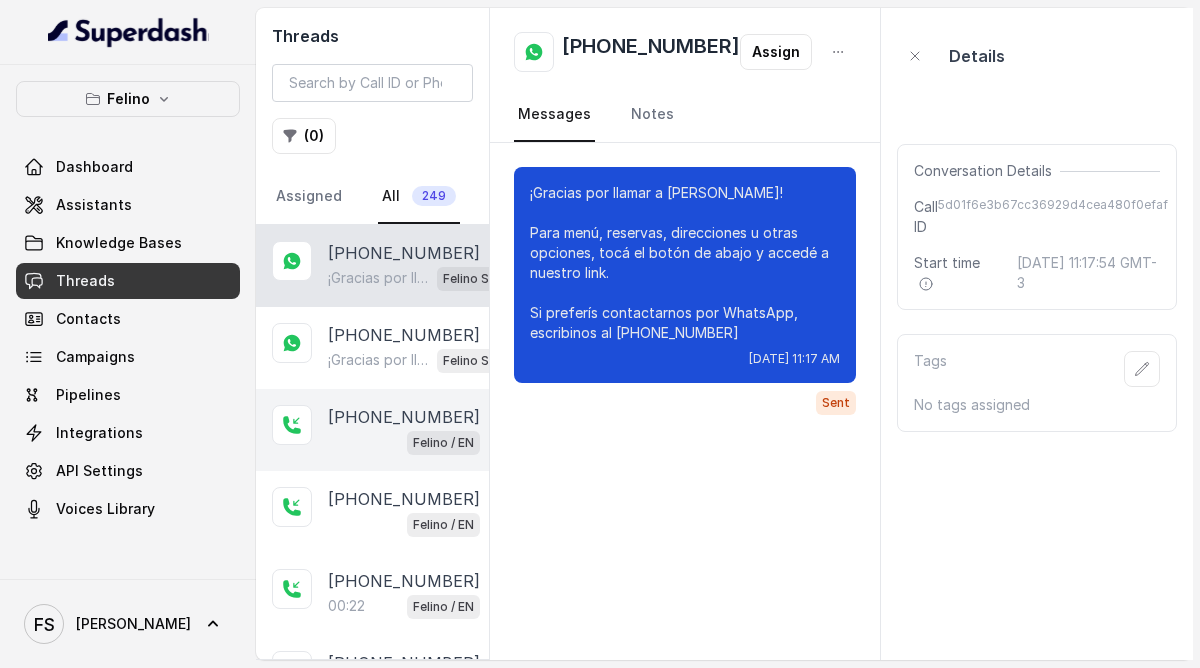 click on "Felino / EN" at bounding box center (404, 442) 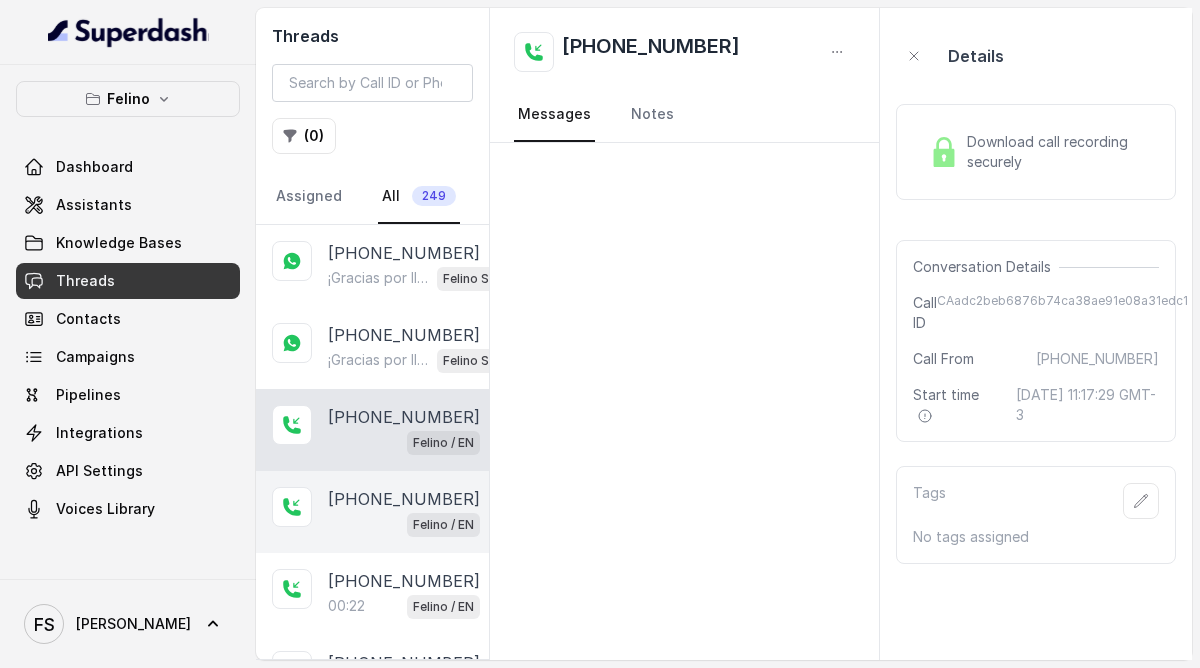 click on "+5491160336705   Felino / EN" at bounding box center [372, 512] 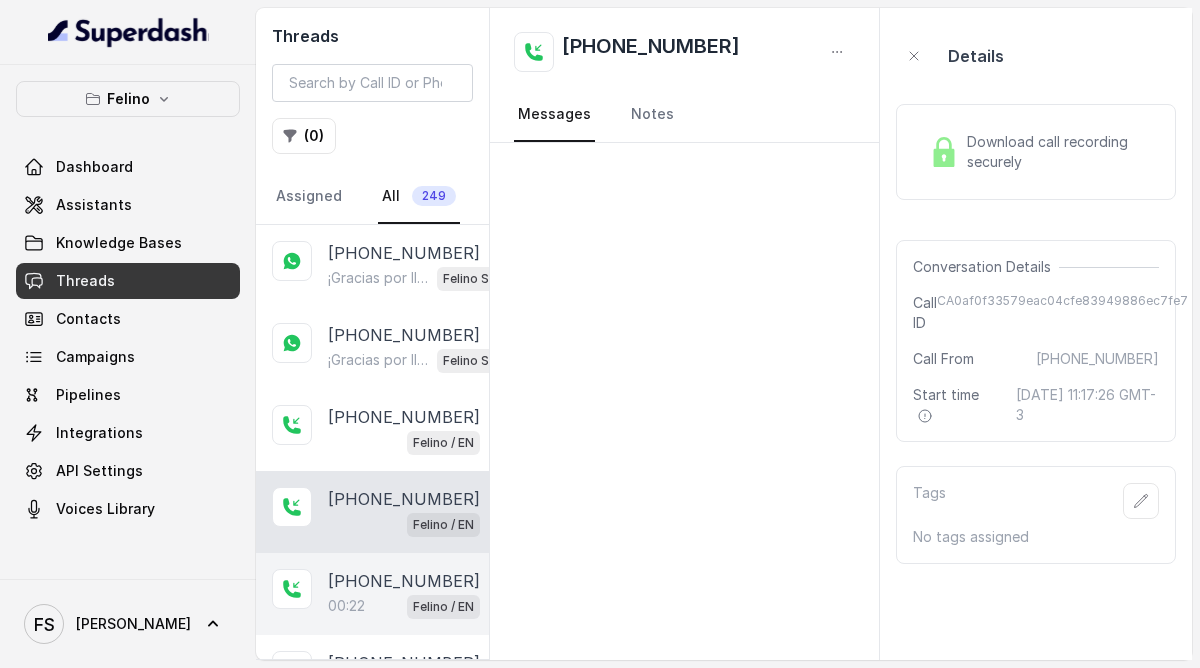 click on "00:22 Felino / EN" at bounding box center [404, 606] 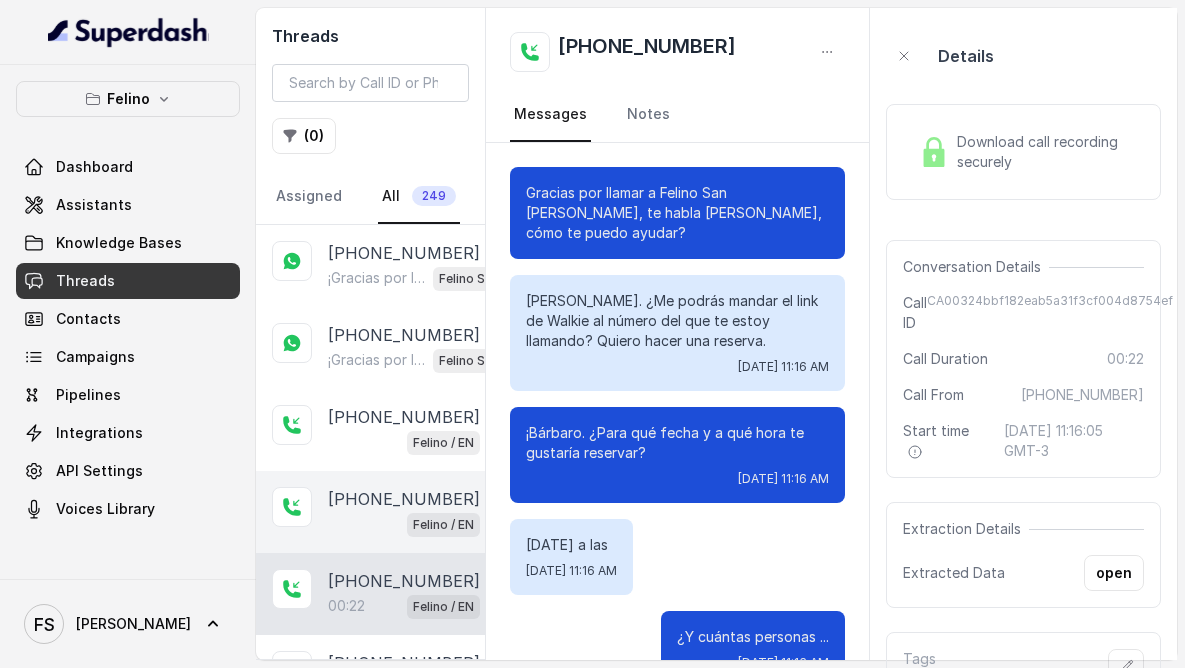 scroll, scrollTop: 123, scrollLeft: 0, axis: vertical 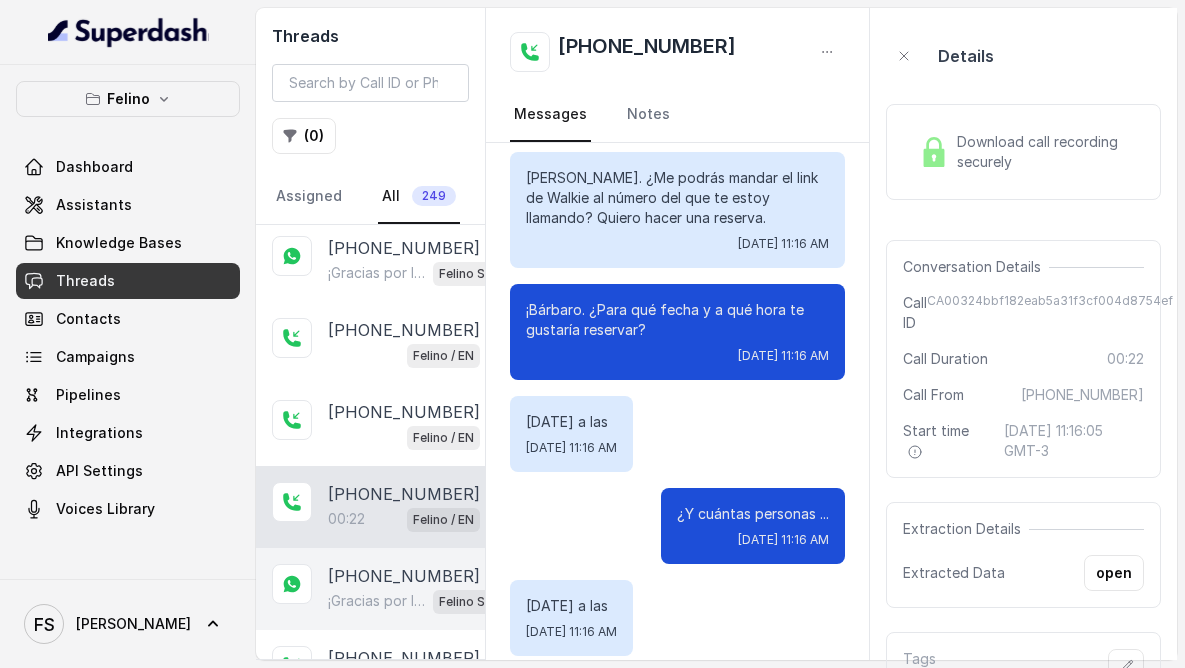 click on "[PHONE_NUMBER]" at bounding box center [404, 576] 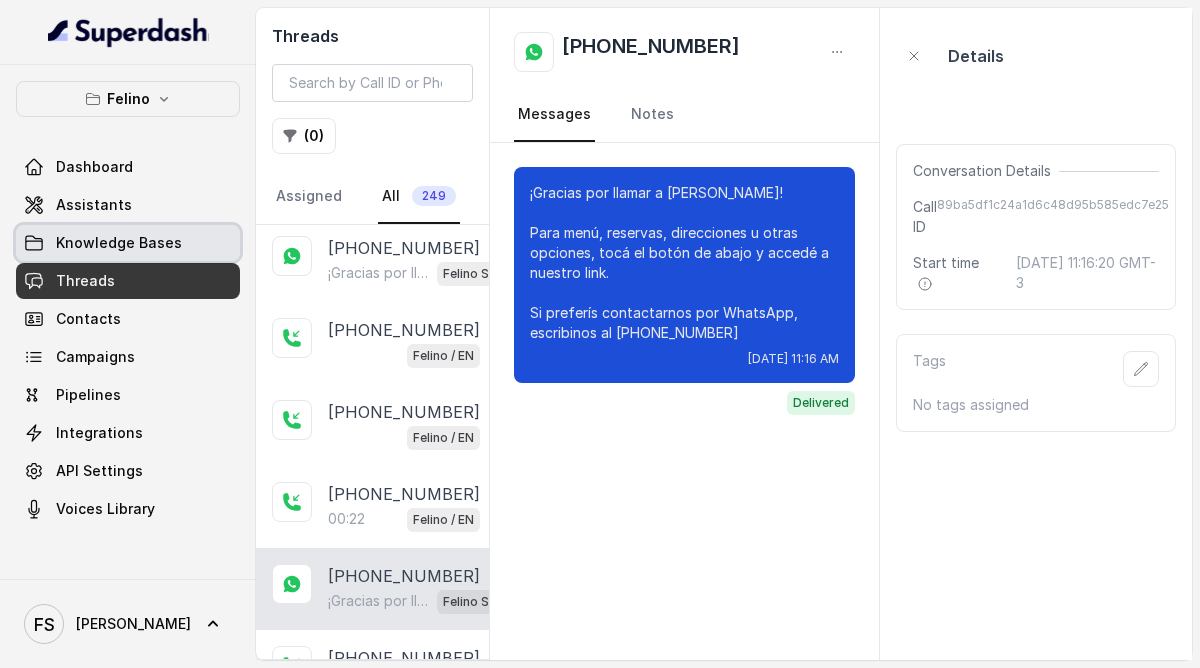 click on "Knowledge Bases" at bounding box center (128, 243) 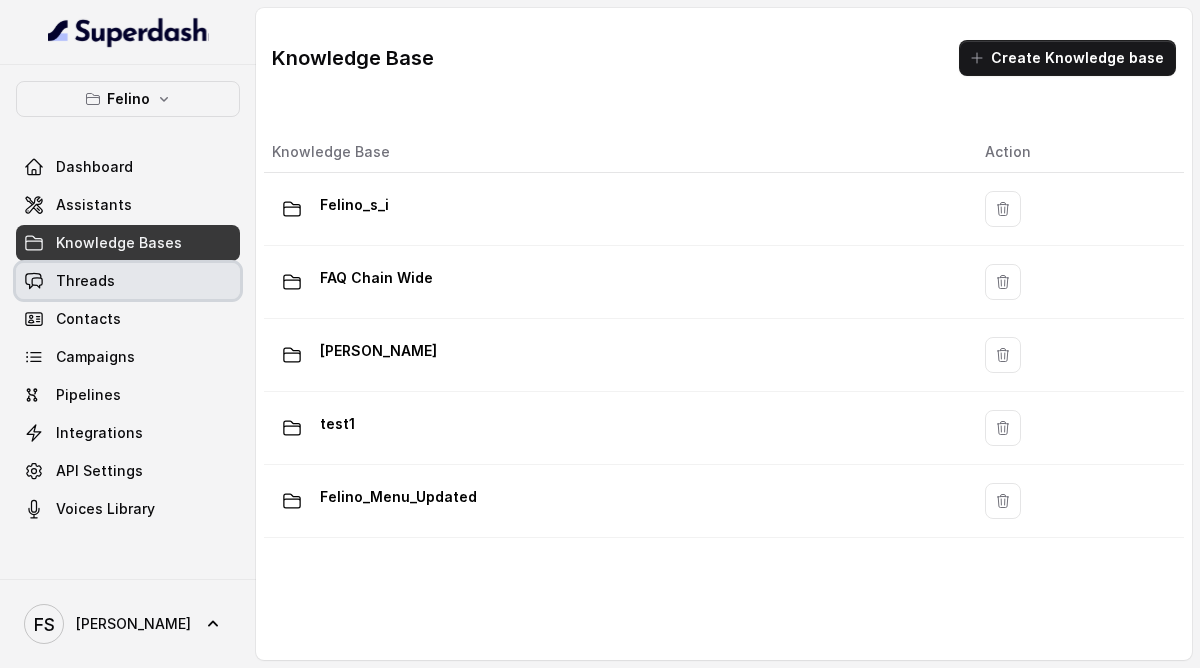 click on "Threads" at bounding box center (85, 281) 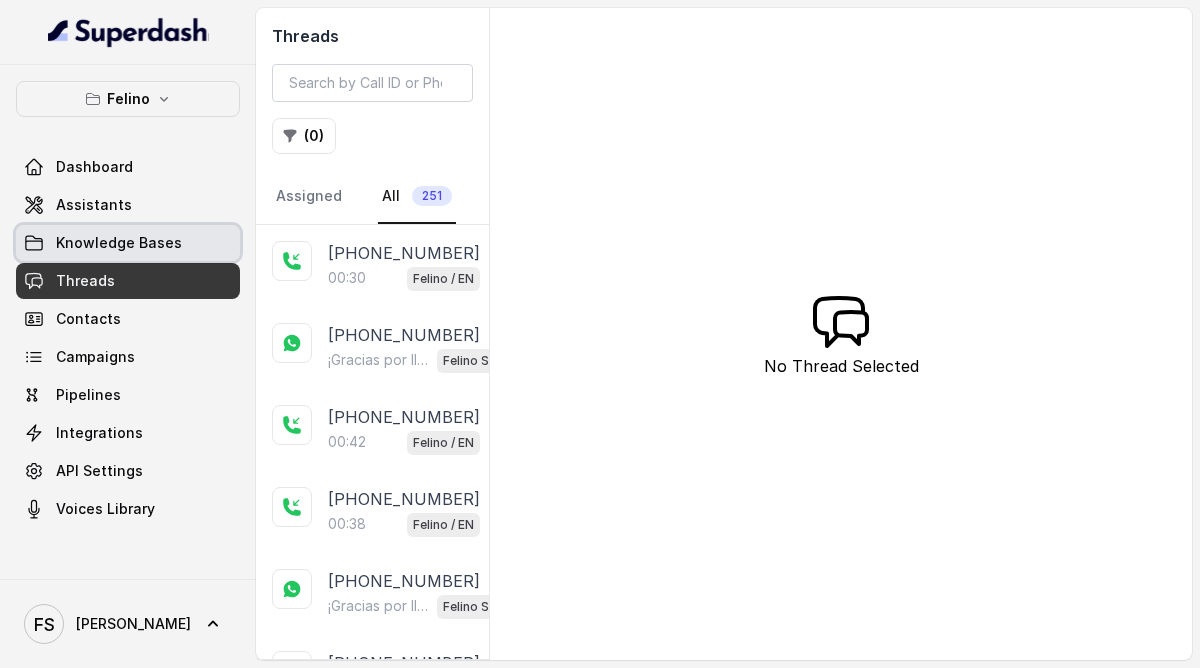 click on "Knowledge Bases" at bounding box center [128, 243] 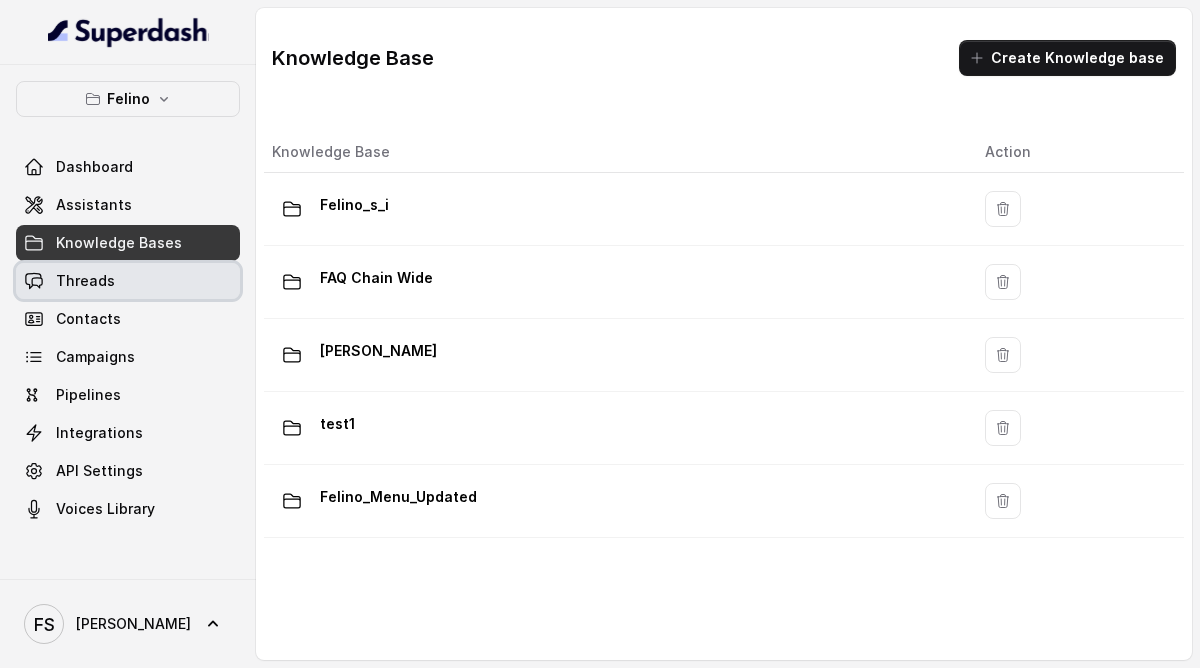 click on "Threads" at bounding box center [128, 281] 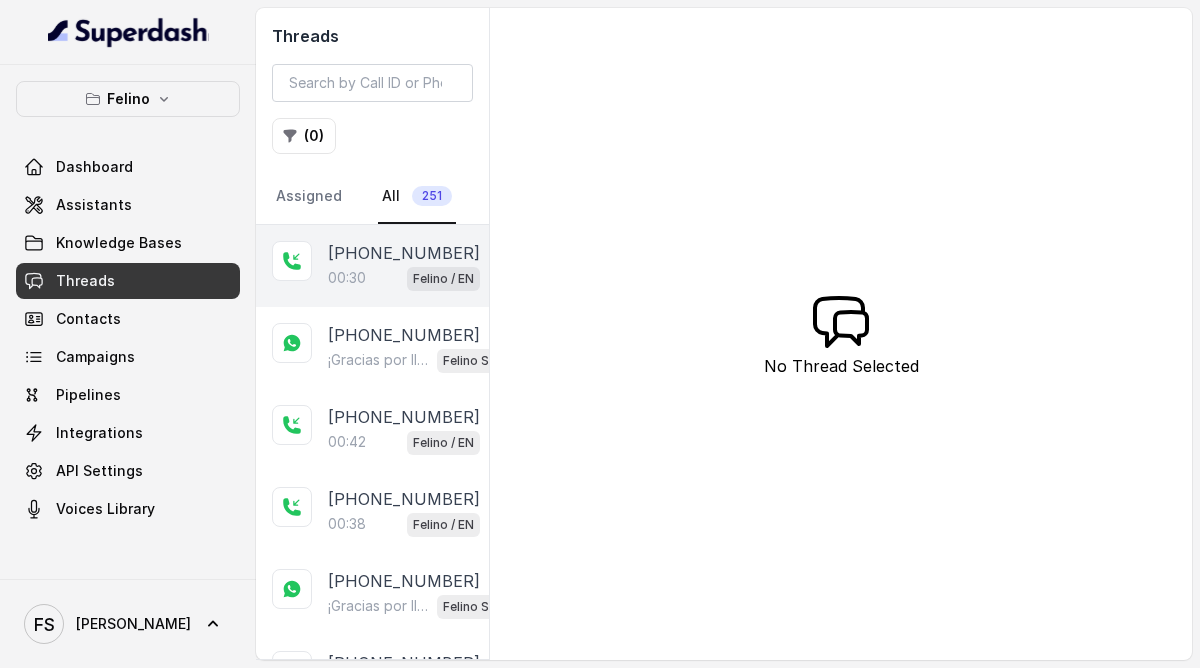 click on "00:30 Felino / EN" at bounding box center (404, 278) 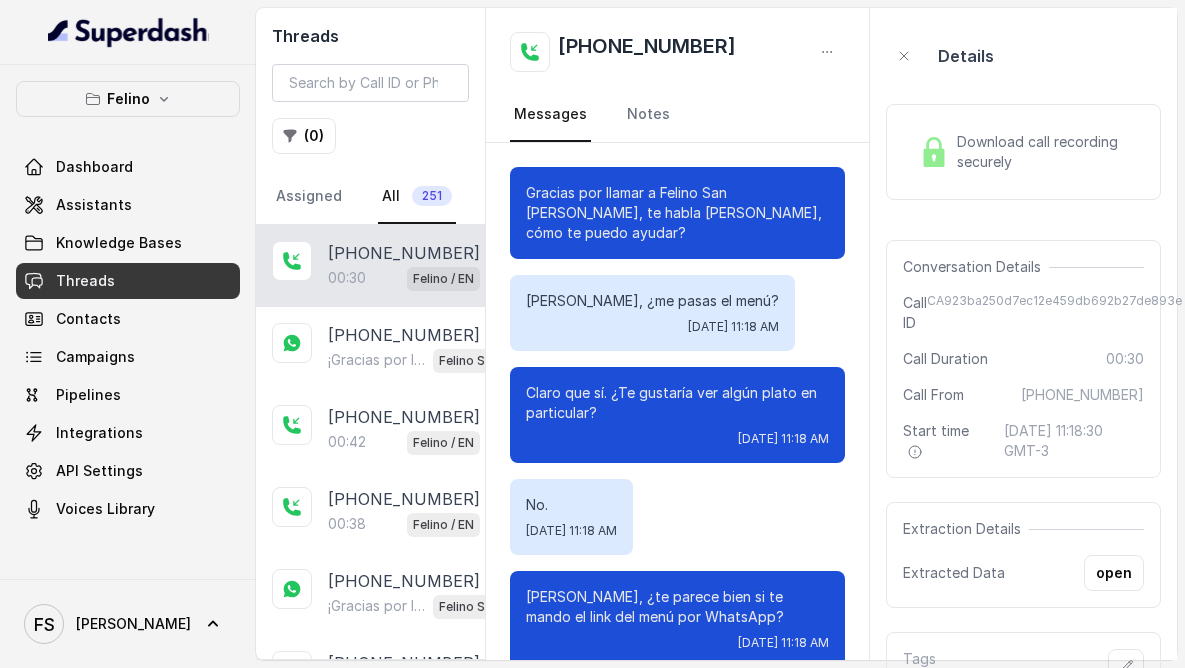 scroll, scrollTop: 195, scrollLeft: 0, axis: vertical 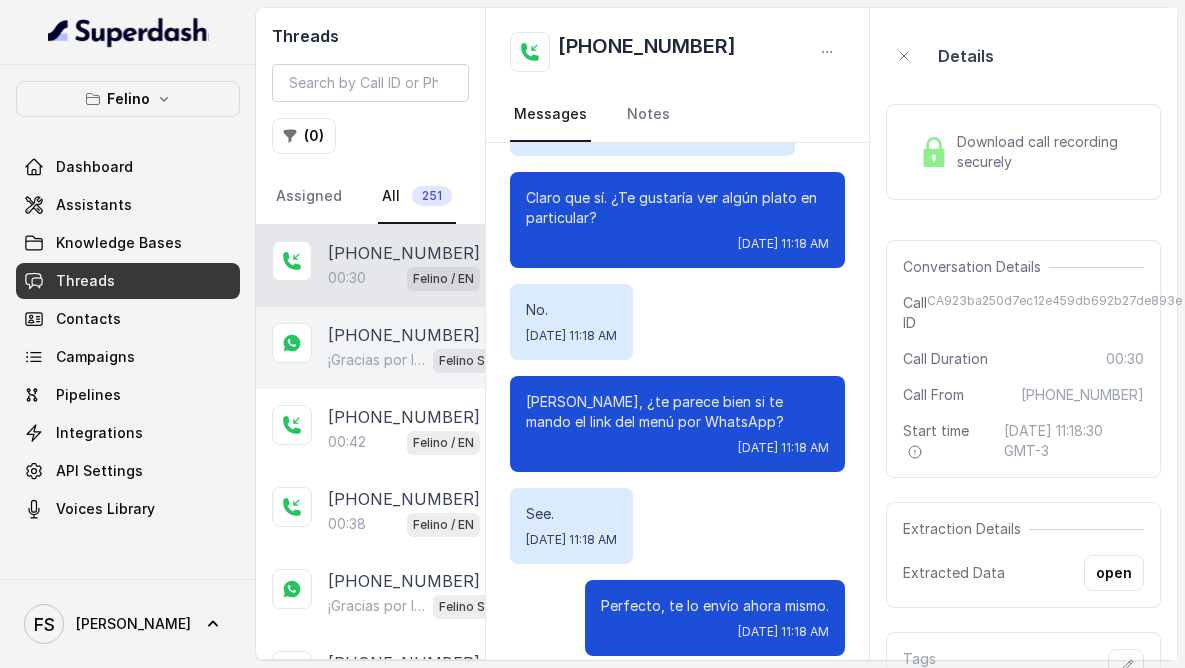 click on "+5491160336705   ¡Gracias por llamar a Felino!
Para menú, reservas, direcciones u otras opciones, tocá el botón de abajo y accedé a nuestro link.
Si preferís contactarnos por WhatsApp, escribinos al +54 9 11 7197-0002 Felino SMS Whatsapp" at bounding box center [370, 348] 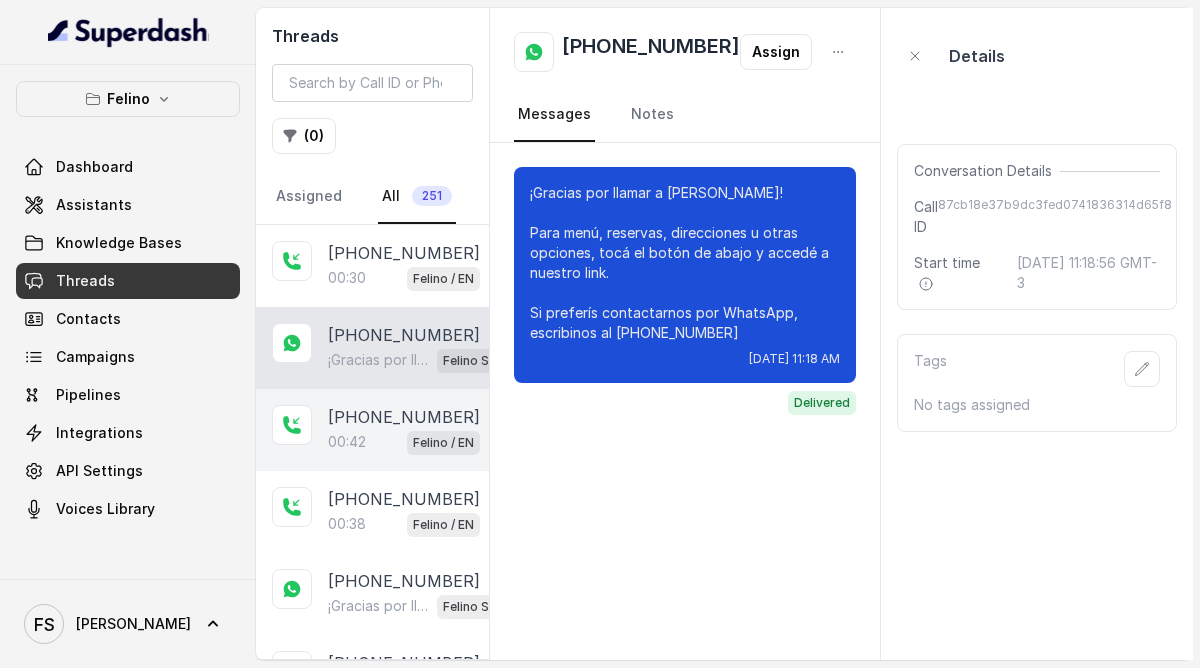 click on "+5491160336705   00:42 Felino / EN" at bounding box center (372, 430) 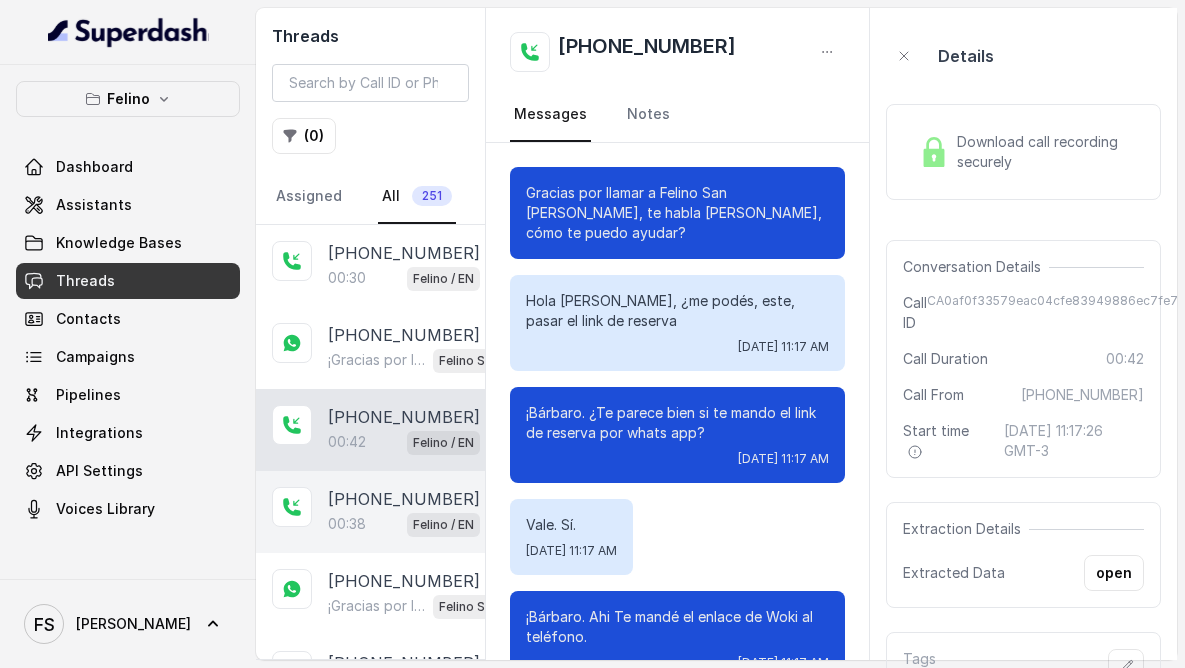 scroll, scrollTop: 235, scrollLeft: 0, axis: vertical 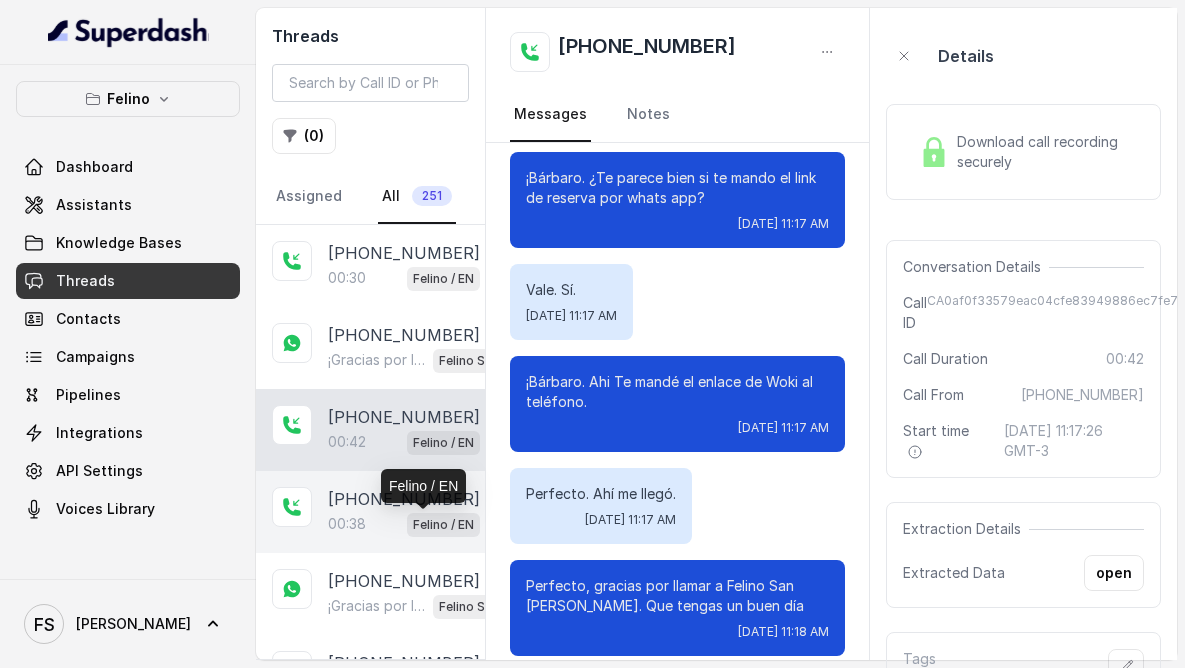 click on "Felino / EN" at bounding box center (443, 524) 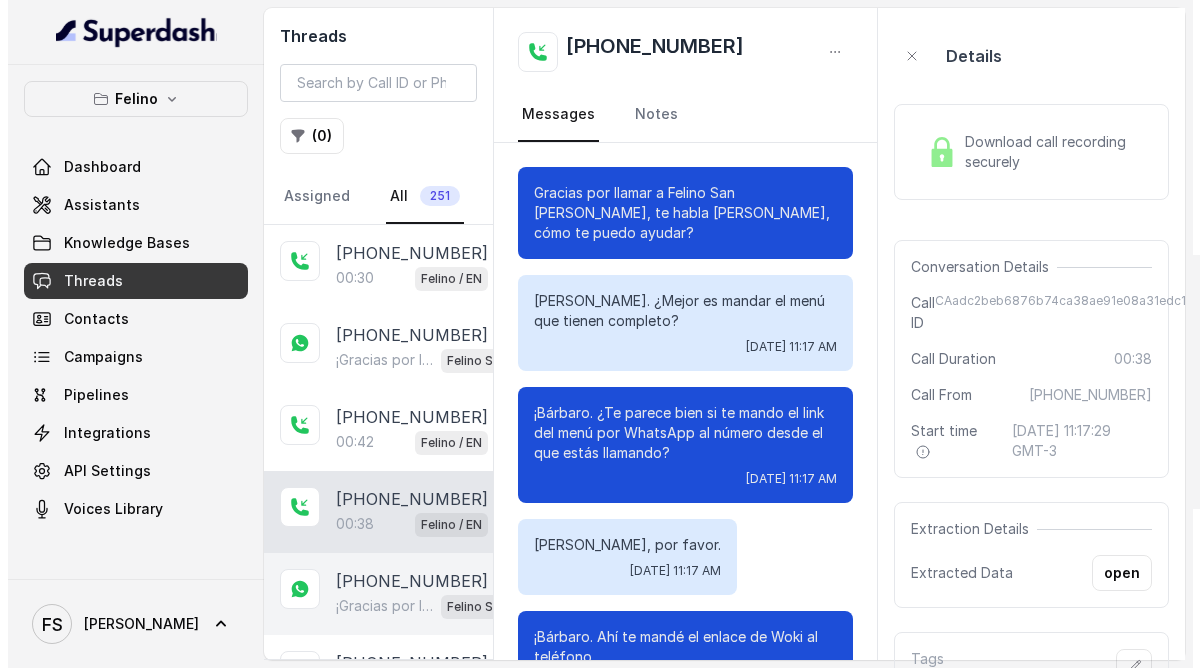 scroll, scrollTop: 459, scrollLeft: 0, axis: vertical 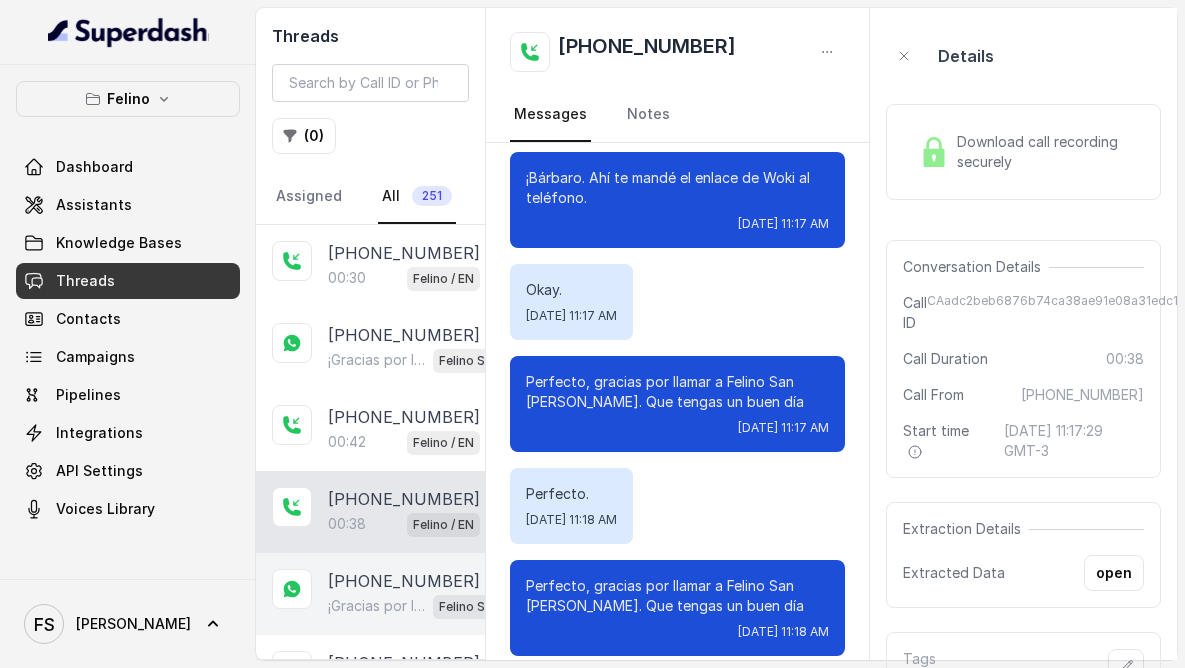 click on "[PHONE_NUMBER]" at bounding box center [404, 581] 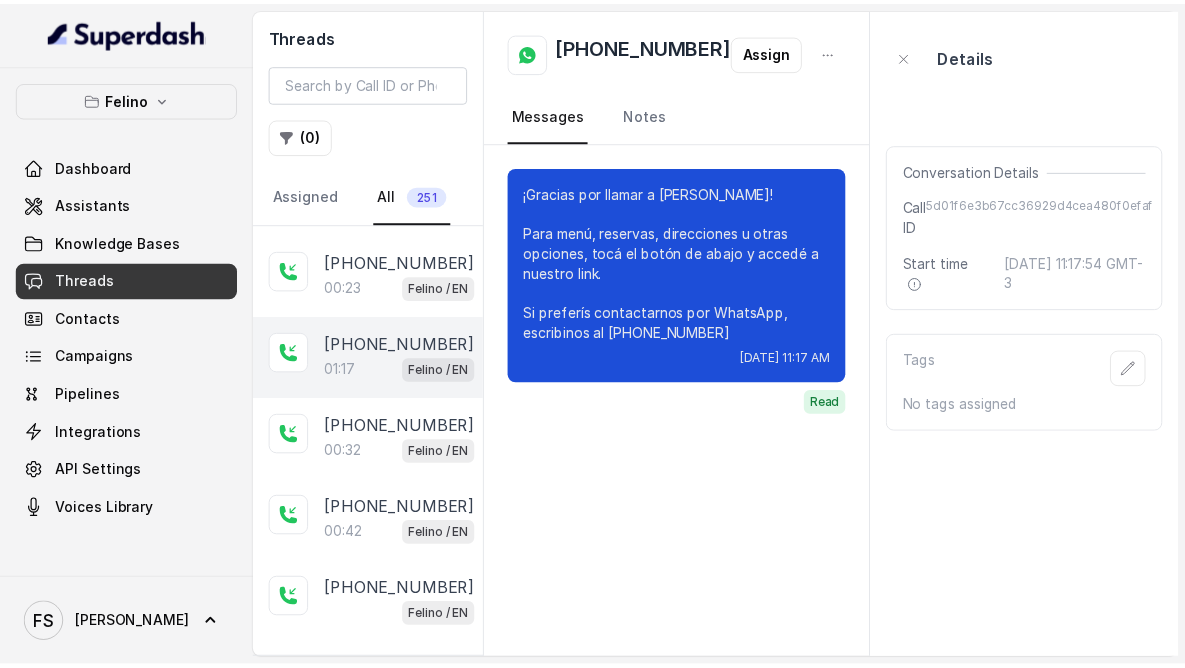 scroll, scrollTop: 0, scrollLeft: 0, axis: both 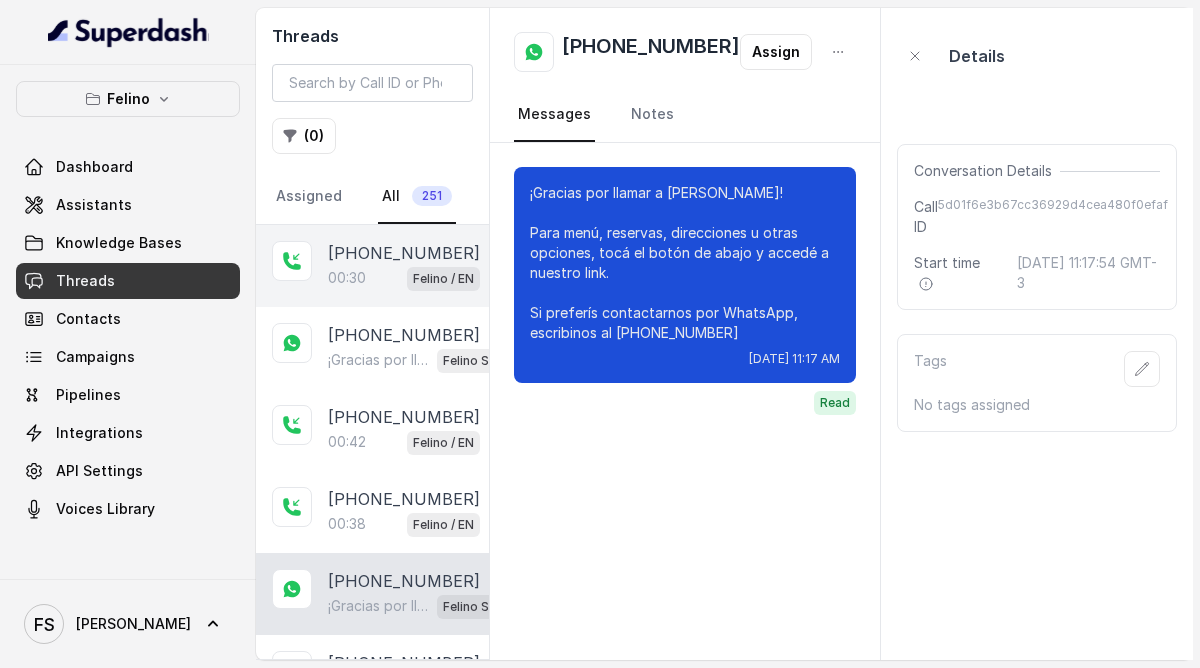 click on "00:30" at bounding box center (347, 278) 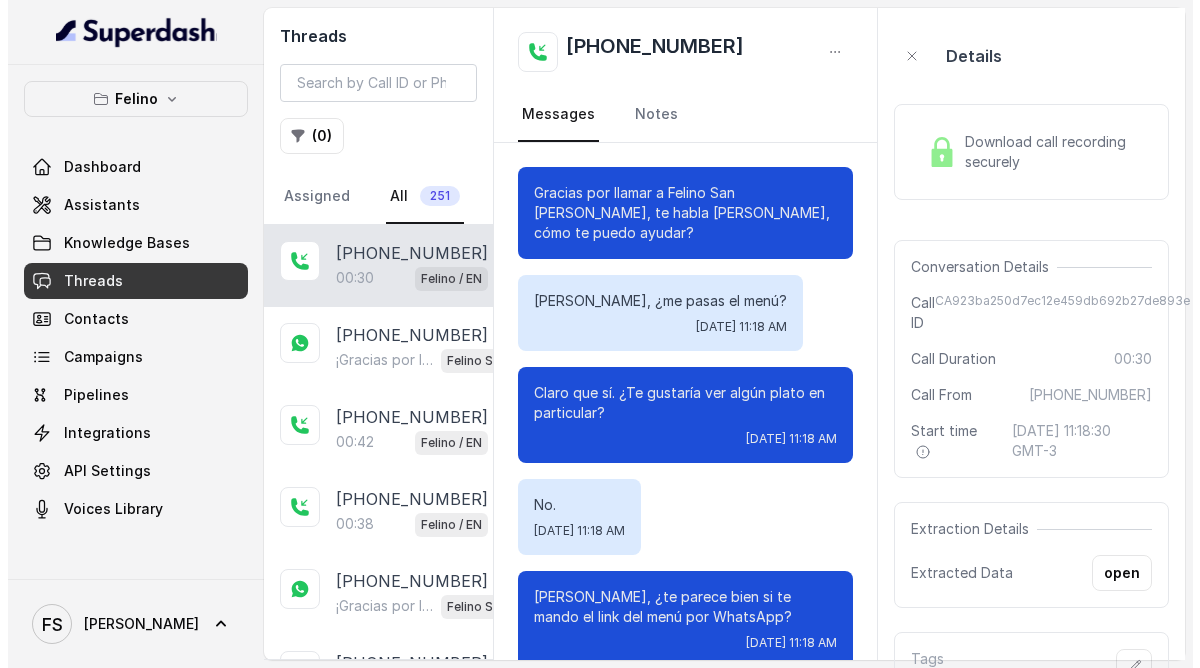 scroll, scrollTop: 195, scrollLeft: 0, axis: vertical 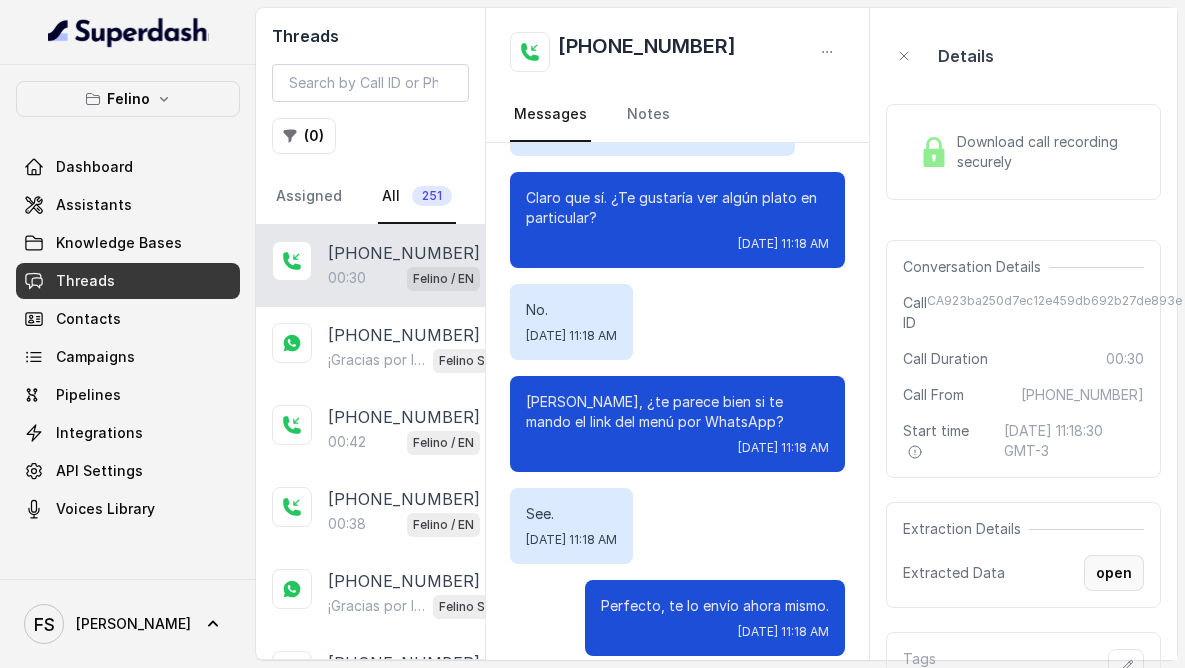 click on "open" at bounding box center (1114, 573) 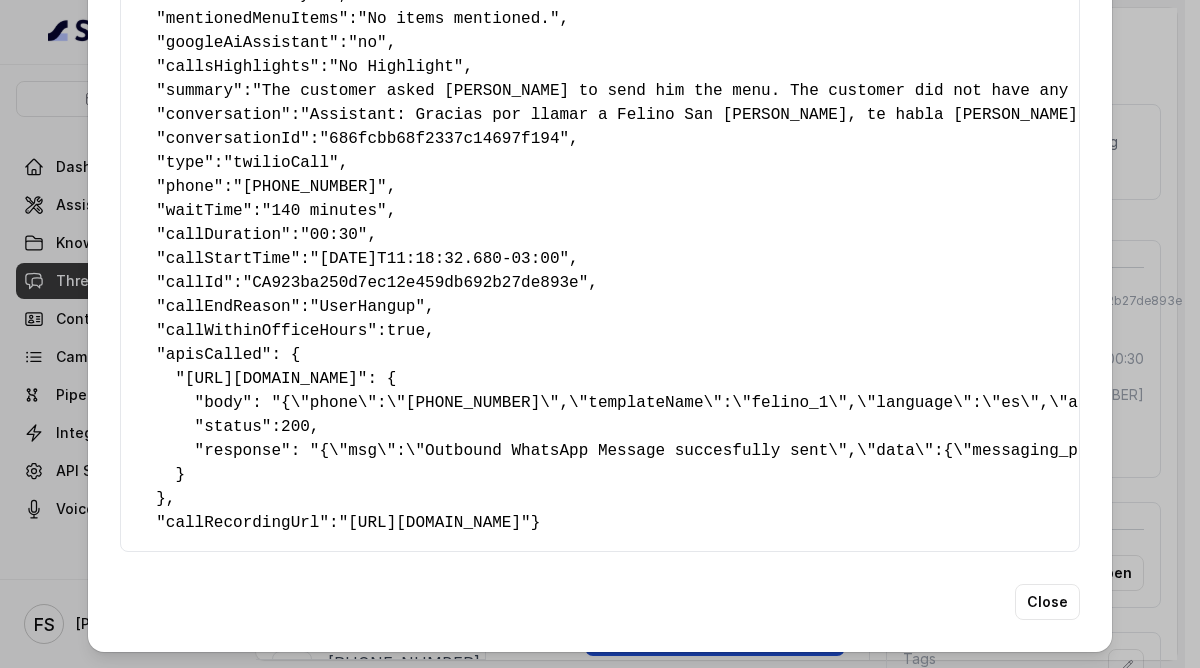 scroll, scrollTop: 465, scrollLeft: 0, axis: vertical 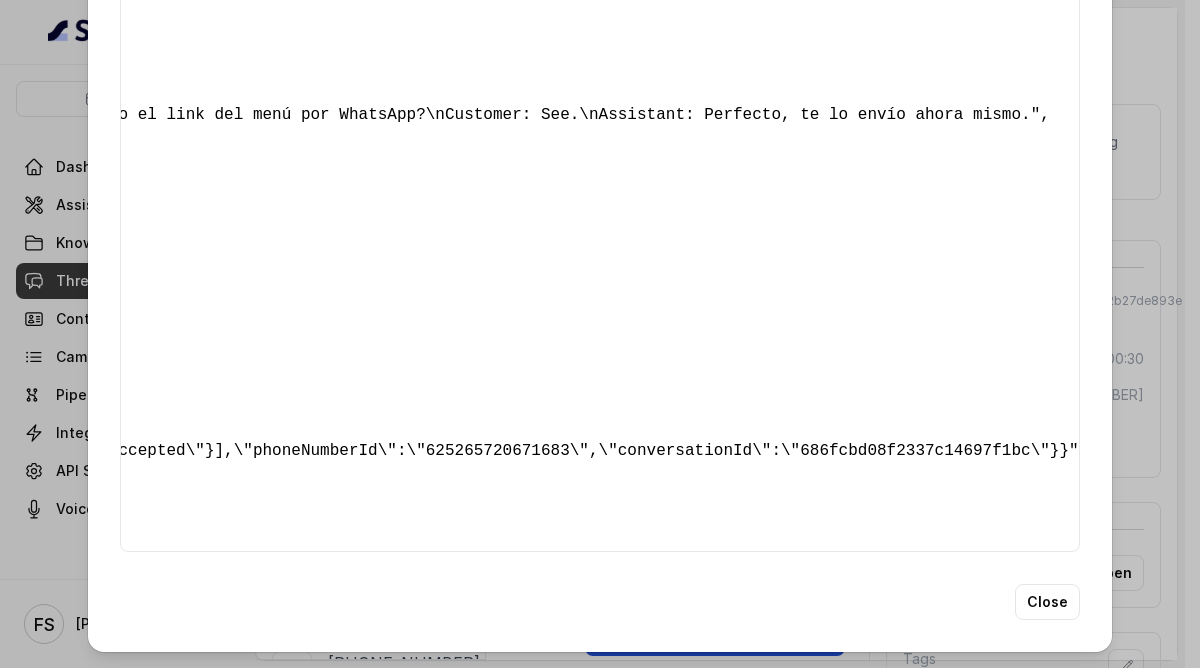 click on "Extracted Data {
" textSent? ":  "yes" ,
" reasonForSendingText ":  "online menu link" ,
" humanTransfer ":  "no" ,
" reasonForTransfering ":  "" ,
" reasonForCalling ":  "Menu Inquiries and Special Dietary Needs" ,
" detectederror ":  "No Error Detected" ,
" eventMention ":  "no" ,
" reasonForEvent ":  "" ,
" aitolerance ":  "" ,
" restaurantName ":  "" ,
" speakInSpanish ":  "yes" ,
" partySize ":  "" ,
" menuMention ":  "yes" ,
" mentionedMenuItems ":  "No items mentioned." ,
" googleAiAssistant ":  "no" ,
" callsHighlights ":  "No Highlight" ,
" summary ":  "The customer asked Juana to send him the menu. The customer did not have any specific dishes in mind and agreed to receive the menu link via WhatsApp. The conversation has a polite and efficient tone. The customer seems satisfied with the quick assistance." ,
" conversation ":  ,
" conversationId ":  "686fcbb68f2337c14697f194" ,
" type ":  "twilioCall" ,
" phone ":  "+5491160336705" ,
" waitTime ":  ,
"
}" at bounding box center (600, 334) 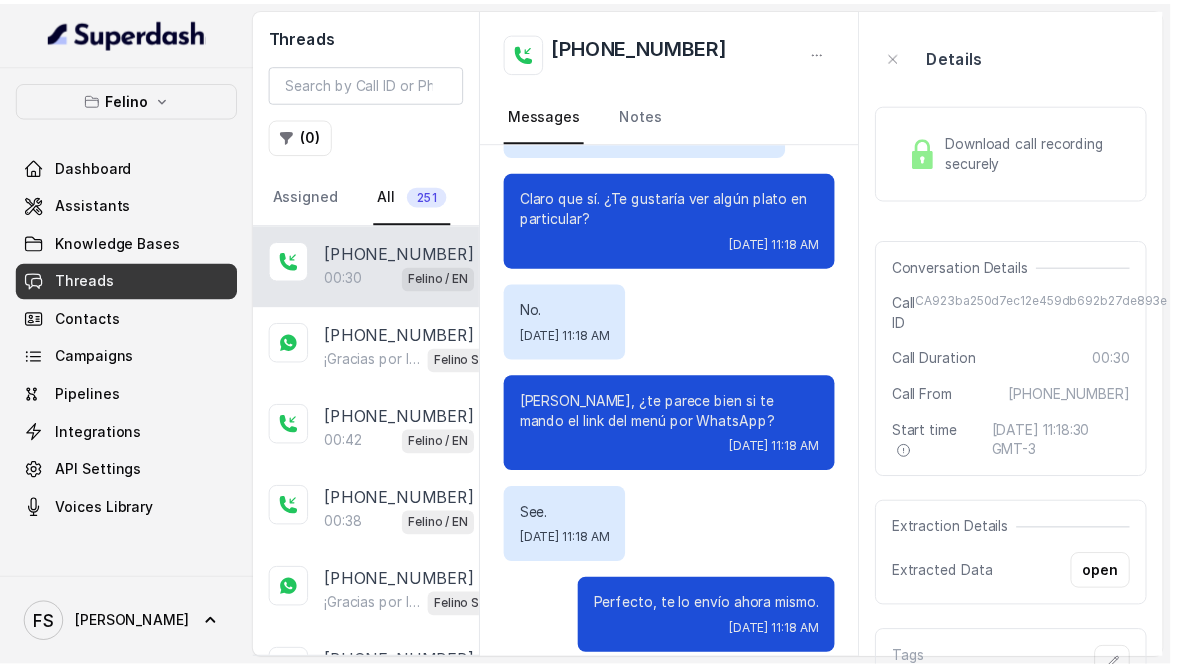 scroll, scrollTop: 0, scrollLeft: 0, axis: both 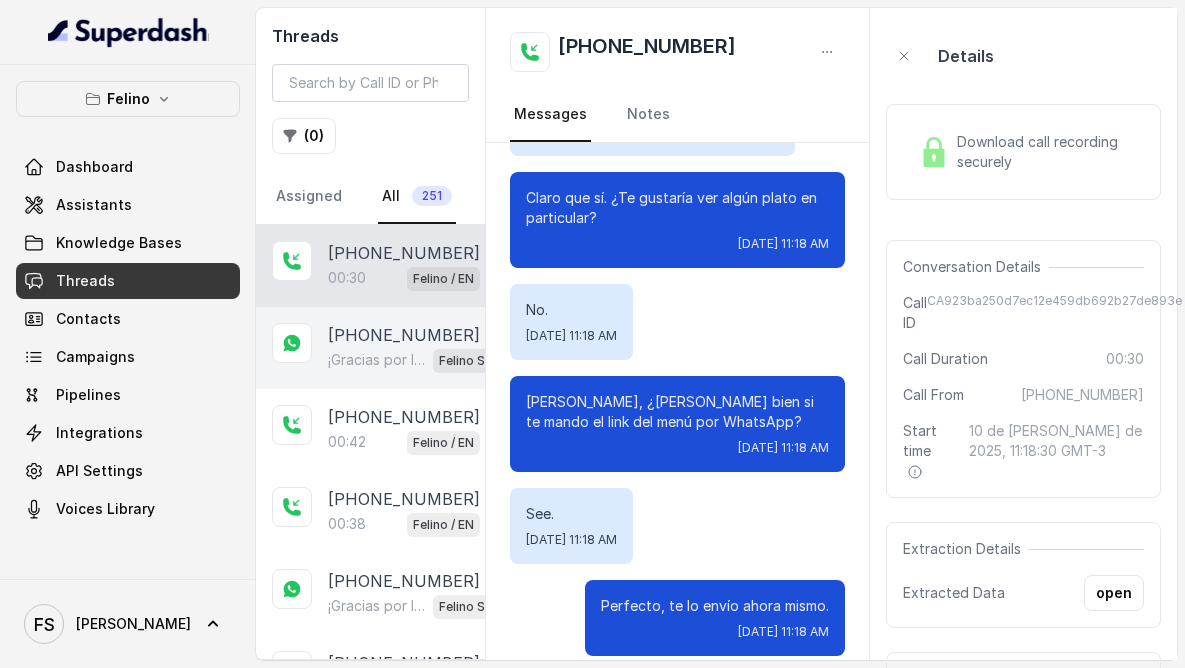 click on "[PHONE_NUMBER]" at bounding box center (404, 335) 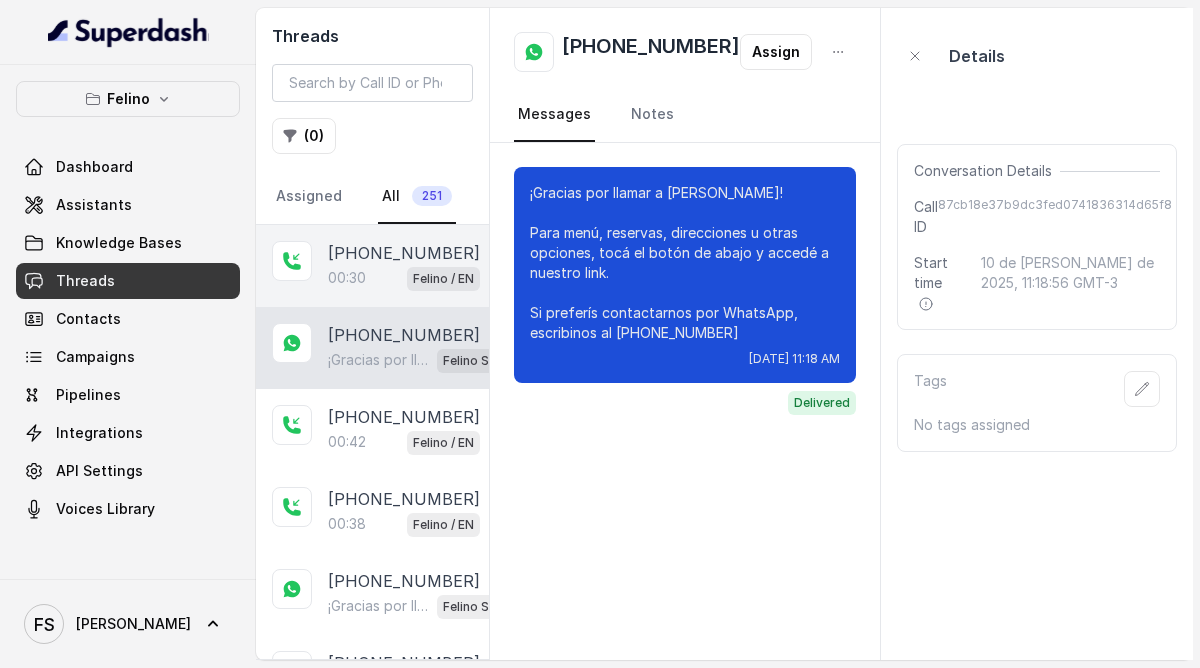 click on "00:30 Felino / EN" at bounding box center [404, 278] 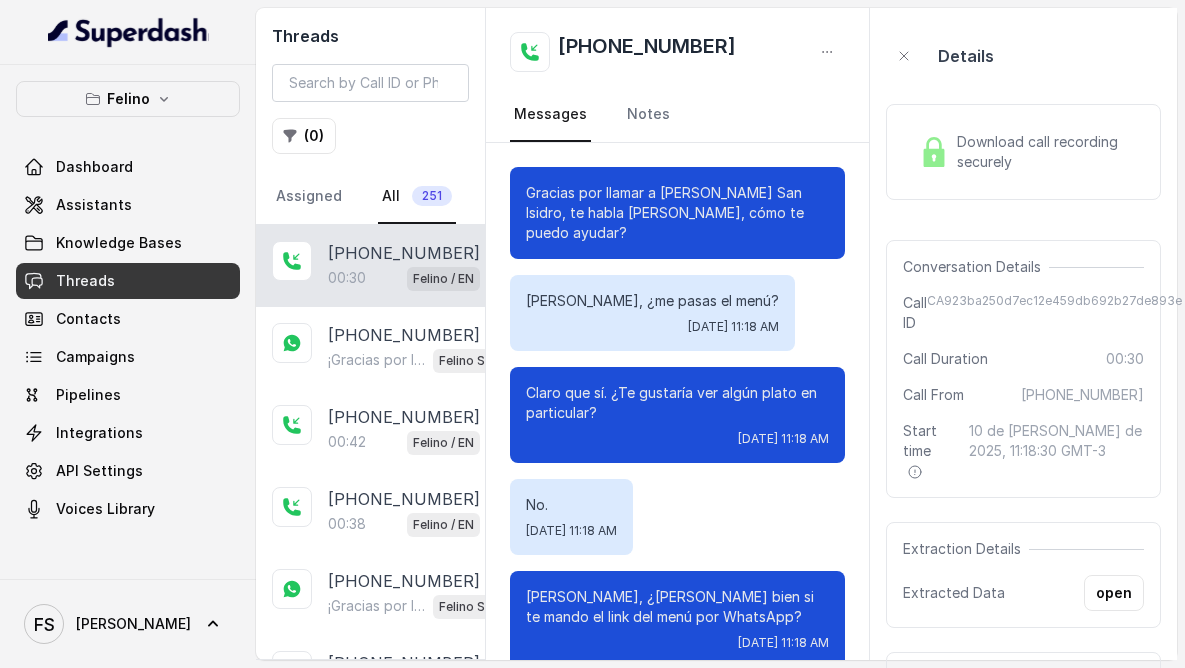 scroll, scrollTop: 195, scrollLeft: 0, axis: vertical 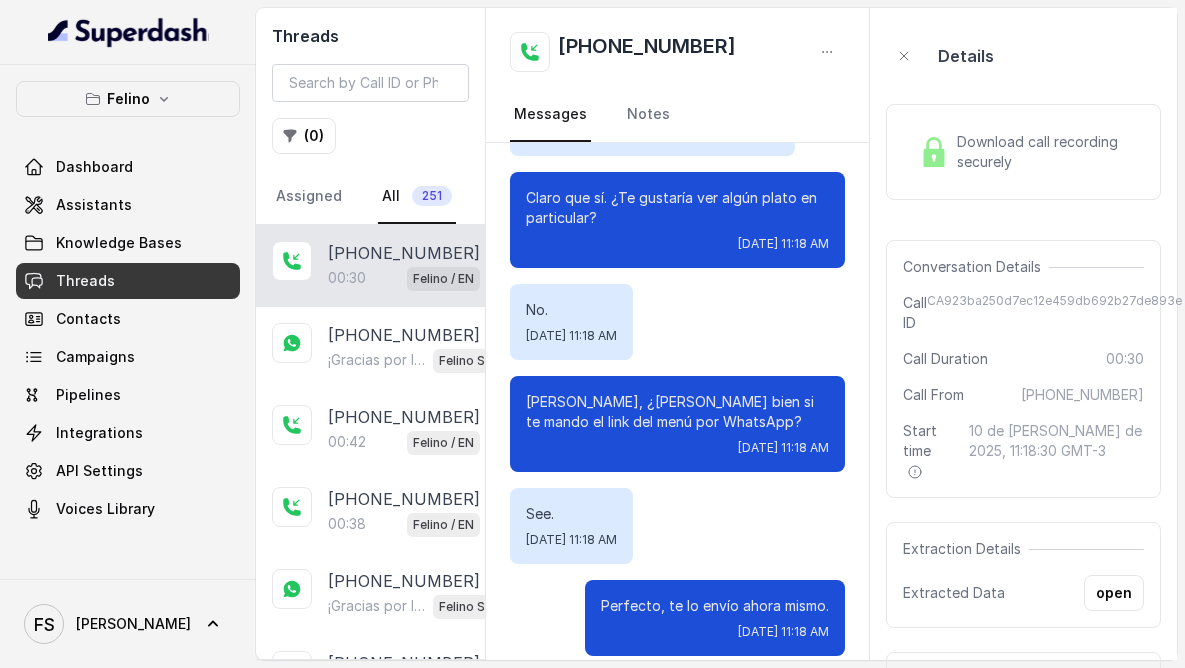 click on "Details Download call recording securely Conversation Details Call ID CA923ba250d7ec12e459db692b27de893e Call Duration 00:30 Call From [PHONE_NUMBER] Start time 10 de [PERSON_NAME] de 2025, 11:18:30 GMT-3 Extraction Details Extracted Data open Tags No tags assigned" at bounding box center [1023, 387] 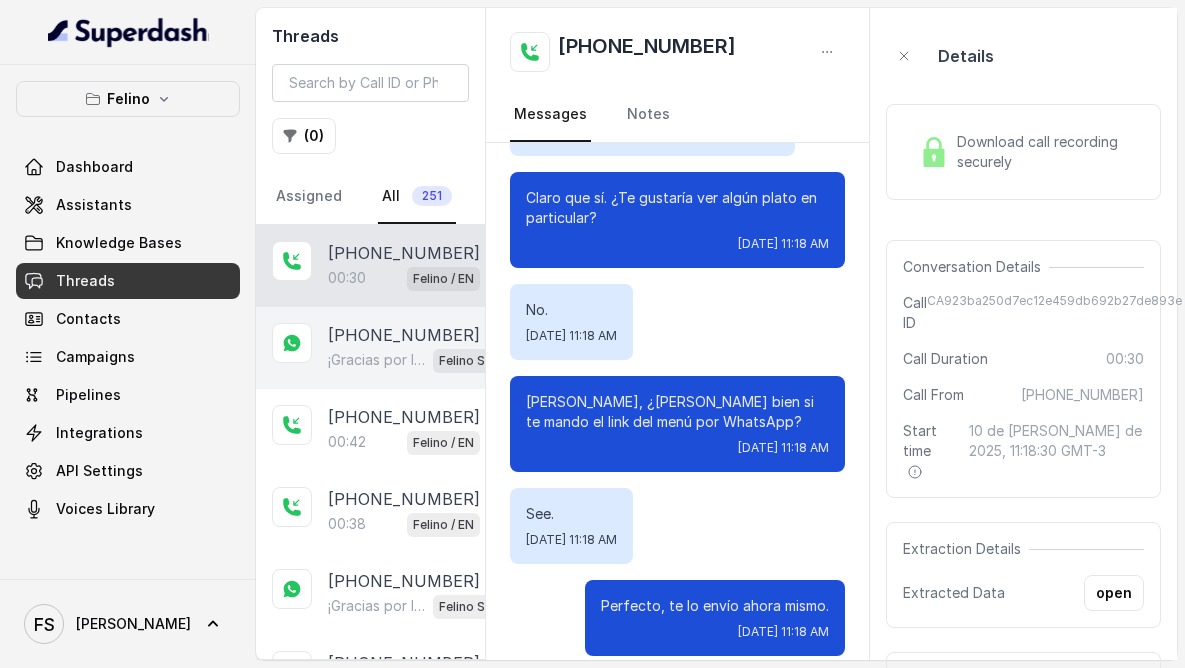 click on "[PHONE_NUMBER]" at bounding box center [404, 335] 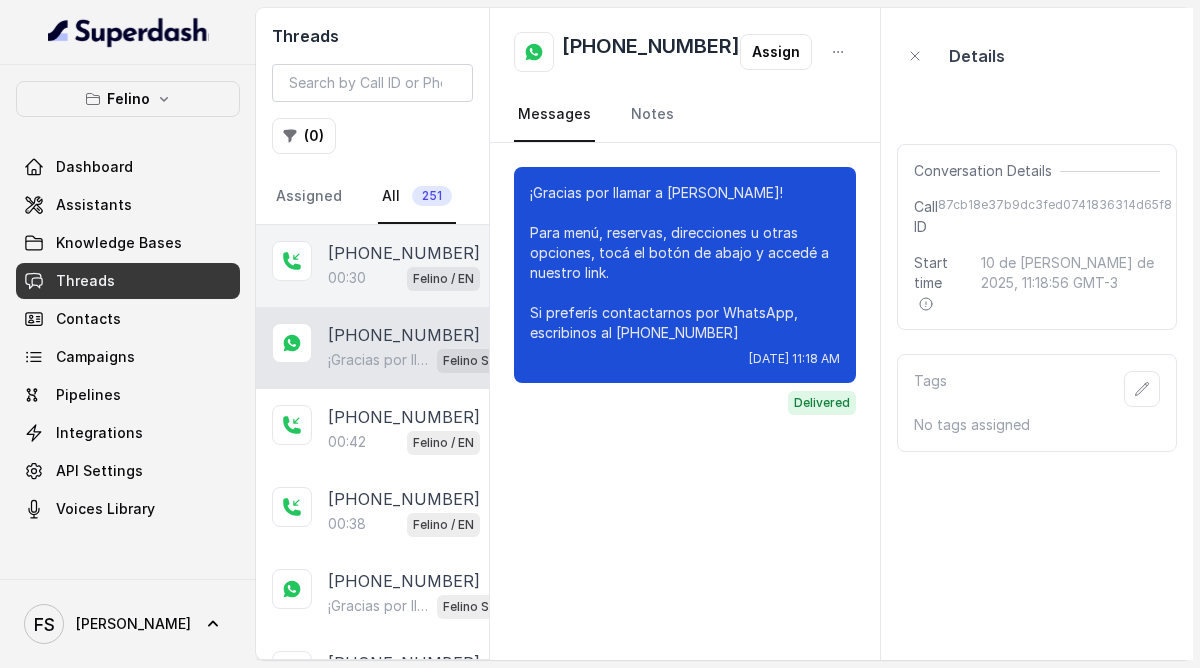 click on "Felino / EN" at bounding box center [443, 279] 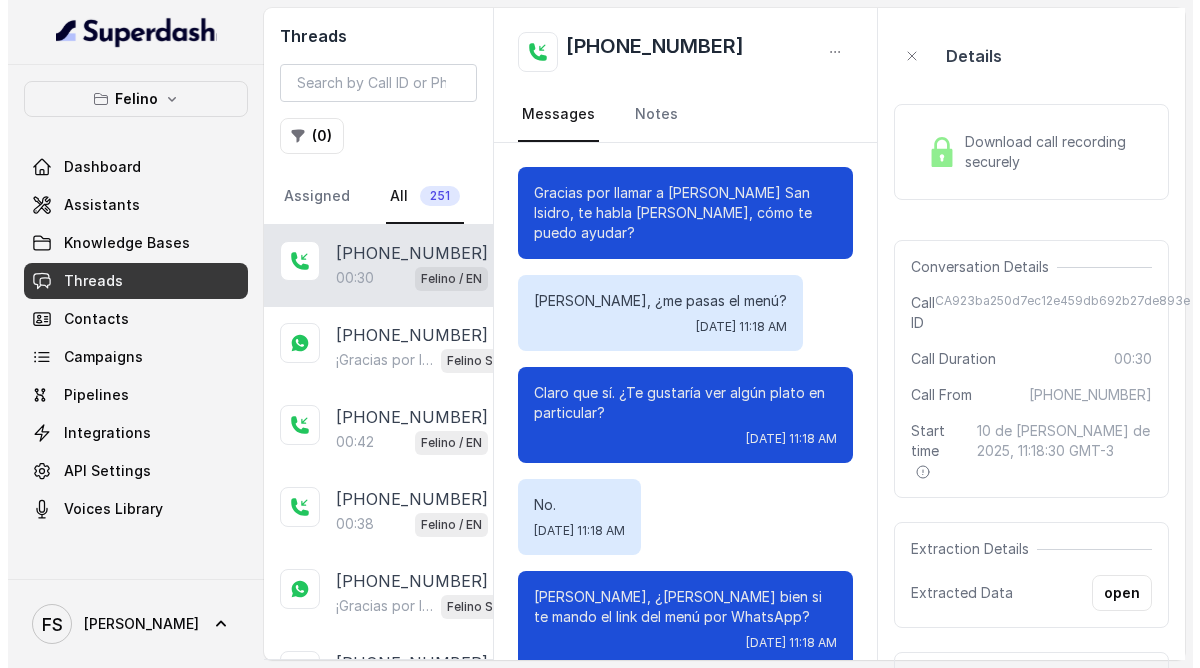 scroll, scrollTop: 195, scrollLeft: 0, axis: vertical 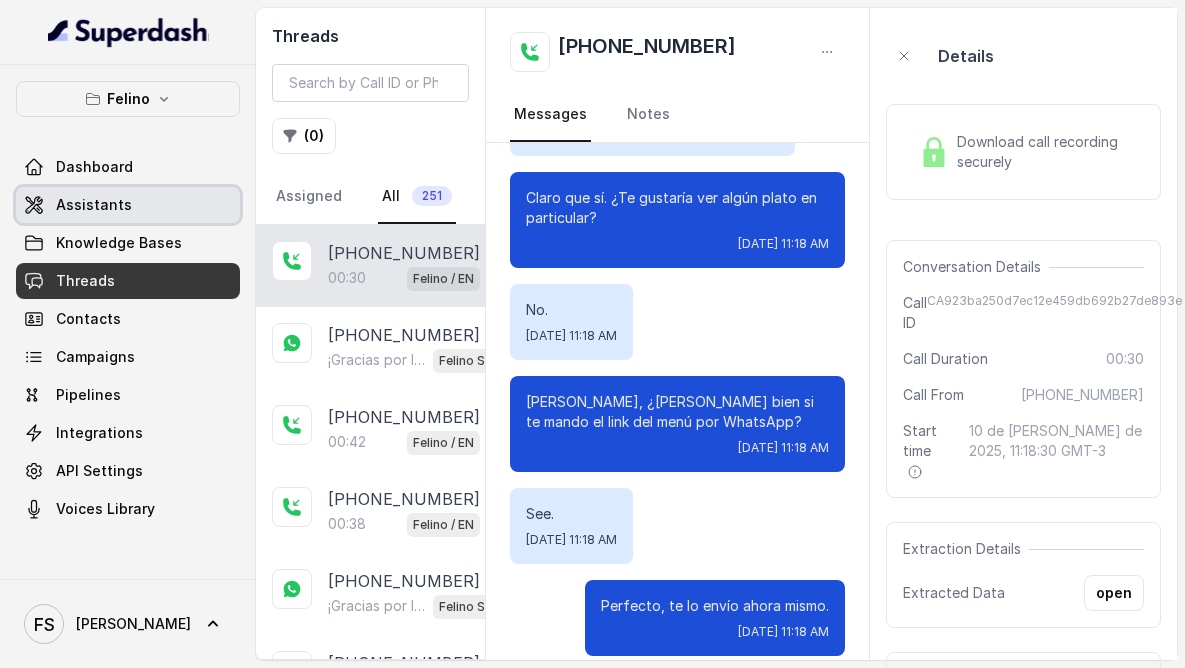 click on "Assistants" at bounding box center (128, 205) 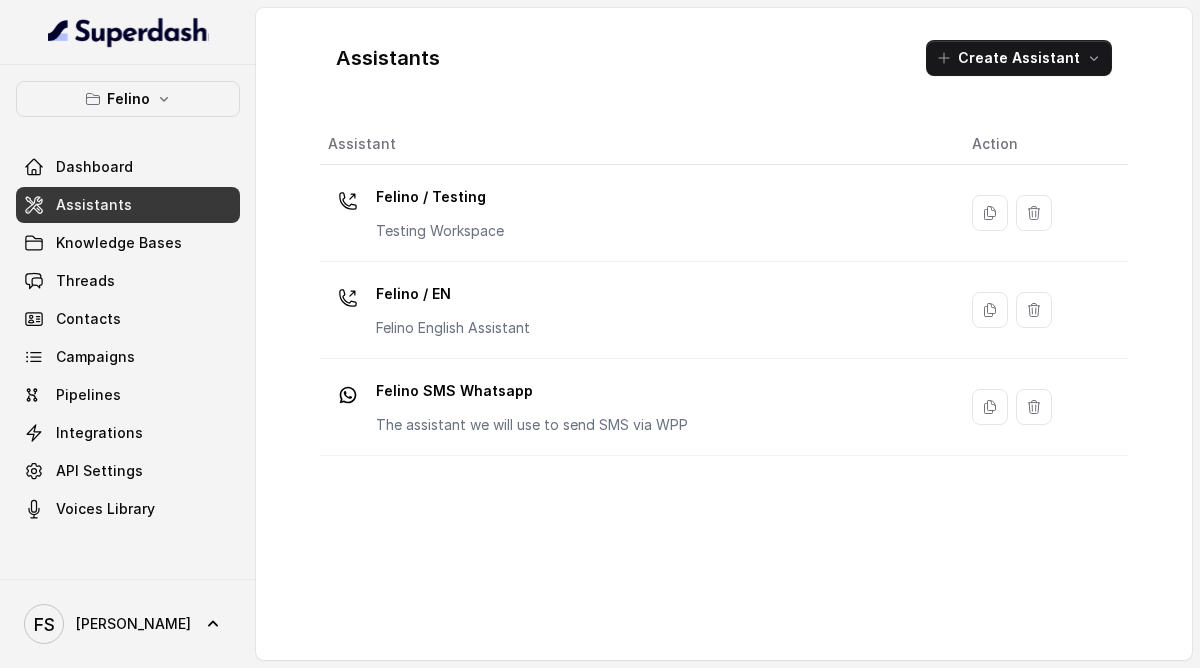click on "[PERSON_NAME] Dashboard Assistants Knowledge Bases Threads Contacts Campaigns Pipelines Integrations API Settings Voices Library" at bounding box center [128, 304] 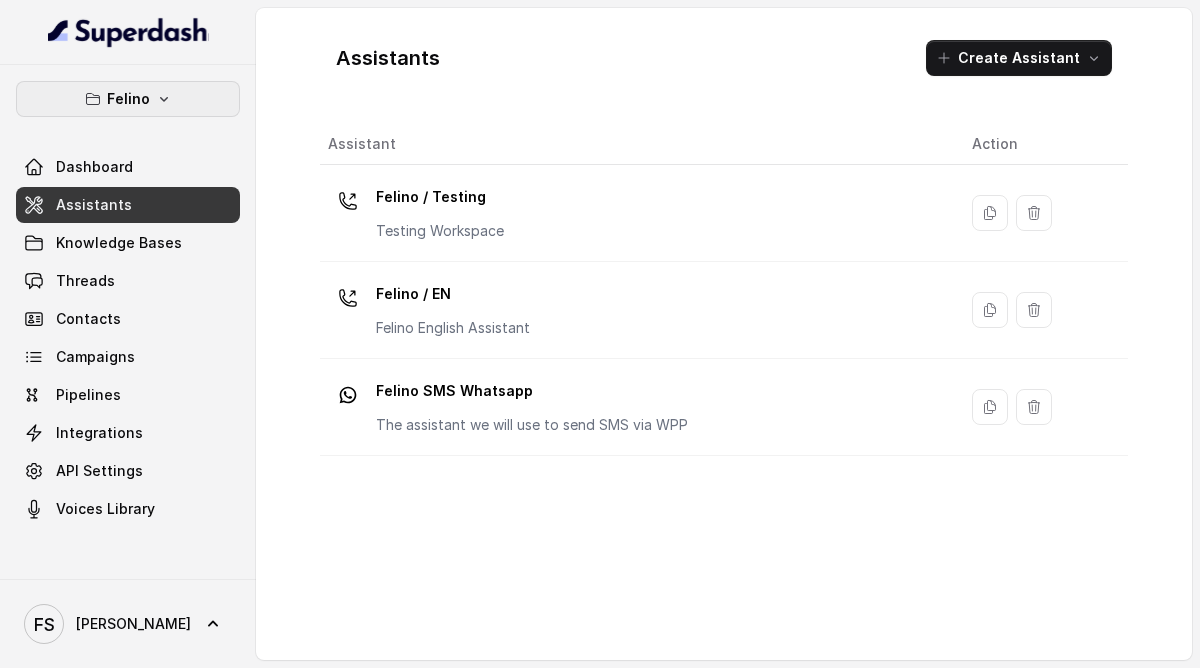 click on "Felino" at bounding box center (128, 99) 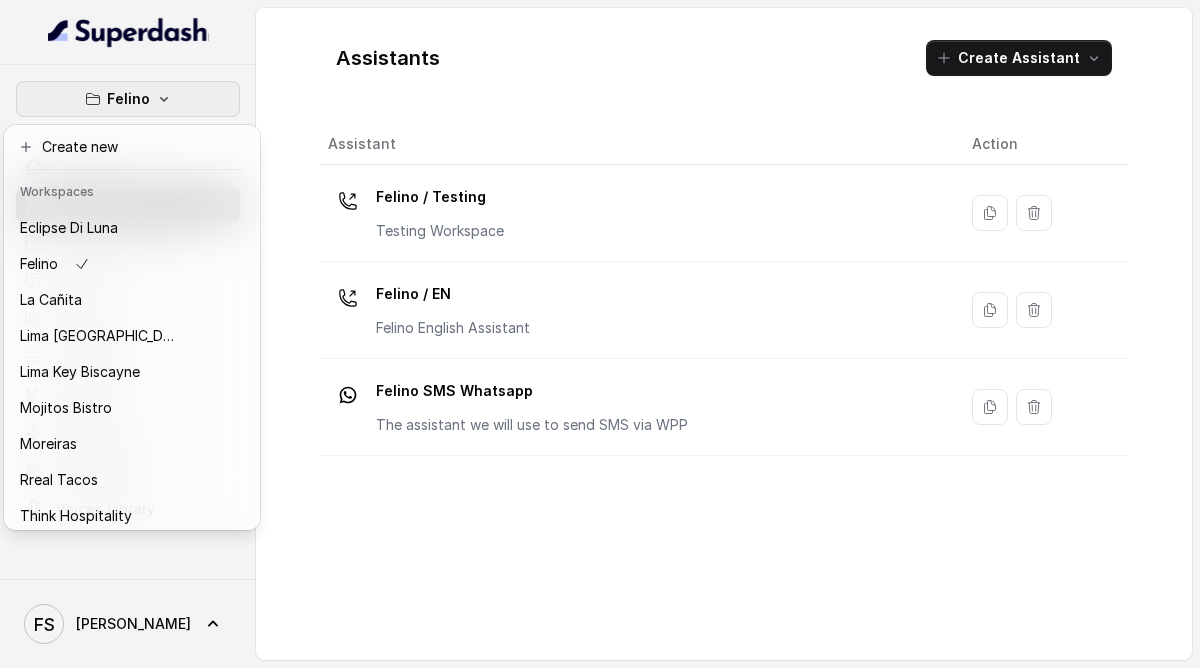 scroll, scrollTop: 127, scrollLeft: 0, axis: vertical 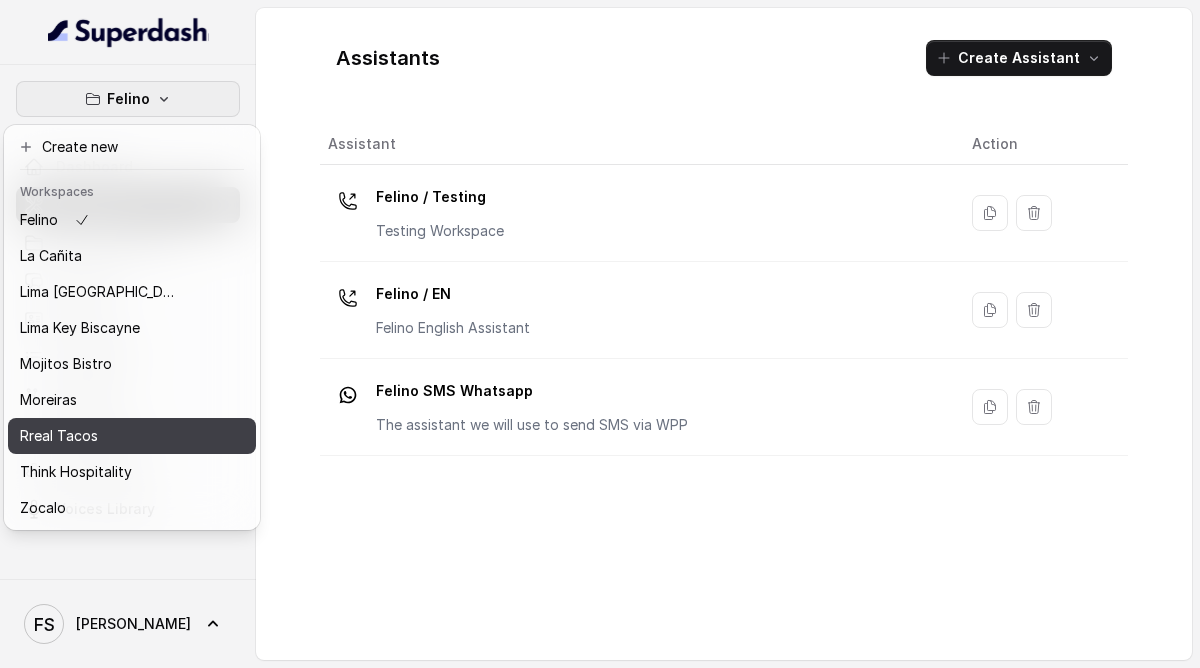 click on "Rreal Tacos" at bounding box center (132, 436) 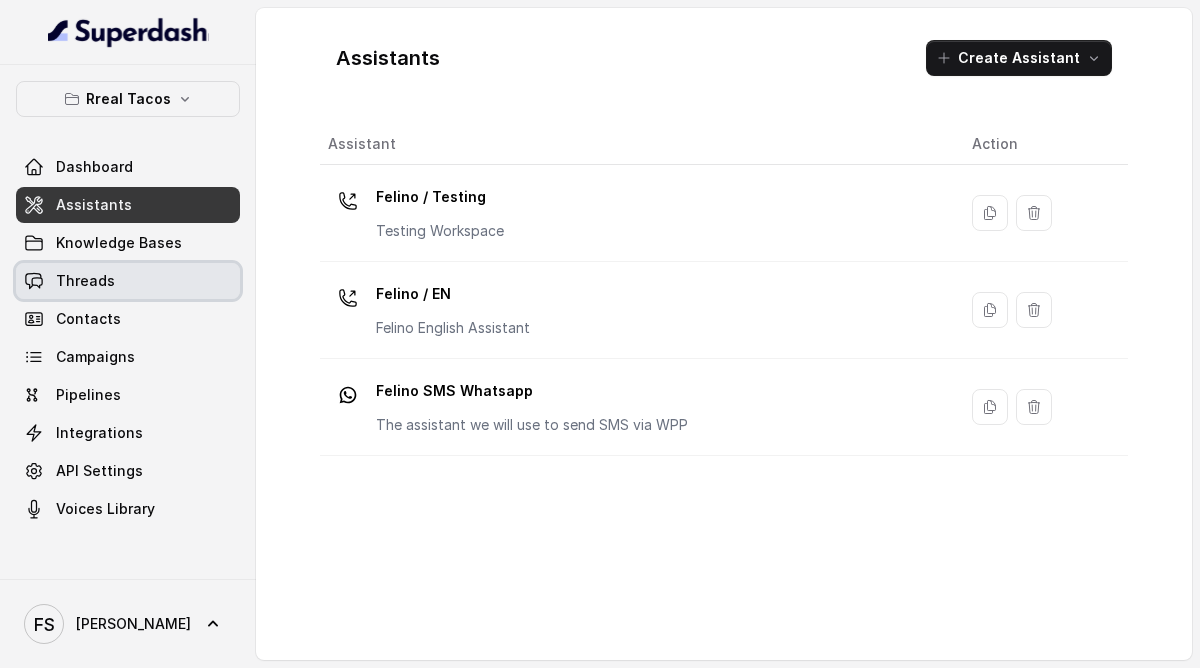 click on "Threads" at bounding box center (128, 281) 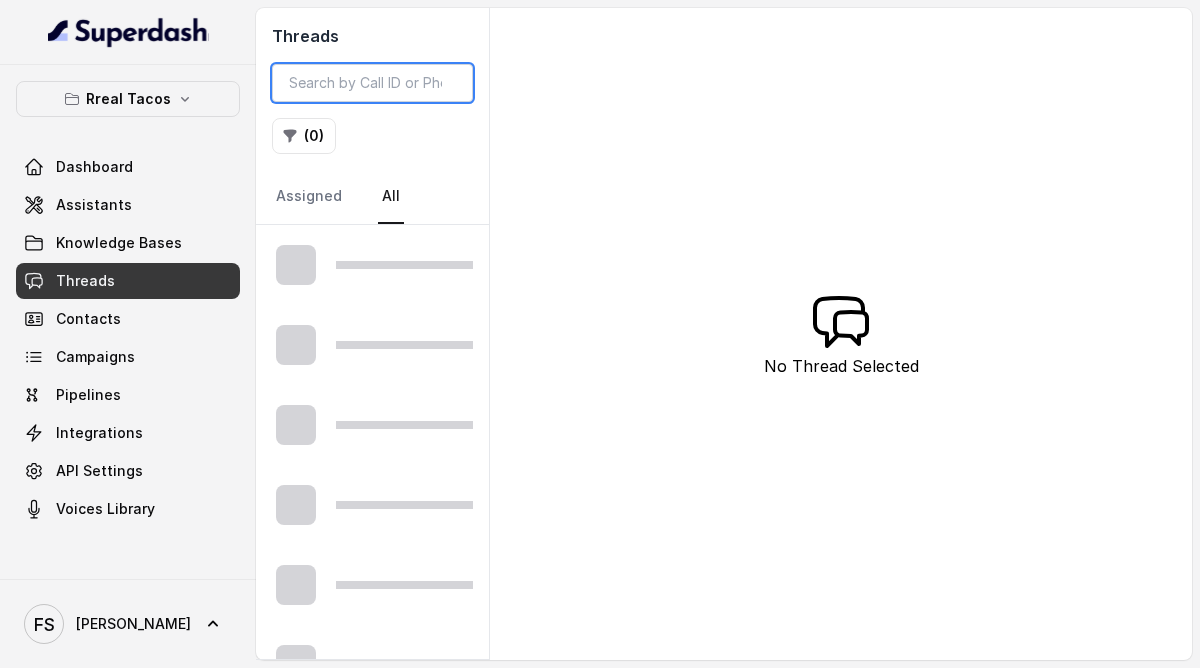 click at bounding box center [372, 83] 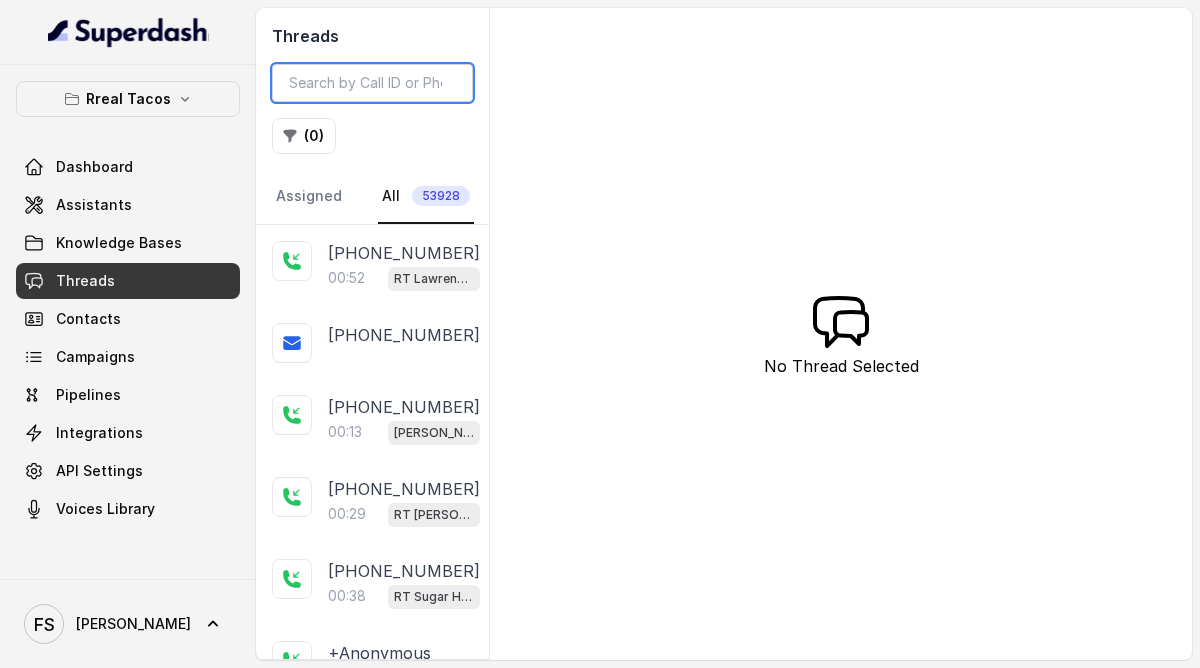 paste on "CA26c23080ad2fc31c6f73d374eb1e7927" 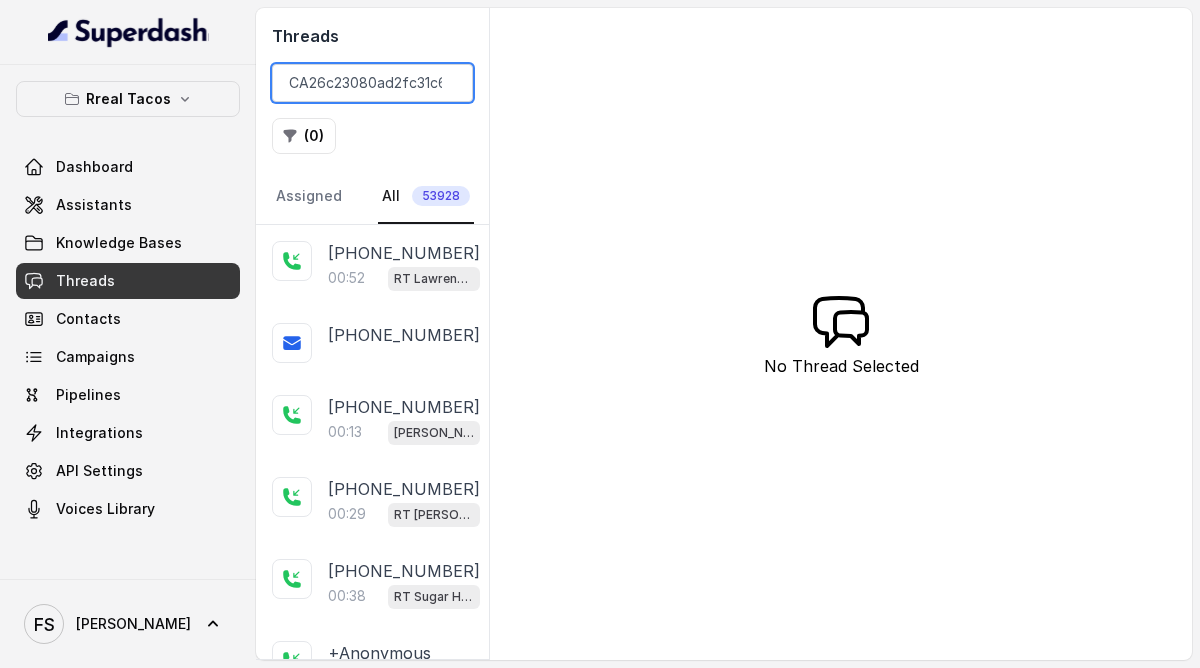 scroll, scrollTop: 0, scrollLeft: 122, axis: horizontal 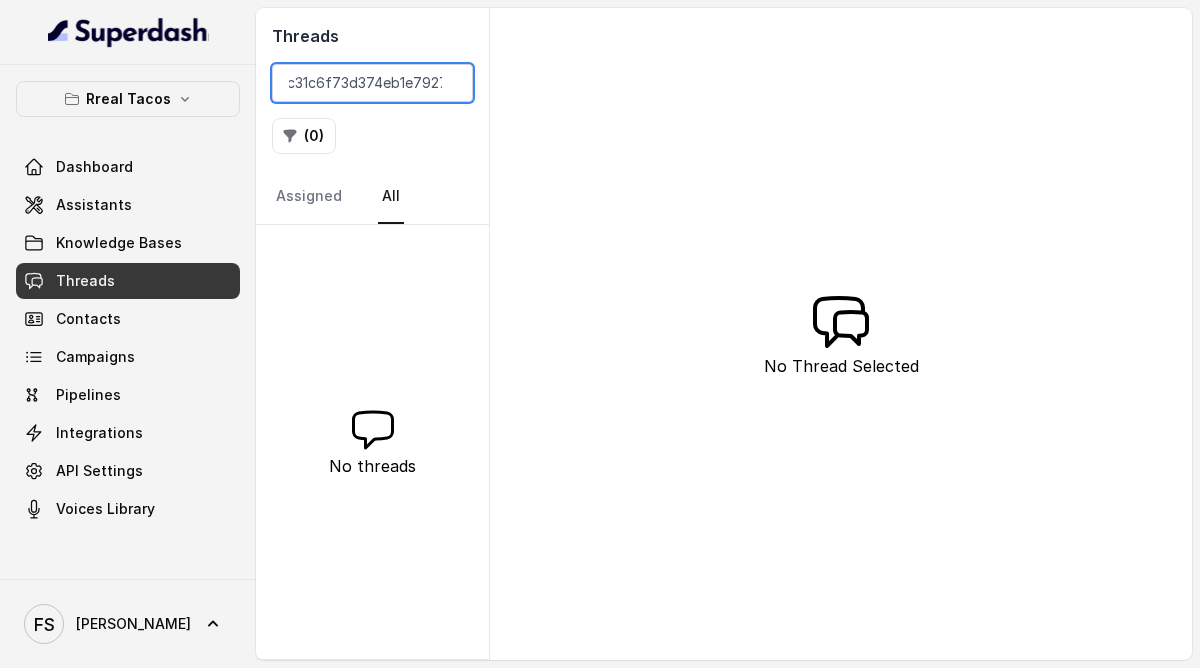 click on "CA26c23080ad2fc31c6f73d374eb1e7927" at bounding box center (372, 83) 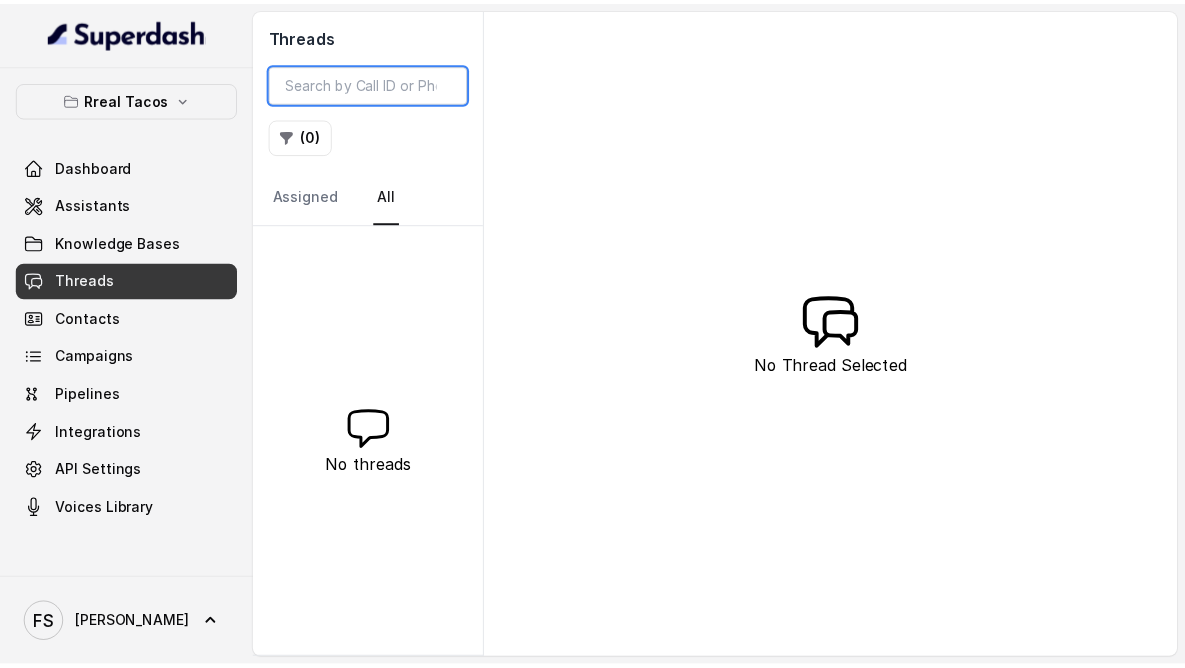 scroll, scrollTop: 0, scrollLeft: 0, axis: both 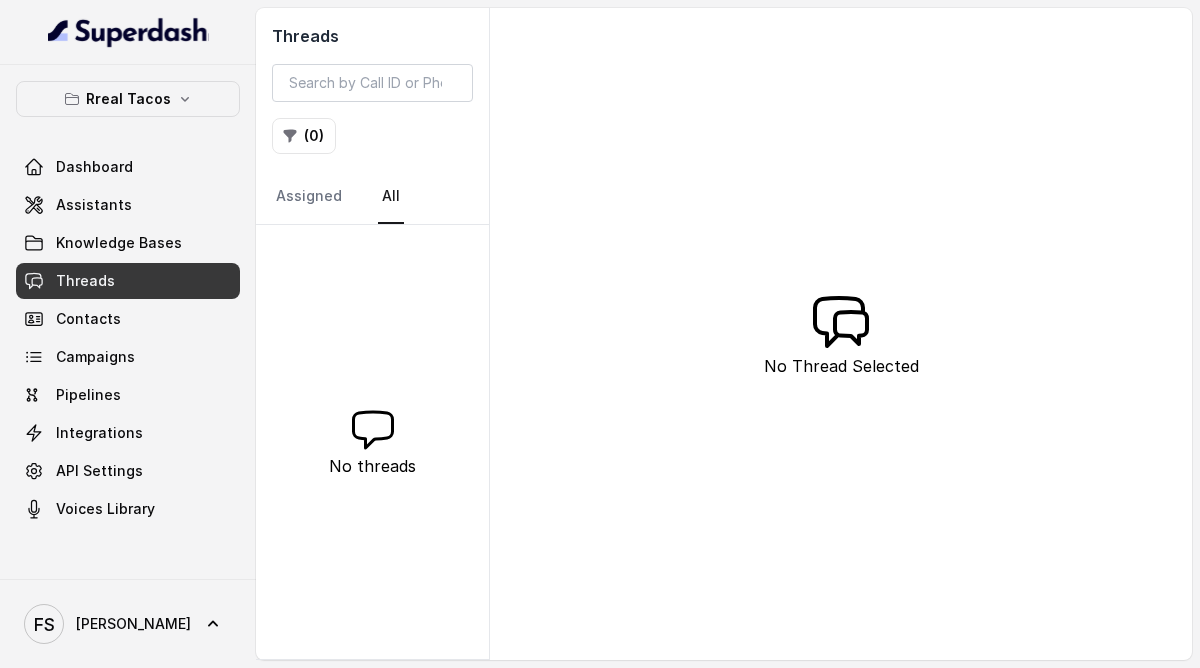 click on "Threads  ( 0 ) Assigned All No threads No Thread Selected" at bounding box center (724, 334) 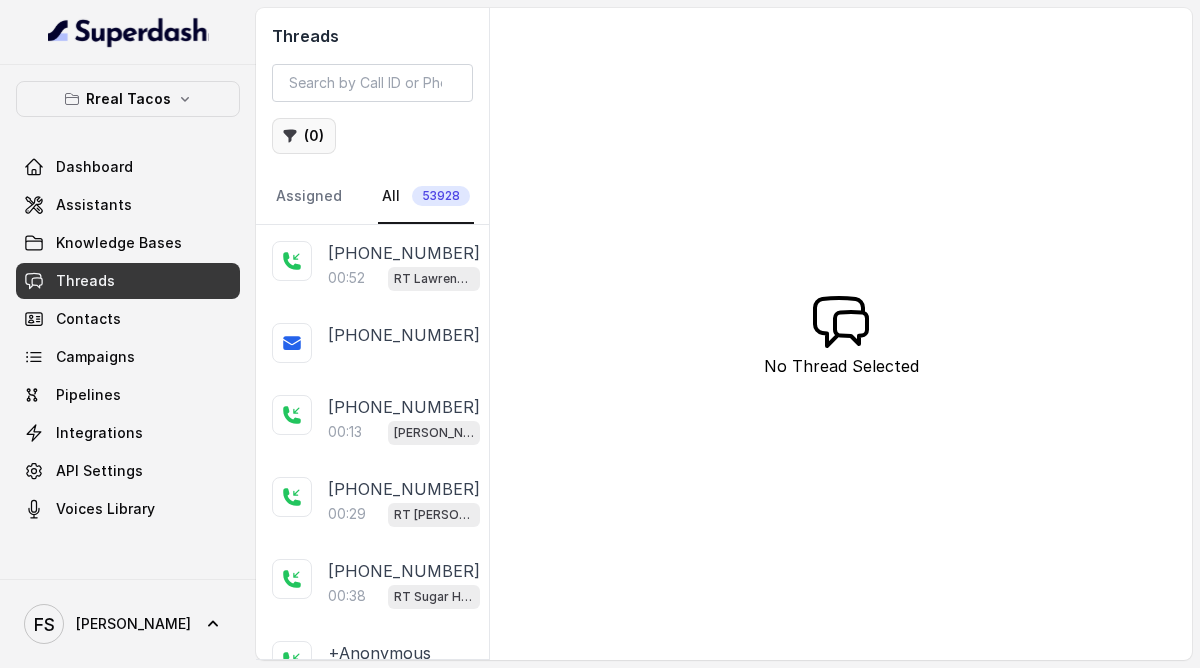 click on "( 0 )" at bounding box center [304, 136] 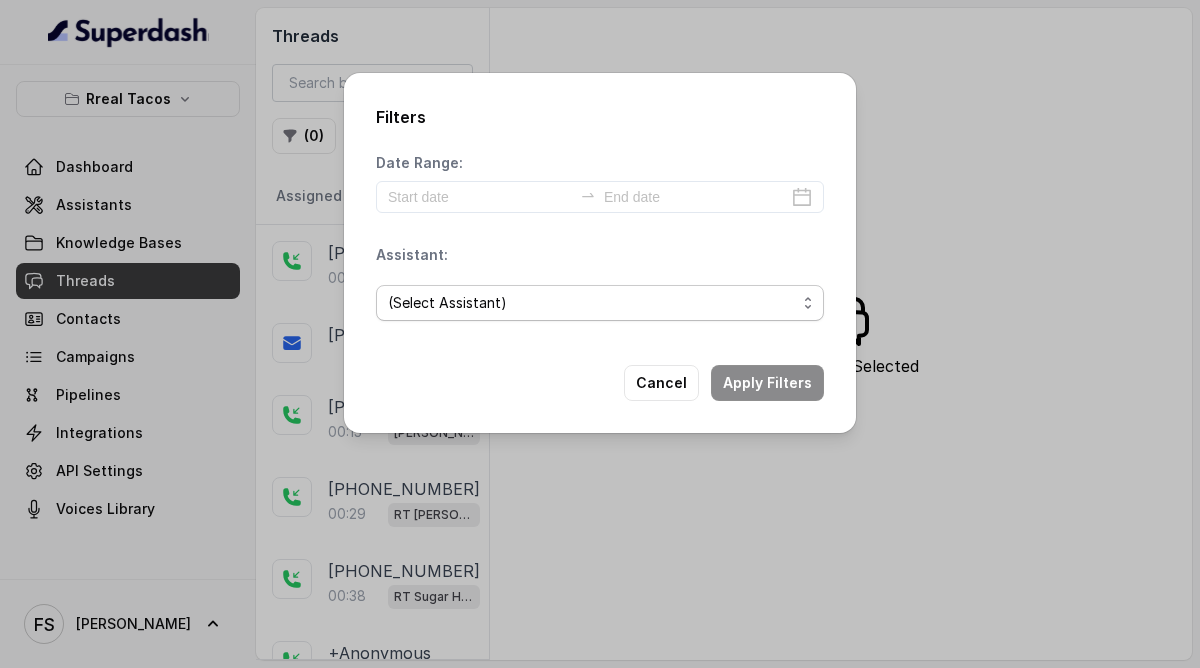 click on "(Select Assistant) RT Midtown / EN RT Midtown / ES RT Buckhead / EN [GEOGRAPHIC_DATA][PERSON_NAME] / EN [PERSON_NAME] / EN [PERSON_NAME] / EN RT Decatur / EN [GEOGRAPHIC_DATA] / EN RT Testing [GEOGRAPHIC_DATA] / EN RT Testing 2 RT [GEOGRAPHIC_DATA]" at bounding box center (600, 303) 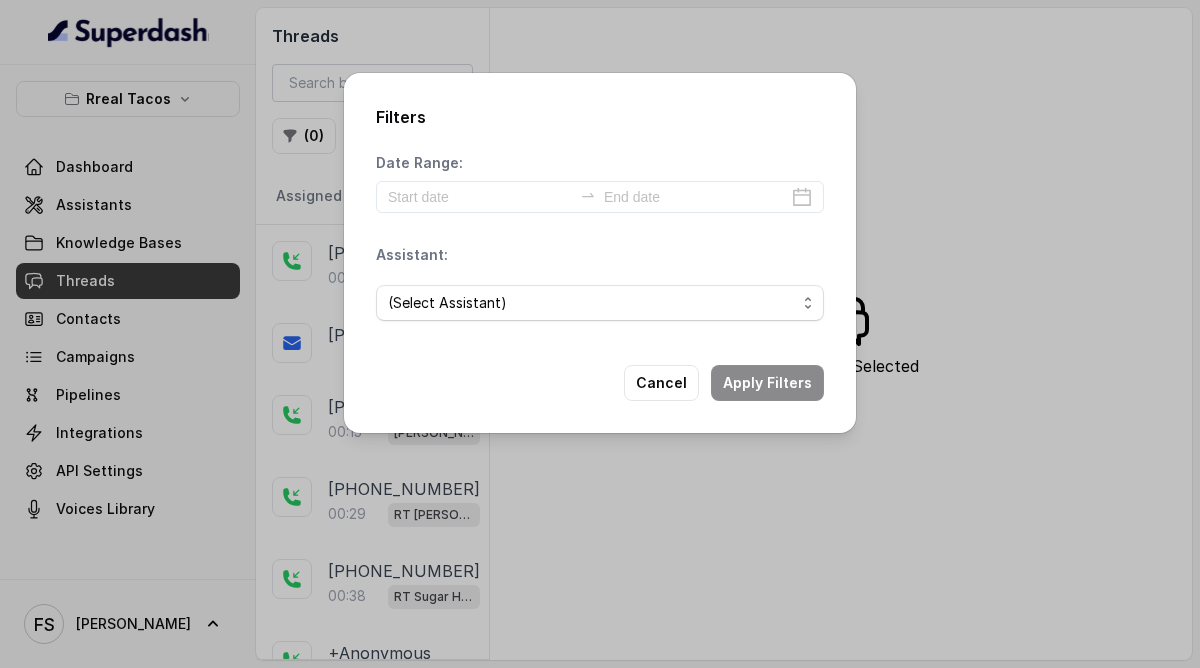 click on "Filters Date Range: Assistant: (Select Assistant) RT Midtown / EN RT Midtown / ES RT Buckhead / EN [GEOGRAPHIC_DATA][PERSON_NAME] / EN [PERSON_NAME] / EN [PERSON_NAME] / EN RT Decatur / EN [GEOGRAPHIC_DATA] / EN RT Testing [GEOGRAPHIC_DATA] / EN RT Testing 2 RT Lawrenceville Cancel Apply Filters" at bounding box center (600, 334) 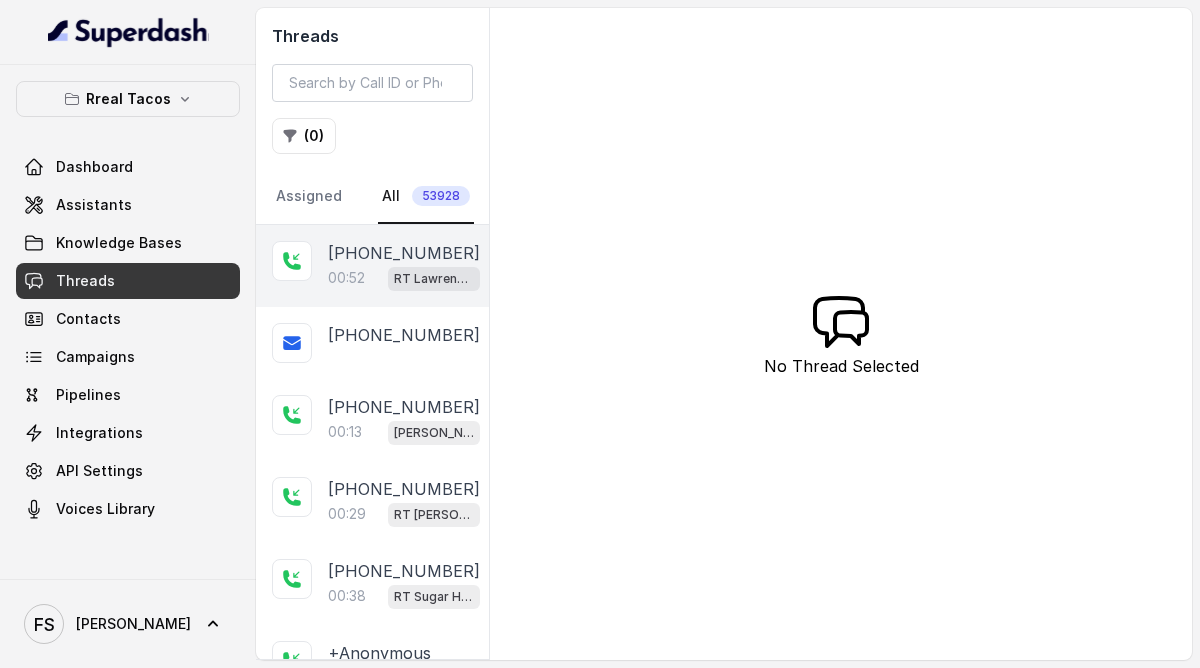 click on "00:52 RT Lawrenceville" at bounding box center (404, 278) 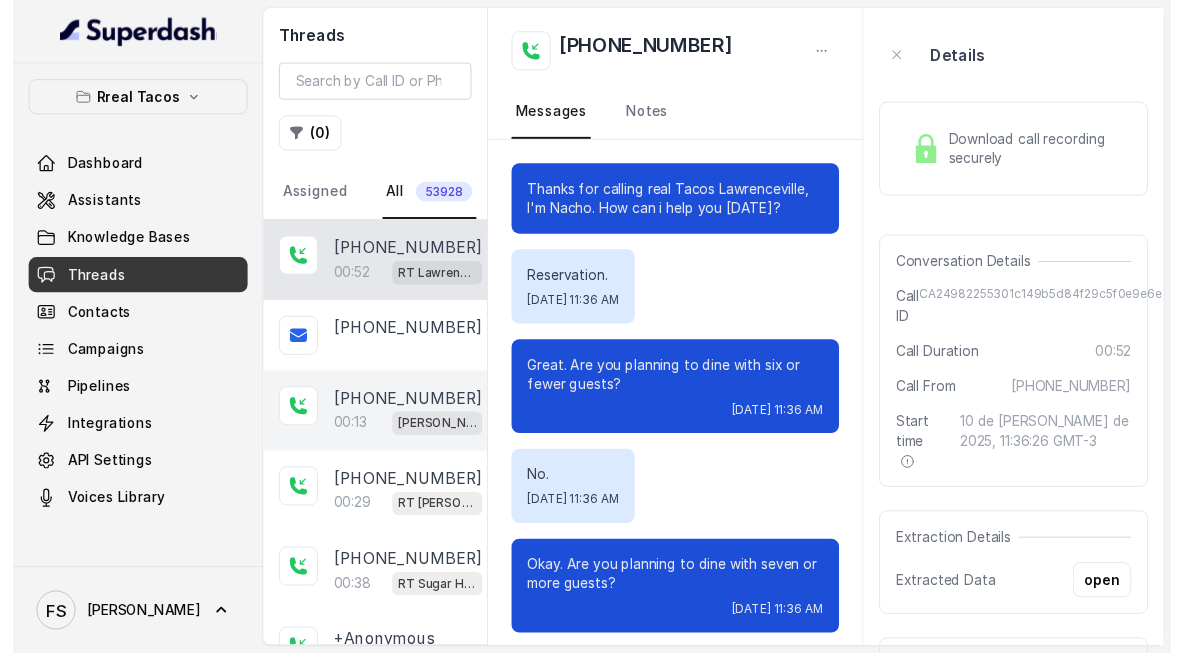 scroll, scrollTop: 723, scrollLeft: 0, axis: vertical 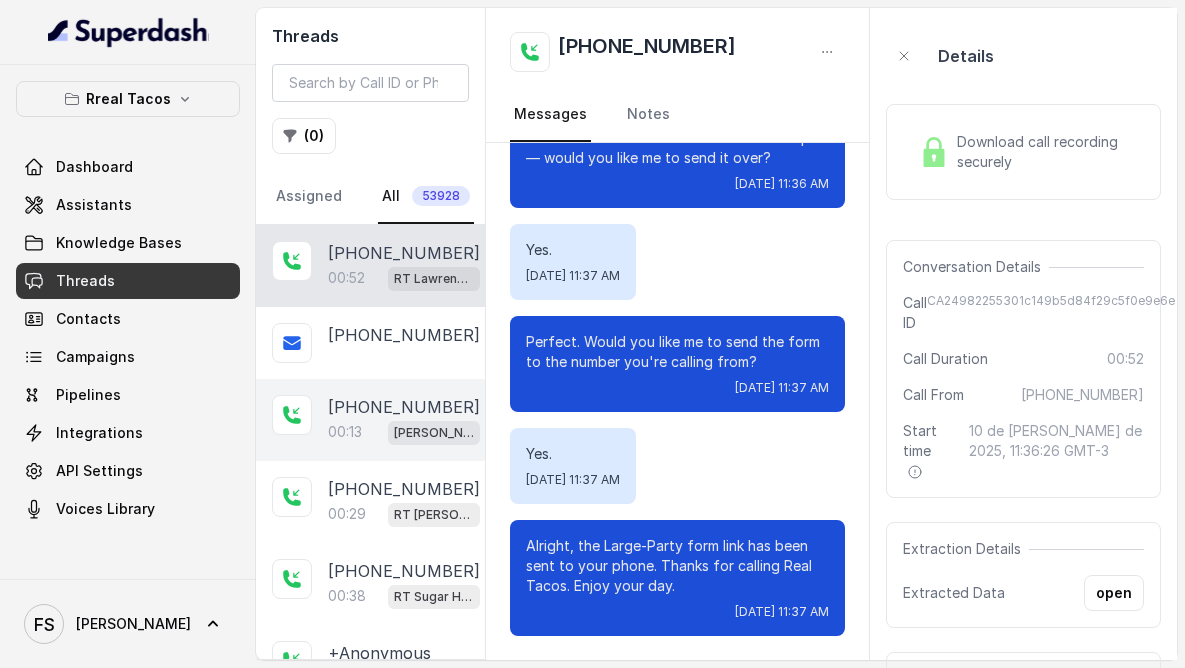 click on "[PERSON_NAME] / EN" at bounding box center [434, 433] 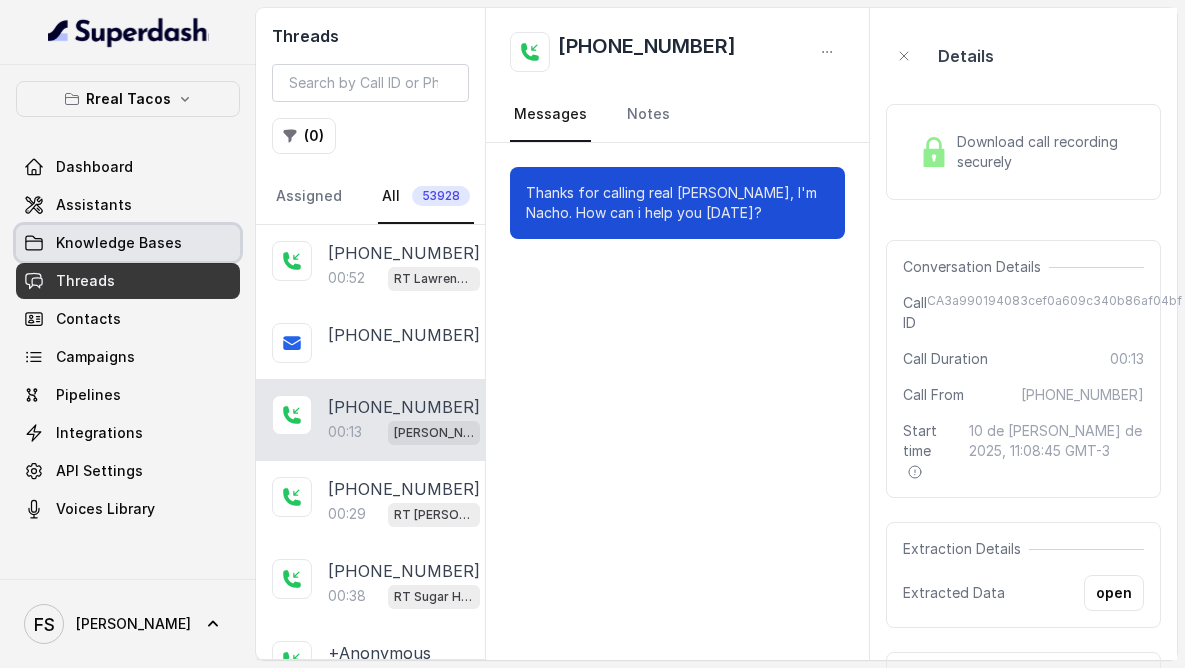 click on "Knowledge Bases" at bounding box center [119, 243] 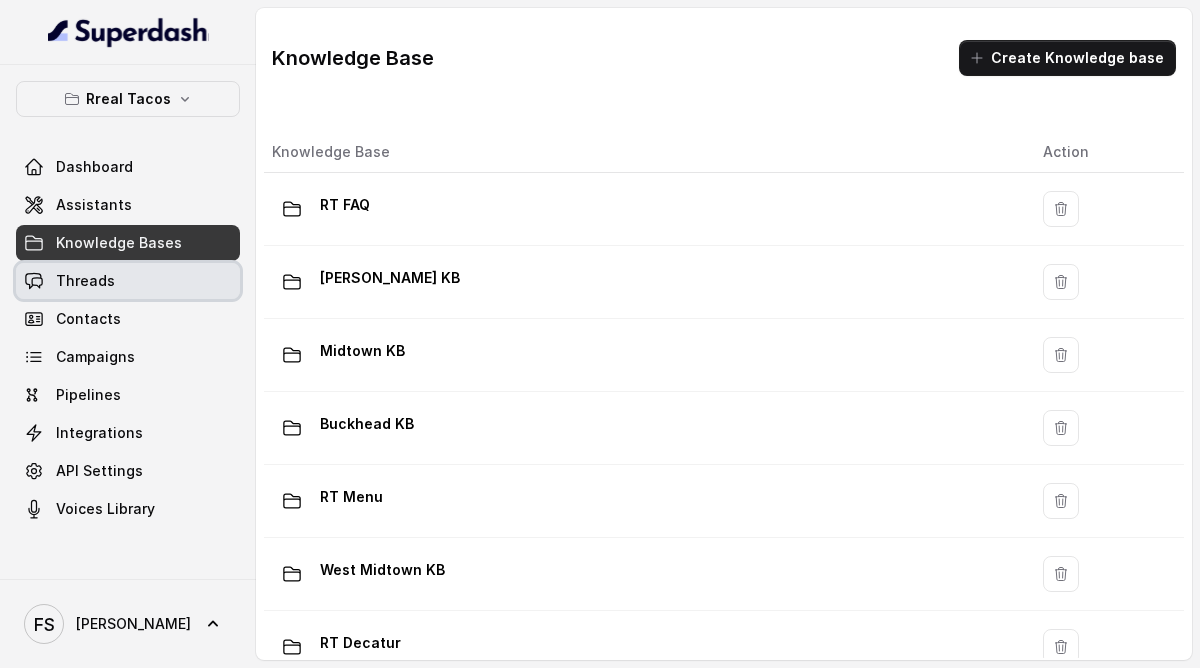 click on "Threads" at bounding box center [128, 281] 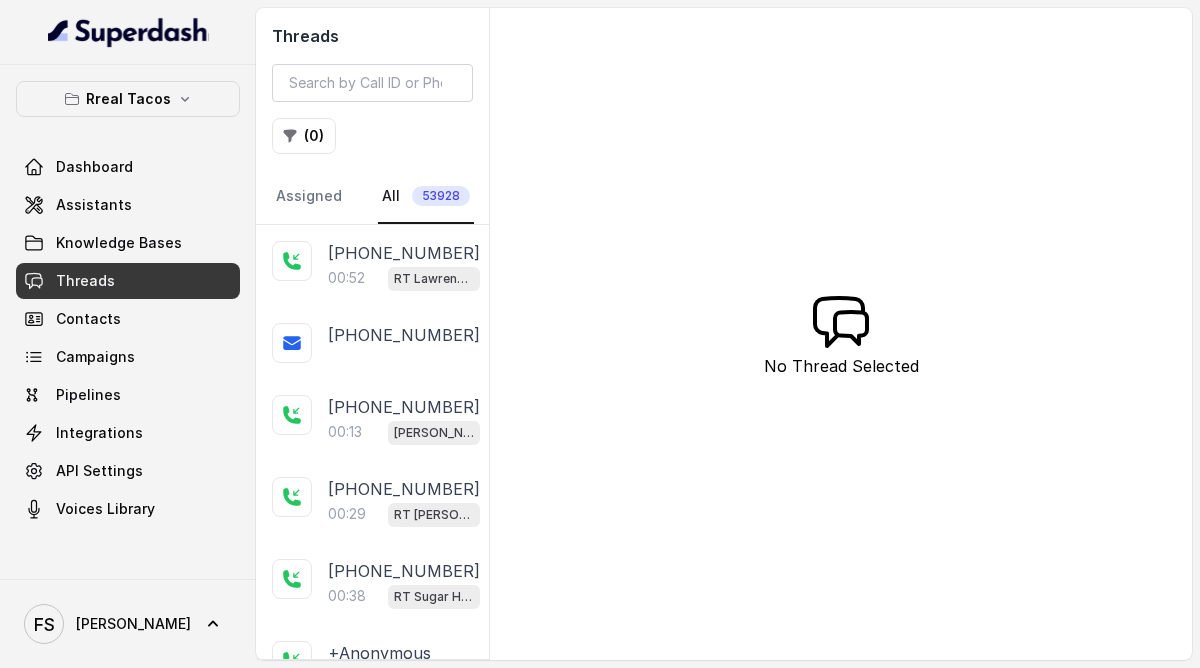 click on "Threads  ( 0 ) Assigned All 53928" at bounding box center [372, 116] 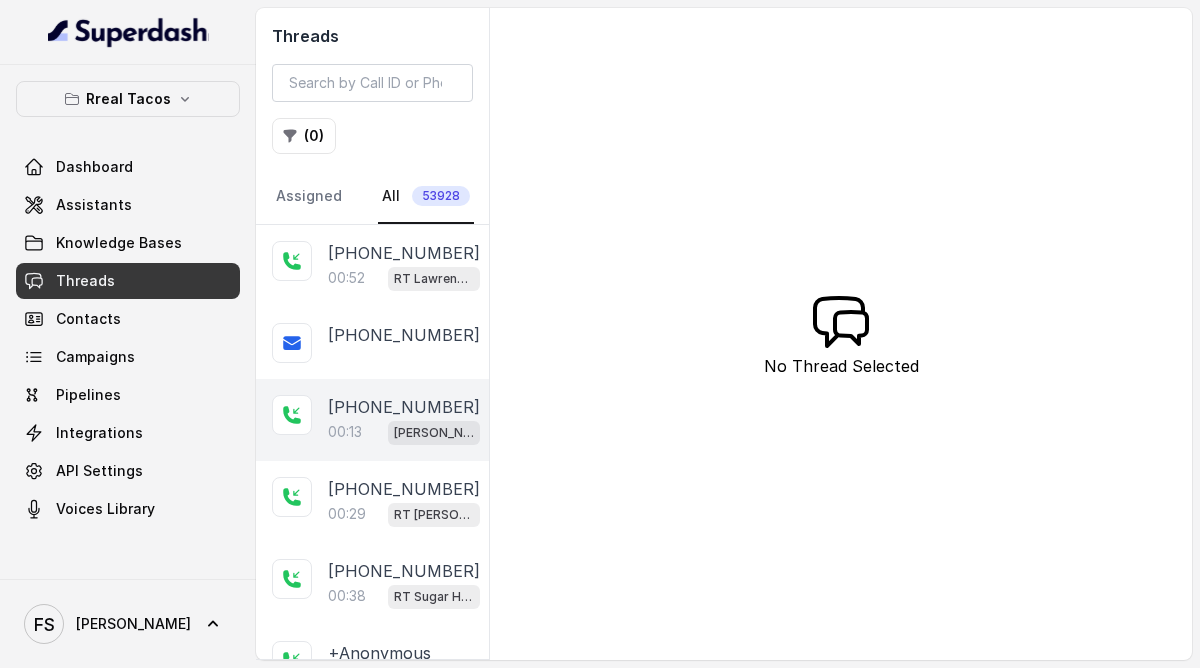 click on "[PHONE_NUMBER]" at bounding box center [404, 407] 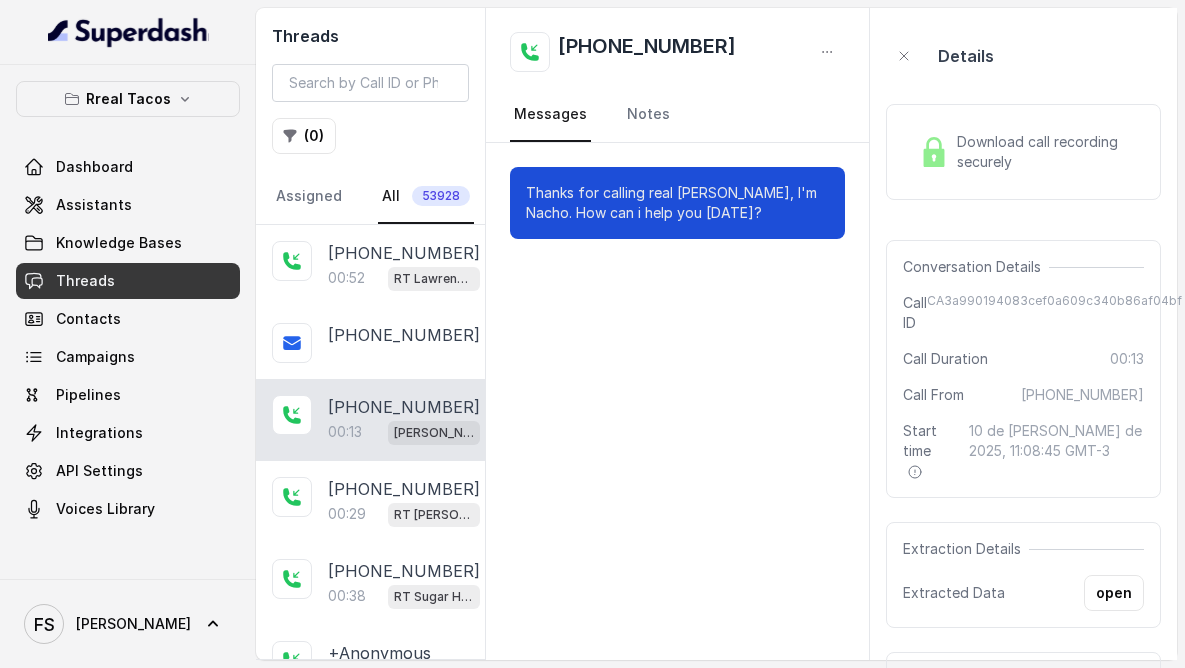 click on "Download call recording securely" at bounding box center [1046, 152] 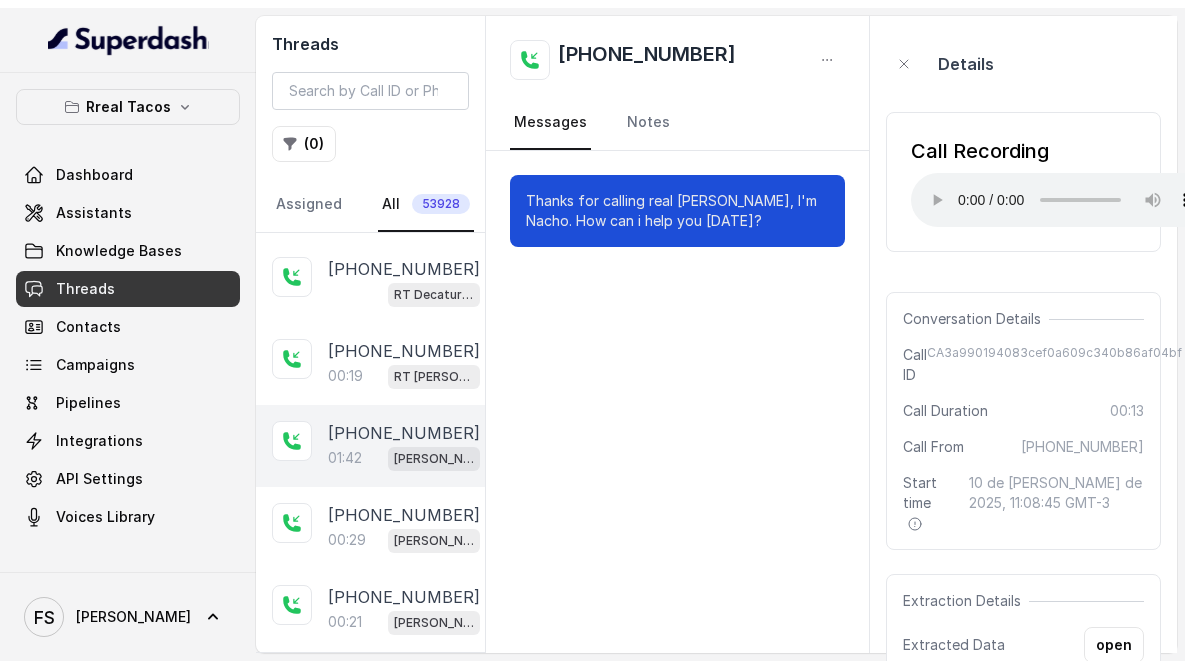 scroll, scrollTop: 509, scrollLeft: 0, axis: vertical 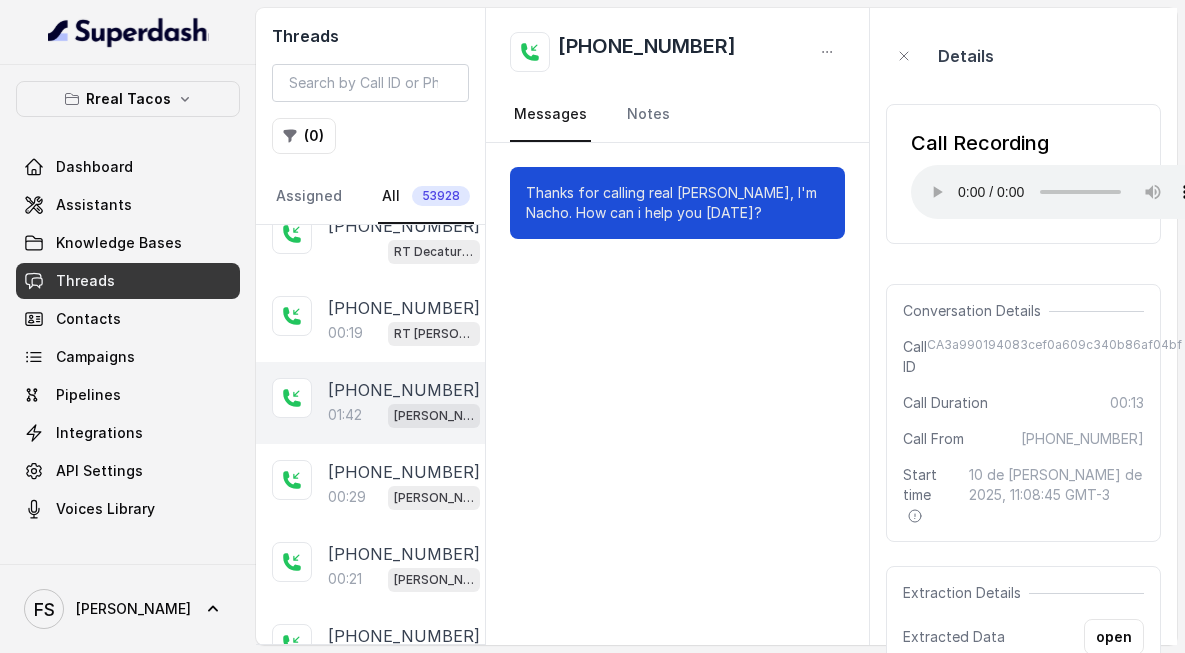 click on "[PHONE_NUMBER]" at bounding box center [404, 390] 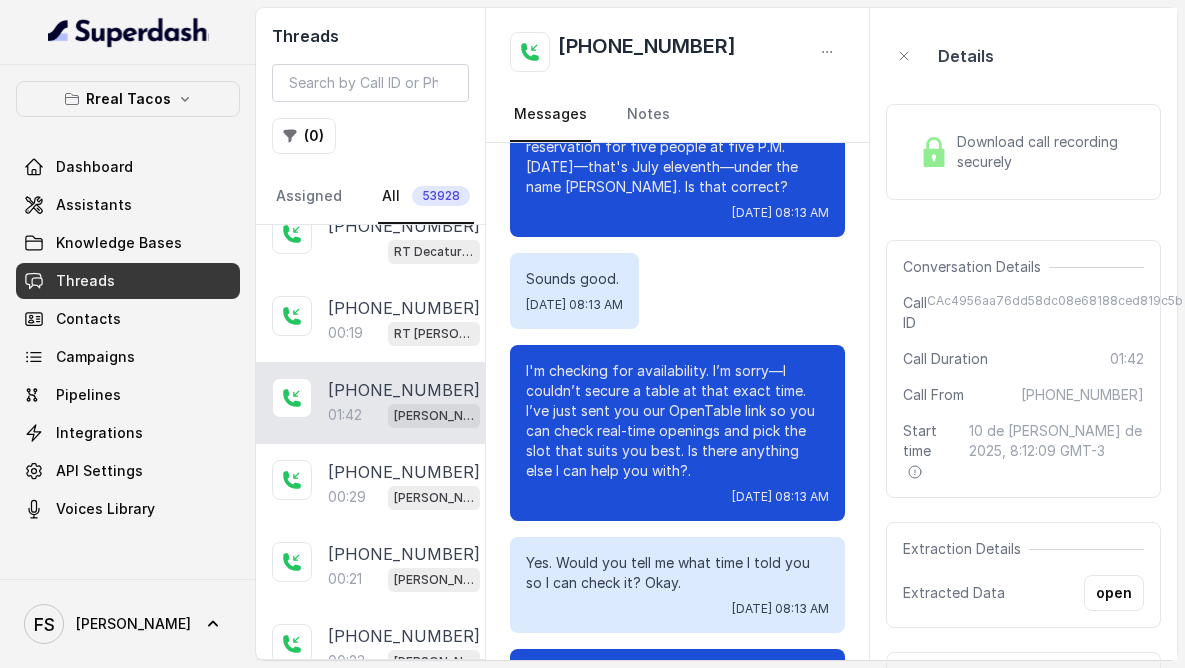 scroll, scrollTop: 973, scrollLeft: 0, axis: vertical 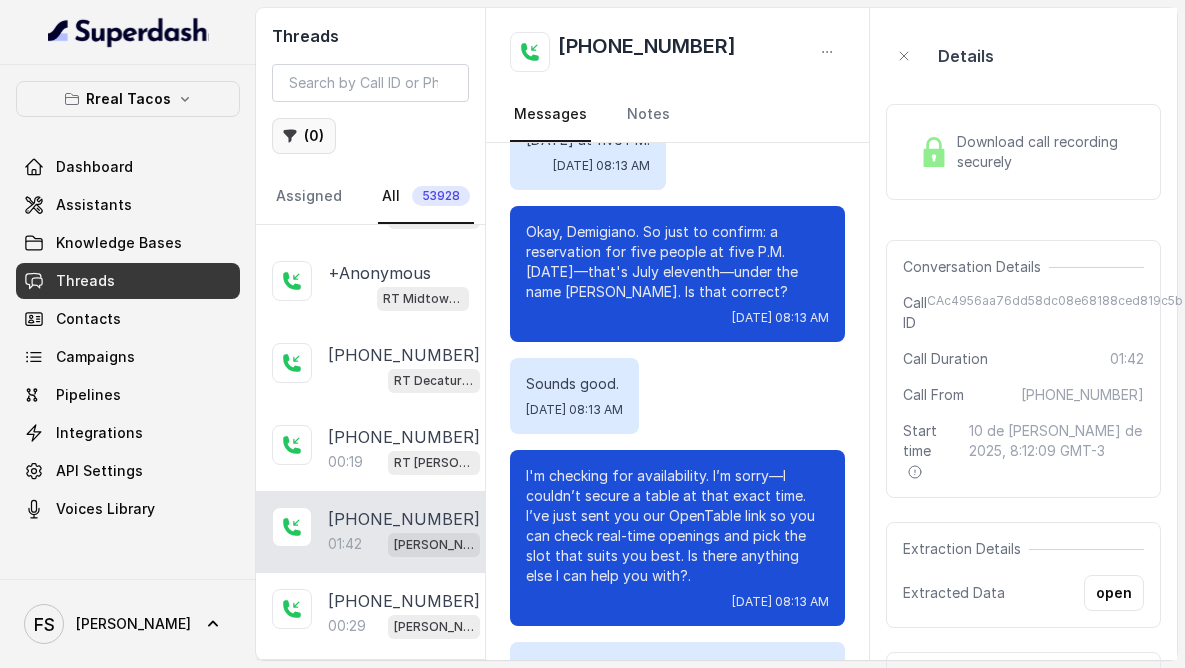 click on "( 0 )" at bounding box center (304, 136) 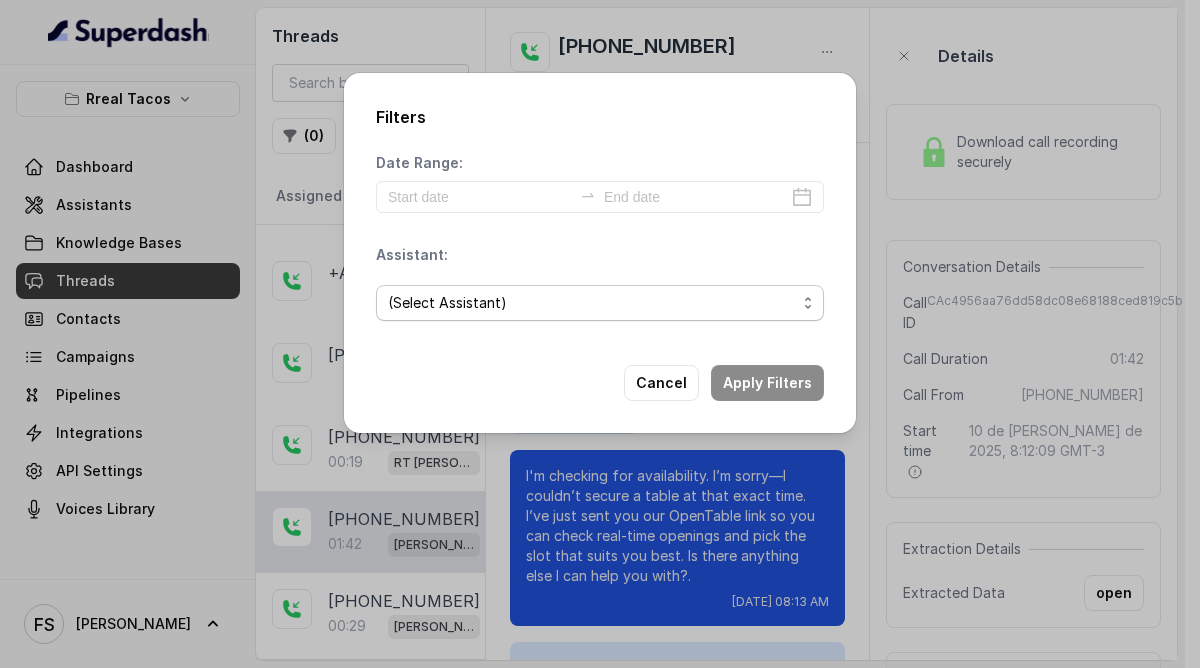 click on "(Select Assistant) RT Midtown / EN RT Midtown / ES RT Buckhead / EN [GEOGRAPHIC_DATA][PERSON_NAME] / EN [PERSON_NAME] / EN [PERSON_NAME] / EN RT Decatur / EN [GEOGRAPHIC_DATA] / EN RT Testing [GEOGRAPHIC_DATA] / EN RT Testing 2 RT [GEOGRAPHIC_DATA]" at bounding box center [600, 303] 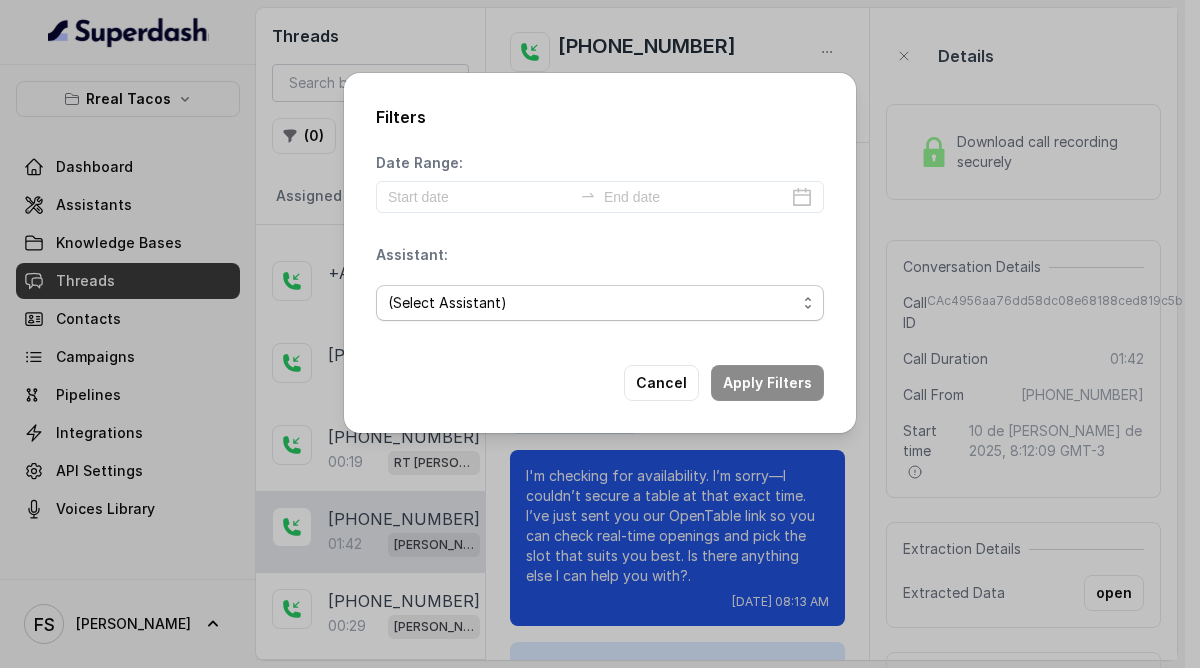 select on "67d9cc72dc1b60c8c29fb0b2" 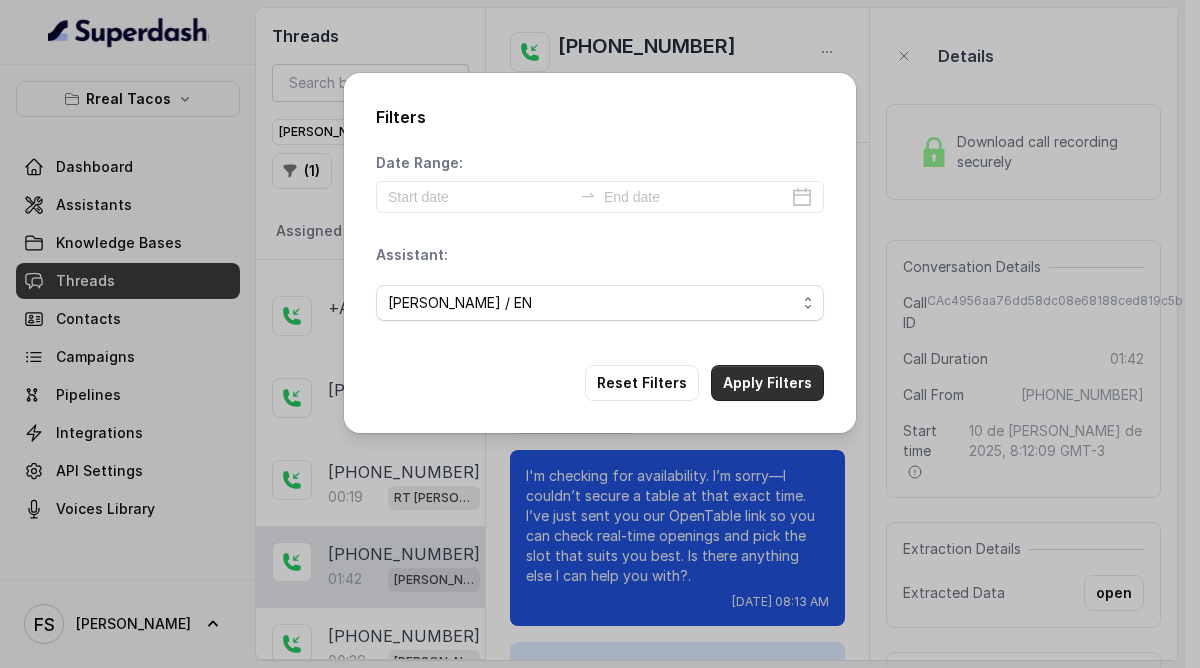 click on "Apply Filters" at bounding box center (767, 383) 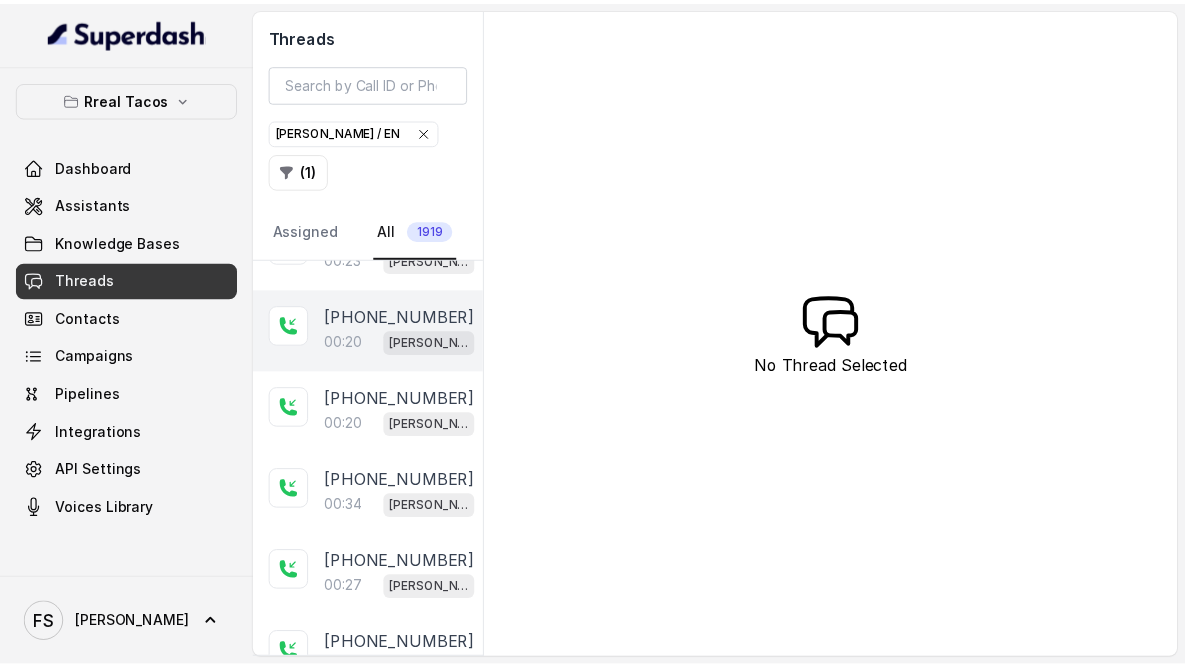 scroll, scrollTop: 0, scrollLeft: 0, axis: both 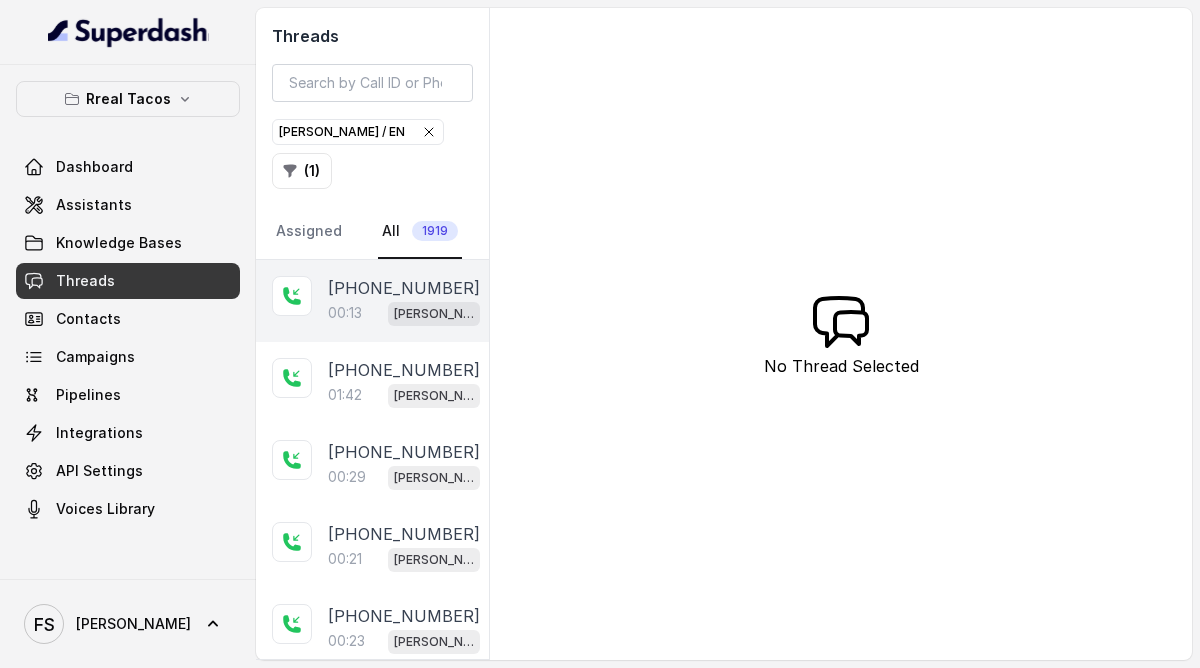 click on "00:13" at bounding box center (345, 313) 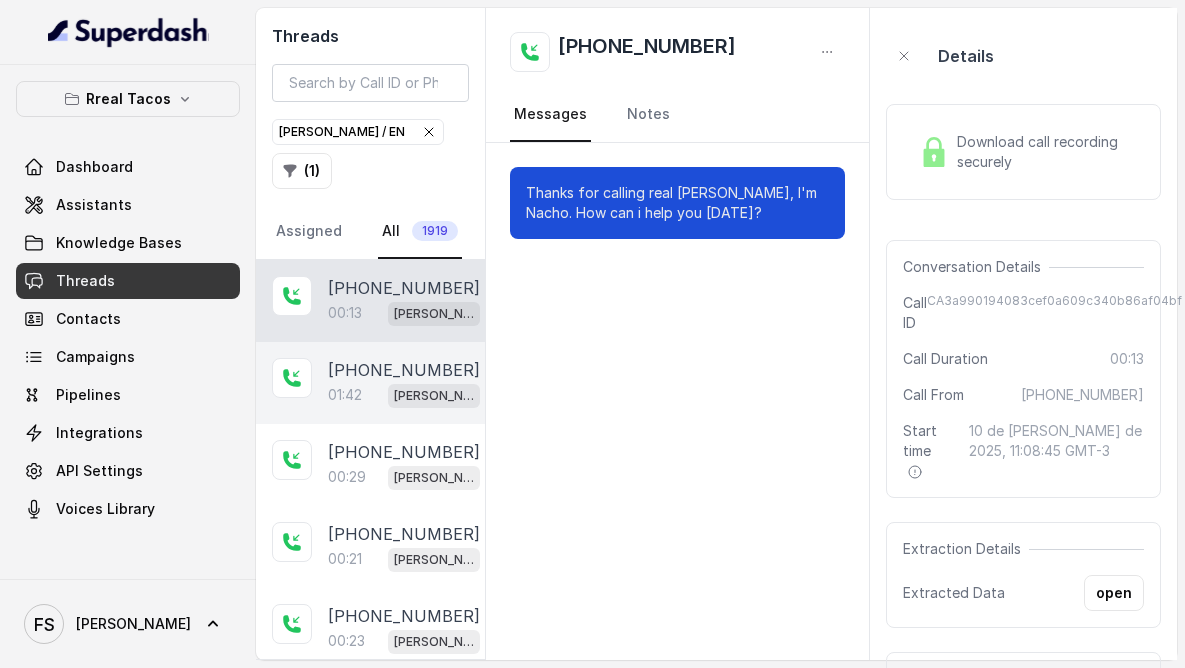 click on "01:42" at bounding box center (345, 395) 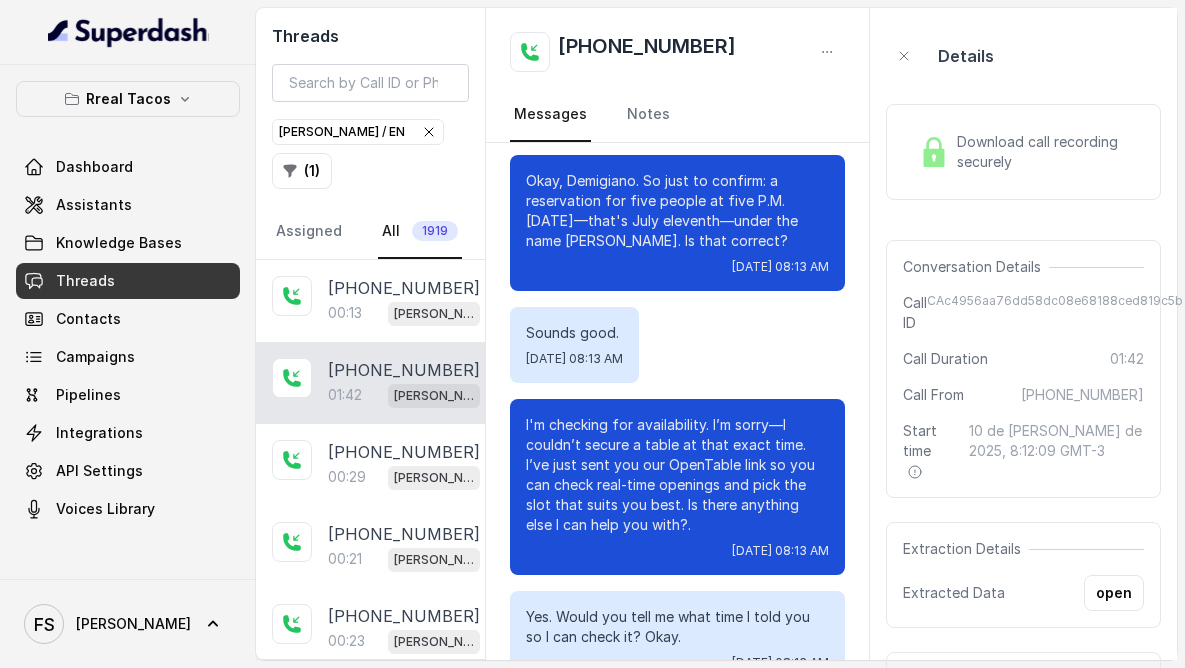 scroll, scrollTop: 1156, scrollLeft: 0, axis: vertical 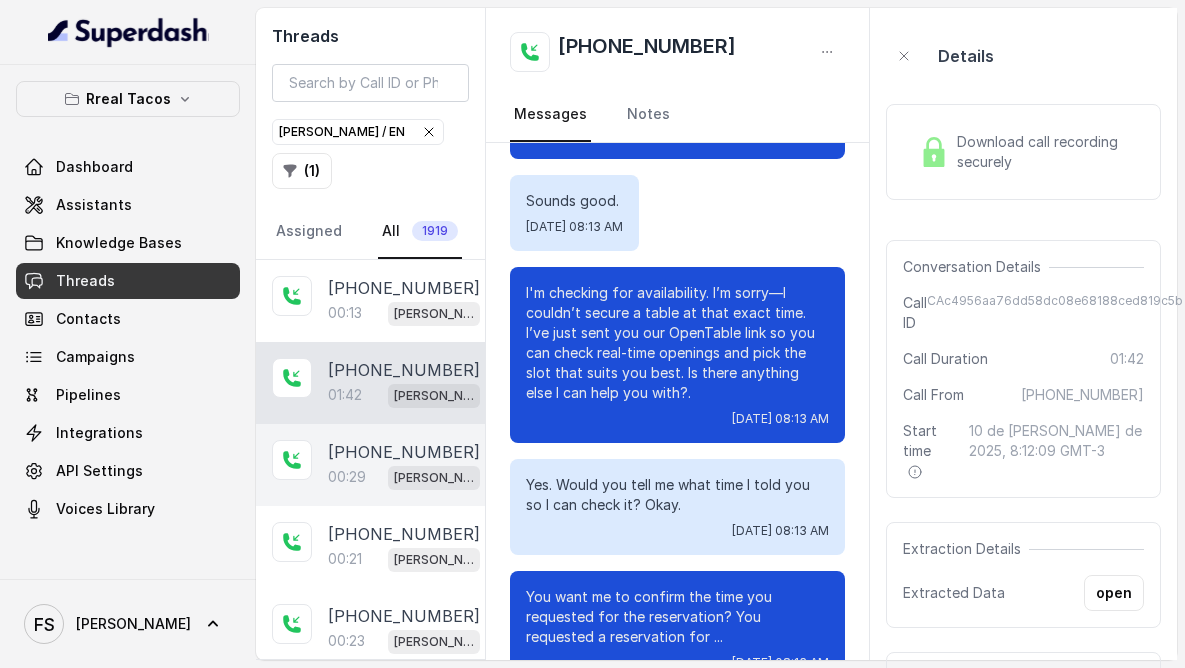 click on "00:29" at bounding box center [347, 477] 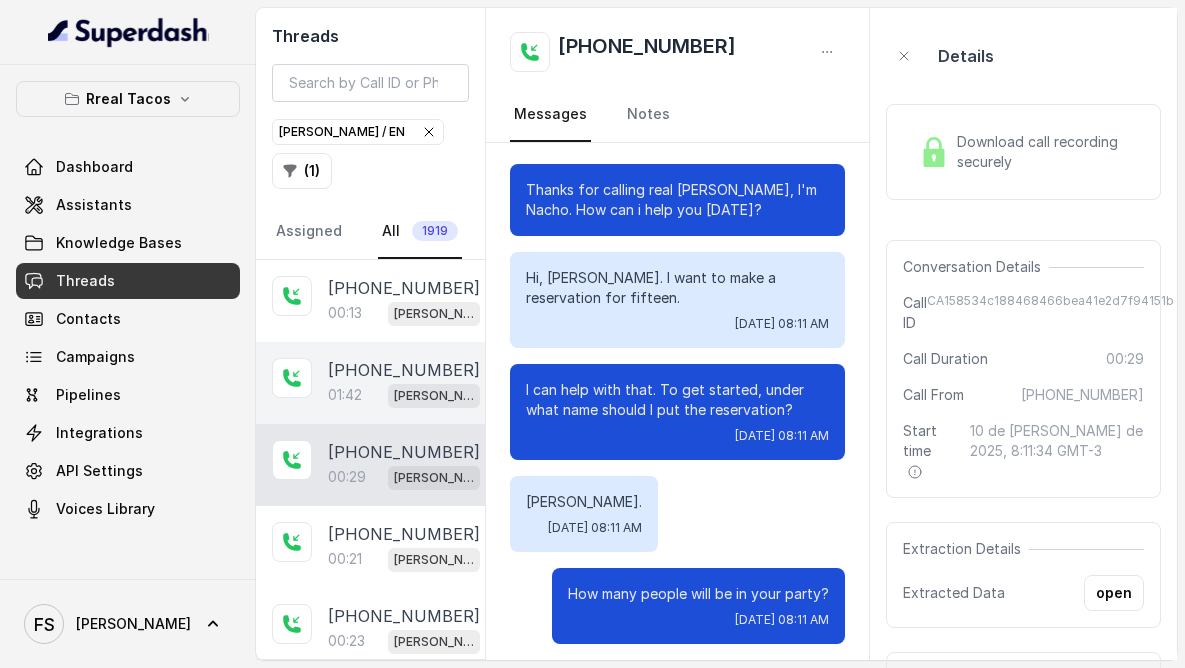 scroll, scrollTop: 0, scrollLeft: 0, axis: both 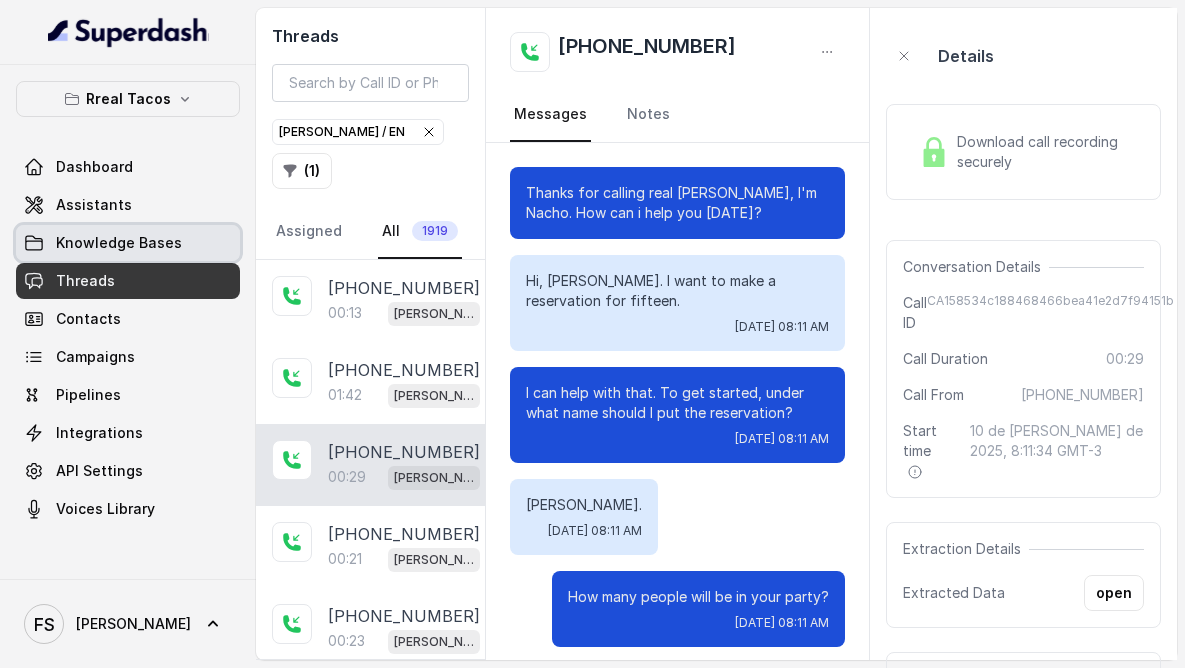 click on "Knowledge Bases" at bounding box center (119, 243) 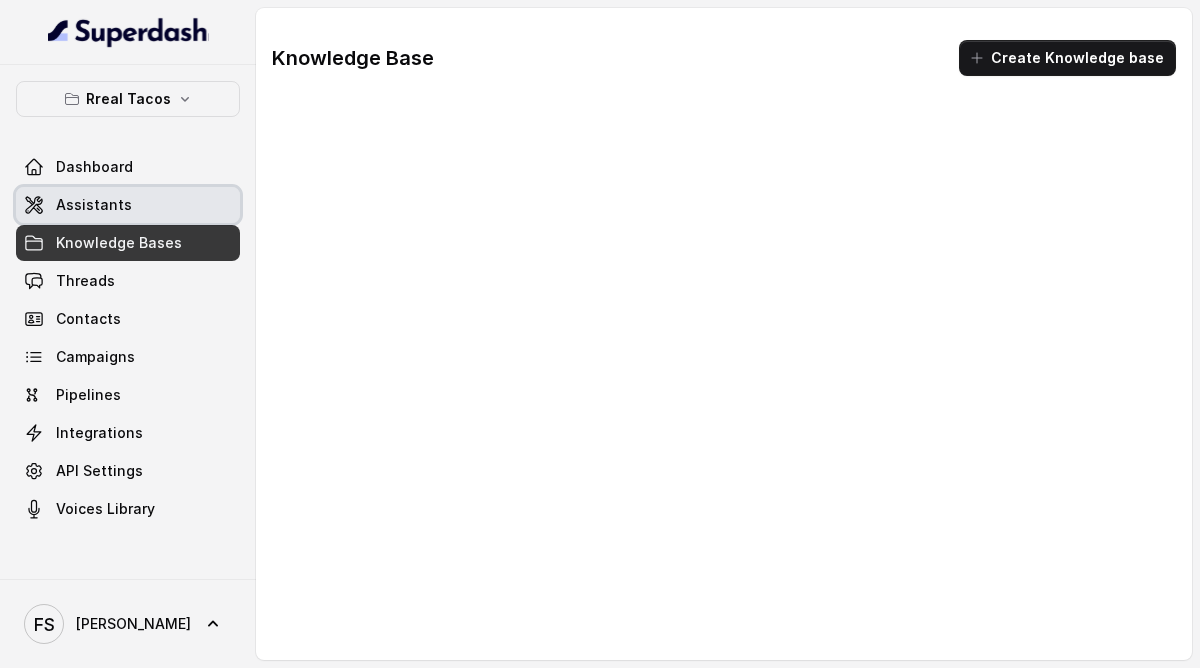 click on "Assistants" at bounding box center (128, 205) 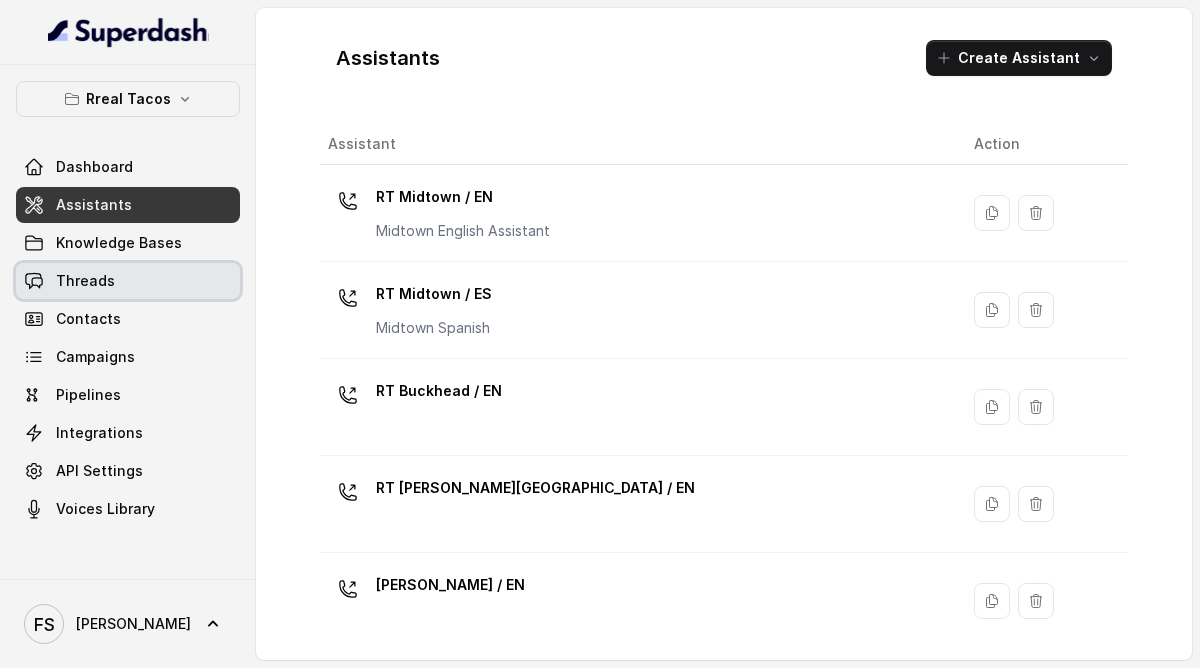 click on "Threads" at bounding box center [128, 281] 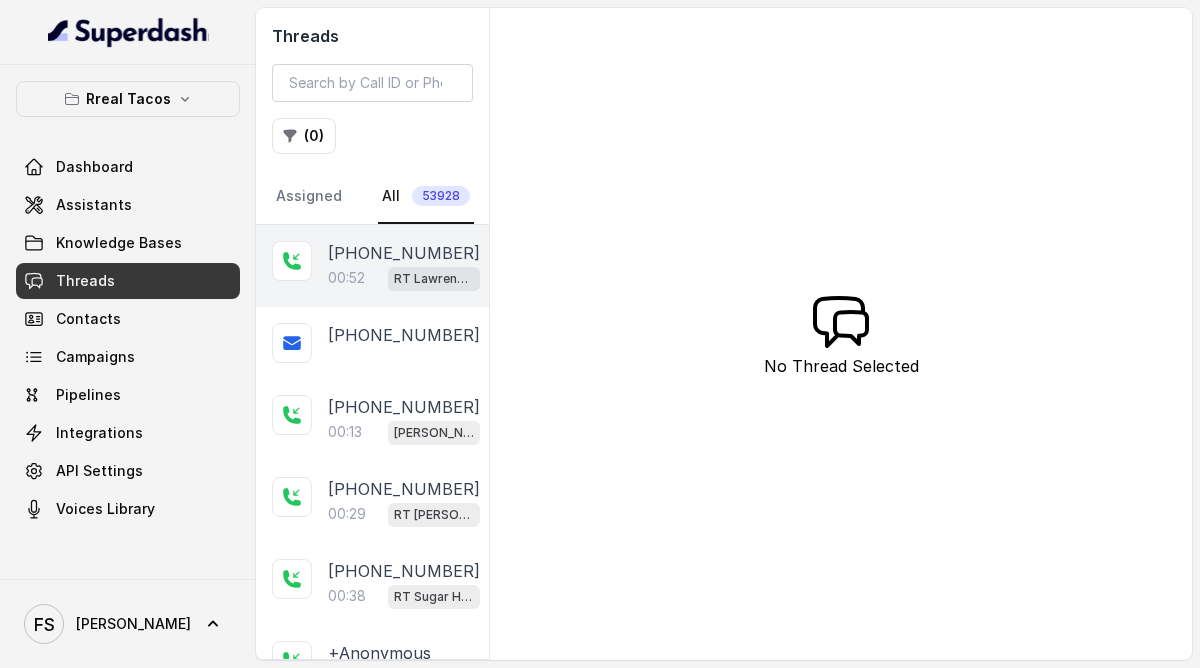 click on "+14122963795   00:52 RT Lawrenceville" at bounding box center [372, 266] 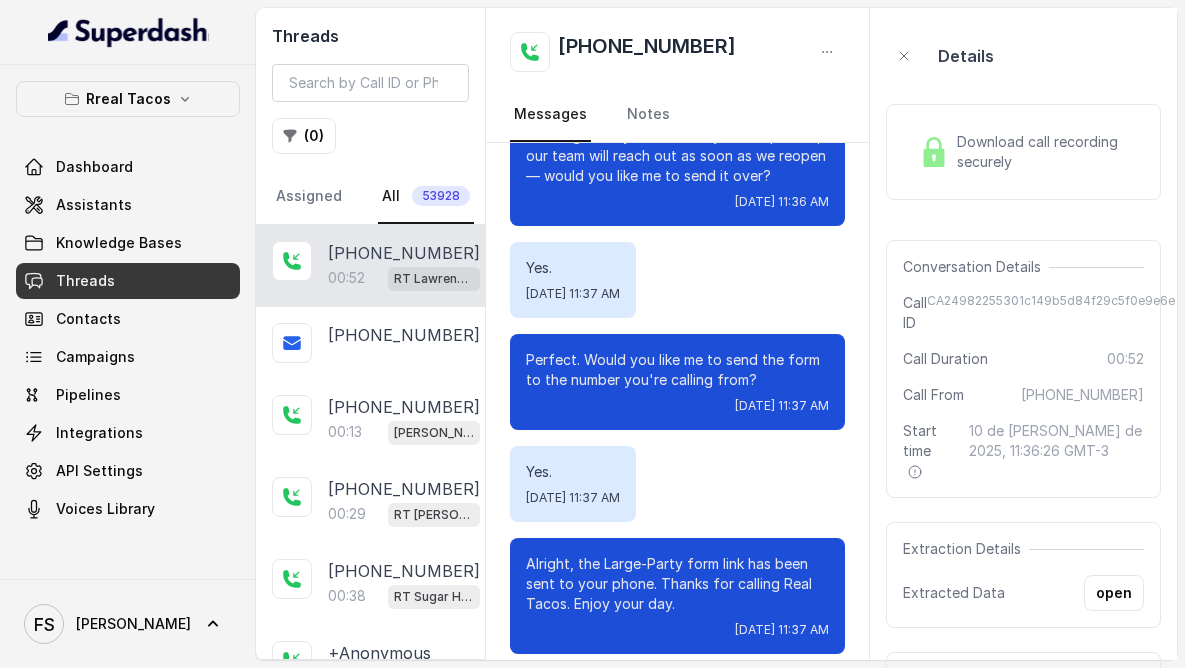 scroll, scrollTop: 723, scrollLeft: 0, axis: vertical 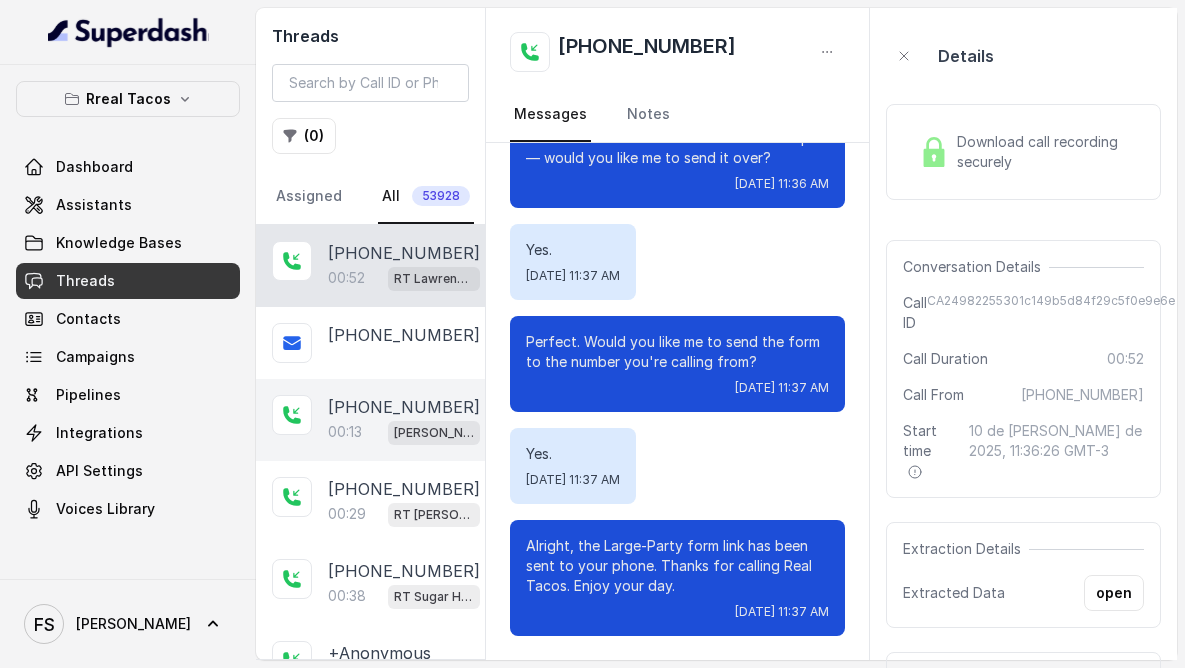 click on "+14704330313   00:13 RT Cumming / EN" at bounding box center (370, 420) 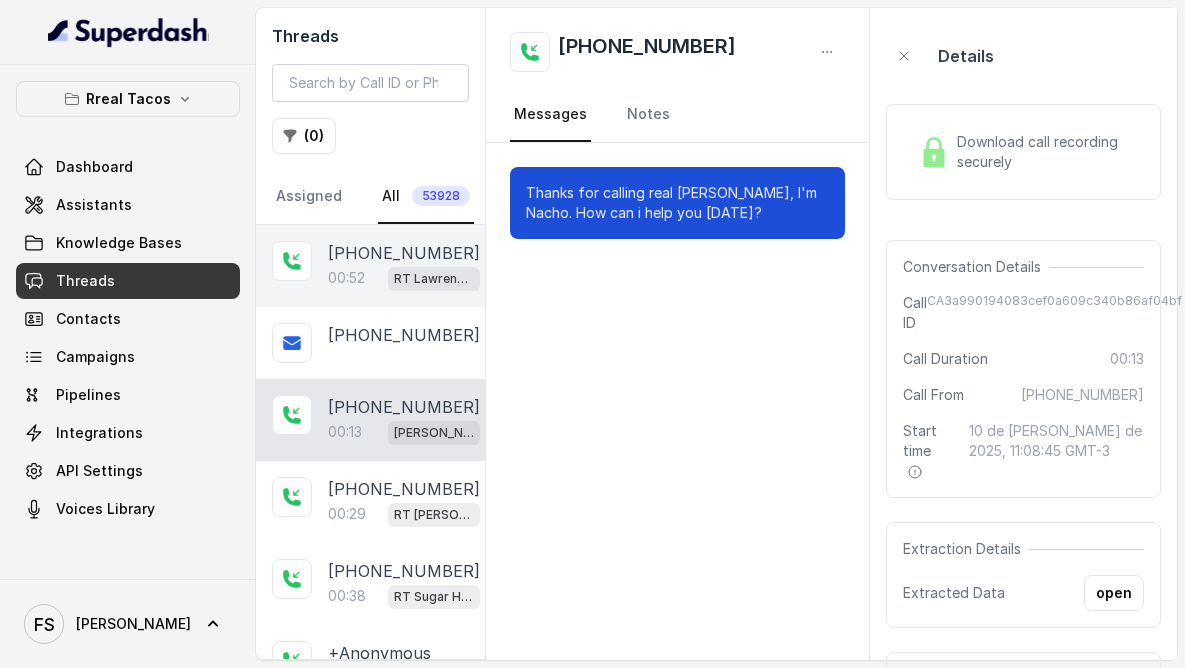 click on "RT Lawrenceville" at bounding box center (434, 278) 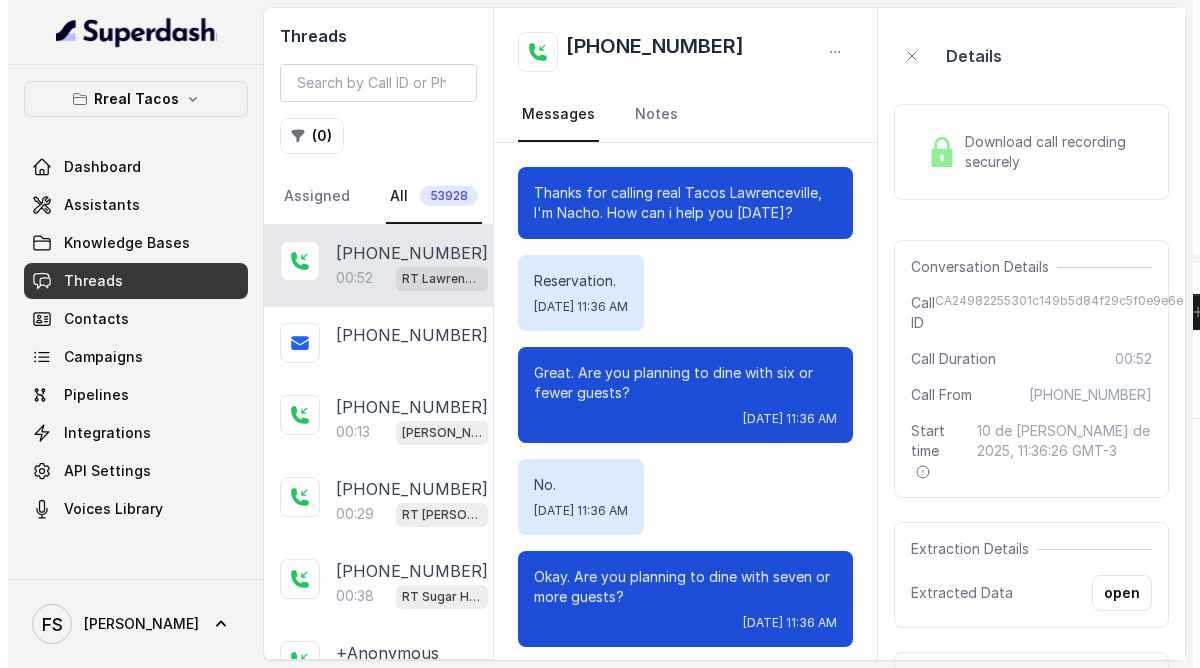 scroll, scrollTop: 723, scrollLeft: 0, axis: vertical 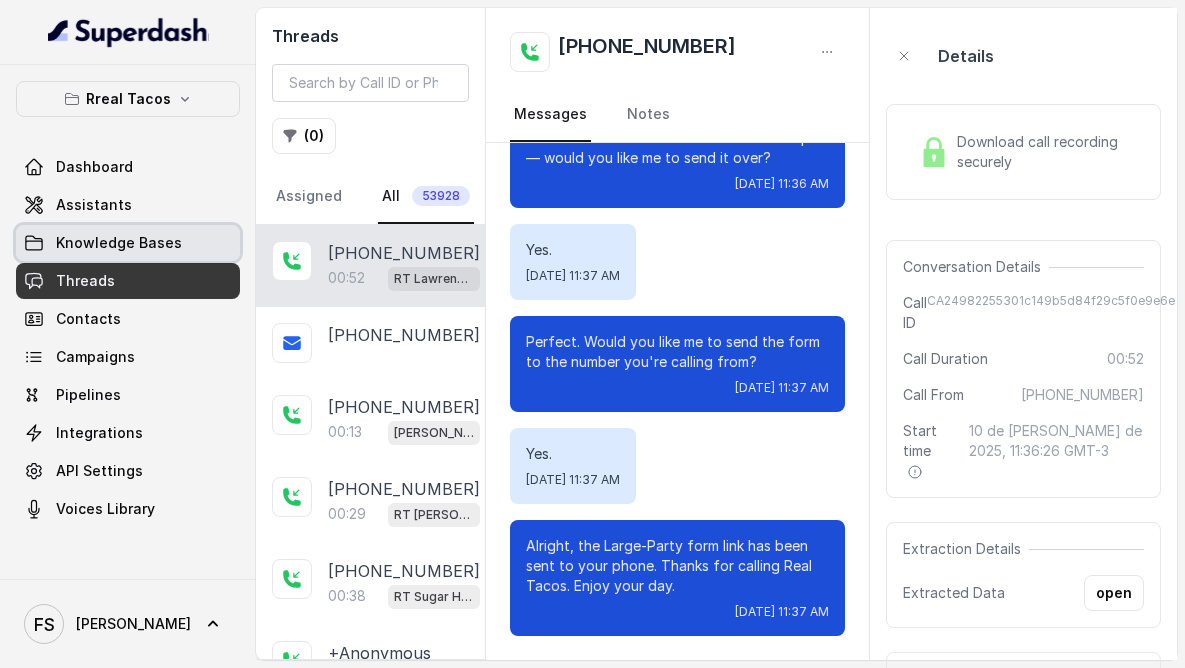 click on "Knowledge Bases" at bounding box center (119, 243) 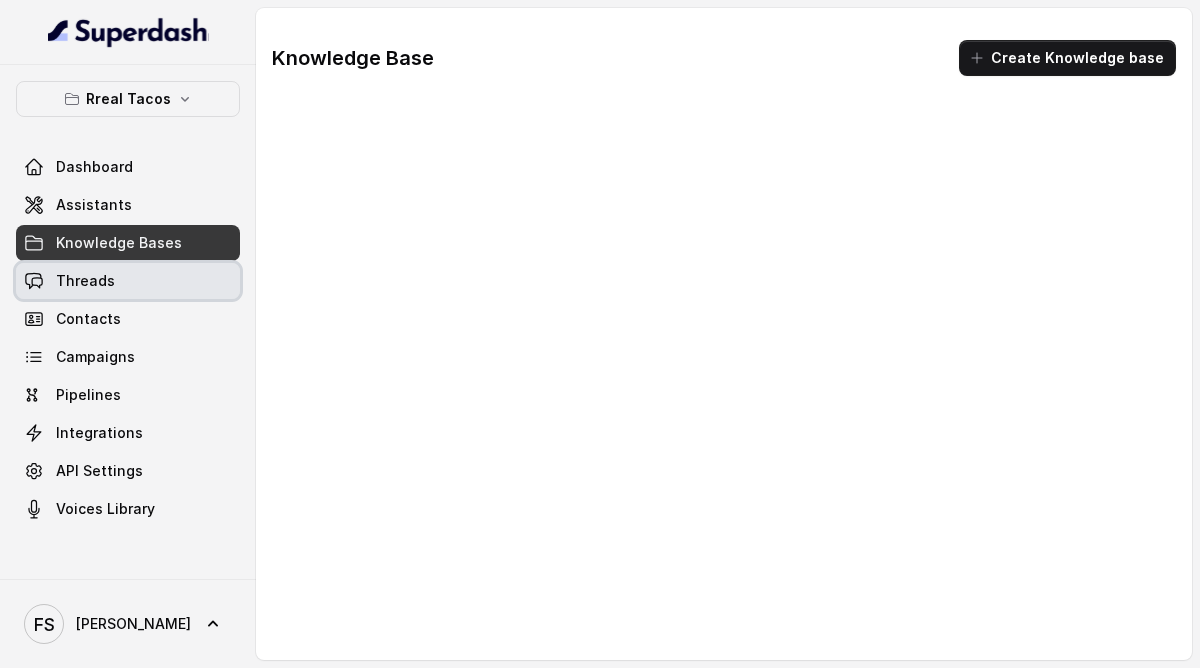 click on "Threads" at bounding box center [128, 281] 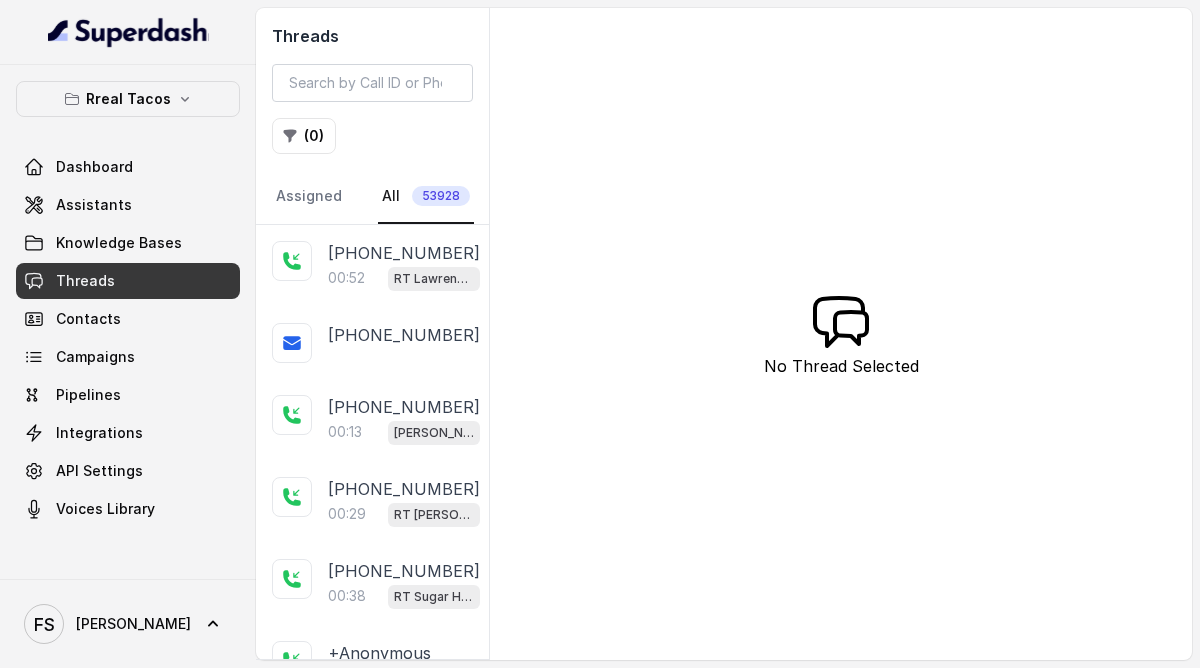 click on "Threads" at bounding box center (128, 281) 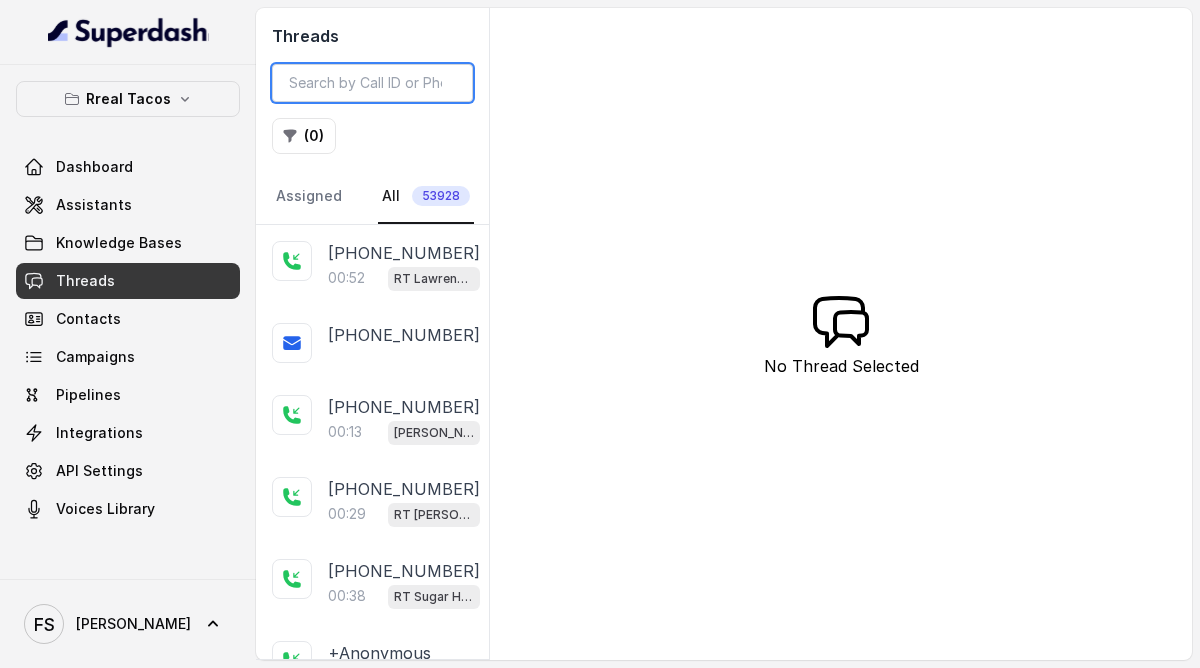 click at bounding box center [372, 83] 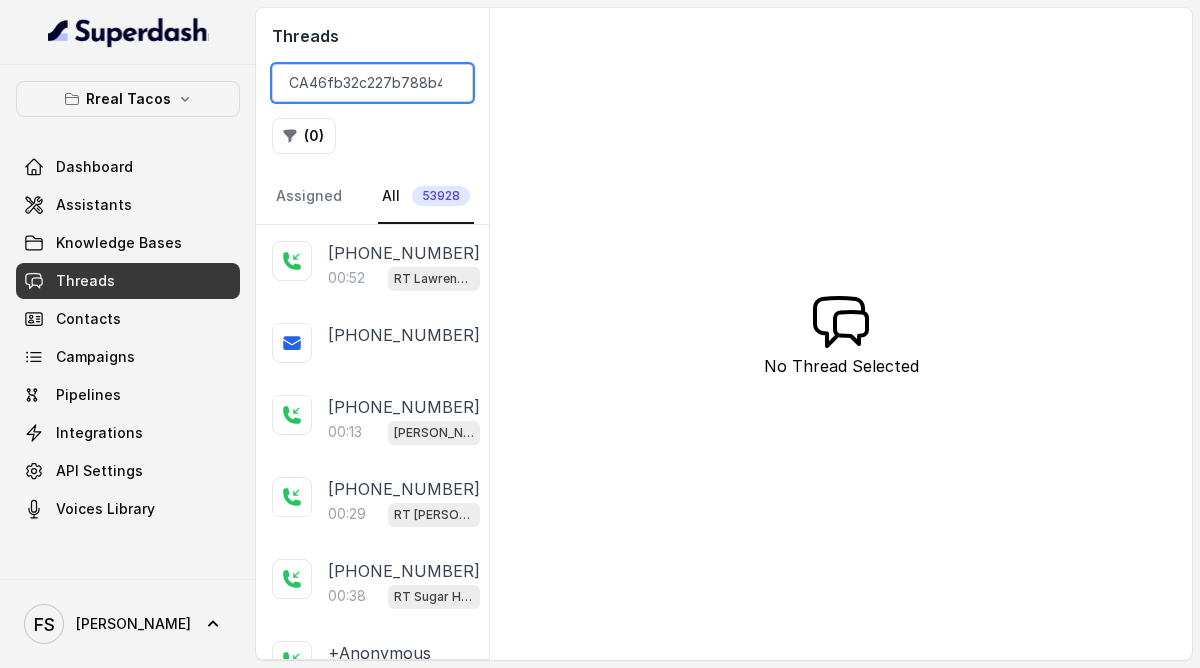 scroll, scrollTop: 0, scrollLeft: 131, axis: horizontal 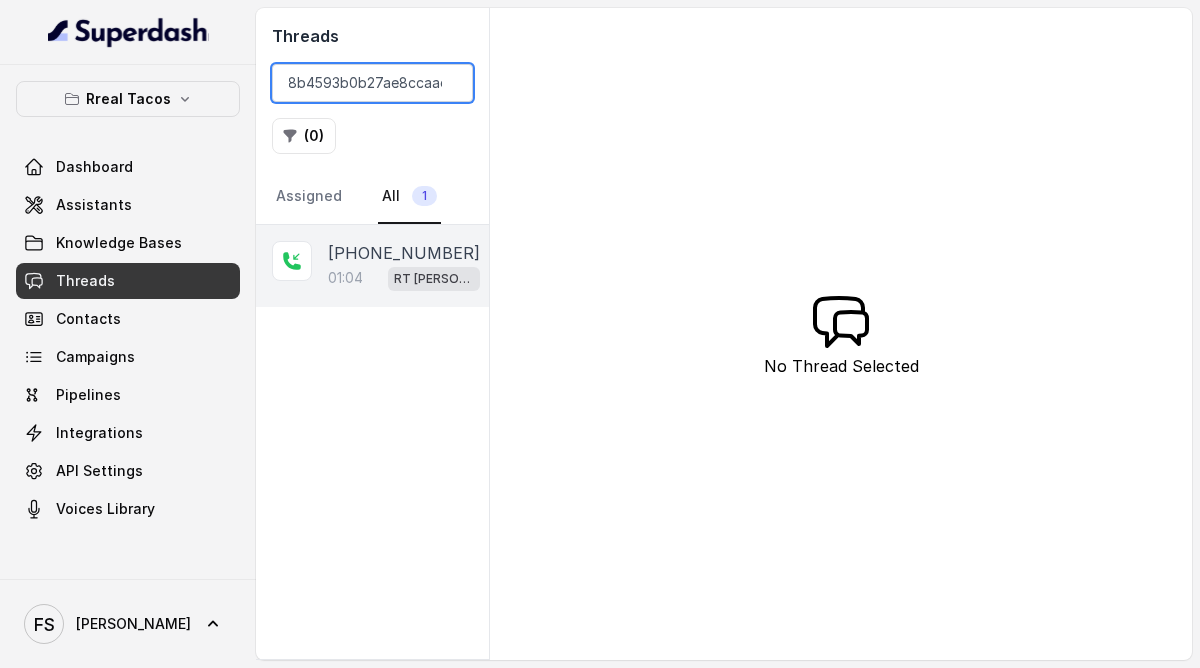 type on "CA46fb32c227b788b4593b0b27ae8ccaae" 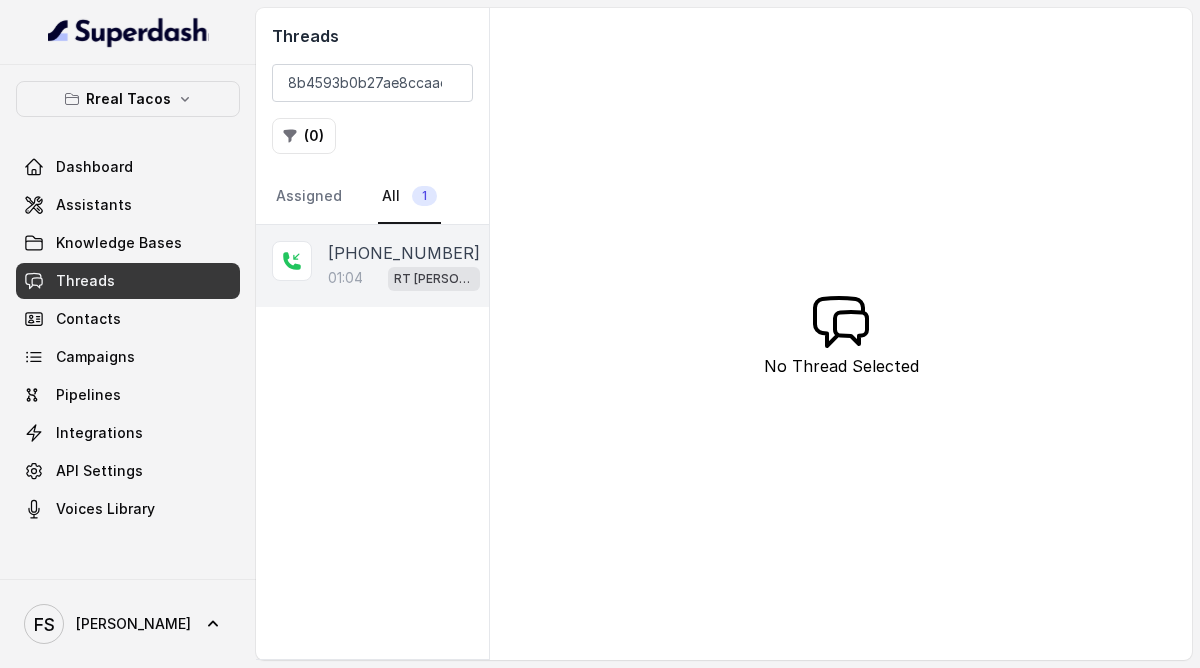 click on "+16786984480" at bounding box center [404, 253] 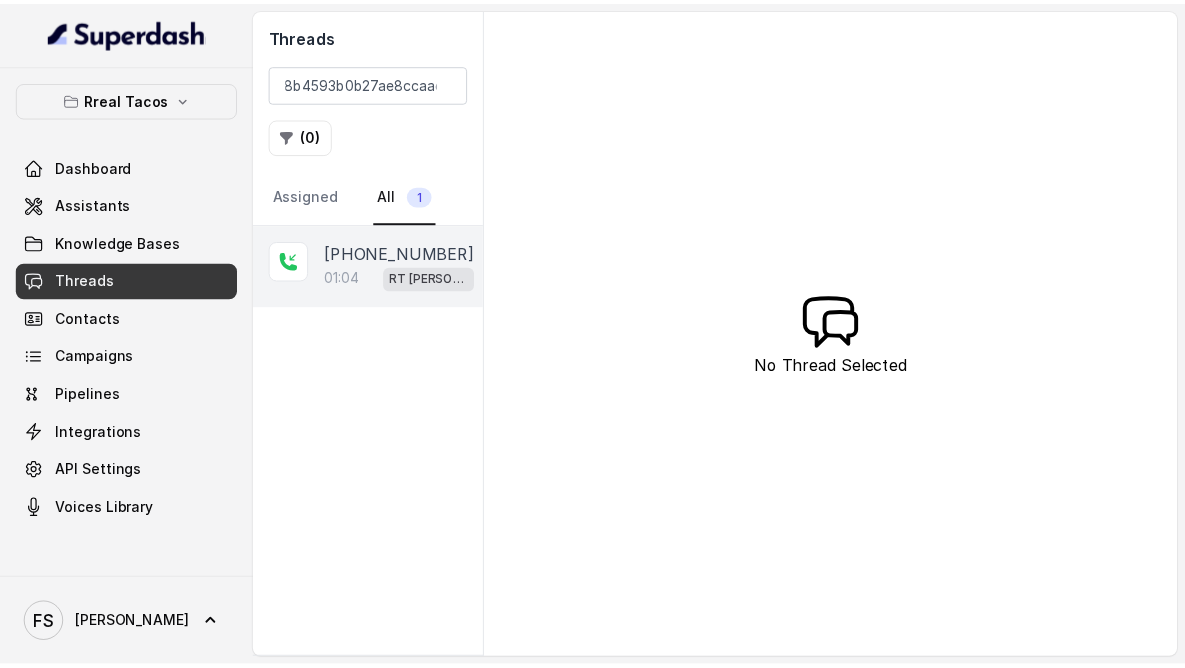 scroll, scrollTop: 0, scrollLeft: 0, axis: both 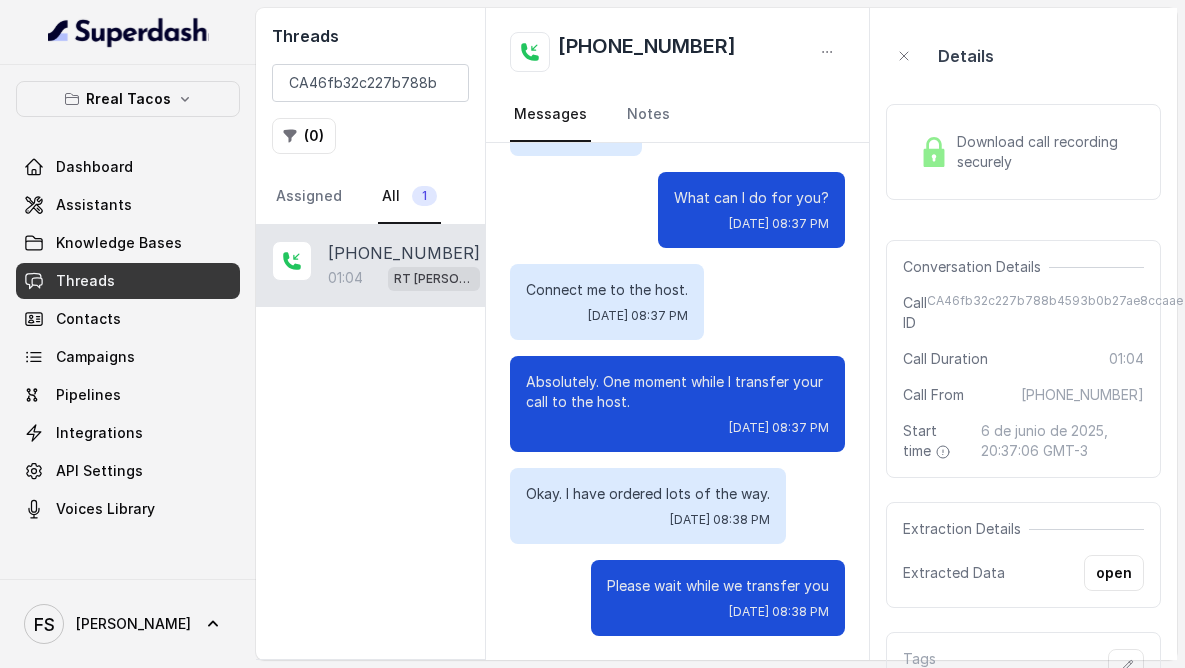 click on "Download call recording securely" at bounding box center (1023, 152) 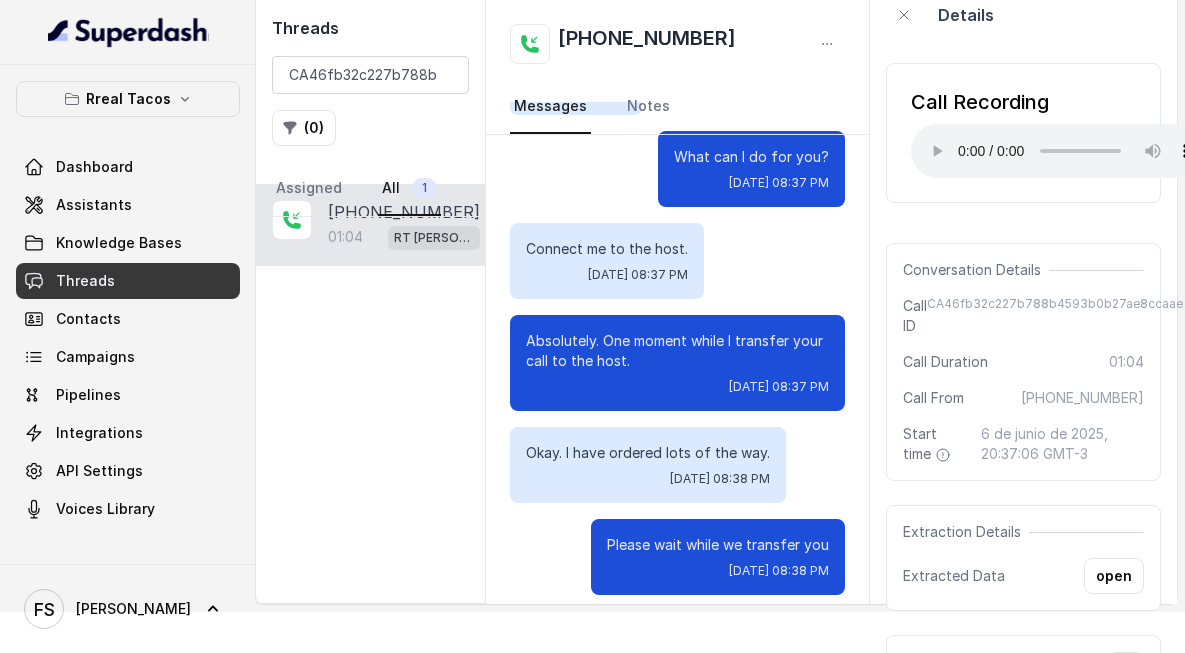 scroll, scrollTop: 40, scrollLeft: 0, axis: vertical 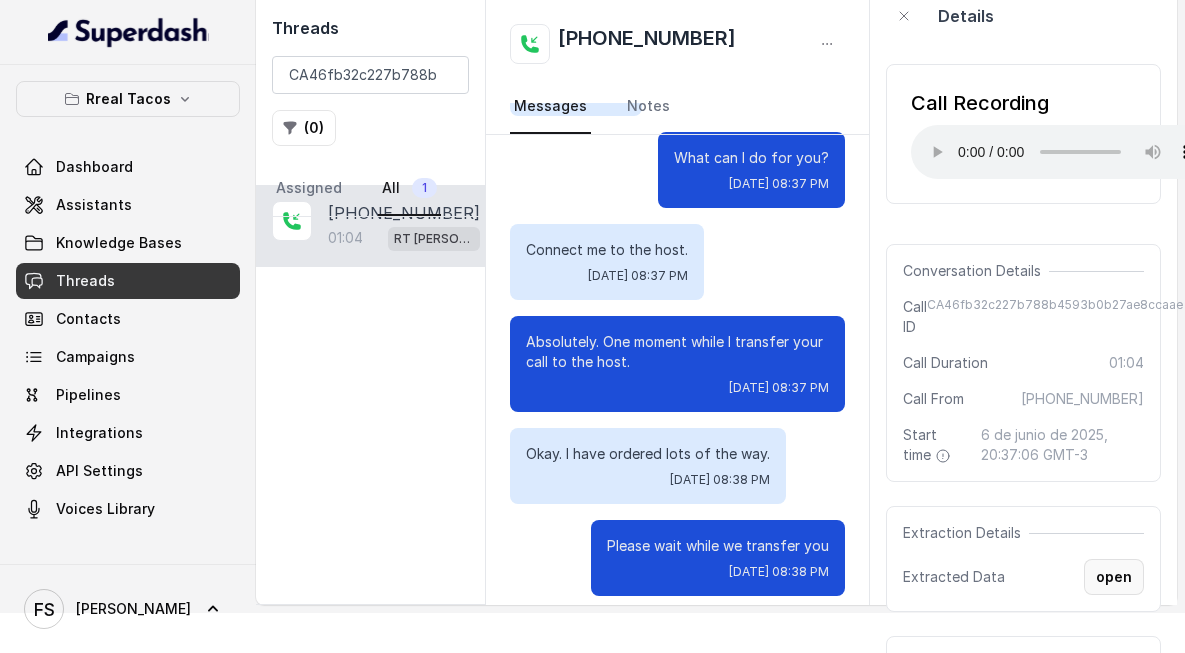 click on "open" at bounding box center [1114, 577] 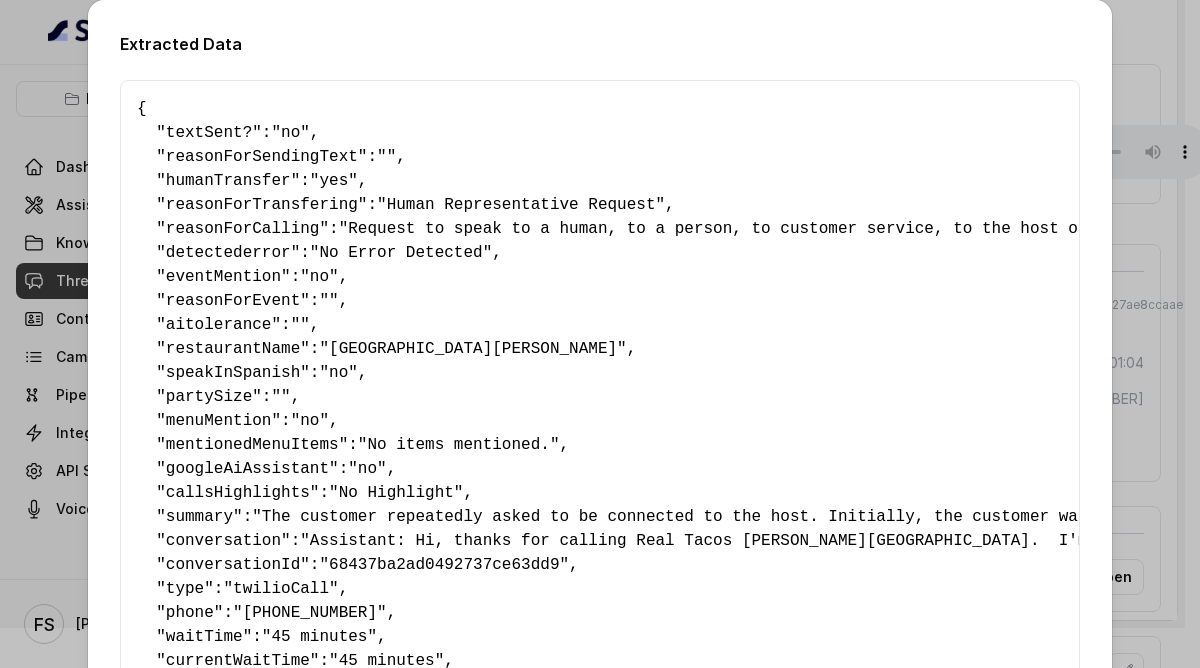 click on "Extracted Data {
" textSent? ":  "no" ,
" reasonForSendingText ":  "" ,
" humanTransfer ":  "yes" ,
" reasonForTransfering ":  "Human Representative Request" ,
" reasonForCalling ":  "Request to speak to a human, to a person, to customer service, to the host or the hostess" ,
" detectederror ":  "No Error Detected" ,
" eventMention ":  "no" ,
" reasonForEvent ":  "" ,
" aitolerance ":  "" ,
" restaurantName ":  "RT Sandy Springs" ,
" speakInSpanish ":  "no" ,
" partySize ":  "" ,
" menuMention ":  "no" ,
" mentionedMenuItems ":  "No items mentioned." ,
" googleAiAssistant ":  "no" ,
" callsHighlights ":  "No Highlight" ,
" summary ":  ,
" conversation ":  ,
" conversationId ":  "68437ba2ad0492737ce63dd9" ,
" type ":  "twilioCall" ,
" phone ":  "+16786984480" ,
" waitTime ":  "45 minutes" ,
" currentWaitTime ":  "45 minutes" ,
" lastUpdatedByManualCheck ":  "2025-06-06T23:31:22.299Z" ,
" userId ":  "67dc2a25be6bdac7bf0c7bc8" ,
" userAssistantId ":  ,
" ":" at bounding box center (600, 334) 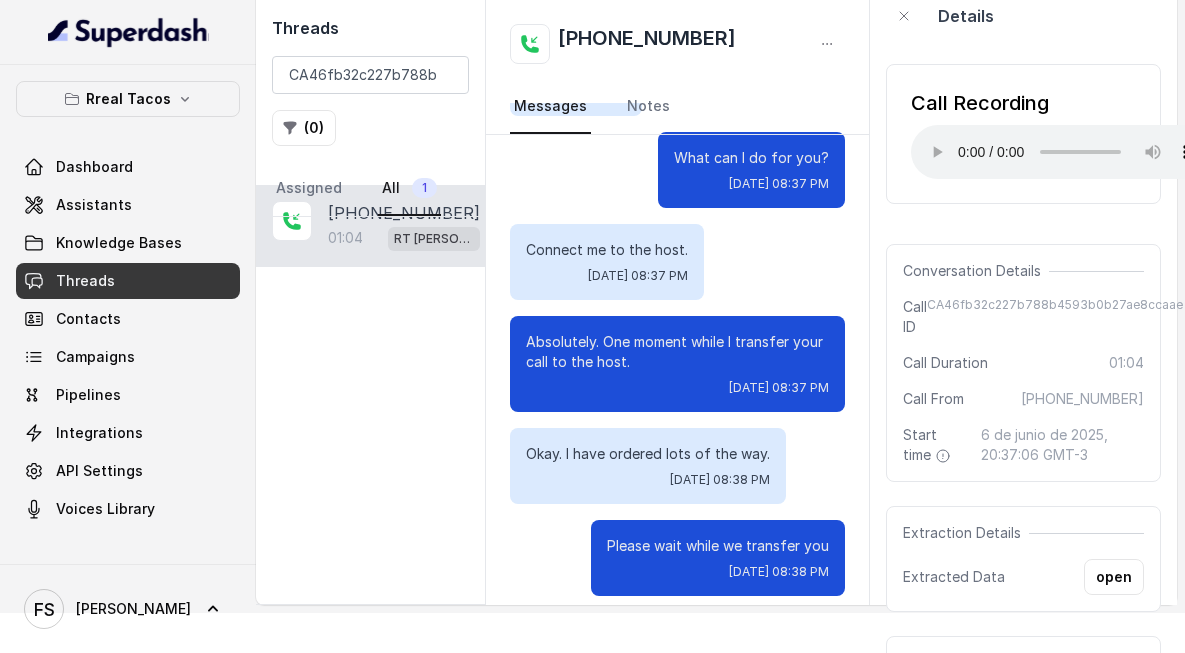 type 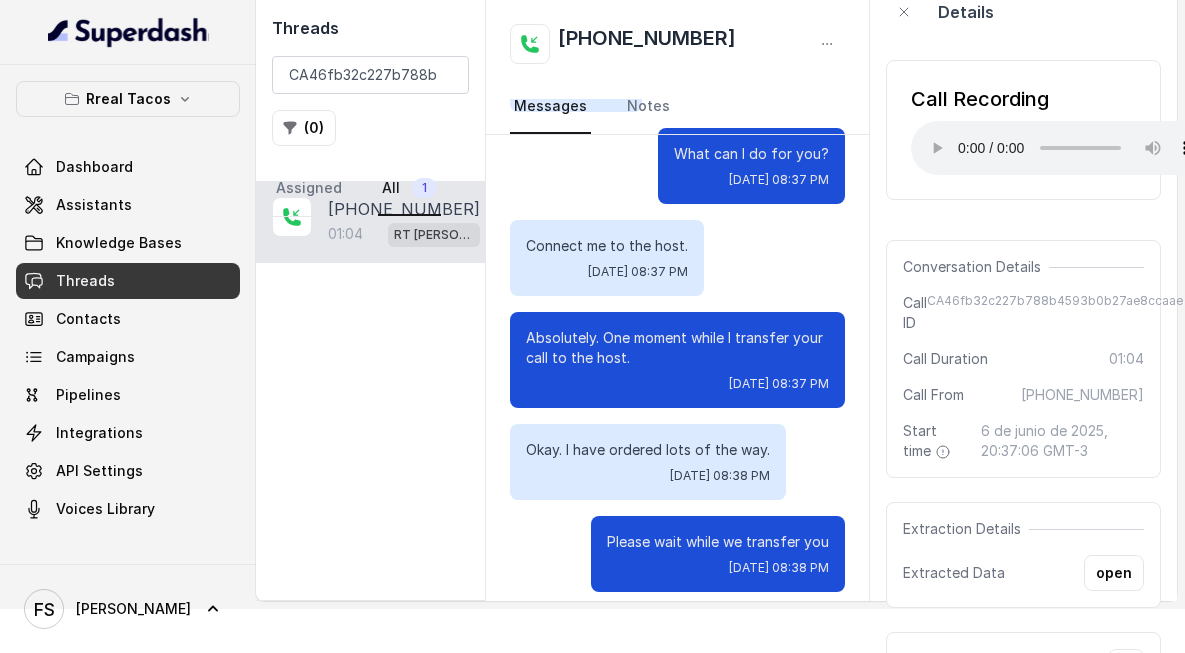 scroll, scrollTop: 28, scrollLeft: 0, axis: vertical 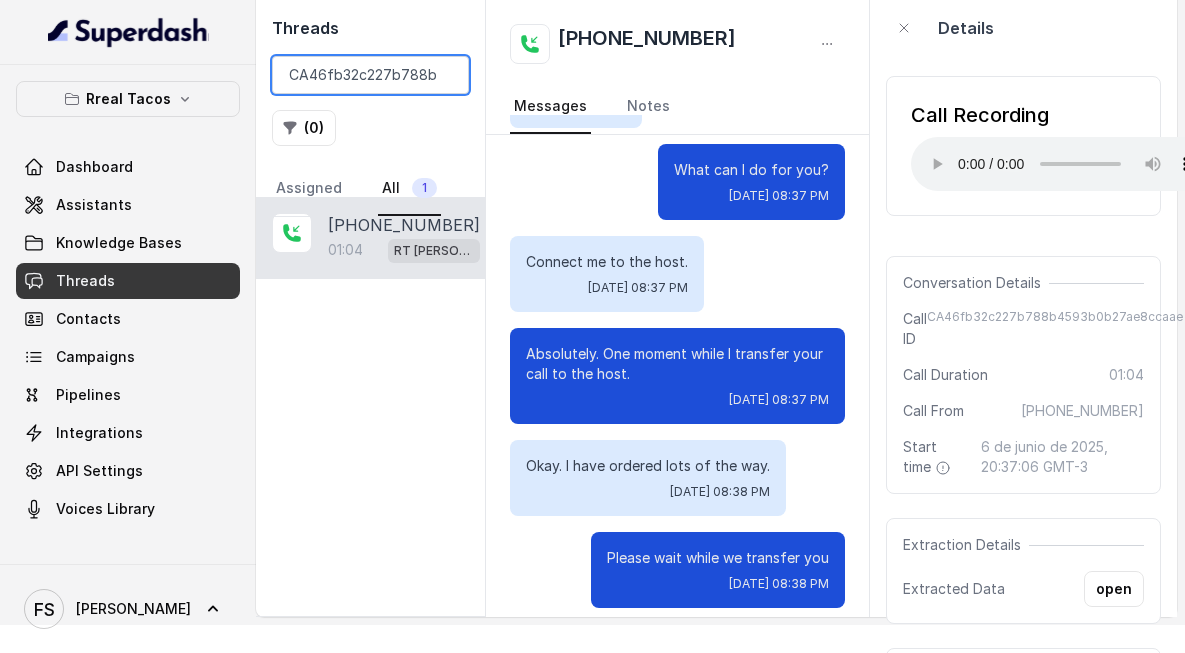 click on "CA46fb32c227b788b4593b0b27ae8ccaae" at bounding box center (370, 75) 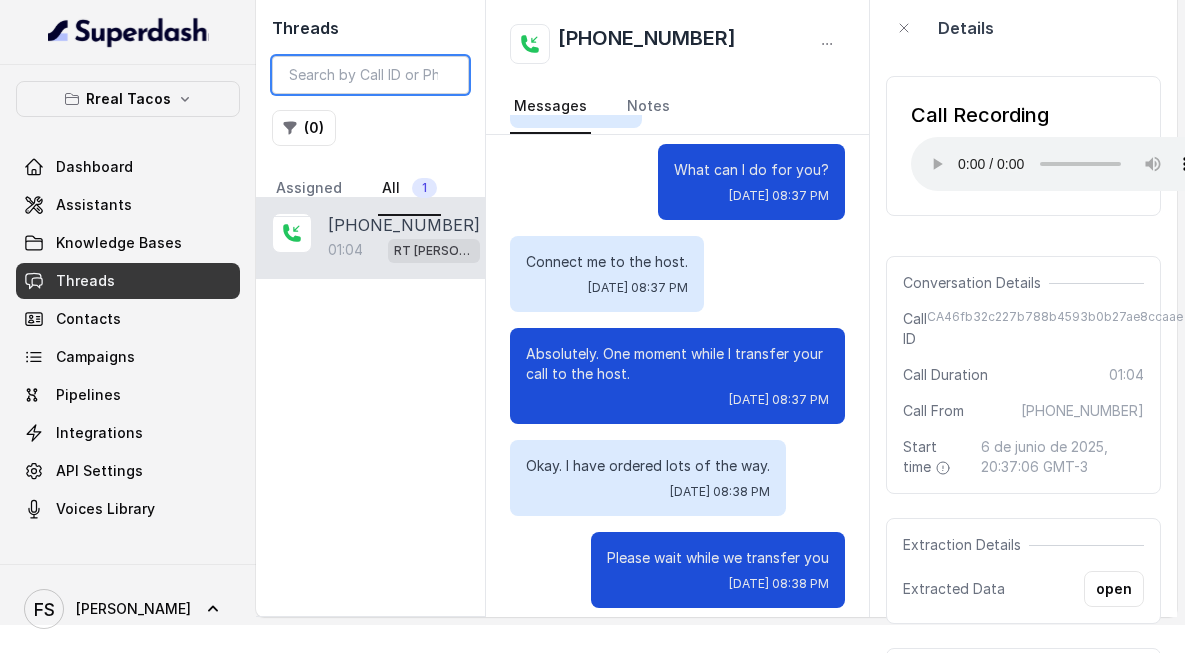 click at bounding box center (370, 75) 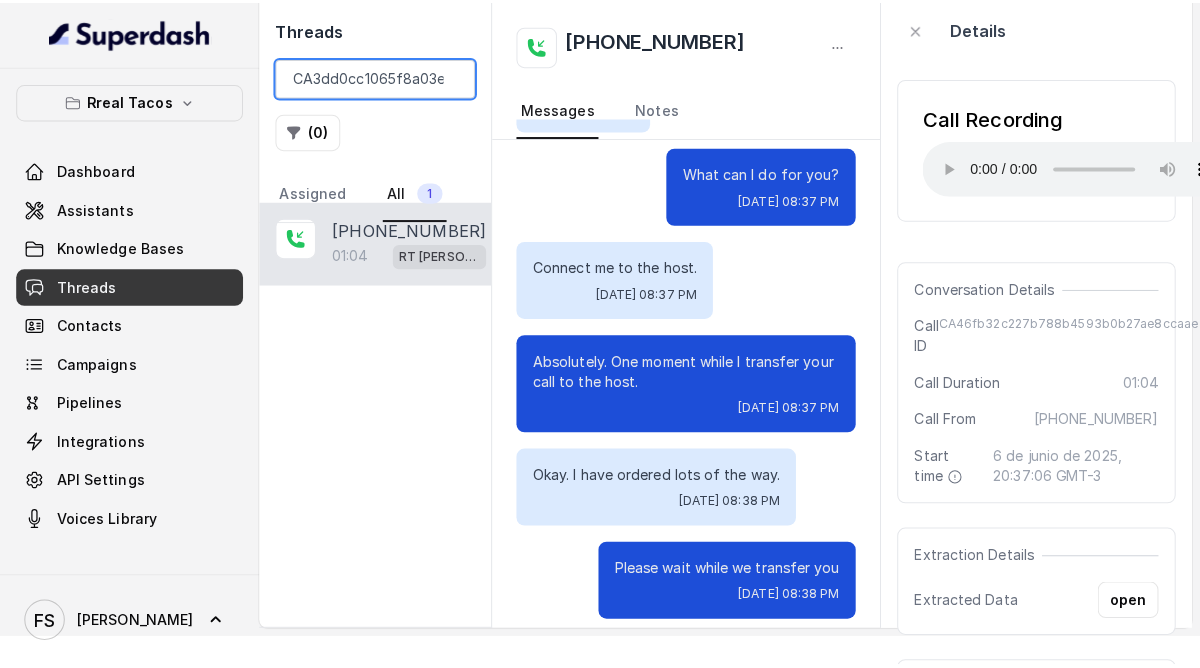 scroll, scrollTop: 0, scrollLeft: 0, axis: both 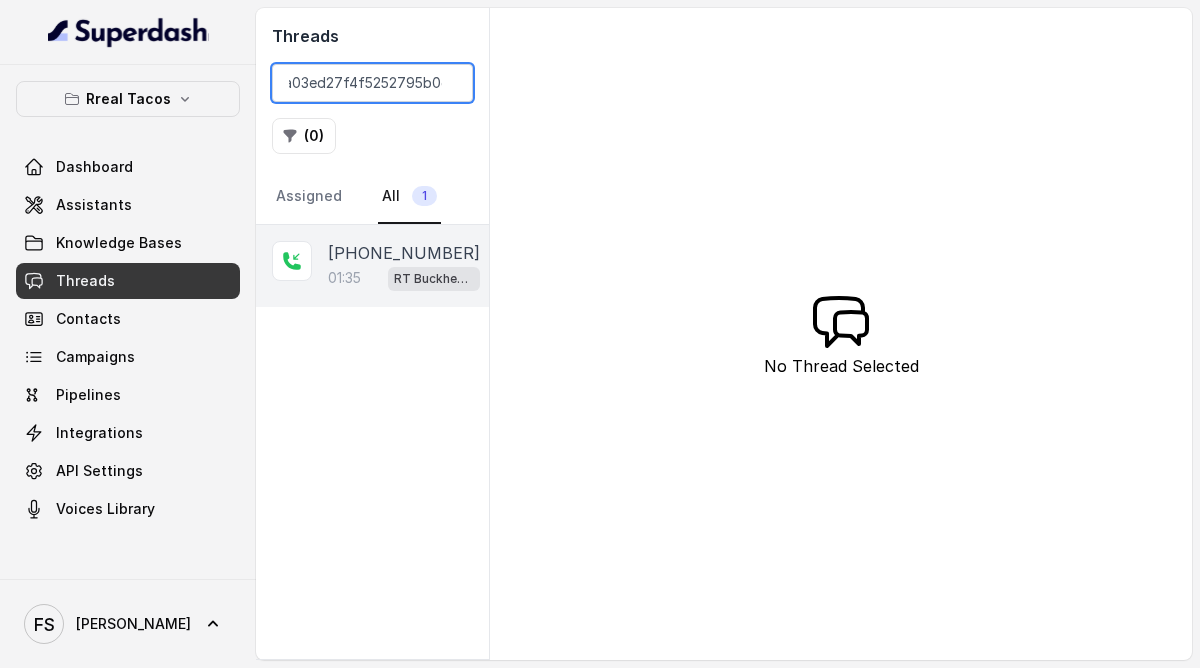 type on "CA3dd0cc1065f8a03ed27f4f5252795b0c" 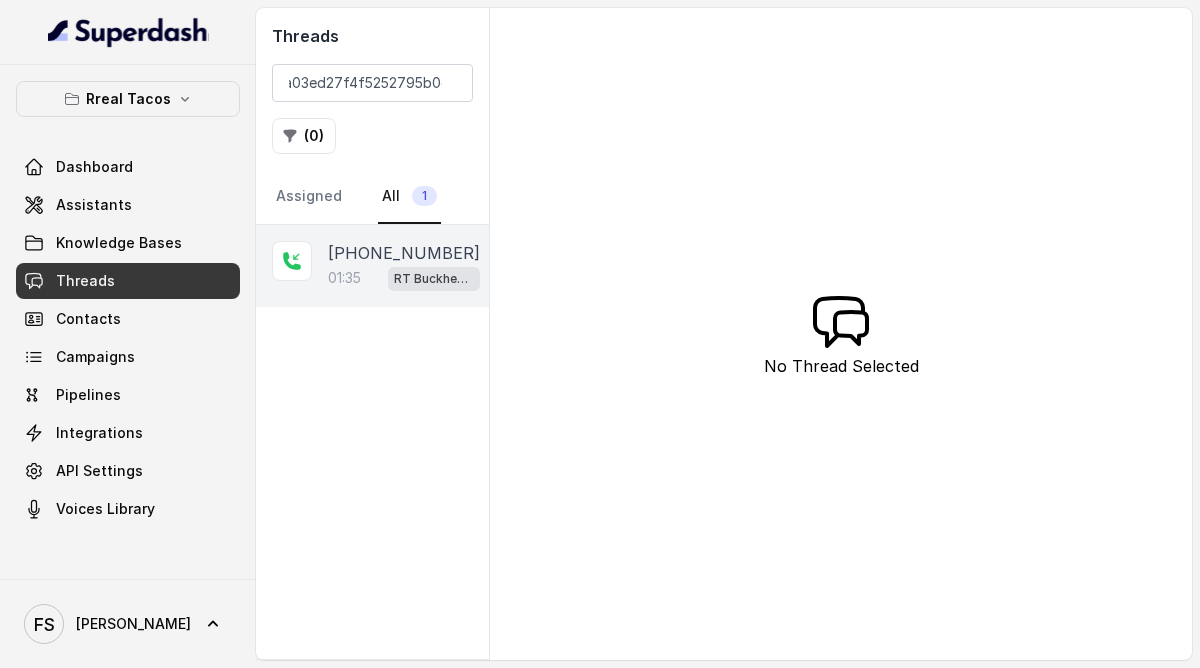 click on "+14049878184" at bounding box center (404, 253) 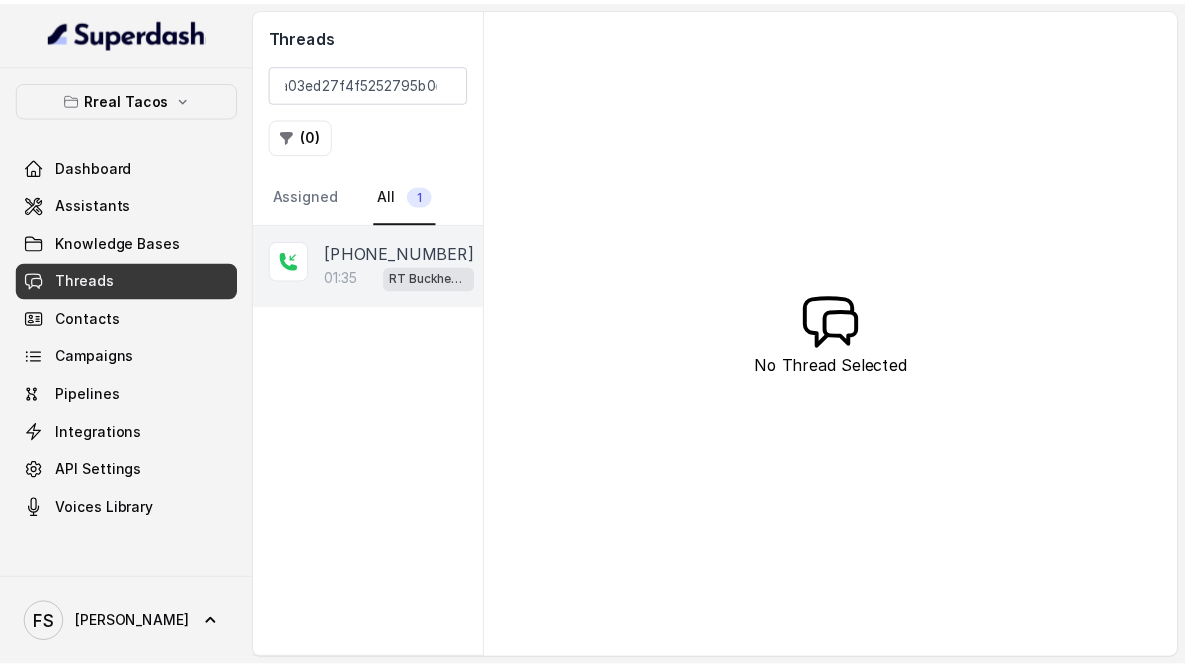 scroll, scrollTop: 0, scrollLeft: 0, axis: both 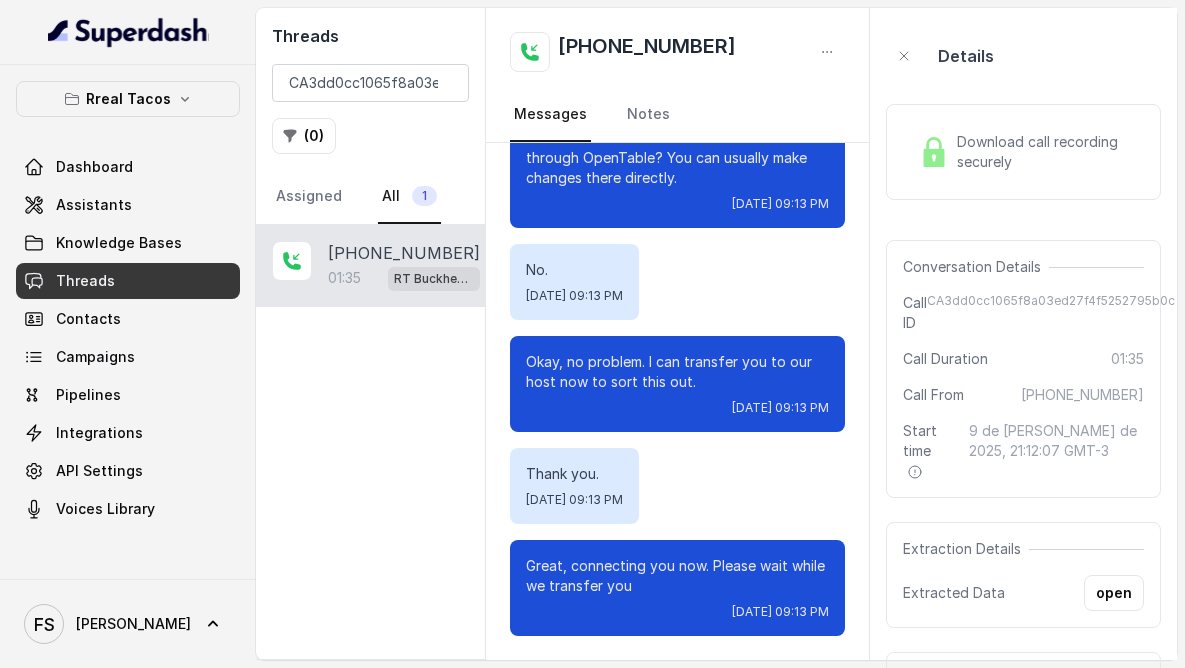 click at bounding box center (934, 152) 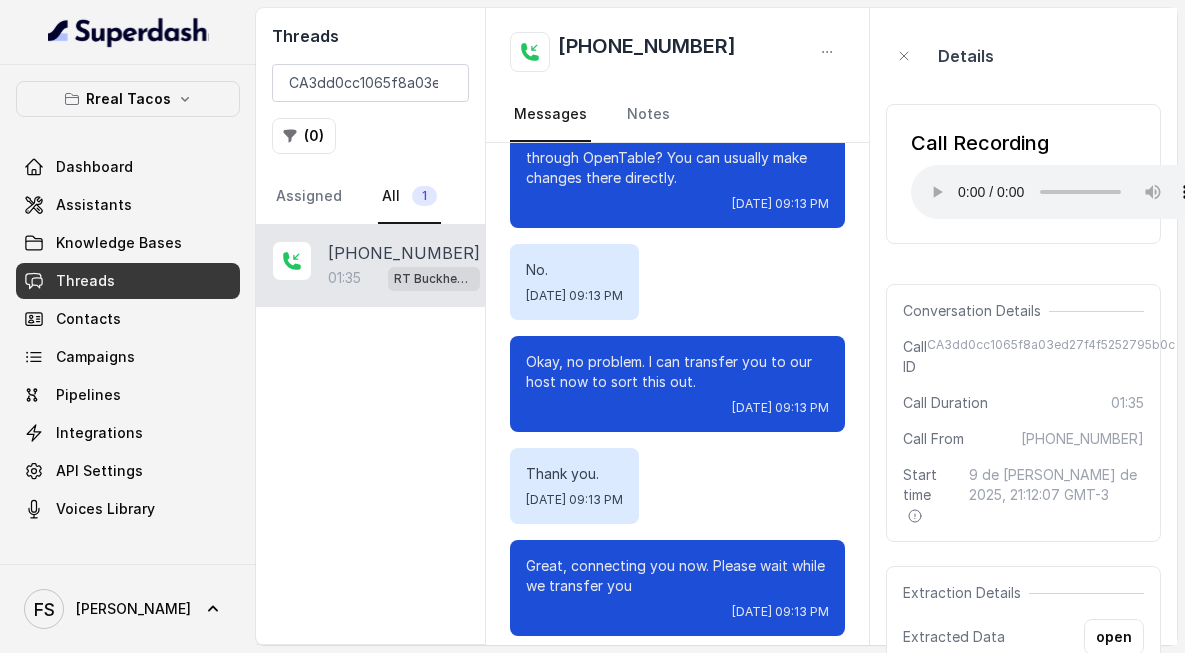 type 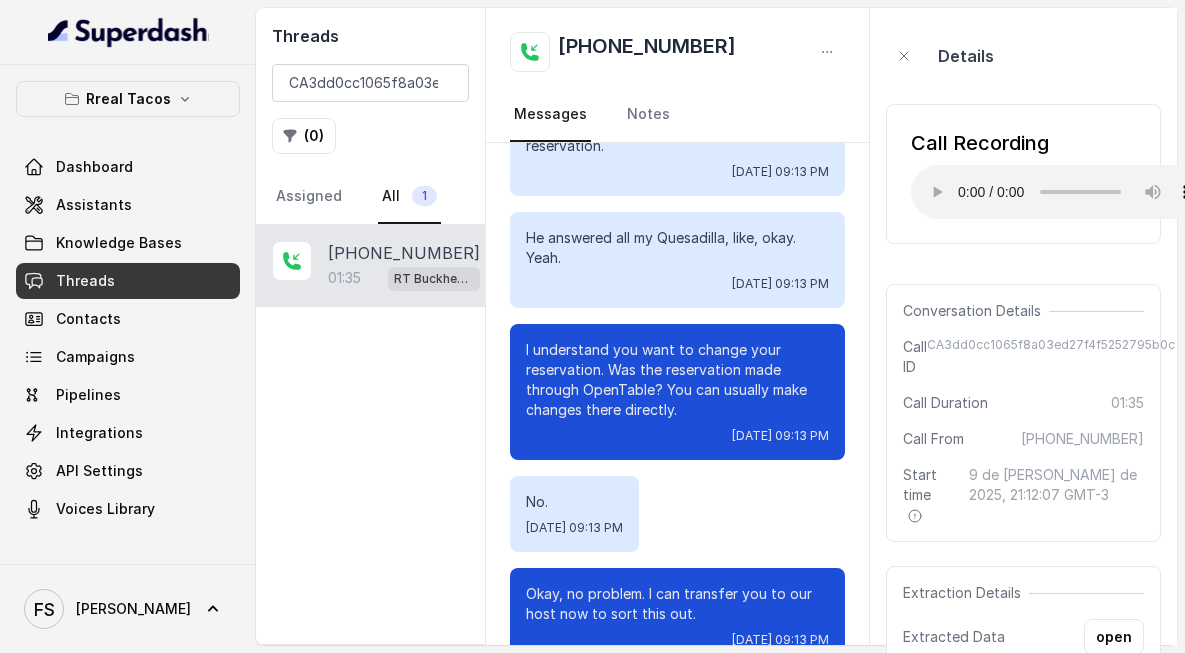 scroll, scrollTop: 1466, scrollLeft: 0, axis: vertical 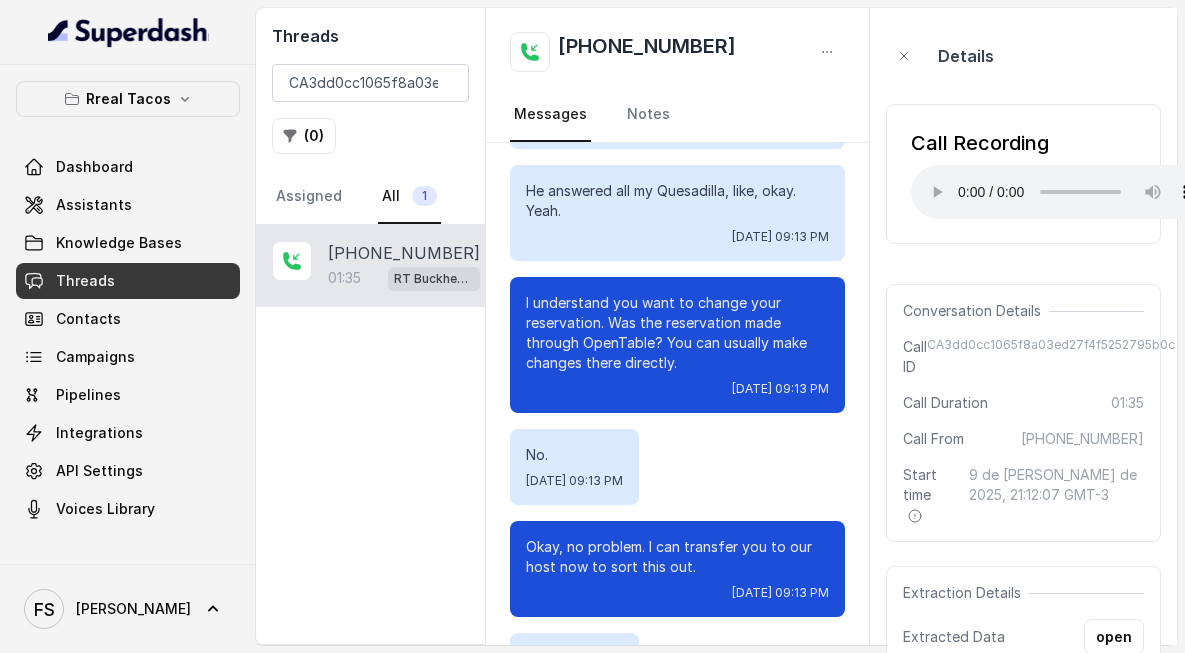 click on "CA3dd0cc1065f8a03ed27f4f5252795b0c" at bounding box center (1051, 357) 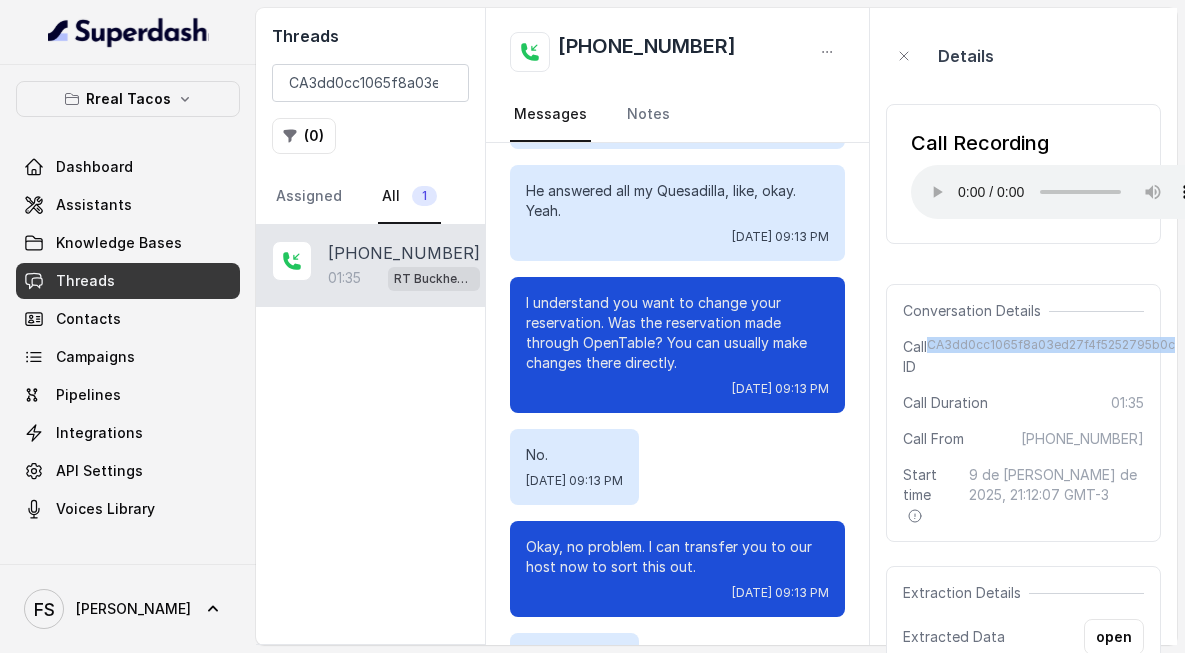click on "CA3dd0cc1065f8a03ed27f4f5252795b0c" at bounding box center (1051, 357) 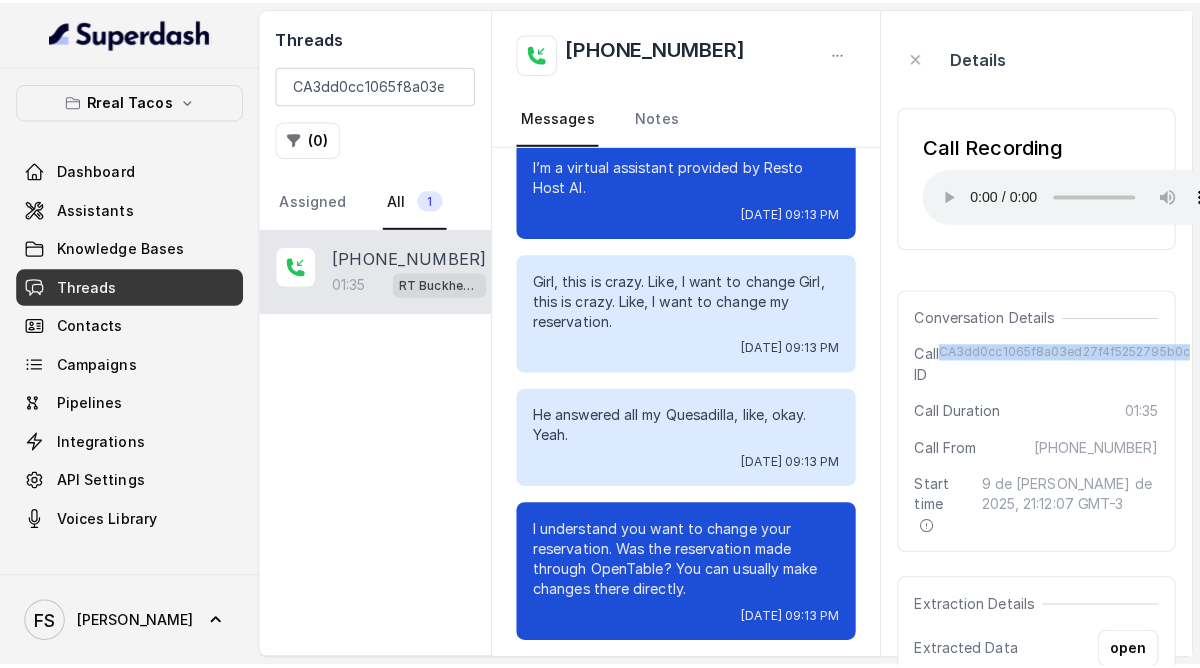 scroll, scrollTop: 1188, scrollLeft: 0, axis: vertical 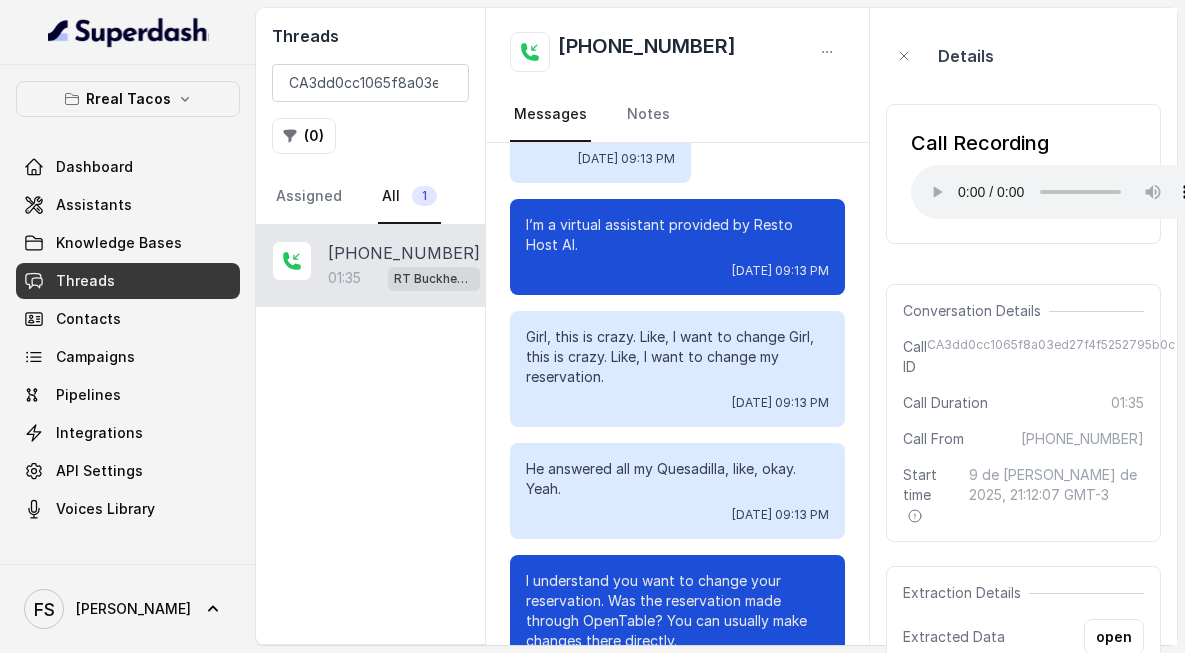 click on "Assigned All 1" at bounding box center [370, 197] 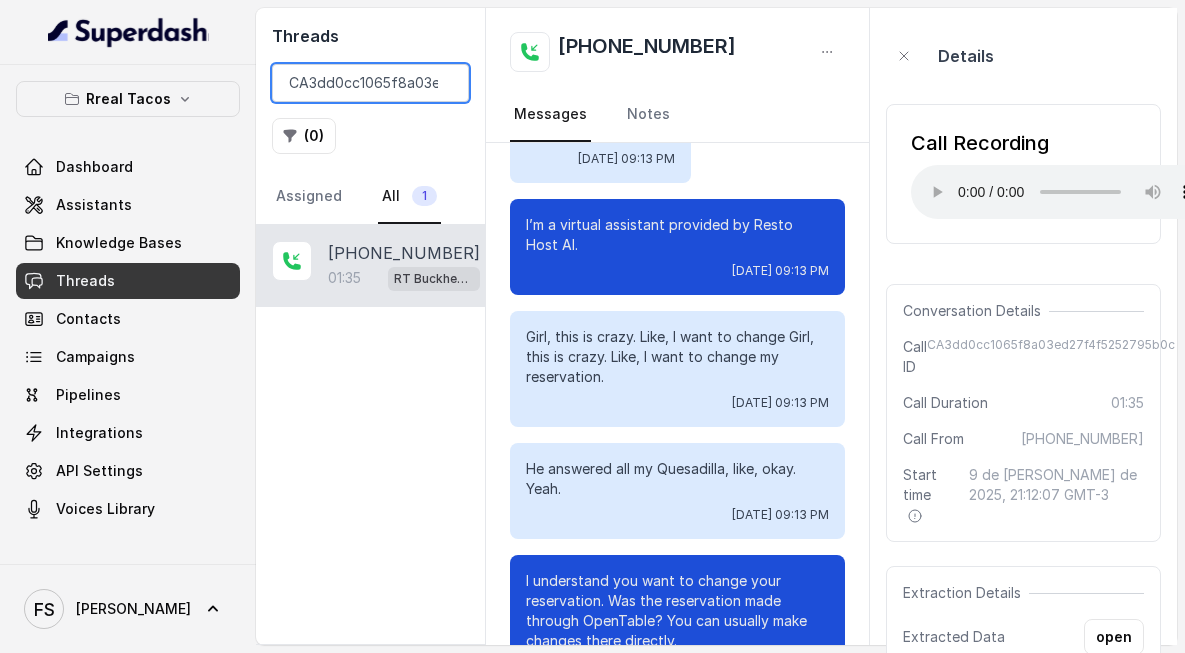 click on "CA3dd0cc1065f8a03ed27f4f5252795b0c" at bounding box center [370, 83] 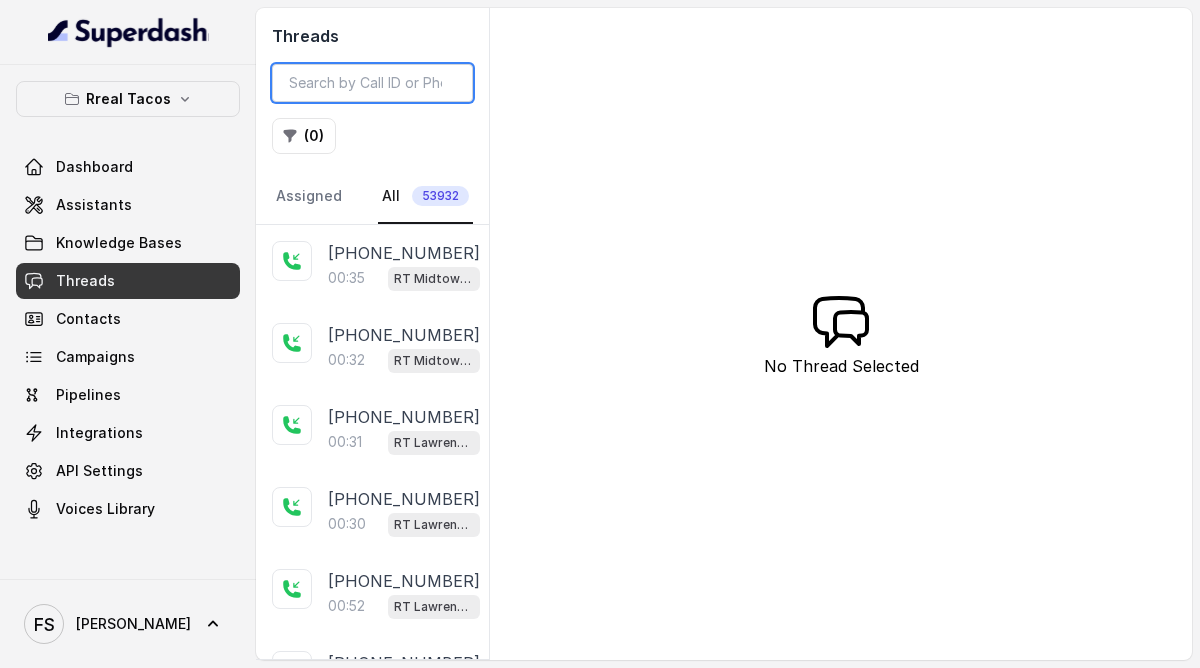 paste on "CAd4644474b80ebb0417966629c1e4ae38" 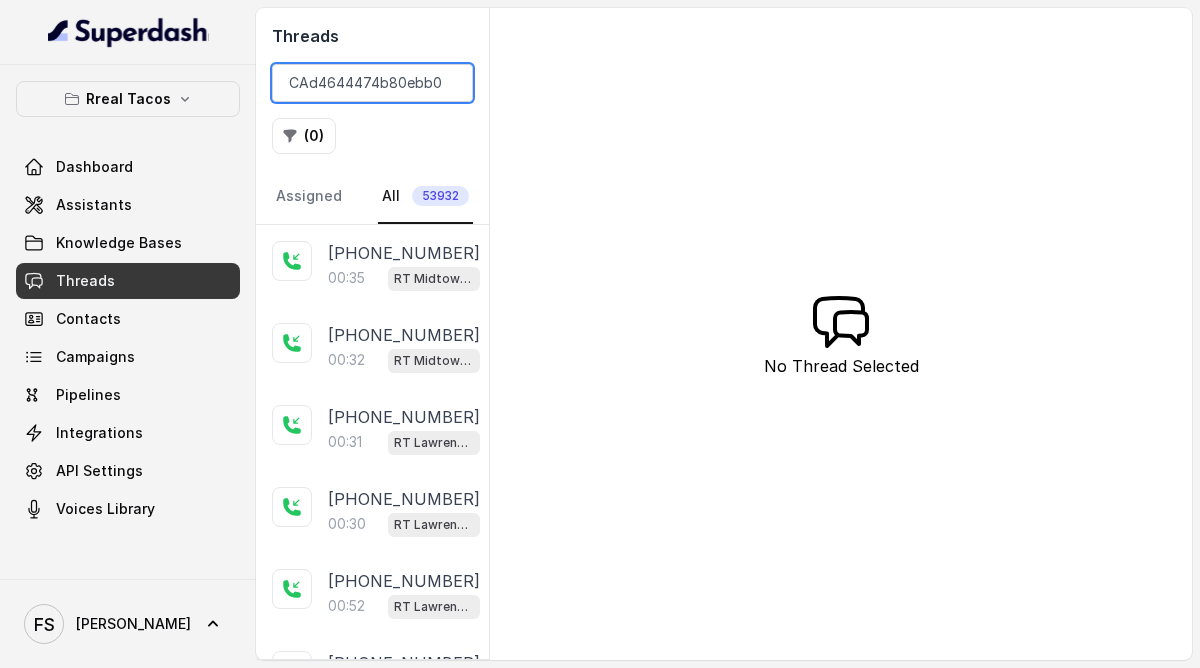 scroll, scrollTop: 0, scrollLeft: 134, axis: horizontal 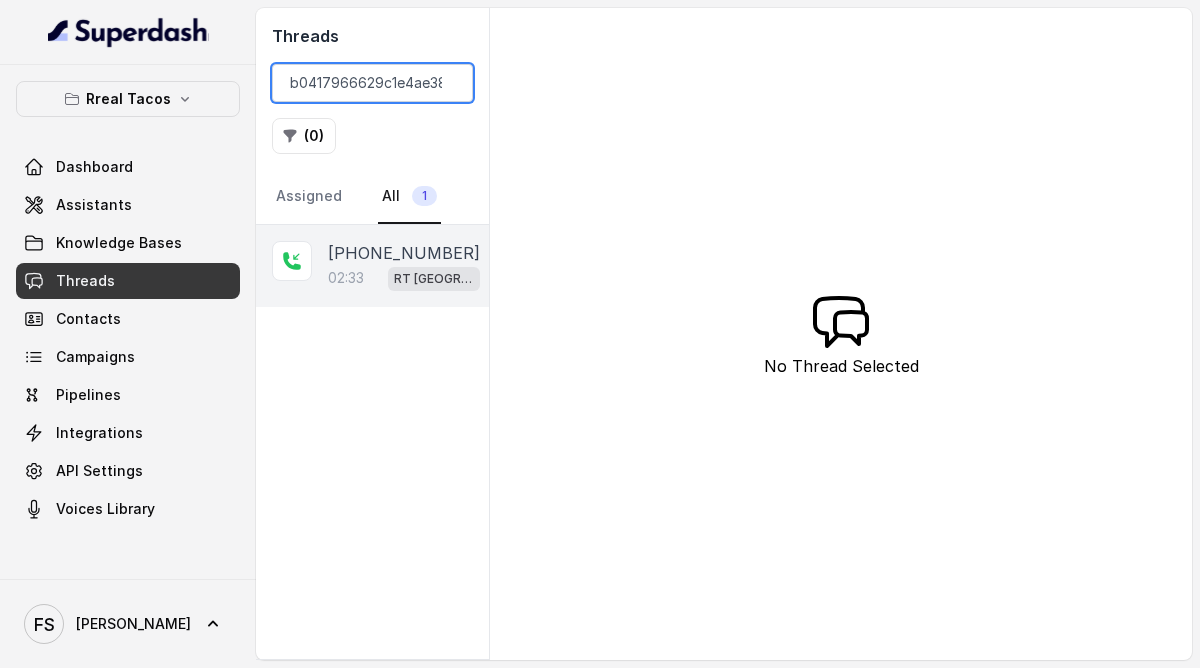 type on "CAd4644474b80ebb0417966629c1e4ae38" 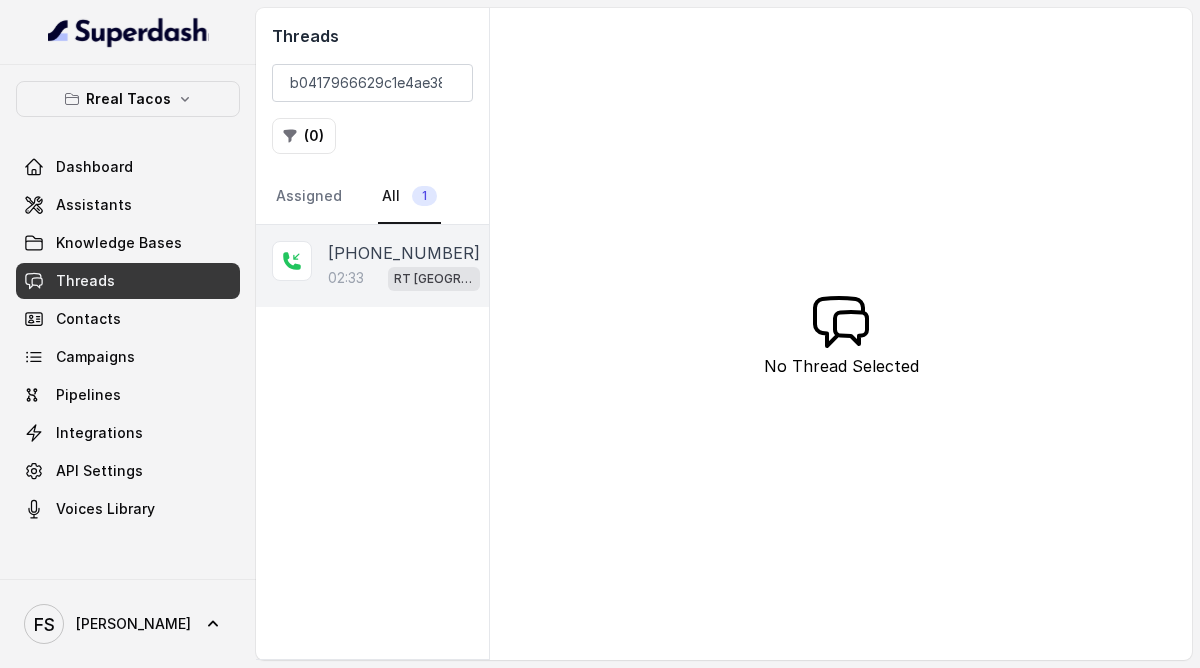 click on "+16783341853" at bounding box center (404, 253) 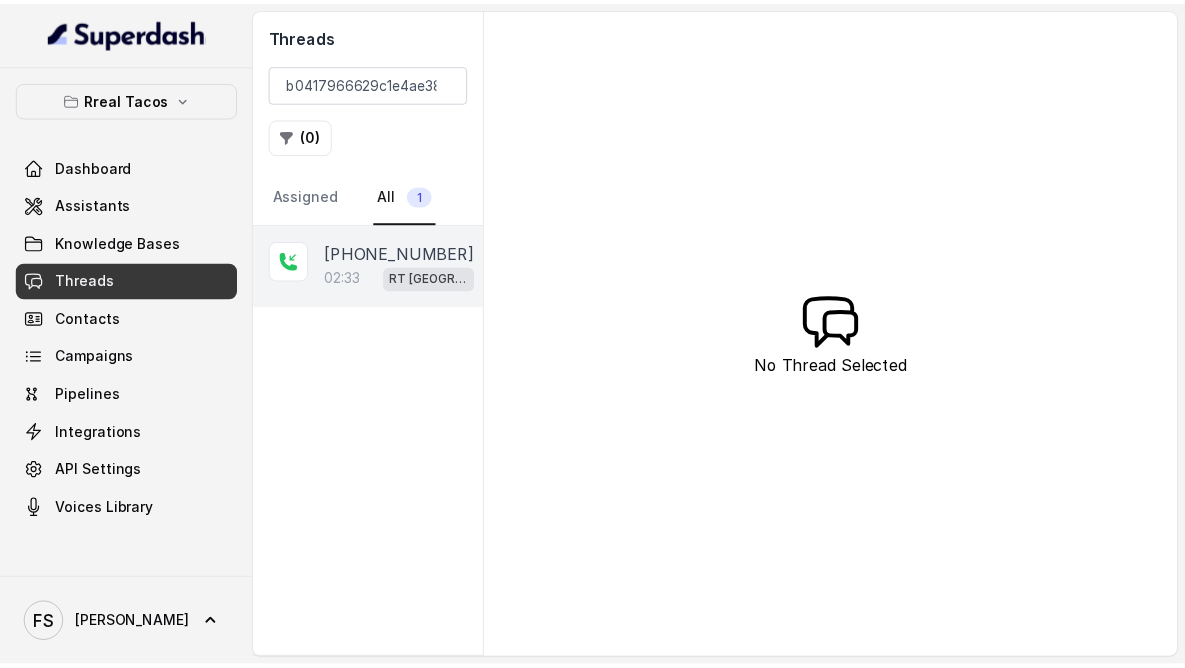 scroll, scrollTop: 0, scrollLeft: 0, axis: both 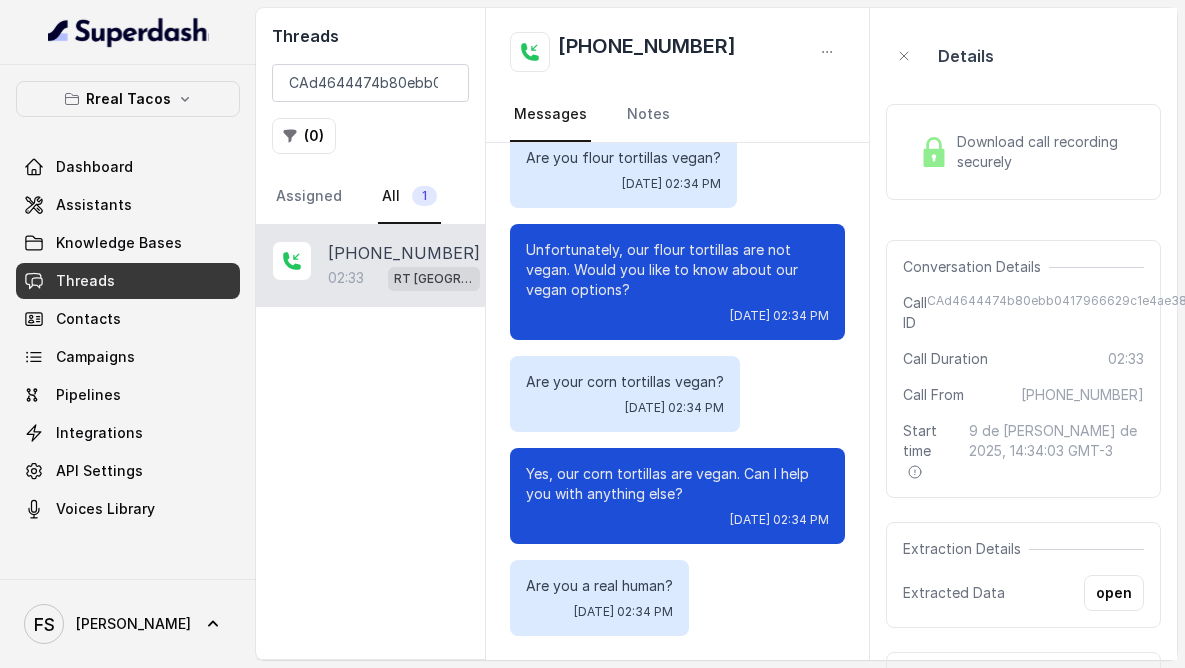 click on "Download call recording securely" at bounding box center (1046, 152) 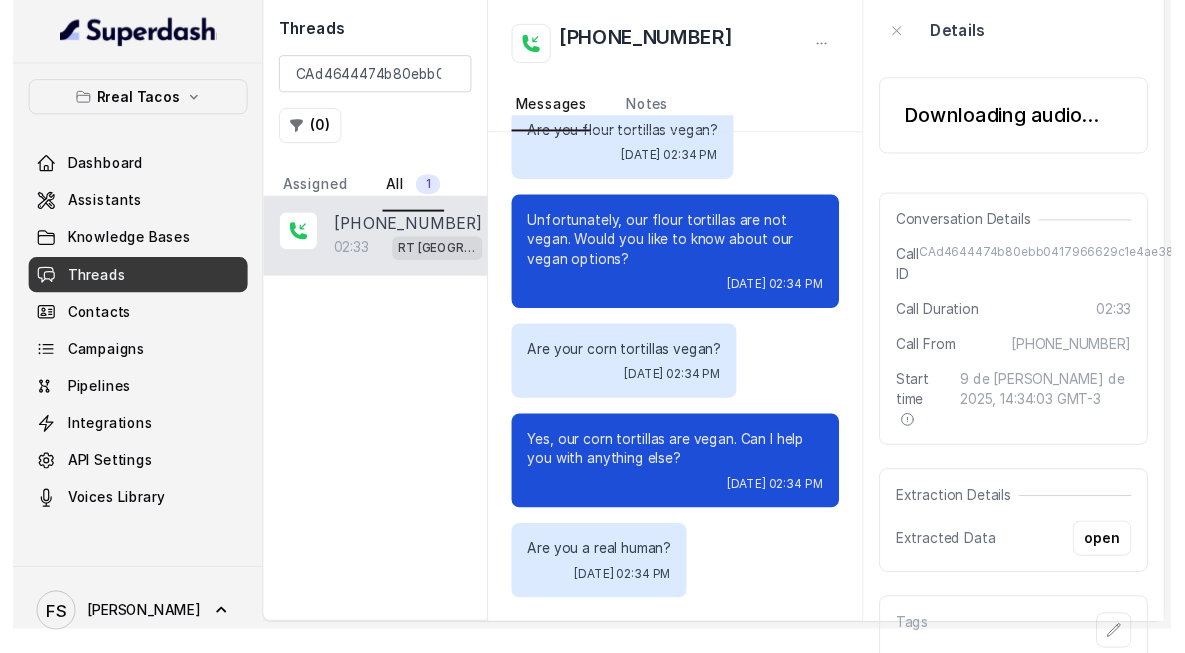 scroll, scrollTop: 44, scrollLeft: 0, axis: vertical 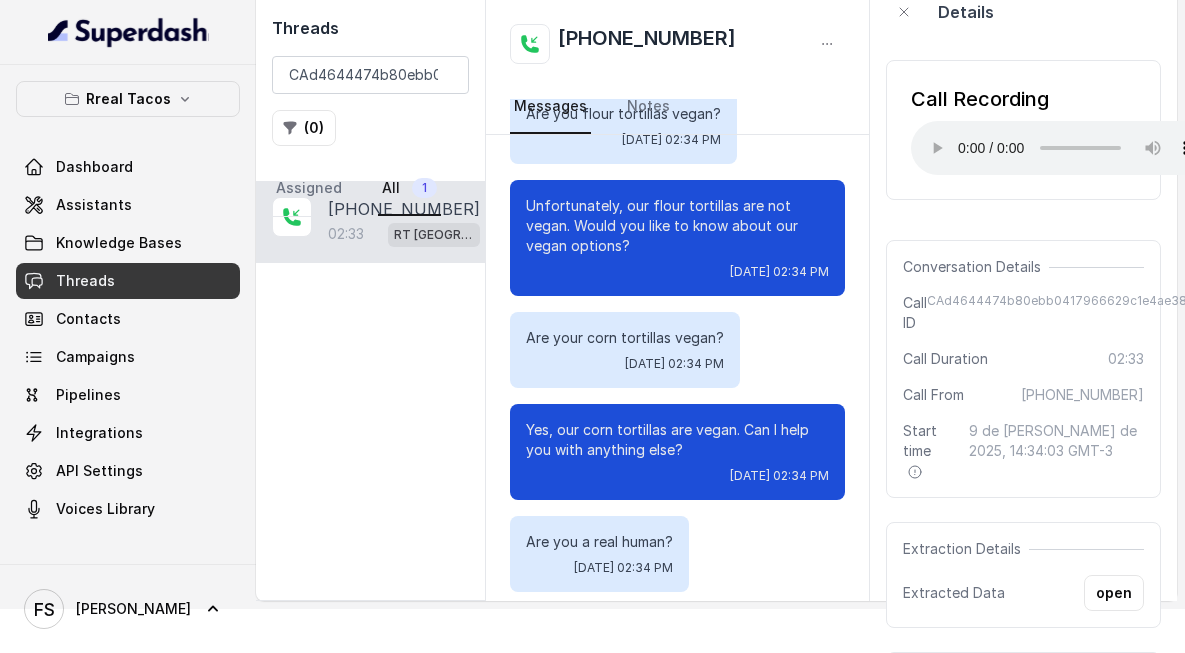 type 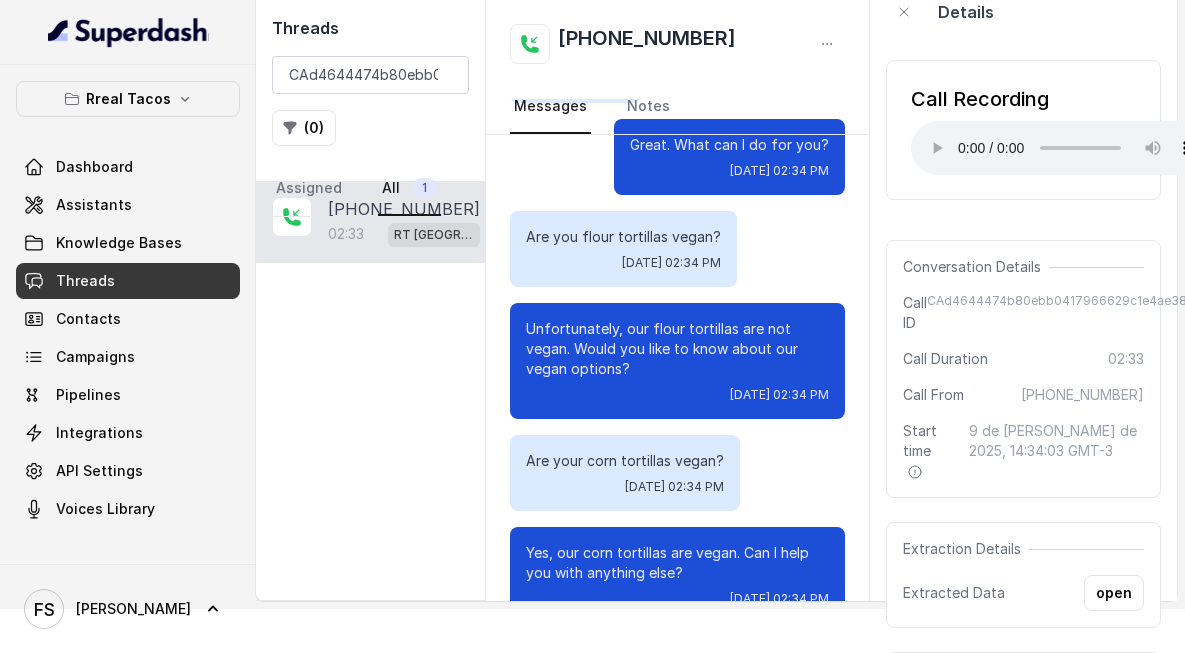 scroll, scrollTop: 419, scrollLeft: 0, axis: vertical 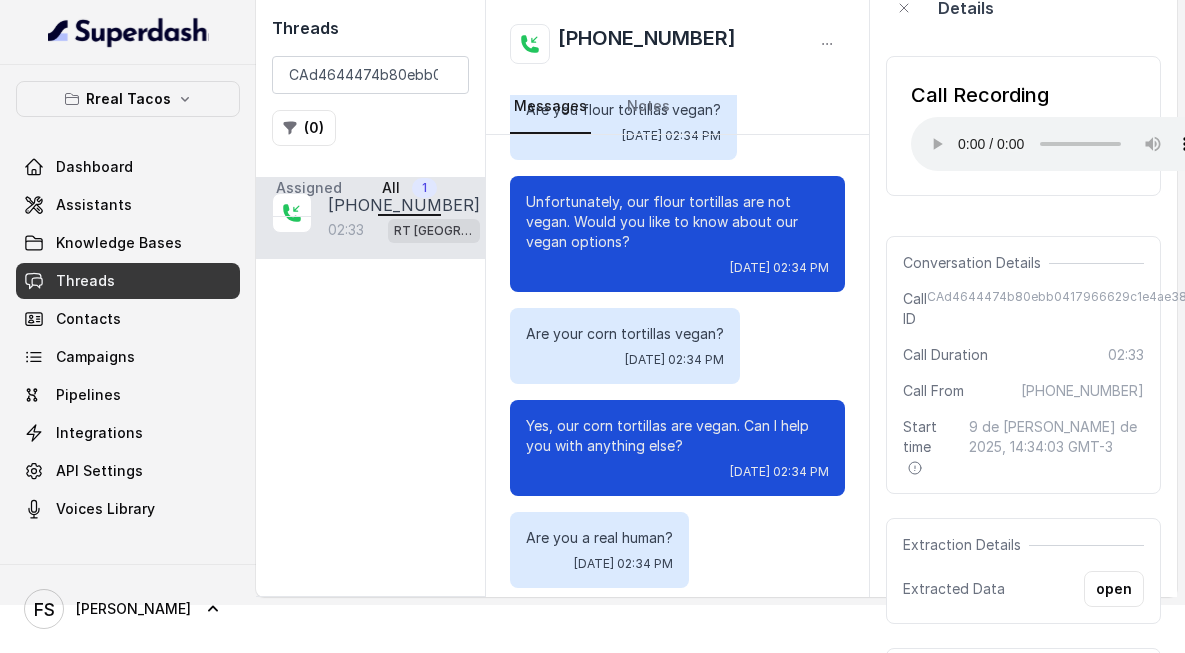 click on "+16783341853   02:33 RT West Midtown / EN" at bounding box center (370, 386) 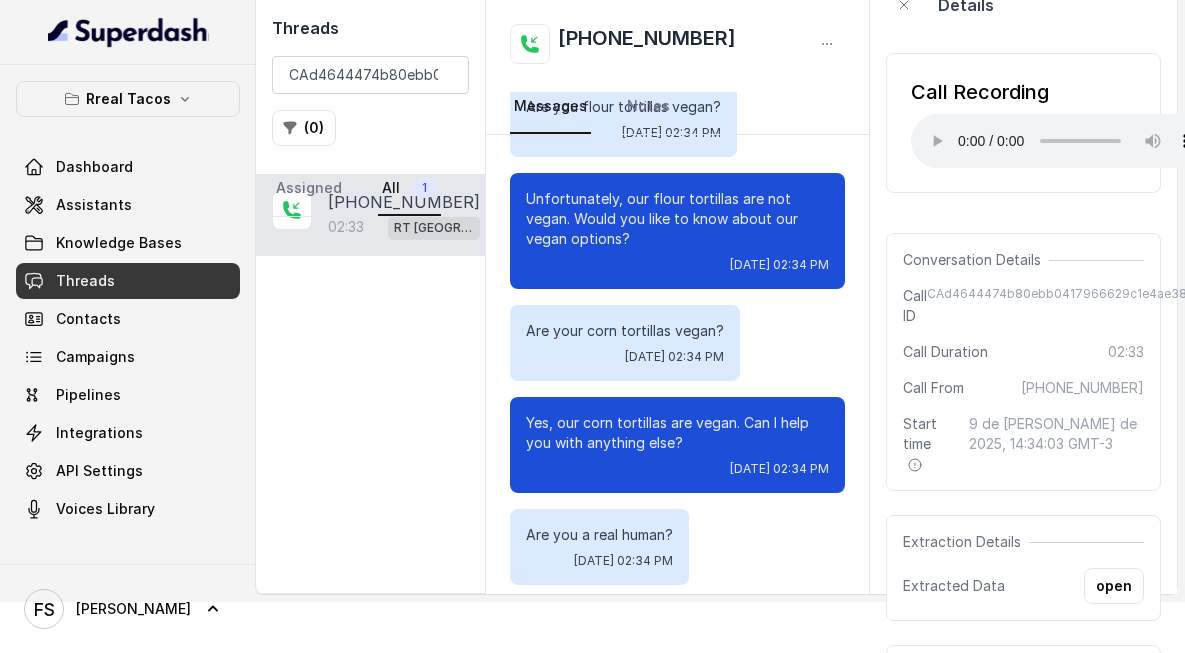 scroll, scrollTop: 121, scrollLeft: 0, axis: vertical 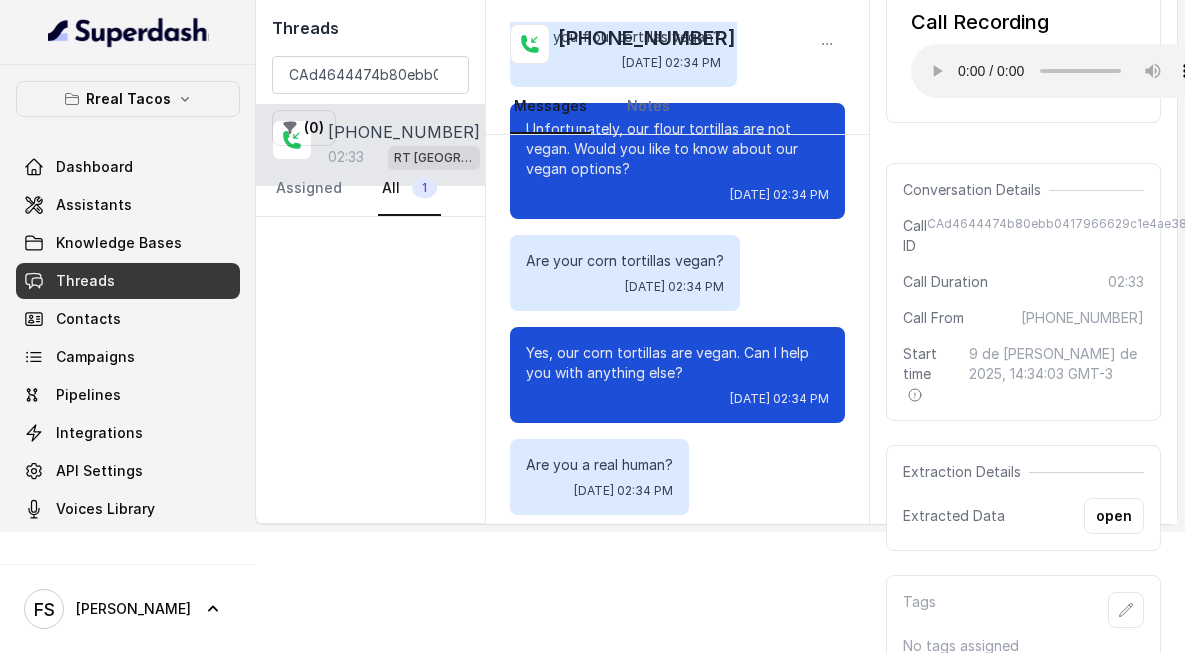 click on "+16783341853   02:33 RT West Midtown / EN" at bounding box center (370, 313) 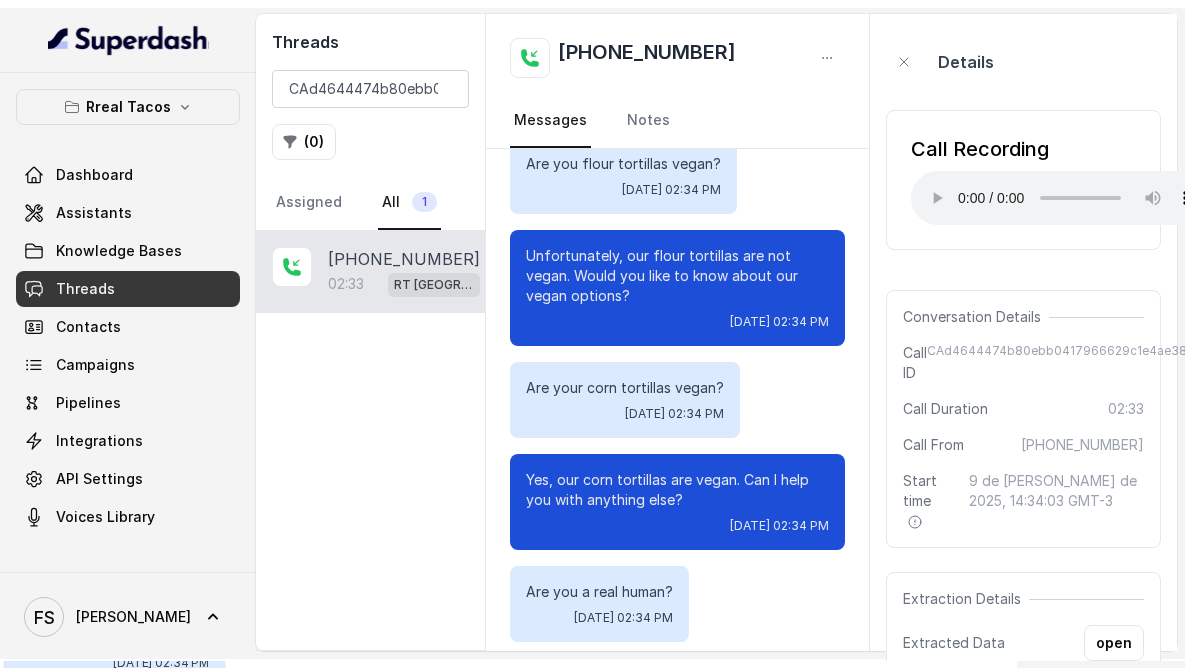 scroll, scrollTop: 0, scrollLeft: 0, axis: both 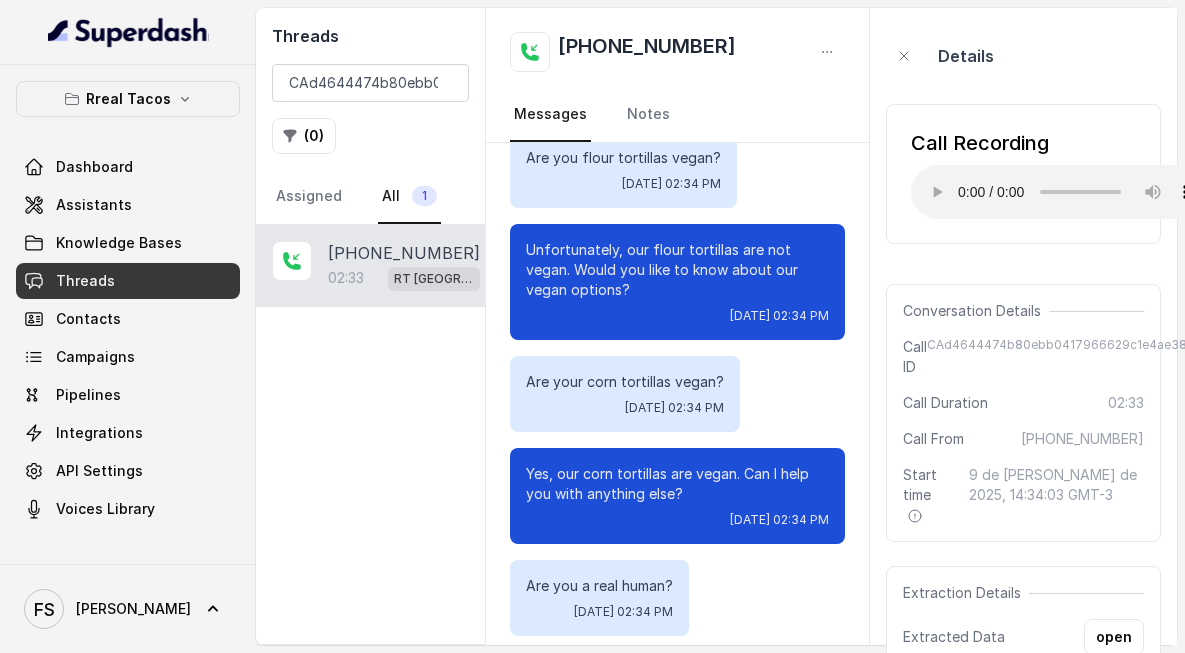 click on "+16783341853" at bounding box center [404, 253] 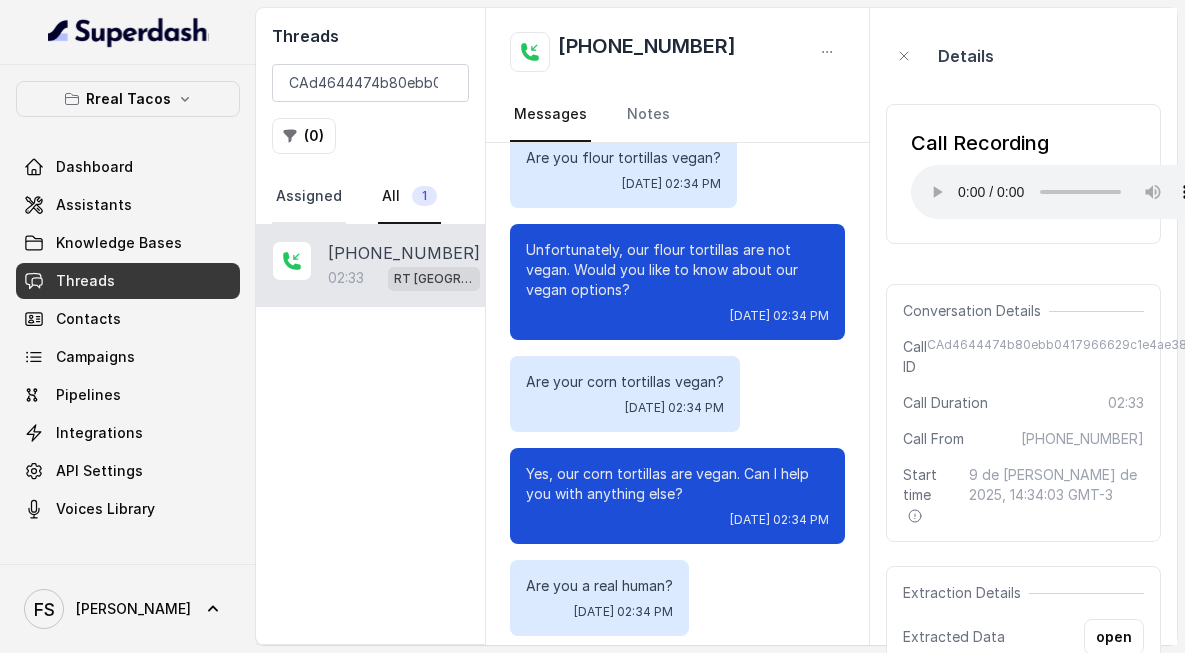 click on "Assigned" at bounding box center (309, 197) 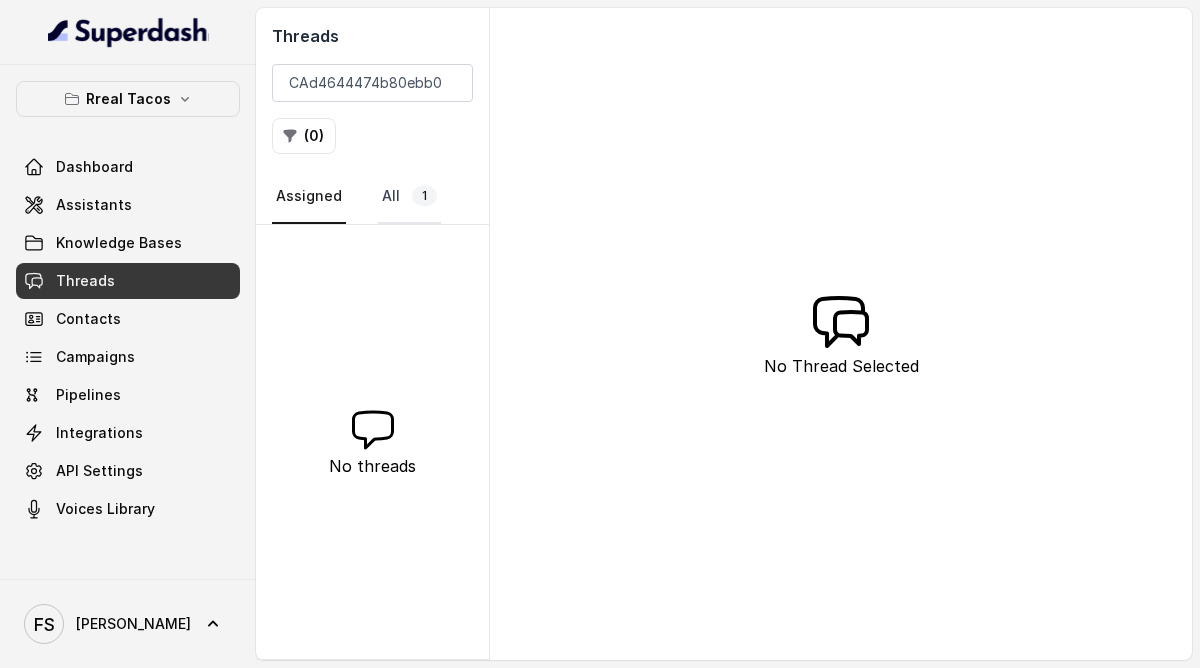 click on "All 1" at bounding box center (409, 197) 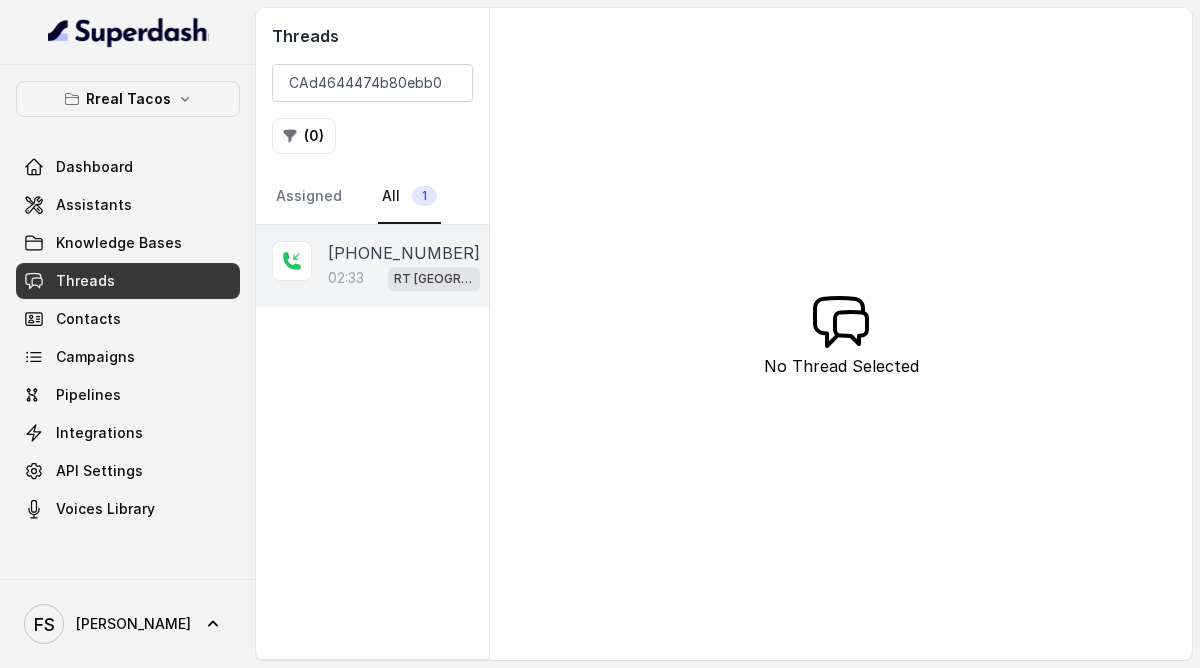 click on "02:33 RT West Midtown / EN" at bounding box center [404, 278] 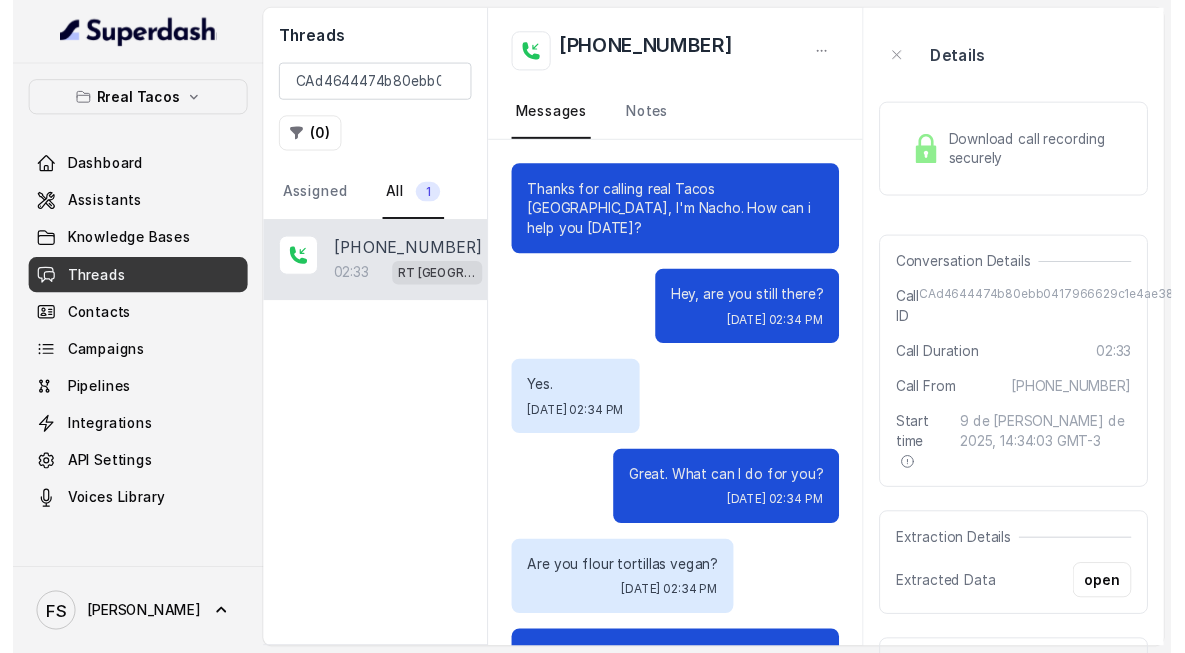 scroll, scrollTop: 419, scrollLeft: 0, axis: vertical 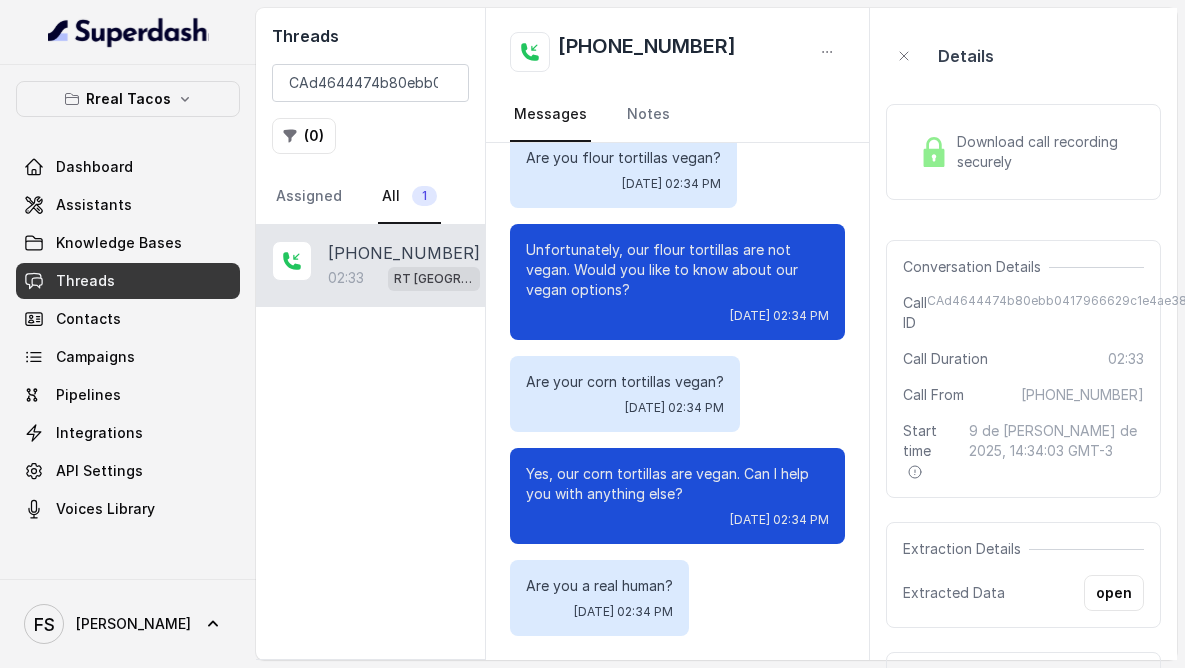 click on "02:33 RT West Midtown / EN" at bounding box center [404, 278] 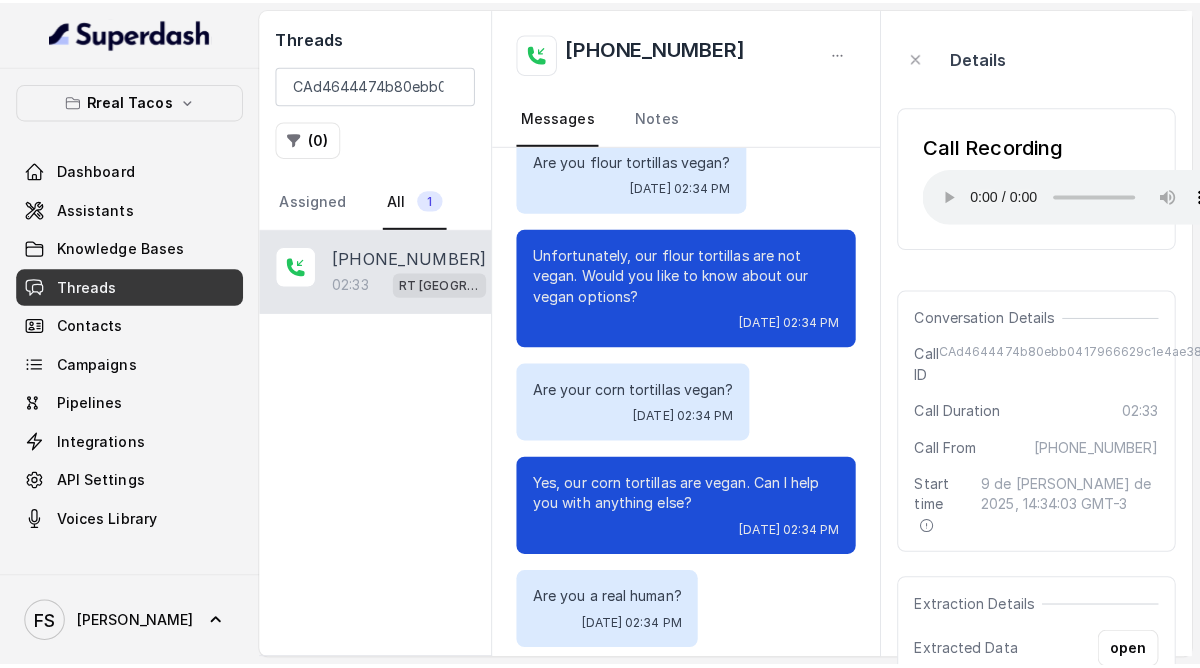 scroll, scrollTop: 419, scrollLeft: 0, axis: vertical 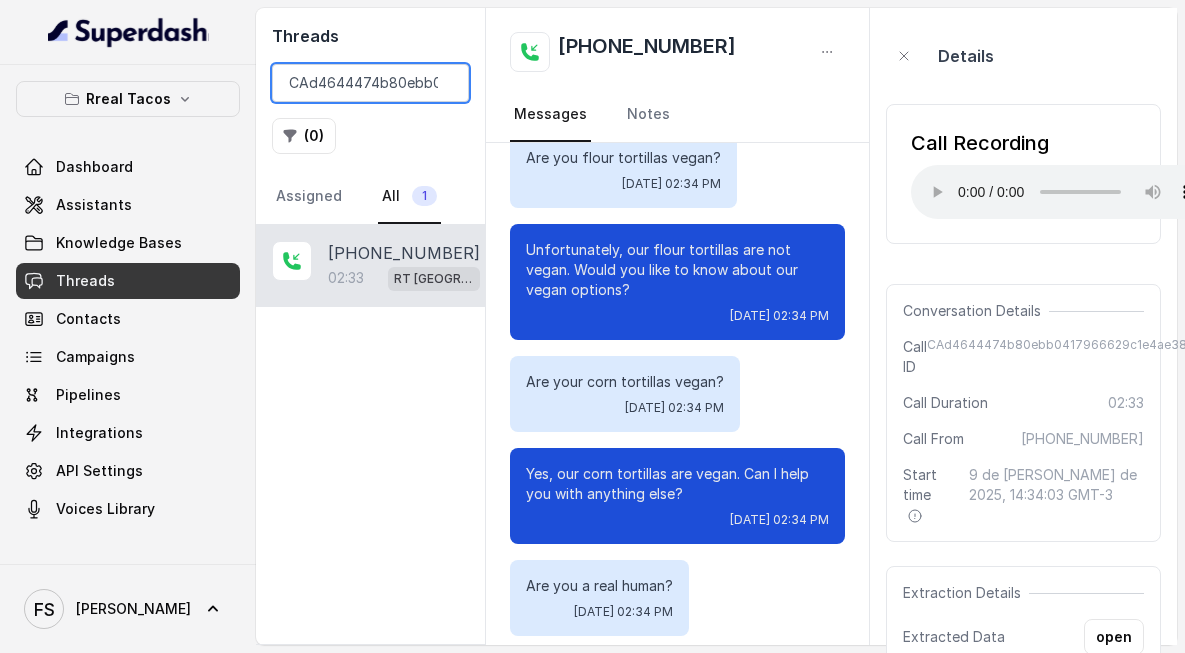 click on "CAd4644474b80ebb0417966629c1e4ae38" at bounding box center [370, 83] 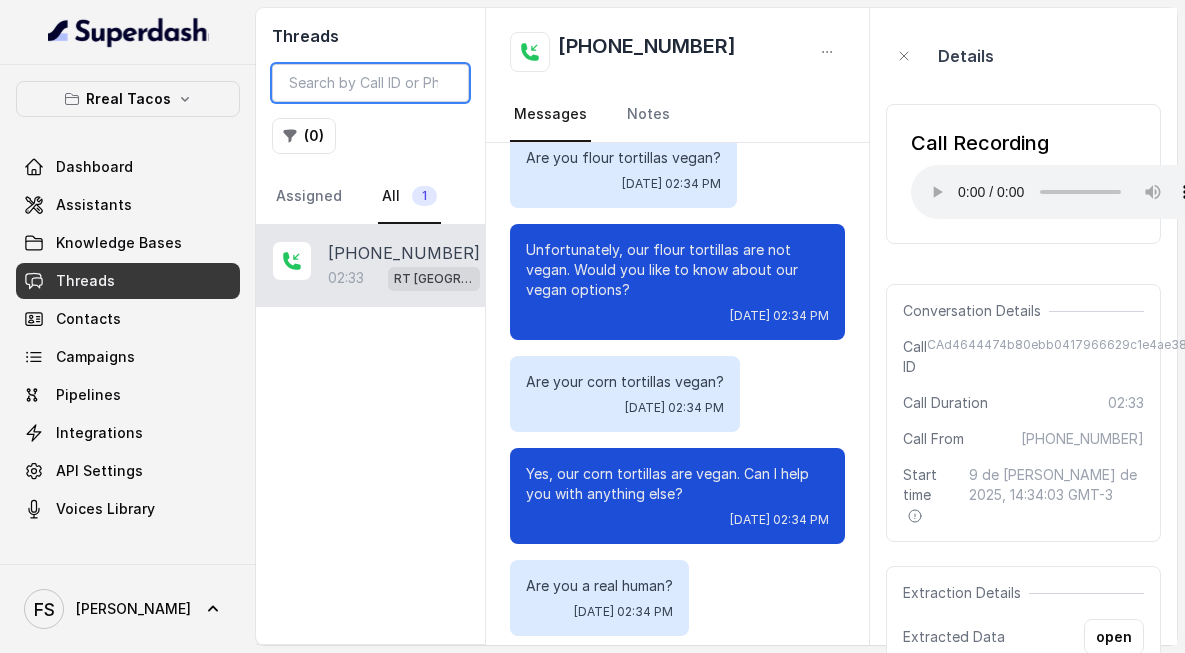 click at bounding box center (370, 83) 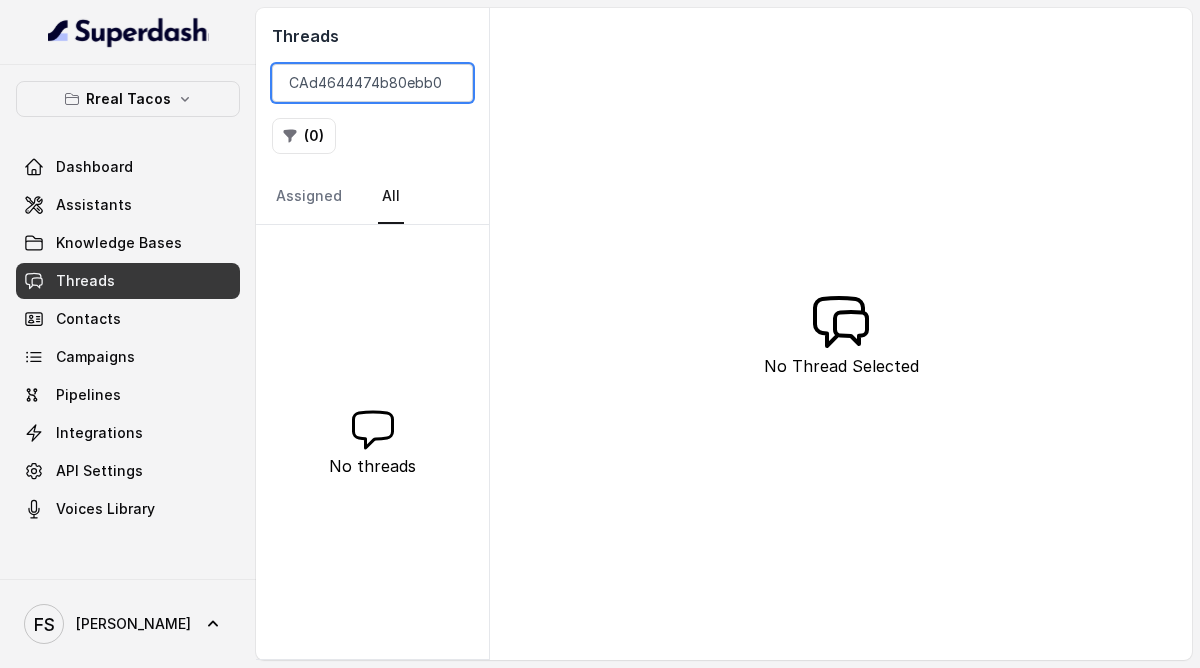 scroll, scrollTop: 0, scrollLeft: 134, axis: horizontal 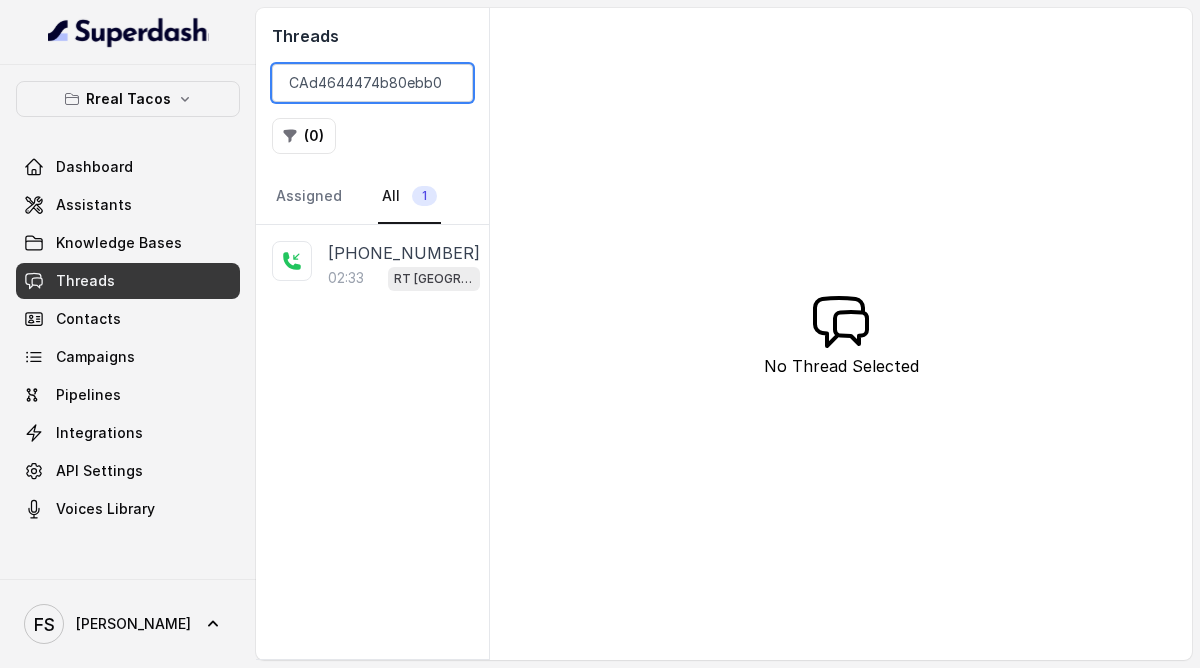 click on "CAd4644474b80ebb0417966629c1e4ae38" at bounding box center [372, 83] 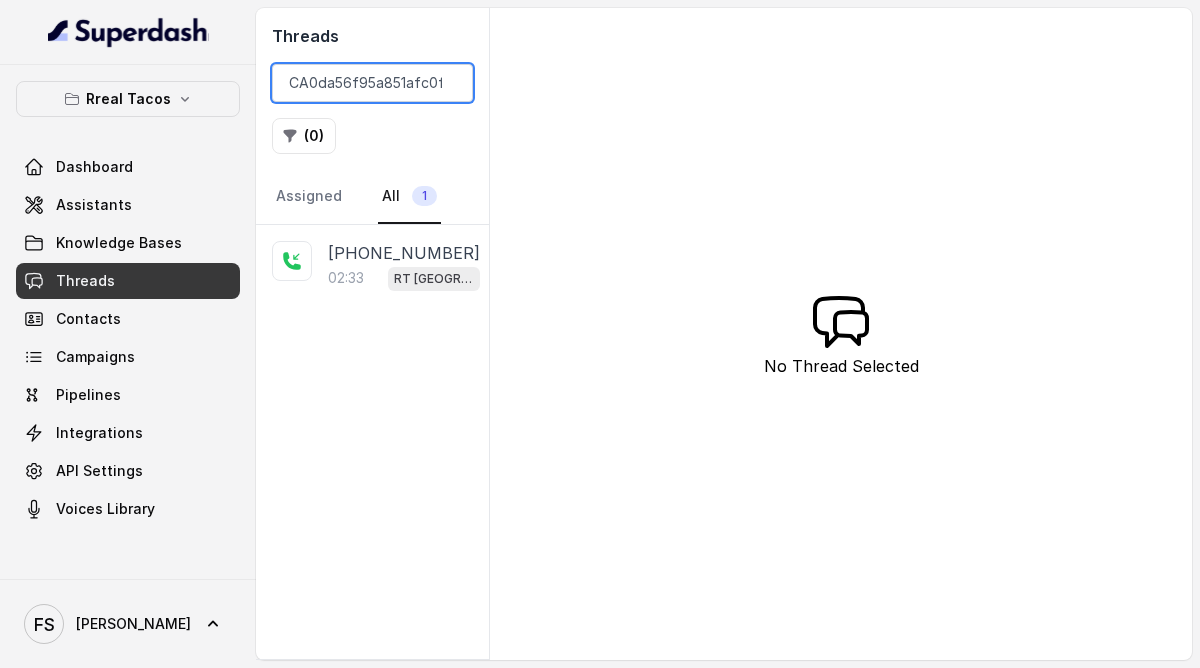 scroll, scrollTop: 0, scrollLeft: 119, axis: horizontal 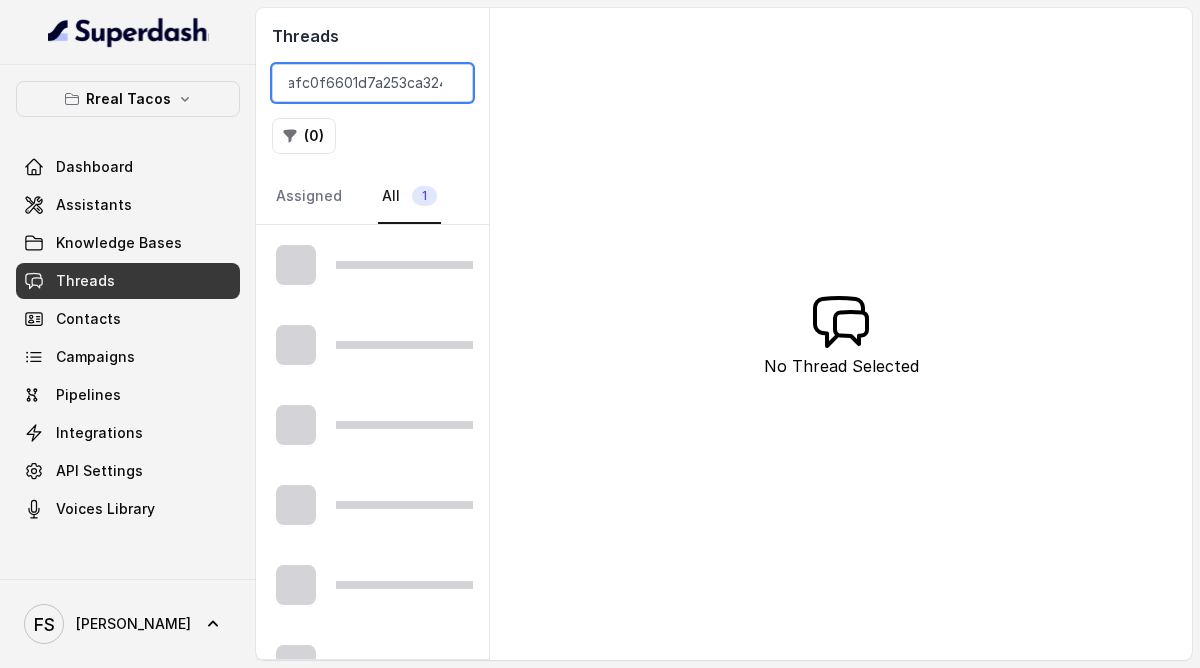 type on "CA0da56f95a851afc0f6601d7a253ca324" 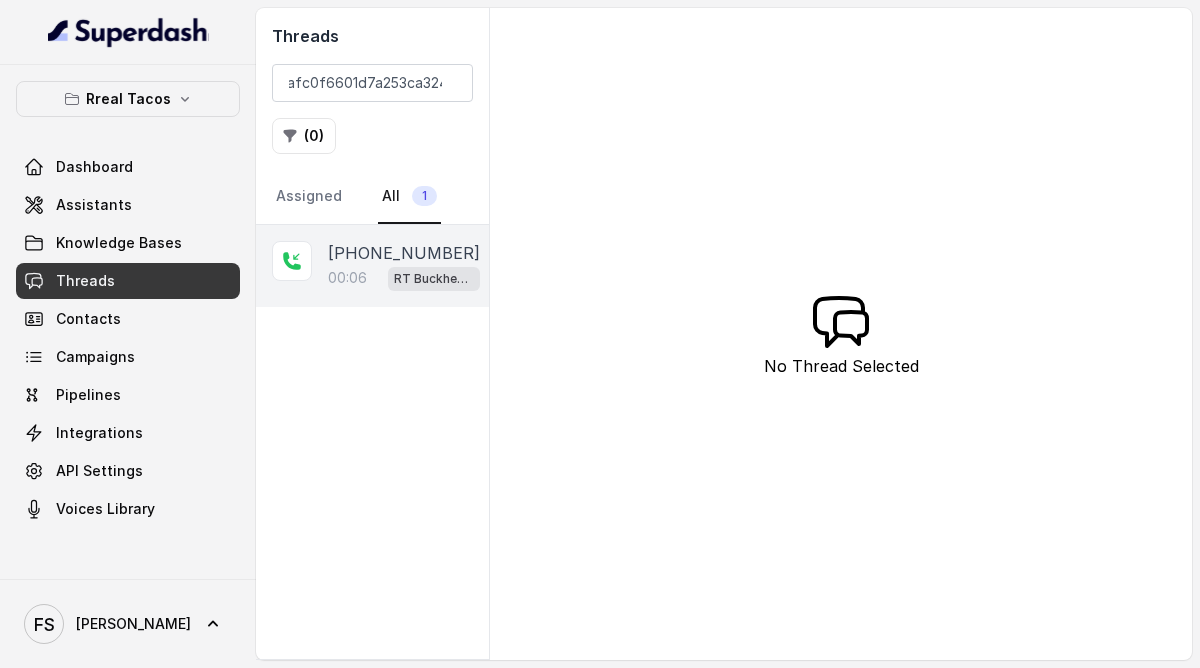 click on "+17063863878   00:06 RT Buckhead / EN" at bounding box center (372, 266) 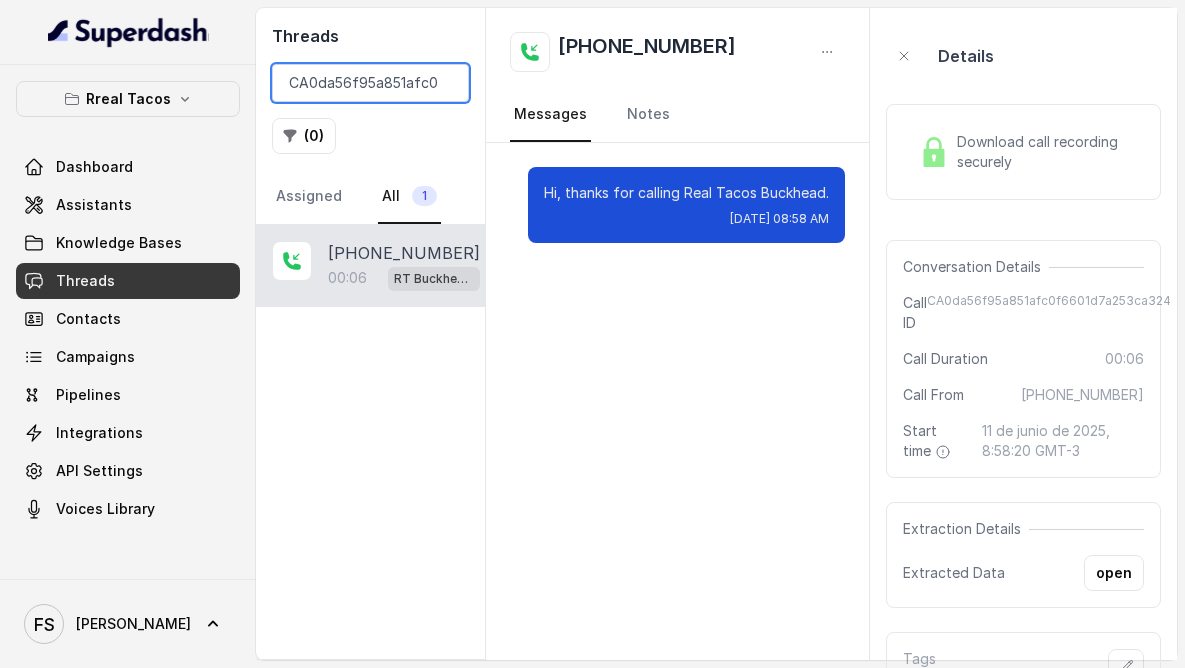 click on "CA0da56f95a851afc0f6601d7a253ca324" at bounding box center [370, 83] 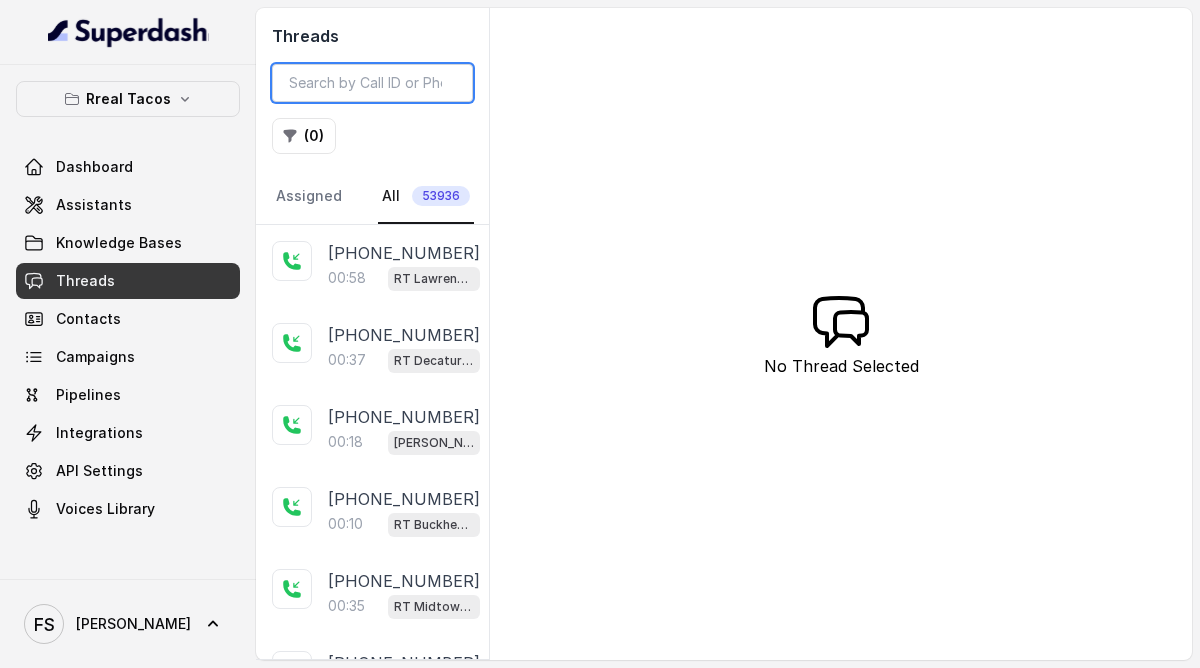 paste on "CA46fb32c227b788b4593b0b27ae8ccaae" 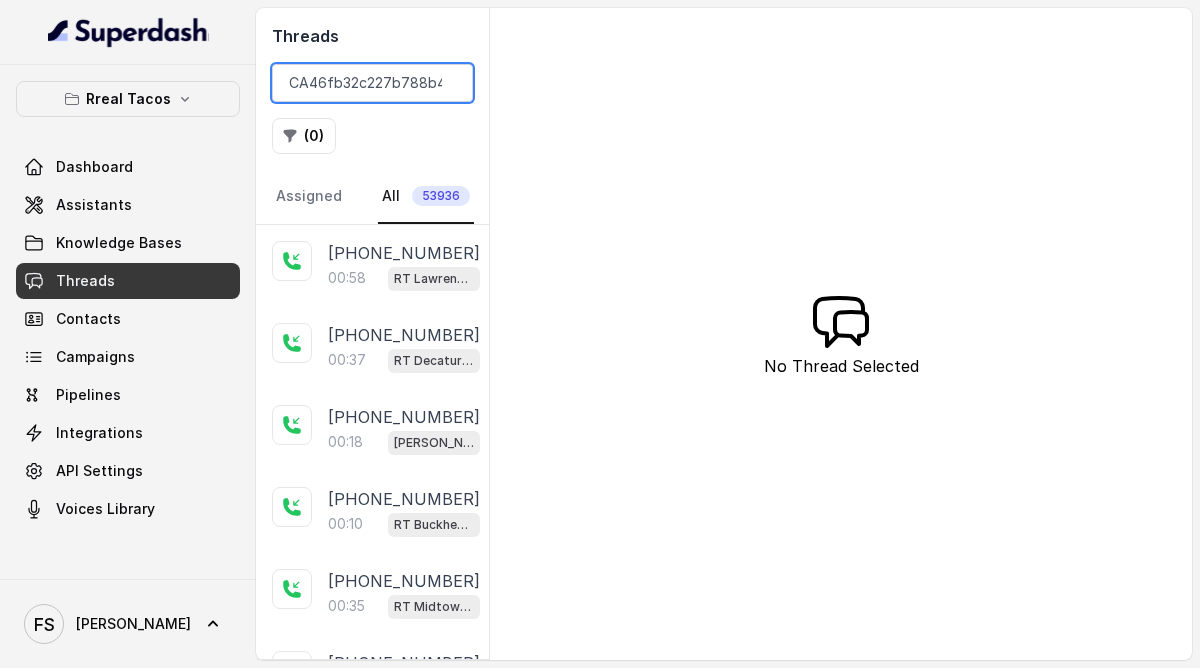 scroll, scrollTop: 0, scrollLeft: 131, axis: horizontal 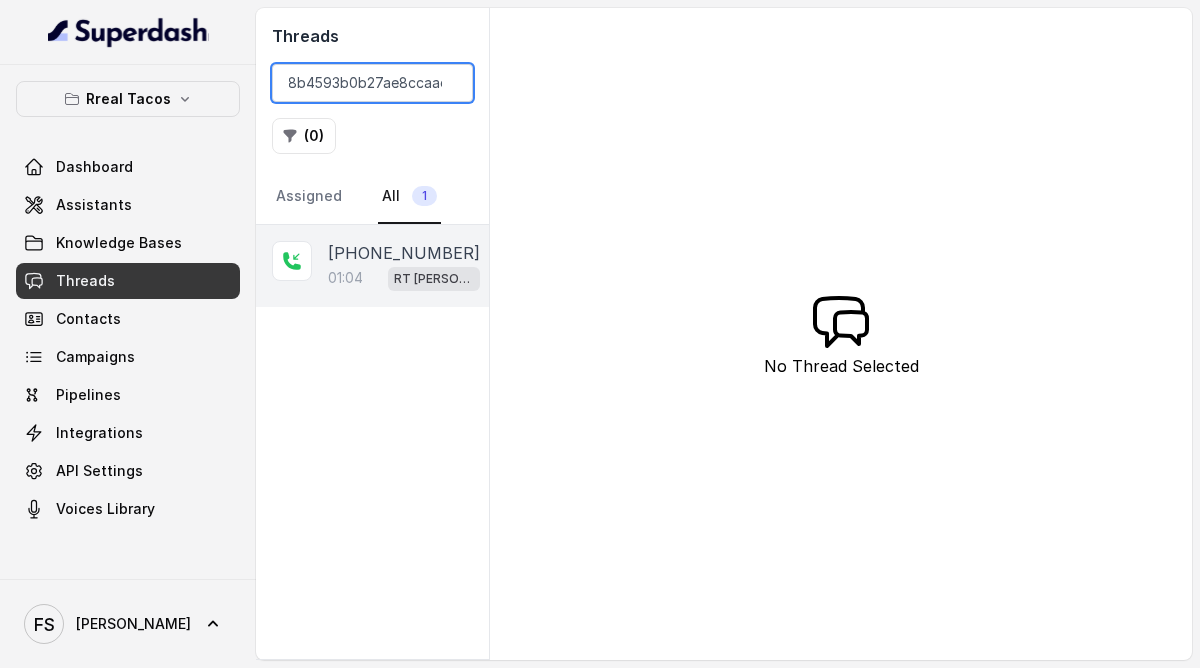 type on "CA46fb32c227b788b4593b0b27ae8ccaae" 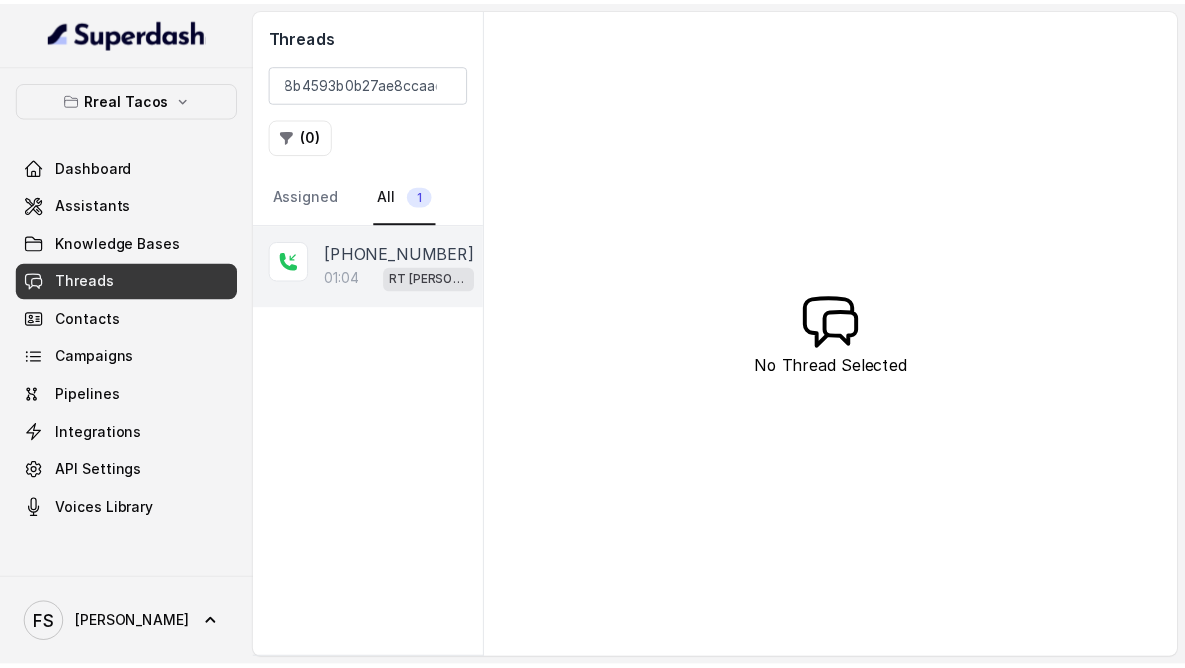 scroll, scrollTop: 0, scrollLeft: 0, axis: both 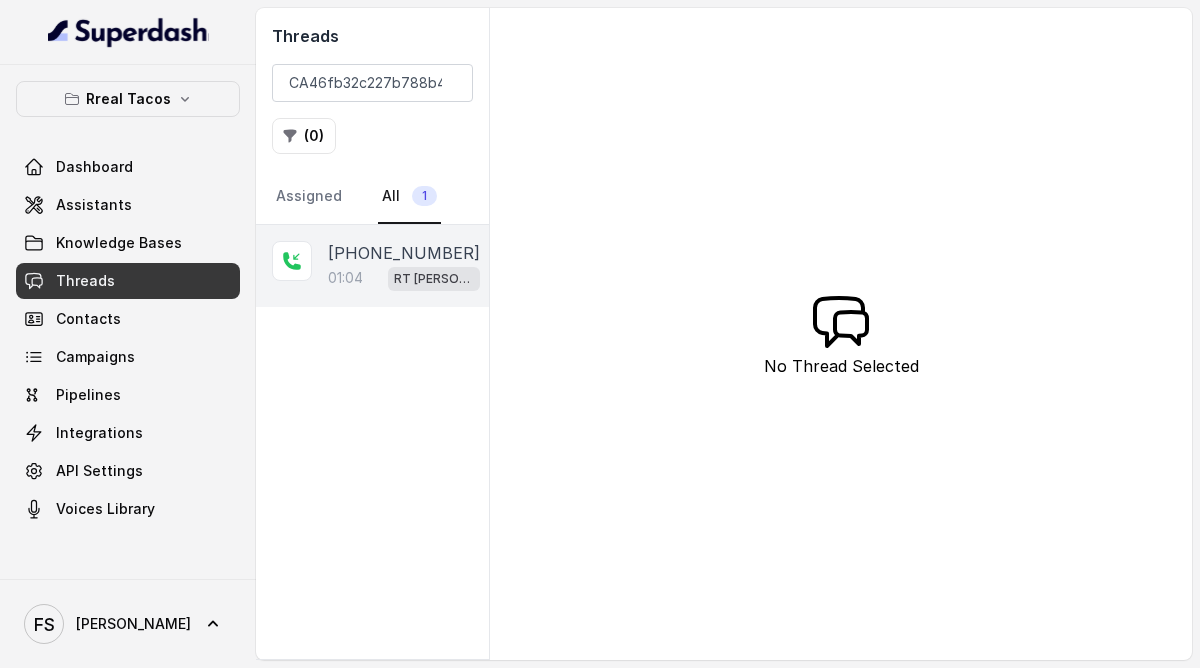 click on "+16786984480" at bounding box center (404, 253) 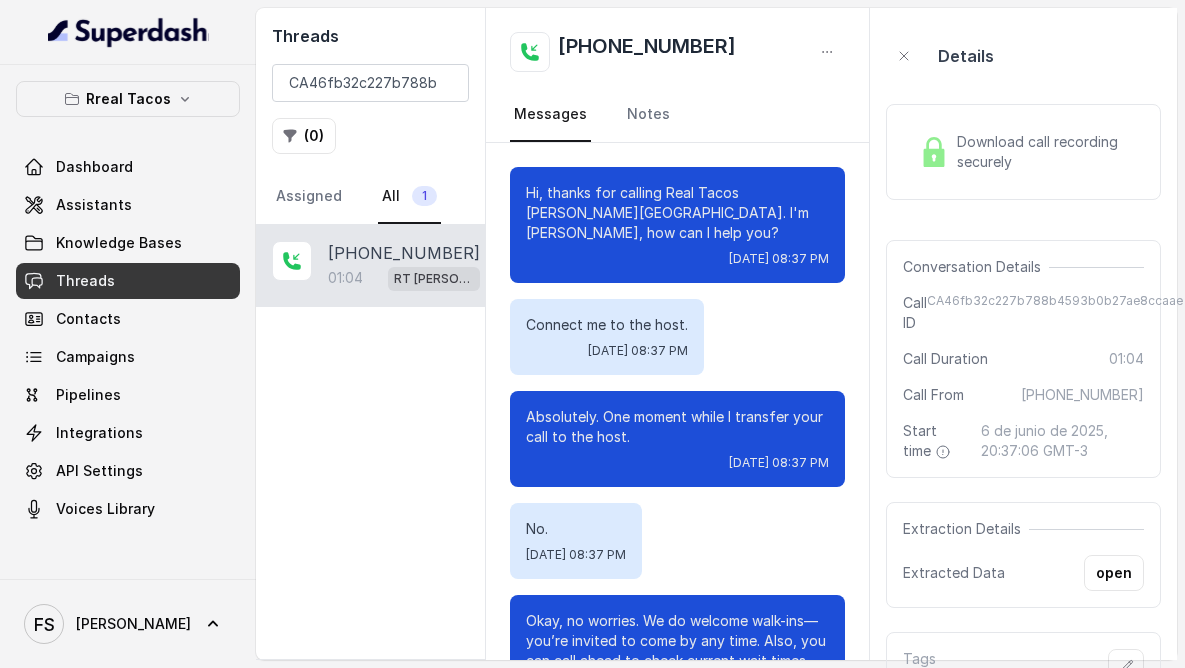 scroll, scrollTop: 943, scrollLeft: 0, axis: vertical 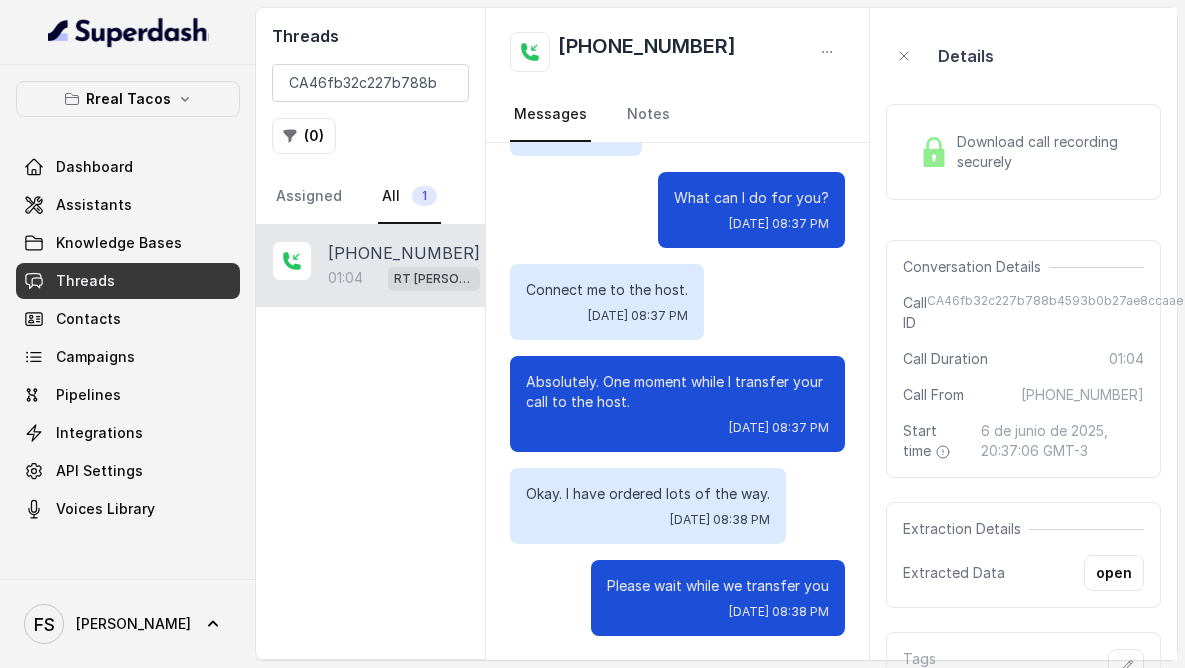 click on "Download call recording securely" at bounding box center (1046, 152) 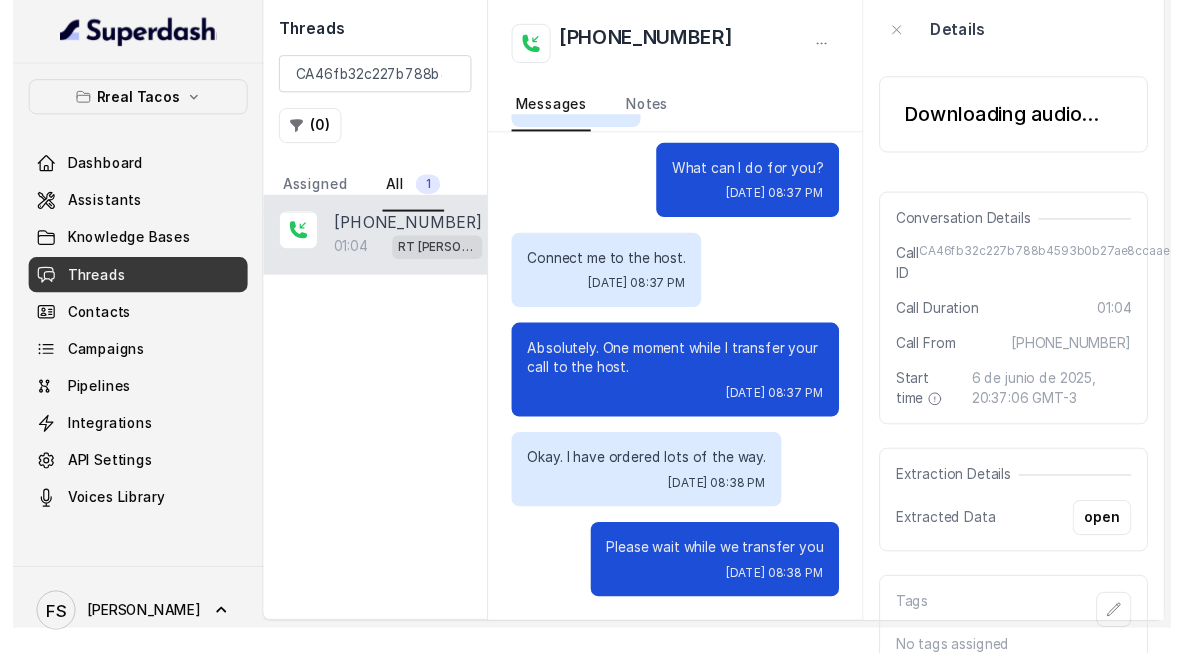 scroll, scrollTop: 44, scrollLeft: 0, axis: vertical 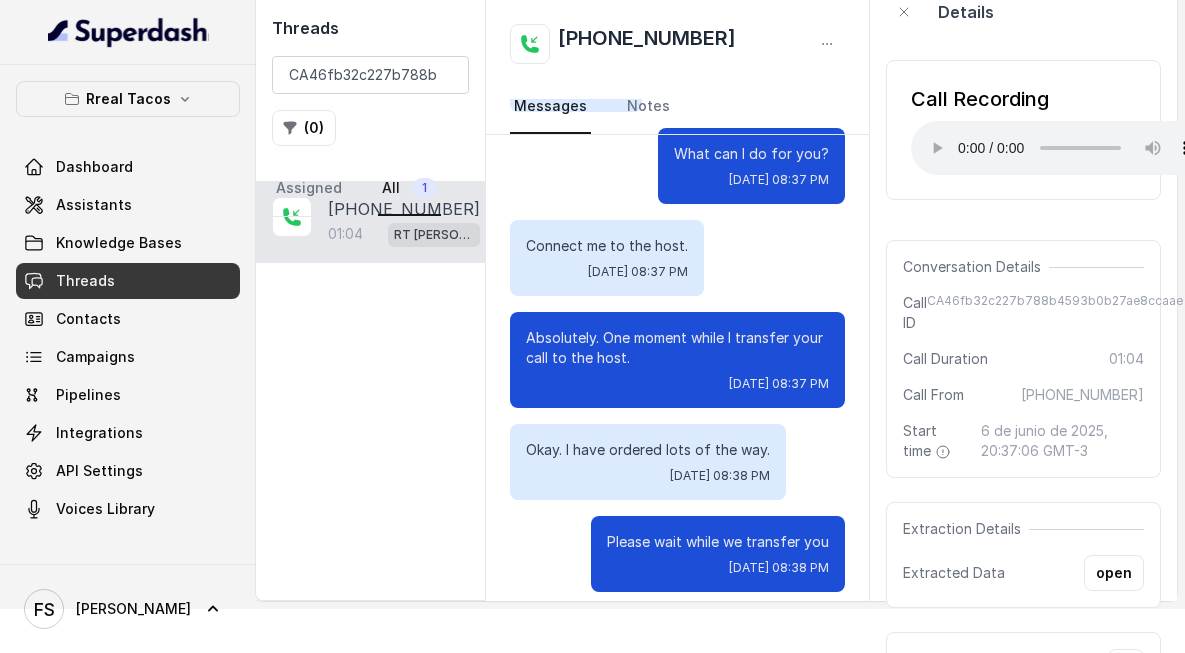 type 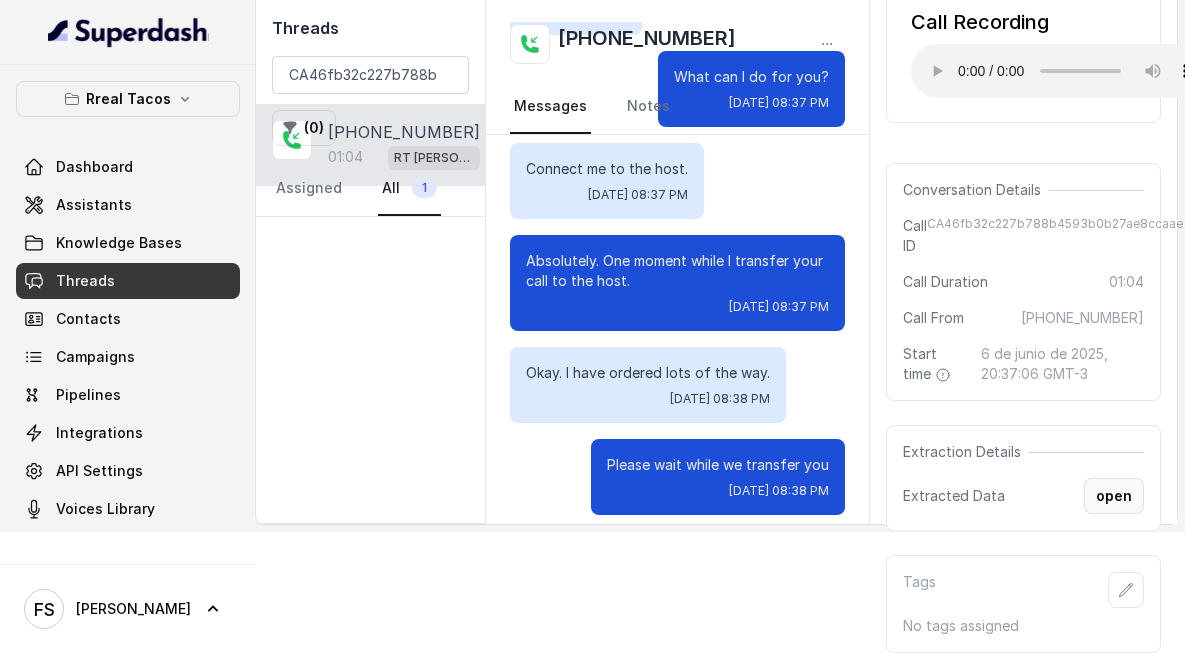 click on "open" at bounding box center [1114, 496] 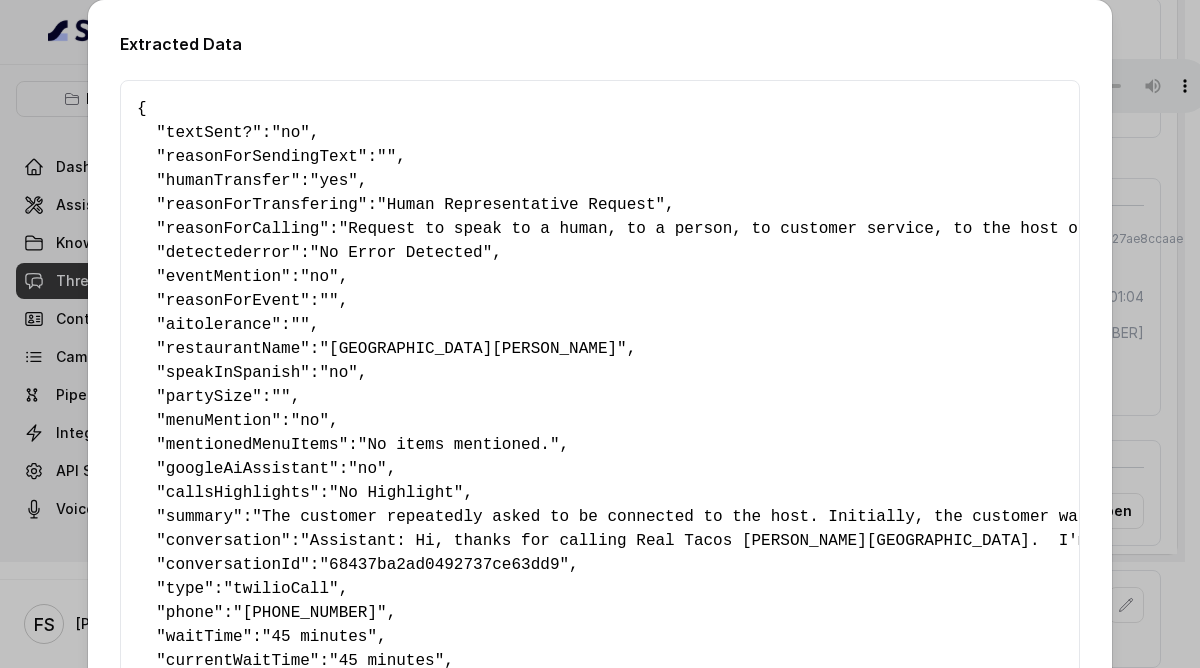 click on "Extracted Data {
" textSent? ":  "no" ,
" reasonForSendingText ":  "" ,
" humanTransfer ":  "yes" ,
" reasonForTransfering ":  "Human Representative Request" ,
" reasonForCalling ":  "Request to speak to a human, to a person, to customer service, to the host or the hostess" ,
" detectederror ":  "No Error Detected" ,
" eventMention ":  "no" ,
" reasonForEvent ":  "" ,
" aitolerance ":  "" ,
" restaurantName ":  "RT Sandy Springs" ,
" speakInSpanish ":  "no" ,
" partySize ":  "" ,
" menuMention ":  "no" ,
" mentionedMenuItems ":  "No items mentioned." ,
" googleAiAssistant ":  "no" ,
" callsHighlights ":  "No Highlight" ,
" summary ":  ,
" conversation ":  ,
" conversationId ":  "68437ba2ad0492737ce63dd9" ,
" type ":  "twilioCall" ,
" phone ":  "+16786984480" ,
" waitTime ":  "45 minutes" ,
" currentWaitTime ":  "45 minutes" ,
" lastUpdatedByManualCheck ":  "2025-06-06T23:31:22.299Z" ,
" userId ":  "67dc2a25be6bdac7bf0c7bc8" ,
" userAssistantId ":  ,
" ":" at bounding box center (600, 334) 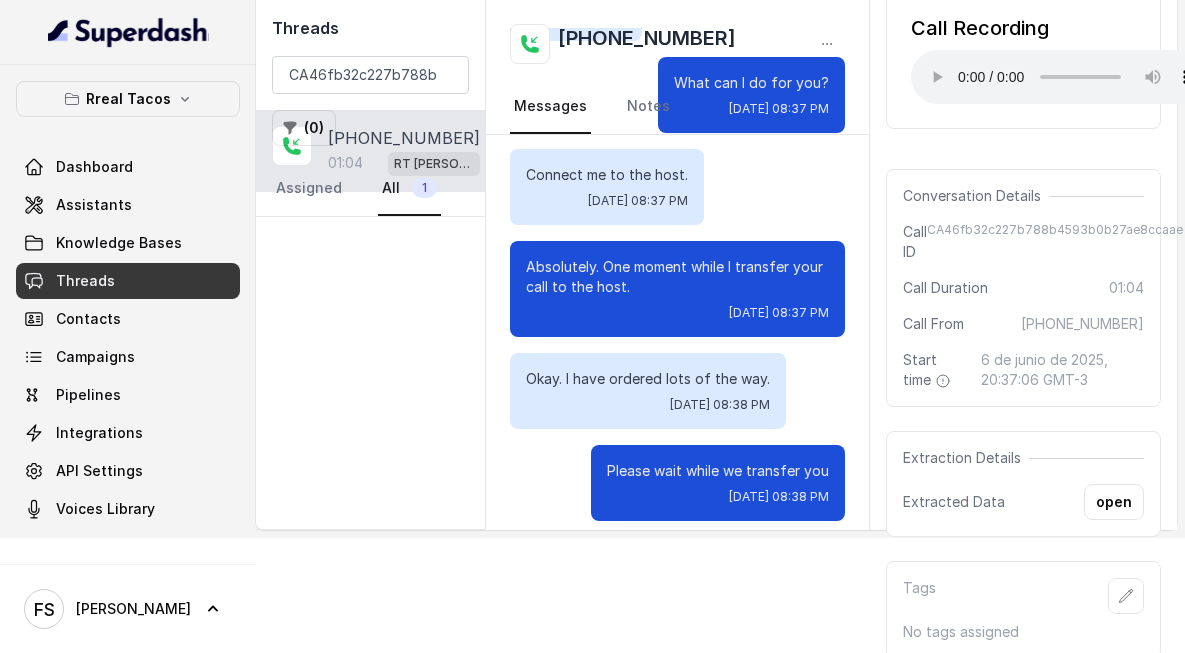 scroll, scrollTop: 121, scrollLeft: 0, axis: vertical 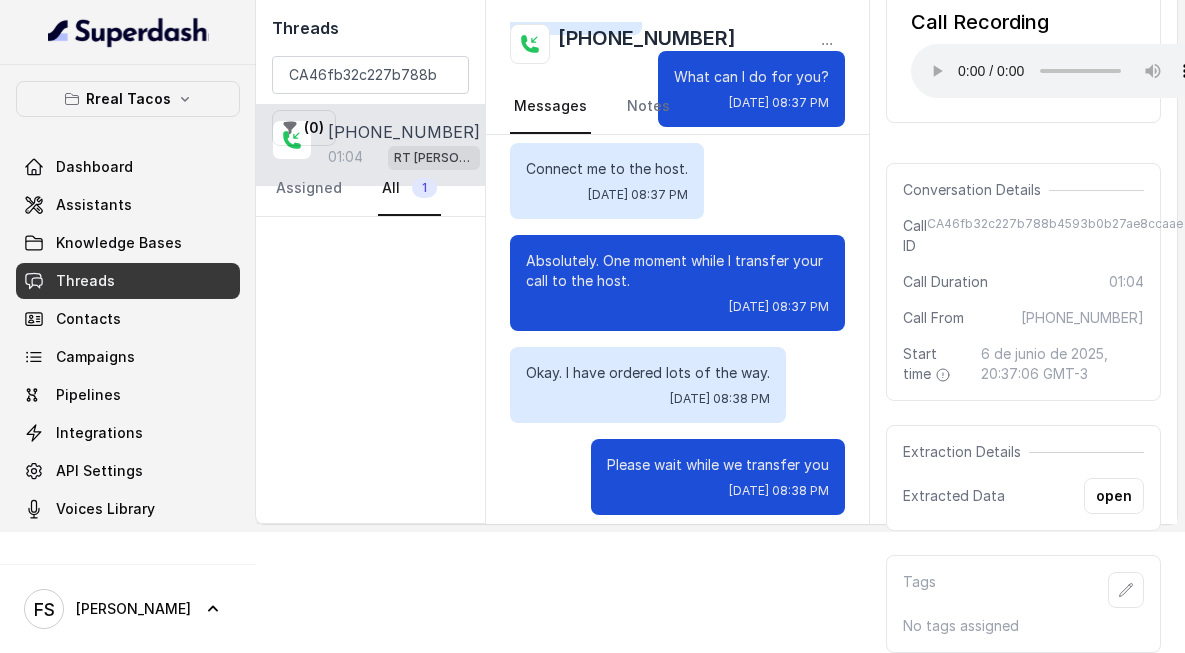click on "Hi, thanks for calling Real Tacos Sandy Springs.  I'm Nacho, how can I help you? Fri, Jun 6, 2025, 08:37 PM Connect me to the host. Fri, Jun 6, 2025, 08:37 PM Absolutely. One moment while I transfer your call to the host. Fri, Jun 6, 2025, 08:37 PM No. Fri, Jun 6, 2025, 08:37 PM Okay, no worries. We do welcome walk-ins—you’re invited to come by any time. Also, you can call ahead to check current wait times. Fri, Jun 6, 2025, 08:37 PM No. Fri, Jun 6, 2025, 08:37 PM Perfect—thanks for calling Real Tacos. Enjoy your day. Fri, Jun 6, 2025, 08:37 PM Hey, are you still there? Fri, Jun 6, 2025, 08:37 PM Yes. Fri, Jun 6, 2025, 08:37 PM What can I do for you? Fri, Jun 6, 2025, 08:37 PM Connect me to the host. Fri, Jun 6, 2025, 08:37 PM Absolutely. One moment while I transfer your call to the host. Fri, Jun 6, 2025, 08:37 PM Okay. I have ordered lots of the way. Fri, Jun 6, 2025, 08:38 PM Please wait while we transfer you Fri, Jun 6, 2025, 08:38 PM" at bounding box center (677, -191) 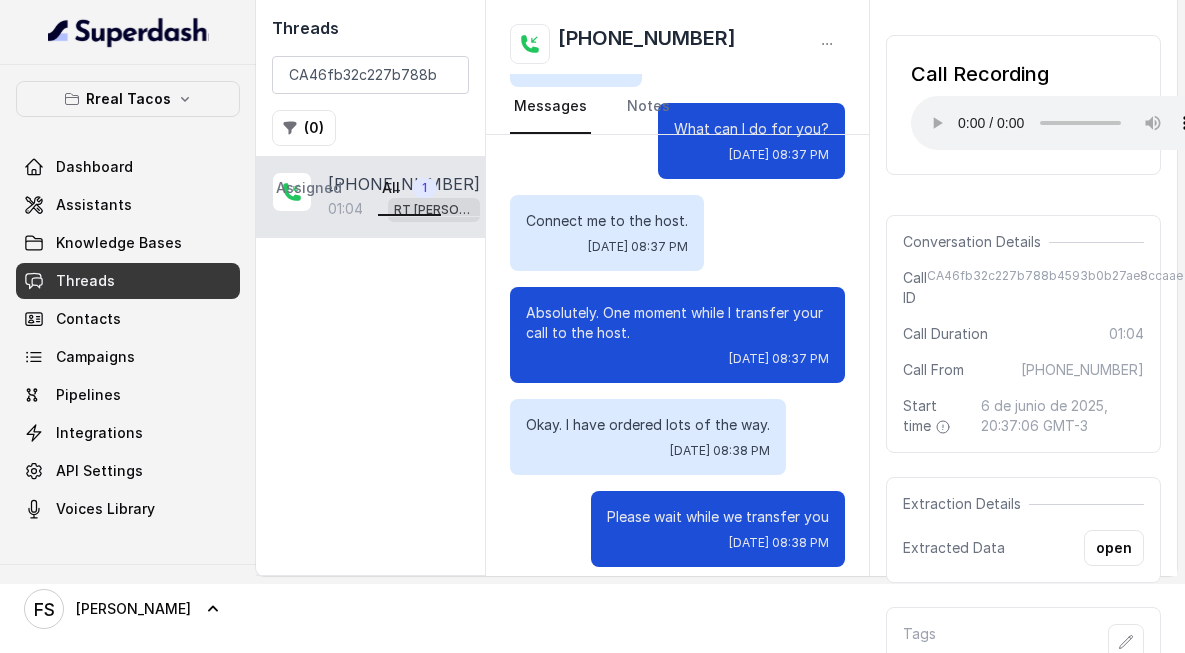 scroll, scrollTop: 0, scrollLeft: 0, axis: both 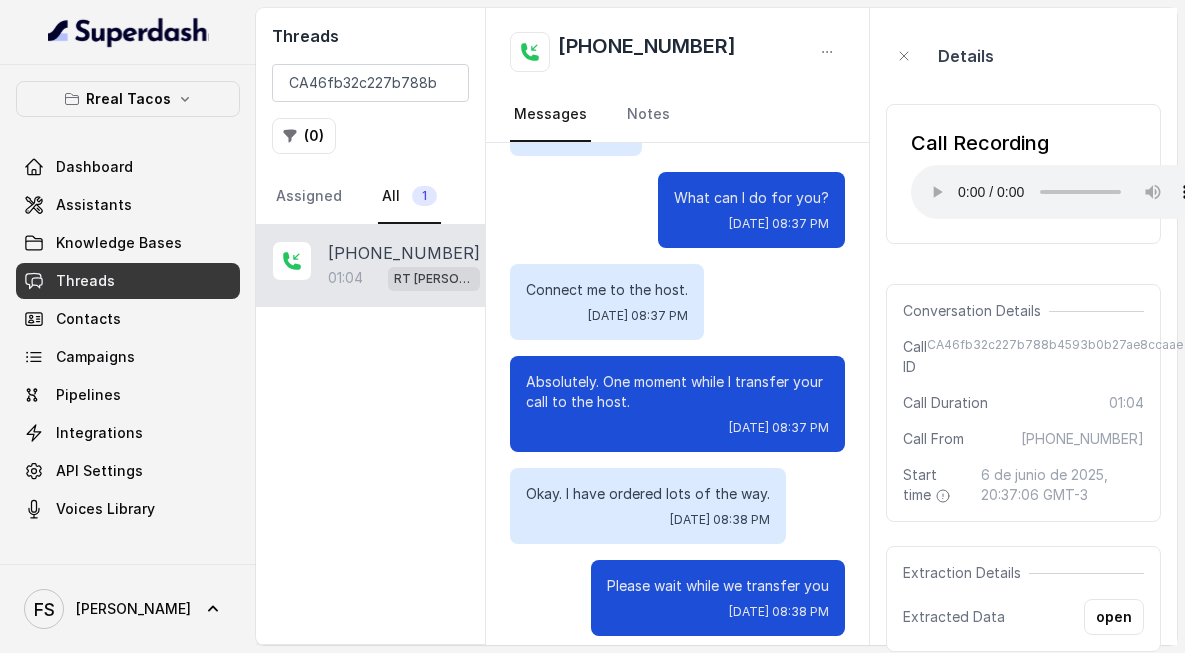 click on "+16786984480   01:04 RT Sandy Springs / EN" at bounding box center (370, 434) 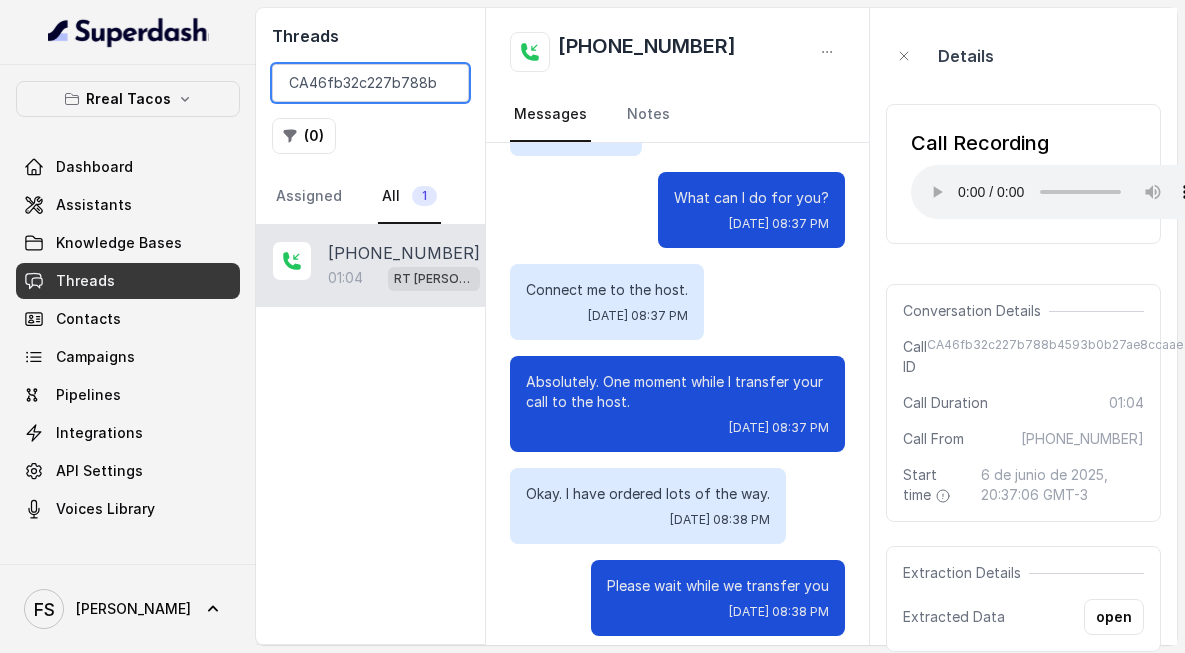 click on "CA46fb32c227b788b4593b0b27ae8ccaae" at bounding box center [370, 83] 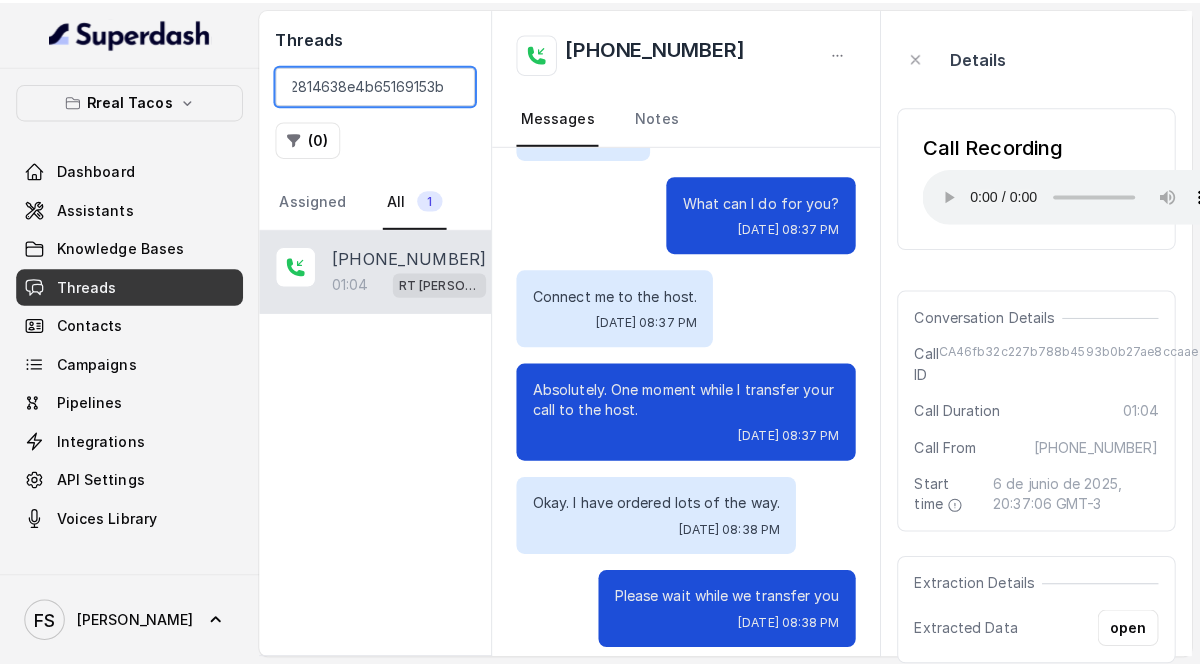 scroll, scrollTop: 0, scrollLeft: 127, axis: horizontal 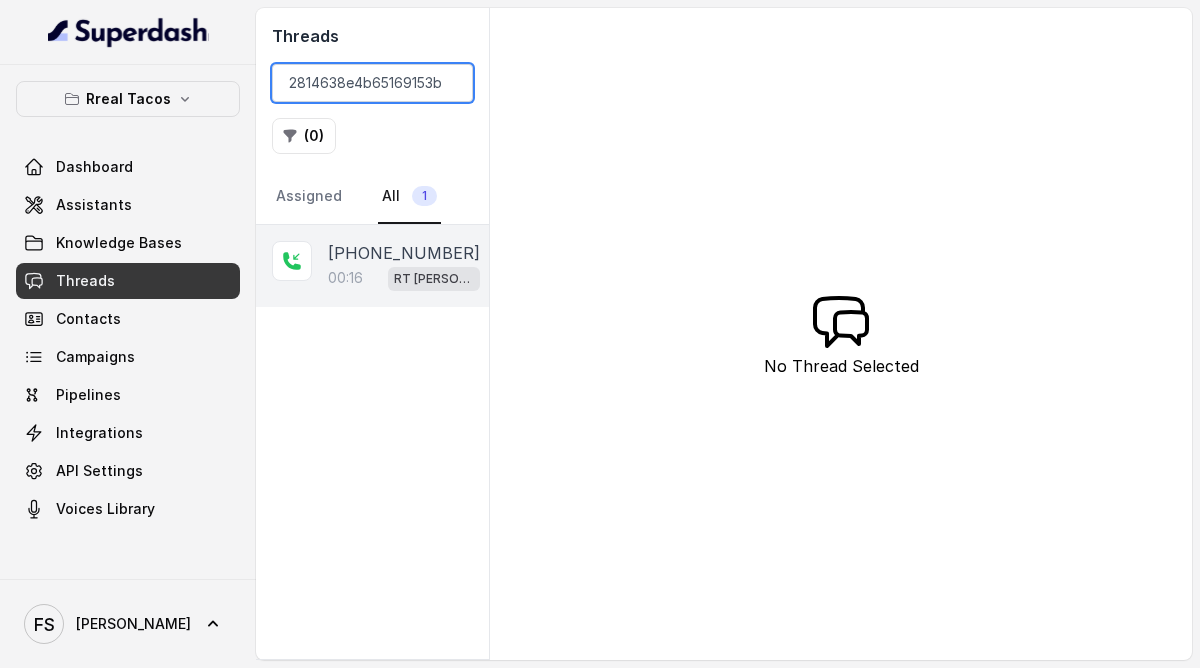 type on "CAc1a2675868a4c2814638e4b65169153b" 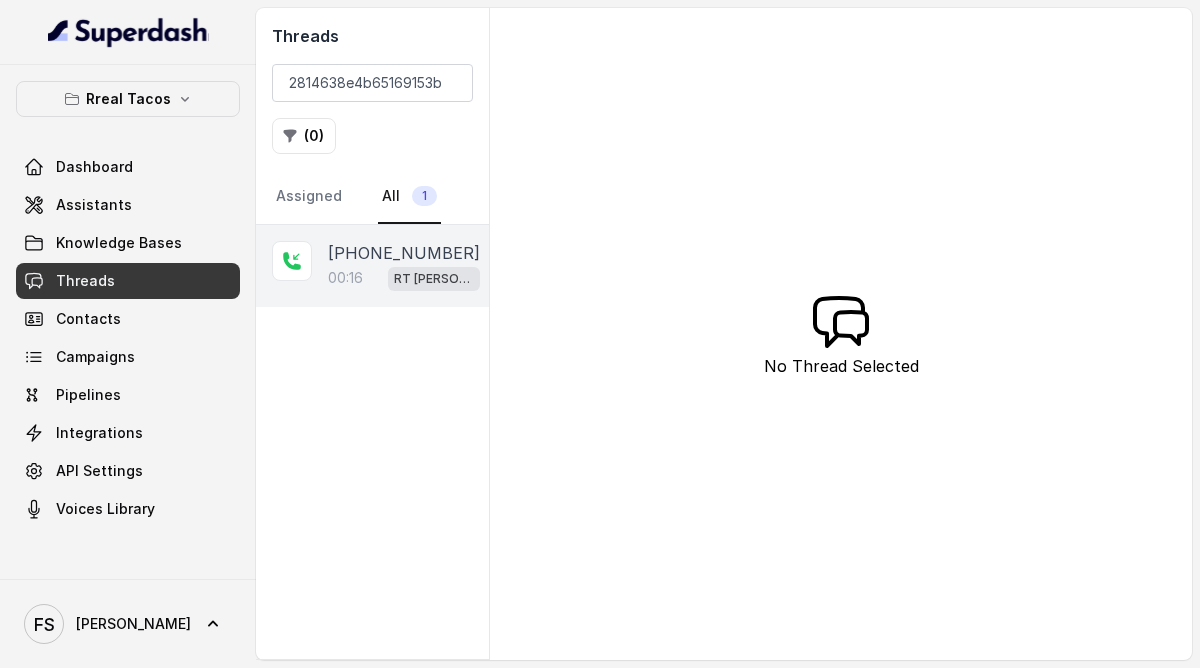 click on "RT Sandy Springs / EN" at bounding box center [434, 279] 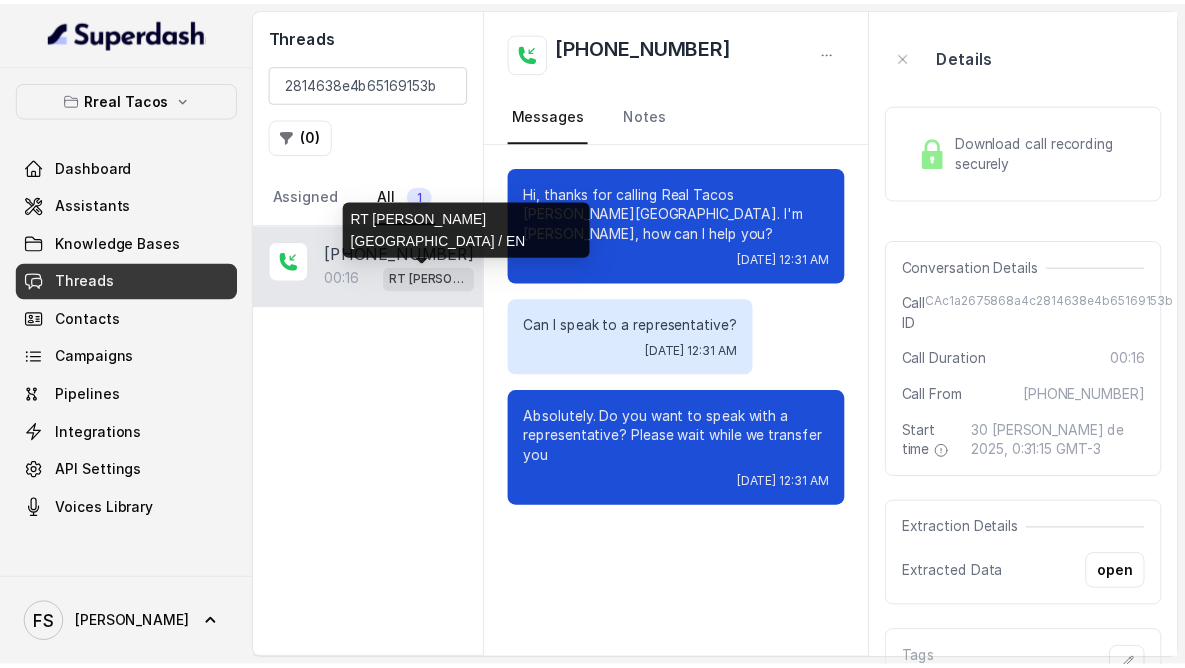 scroll, scrollTop: 0, scrollLeft: 0, axis: both 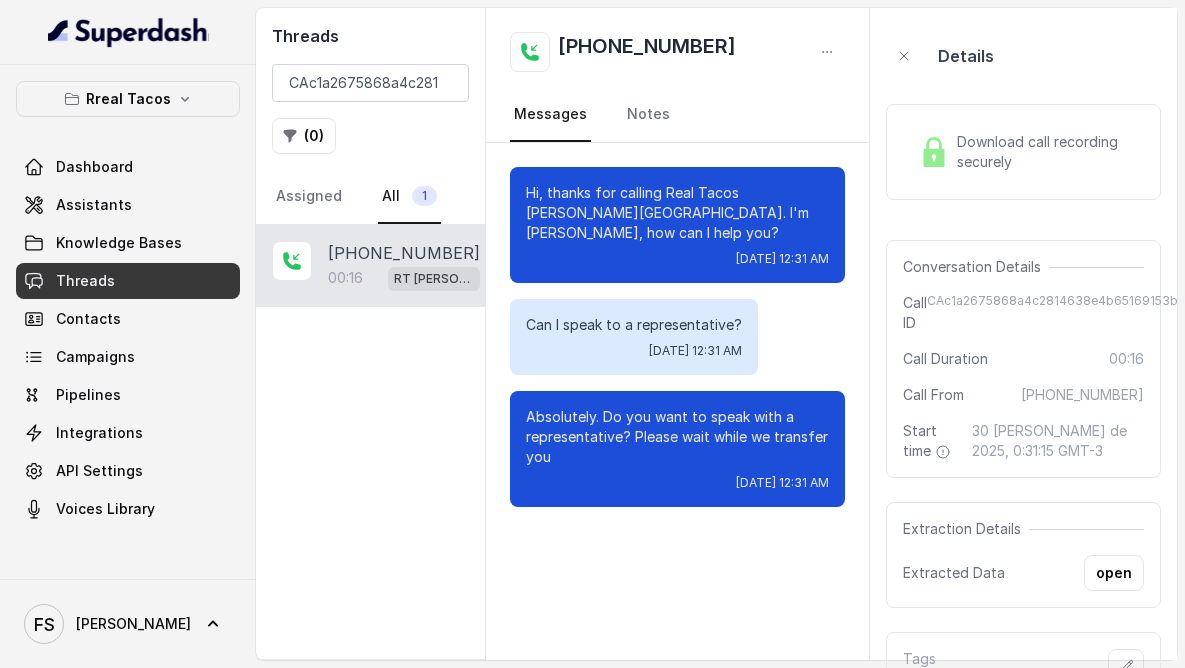 click on "Download call recording securely" at bounding box center (1023, 152) 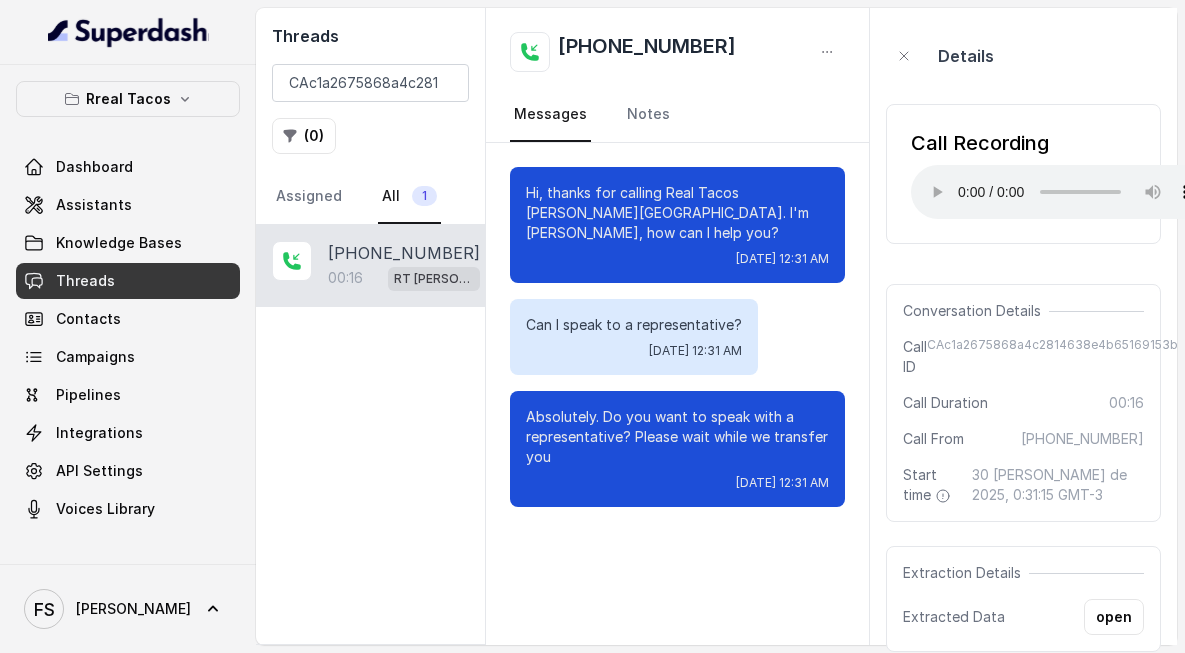 type 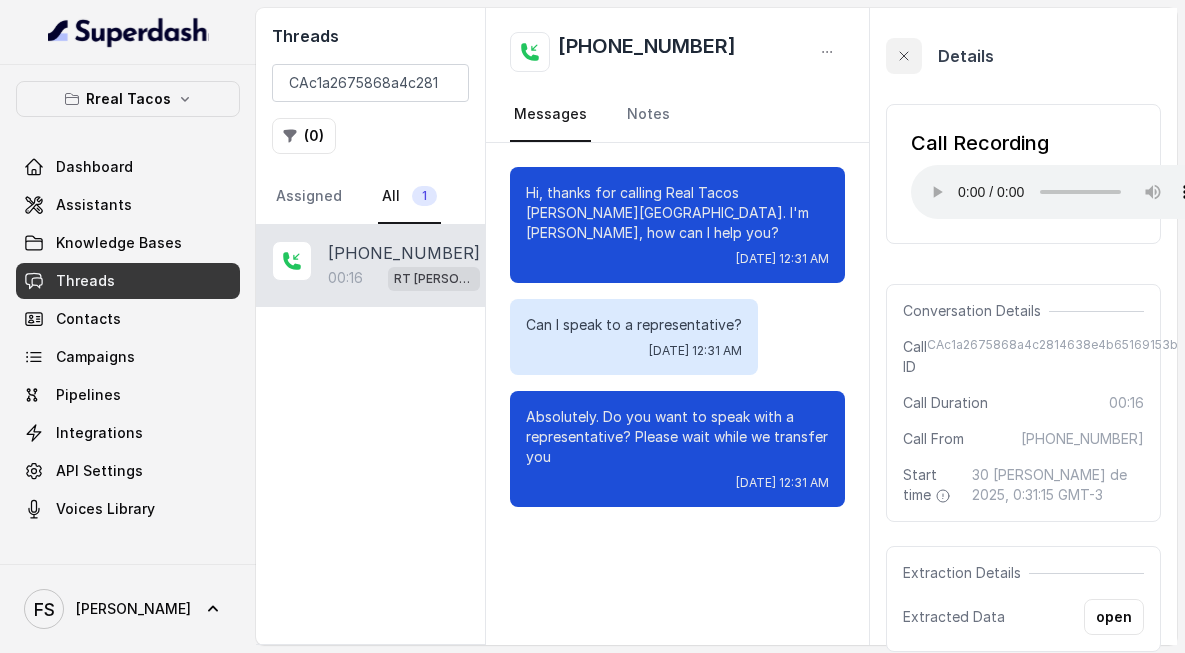 click 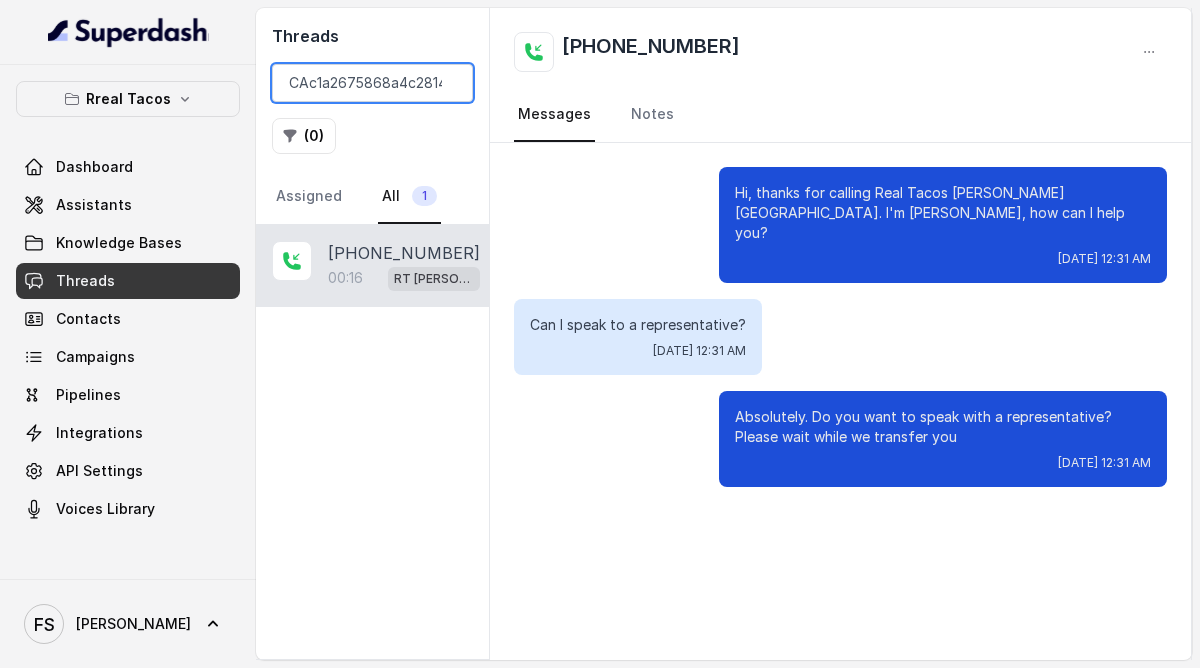 click on "CAc1a2675868a4c2814638e4b65169153b" at bounding box center [372, 83] 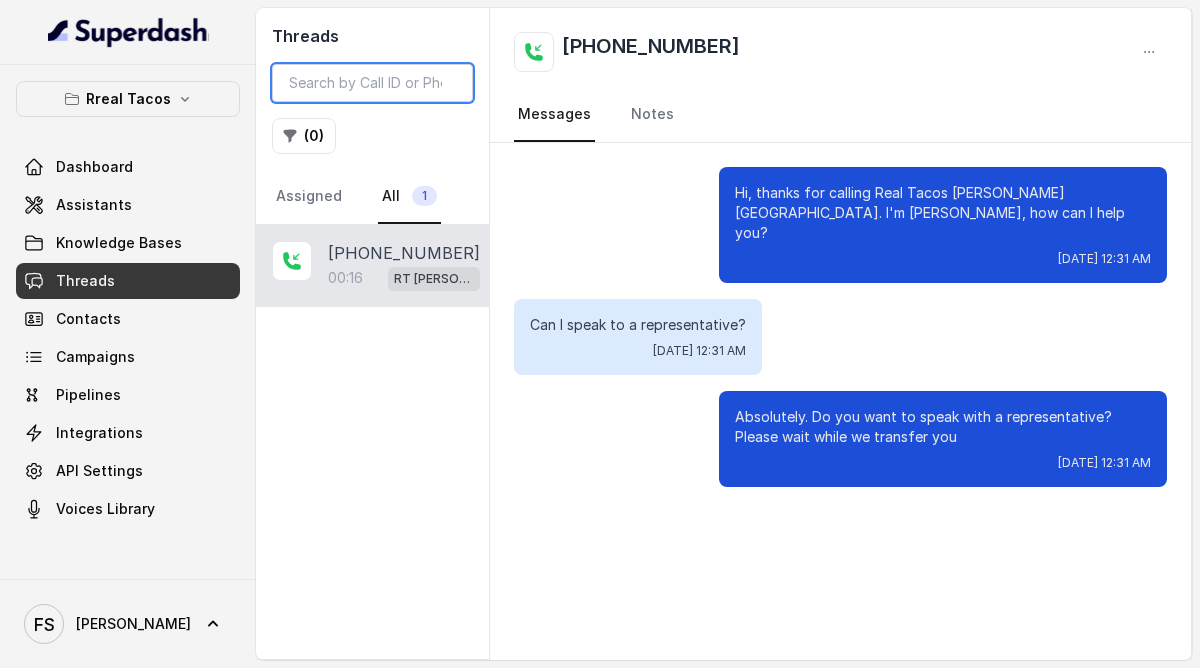 click at bounding box center [372, 83] 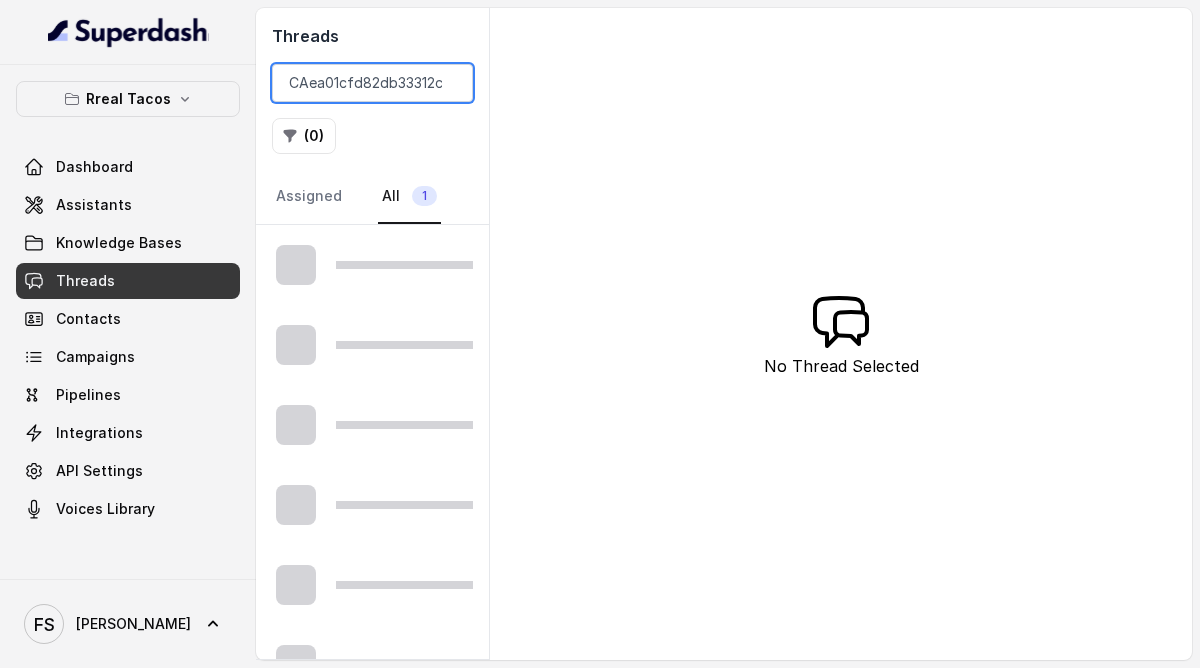 scroll, scrollTop: 0, scrollLeft: 120, axis: horizontal 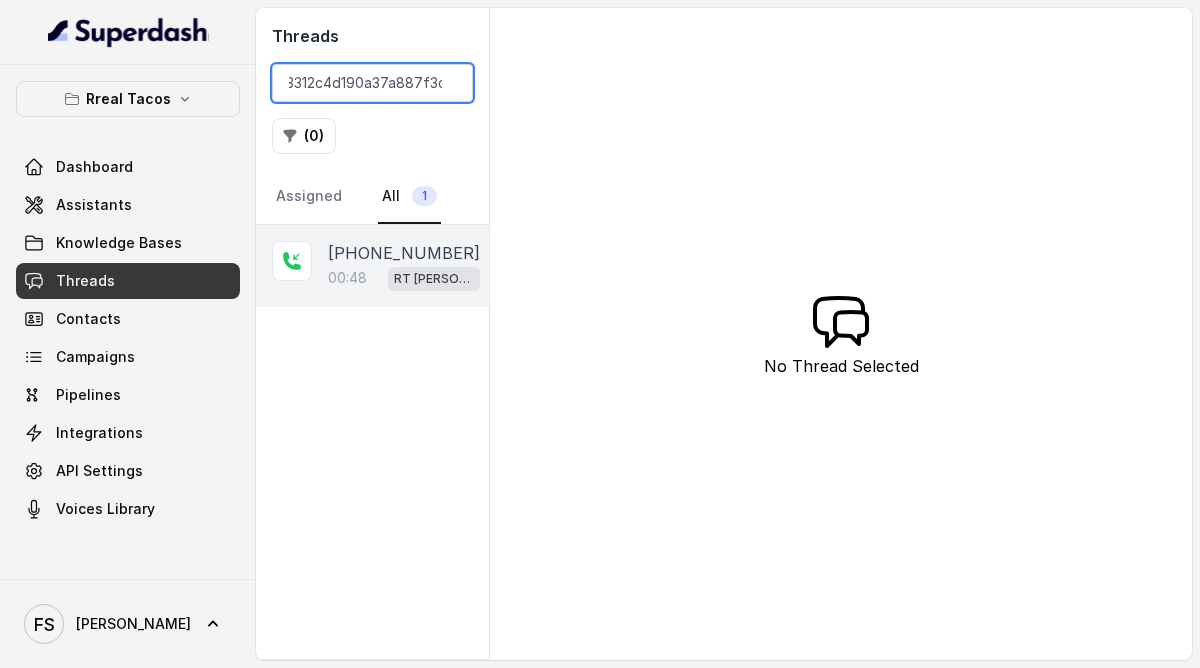 type on "CAea01cfd82db33312c4d190a37a887f3c" 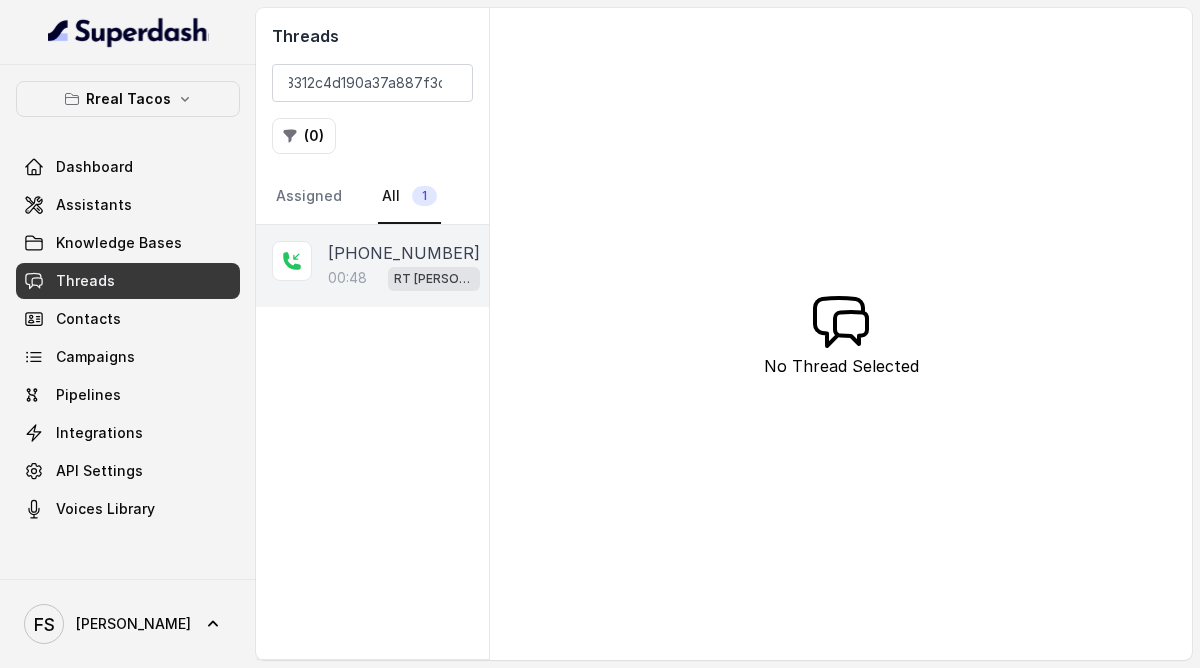 click on "00:48 RT Sandy Springs / EN" at bounding box center [404, 278] 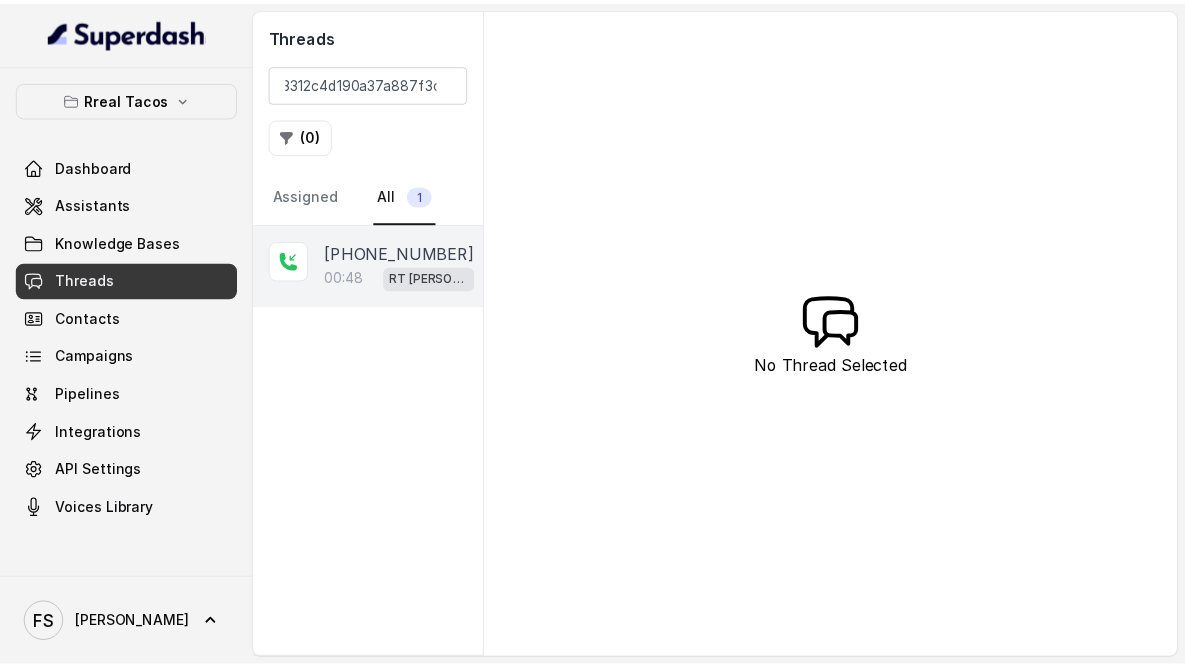 scroll, scrollTop: 0, scrollLeft: 0, axis: both 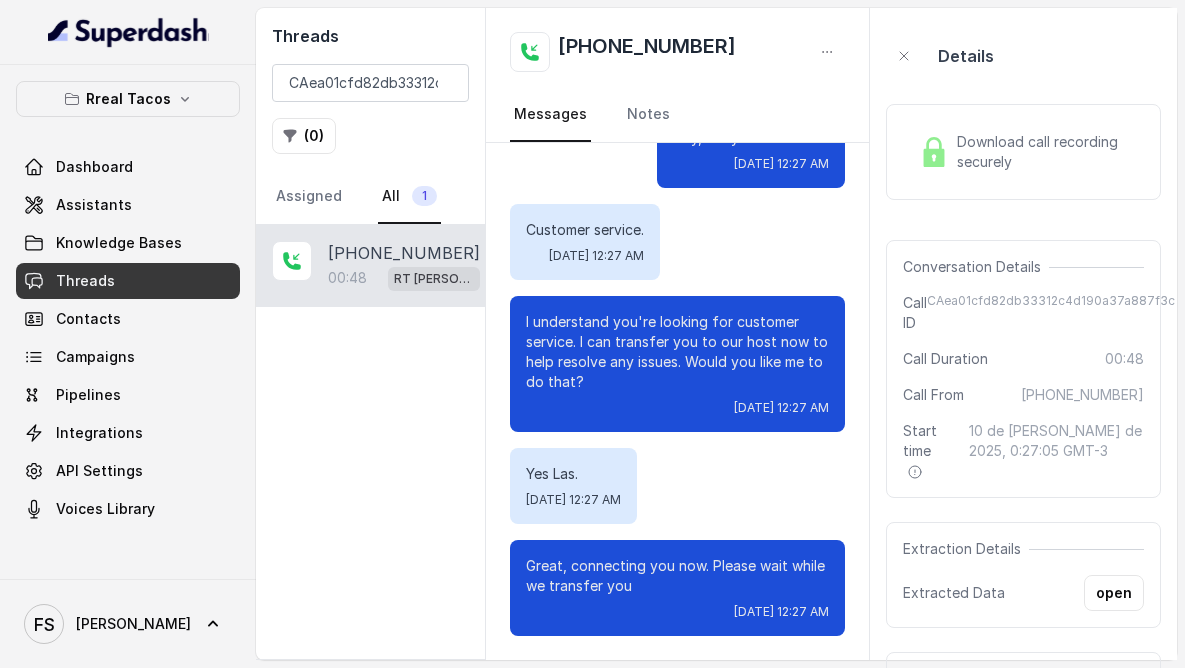 click at bounding box center (934, 152) 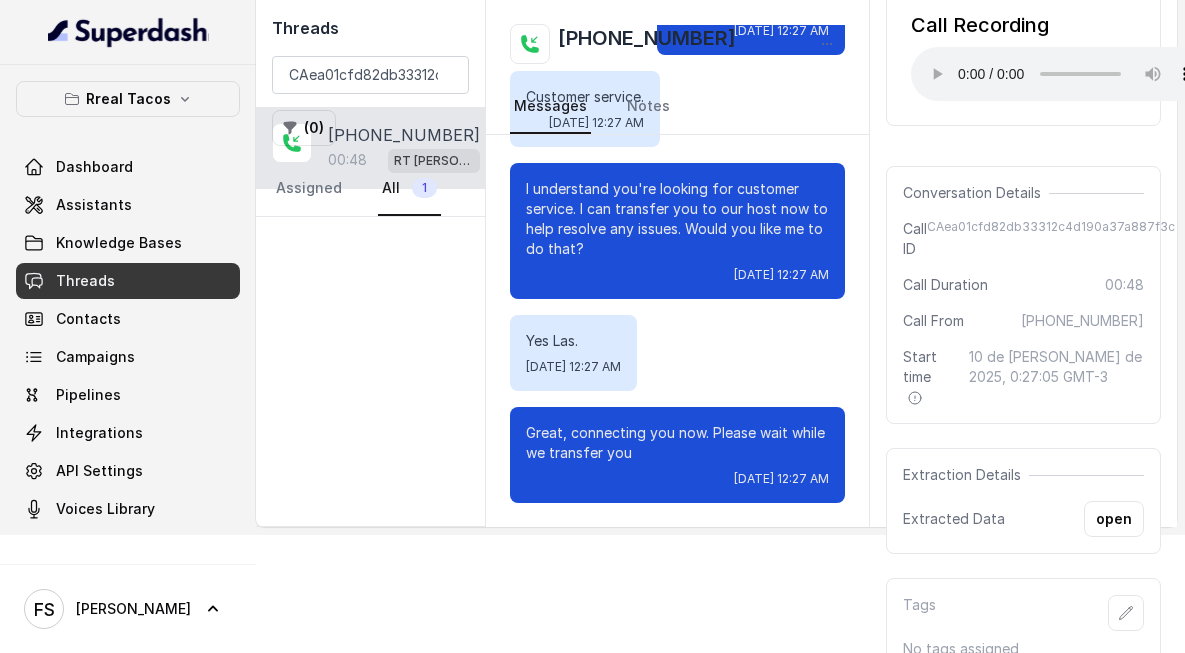 scroll, scrollTop: 121, scrollLeft: 0, axis: vertical 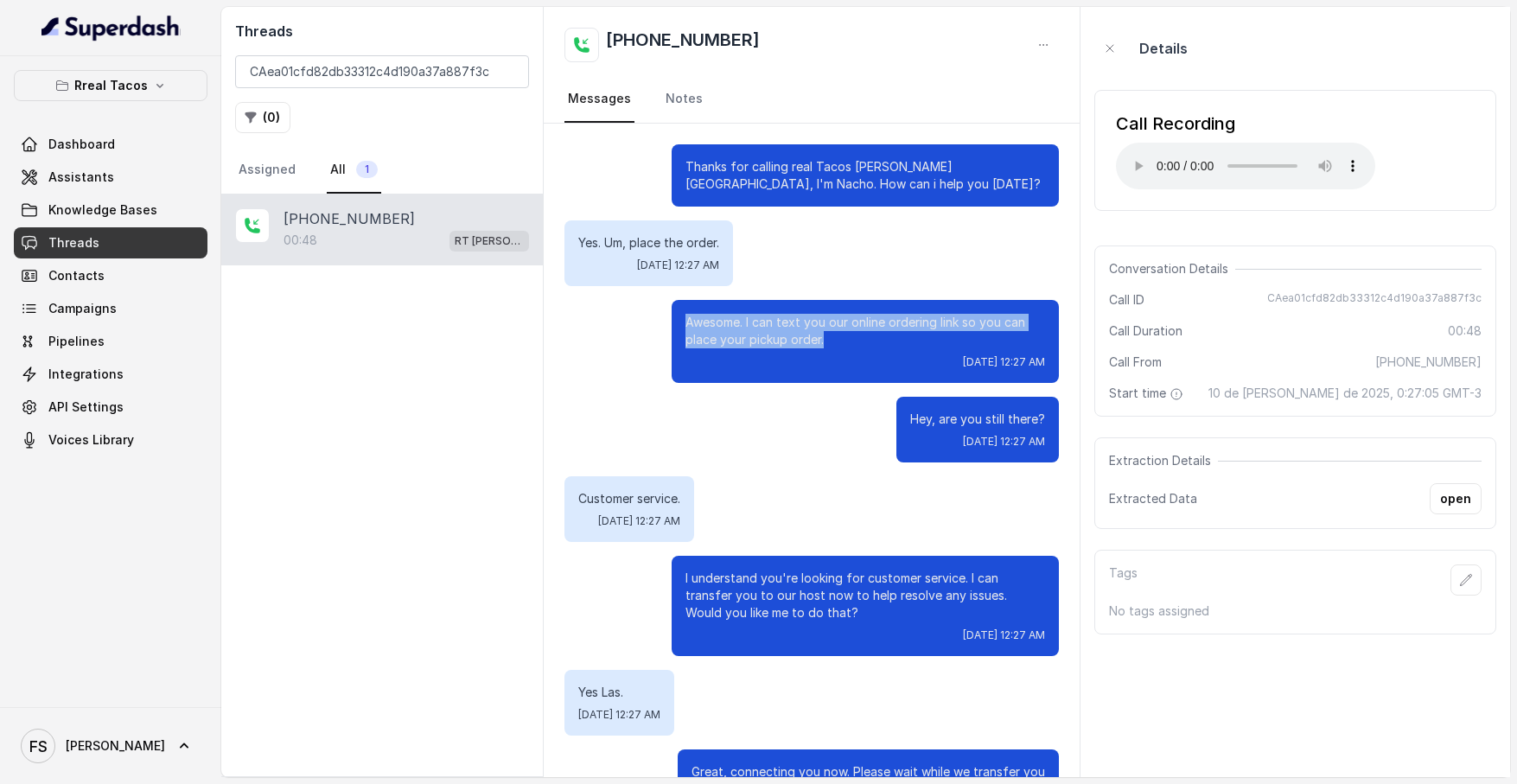 drag, startPoint x: 821, startPoint y: 343, endPoint x: 666, endPoint y: 325, distance: 156.04166 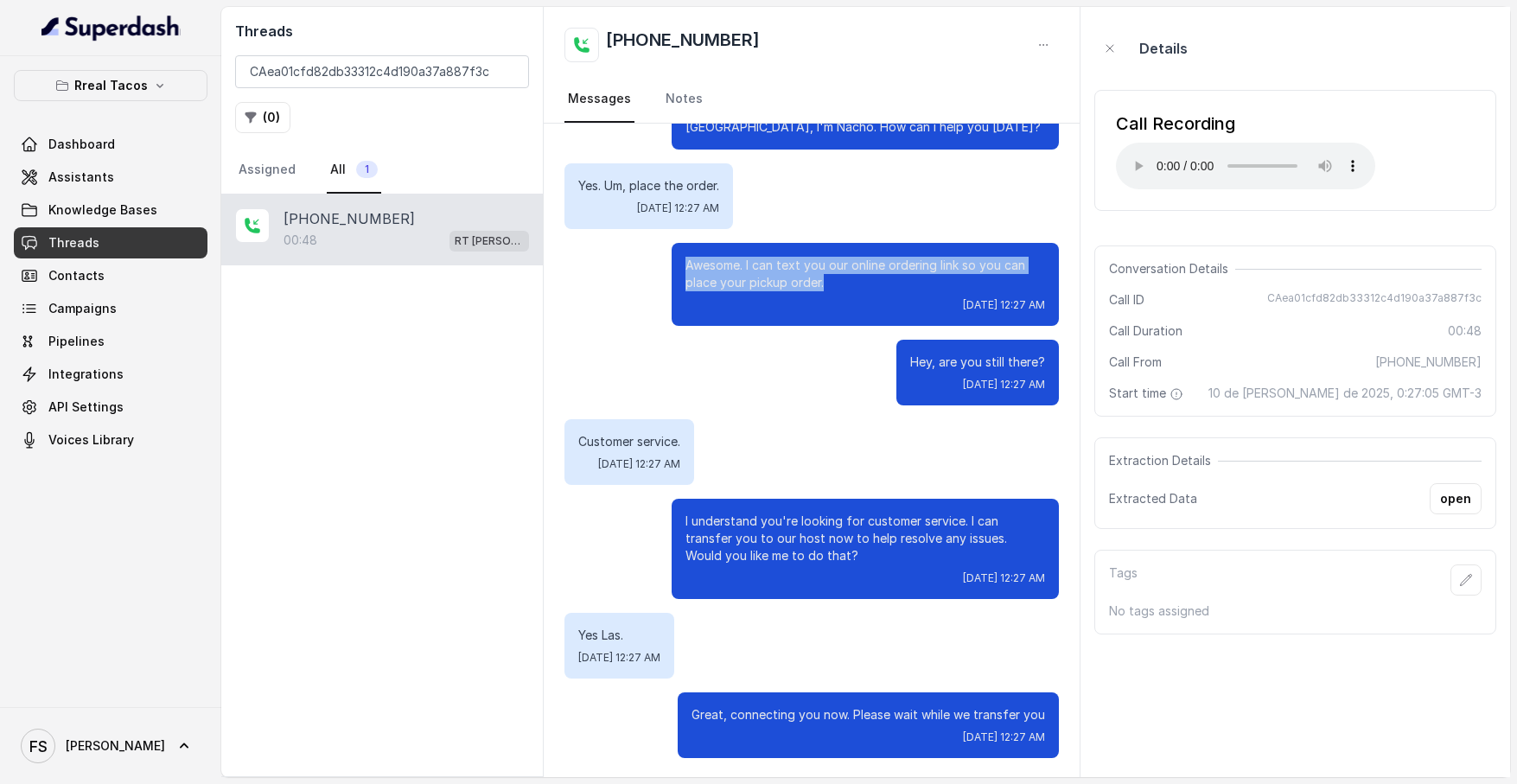 scroll, scrollTop: 59, scrollLeft: 0, axis: vertical 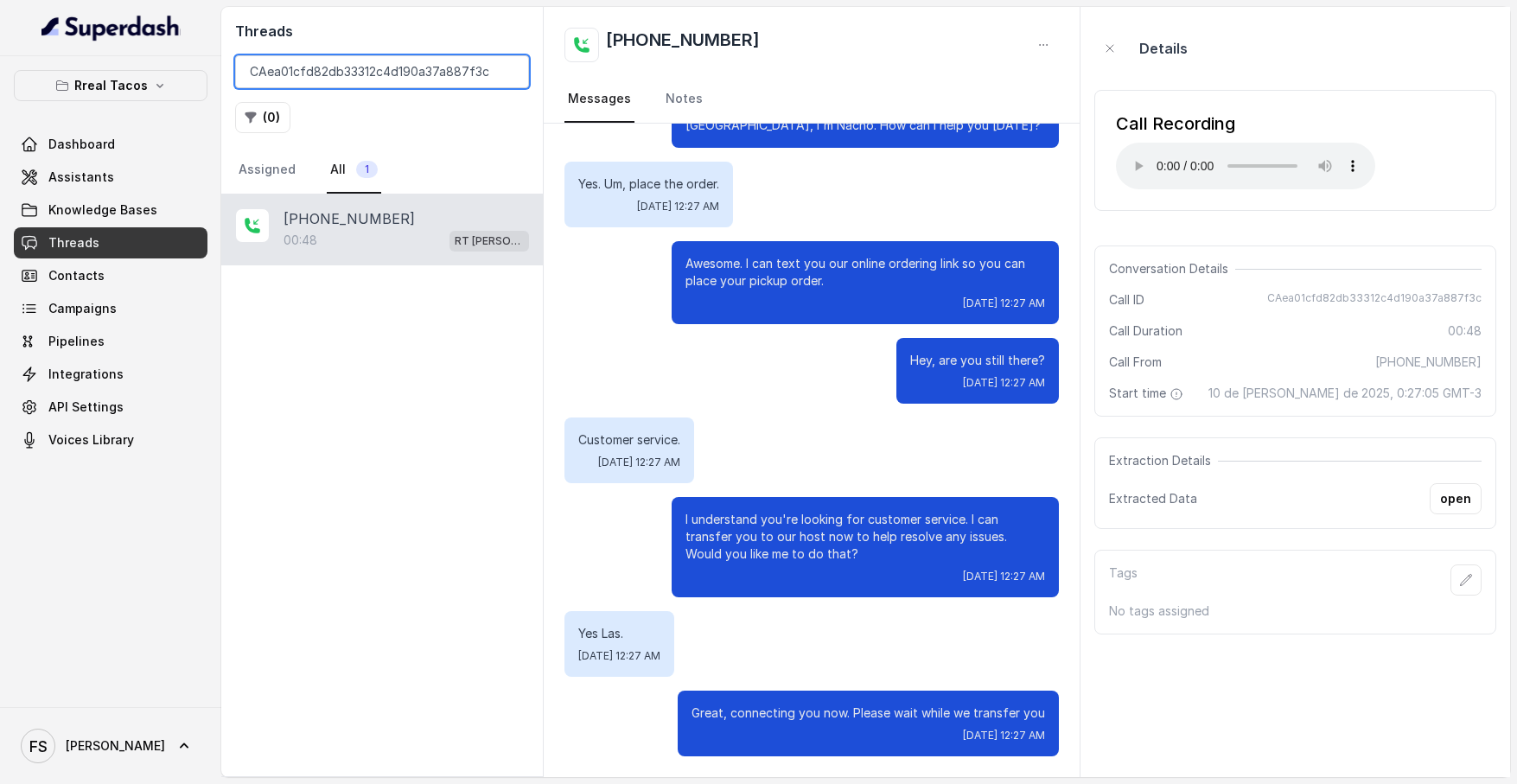 click on "CAea01cfd82db33312c4d190a37a887f3c" at bounding box center [382, 72] 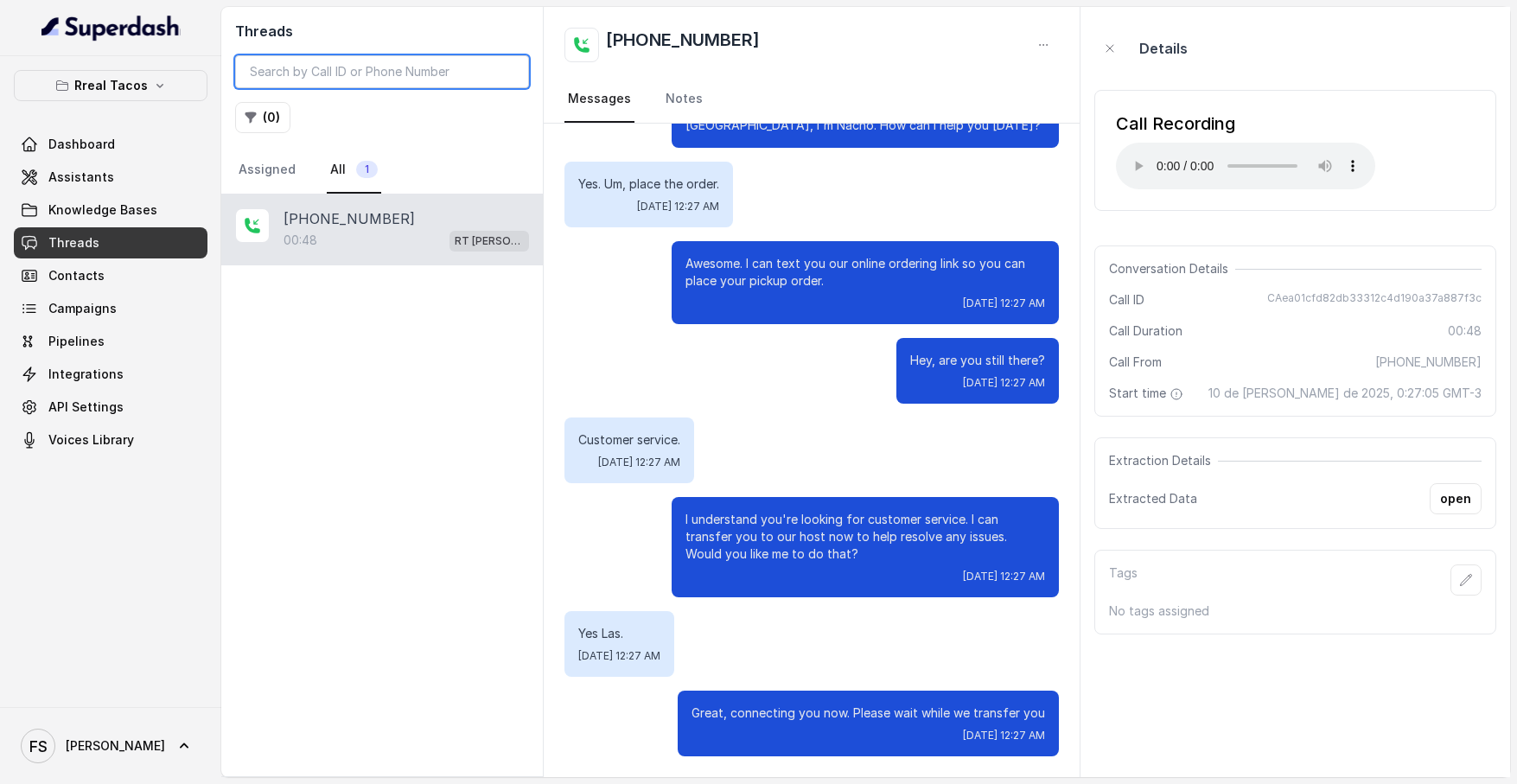 click at bounding box center [382, 72] 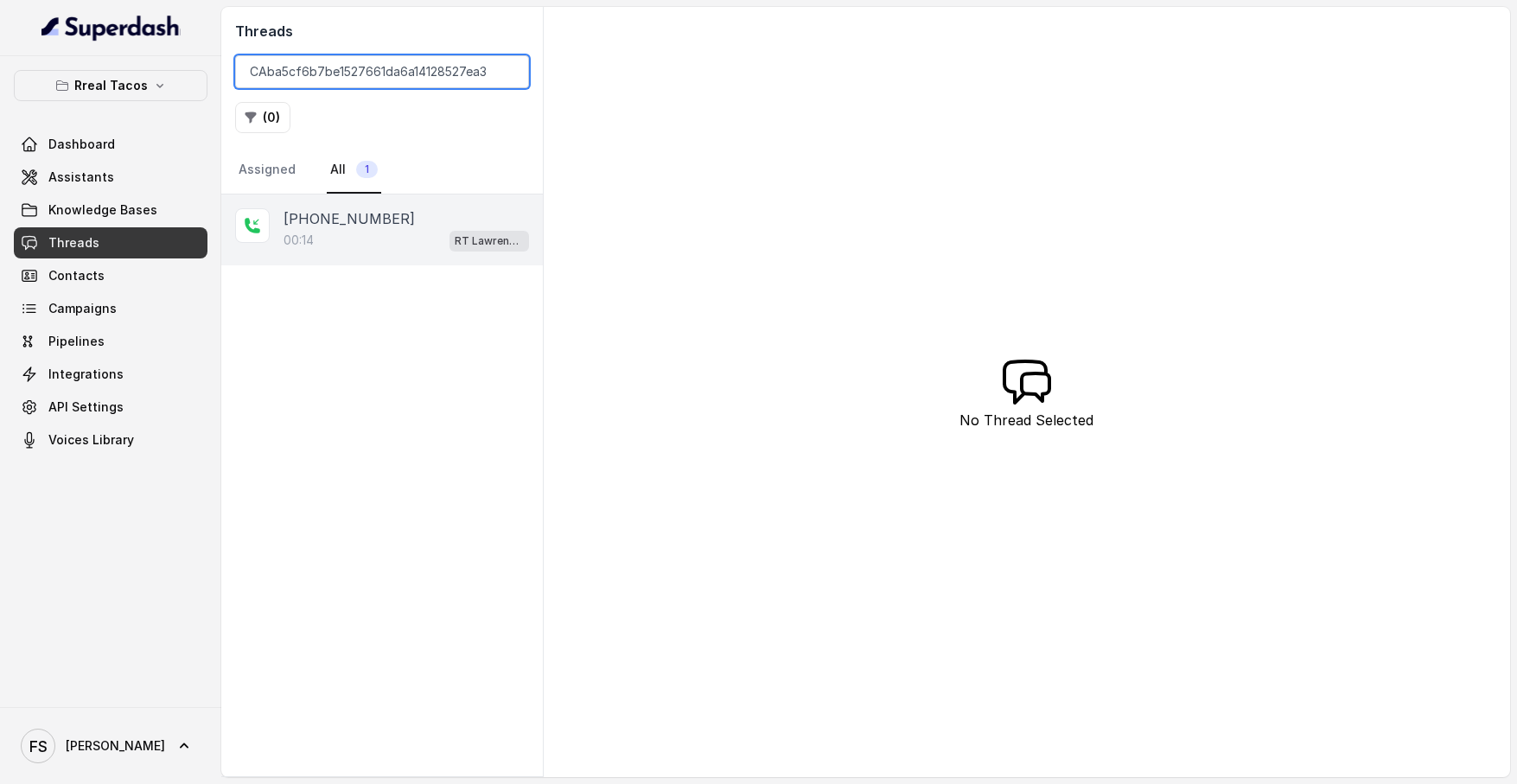 type on "CAba5cf6b7be1527661da6a14128527ea3" 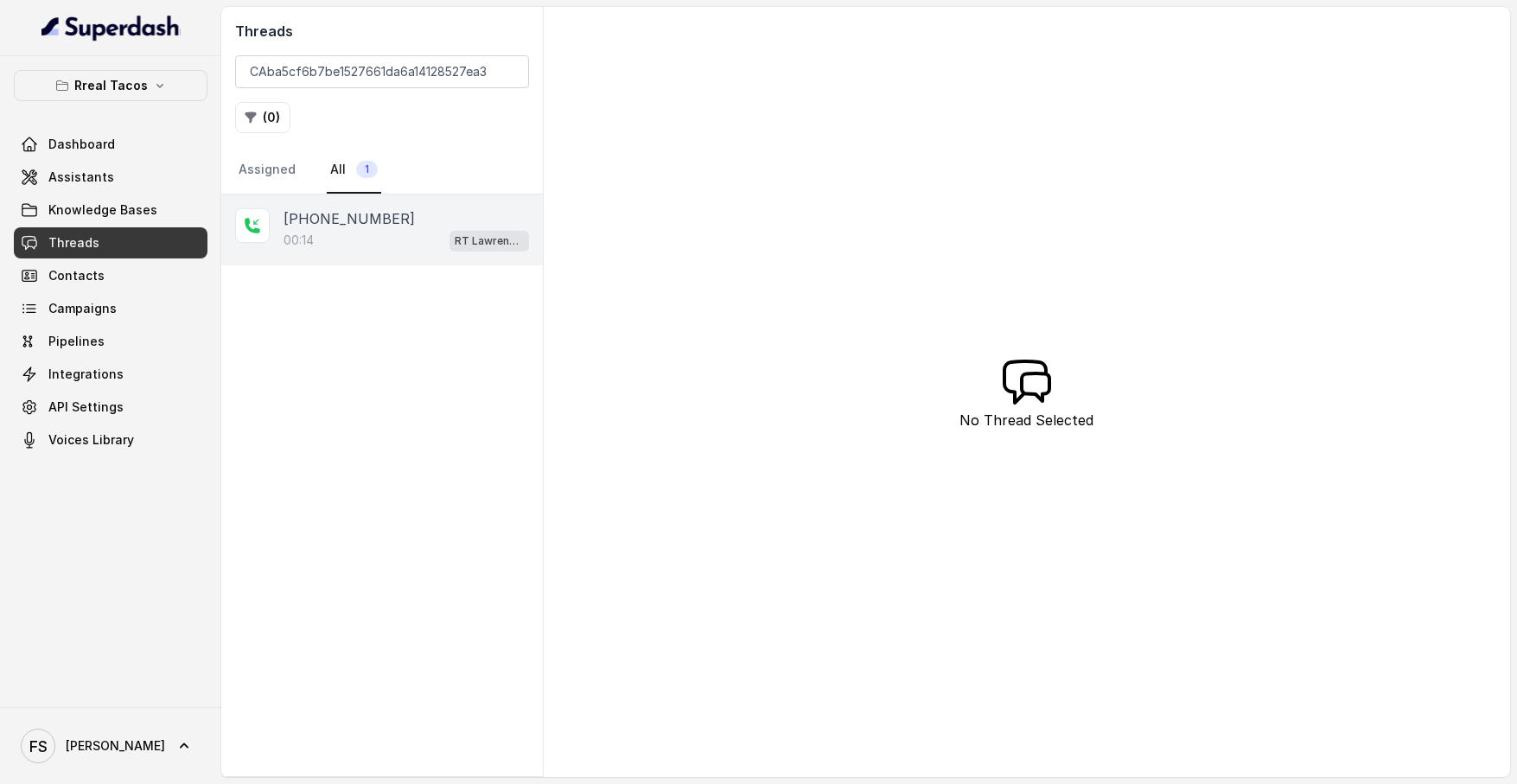 click on "00:14 RT Lawrenceville" at bounding box center [406, 240] 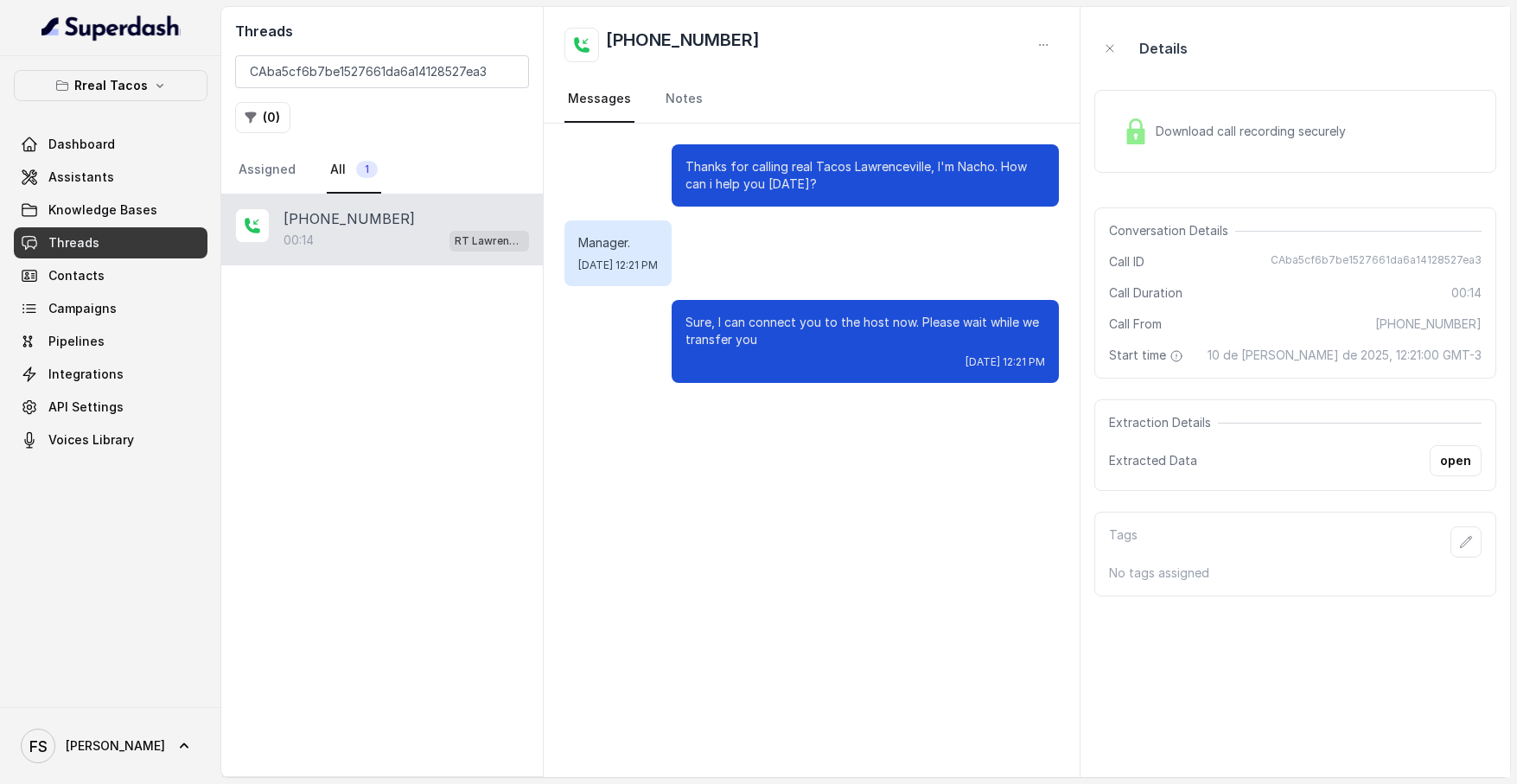 click on "Download call recording securely" at bounding box center (1234, 131) 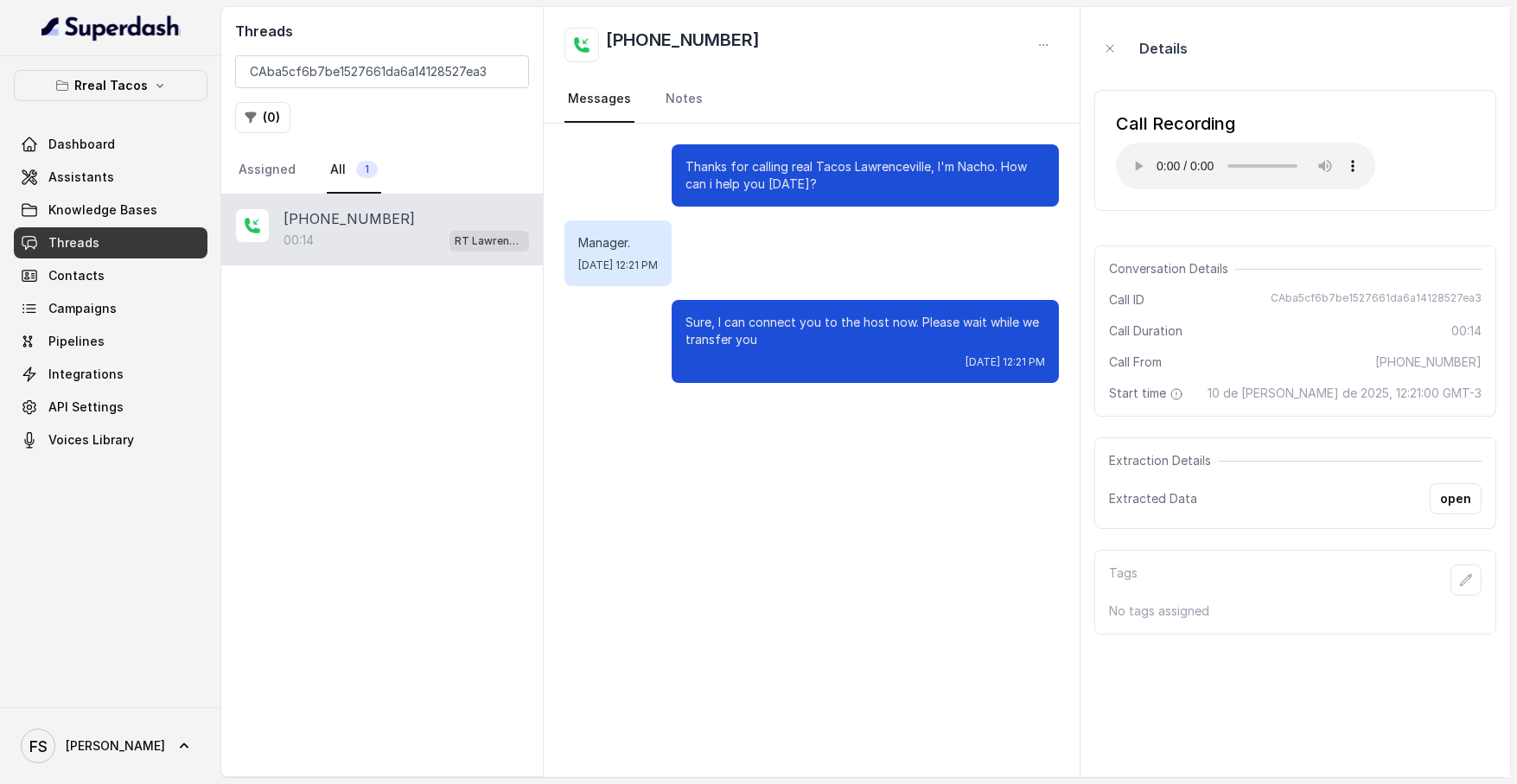 type 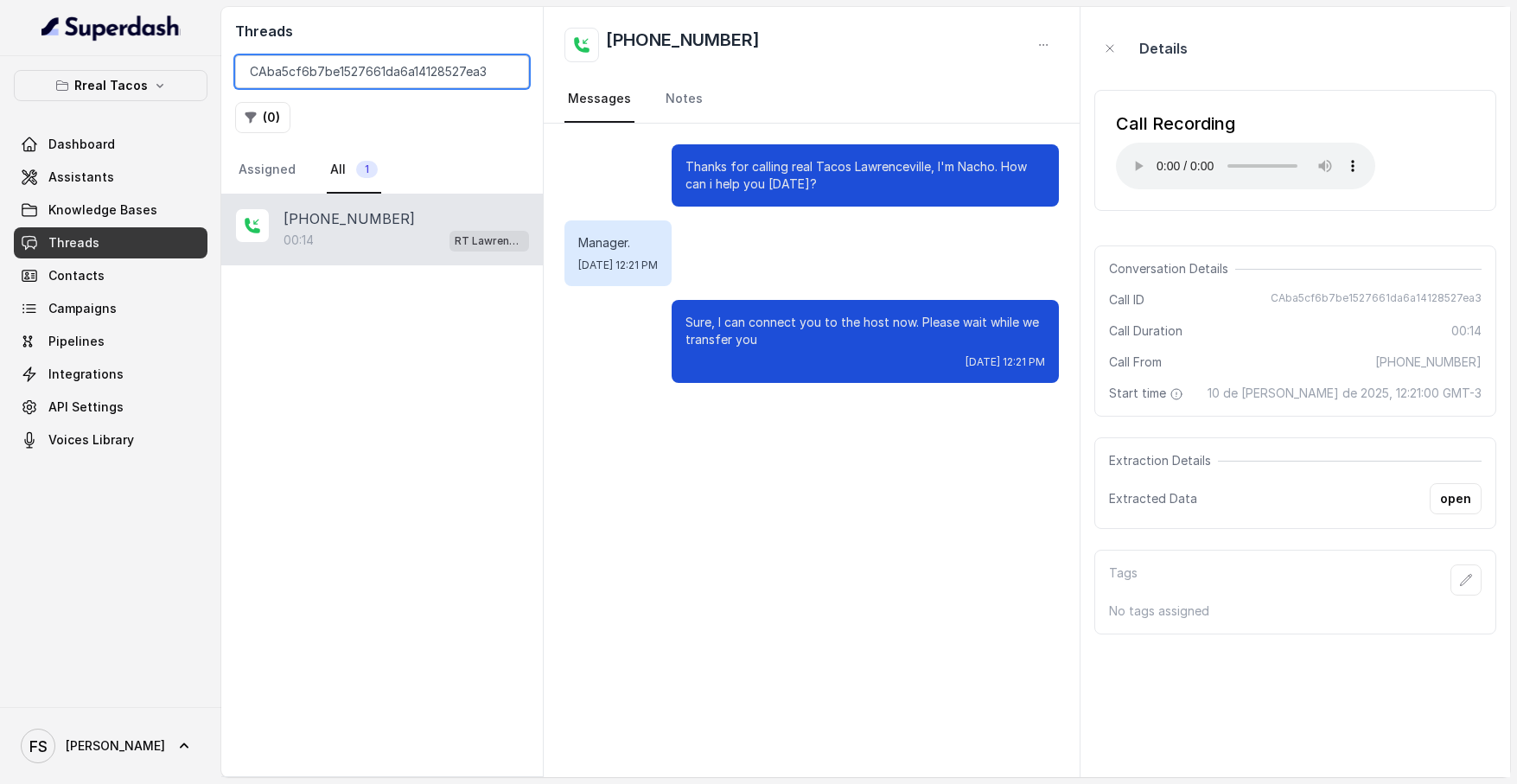 click on "CAba5cf6b7be1527661da6a14128527ea3" at bounding box center [382, 72] 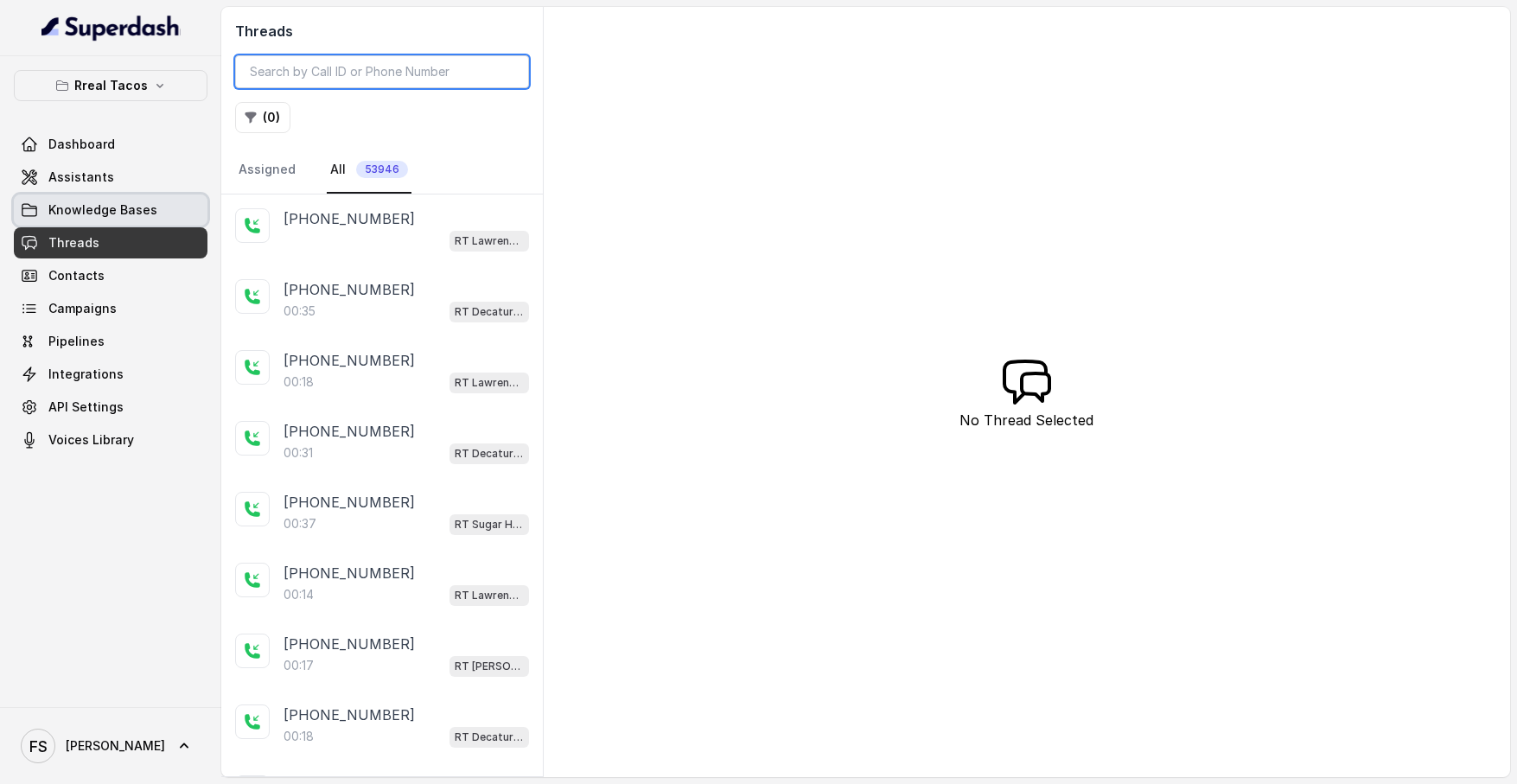 type 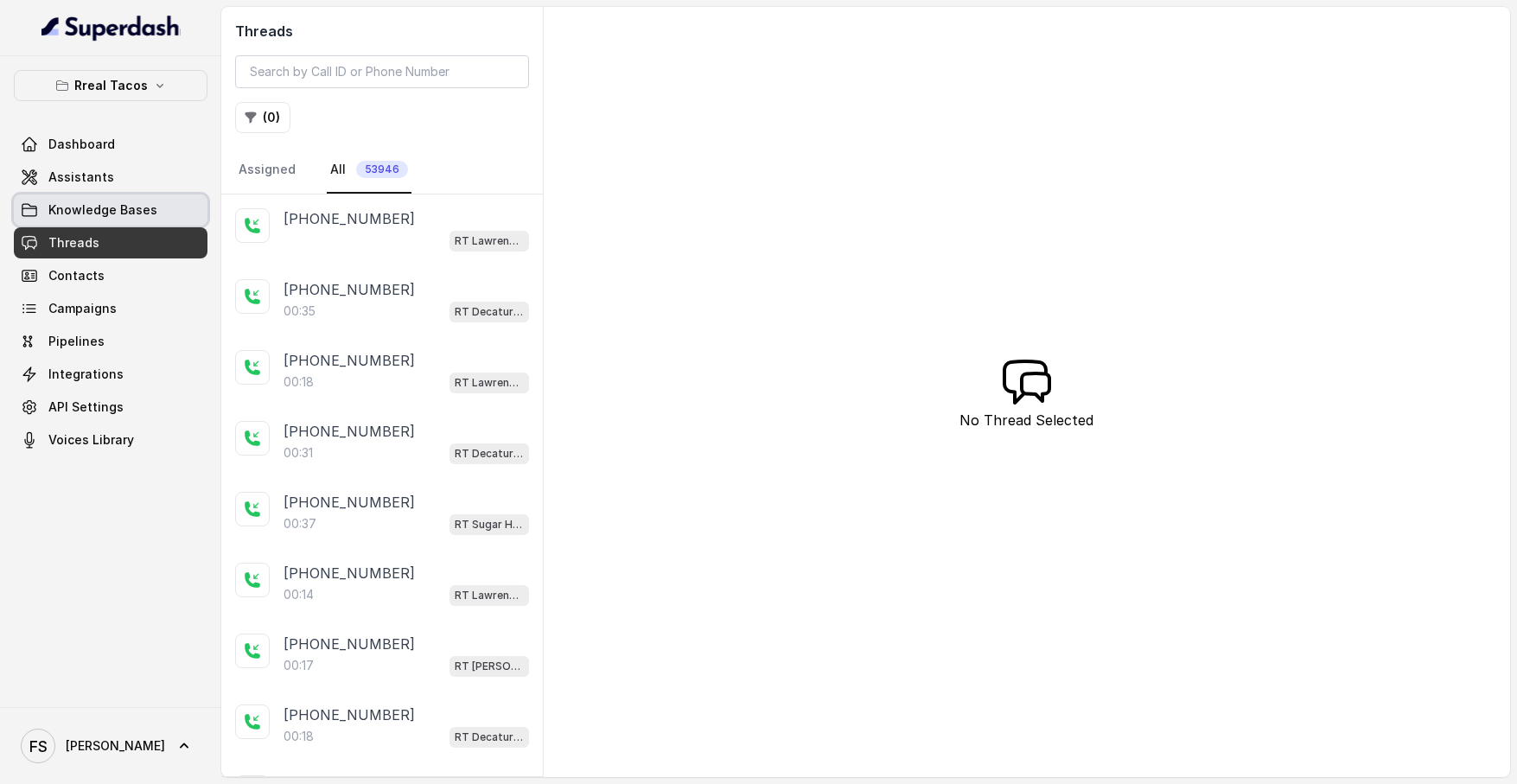 click on "Knowledge Bases" at bounding box center (103, 210) 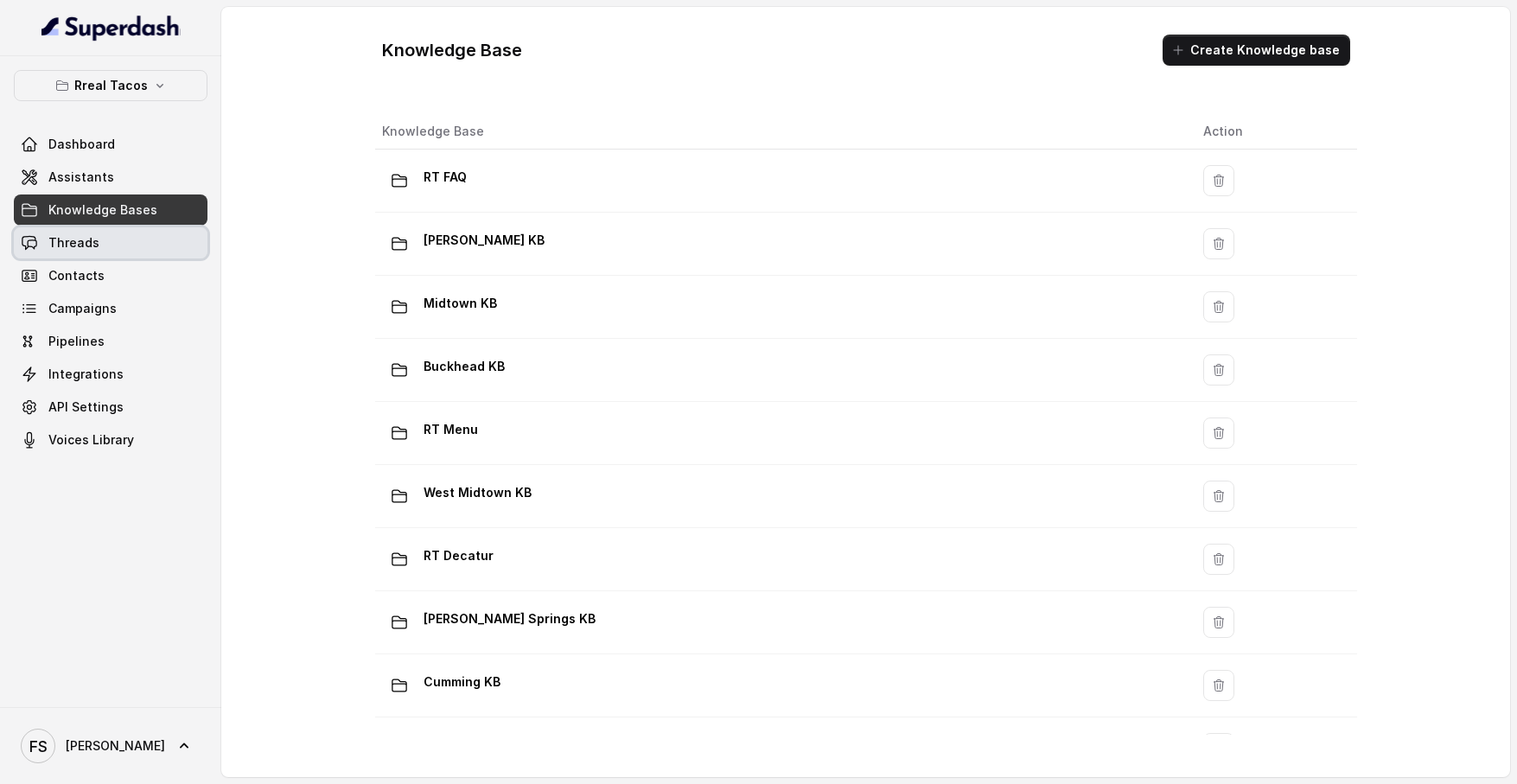 click on "Threads" at bounding box center [111, 243] 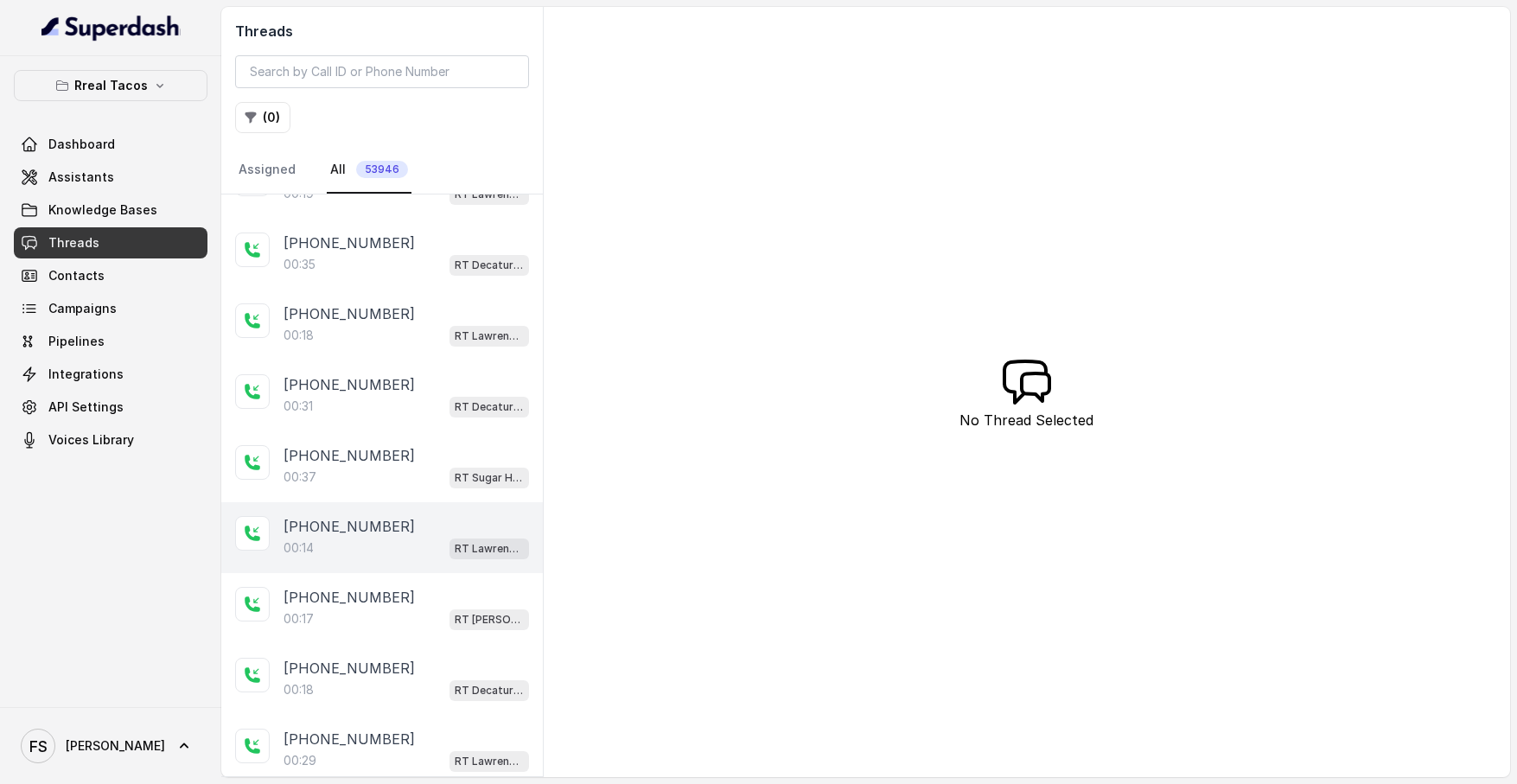 scroll, scrollTop: 48, scrollLeft: 0, axis: vertical 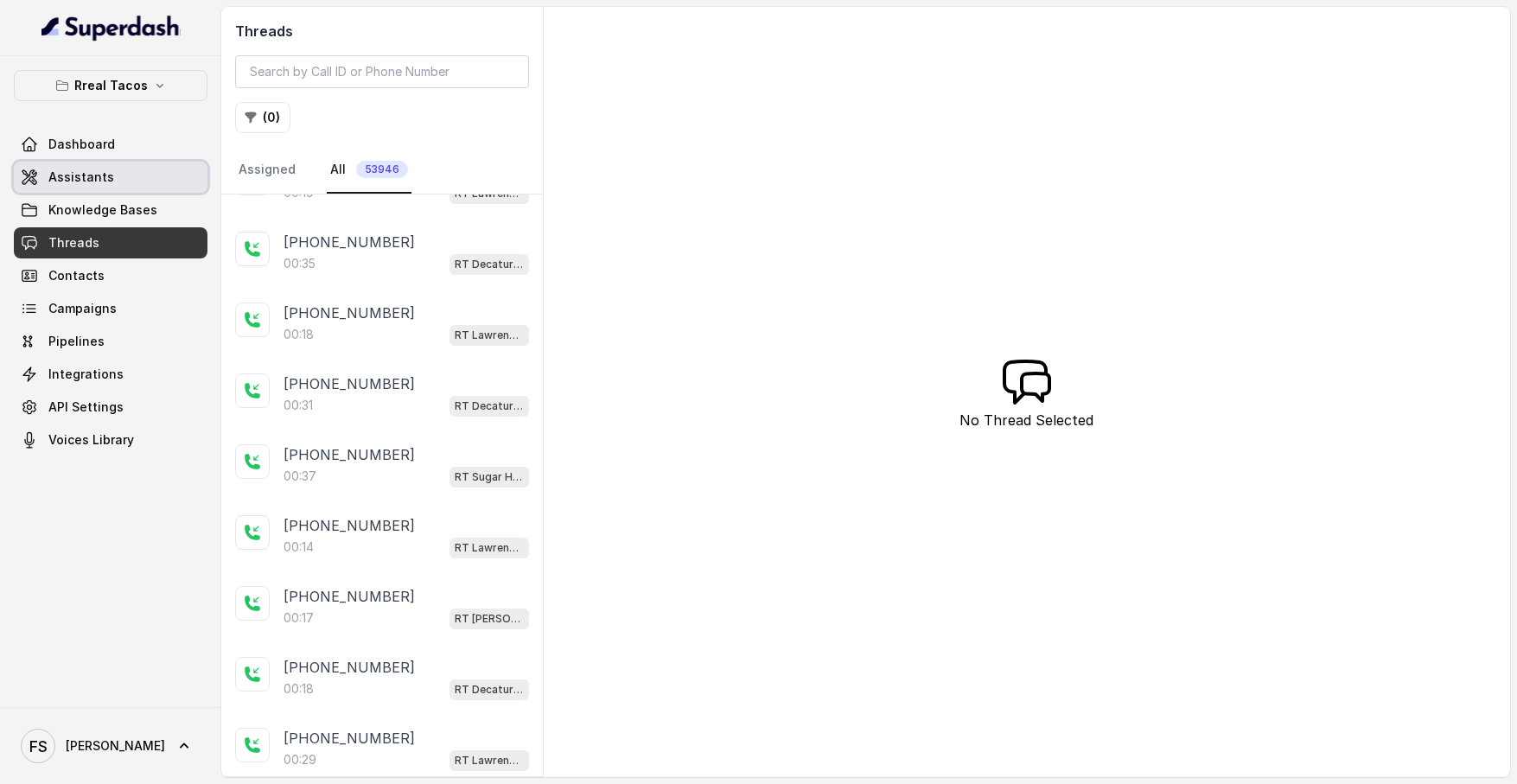click on "Assistants" at bounding box center (111, 177) 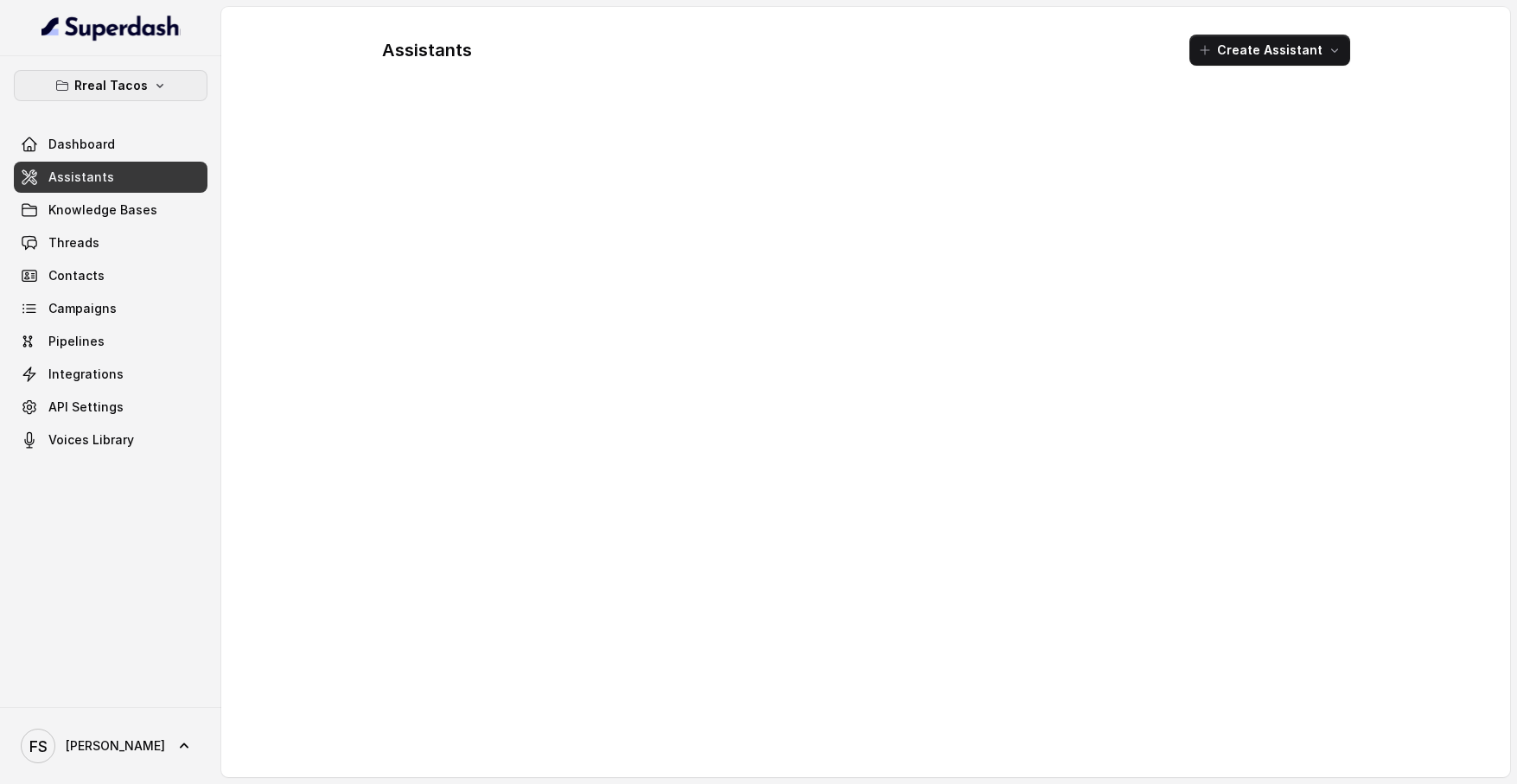 click 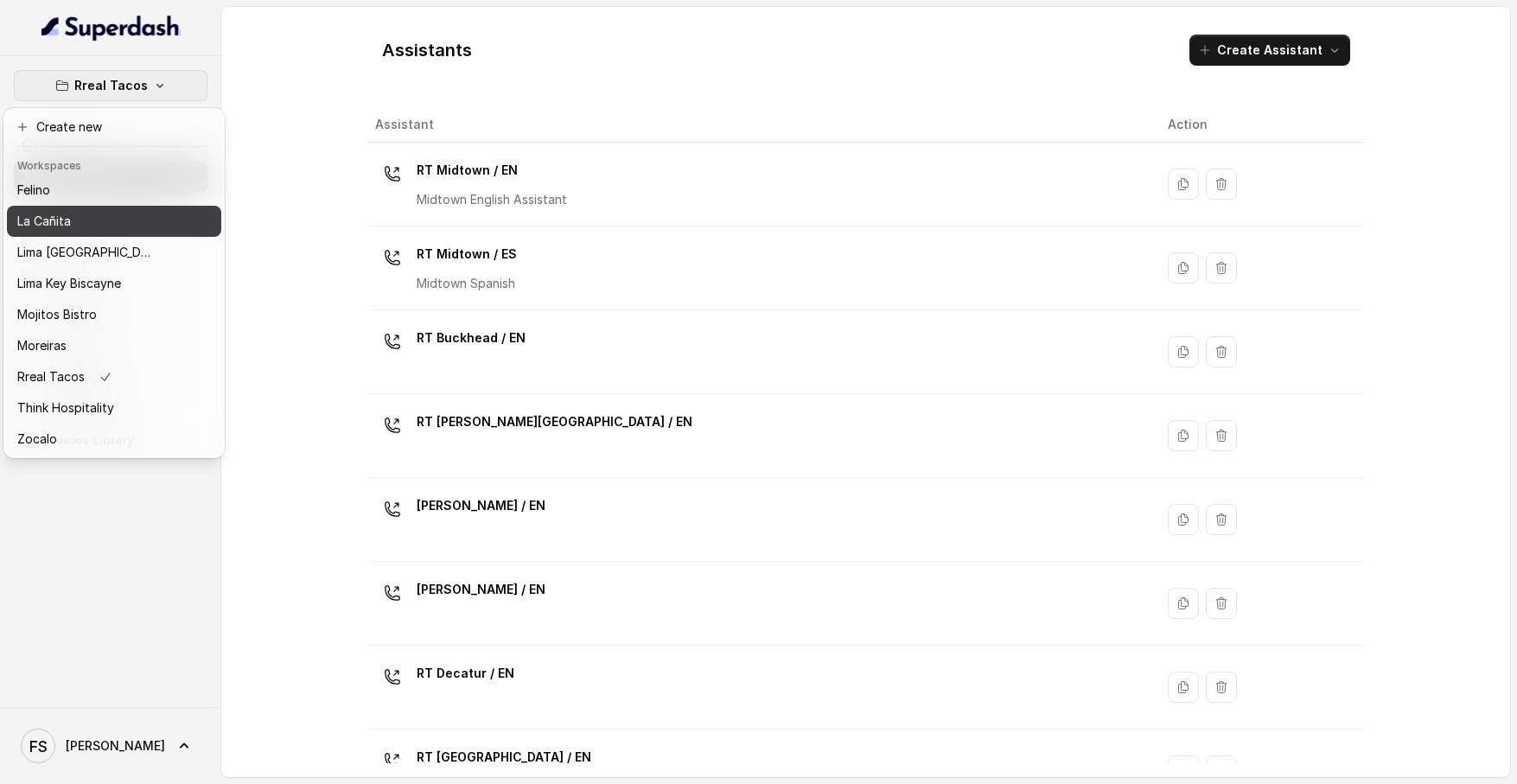 scroll, scrollTop: 110, scrollLeft: 0, axis: vertical 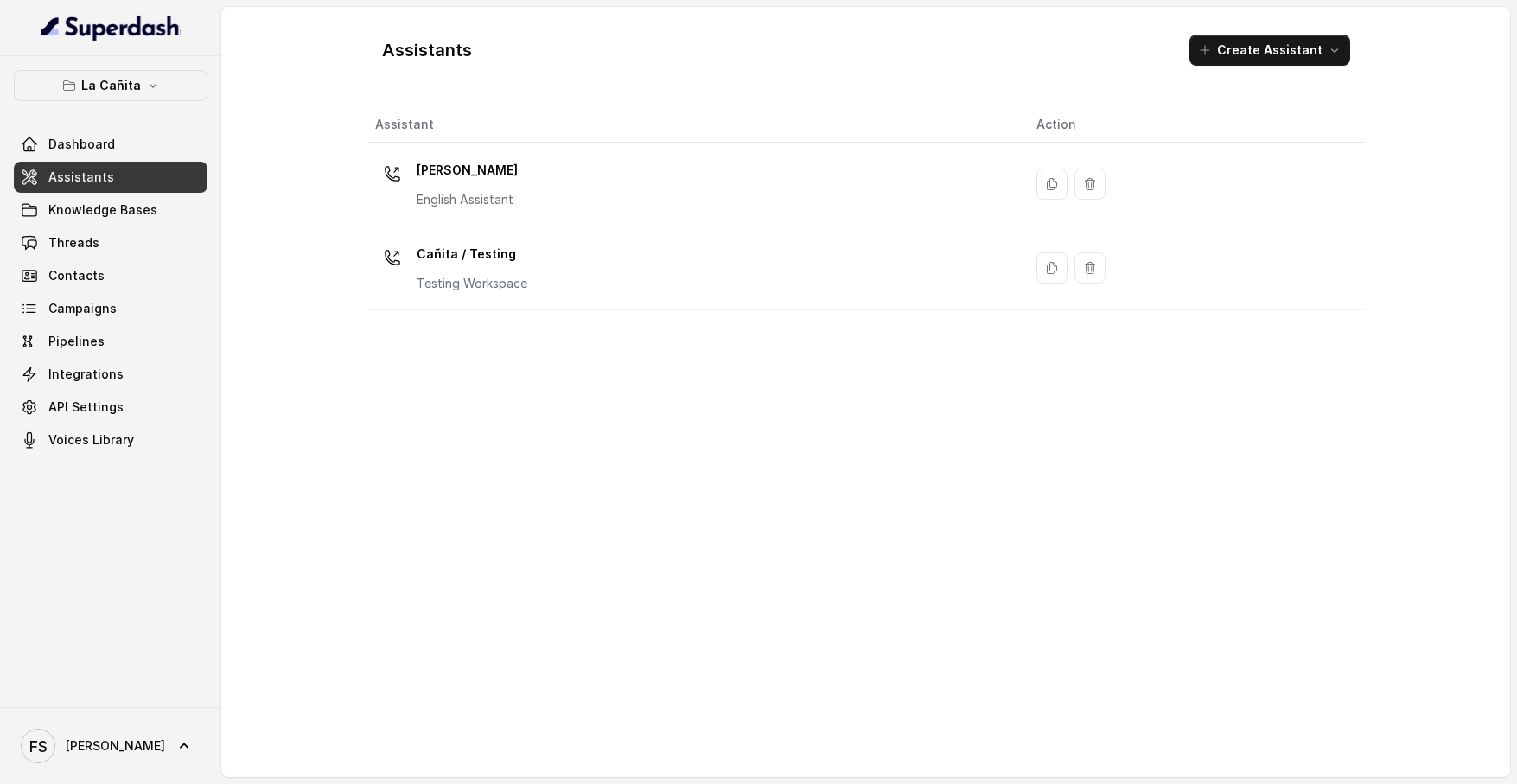 click on "Assistants" at bounding box center (111, 177) 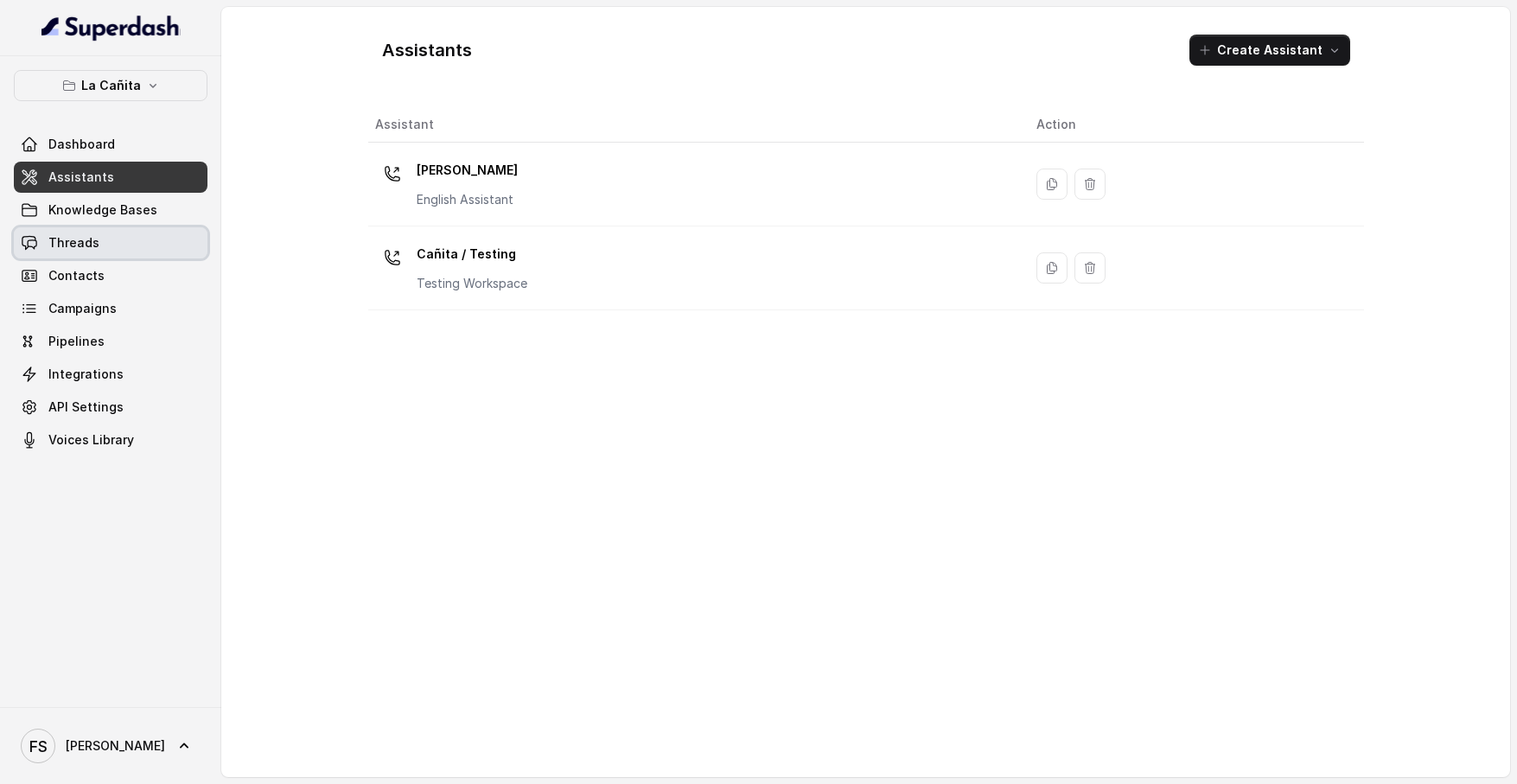 click on "Threads" at bounding box center (111, 243) 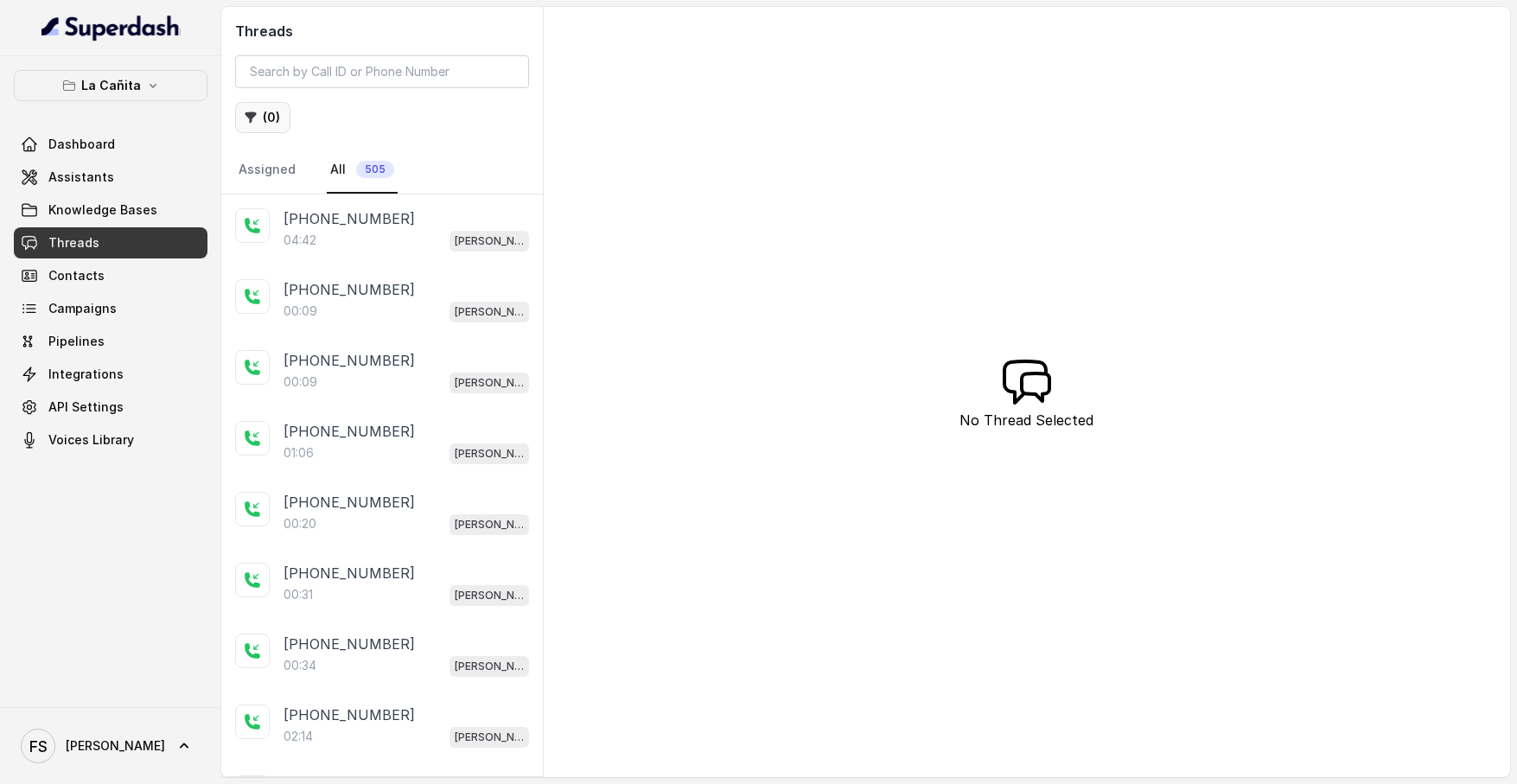 click on "( 0 )" at bounding box center (263, 118) 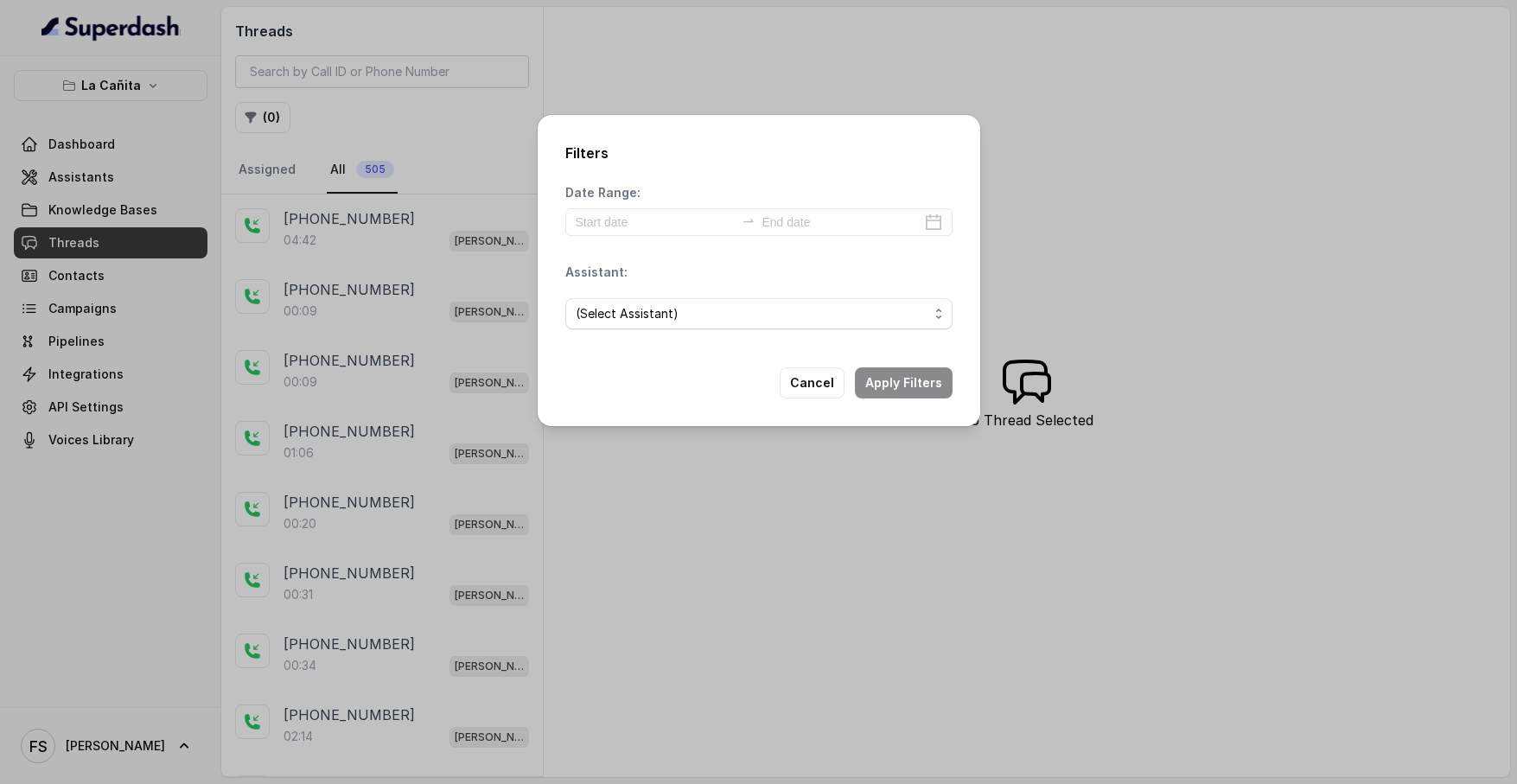 click on "Filters Date Range: Assistant: (Select Assistant) Kendall Cañita / Testing Cancel Apply Filters" at bounding box center (758, 392) 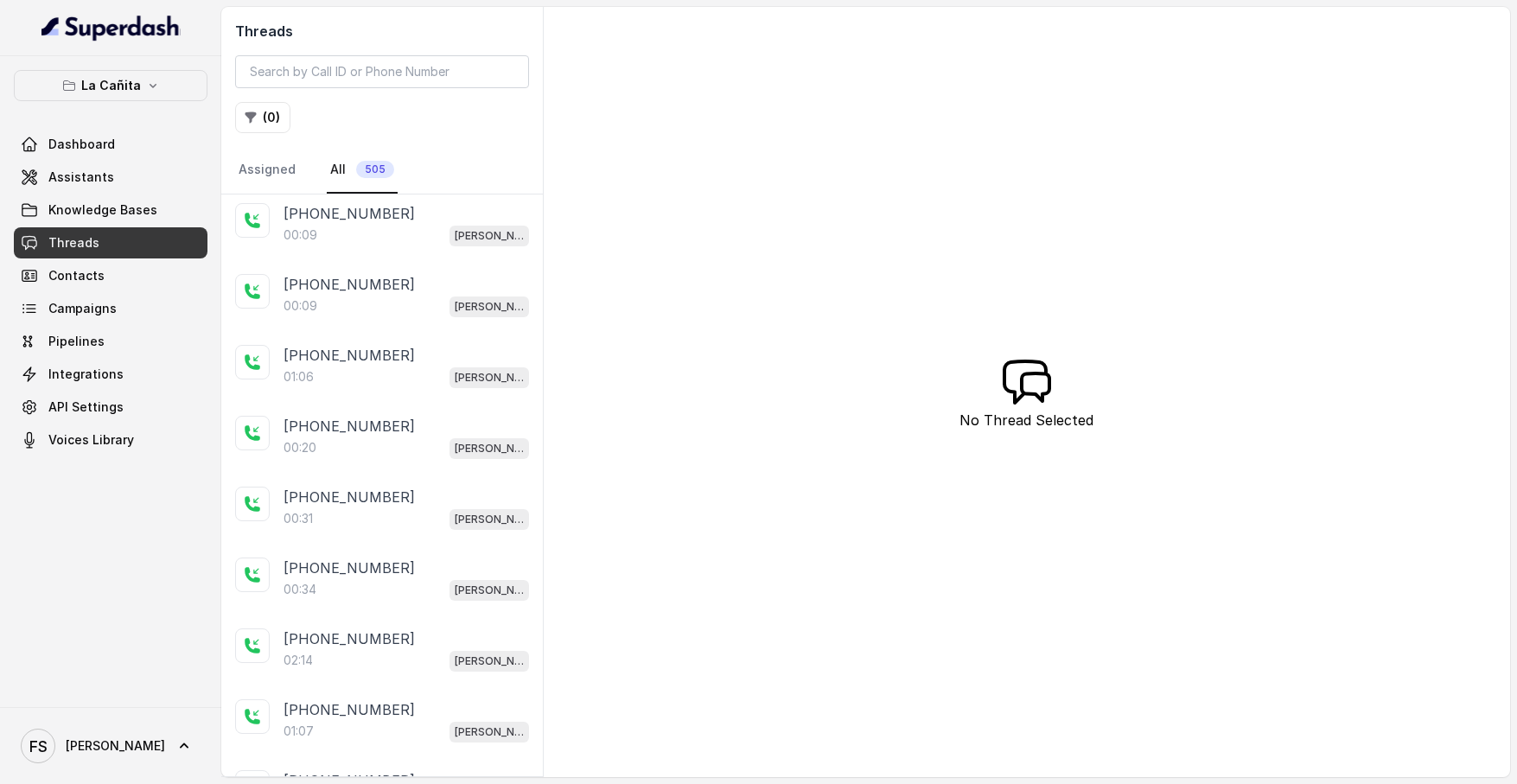 scroll, scrollTop: 0, scrollLeft: 0, axis: both 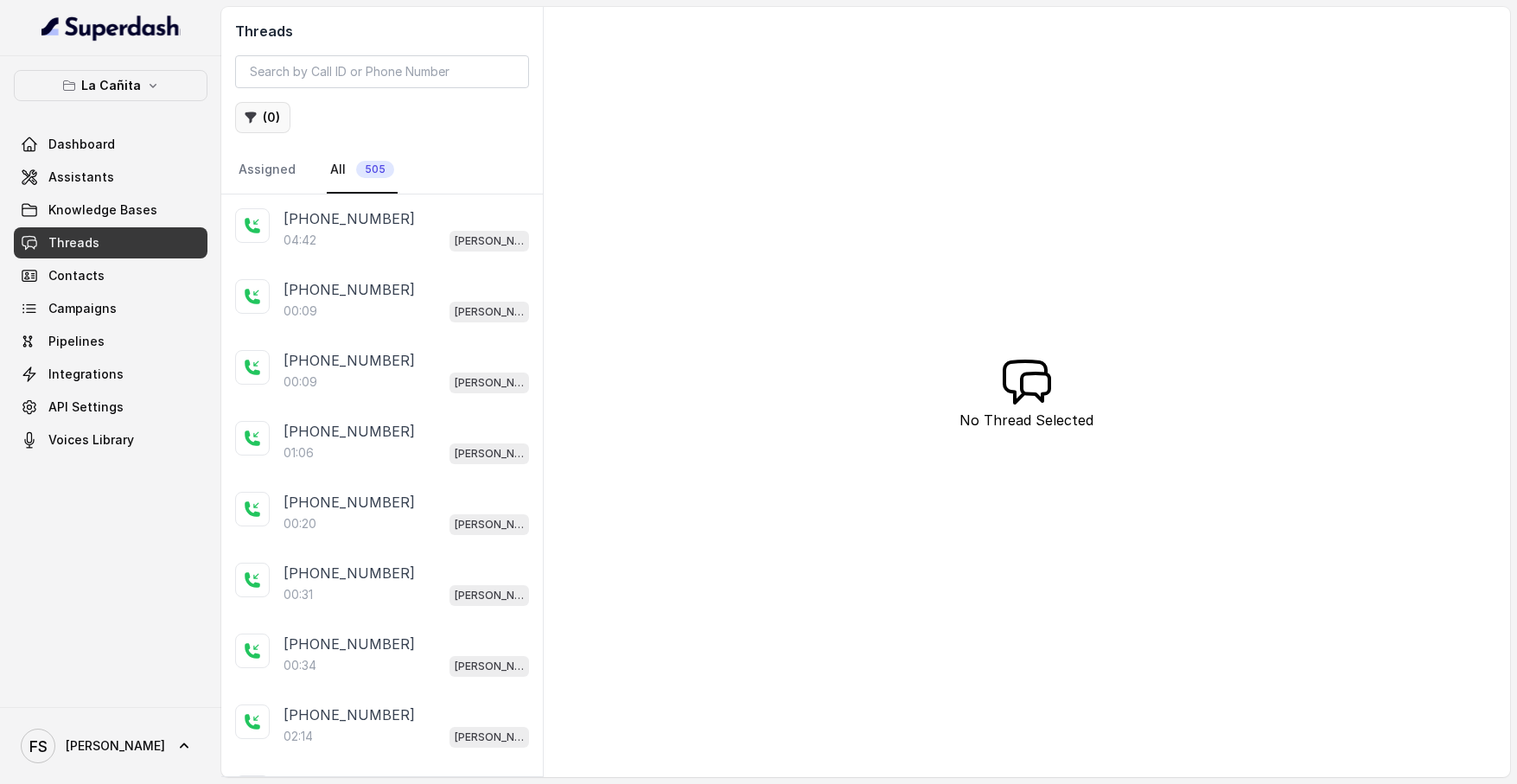 click on "( 0 )" at bounding box center [263, 118] 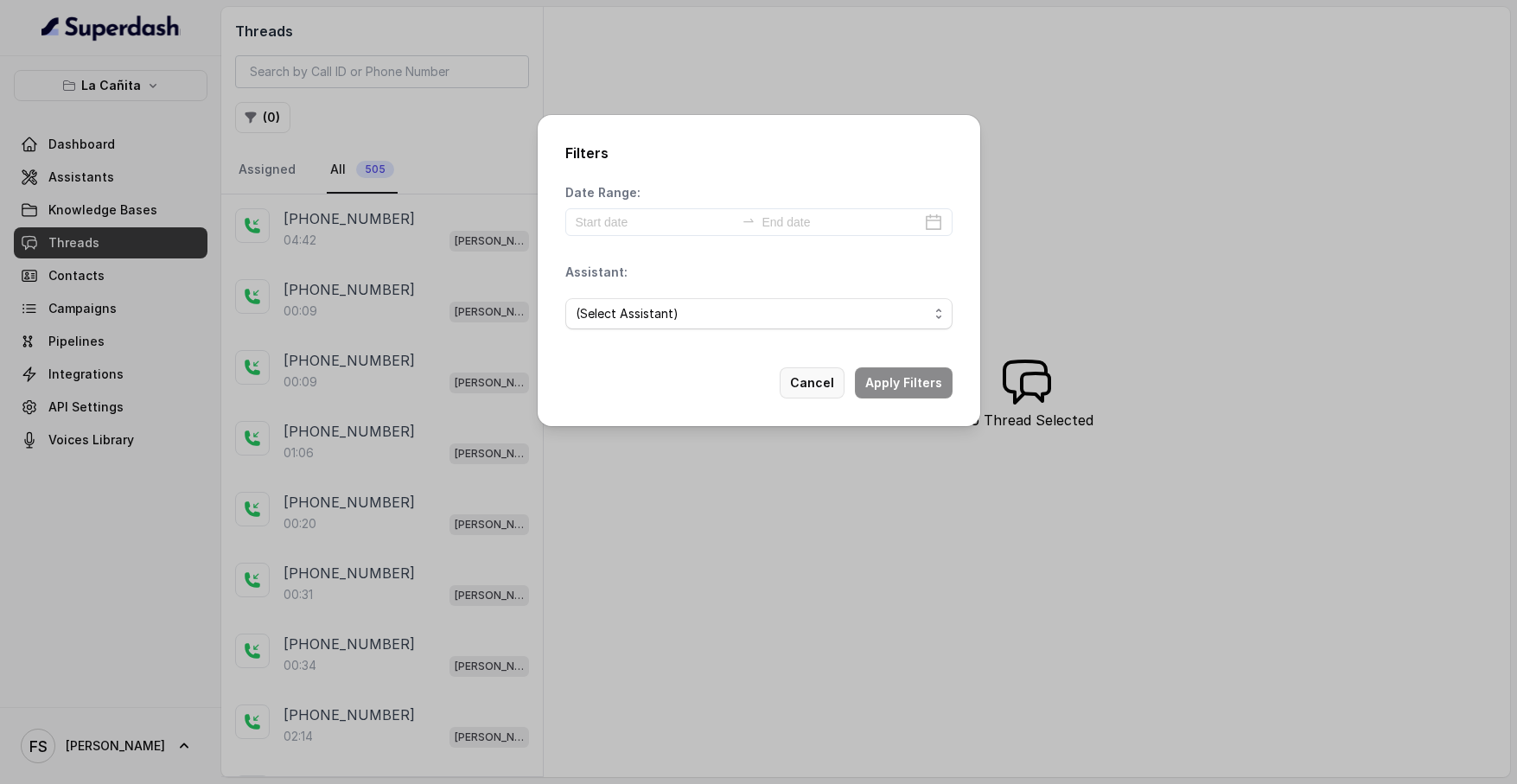 click on "Cancel" at bounding box center [812, 383] 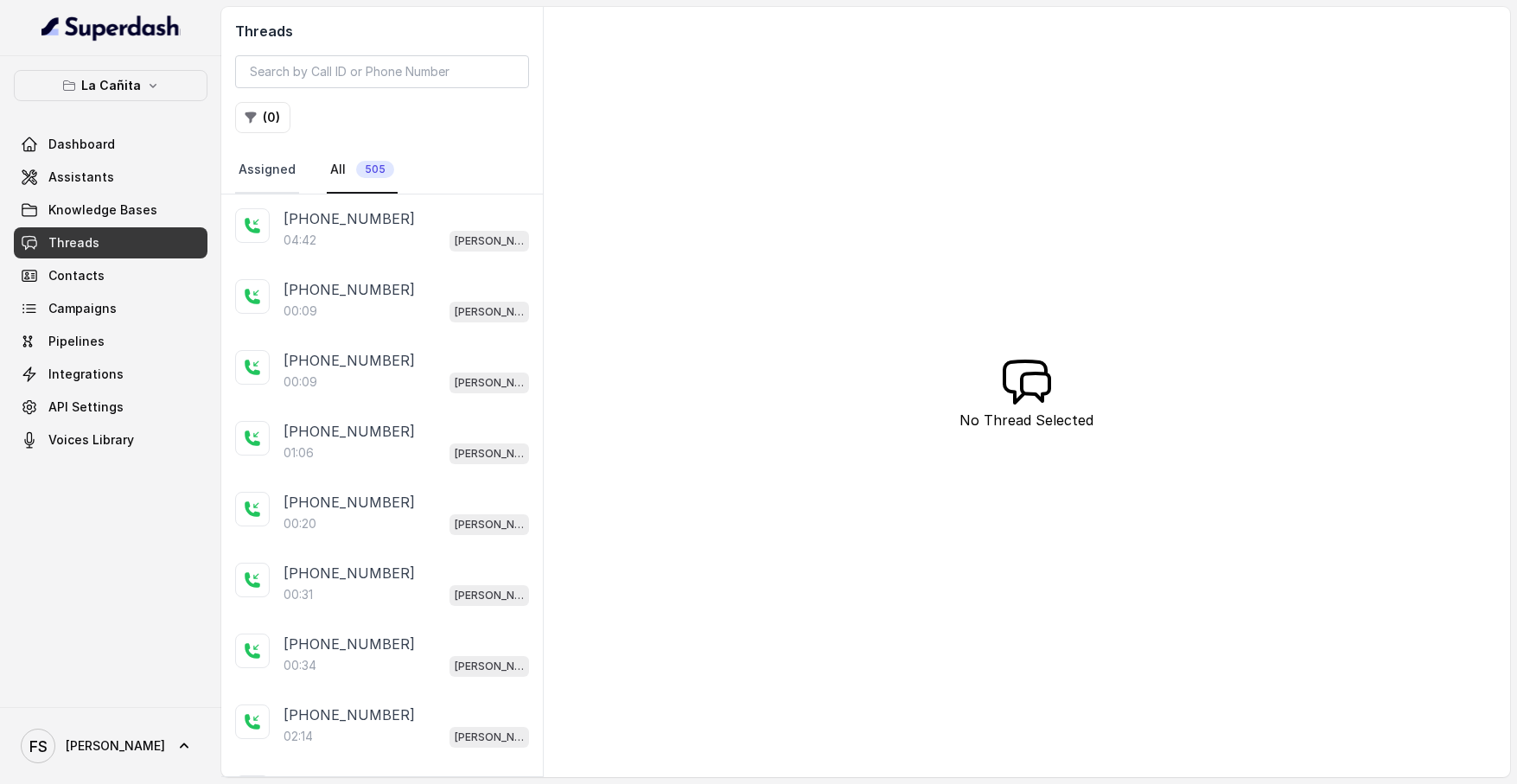 click on "Assigned" at bounding box center (267, 170) 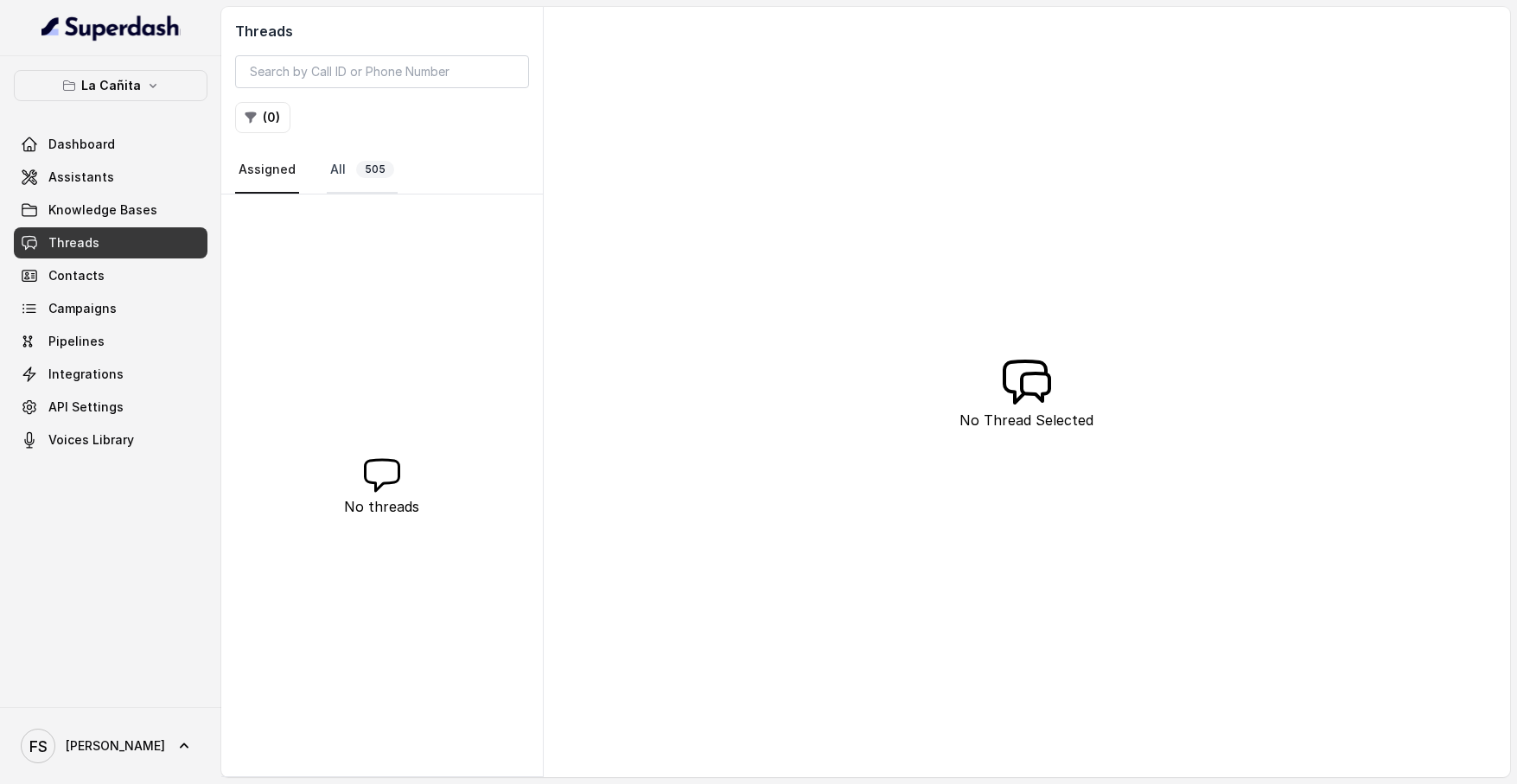 click on "505" at bounding box center [375, 169] 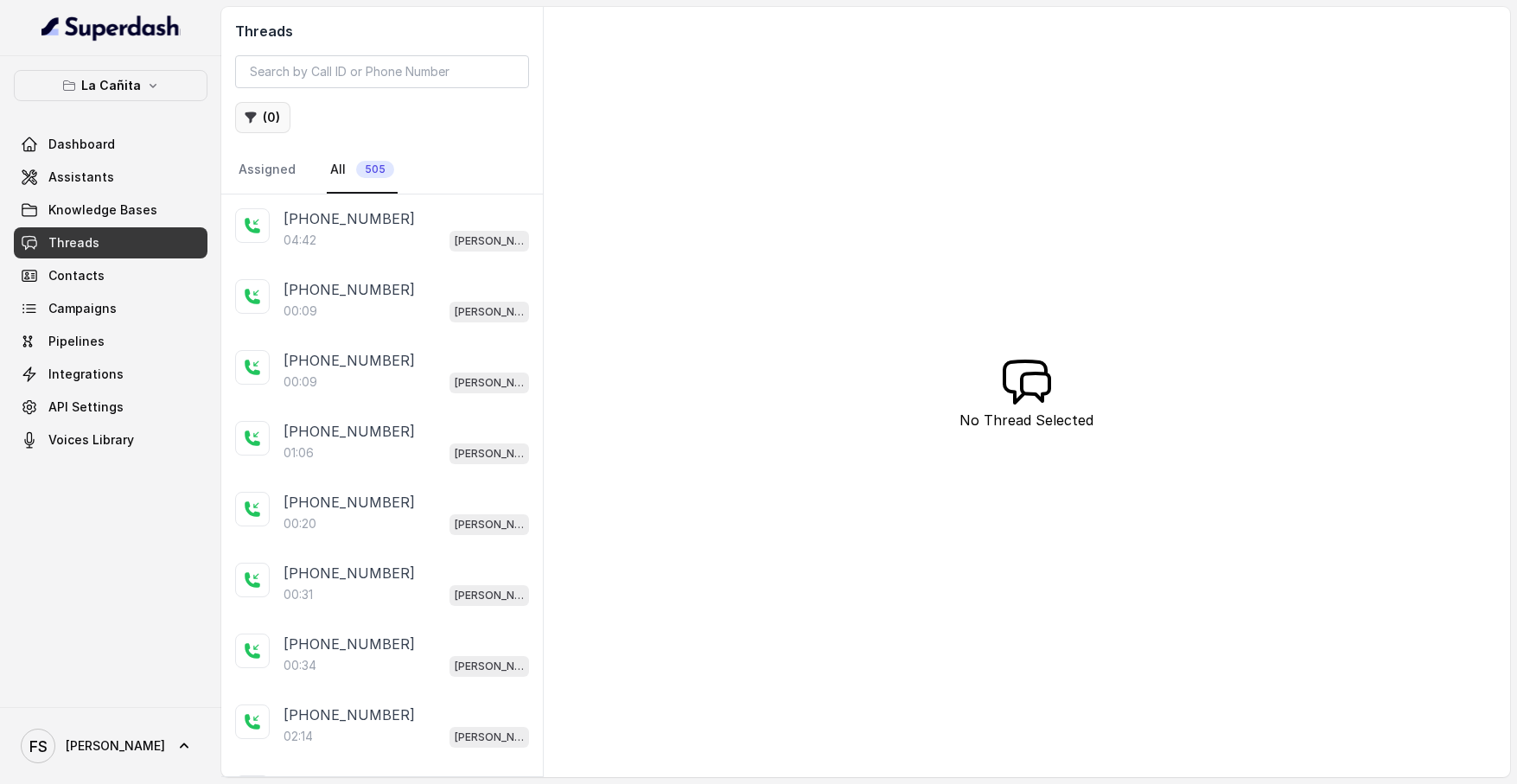 click on "( 0 )" at bounding box center (263, 118) 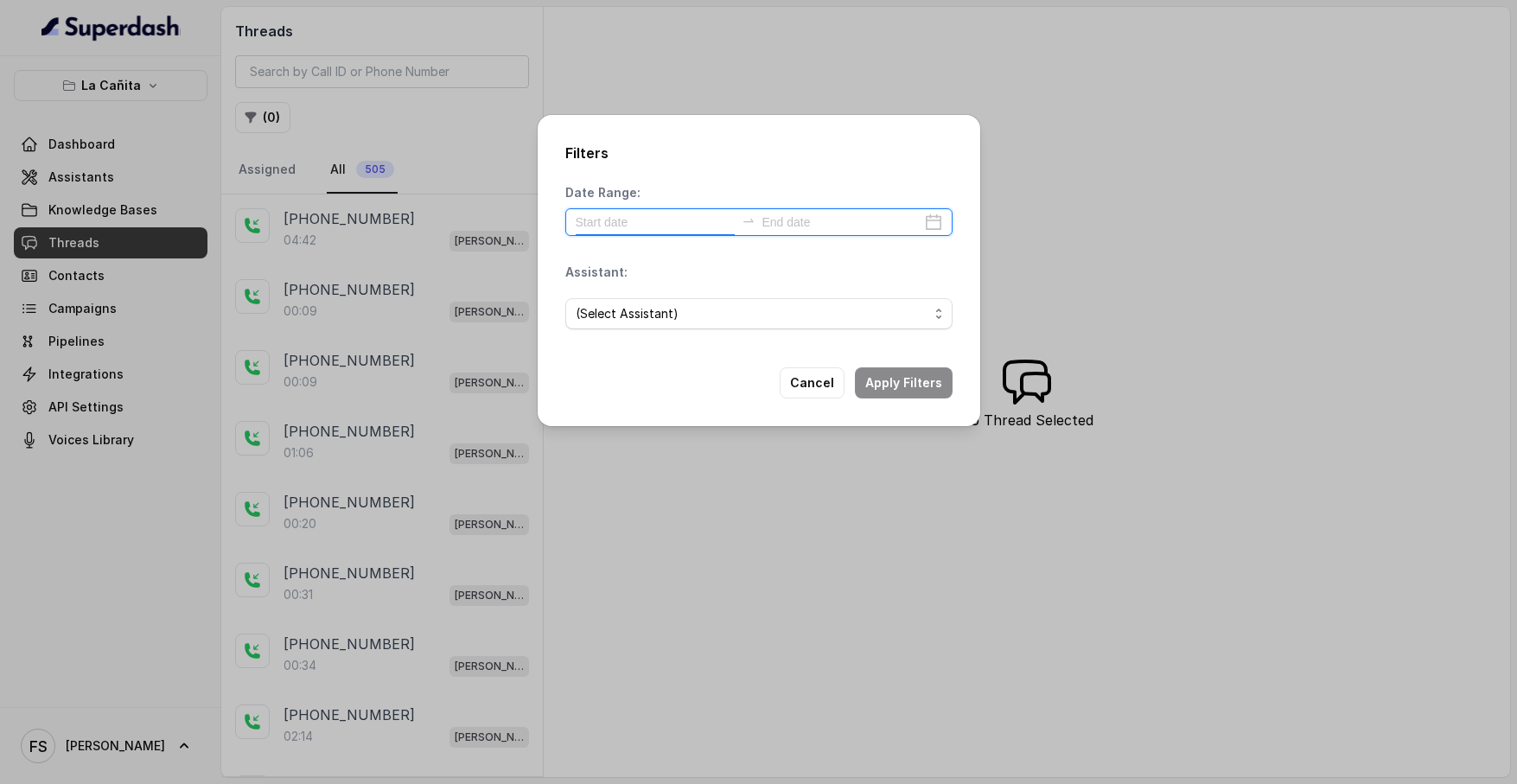 click at bounding box center [655, 222] 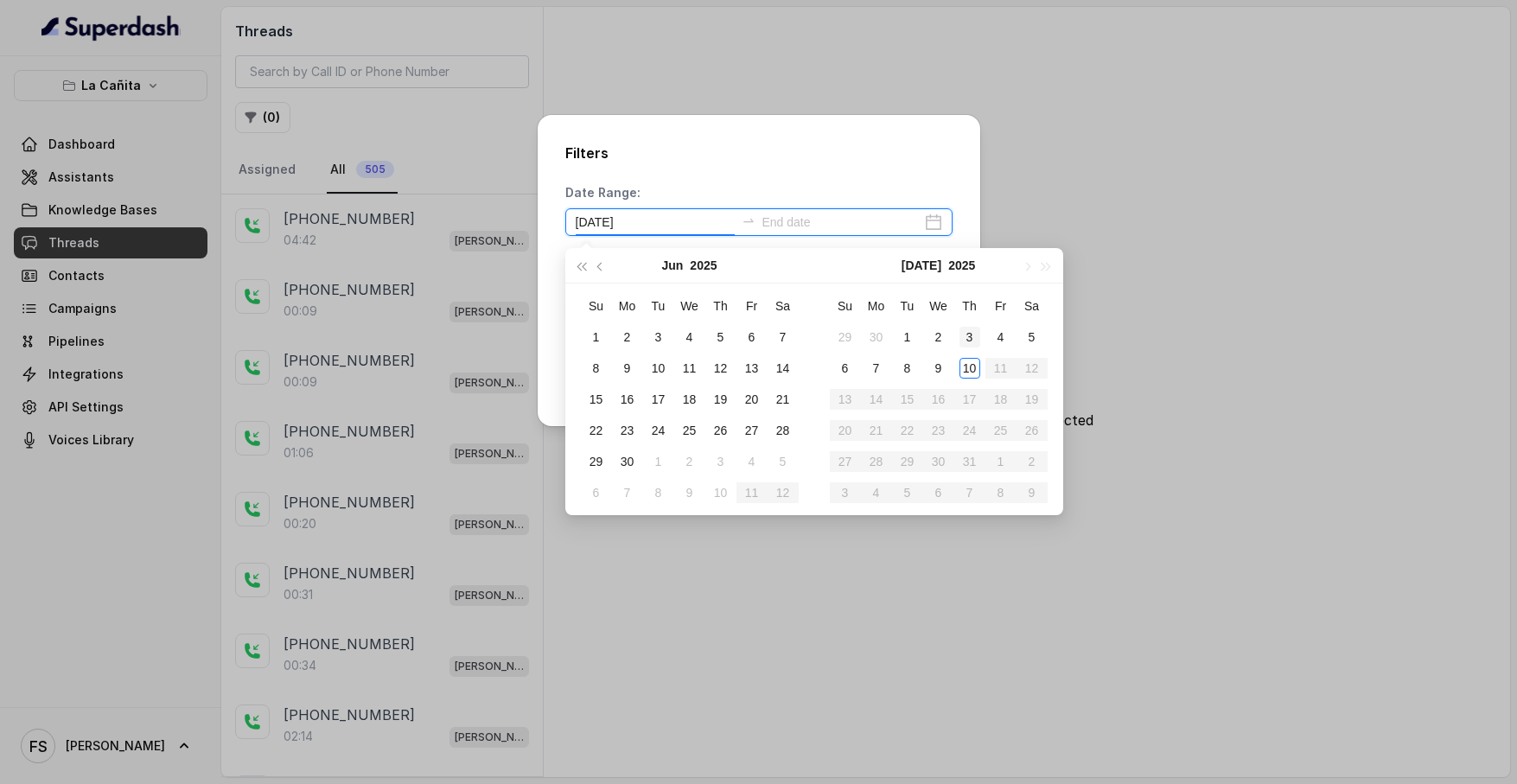 type on "2025-07-03" 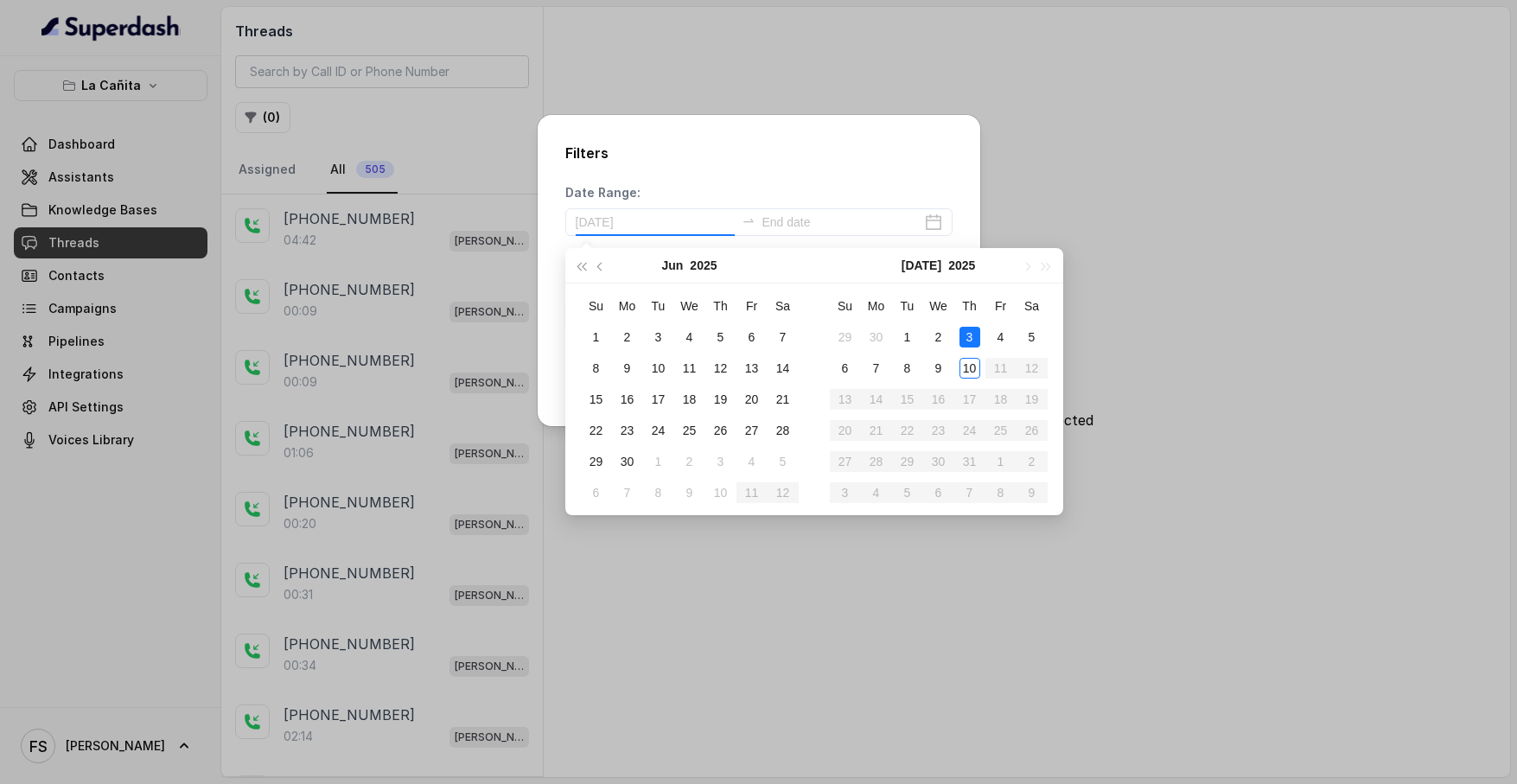 click on "3" at bounding box center [970, 337] 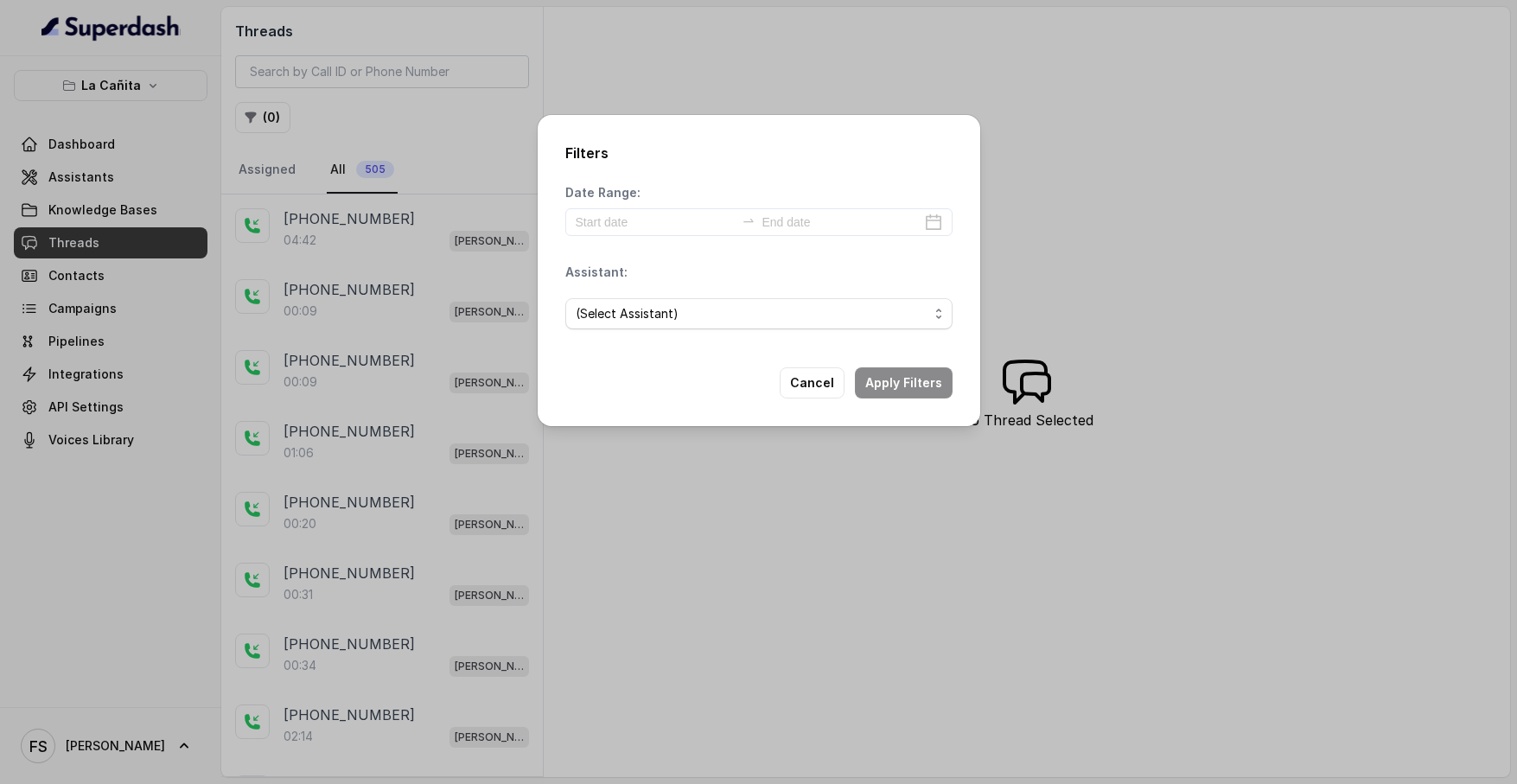 click on "Filters Date Range: Assistant: (Select Assistant) Kendall Cañita / Testing Cancel Apply Filters" at bounding box center (759, 271) 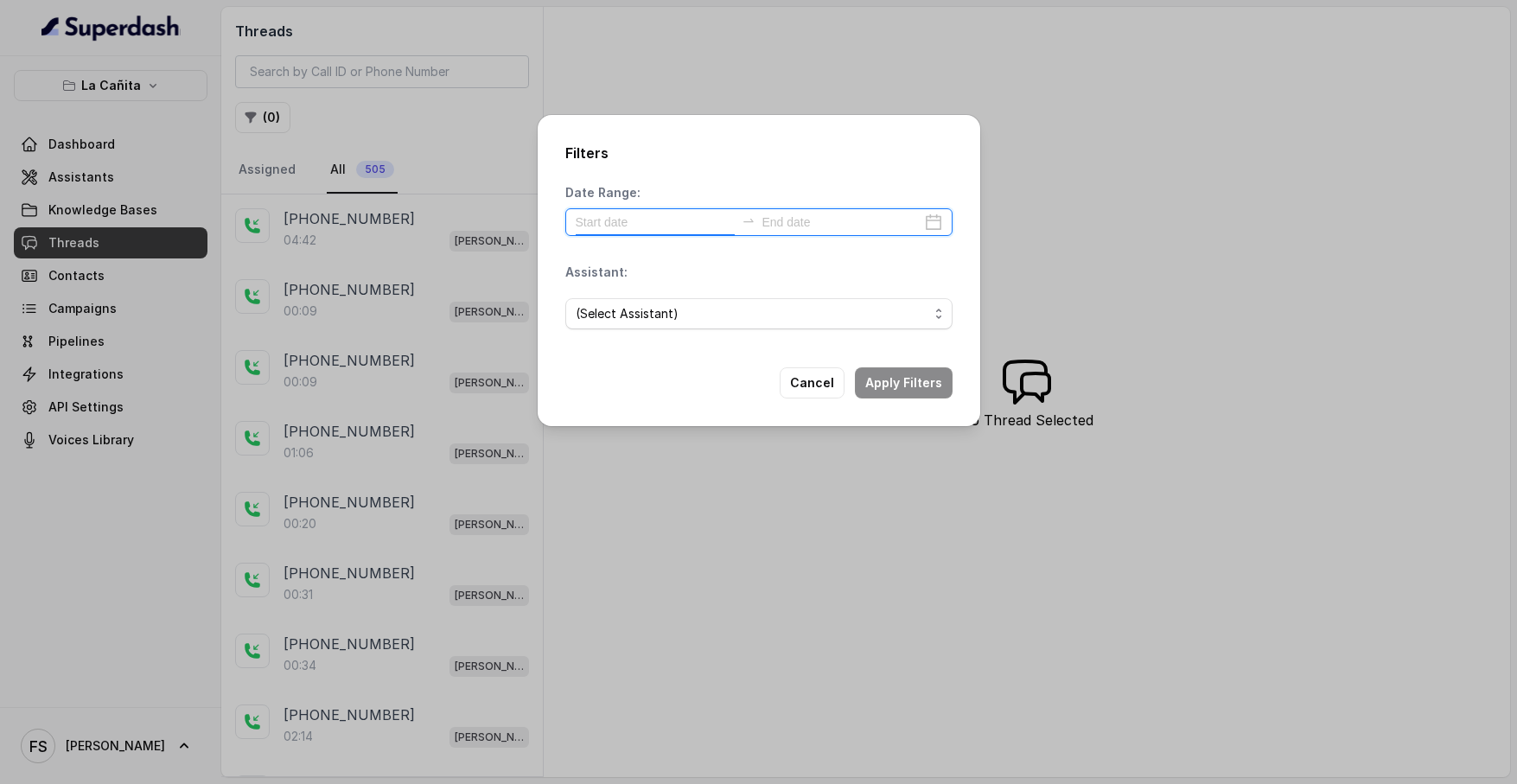 click at bounding box center (655, 222) 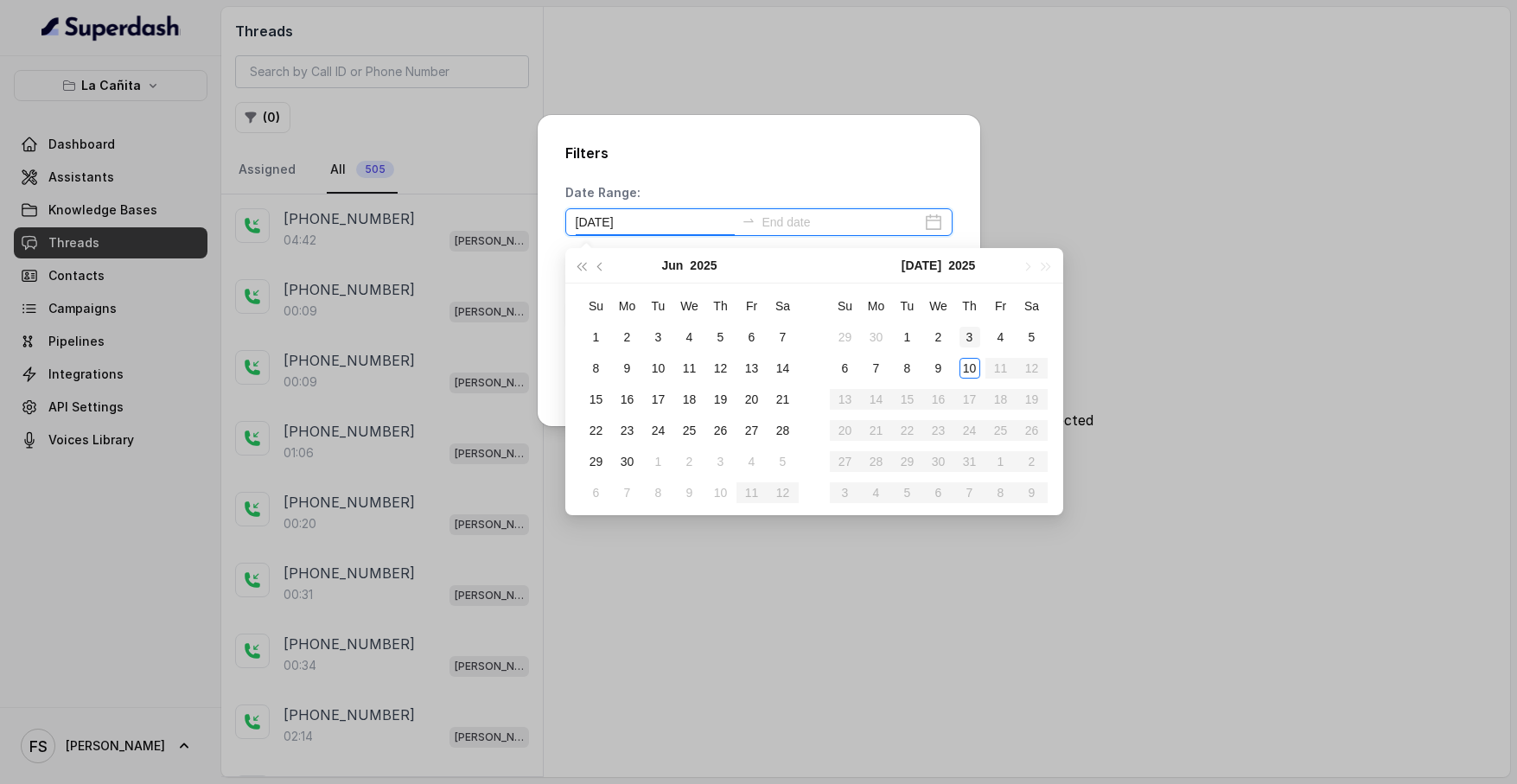 type on "2025-07-03" 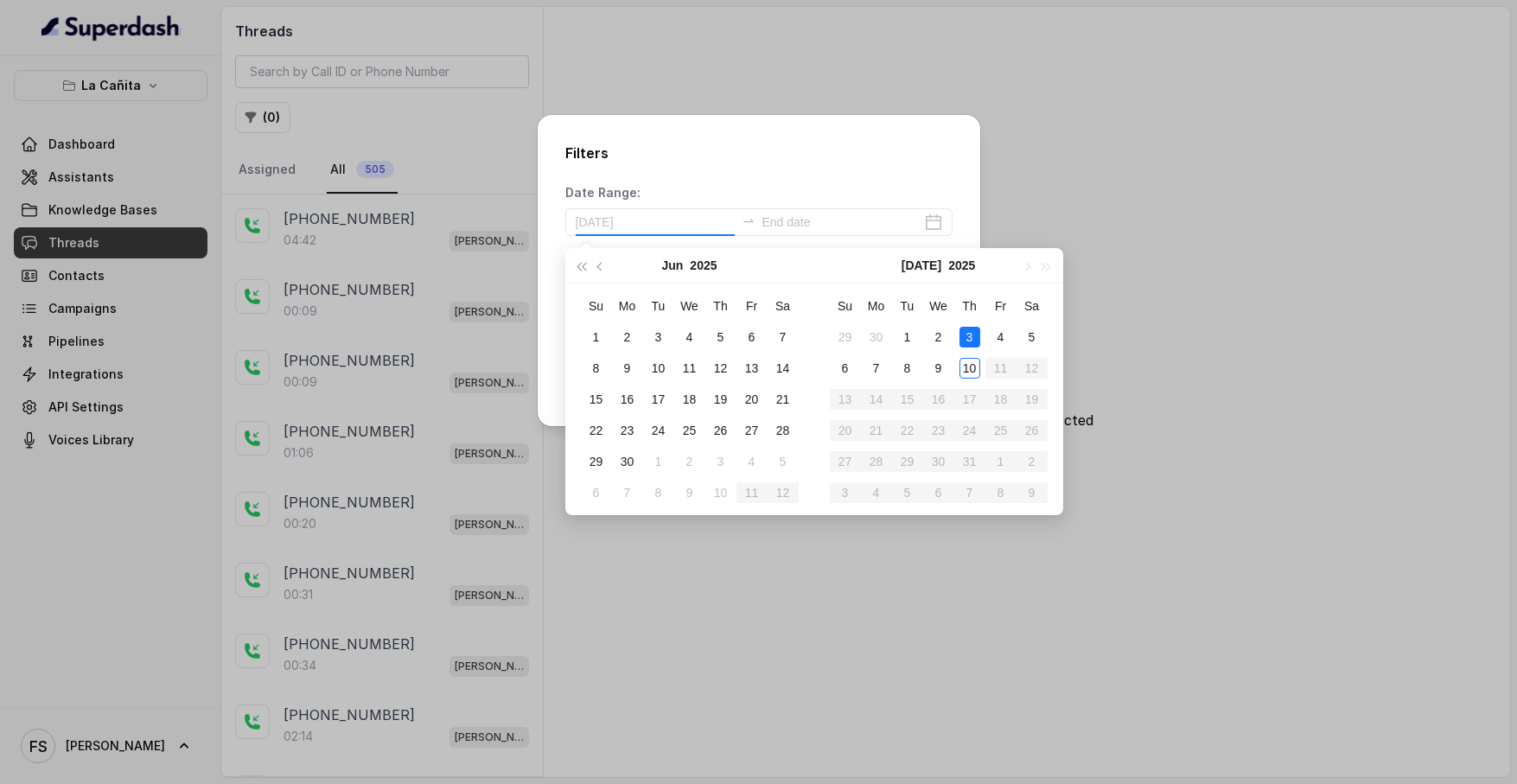 click on "3" at bounding box center (970, 337) 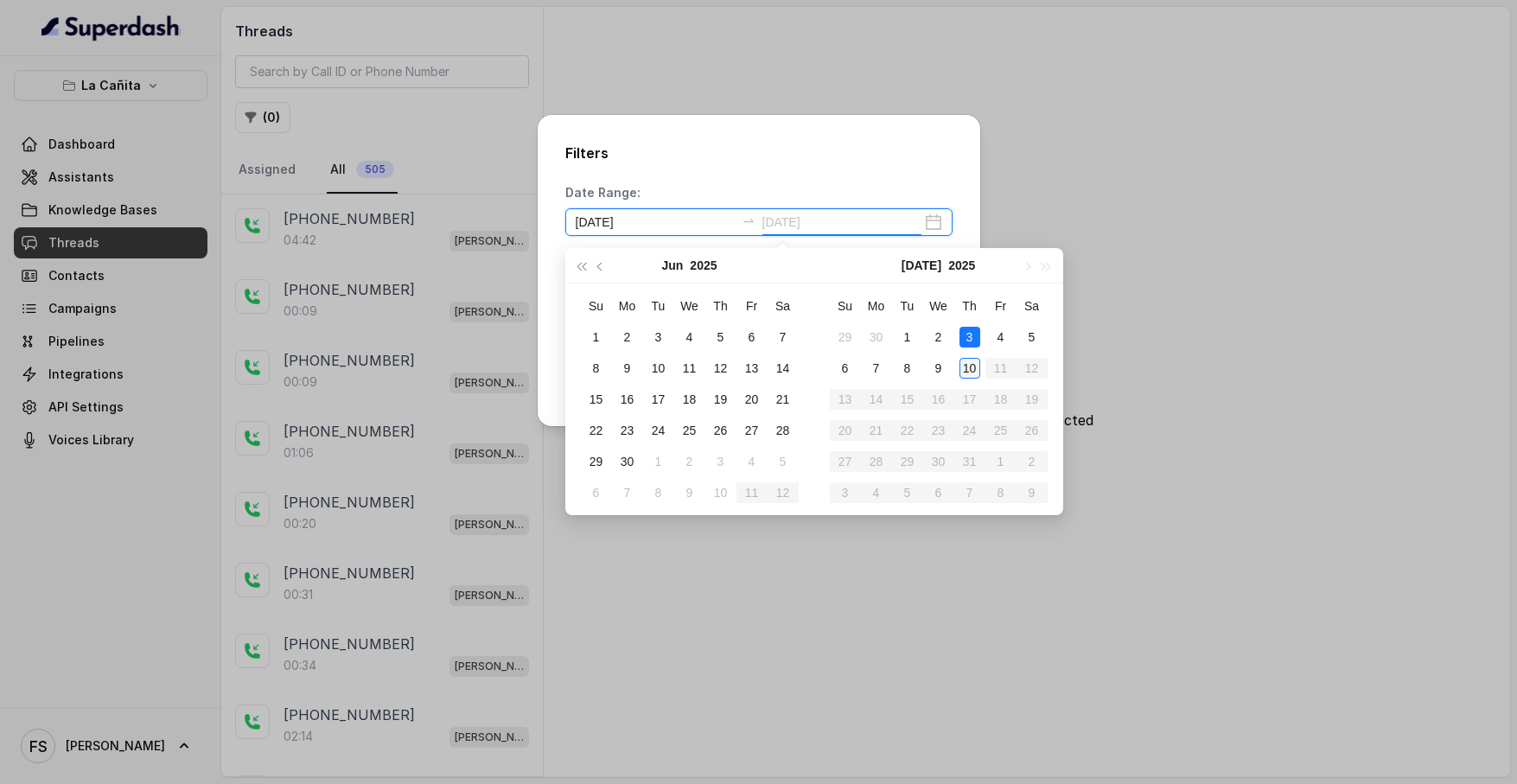 type on "2025-07-10" 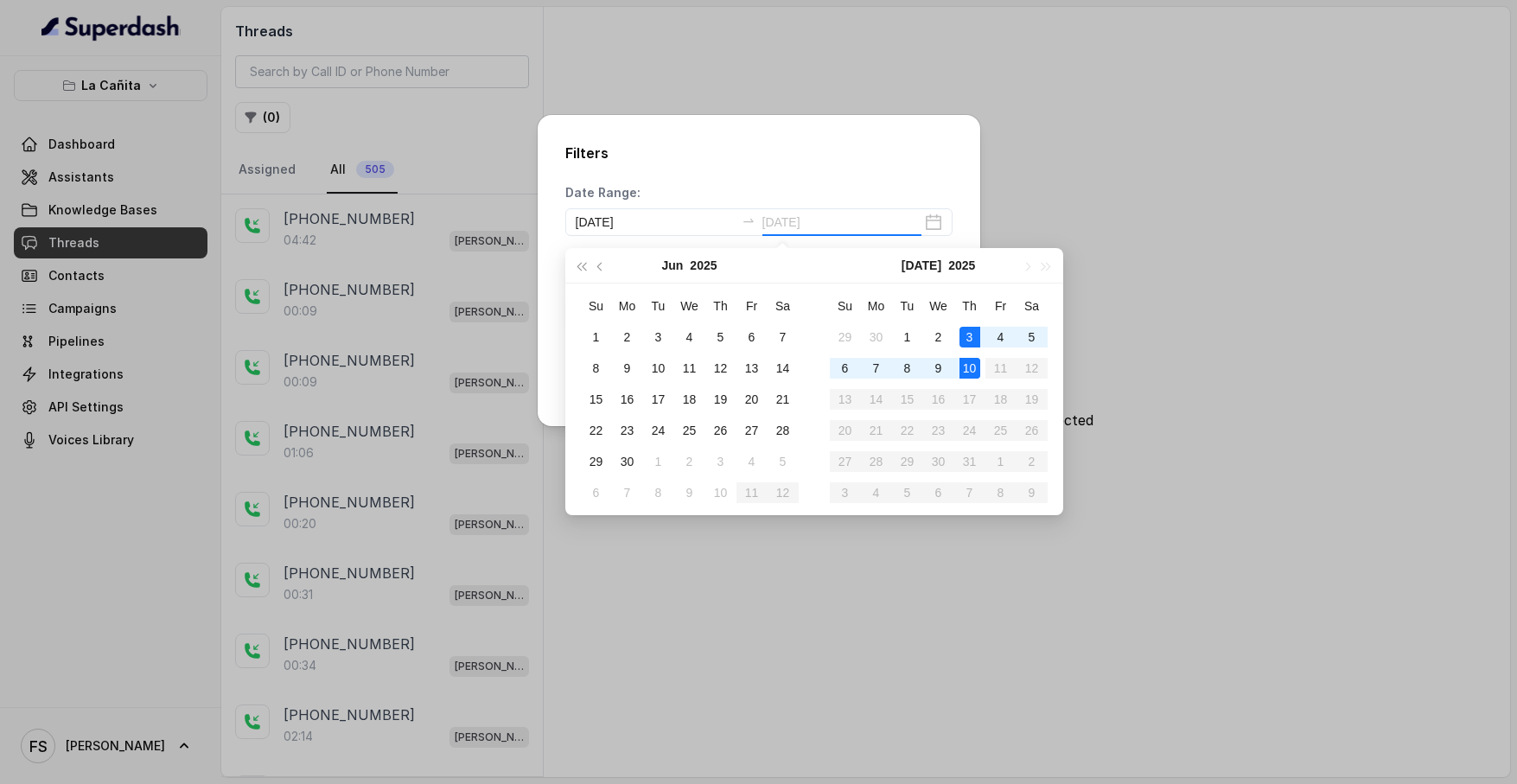 click on "10" at bounding box center (970, 368) 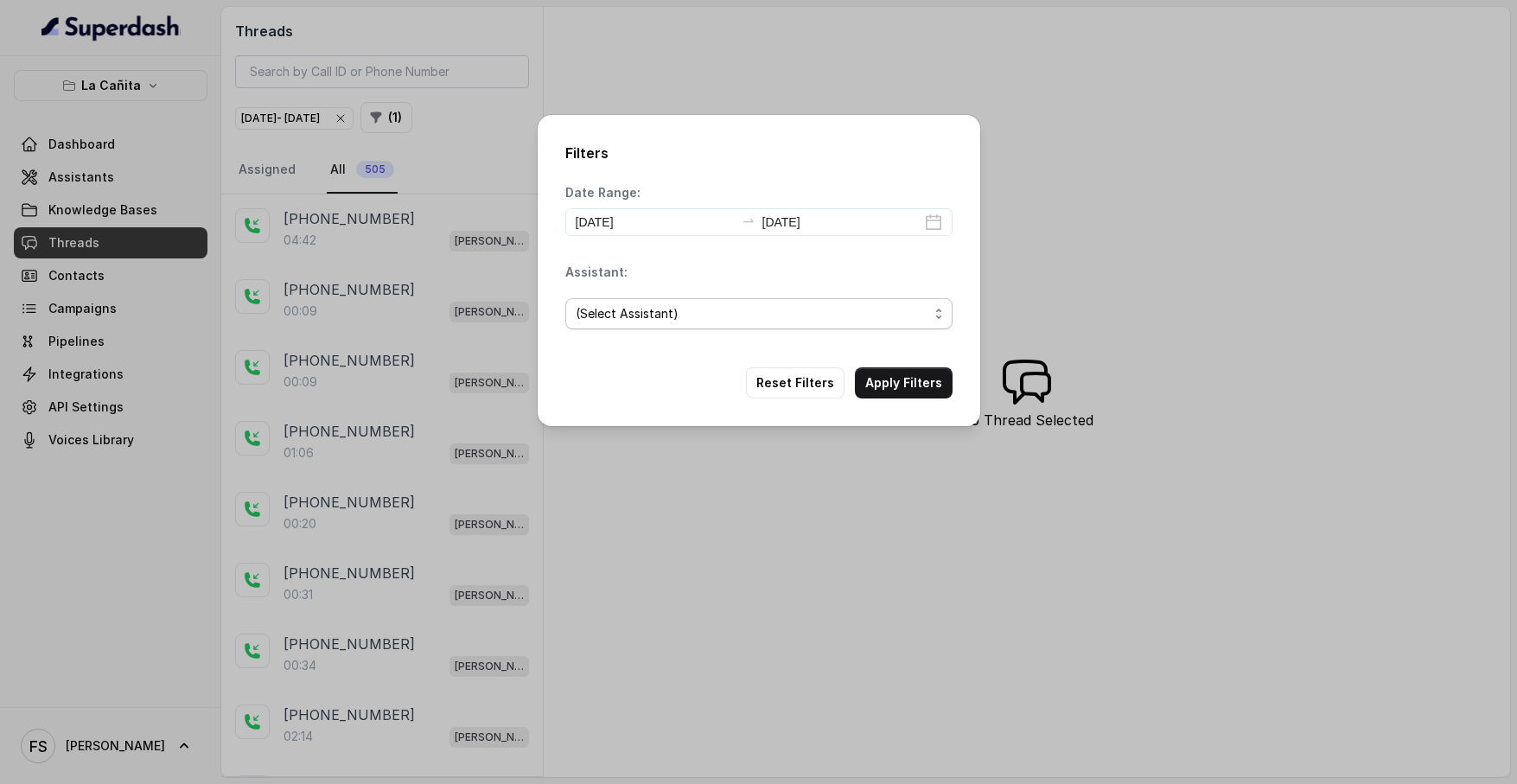 click on "(Select Assistant) Kendall Cañita / Testing" at bounding box center (759, 314) 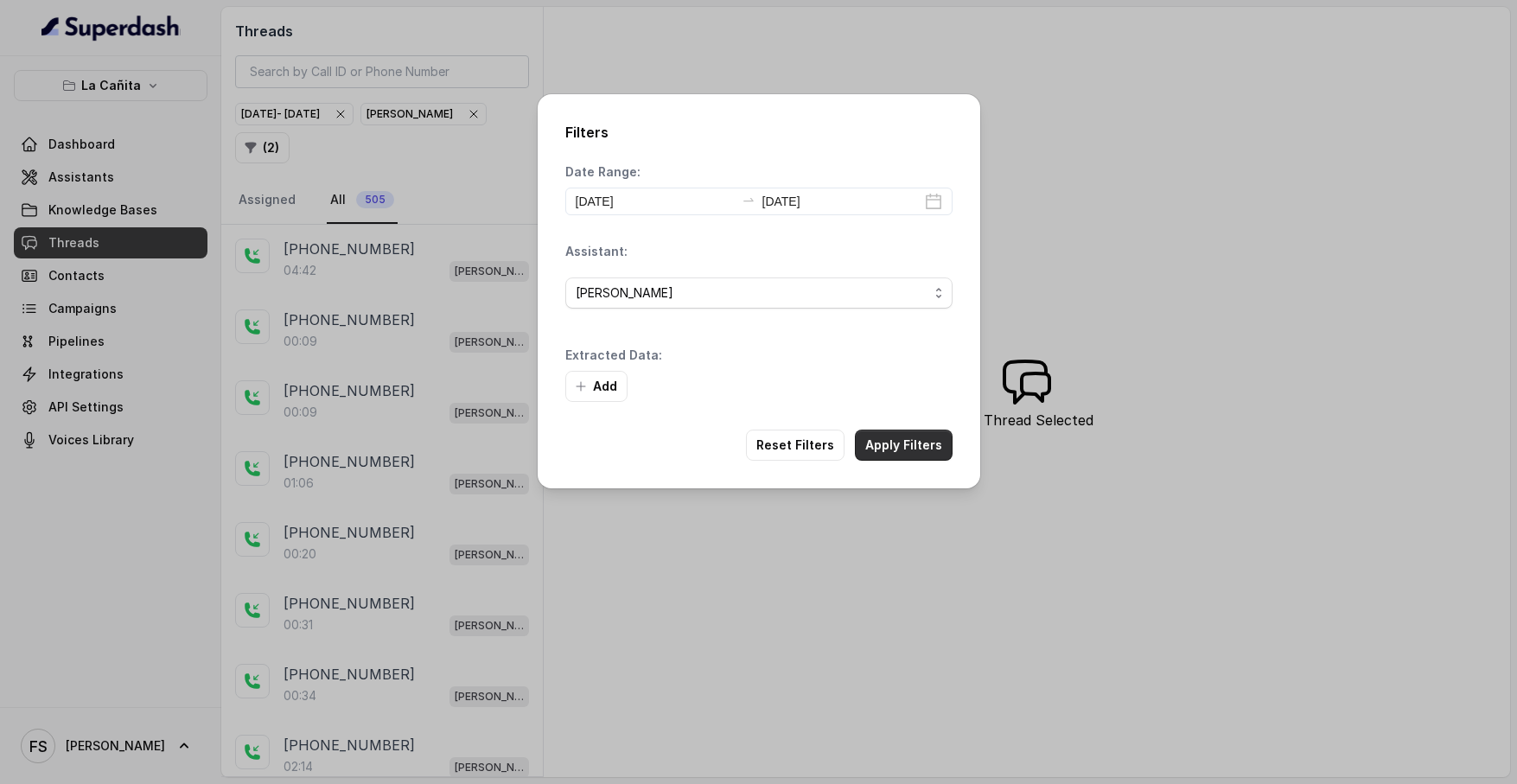 click on "Apply Filters" at bounding box center [903, 445] 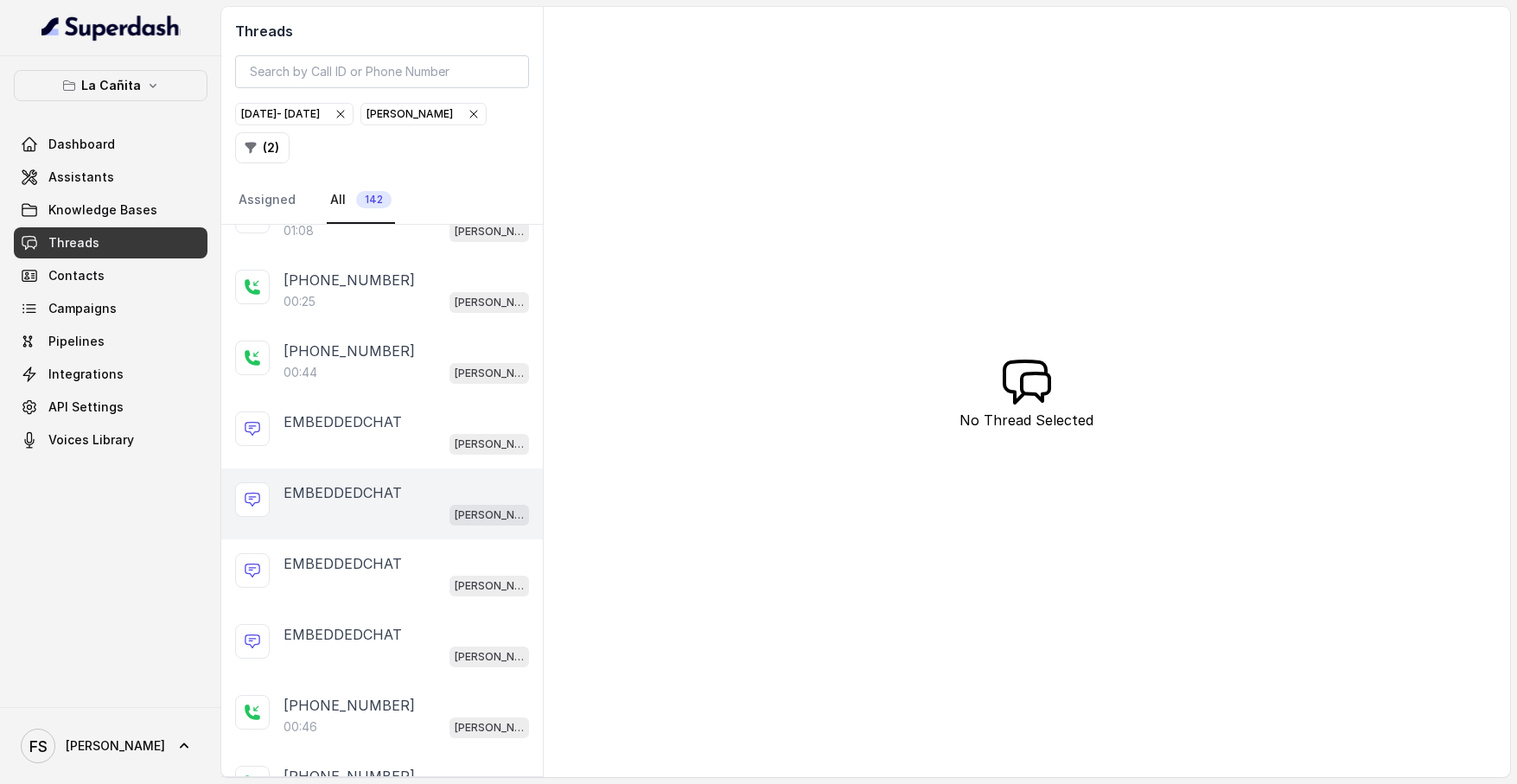 scroll, scrollTop: 2019, scrollLeft: 0, axis: vertical 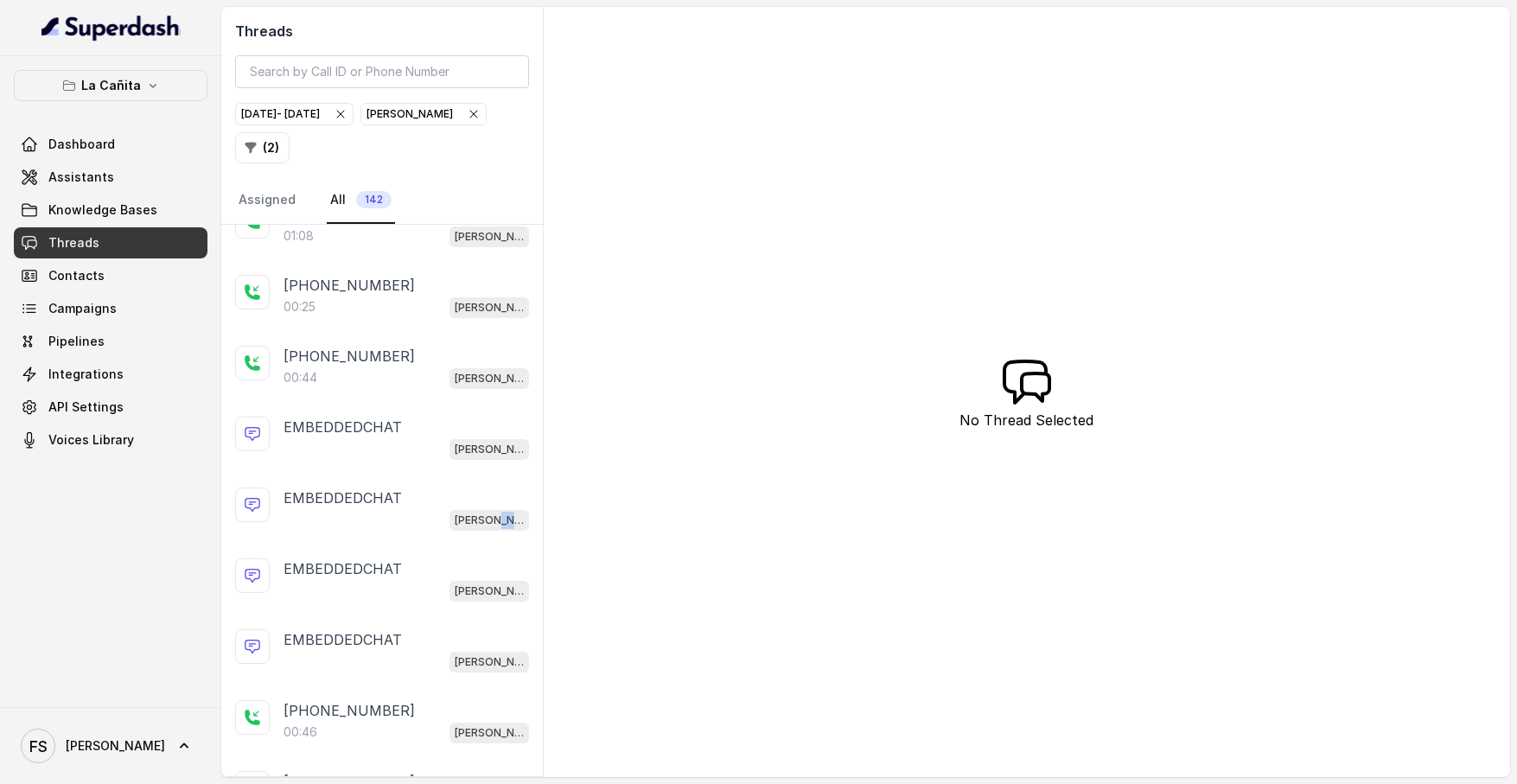drag, startPoint x: 543, startPoint y: 551, endPoint x: 541, endPoint y: 527, distance: 24.083189 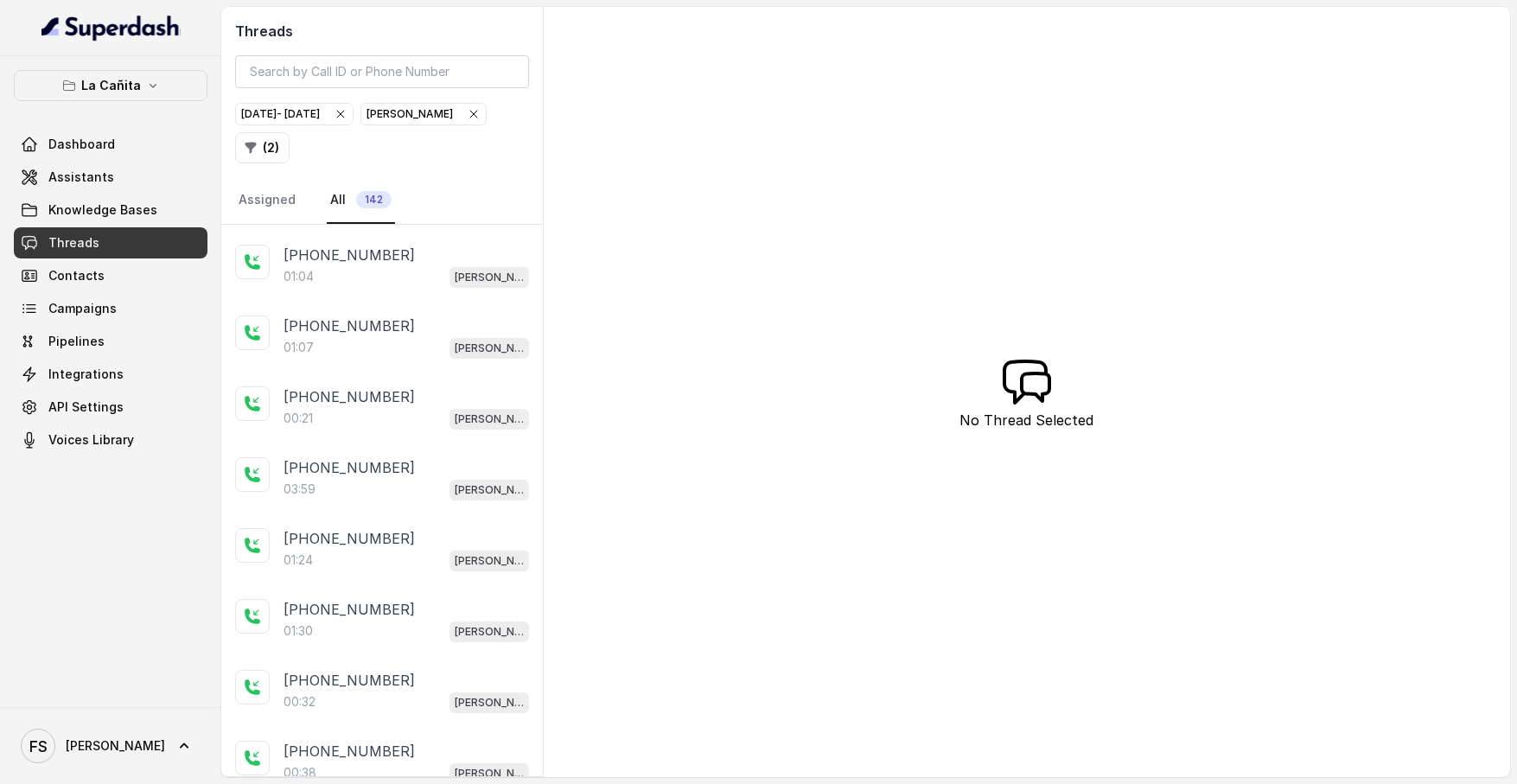 scroll, scrollTop: 3041, scrollLeft: 0, axis: vertical 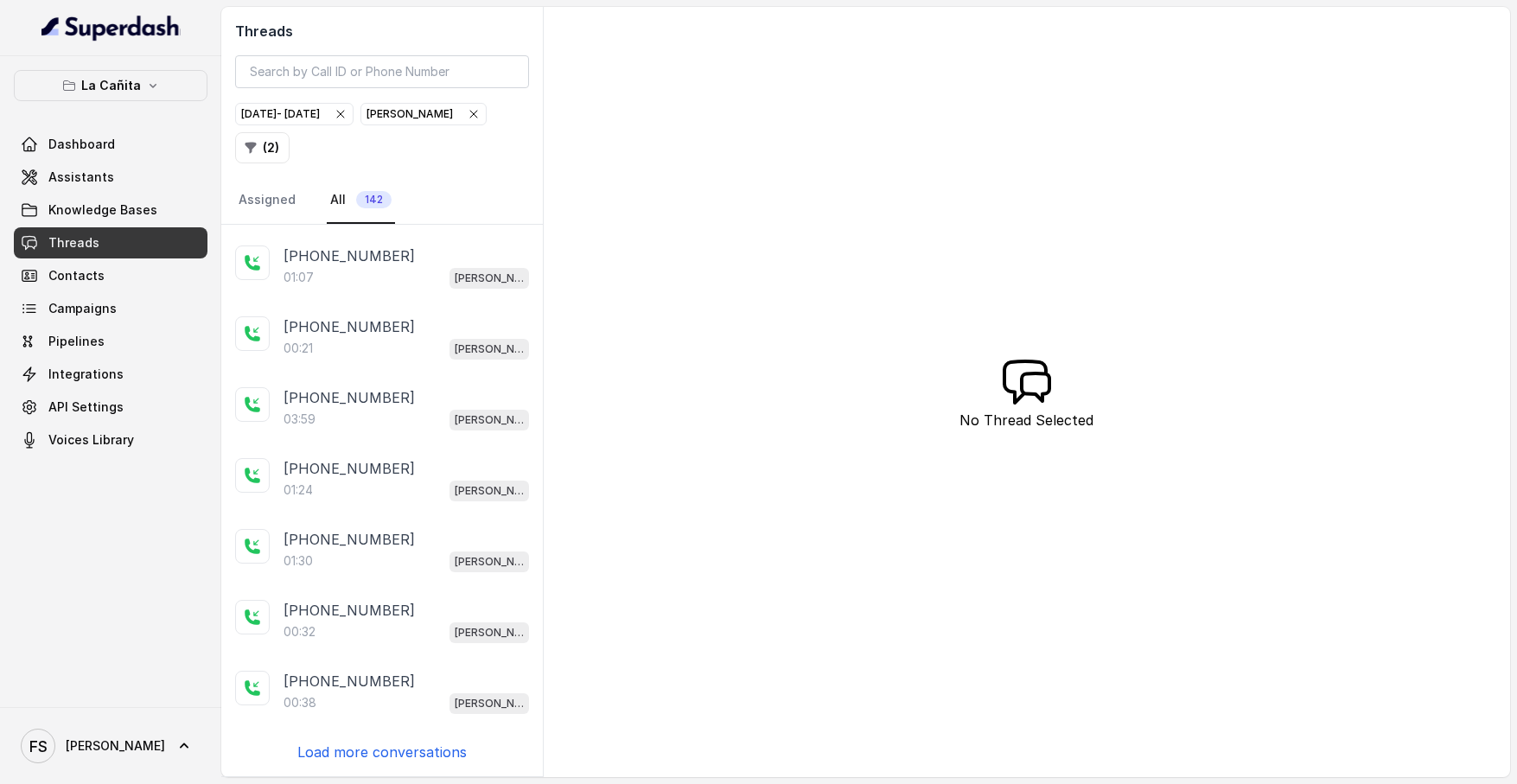 click on "Load more conversations" at bounding box center [382, 752] 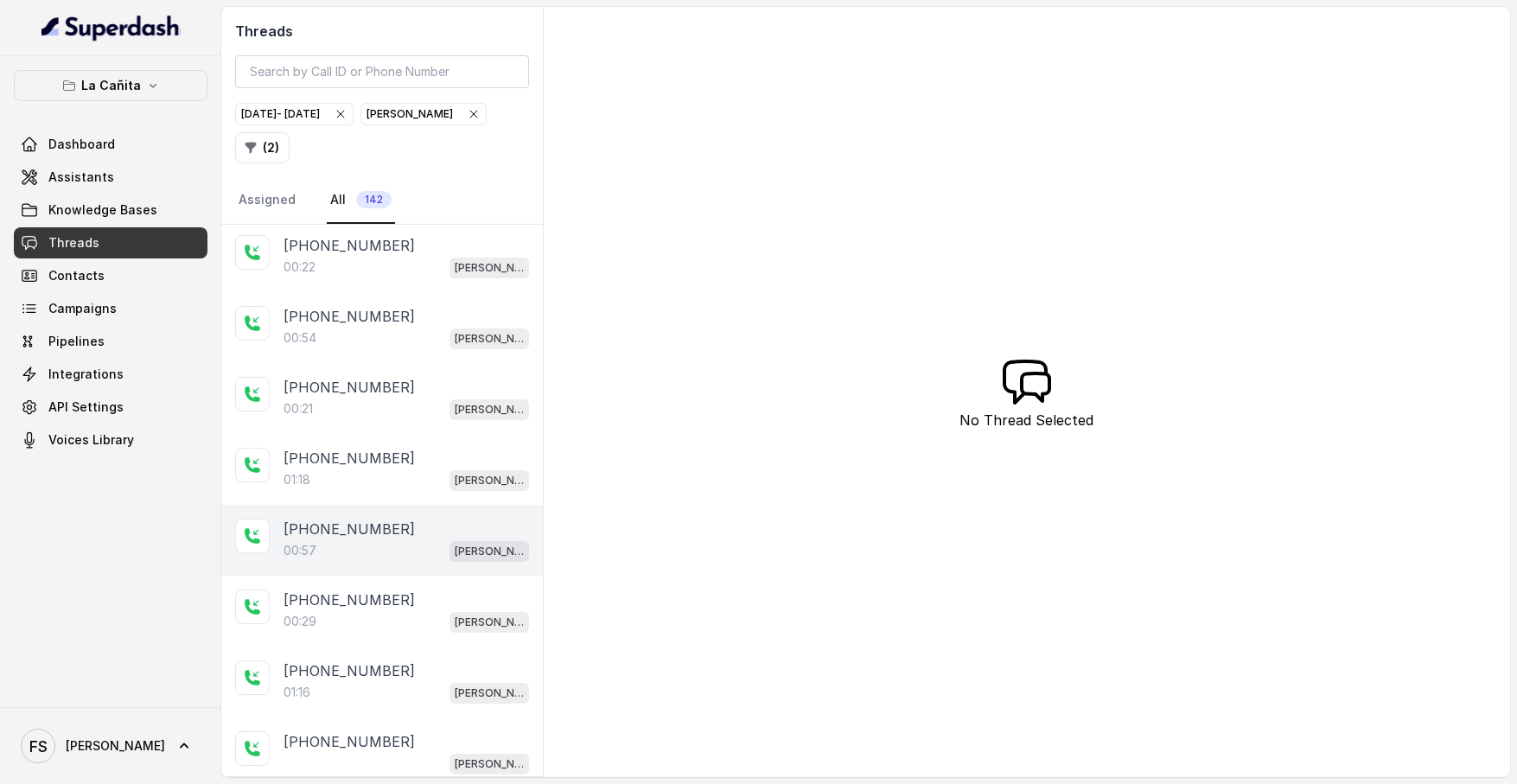 scroll, scrollTop: 6585, scrollLeft: 0, axis: vertical 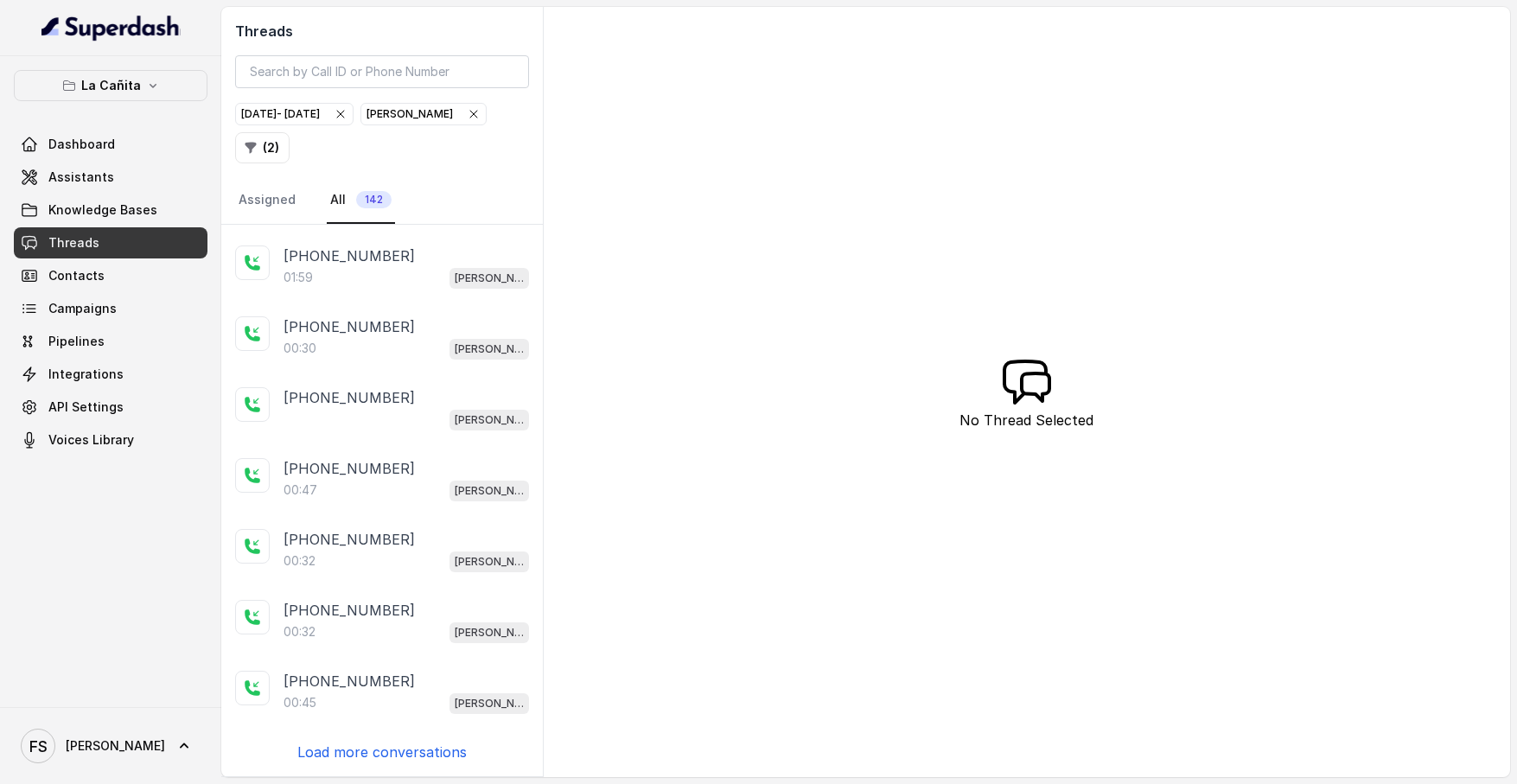 click on "+17864124555   04:42 Kendall +14044822738   00:09 Kendall +14044822738   00:09 Kendall +17867127886   01:06 Kendall +14044822738   00:20 Kendall +17178094322   00:31 Kendall +14044822738   00:34 Kendall +14044822738   02:14 Kendall +14044822738   01:07 Kendall +14044822738   01:19 Kendall +17178094322   00:29 Kendall +17178094322   00:39 Kendall +17864873924   00:31 Kendall +17864873924   00:42 Kendall +14044822738   00:12 Kendall +14044822738   00:12 Kendall +14044822738   00:10 Kendall +17178094322   00:33 Kendall +14044822738   00:08 Kendall +14044822738   00:09 Kendall +14044822738   00:10 Kendall +14044822738   00:11 Kendall +14044822738   00:11 Kendall +17178094322   00:48 Kendall +13052072001   01:02 Kendall +13853082275   00:13 Kendall +17865877658   00:38 Kendall +17868975589   00:45 Kendall +13052284800   01:08 Kendall +17864873924   00:25 Kendall +14045906345   00:44 Kendall EMBEDDEDCHAT   Kendall EMBEDDEDCHAT   Kendall EMBEDDEDCHAT   Kendall EMBEDDEDCHAT   Kendall +13126382625   00:46 Kendall" at bounding box center (382, 500) 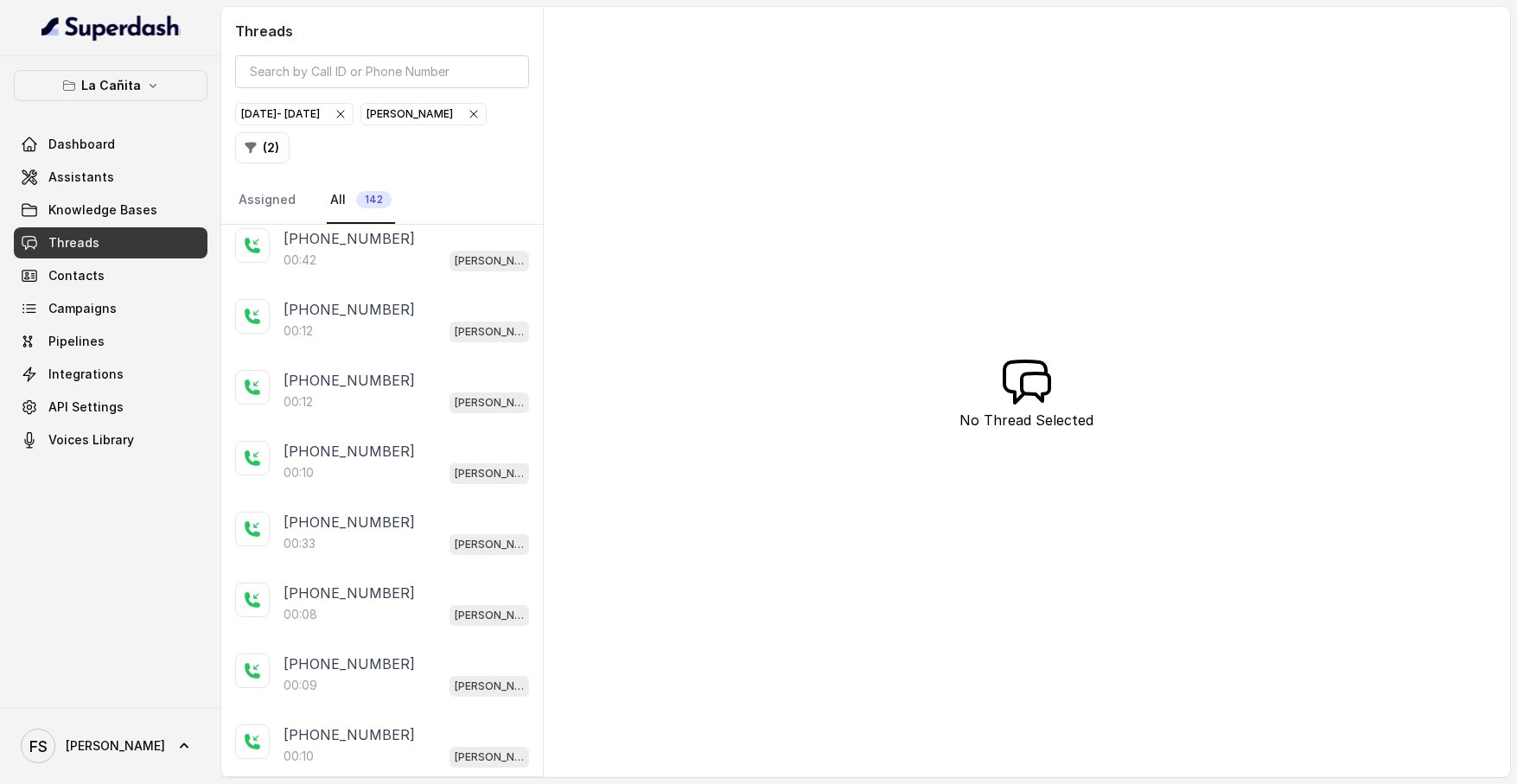 scroll, scrollTop: 0, scrollLeft: 0, axis: both 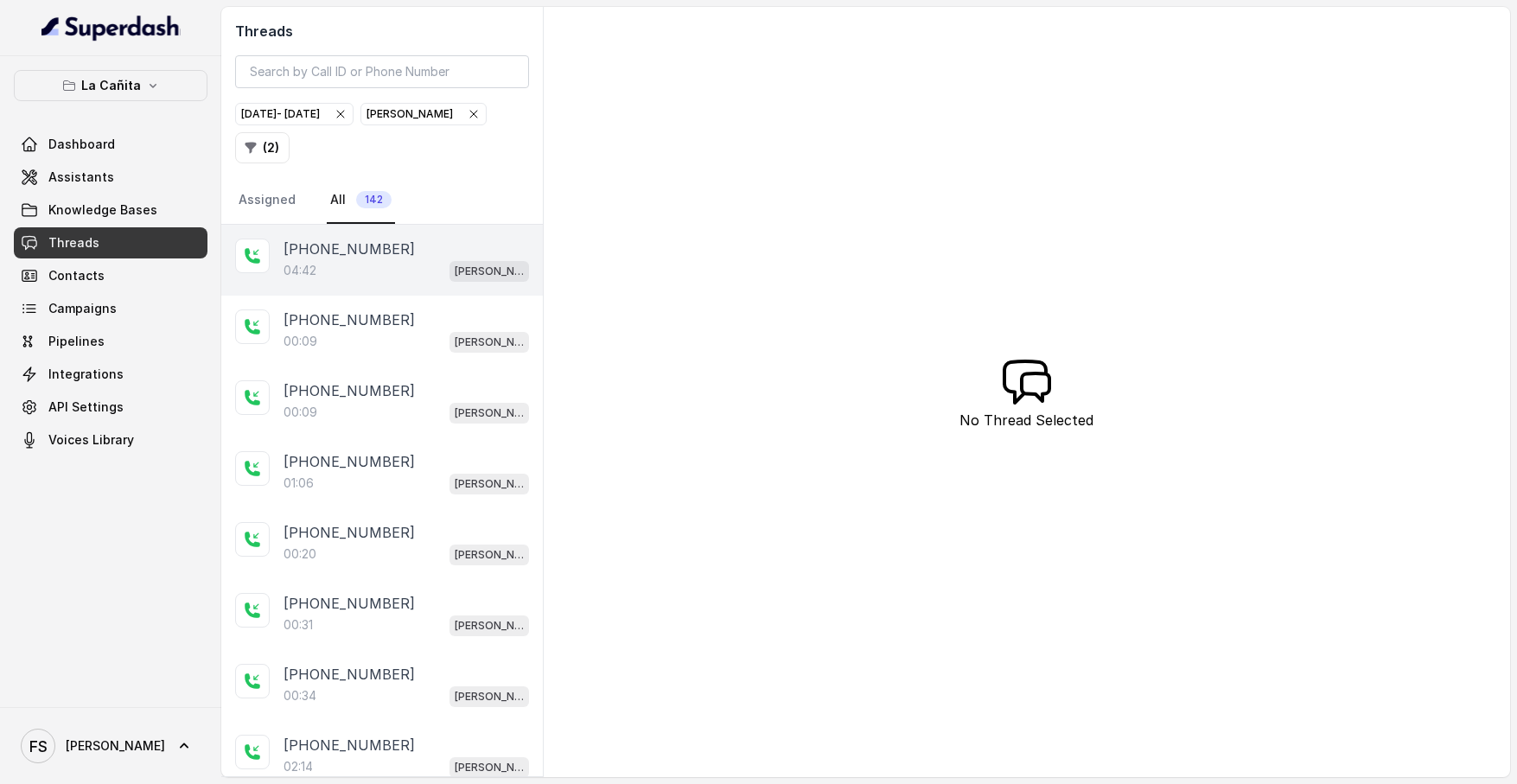 click on "04:42 Kendall" at bounding box center (406, 271) 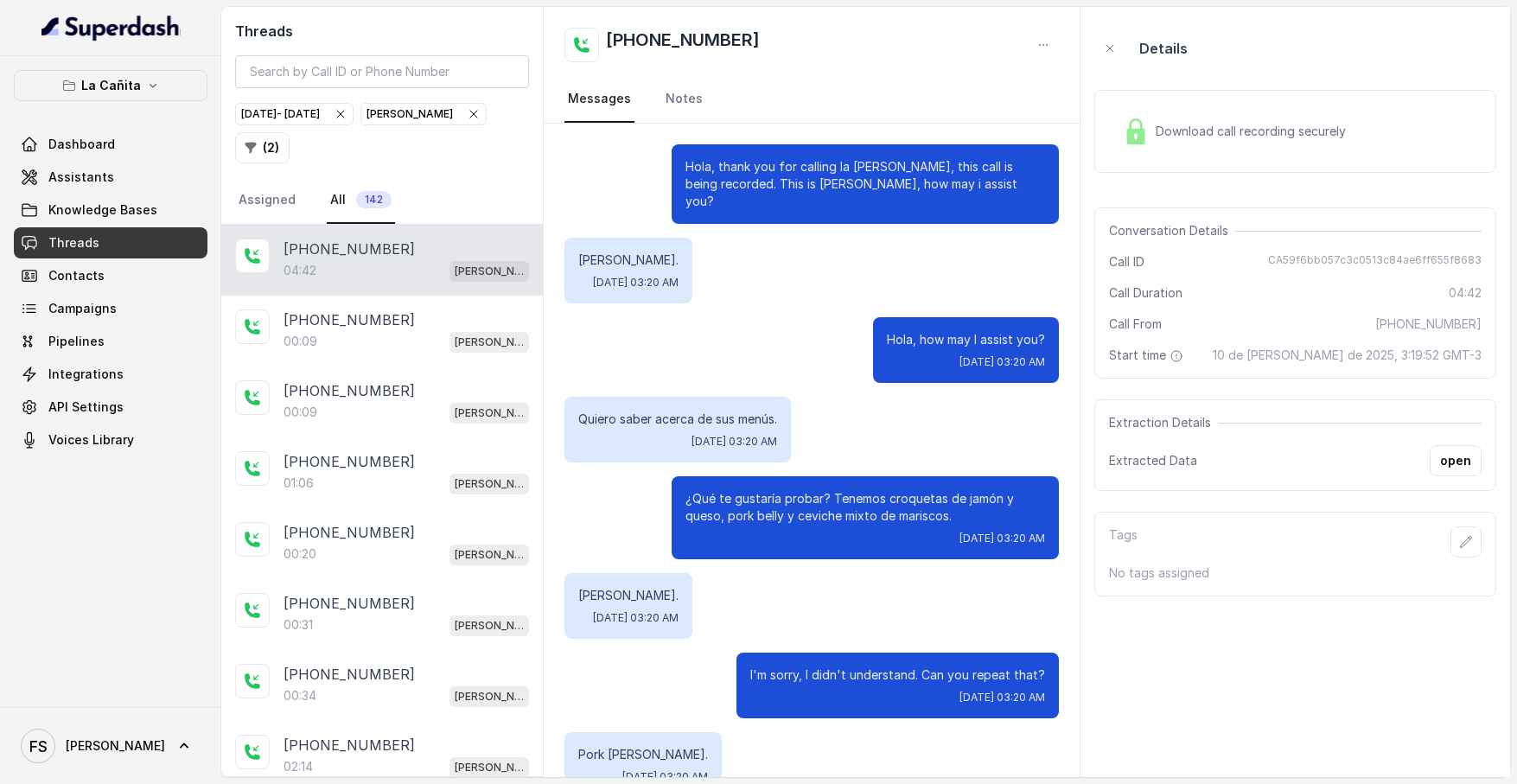 scroll, scrollTop: 3420, scrollLeft: 0, axis: vertical 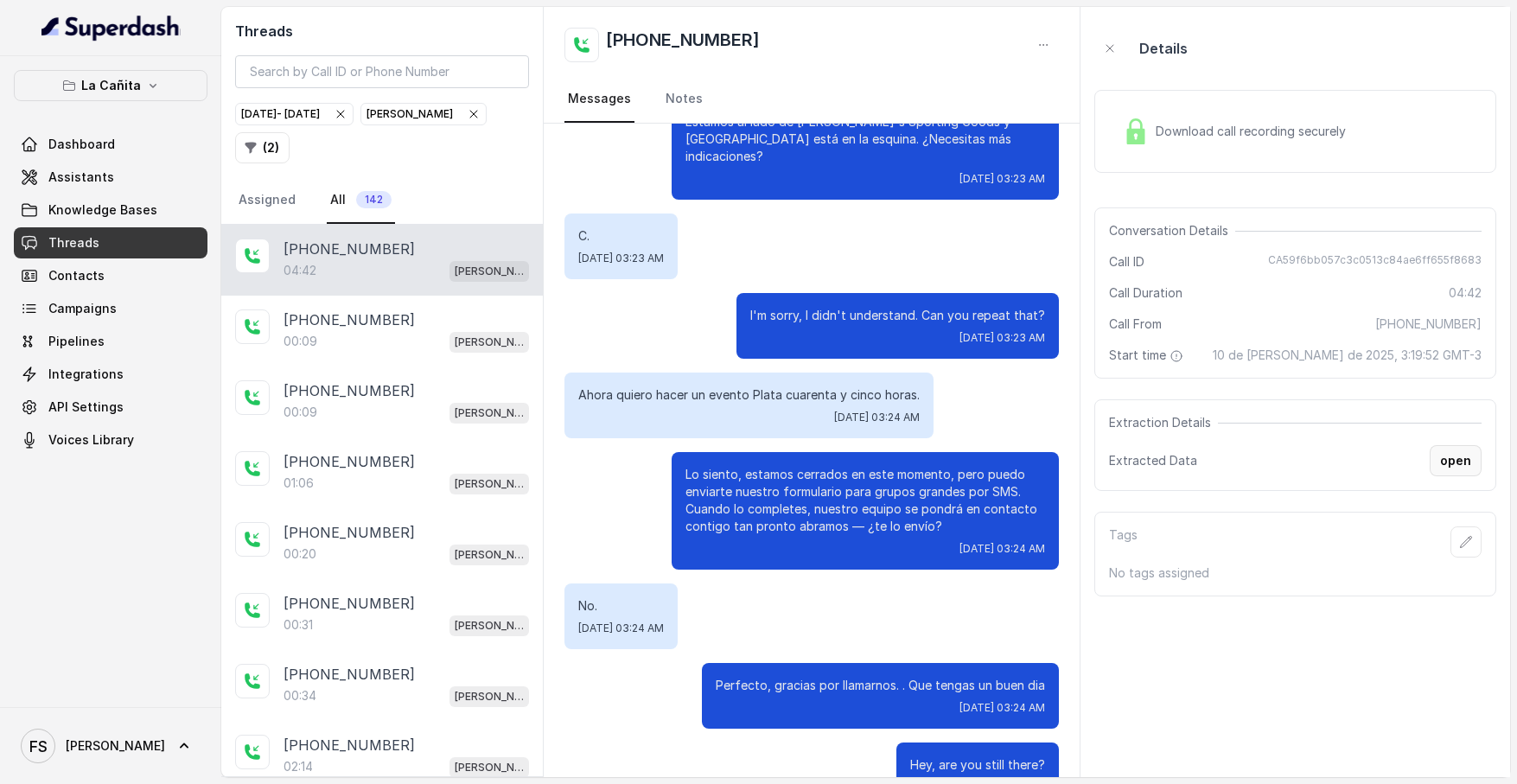 click on "open" at bounding box center (1456, 461) 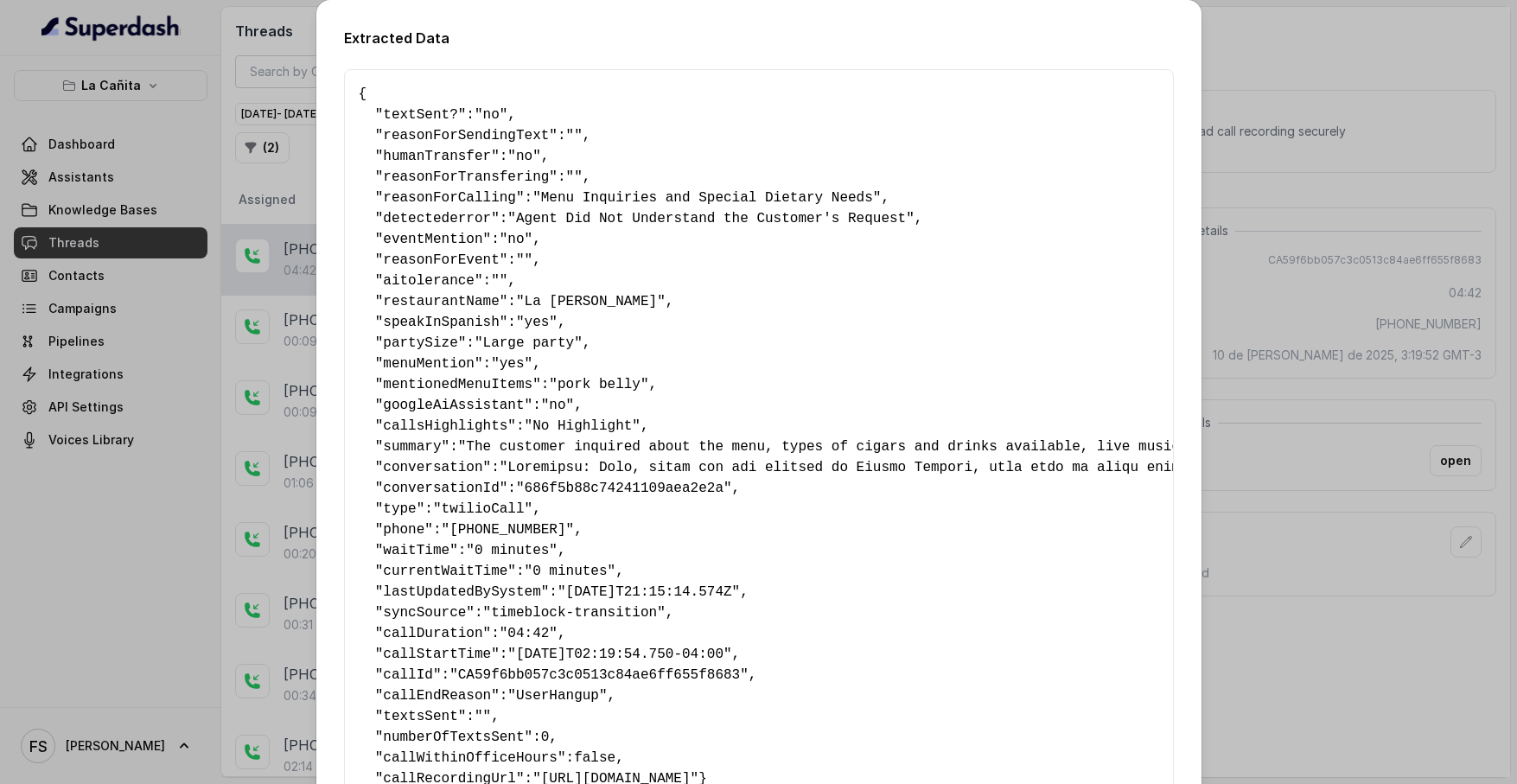 click on "Extracted Data {
" textSent? ":  "no" ,
" reasonForSendingText ":  "" ,
" humanTransfer ":  "no" ,
" reasonForTransfering ":  "" ,
" reasonForCalling ":  "Menu Inquiries and Special Dietary Needs" ,
" detectederror ":  "Agent Did Not Understand the Customer's Request" ,
" eventMention ":  "no" ,
" reasonForEvent ":  "" ,
" aitolerance ":  "" ,
" restaurantName ":  "La Cañita Kendall" ,
" speakInSpanish ":  "yes" ,
" partySize ":  "Large party" ,
" menuMention ":  "yes" ,
" mentionedMenuItems ":  "pork belly" ,
" googleAiAssistant ":  "no" ,
" callsHighlights ":  "No Highlight" ,
" summary ":  ,
" conversation ":  ,
" conversationId ":  "686f5b88c74241109aea2e2a" ,
" type ":  "twilioCall" ,
" phone ":  "+17864124555" ,
" waitTime ":  "0 minutes" ,
" currentWaitTime ":  "0 minutes" ,
" lastUpdatedBySystem ":  "2025-07-09T21:15:14.574Z" ,
" syncSource ":  "timeblock-transition" ,
" callDuration ":  "04:42" ,
" callStartTime ":  ,
" callId ":  ,
" ":  ":" at bounding box center (758, 392) 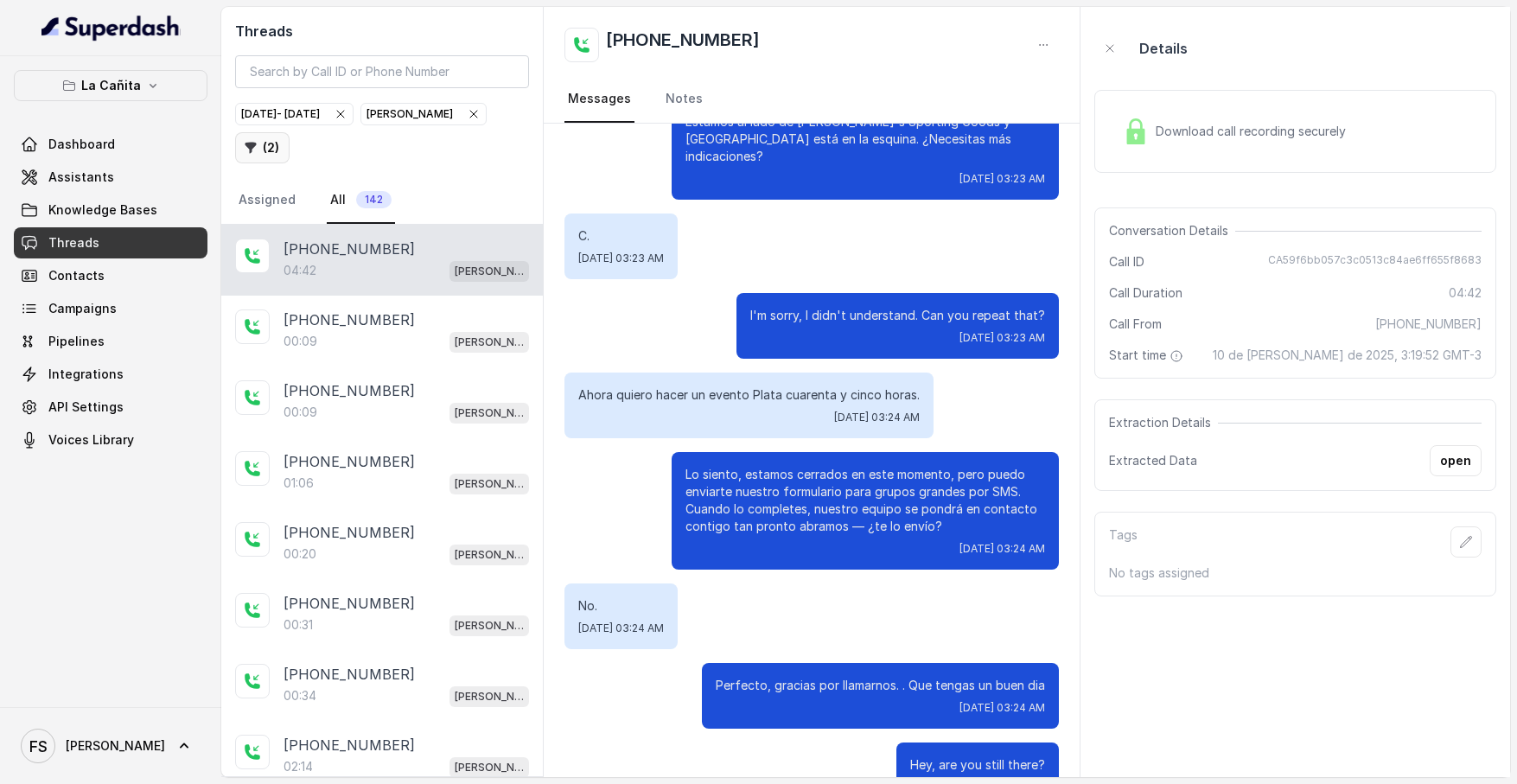 click on "( 2 )" at bounding box center (262, 148) 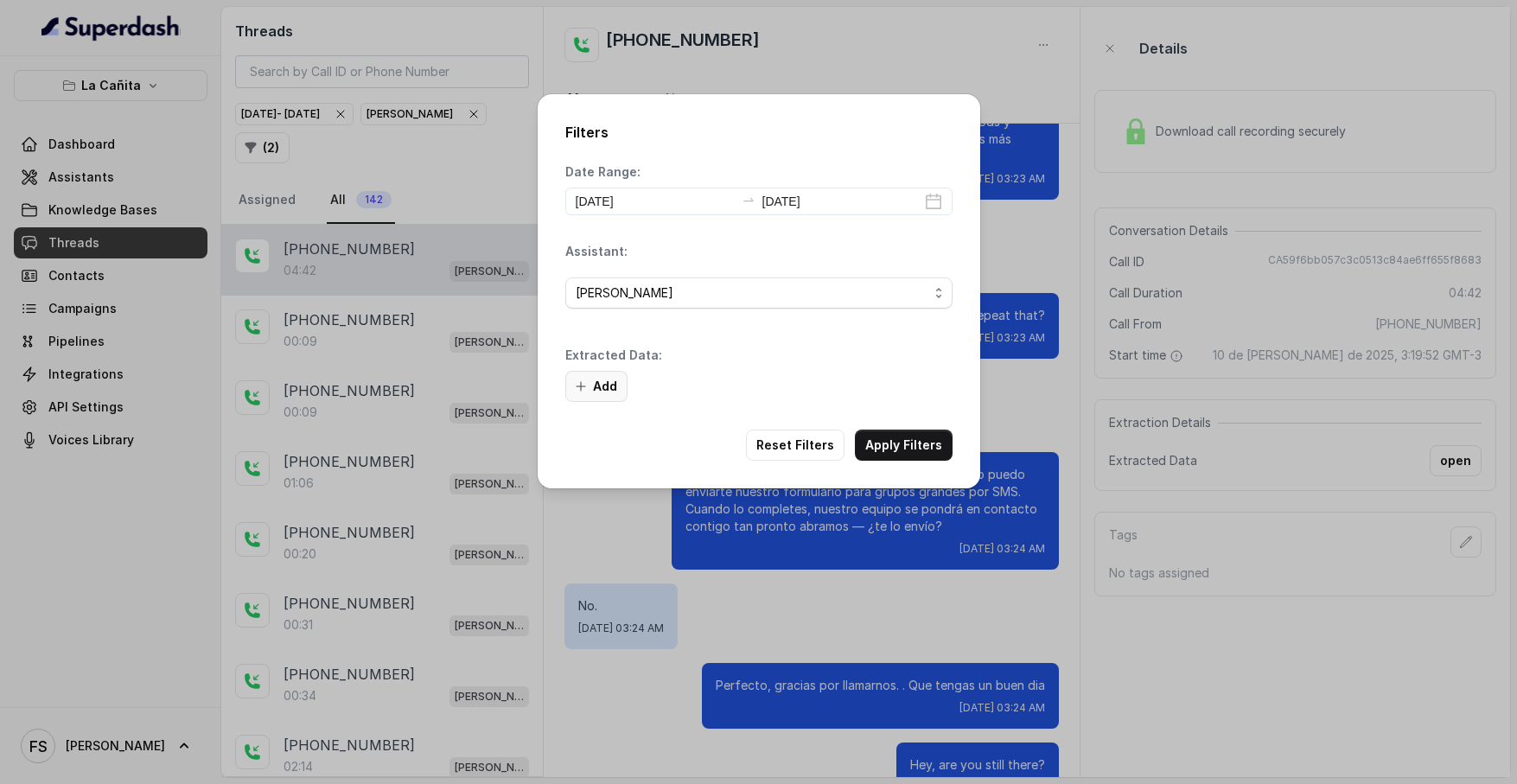 click on "Add" at bounding box center (596, 386) 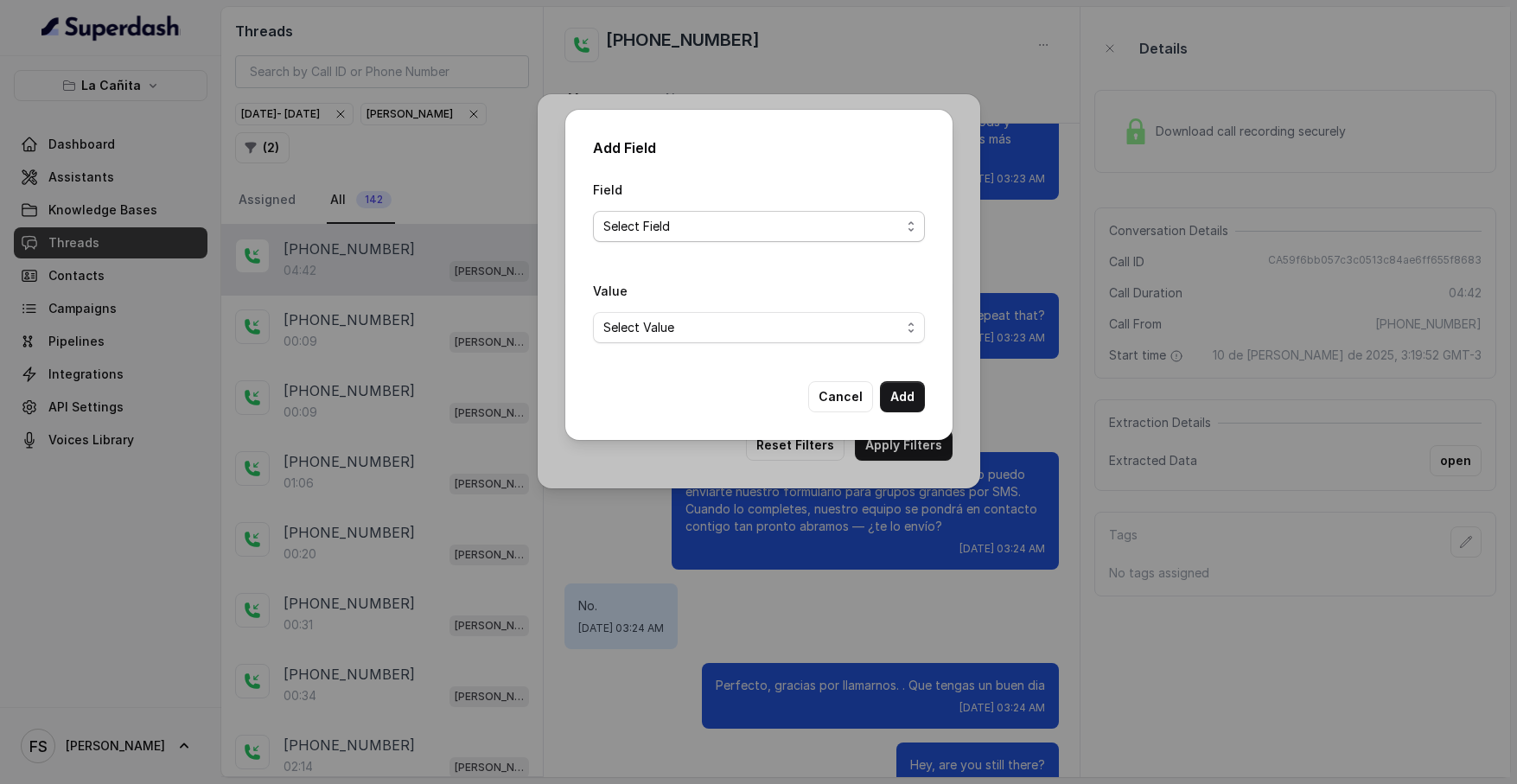 click on "Select Field Text Sent? Reason for sending text Human Transfer Reason for transfering Reason for calling DetectedError Event Mention Reason for Event AITolerance Restaurant Name Speak In Spanish Party Size Menu Mention (Yes/No) Google AI Assistant Calls Highlights" at bounding box center [759, 226] 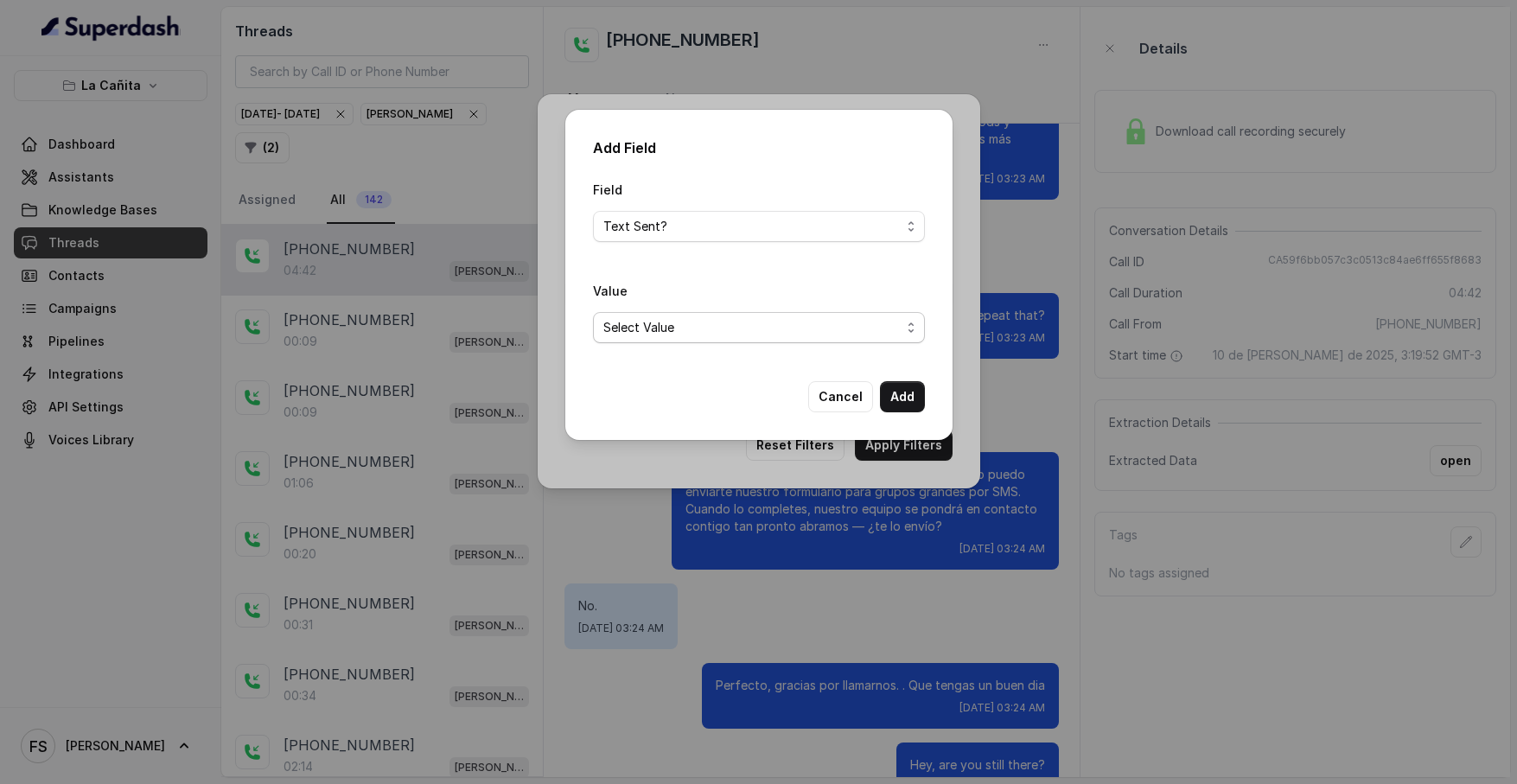 click on "Select Value Yes No" at bounding box center [759, 328] 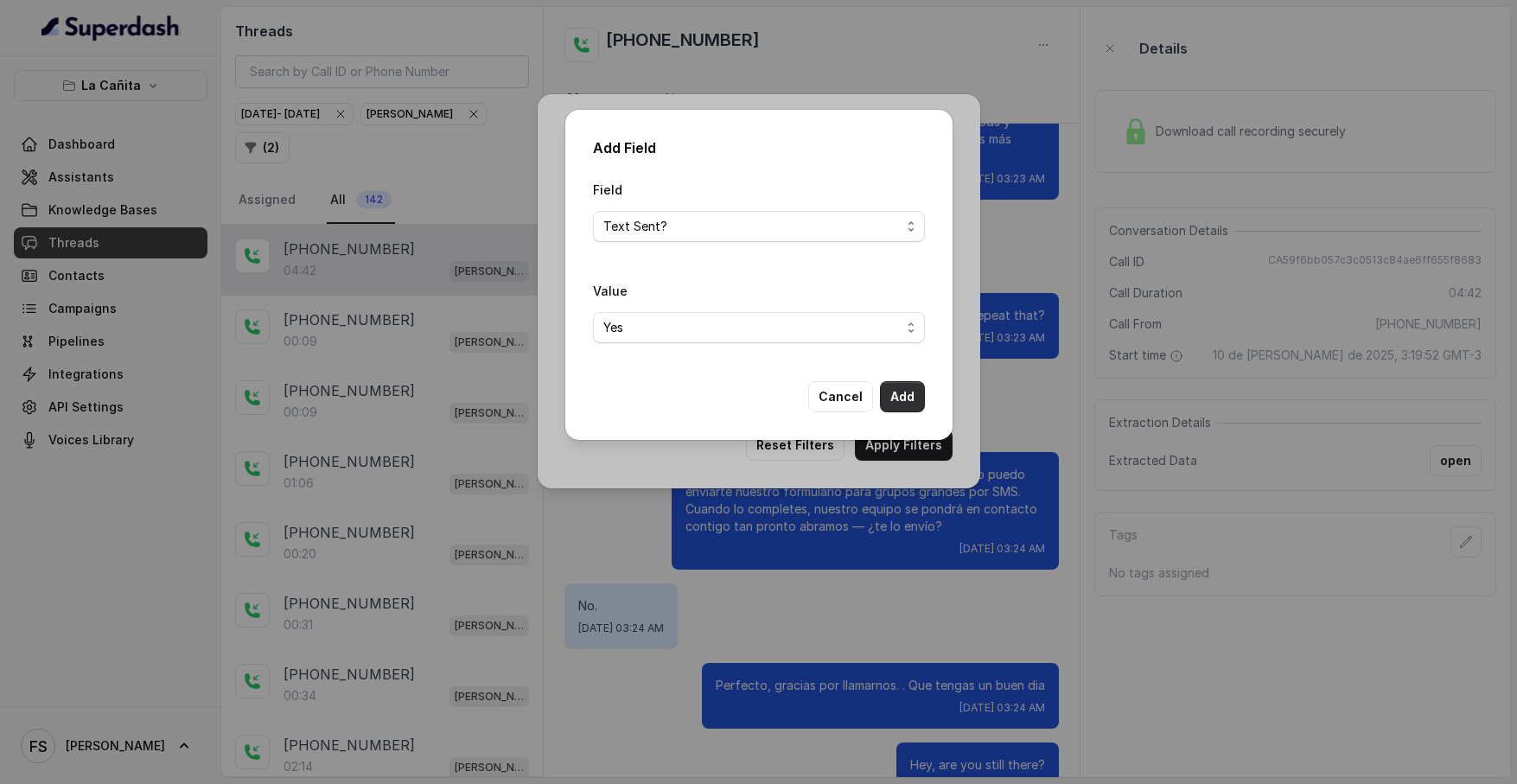click on "Add" at bounding box center (902, 397) 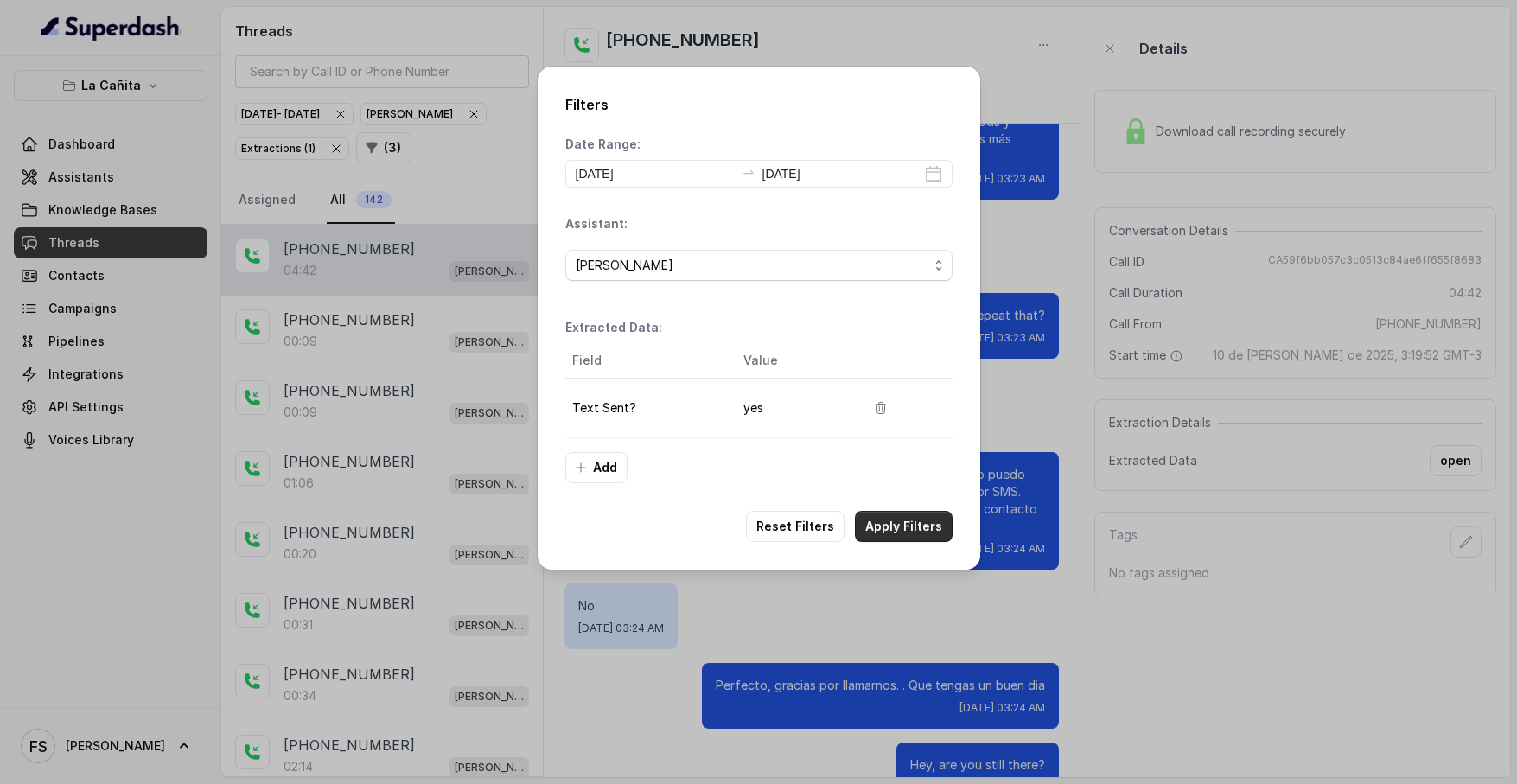 click on "Apply Filters" at bounding box center [903, 526] 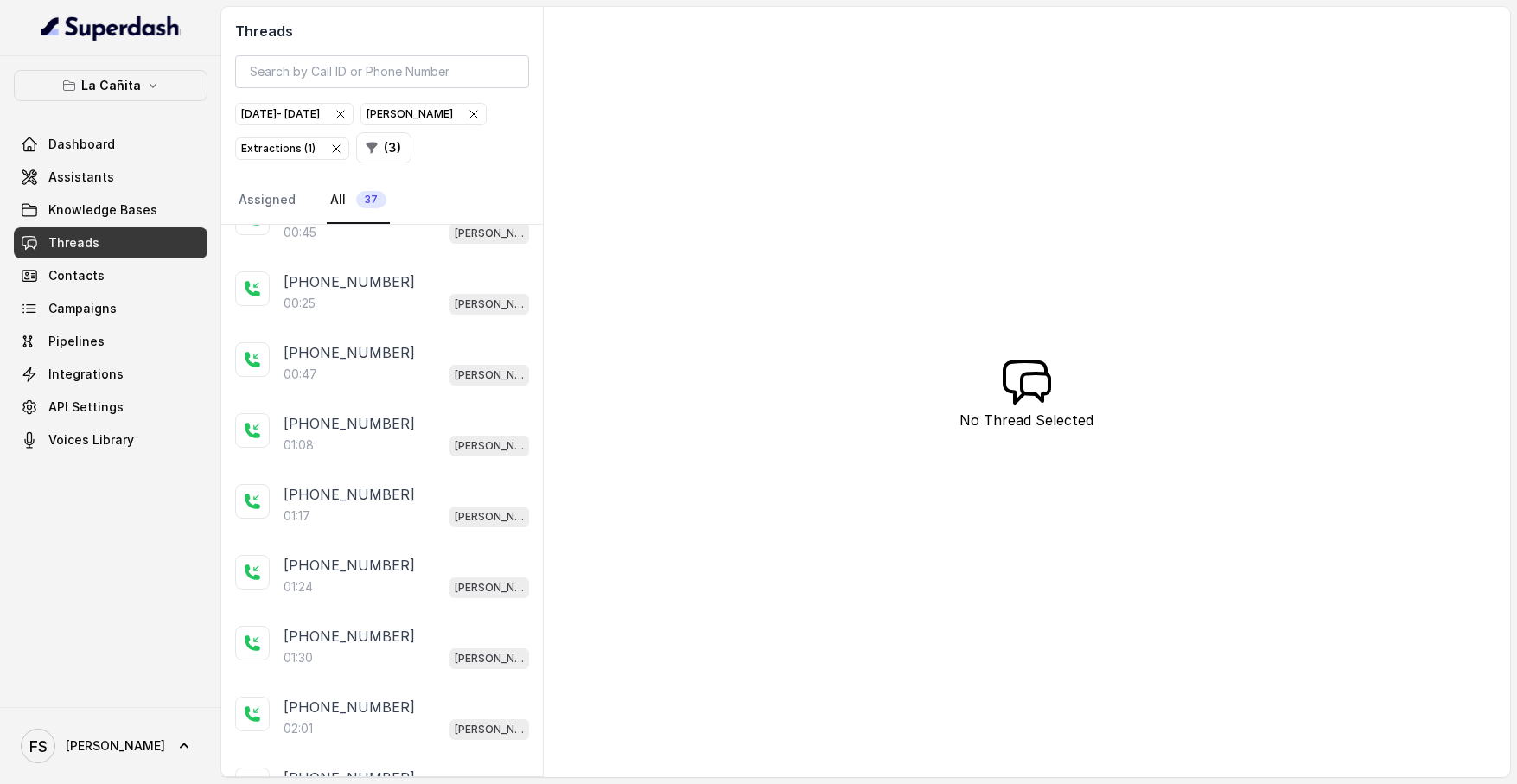 scroll, scrollTop: 0, scrollLeft: 0, axis: both 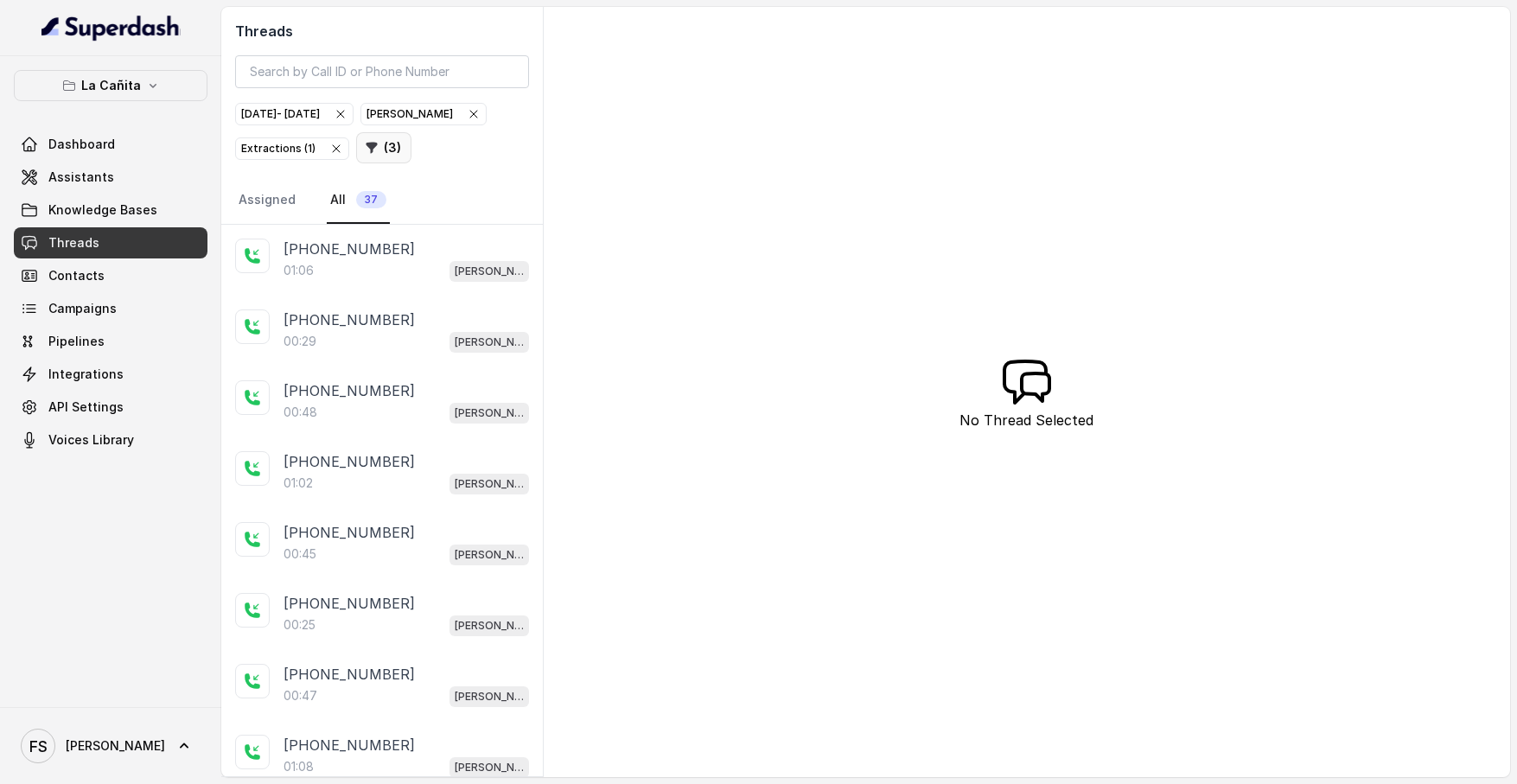 click on "( 3 )" at bounding box center [384, 148] 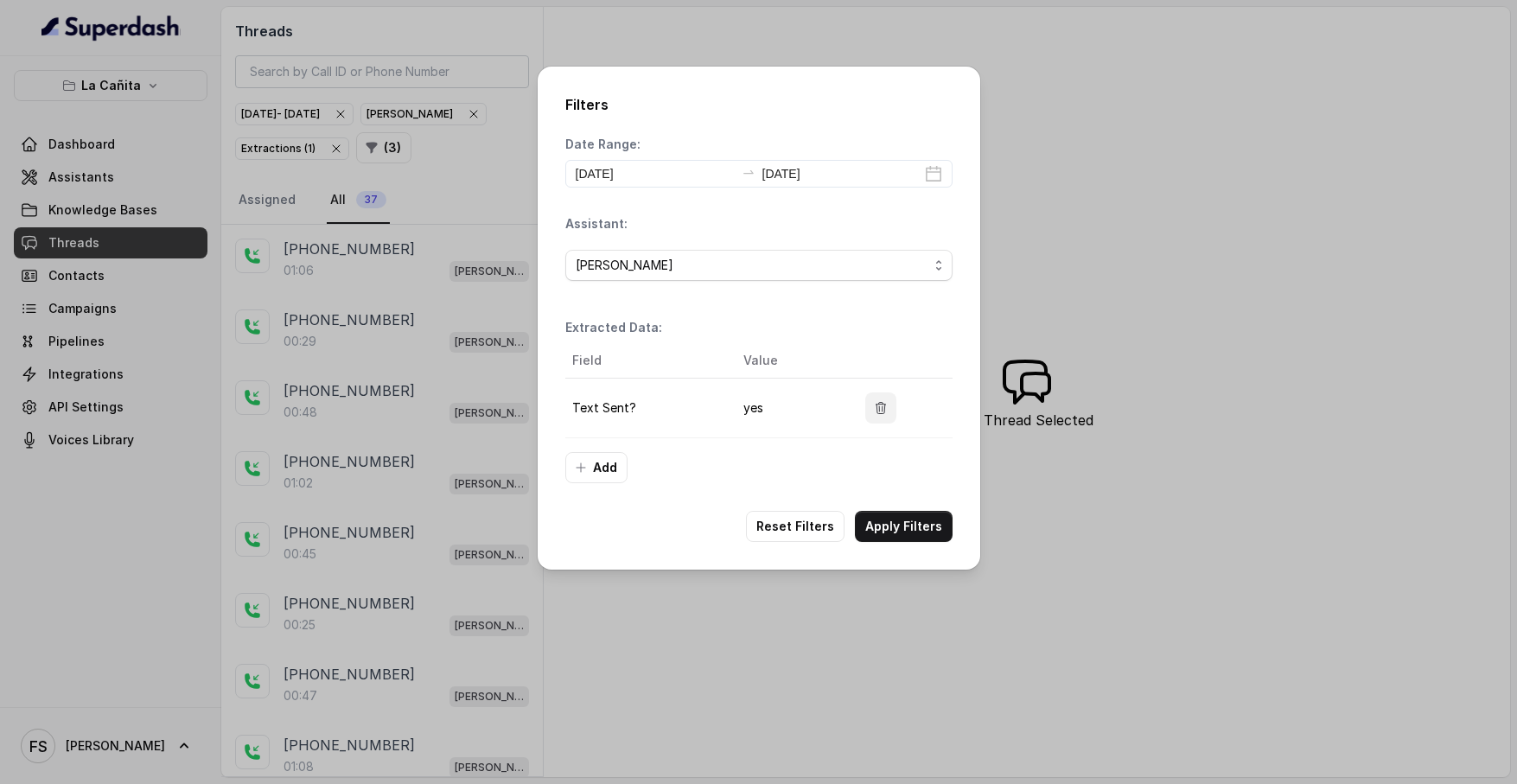 click at bounding box center [881, 408] 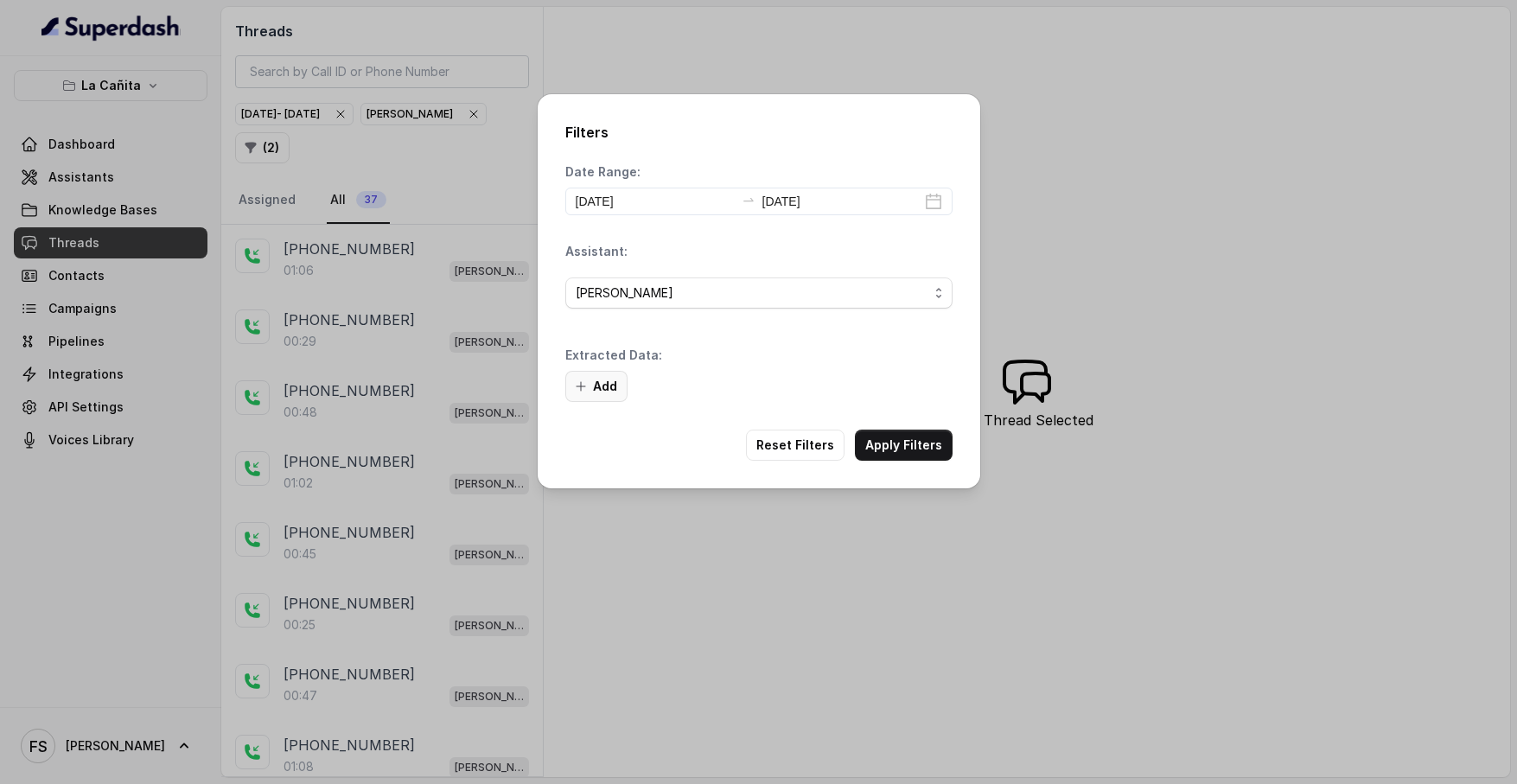 click on "Add" at bounding box center (596, 386) 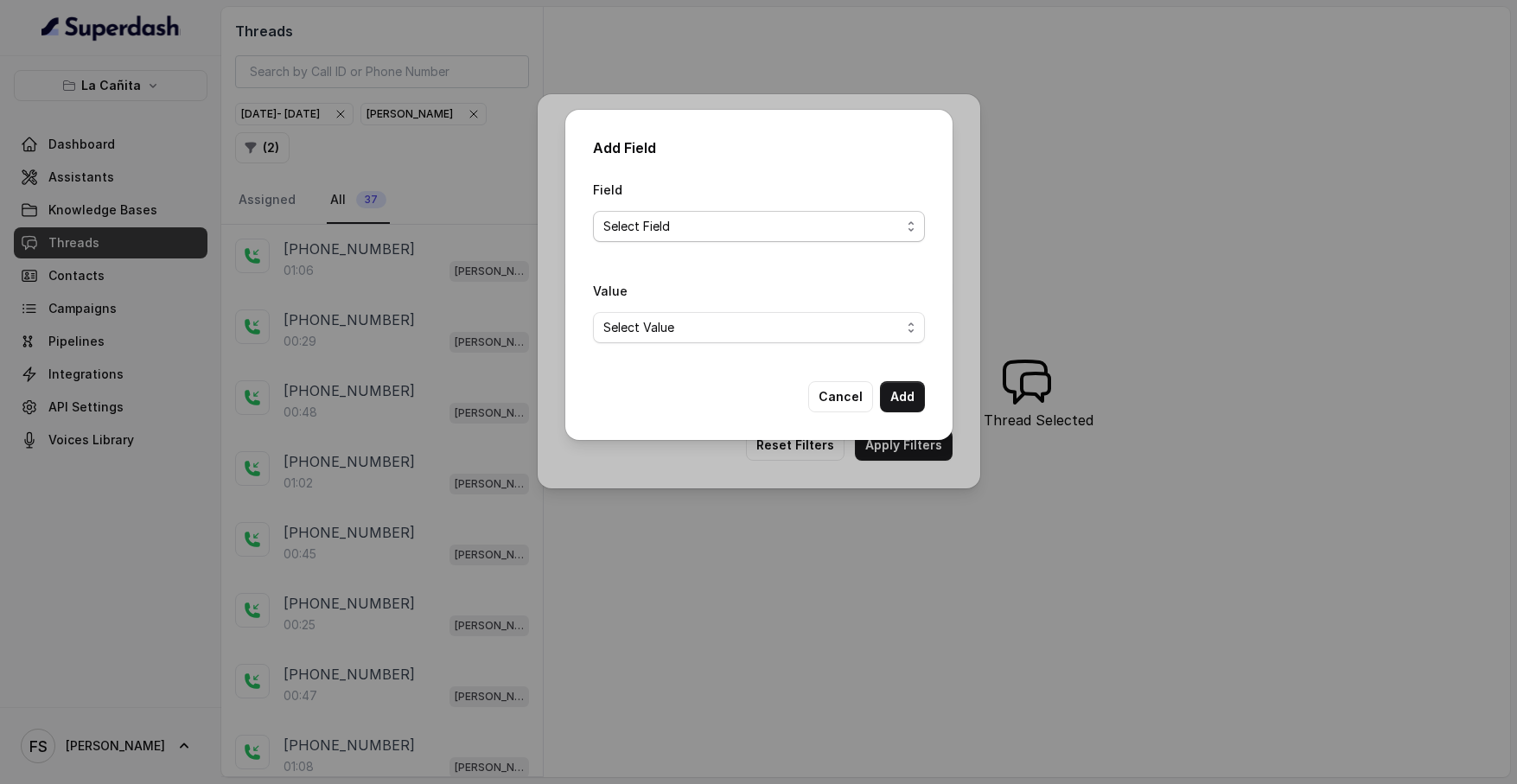 click on "Select Field Text Sent? Reason for sending text Human Transfer Reason for transfering Reason for calling DetectedError Event Mention Reason for Event AITolerance Restaurant Name Speak In Spanish Party Size Menu Mention (Yes/No) Google AI Assistant Calls Highlights" at bounding box center (759, 226) 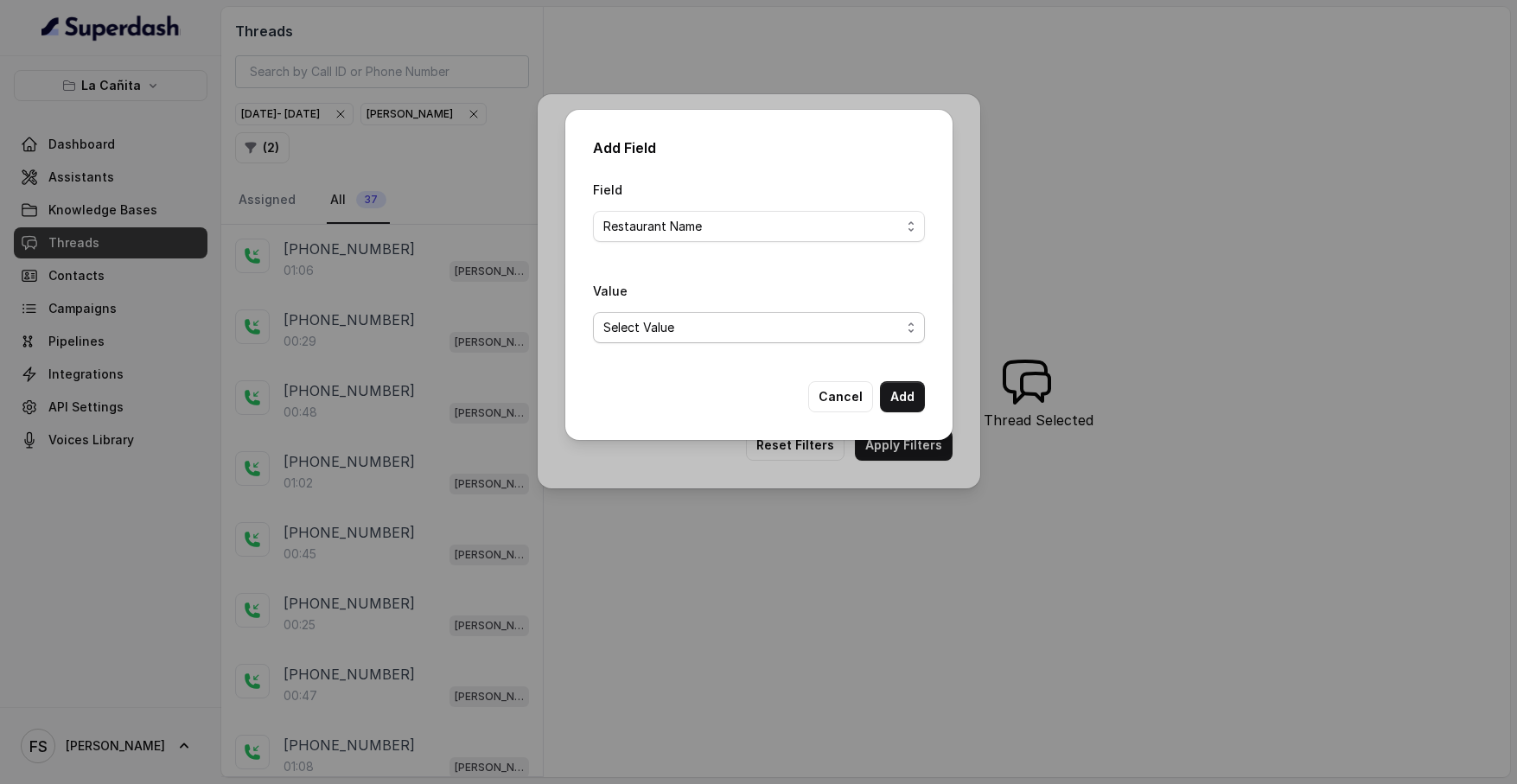 click on "Select Value La Cañita Kendall" at bounding box center (759, 328) 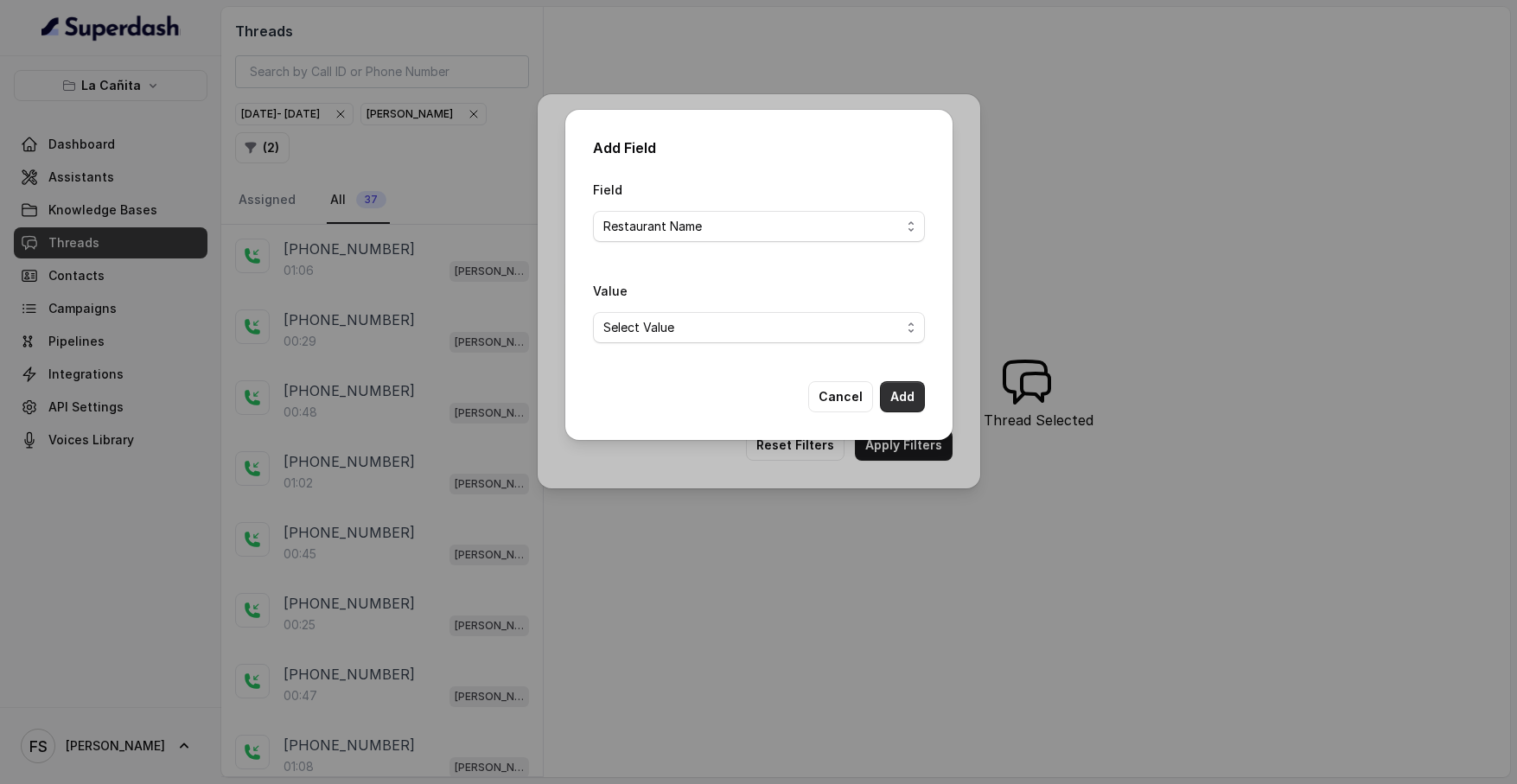 click on "Add" at bounding box center [902, 397] 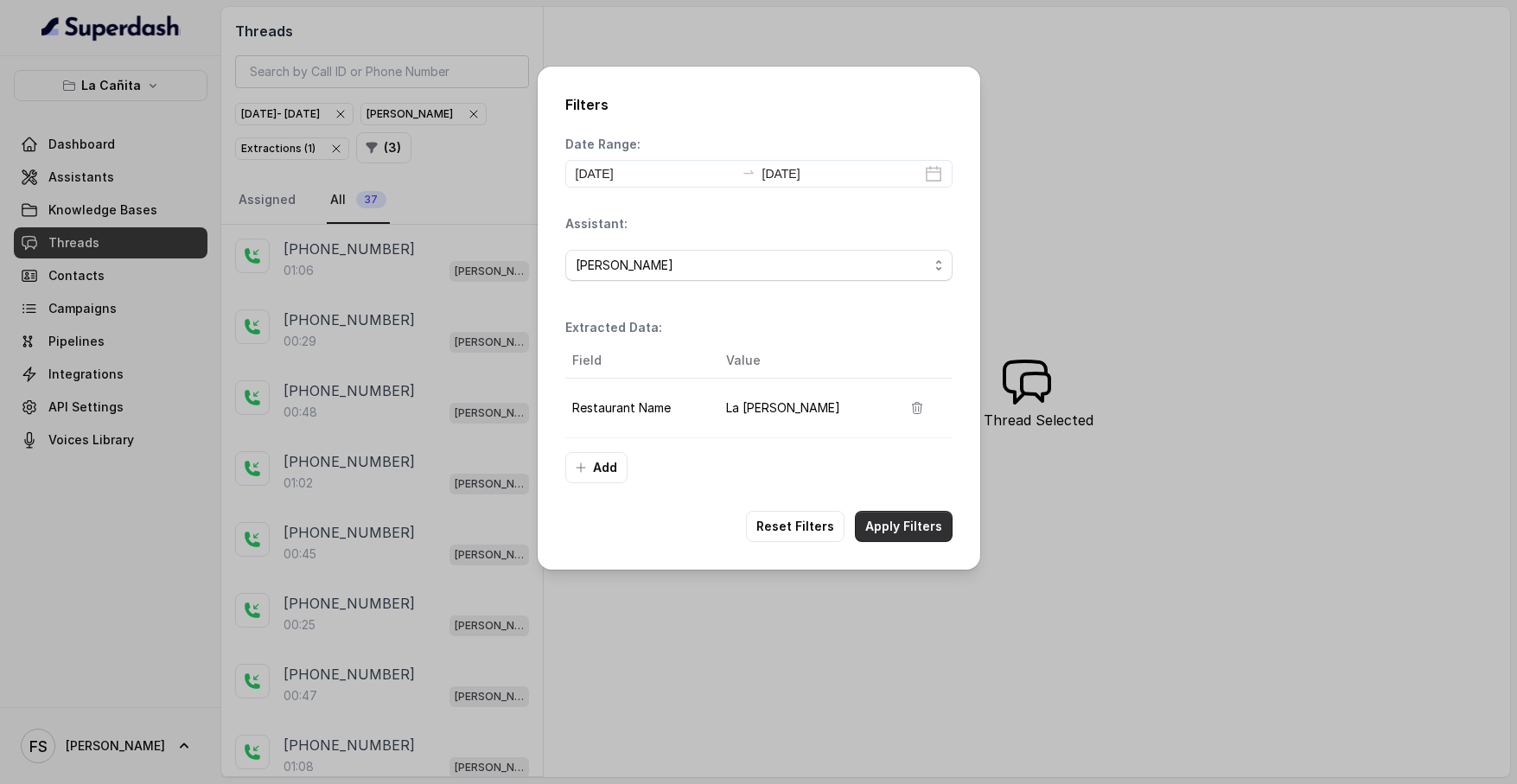 click on "Apply Filters" at bounding box center [903, 526] 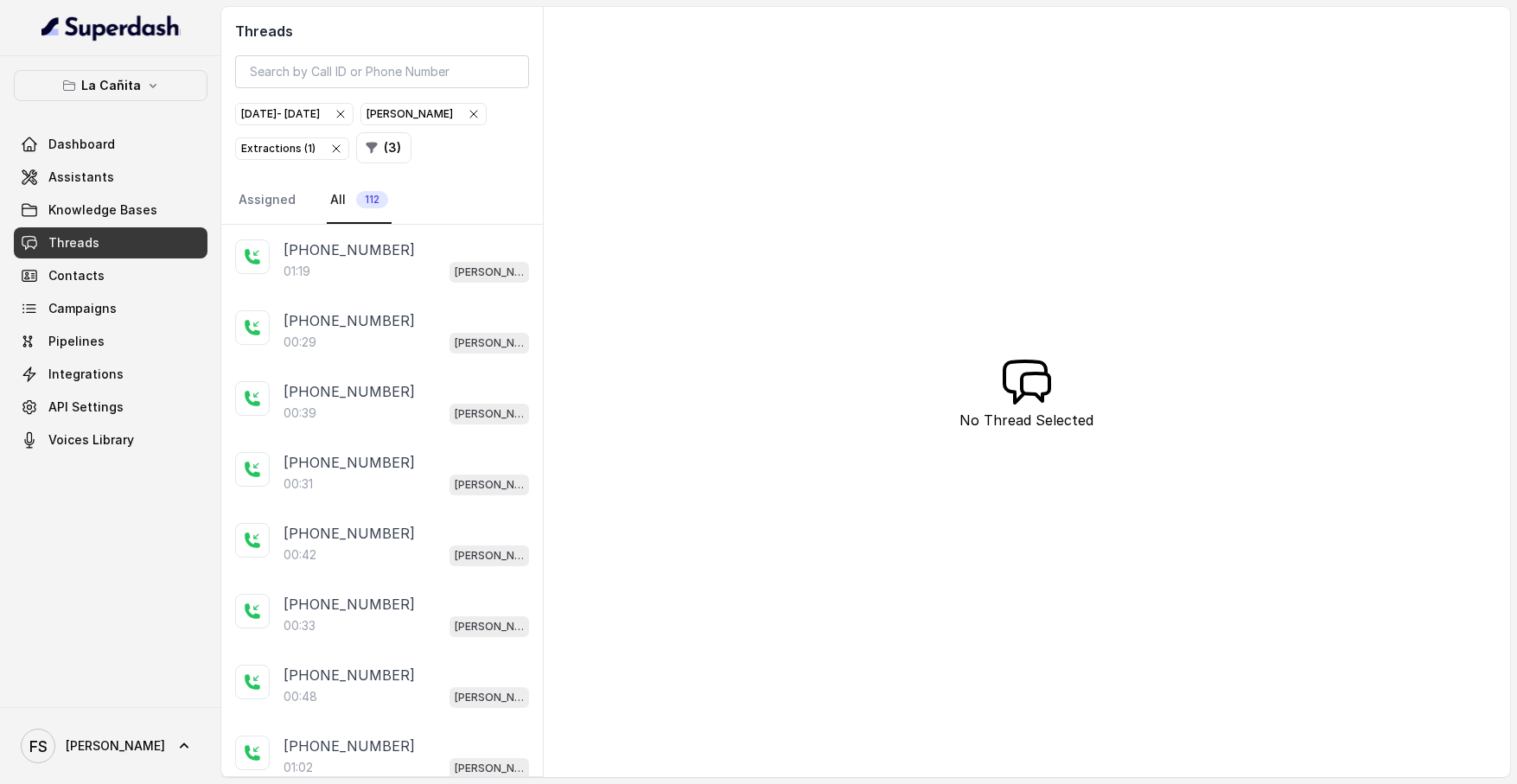 scroll, scrollTop: 0, scrollLeft: 0, axis: both 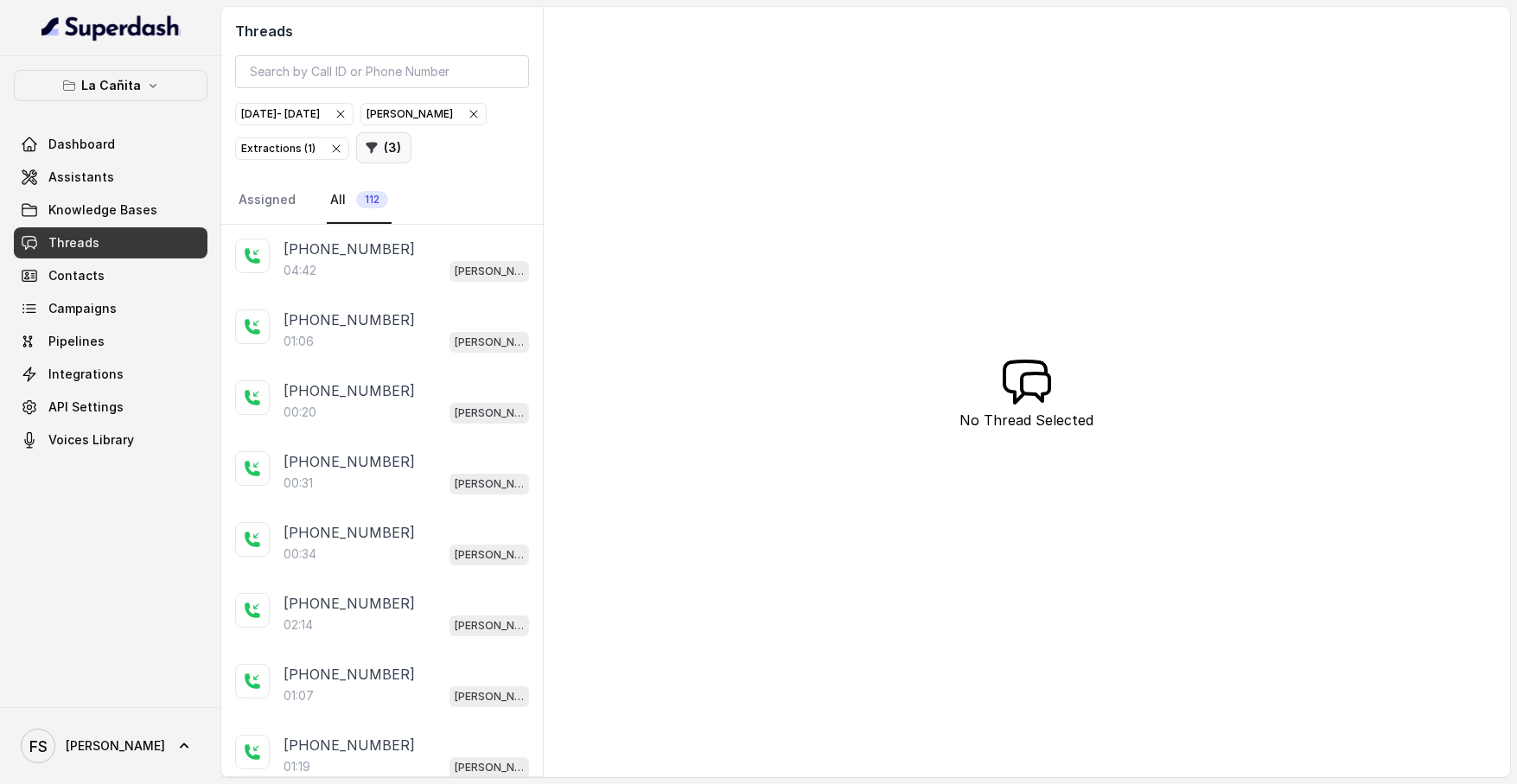 click on "( 3 )" at bounding box center [384, 148] 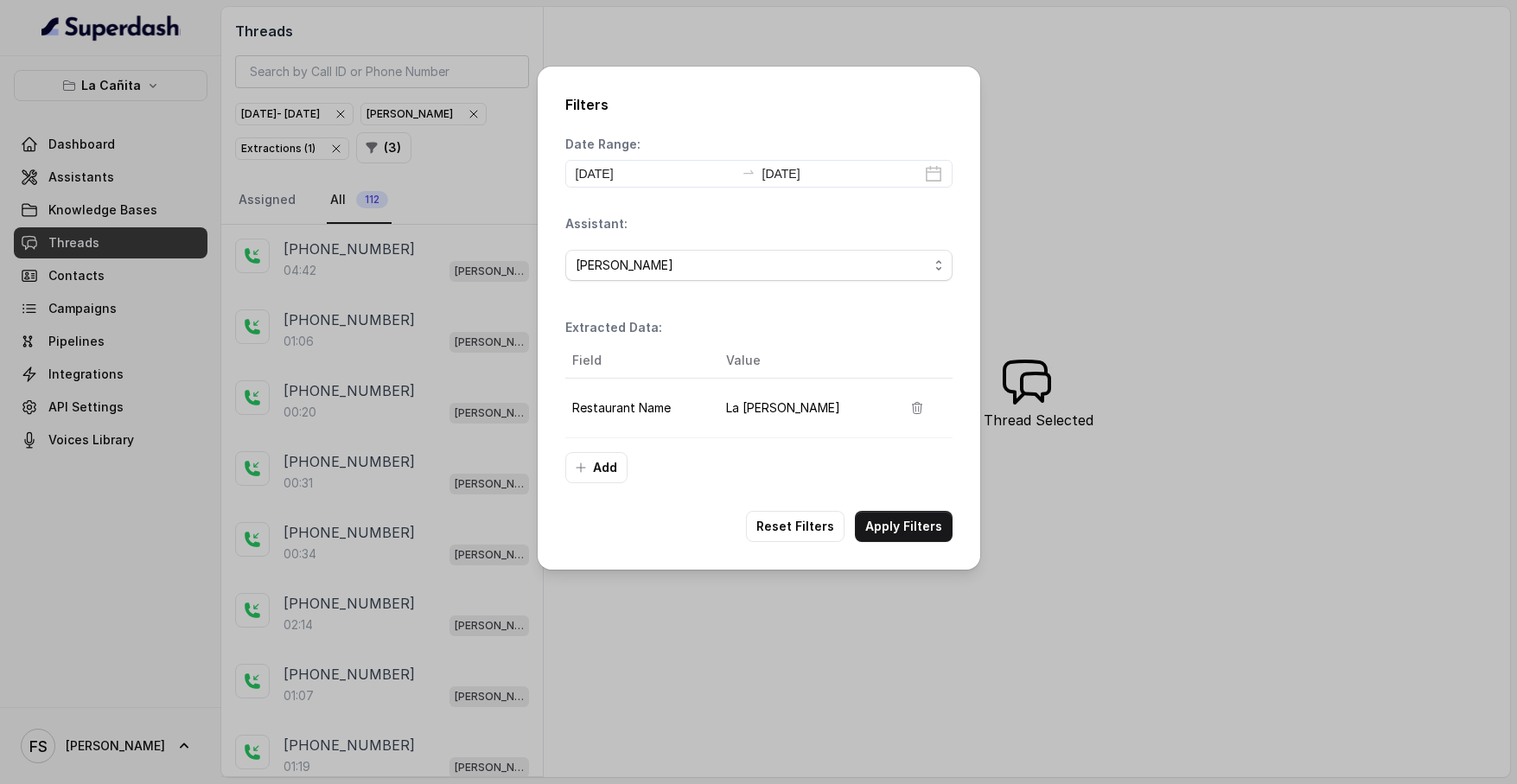 click on "Filters Date Range: 2025-07-03 2025-07-10 Assistant: (Select Assistant) Kendall Cañita / Testing Extracted Data: Field Value Restaurant Name La Cañita Kendall  Add Reset Filters Apply Filters" at bounding box center [758, 392] 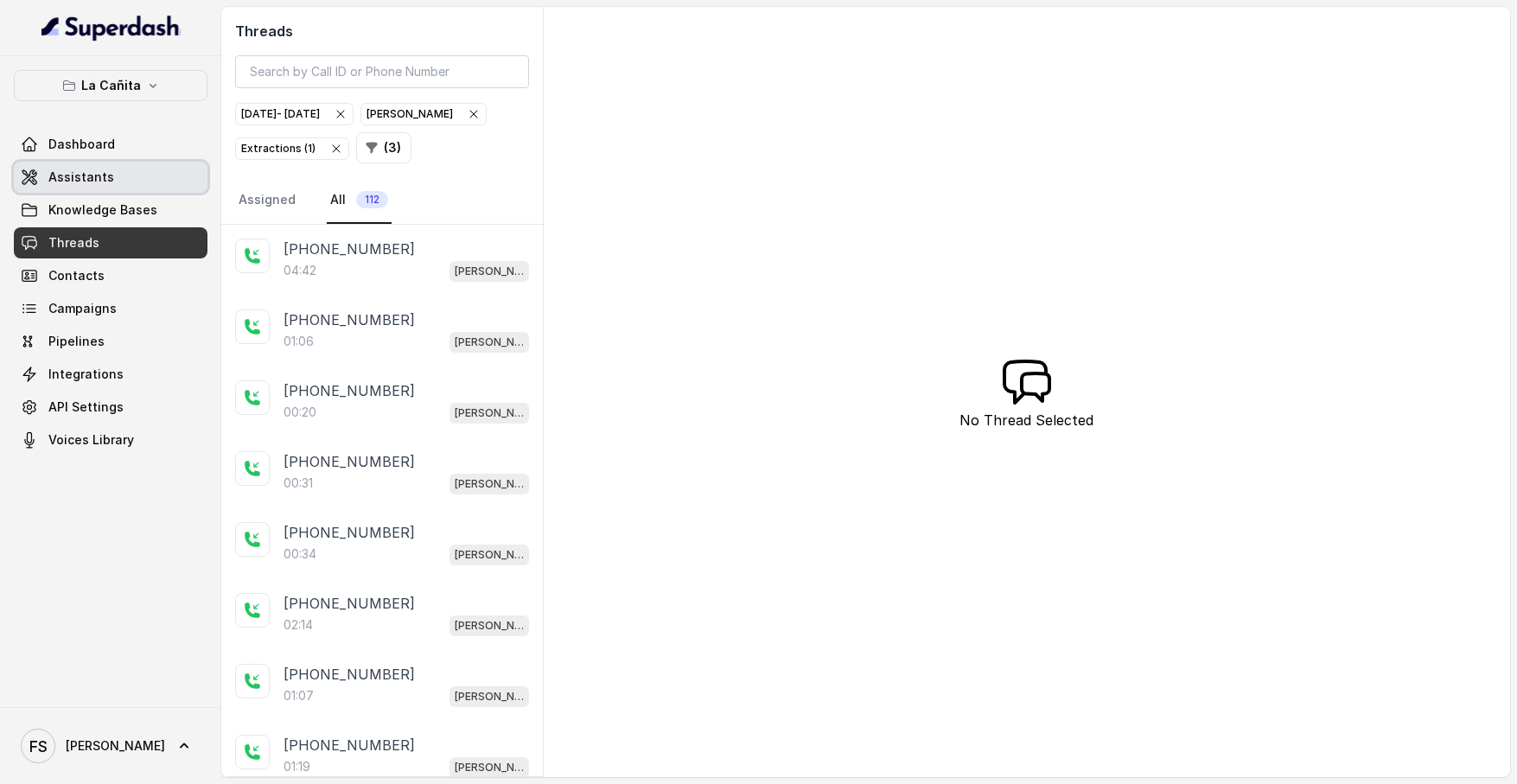 click on "Assistants" at bounding box center (81, 177) 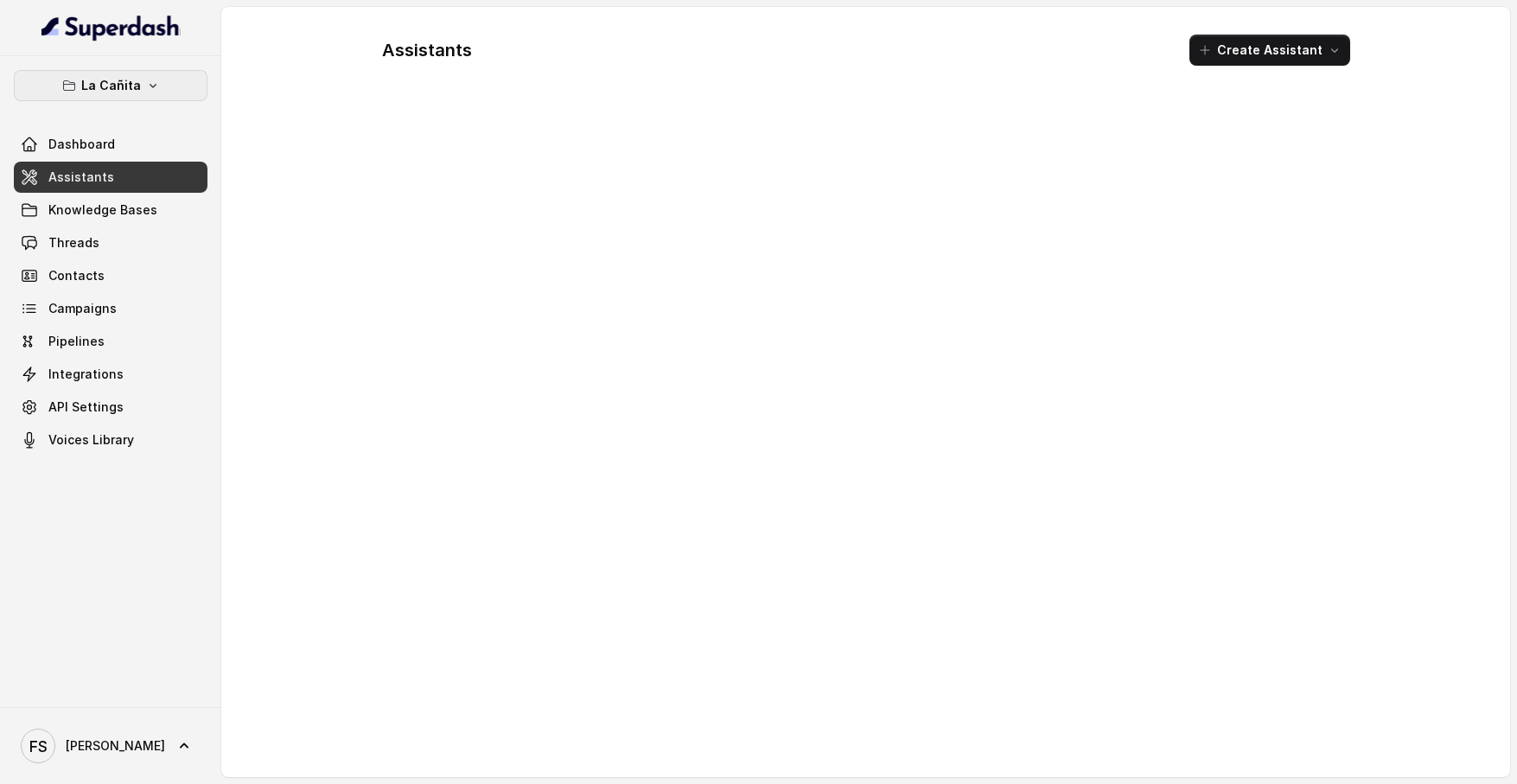 click on "La Cañita" at bounding box center (111, 86) 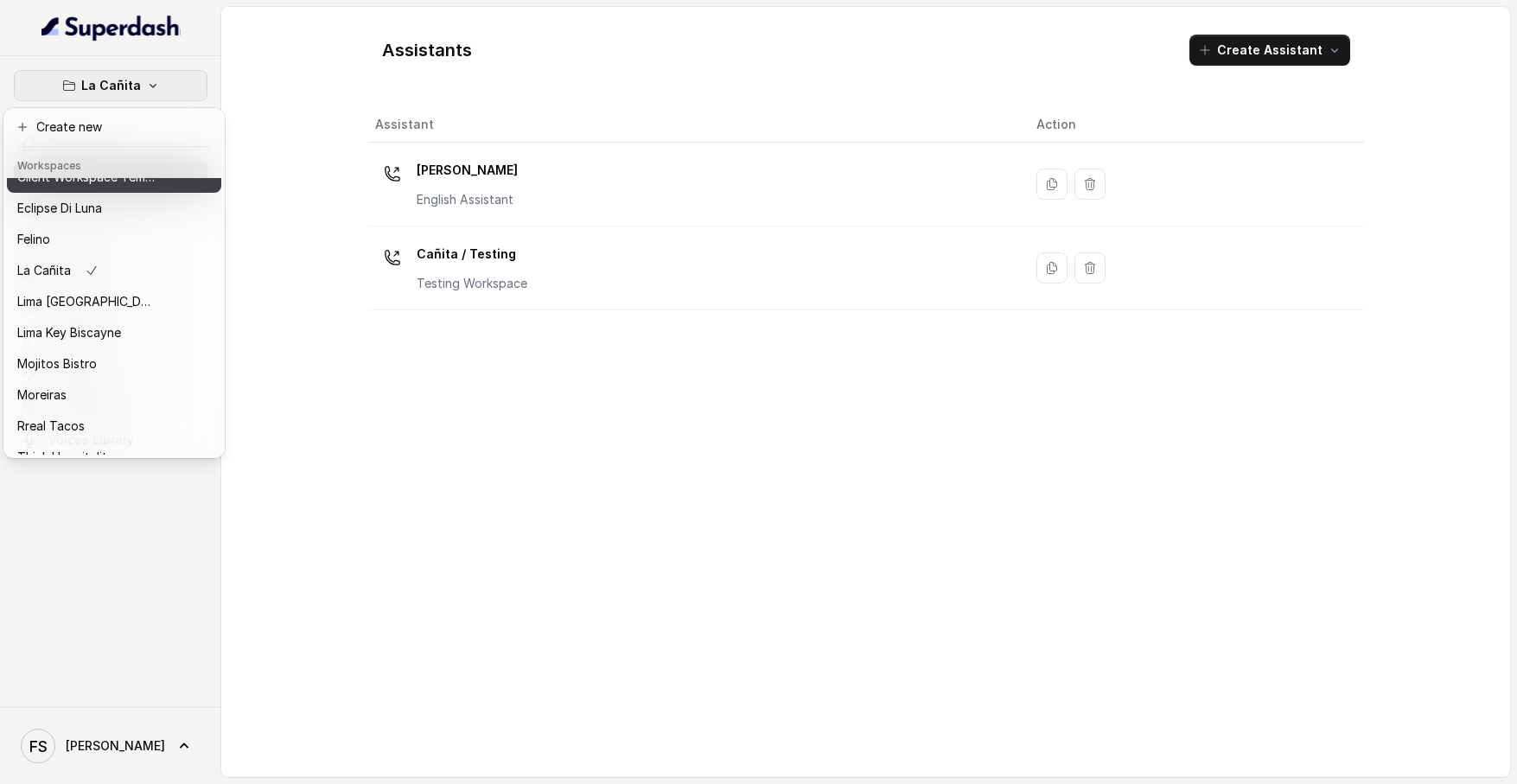 scroll, scrollTop: 110, scrollLeft: 0, axis: vertical 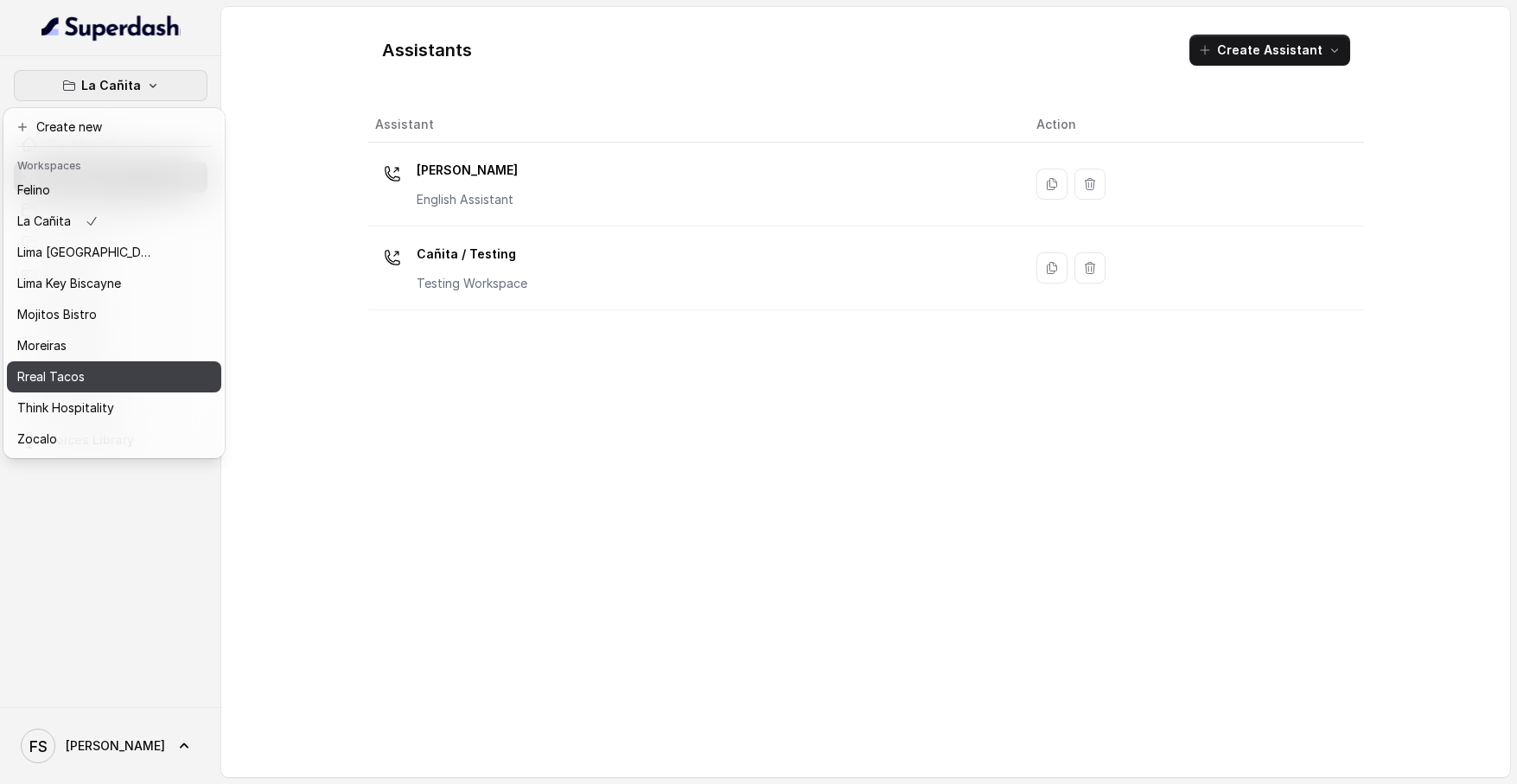 click on "Rreal Tacos" at bounding box center [86, 377] 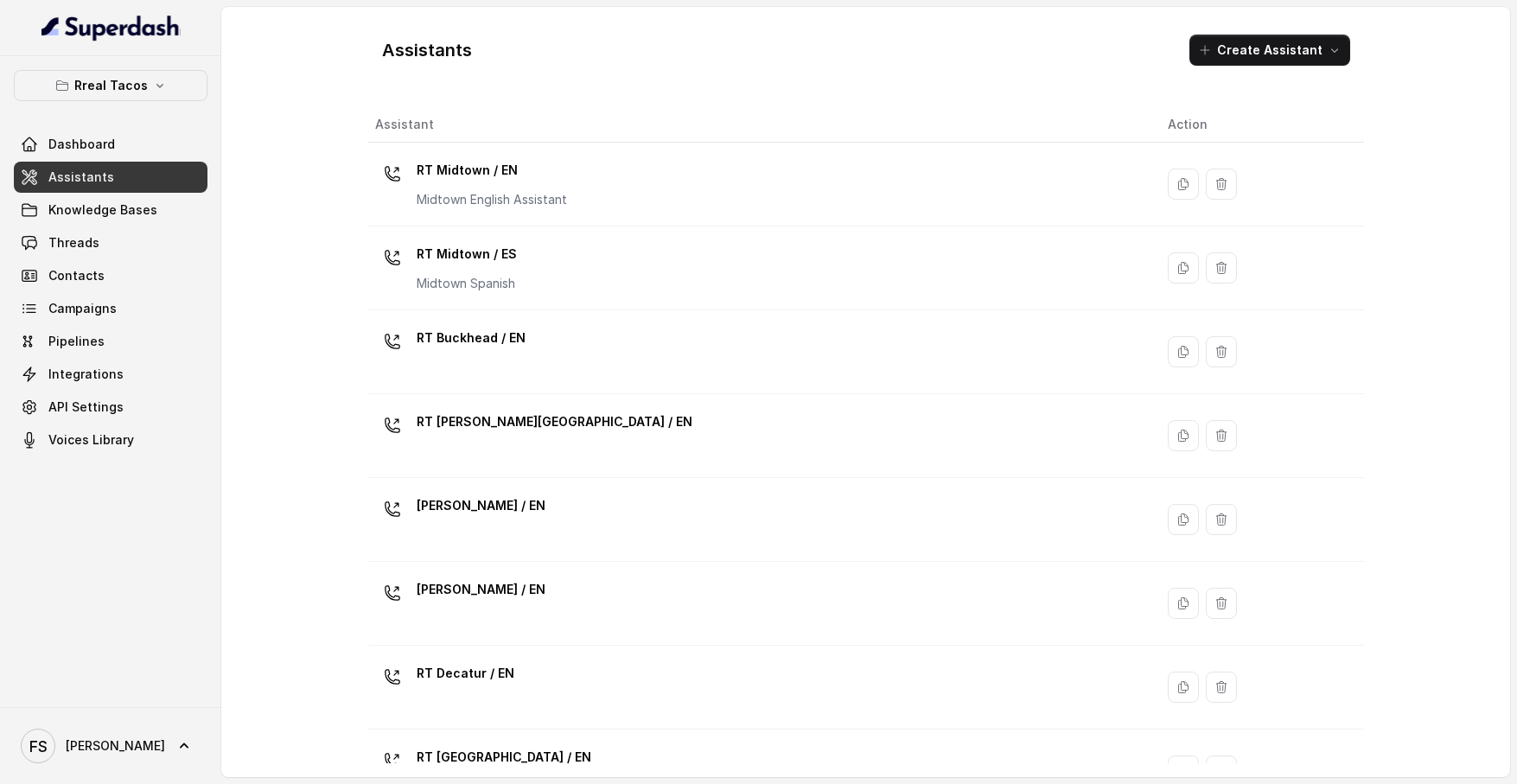 click on "Assistants" at bounding box center (111, 177) 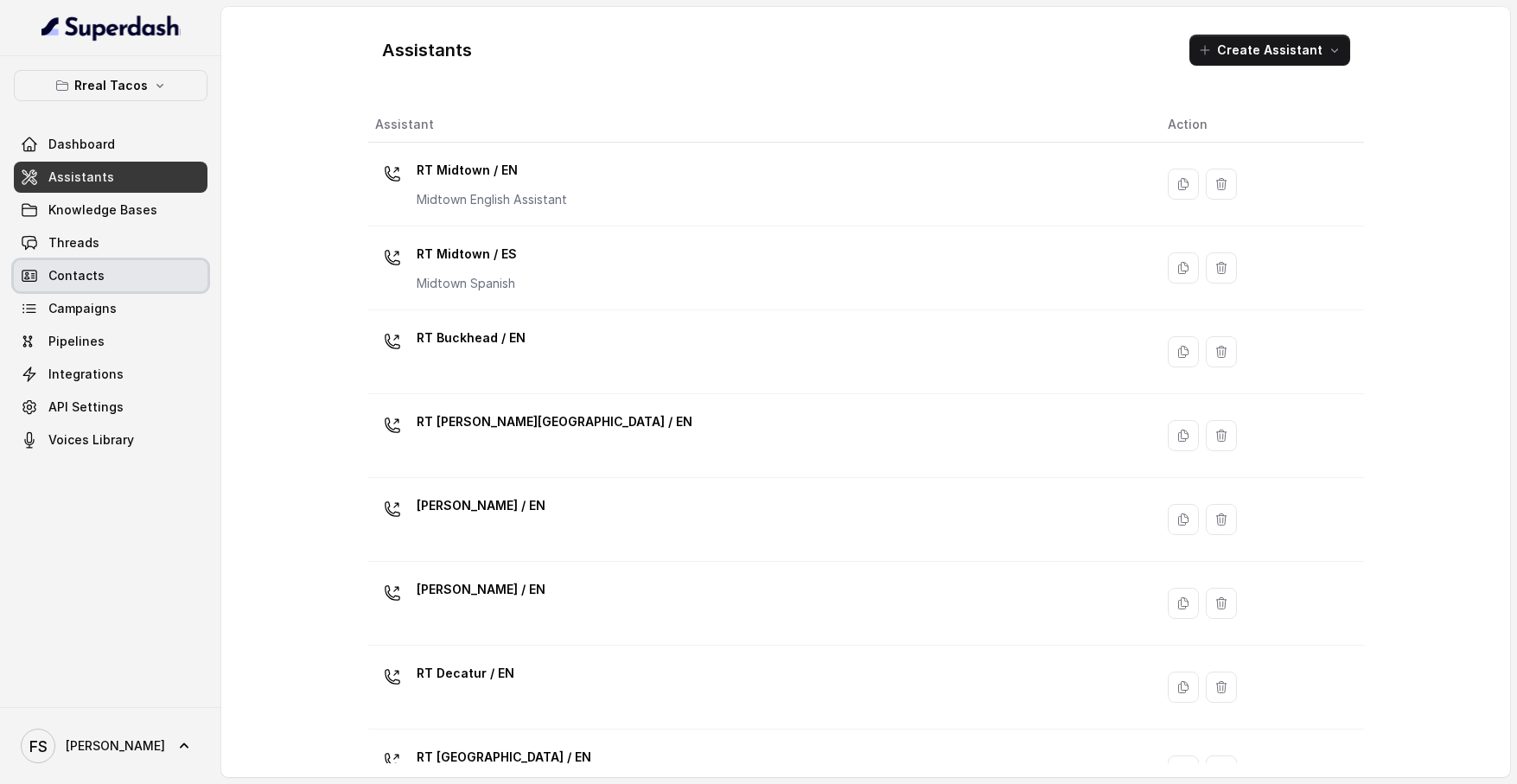 click on "Contacts" at bounding box center [76, 276] 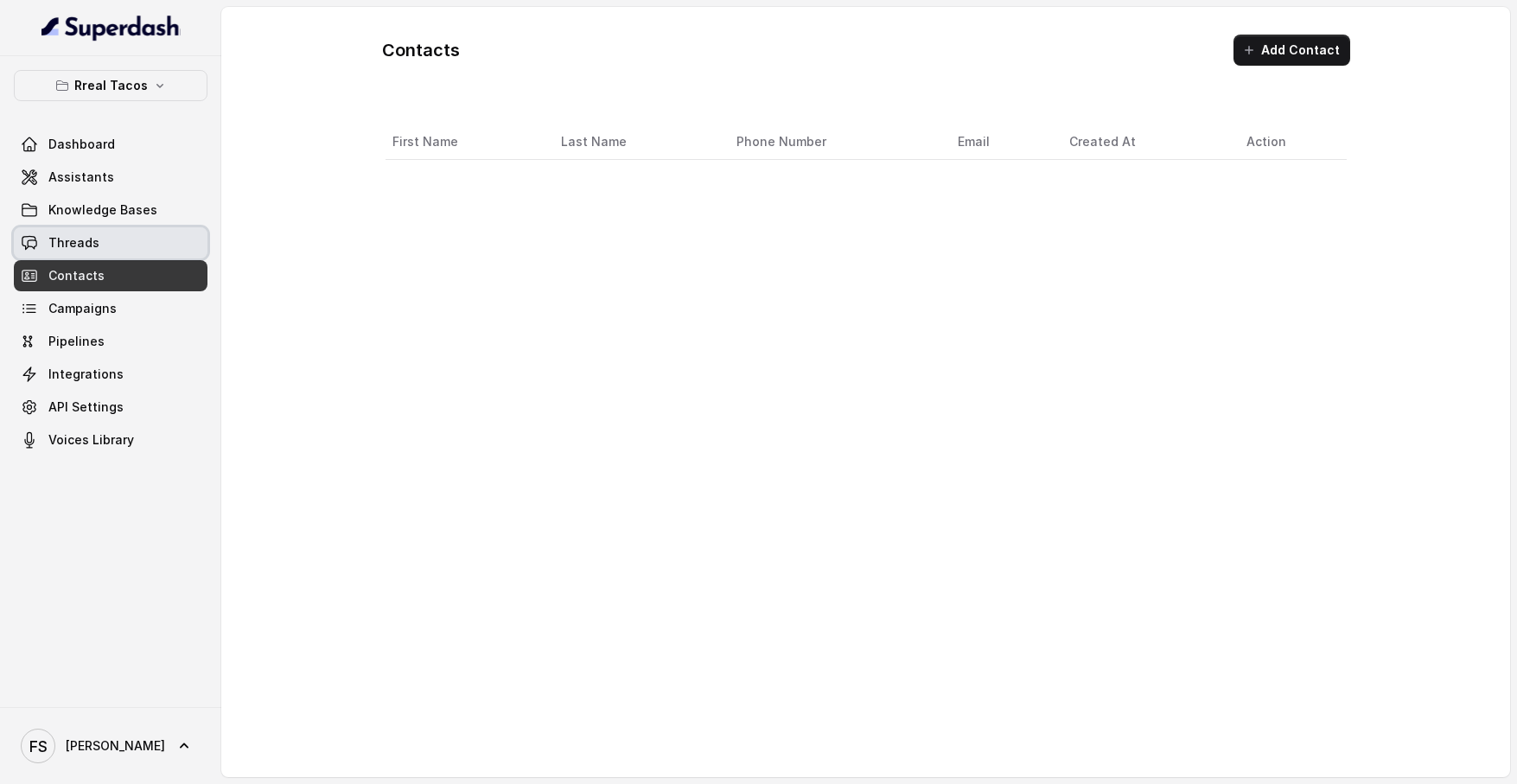 click on "Threads" at bounding box center (111, 243) 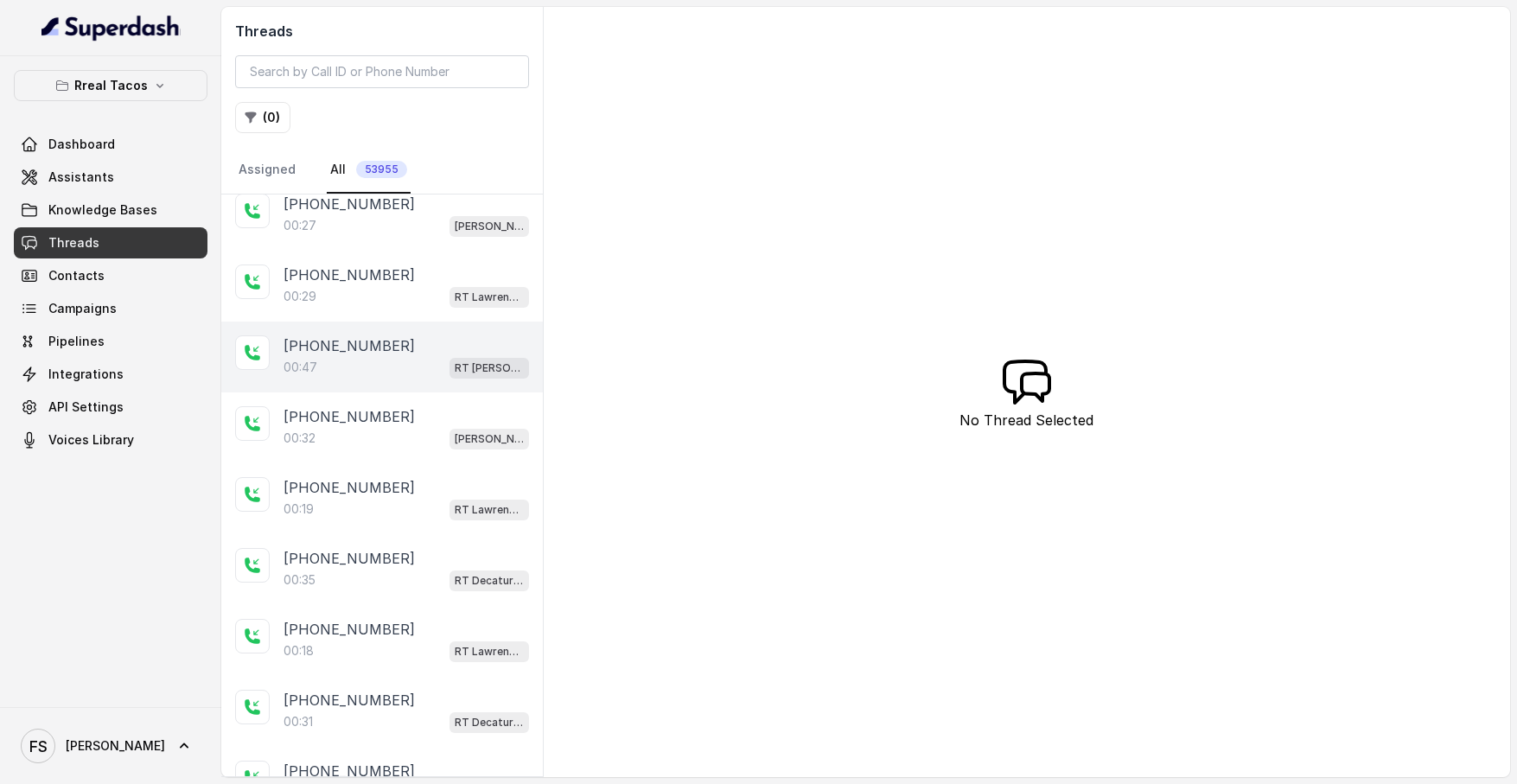 scroll, scrollTop: 0, scrollLeft: 0, axis: both 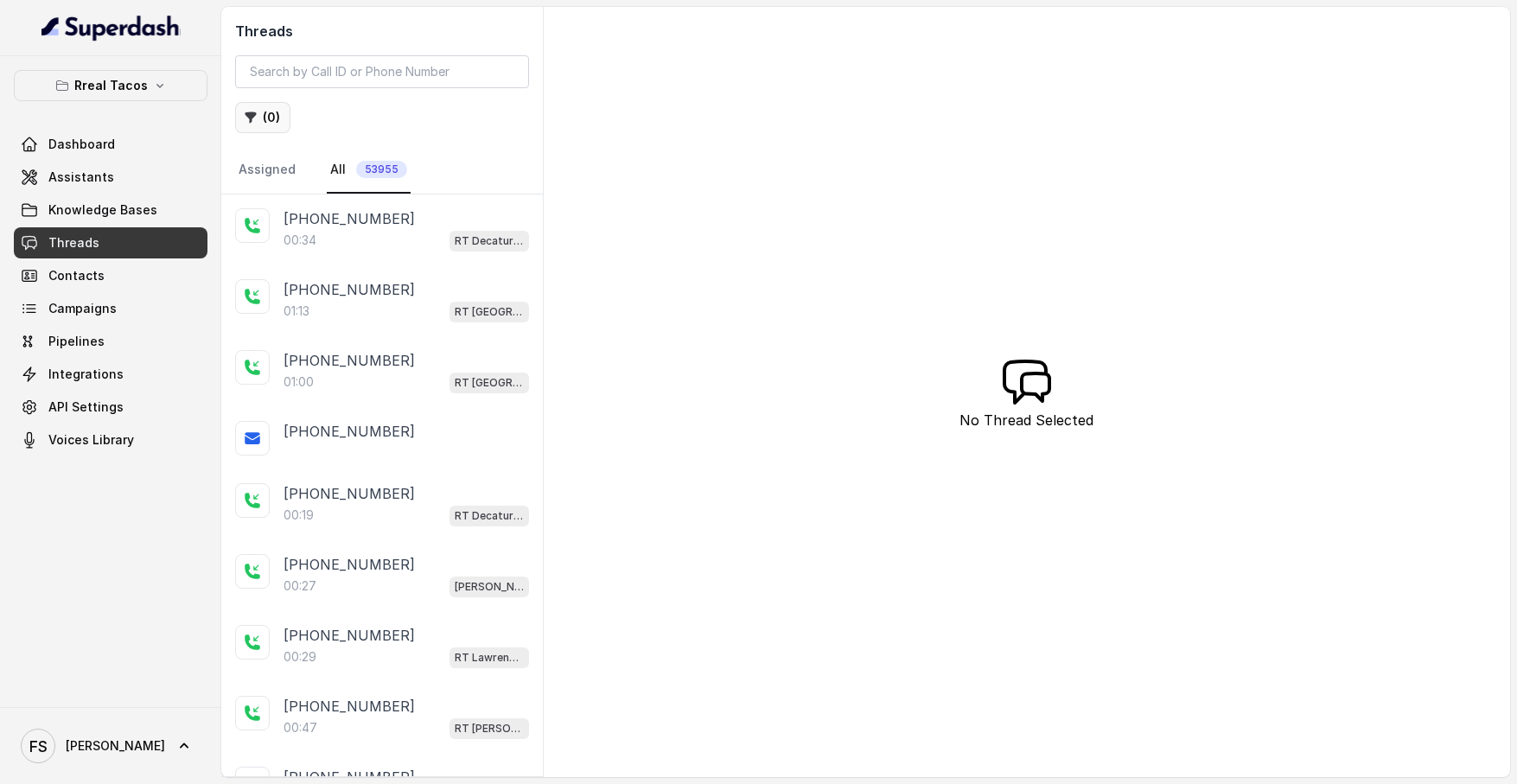 click on "( 0 )" at bounding box center [263, 118] 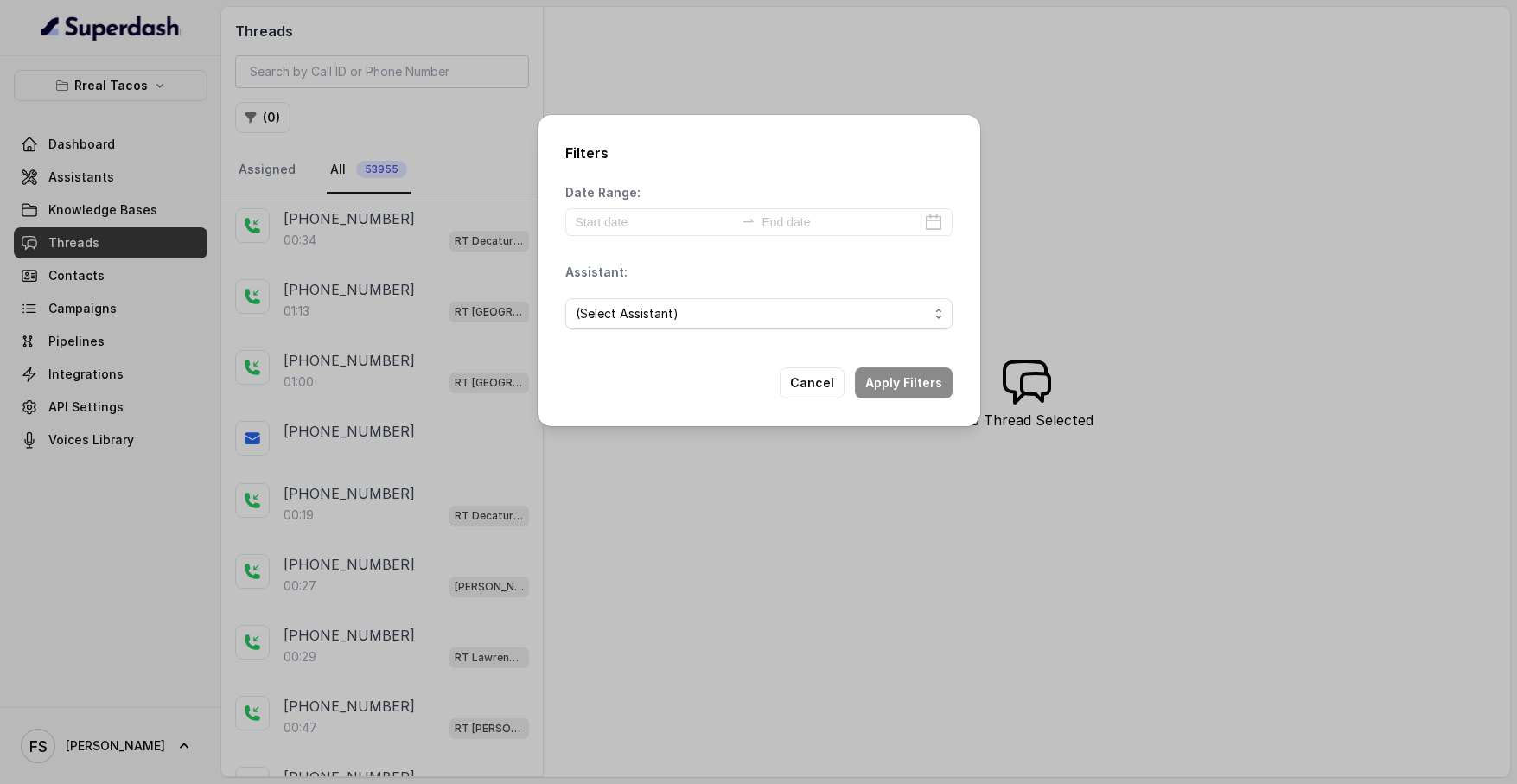 click on "(Select Assistant) RT Midtown / EN RT Midtown / ES RT Buckhead / EN RT Sandy Springs / EN RT Cumming / EN RT Chamblee / EN RT Decatur / EN RT West Midtown / EN RT Testing RT Sugar Hill / EN RT Testing 2 RT Lawrenceville" at bounding box center [759, 314] 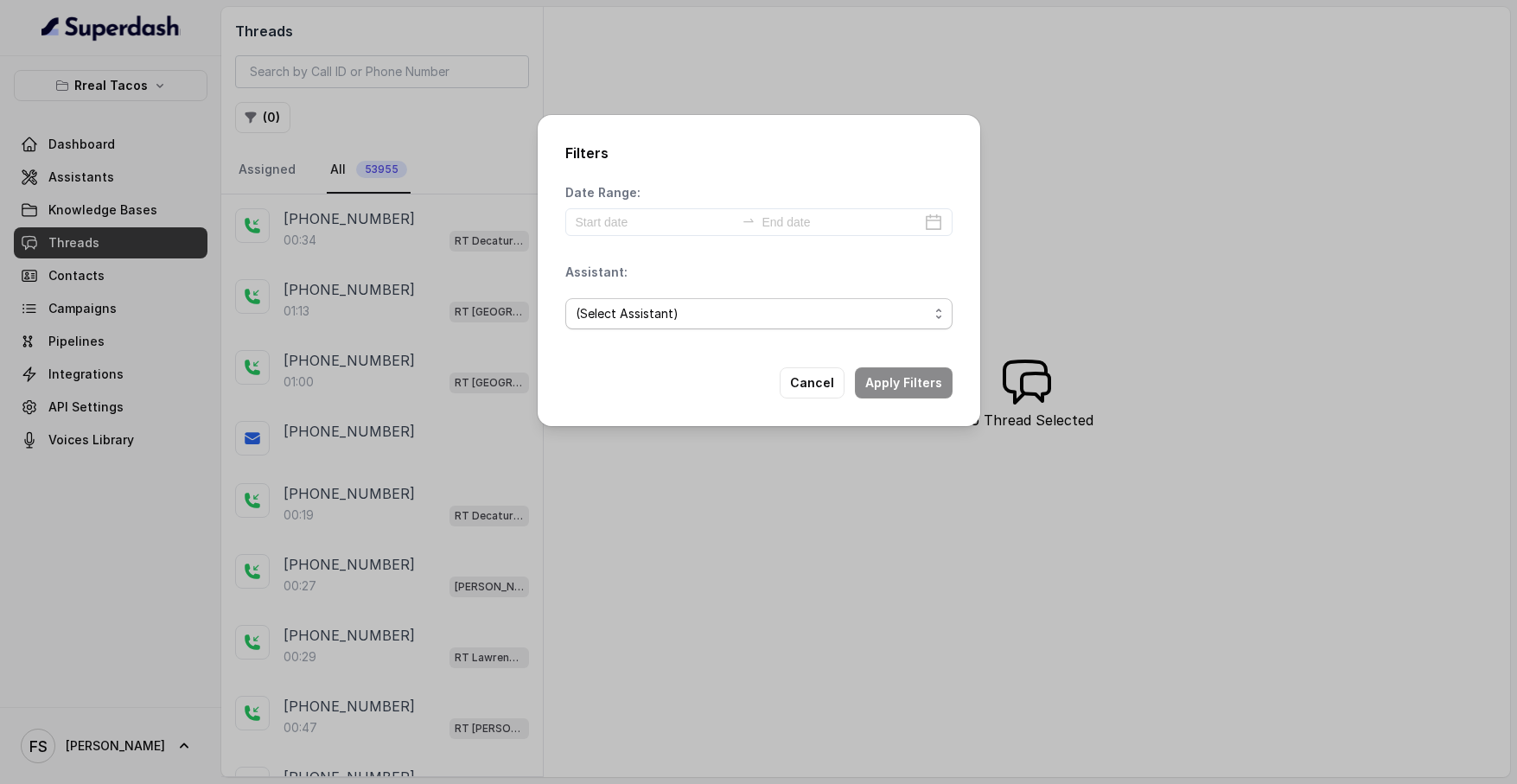 select on "67d9cc72dc1b60c8c29fb0b2" 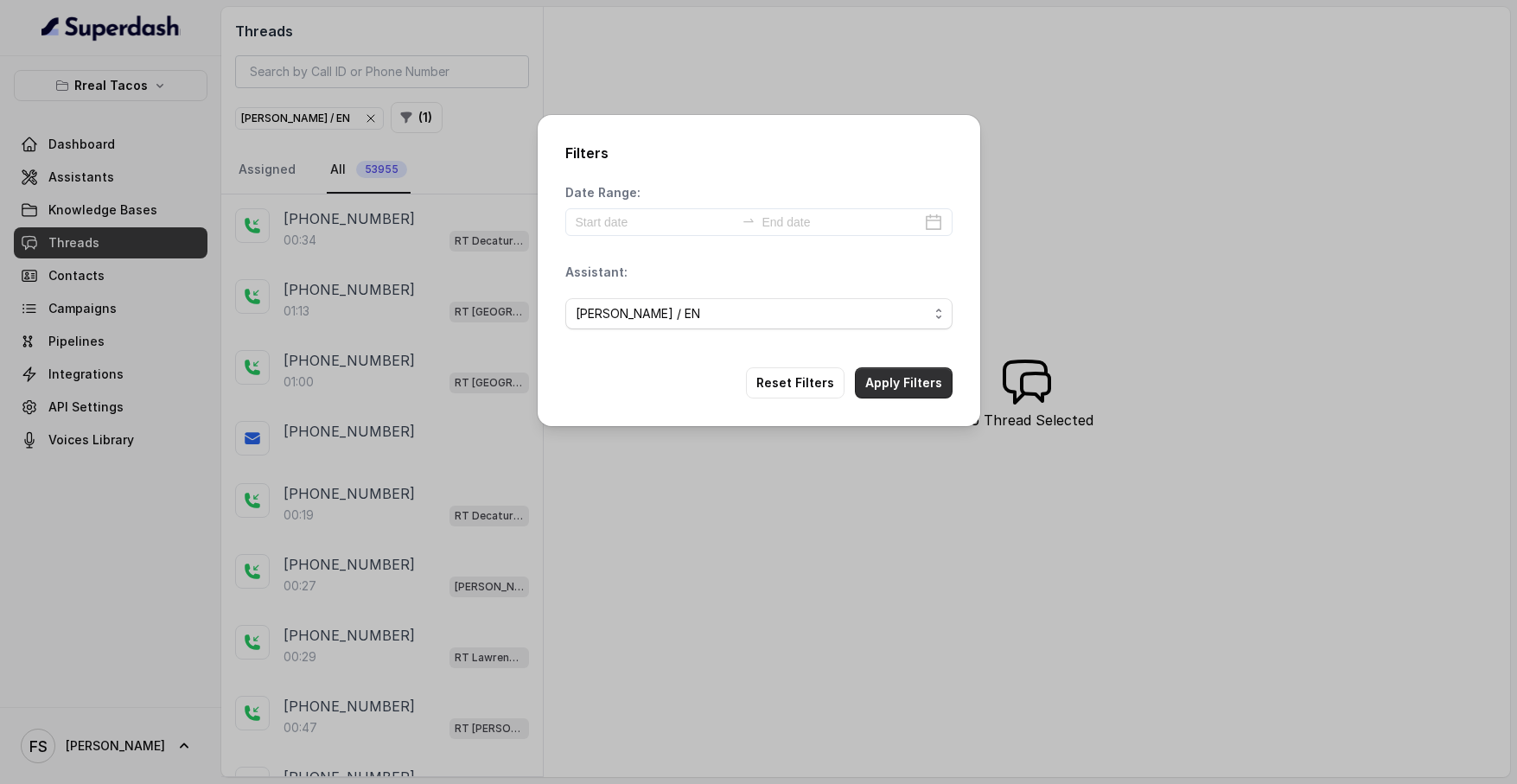 click on "Apply Filters" at bounding box center (903, 383) 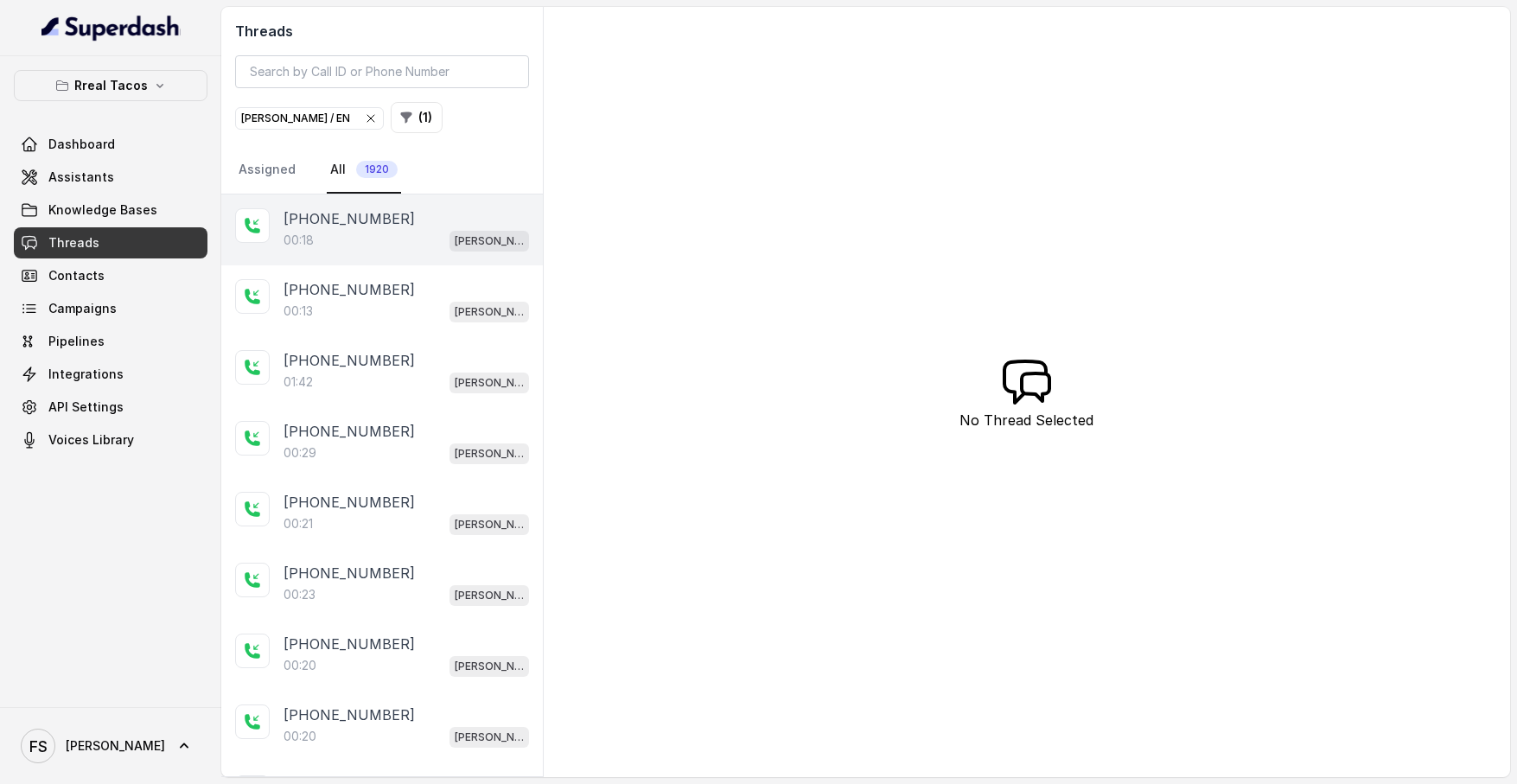 click on "00:18 RT Cumming / EN" at bounding box center [406, 240] 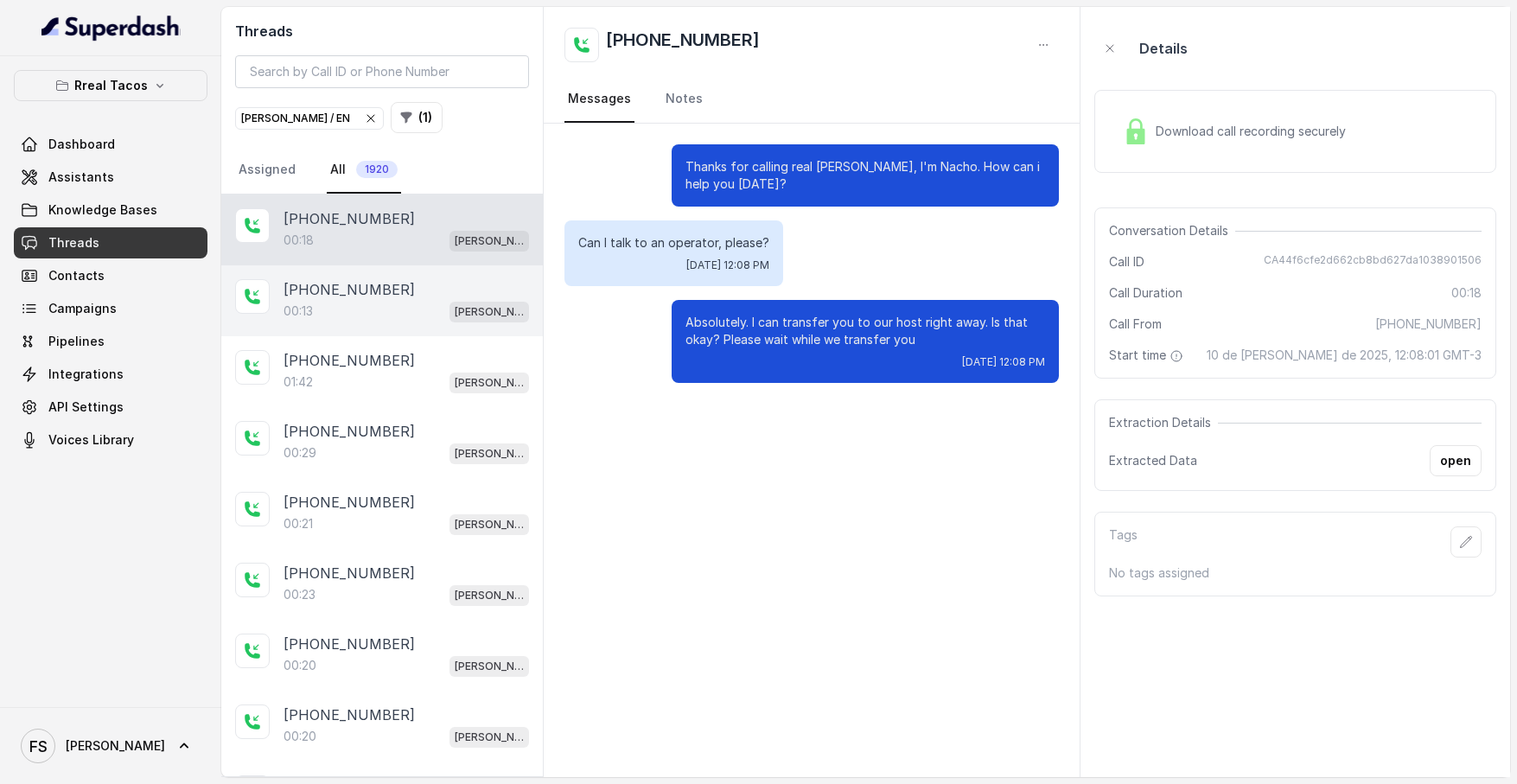 click on "00:13 RT Cumming / EN" at bounding box center [406, 311] 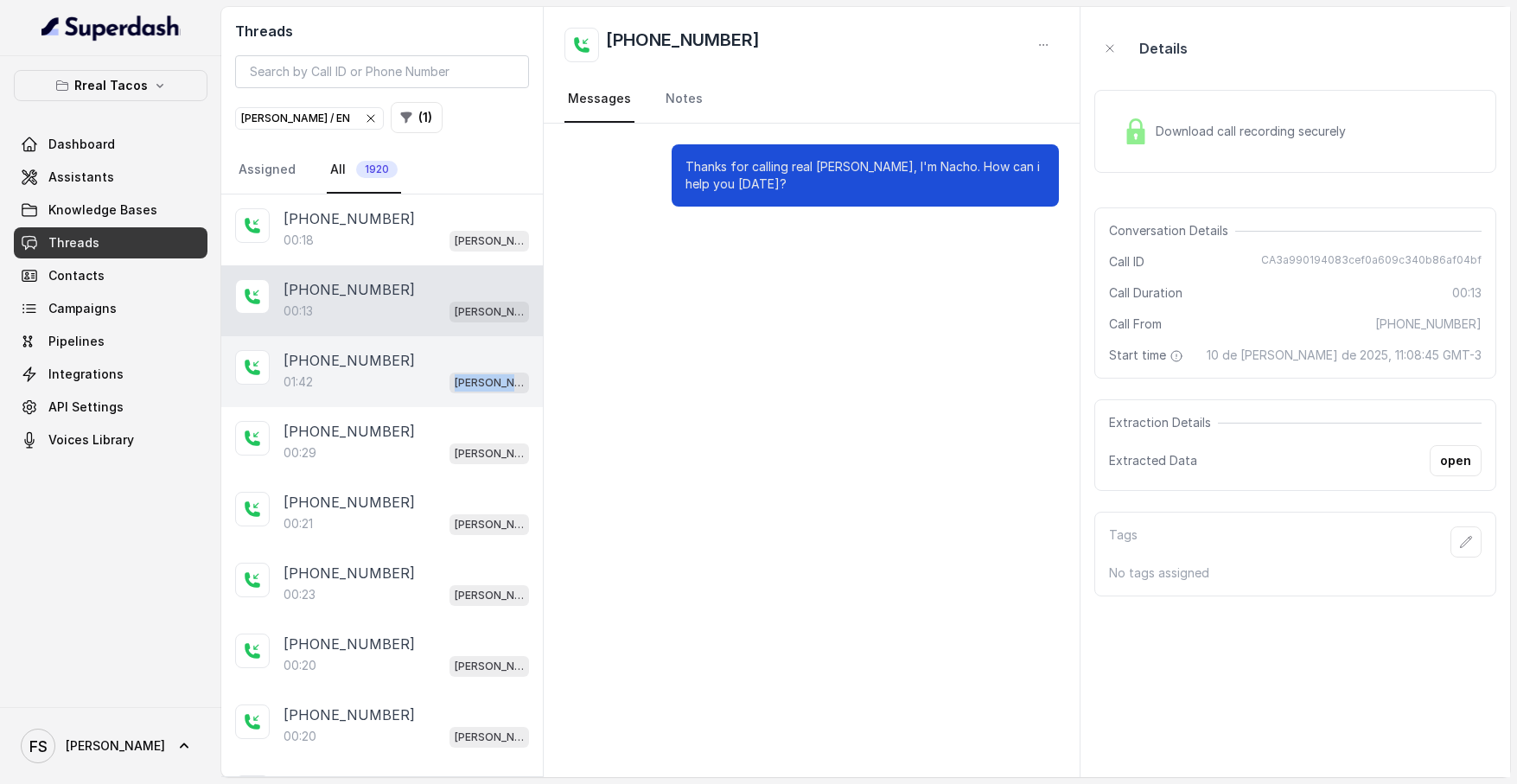 click on "+14043693153   01:42 RT Cumming / EN" at bounding box center (382, 372) 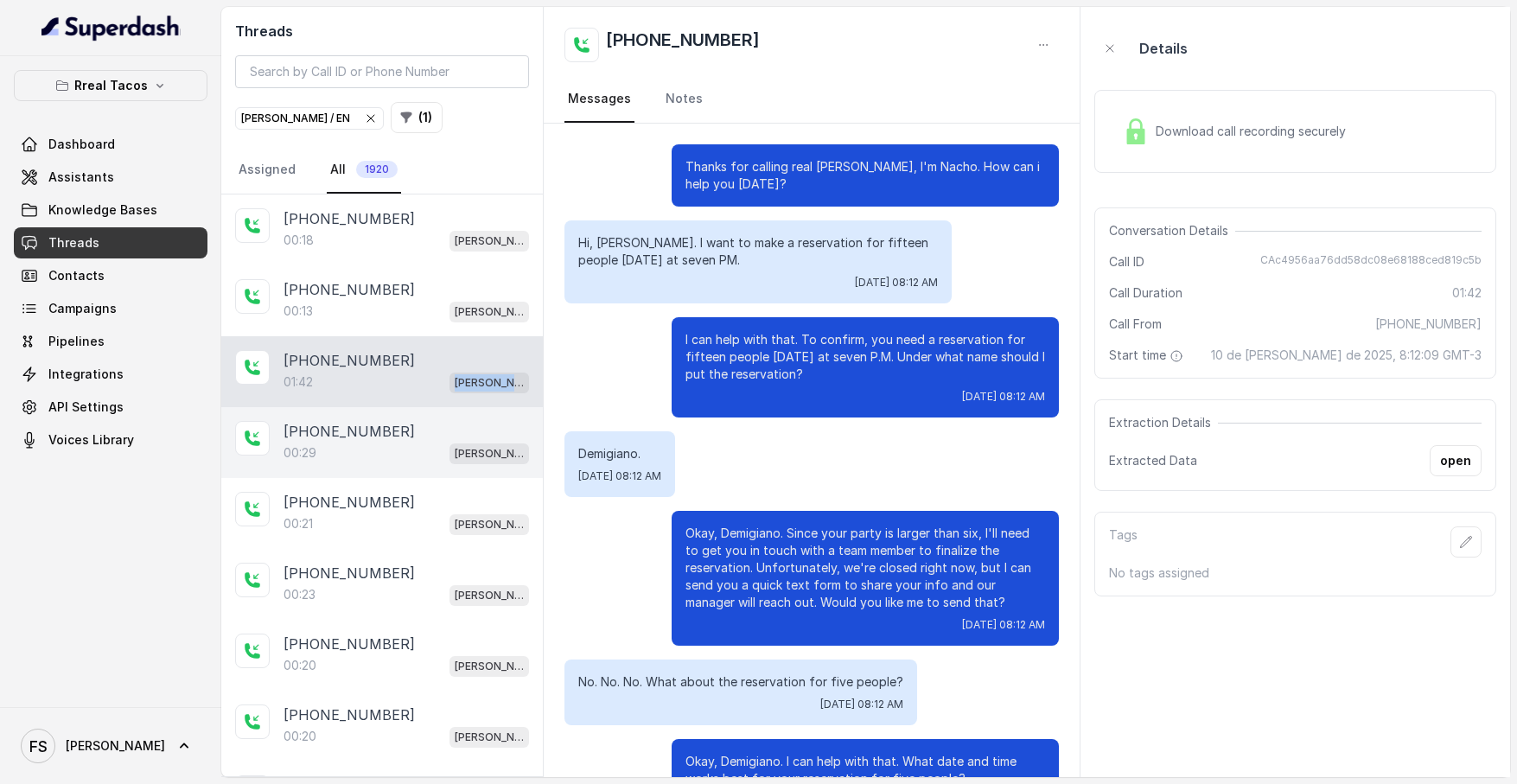 scroll, scrollTop: 902, scrollLeft: 0, axis: vertical 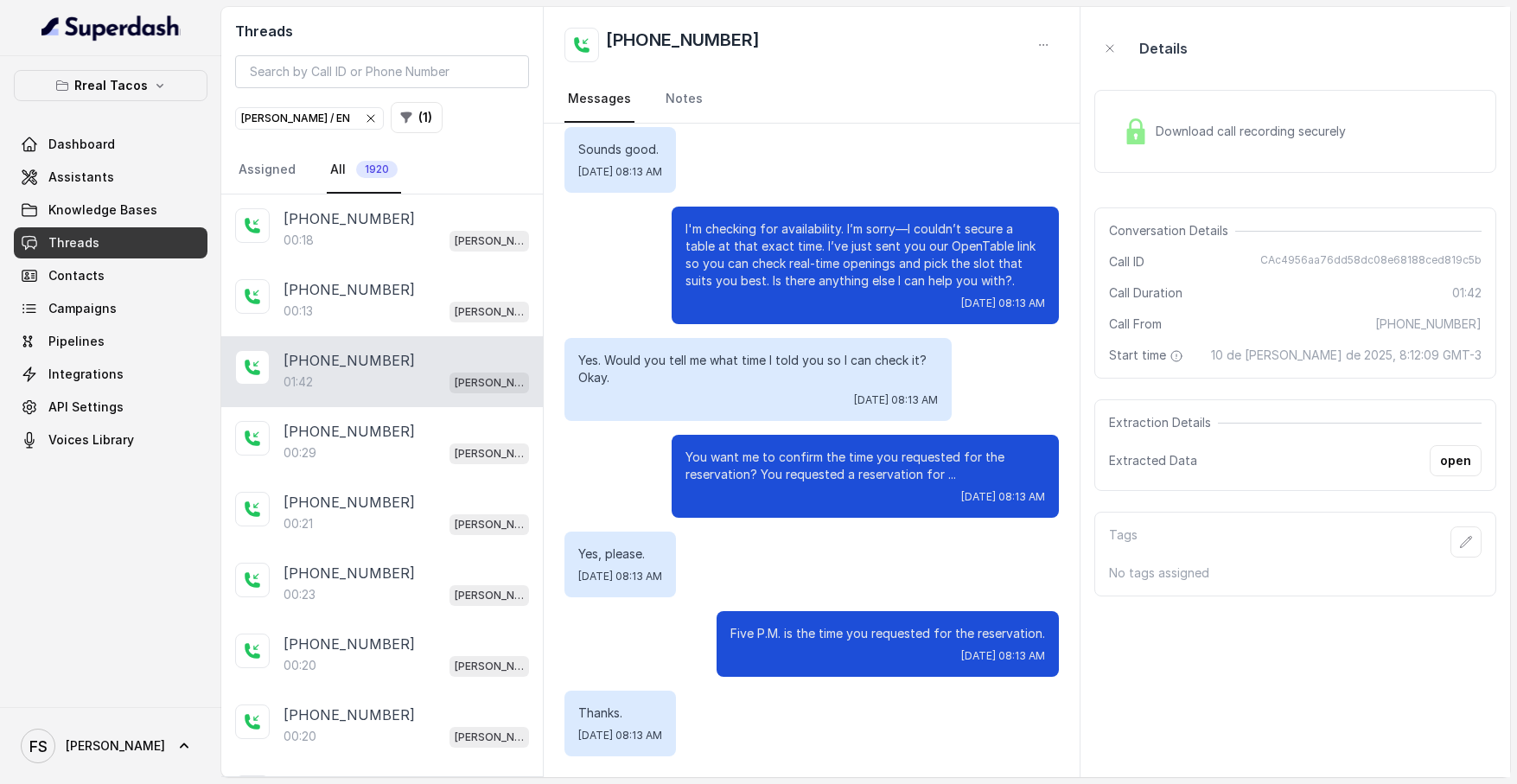 click on "You want me to confirm the time you requested for the reservation? You requested a reservation for ... Thu, Jul 10, 2025, 08:13 AM" at bounding box center [865, 476] 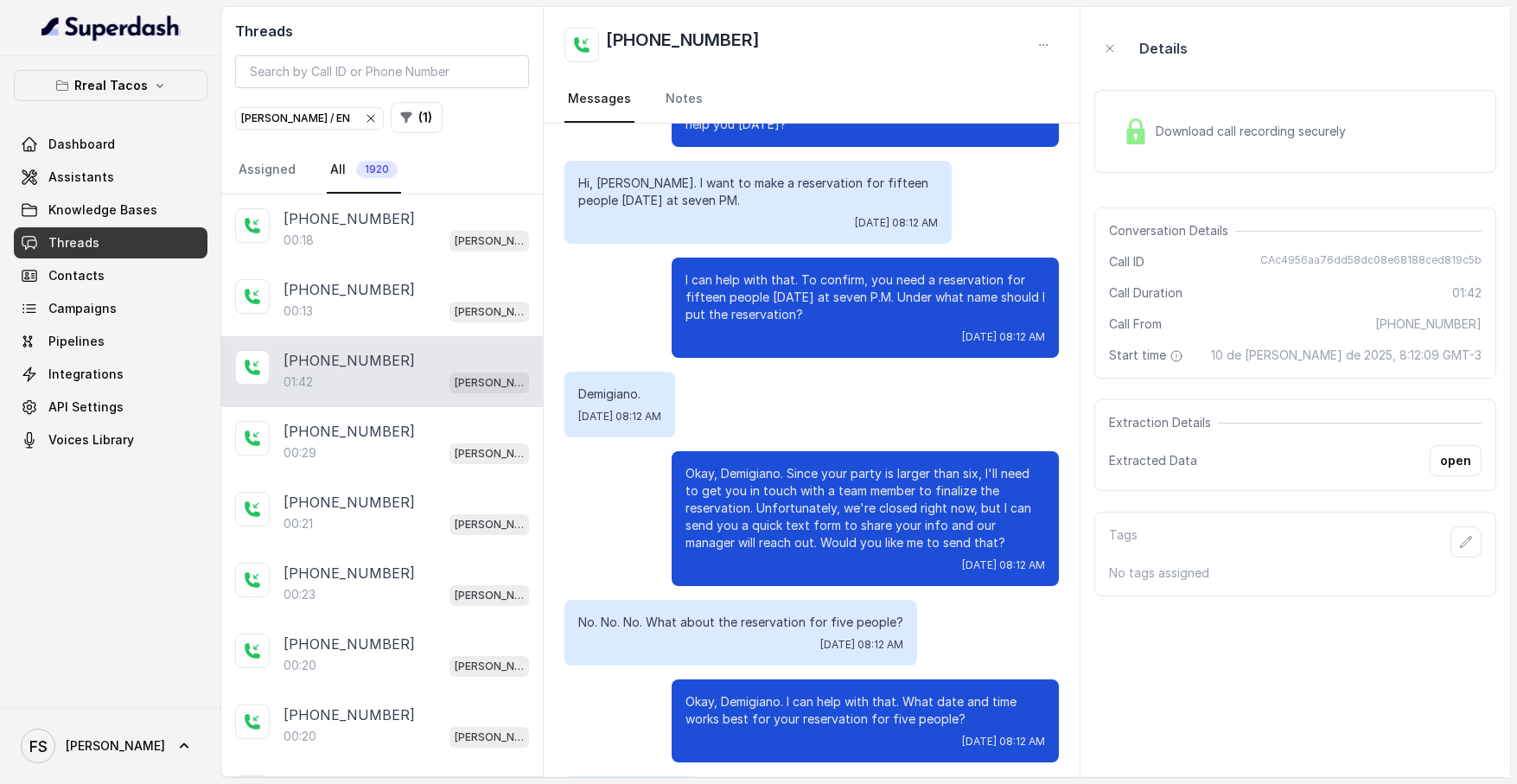 scroll, scrollTop: 0, scrollLeft: 0, axis: both 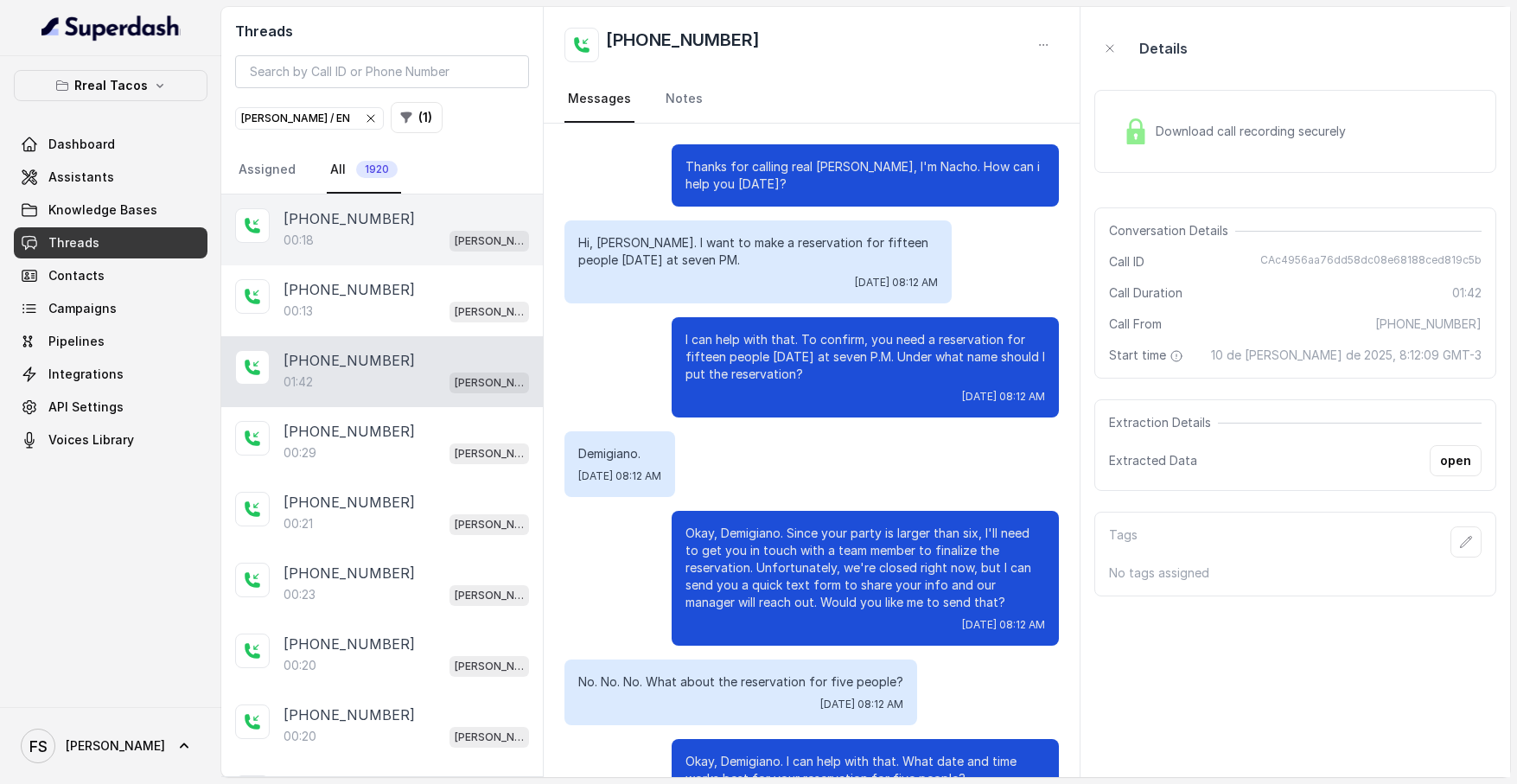 click on "+16787749369   00:18 RT Cumming / EN" at bounding box center (382, 230) 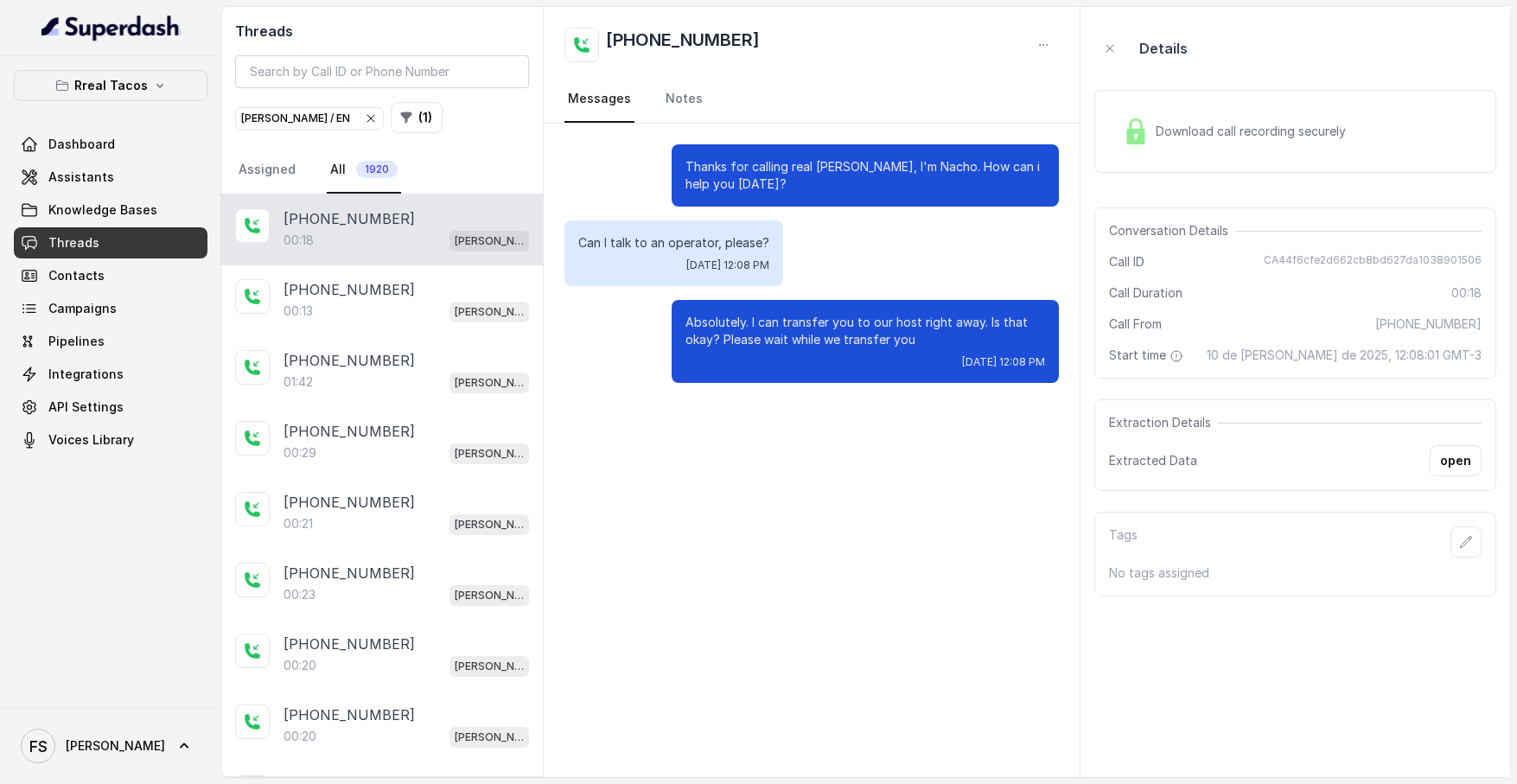 click on "Thanks for calling real Tacos Cummings, I'm Nacho. How can i help you today? Can I talk to an operator, please? Thu, Jul 10, 2025, 12:08 PM Absolutely. I can transfer you to our host right away. Is that okay? Please wait while we transfer you Thu, Jul 10, 2025, 12:08 PM" at bounding box center [812, 264] 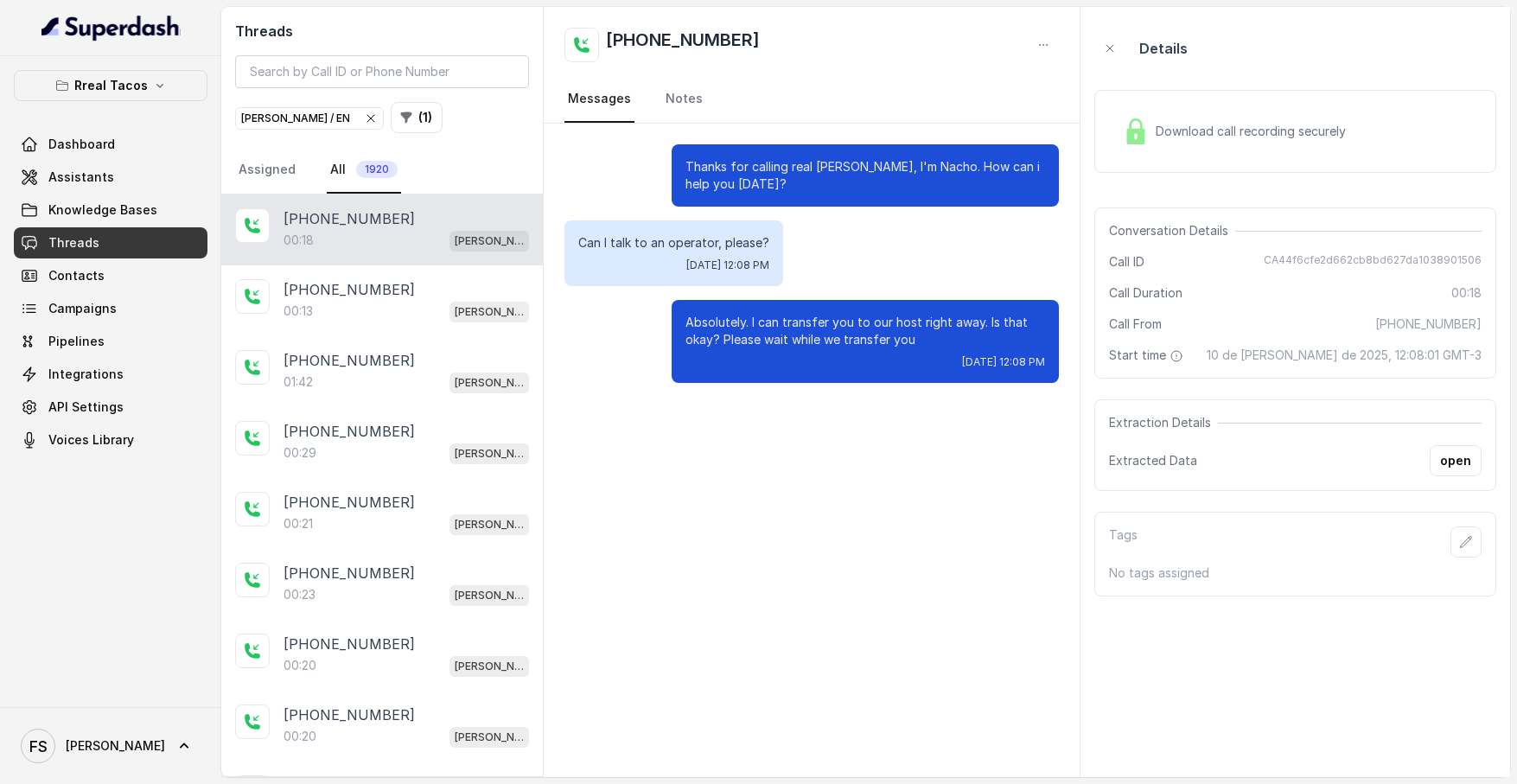 click on "Thanks for calling real Tacos Cummings, I'm Nacho. How can i help you today? Can I talk to an operator, please? Thu, Jul 10, 2025, 12:08 PM Absolutely. I can transfer you to our host right away. Is that okay? Please wait while we transfer you Thu, Jul 10, 2025, 12:08 PM" at bounding box center [812, 450] 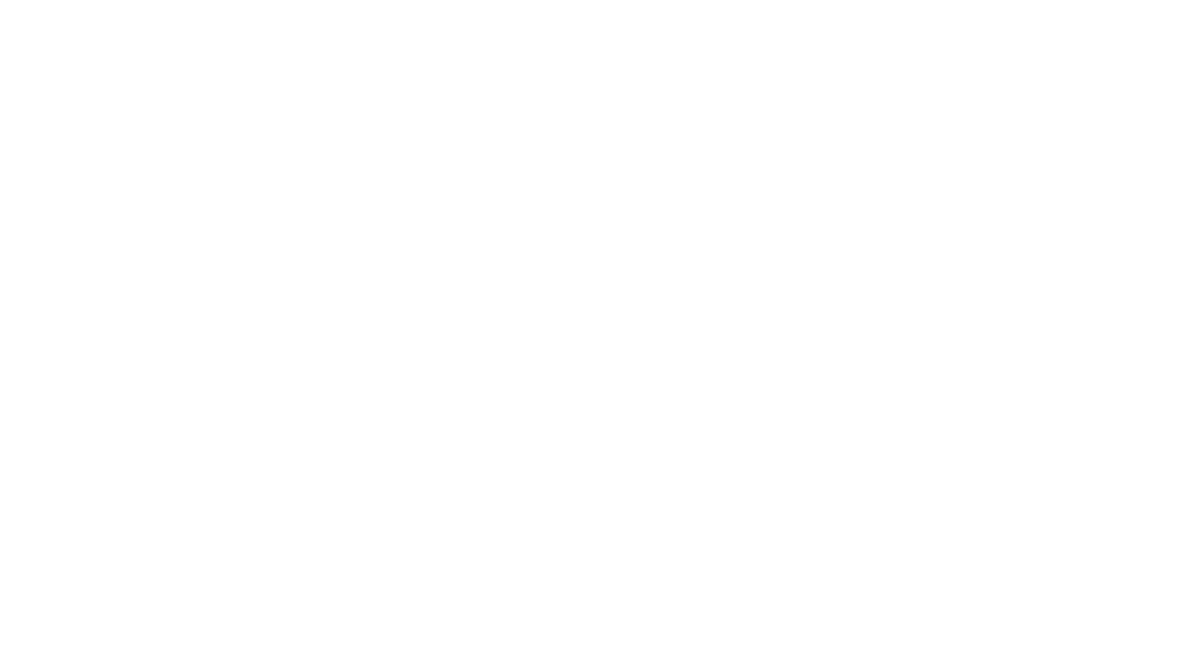 scroll, scrollTop: 0, scrollLeft: 0, axis: both 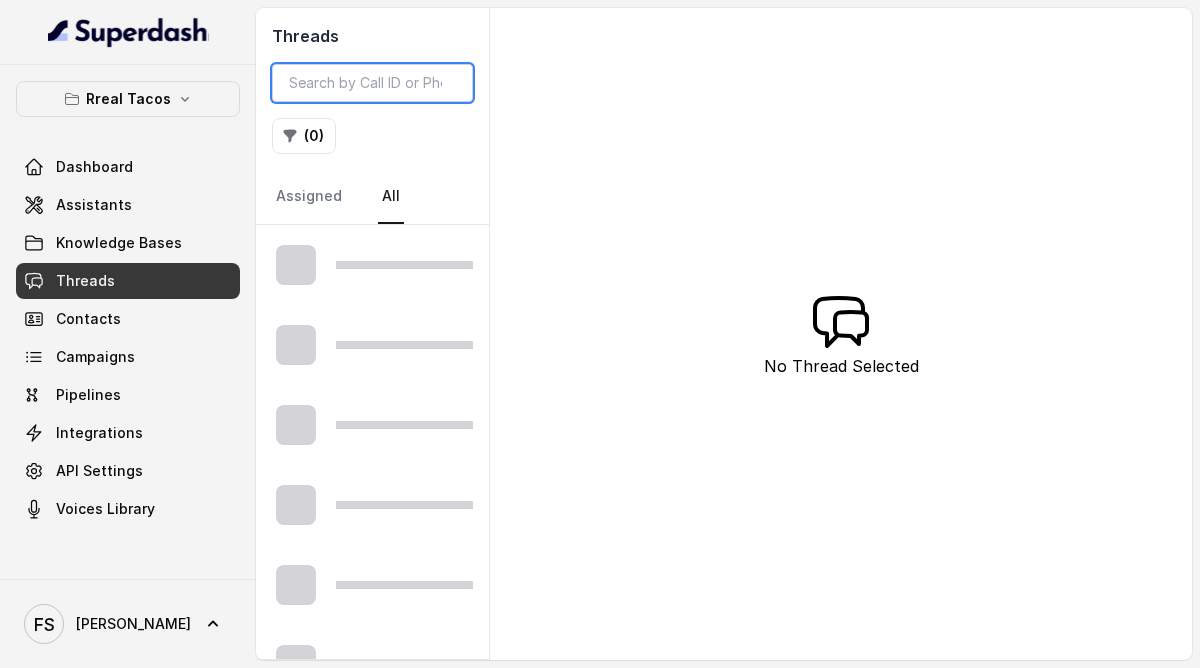 click at bounding box center (372, 83) 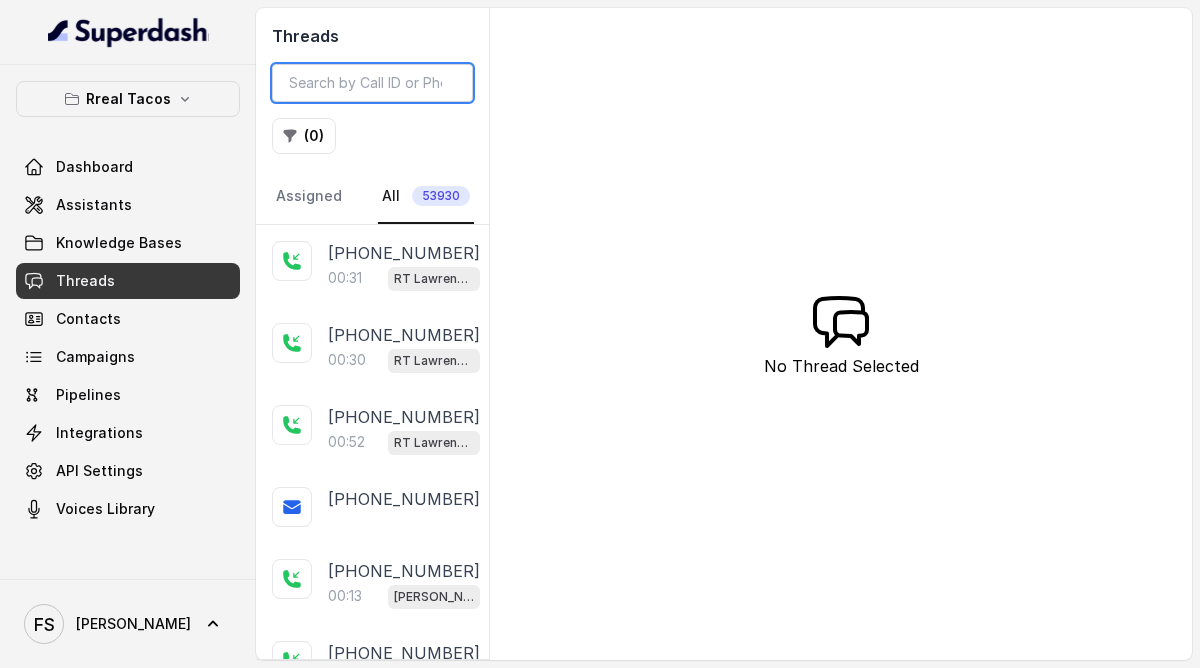 paste on "CA0da56f95a851afc0f6601d7a253ca324" 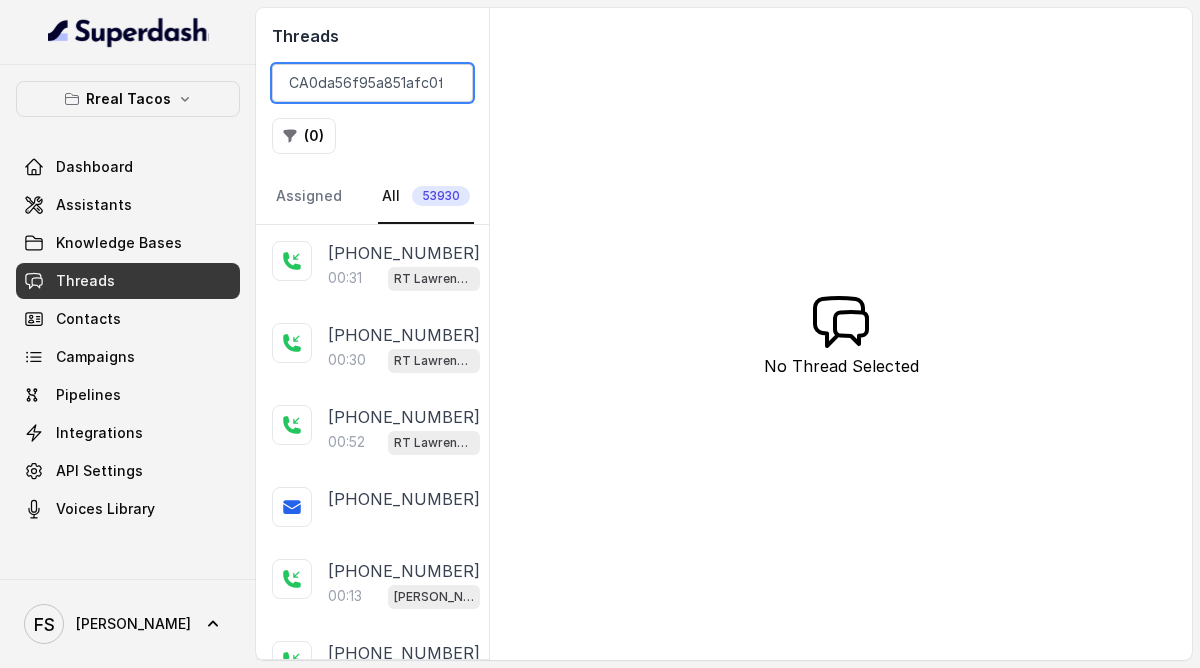 scroll, scrollTop: 0, scrollLeft: 119, axis: horizontal 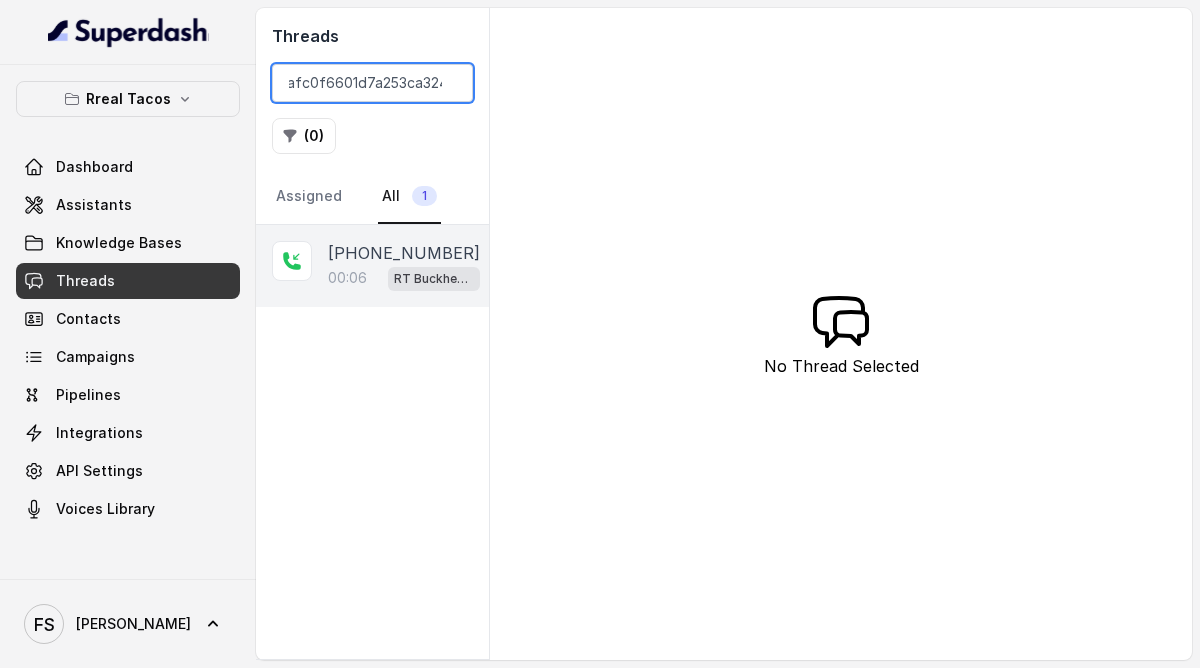 type on "CA0da56f95a851afc0f6601d7a253ca324" 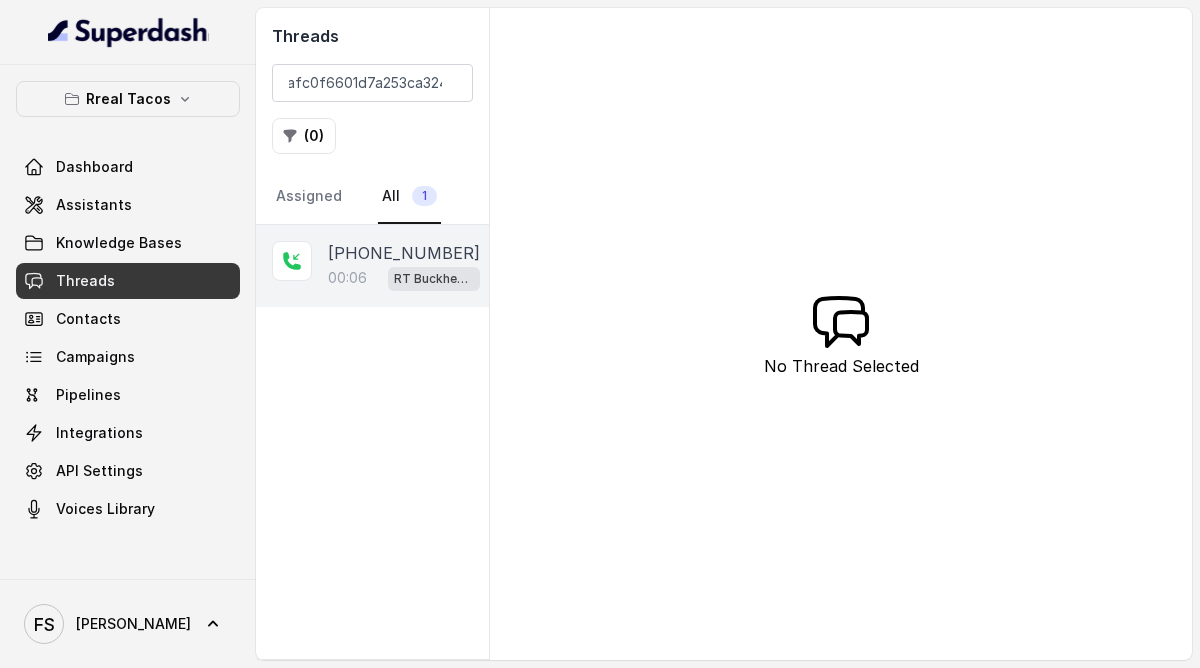 click on "[PHONE_NUMBER]:06 RT Buckhead / EN" at bounding box center (372, 266) 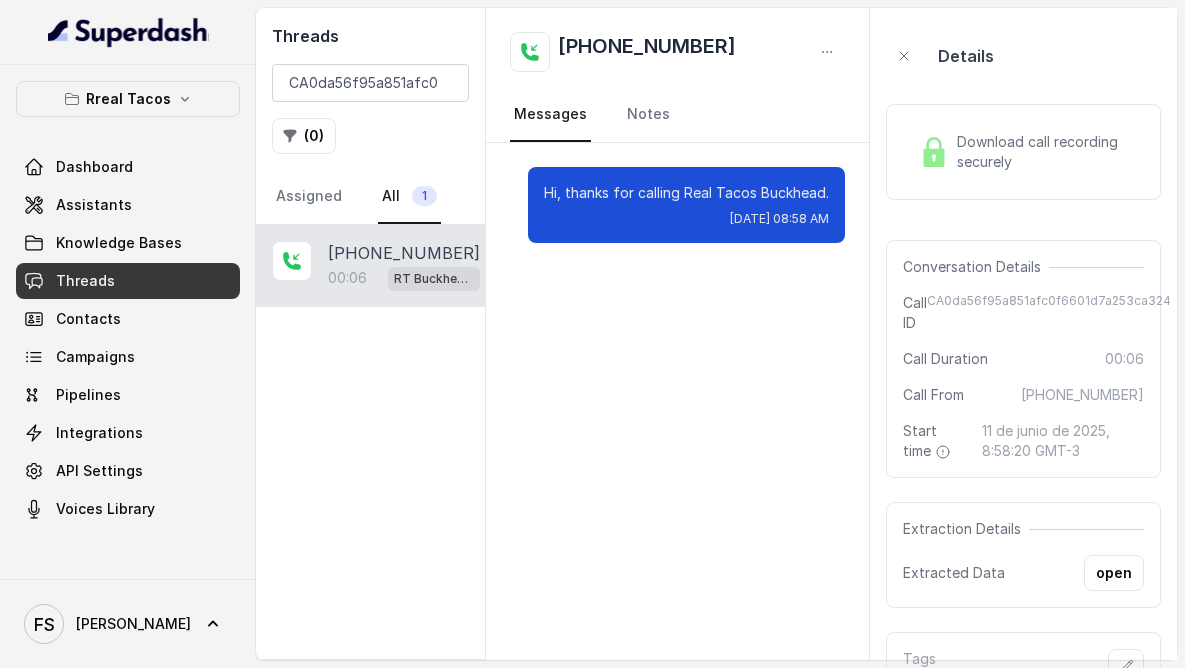click on "Download call recording securely" at bounding box center [1046, 152] 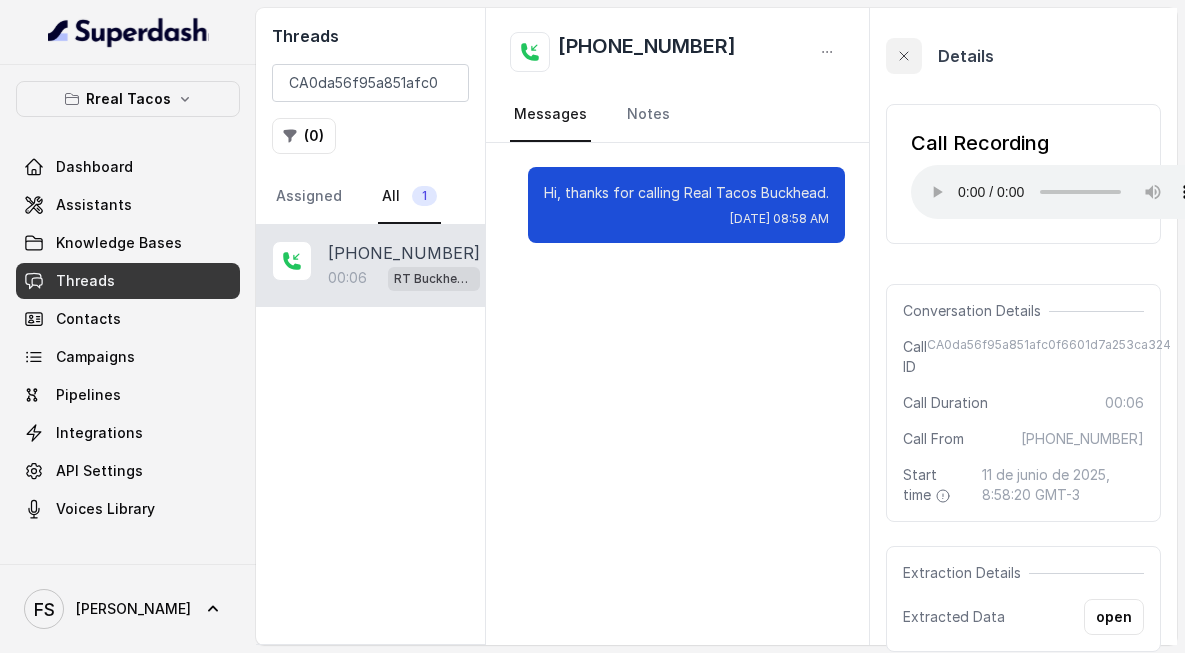 click at bounding box center (904, 56) 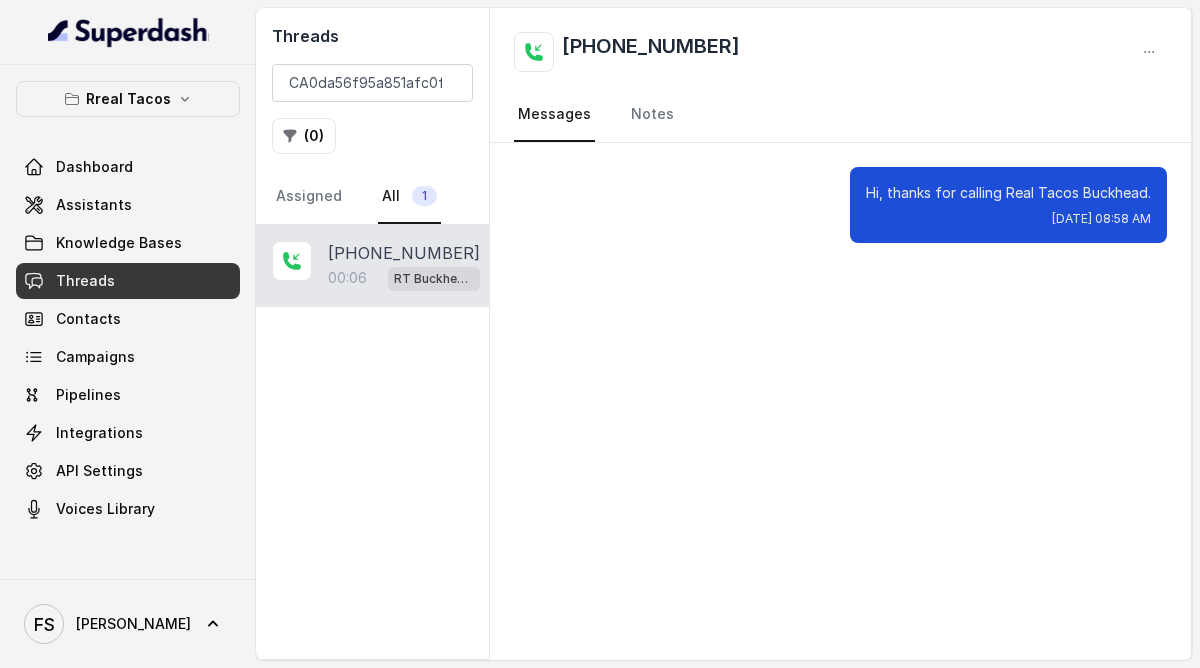 click on "Hi, thanks for calling Real Tacos Buckhead. [DATE] 08:58 AM" at bounding box center [840, 401] 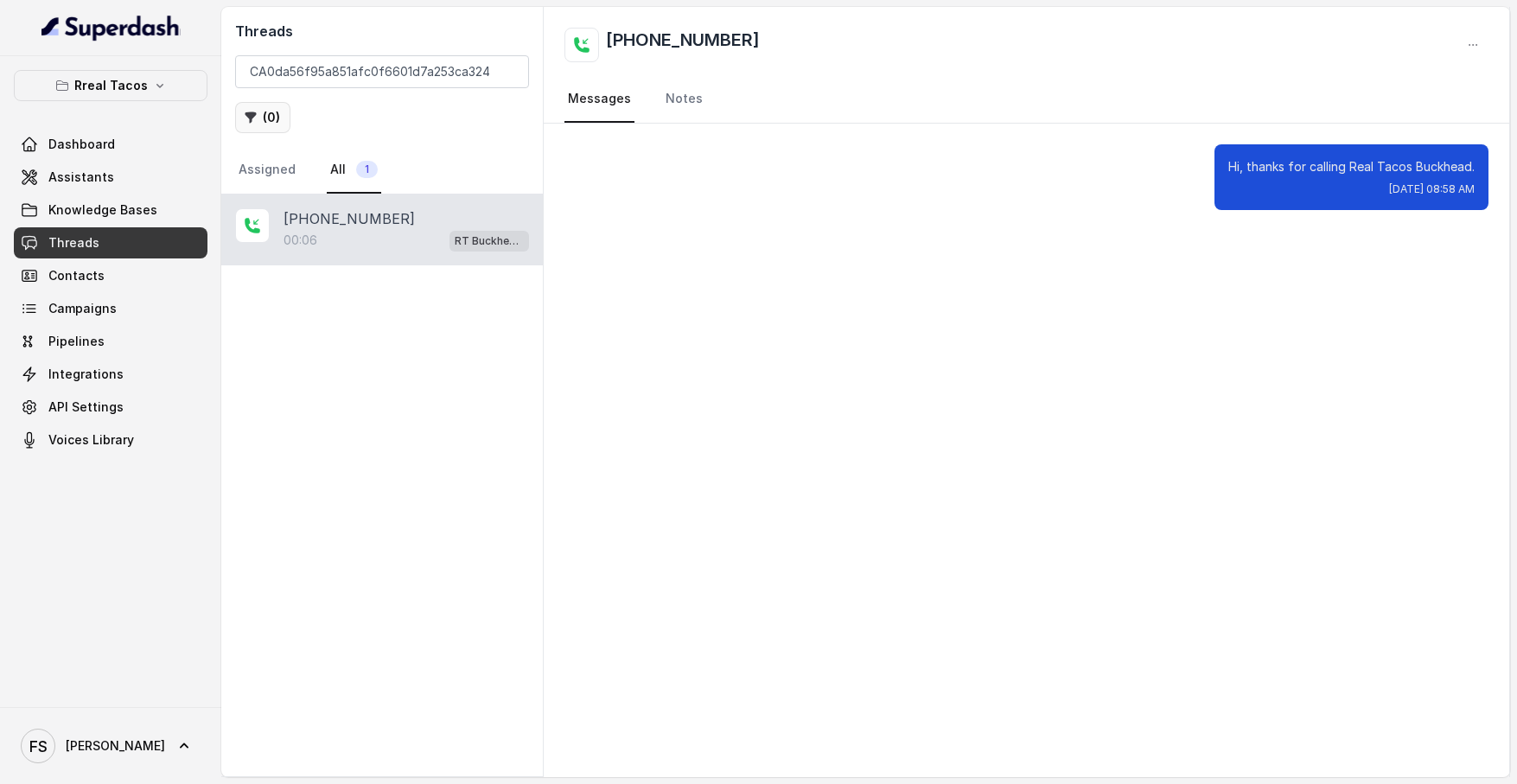 scroll, scrollTop: 0, scrollLeft: 0, axis: both 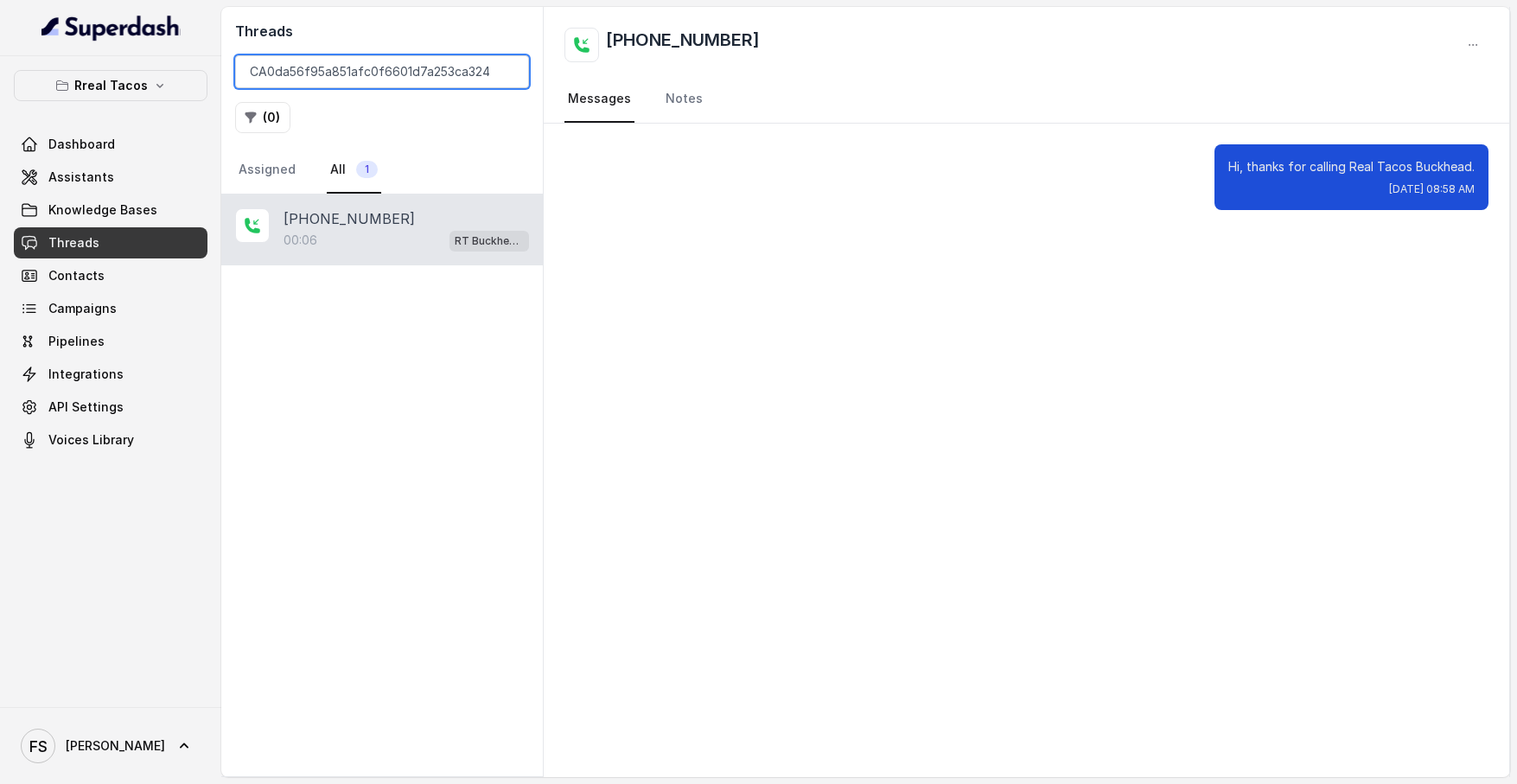 click on "CA0da56f95a851afc0f6601d7a253ca324" at bounding box center (382, 72) 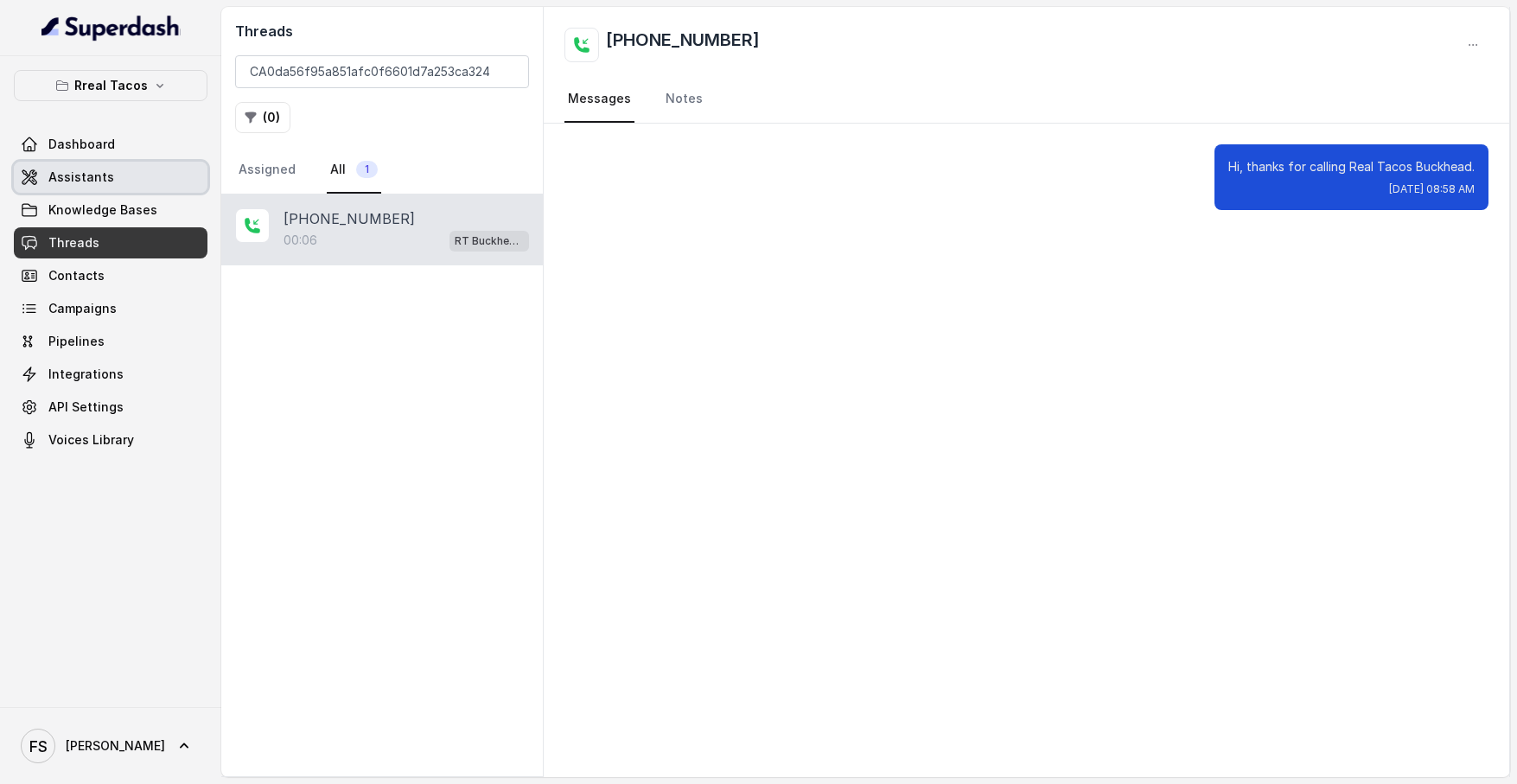 click on "Assistants" at bounding box center (81, 177) 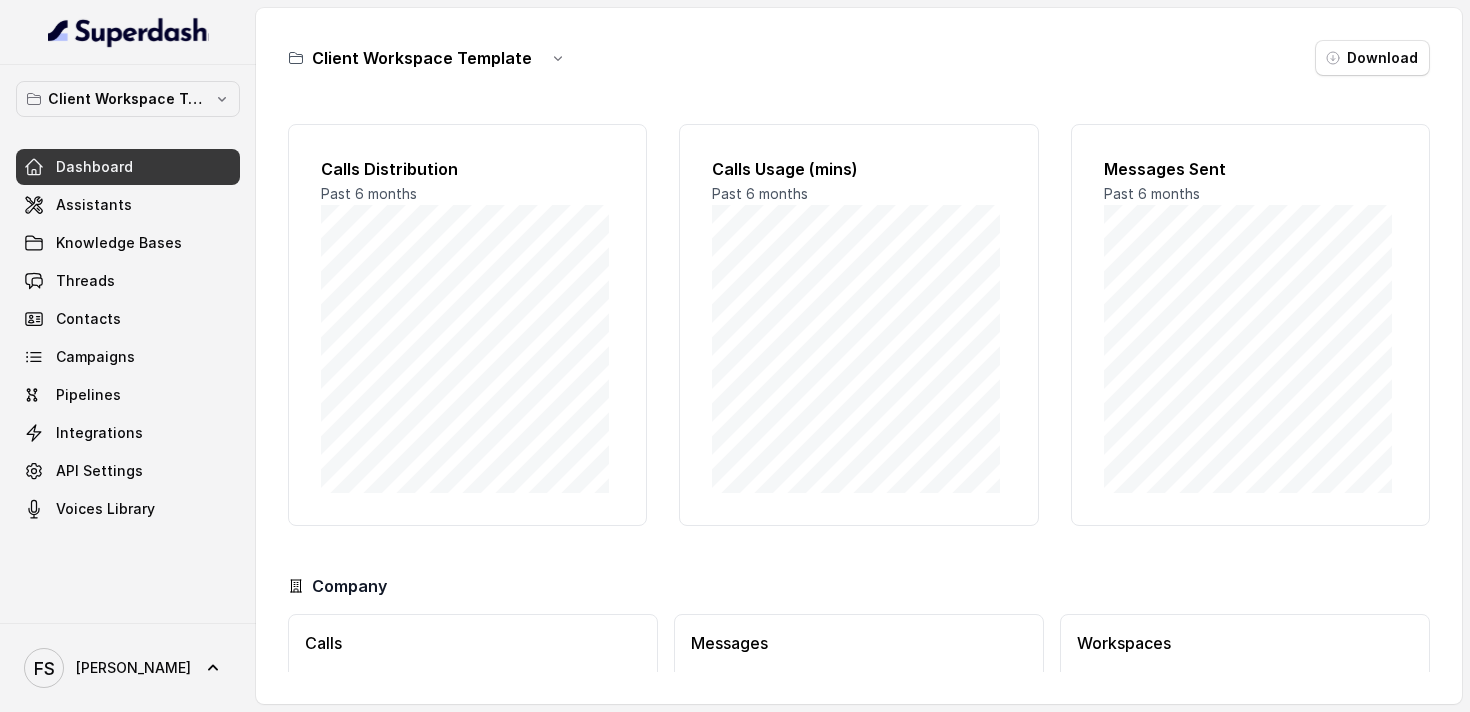 scroll, scrollTop: 0, scrollLeft: 0, axis: both 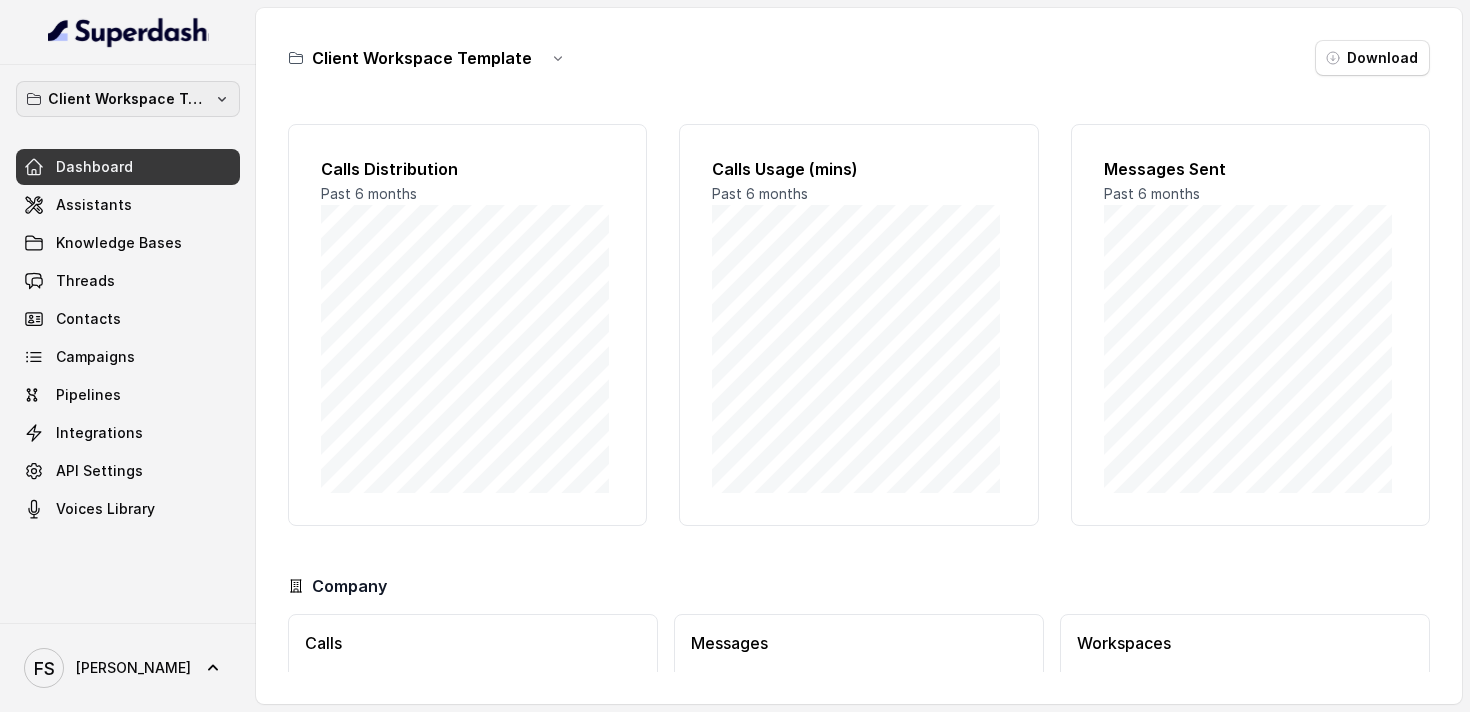 click on "Client Workspace Template" at bounding box center [128, 99] 